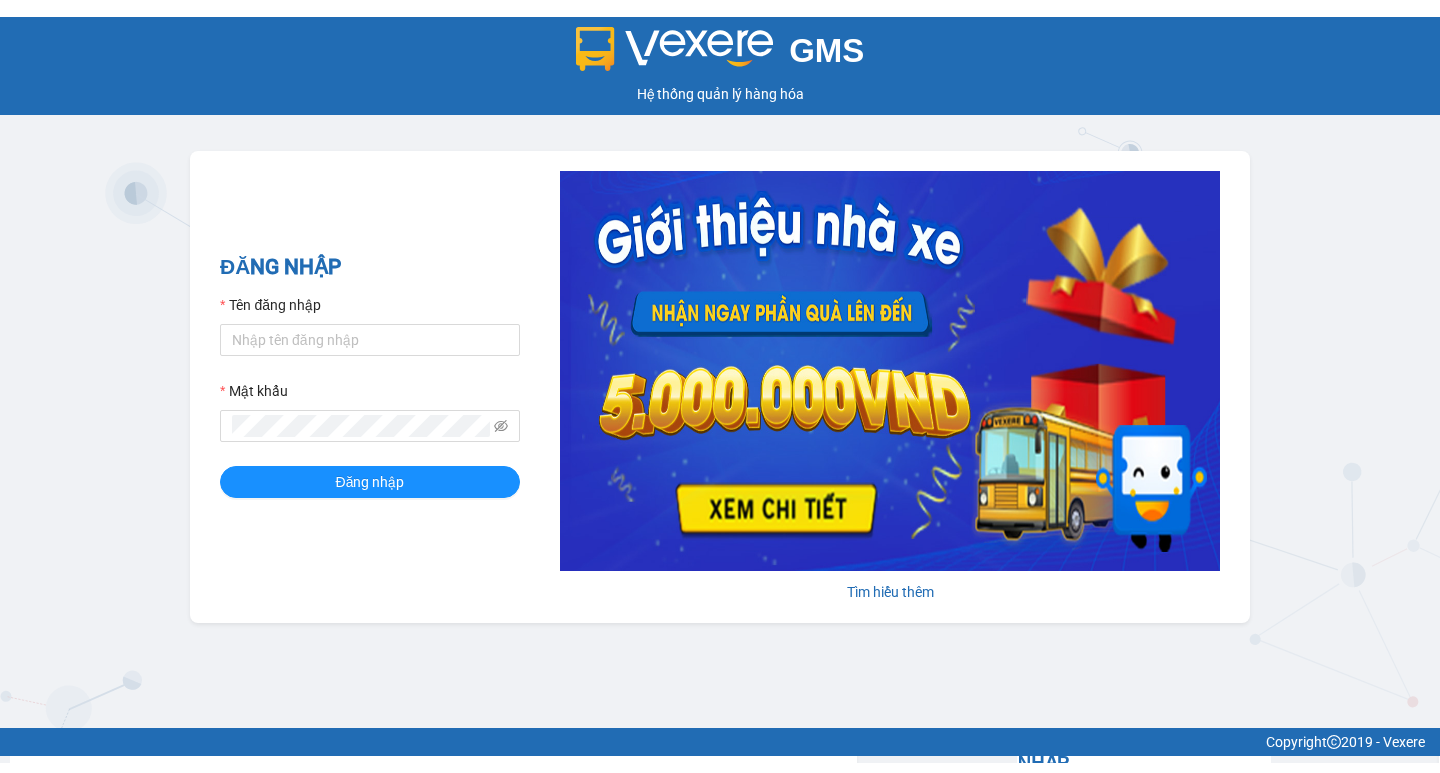 scroll, scrollTop: 0, scrollLeft: 0, axis: both 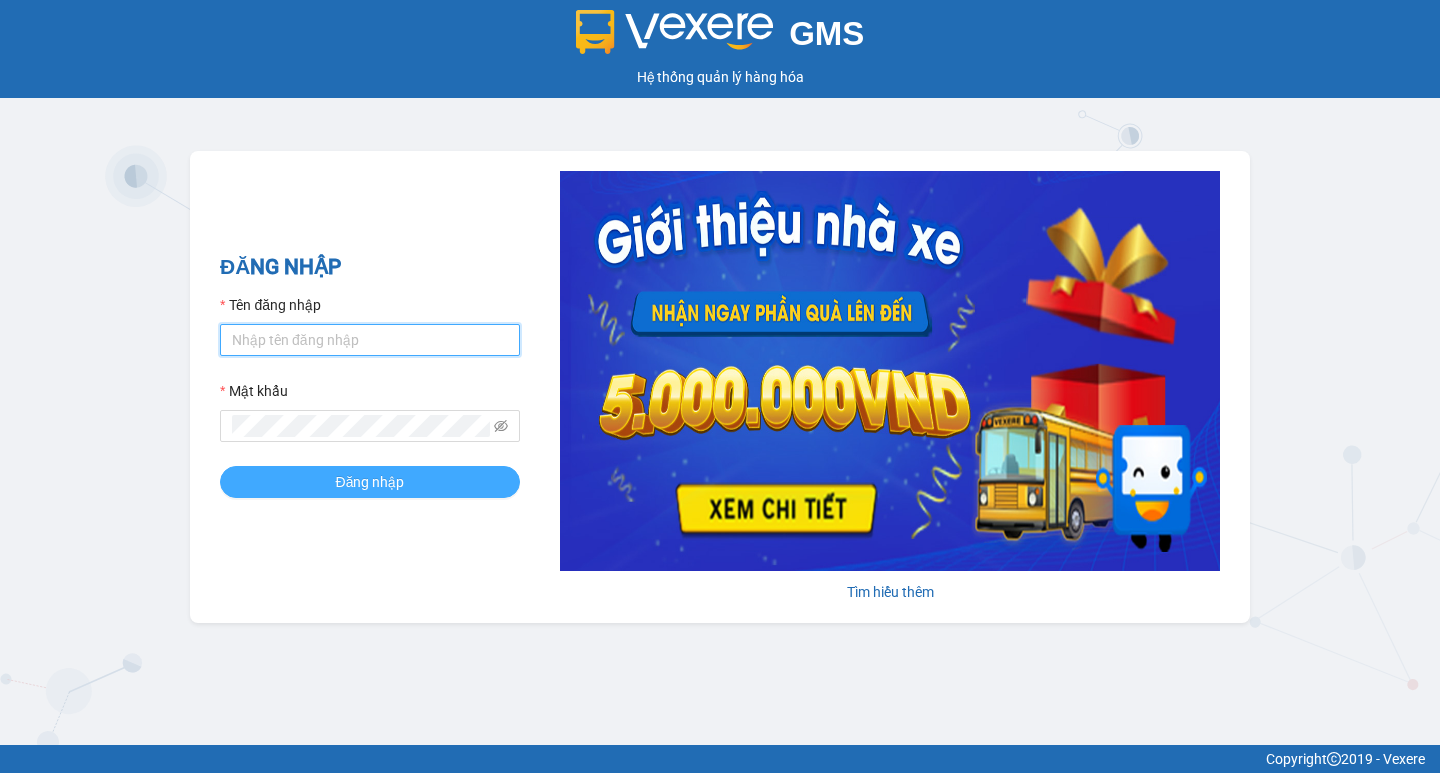 type on "tram.thanhlich" 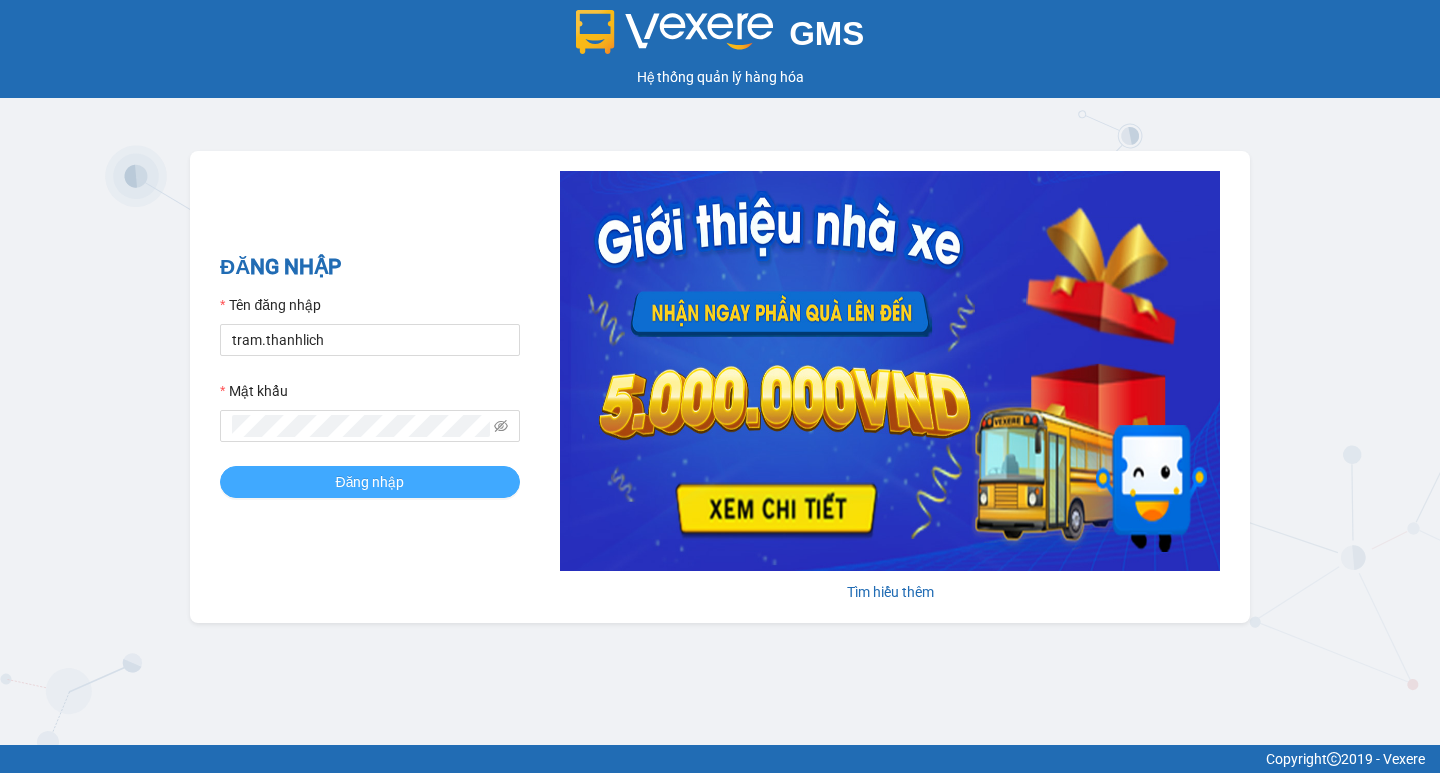 click on "Đăng nhập" at bounding box center [370, 482] 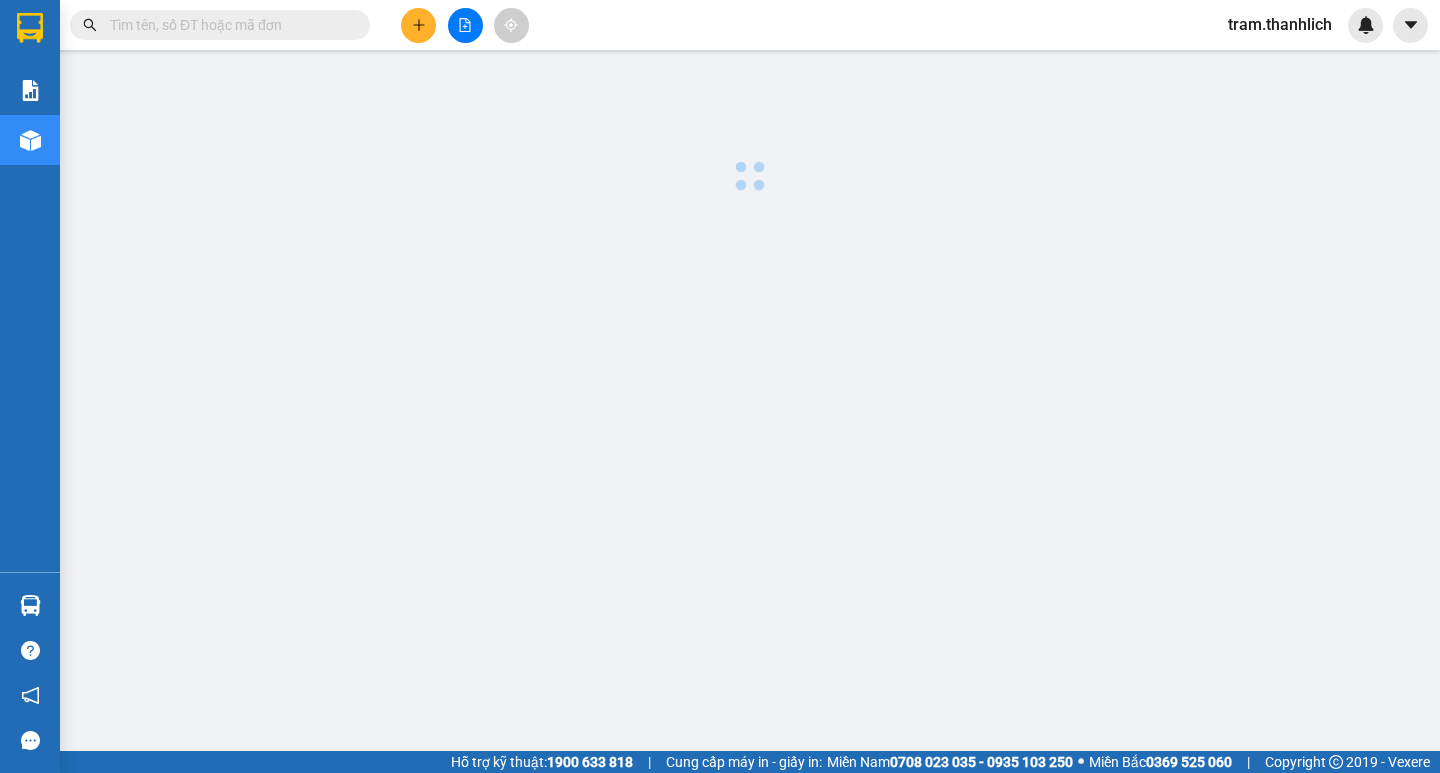scroll, scrollTop: 0, scrollLeft: 0, axis: both 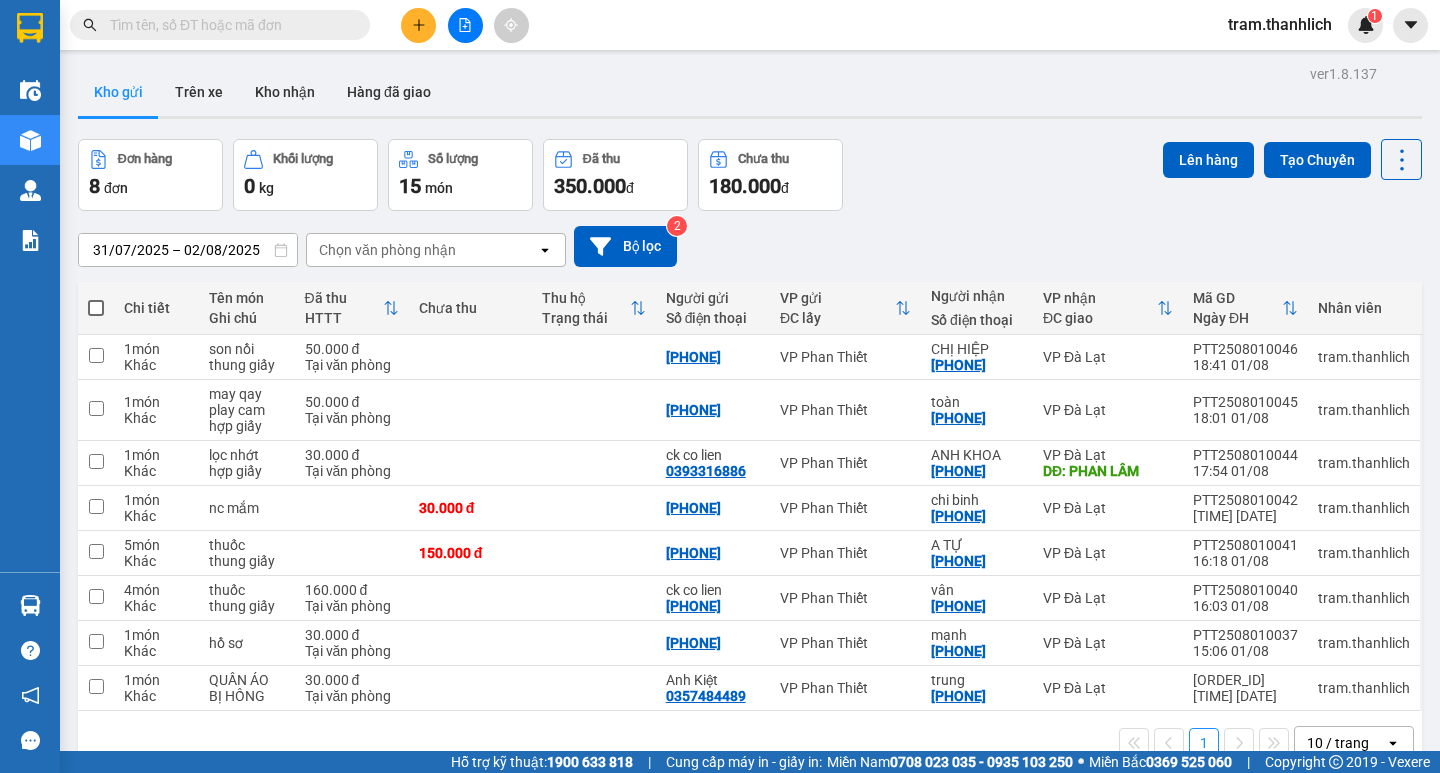 click 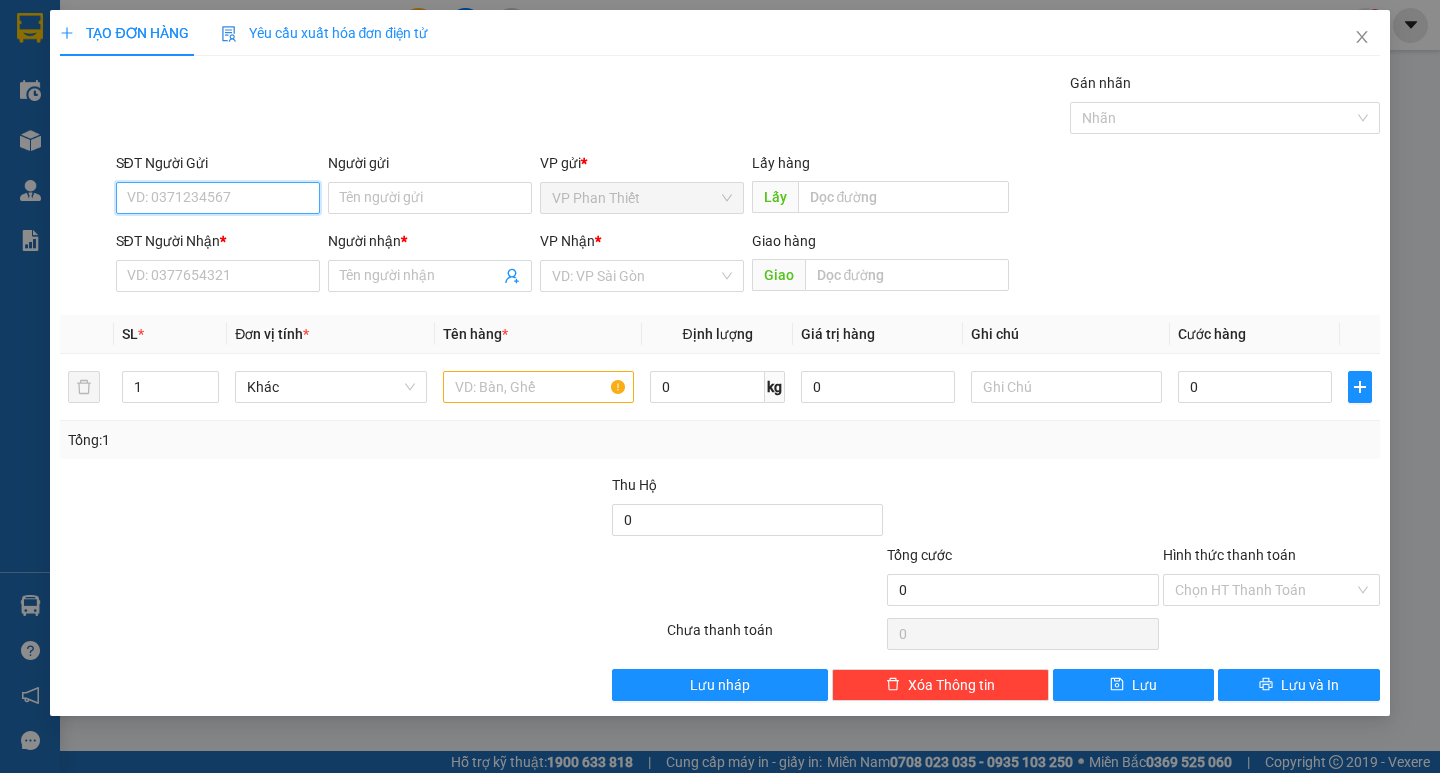 click on "SĐT Người Gửi" at bounding box center [218, 198] 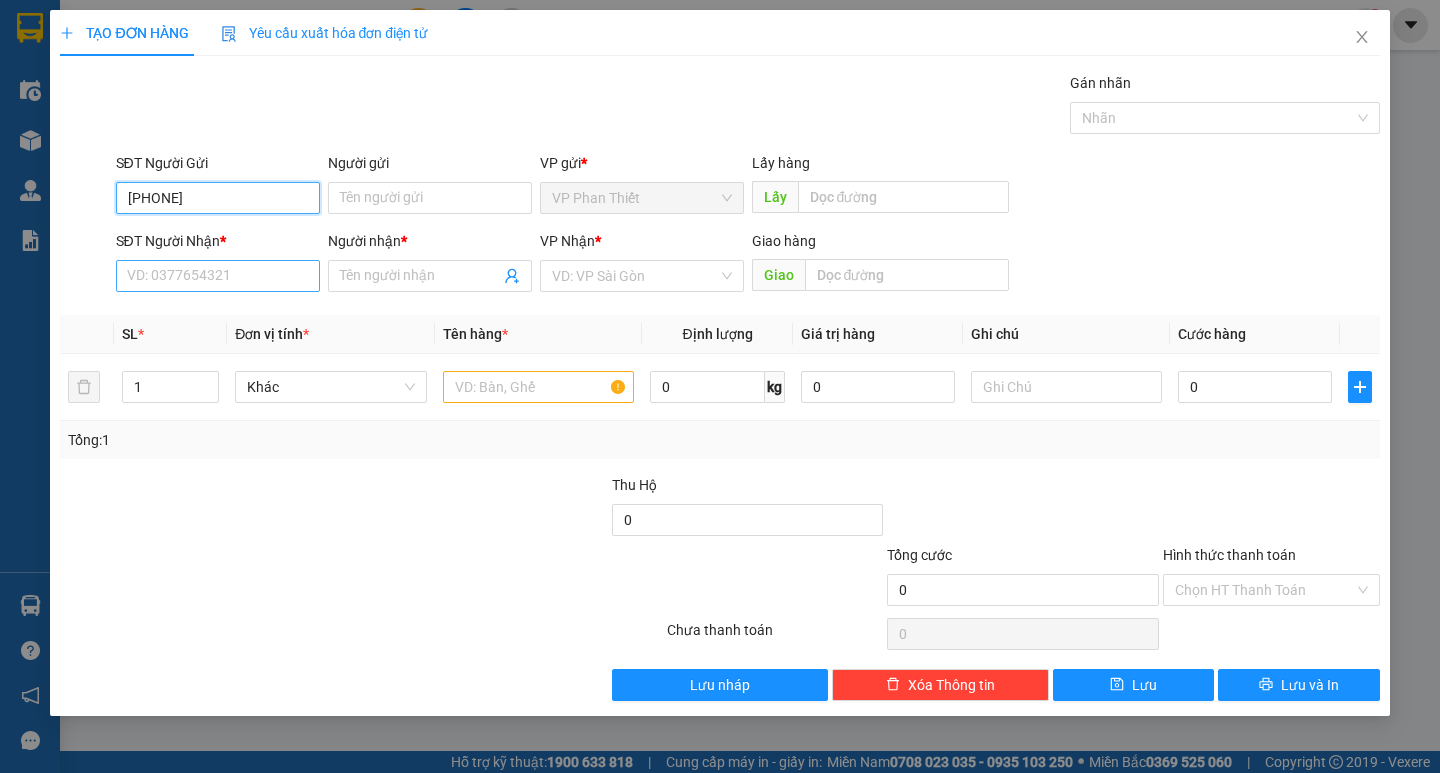 type on "[PHONE]" 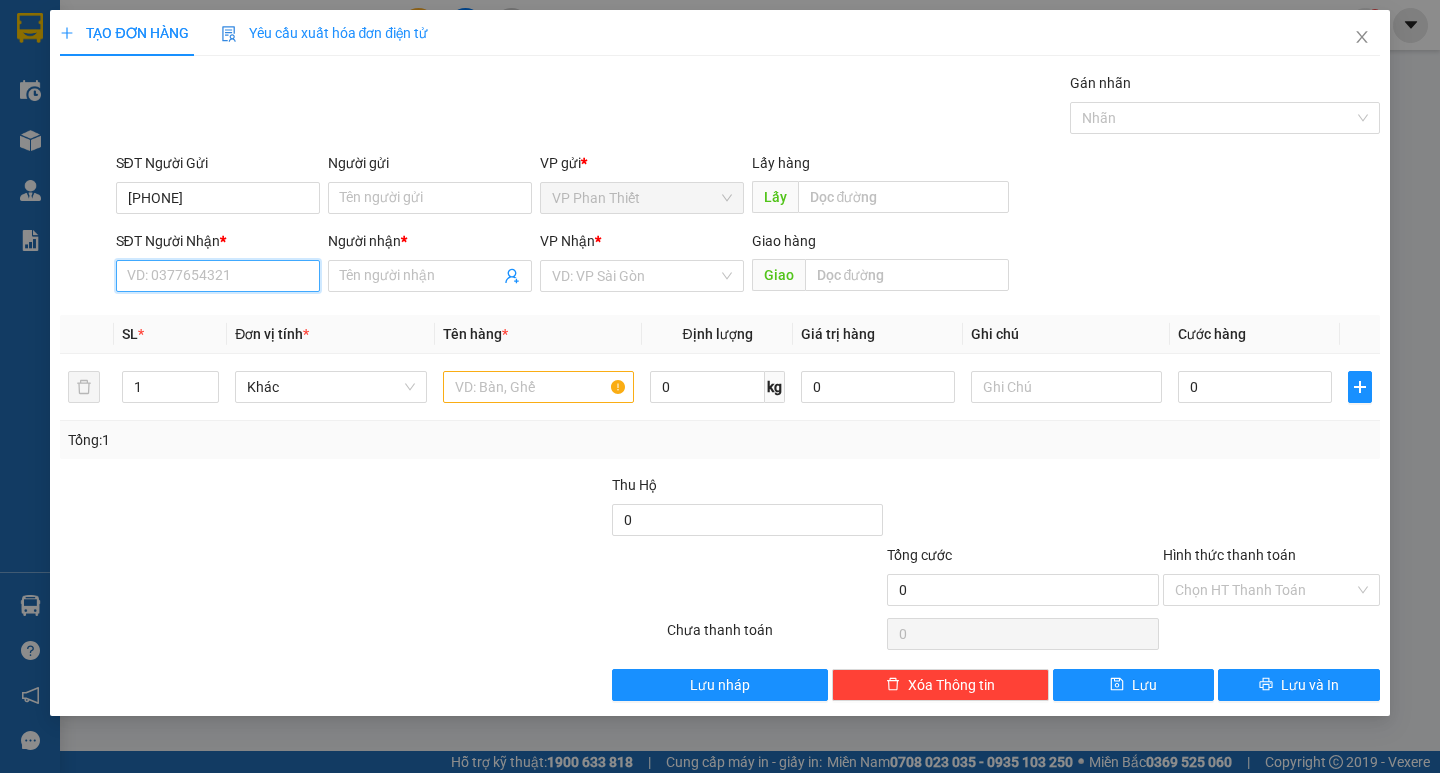 click on "SĐT Người Nhận  *" at bounding box center [218, 276] 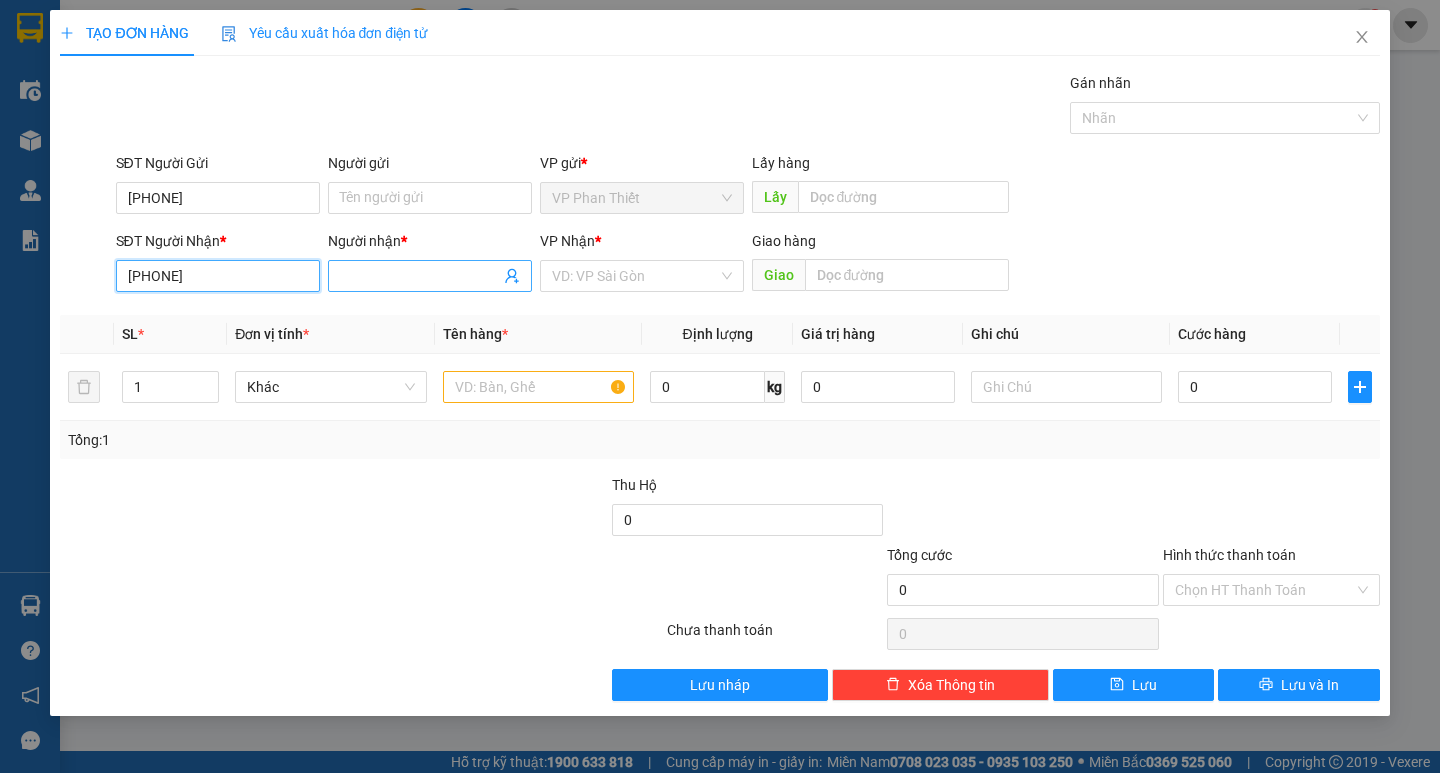 type on "[PHONE]" 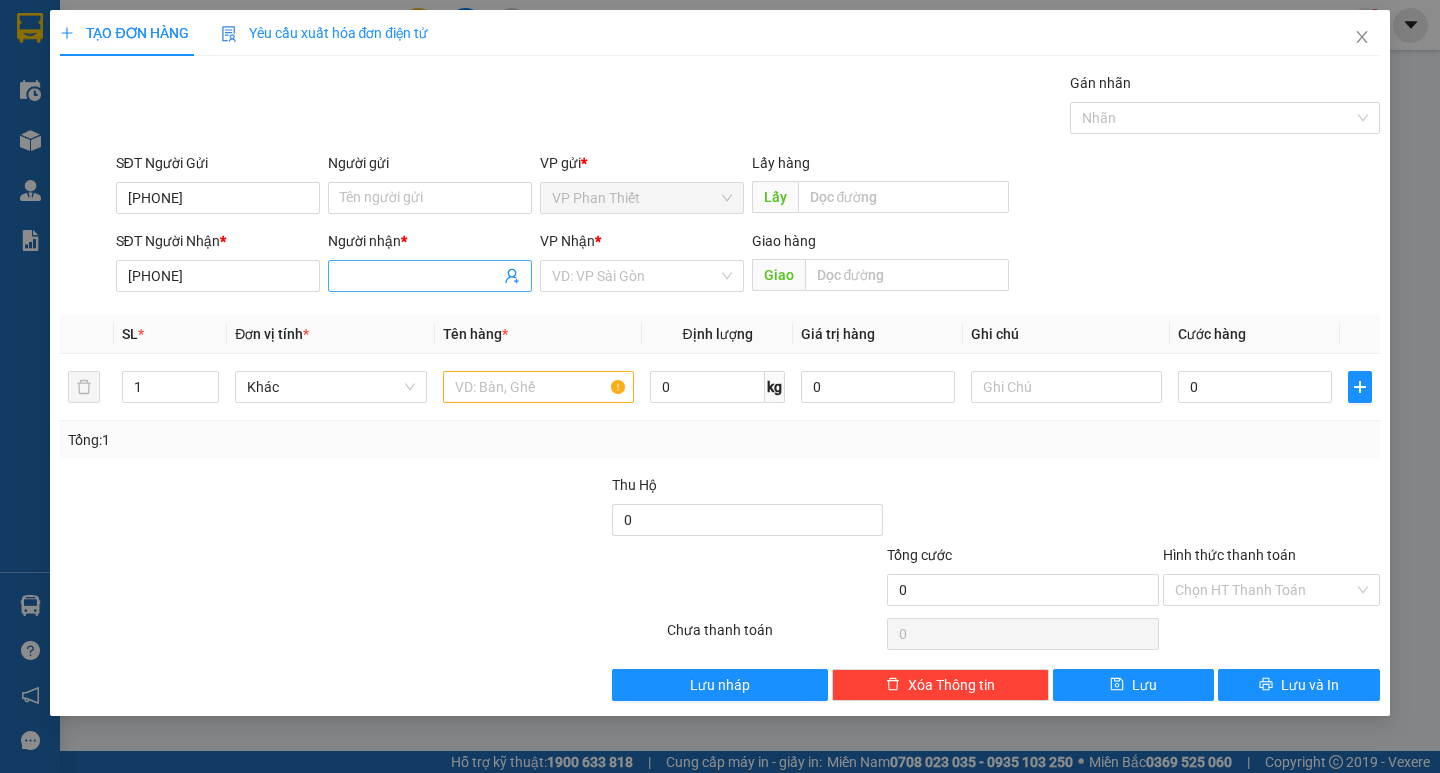click on "Người nhận  *" at bounding box center (420, 276) 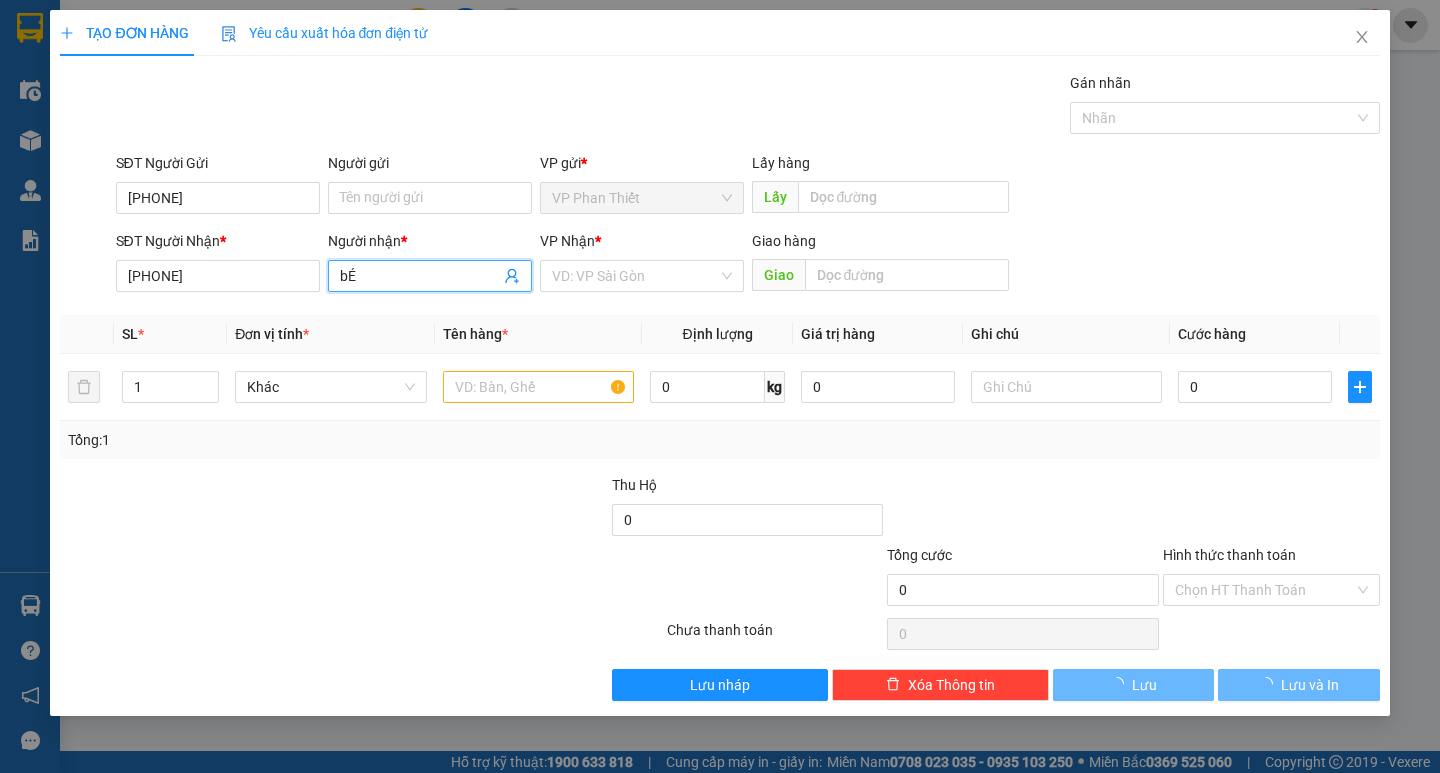type on "b" 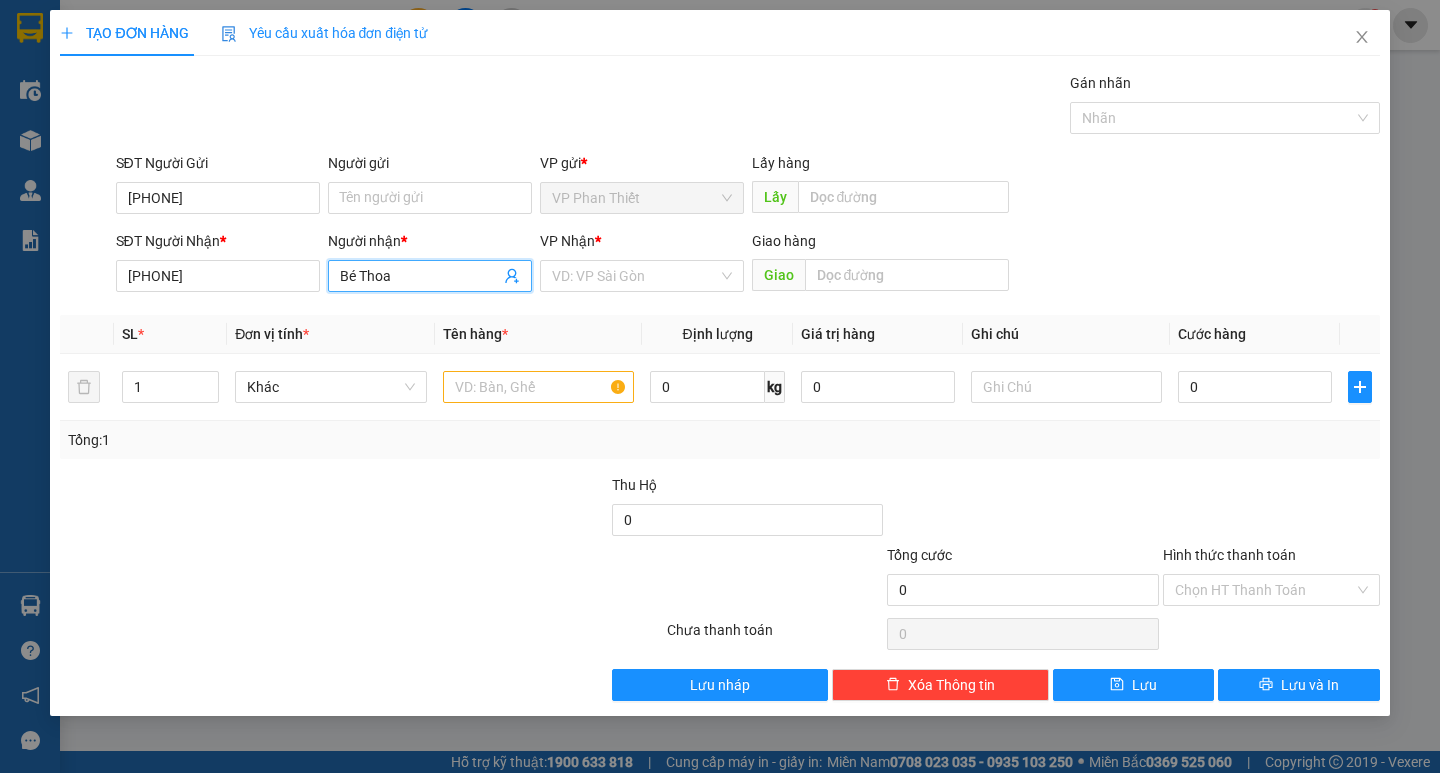 type on "Bé Thoa" 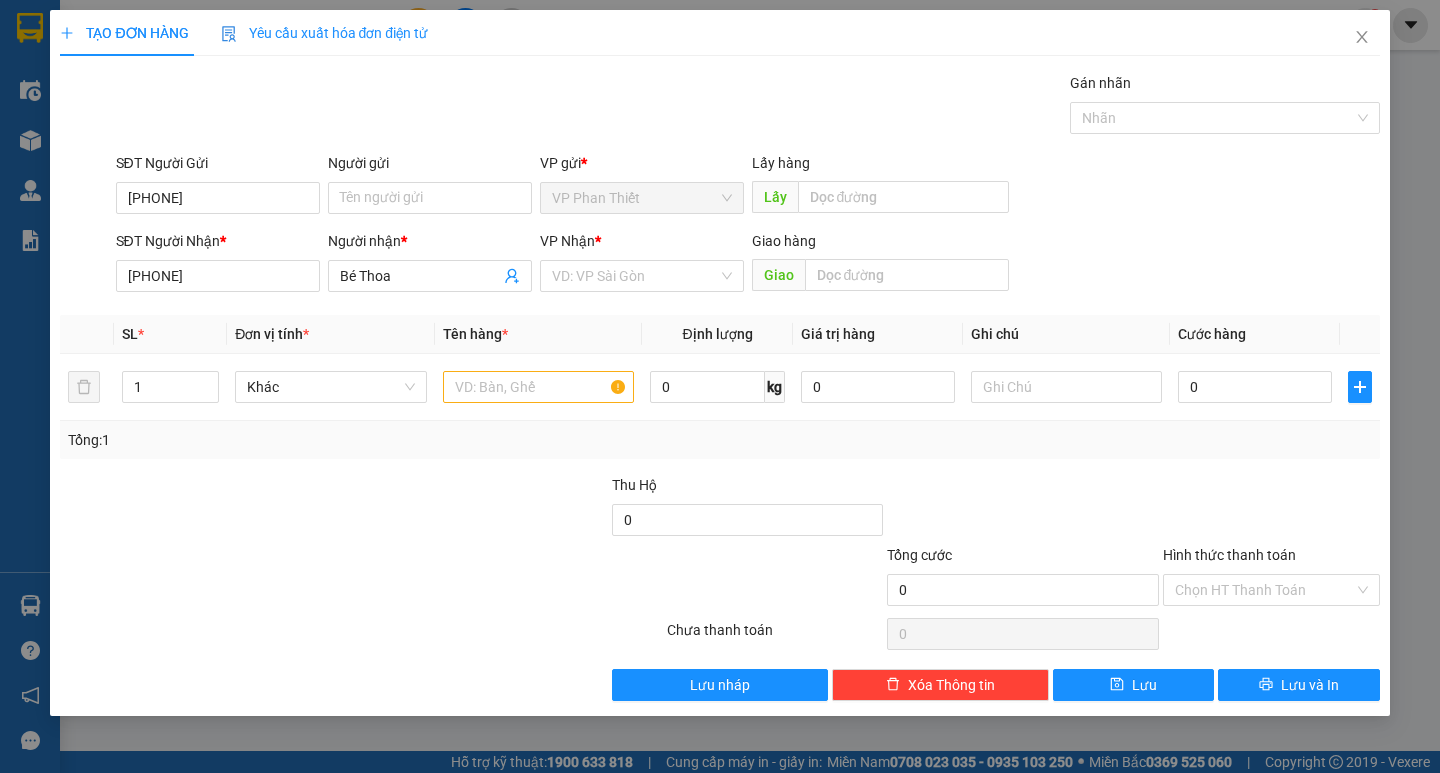 click at bounding box center (472, 509) 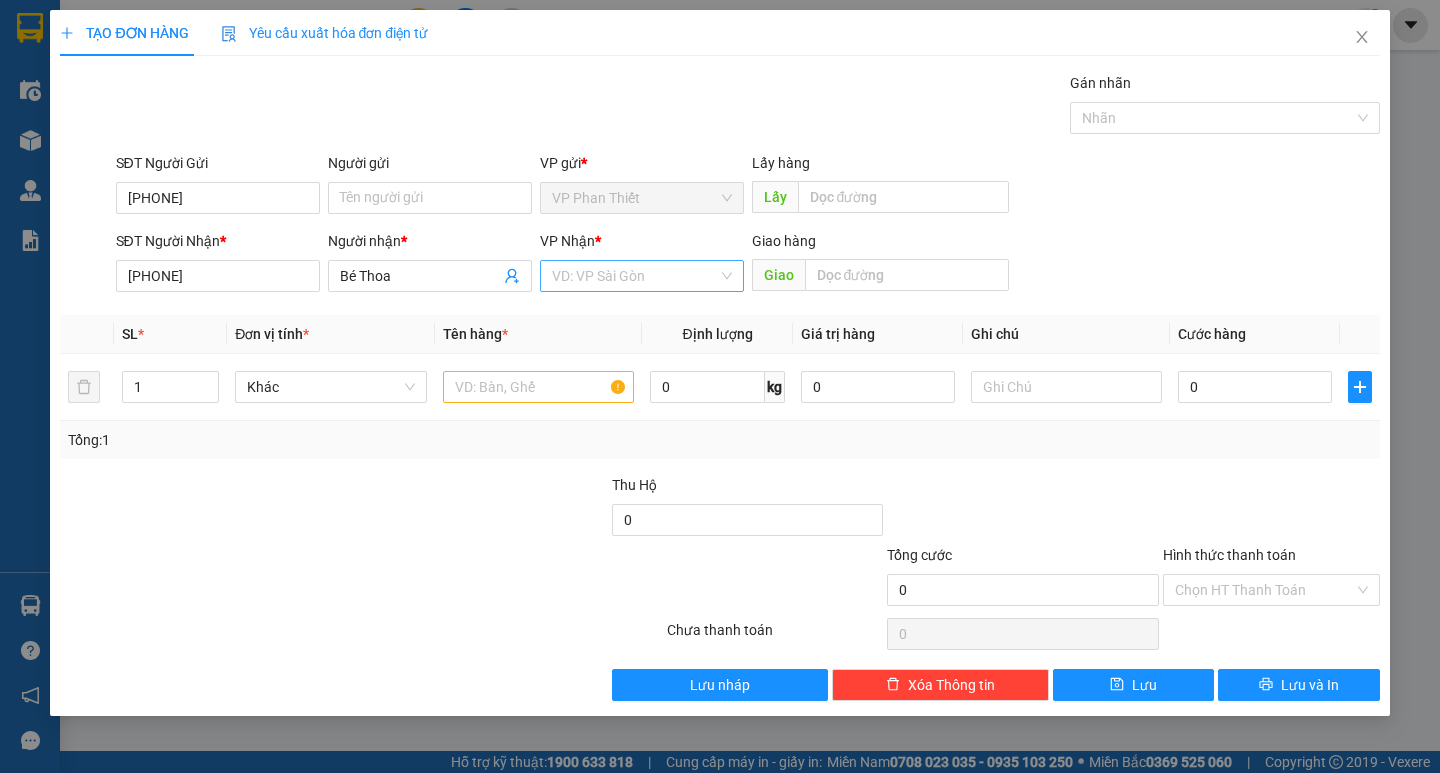 click at bounding box center [635, 276] 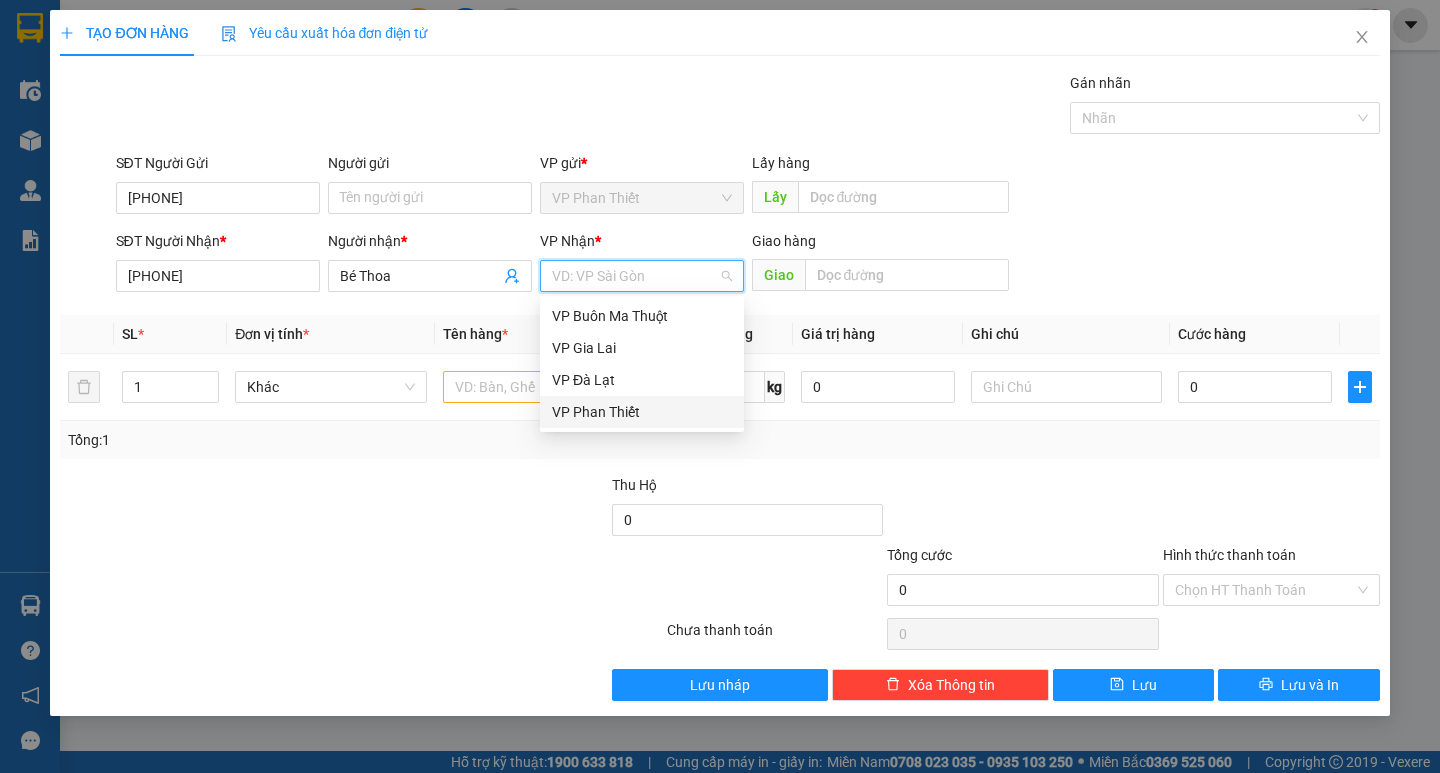 click on "VP Phan Thiết" at bounding box center [642, 412] 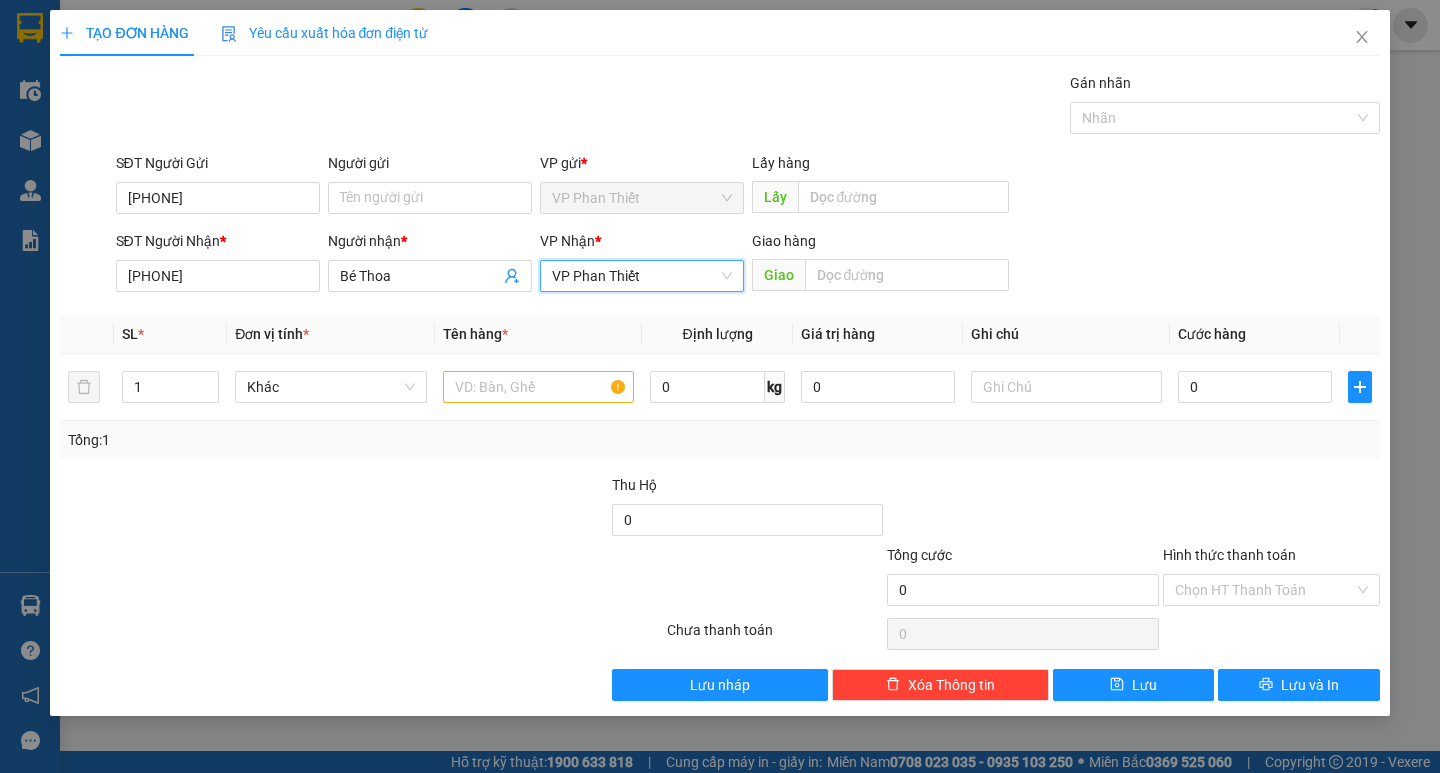 click on "VP Phan Thiết" at bounding box center [642, 276] 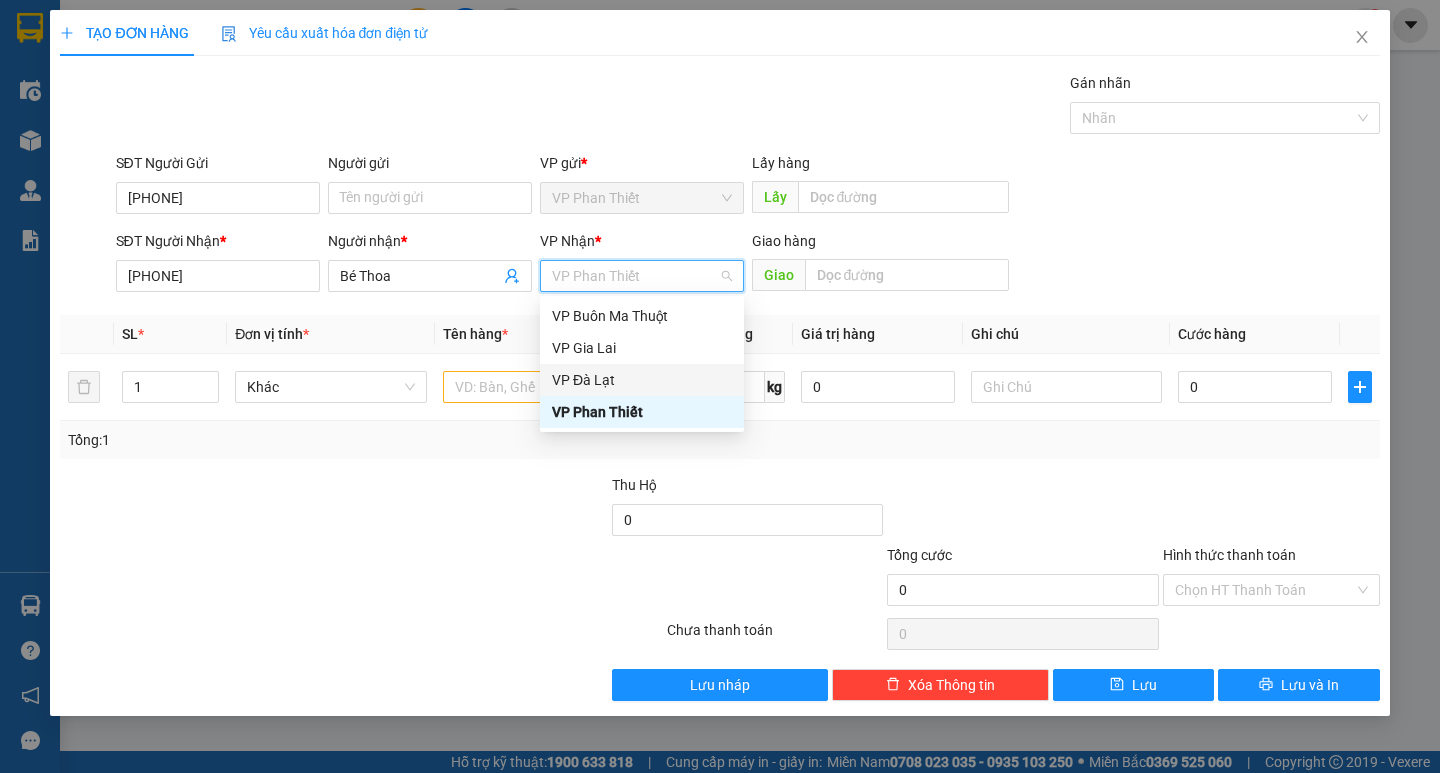 click on "VP Đà Lạt" at bounding box center (642, 380) 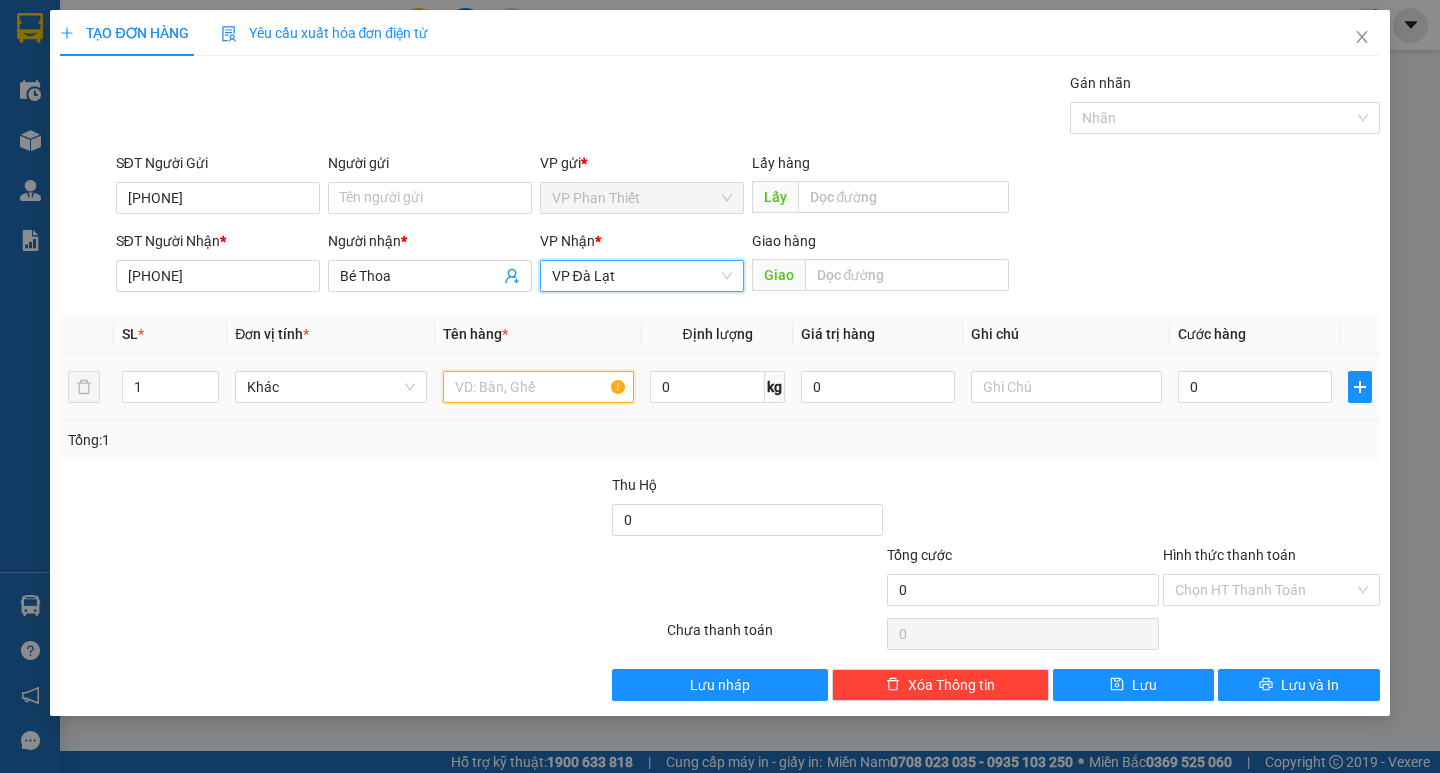 click at bounding box center (538, 387) 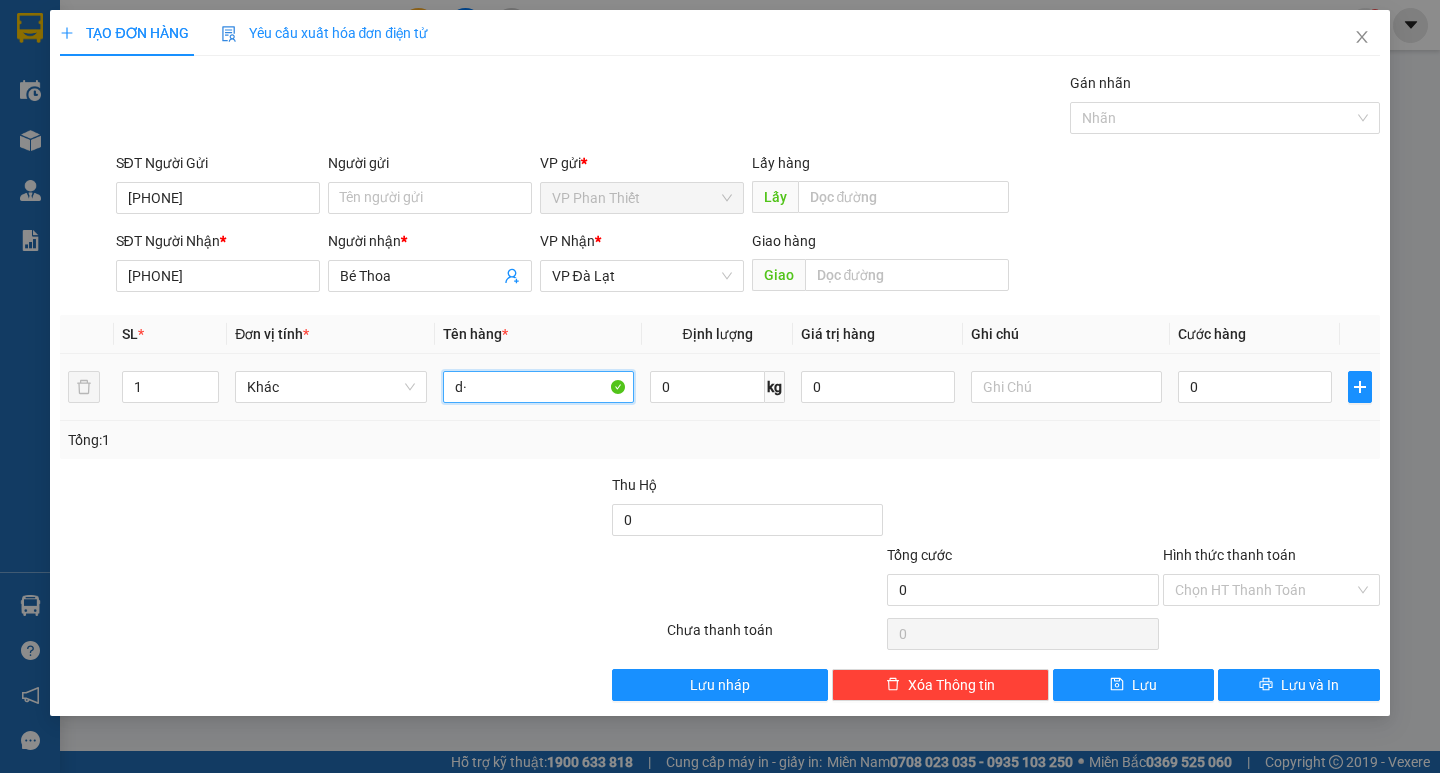 type on "d" 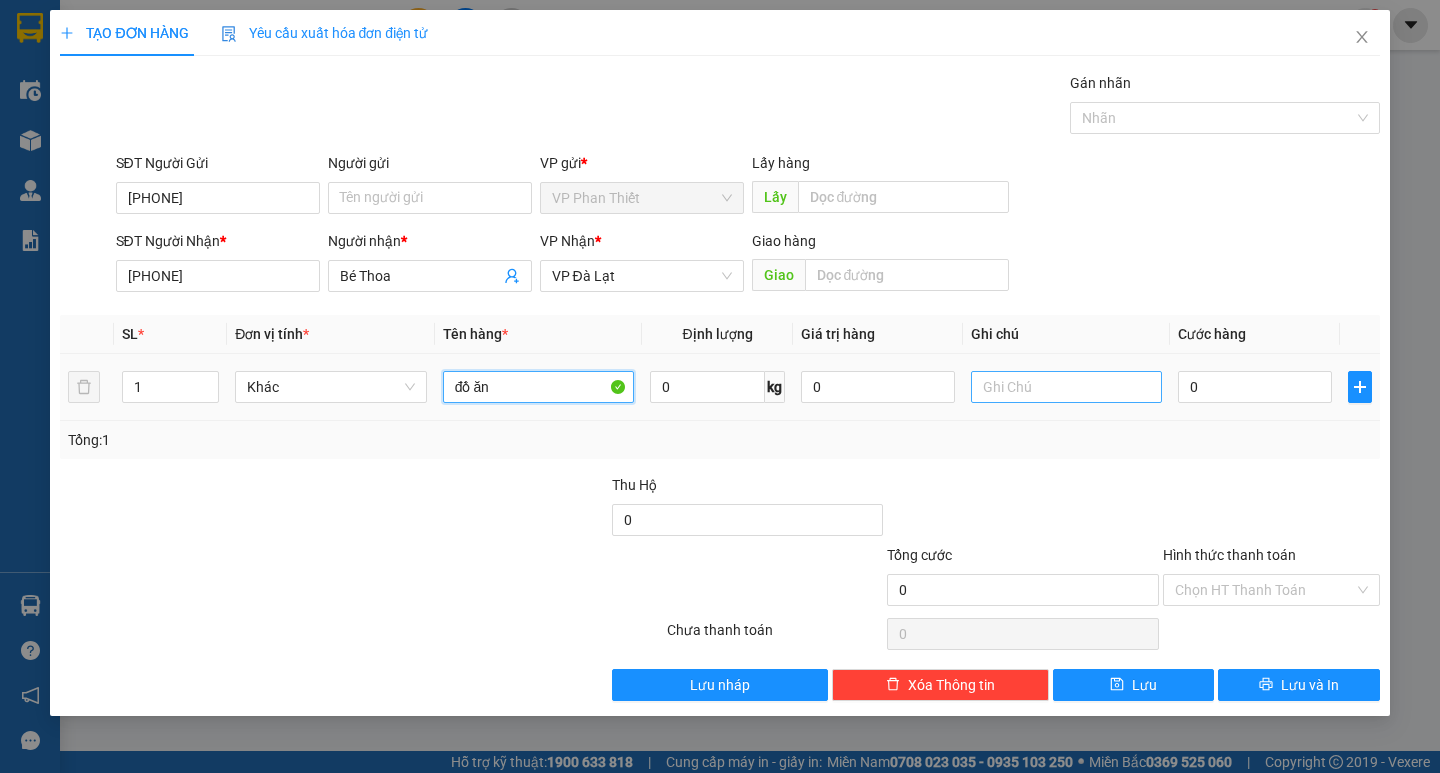 type on "đồ ăn" 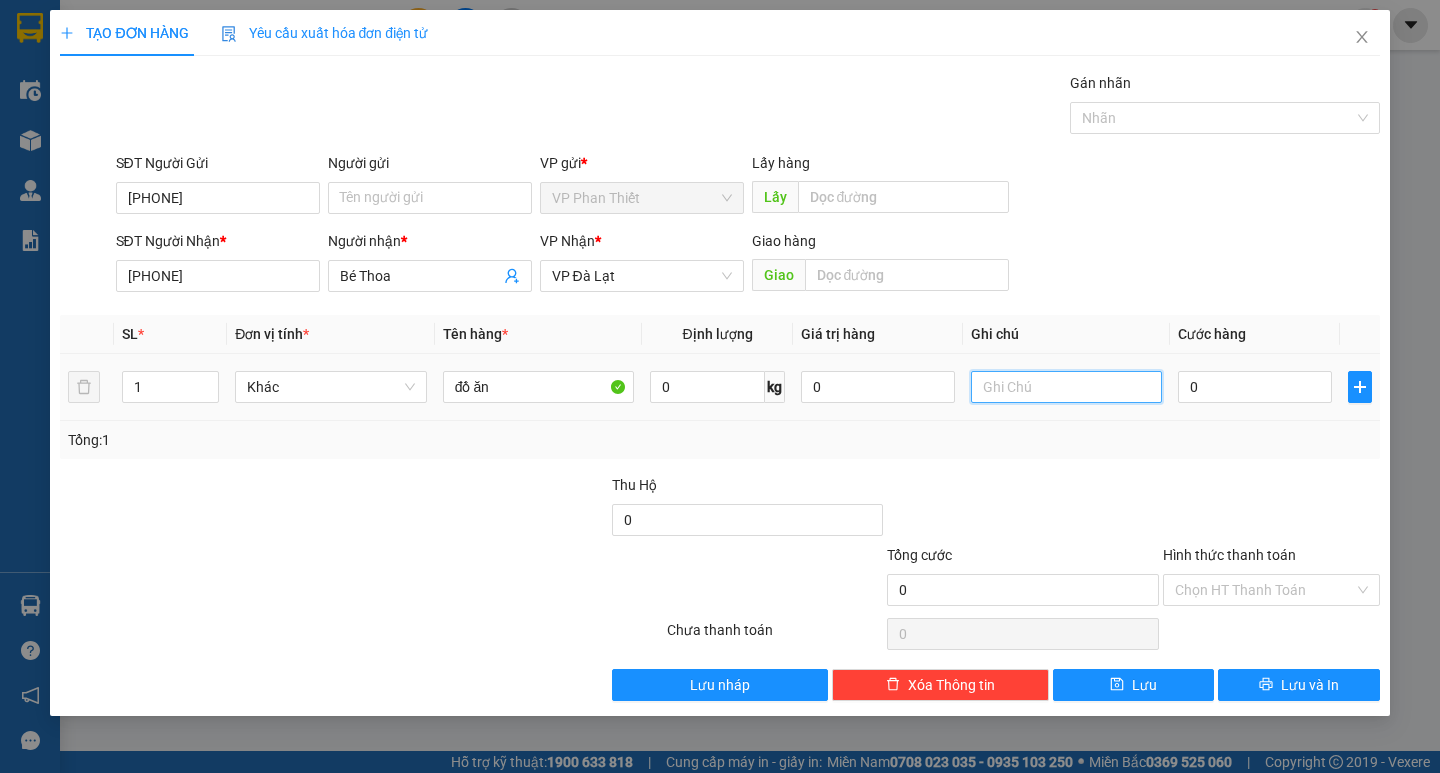 click at bounding box center (1066, 387) 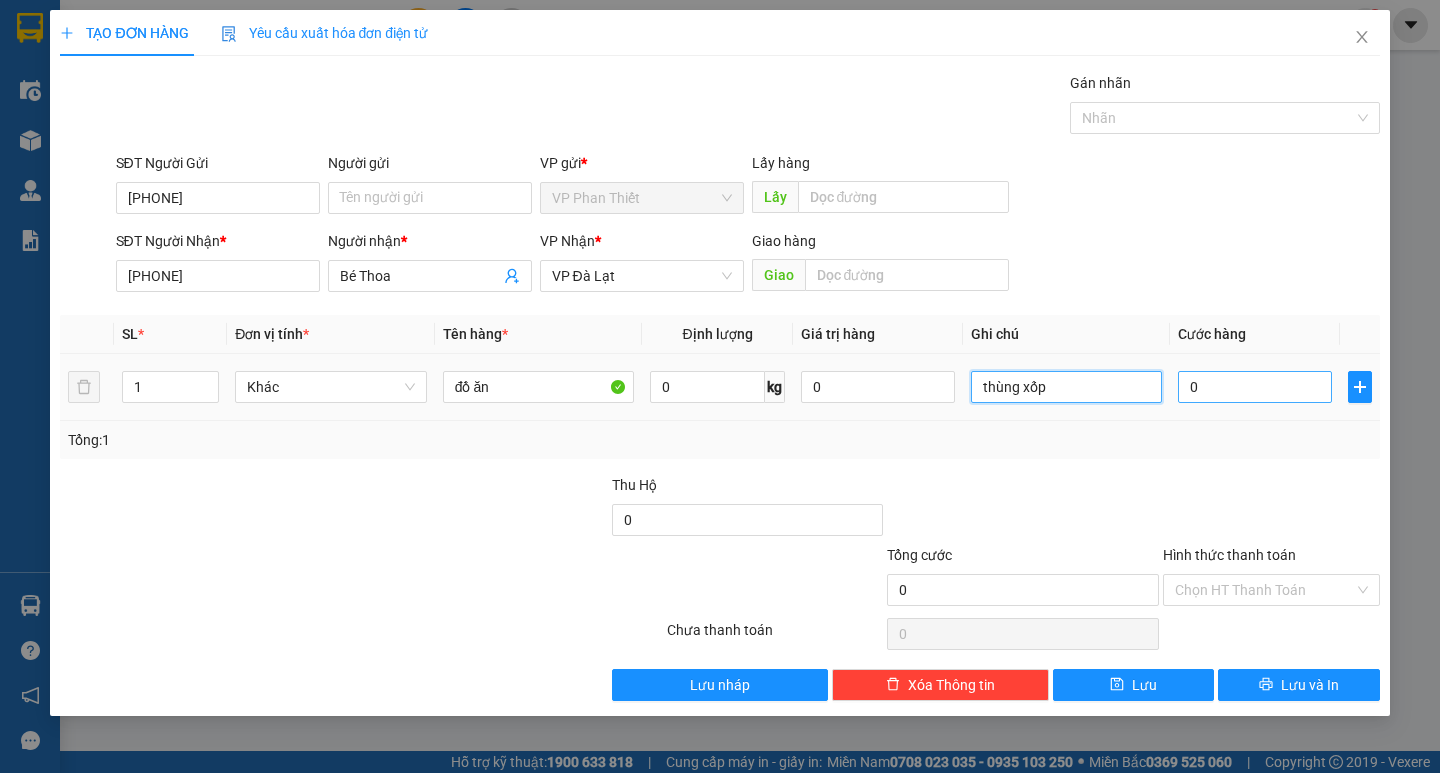 type on "thùng xốp" 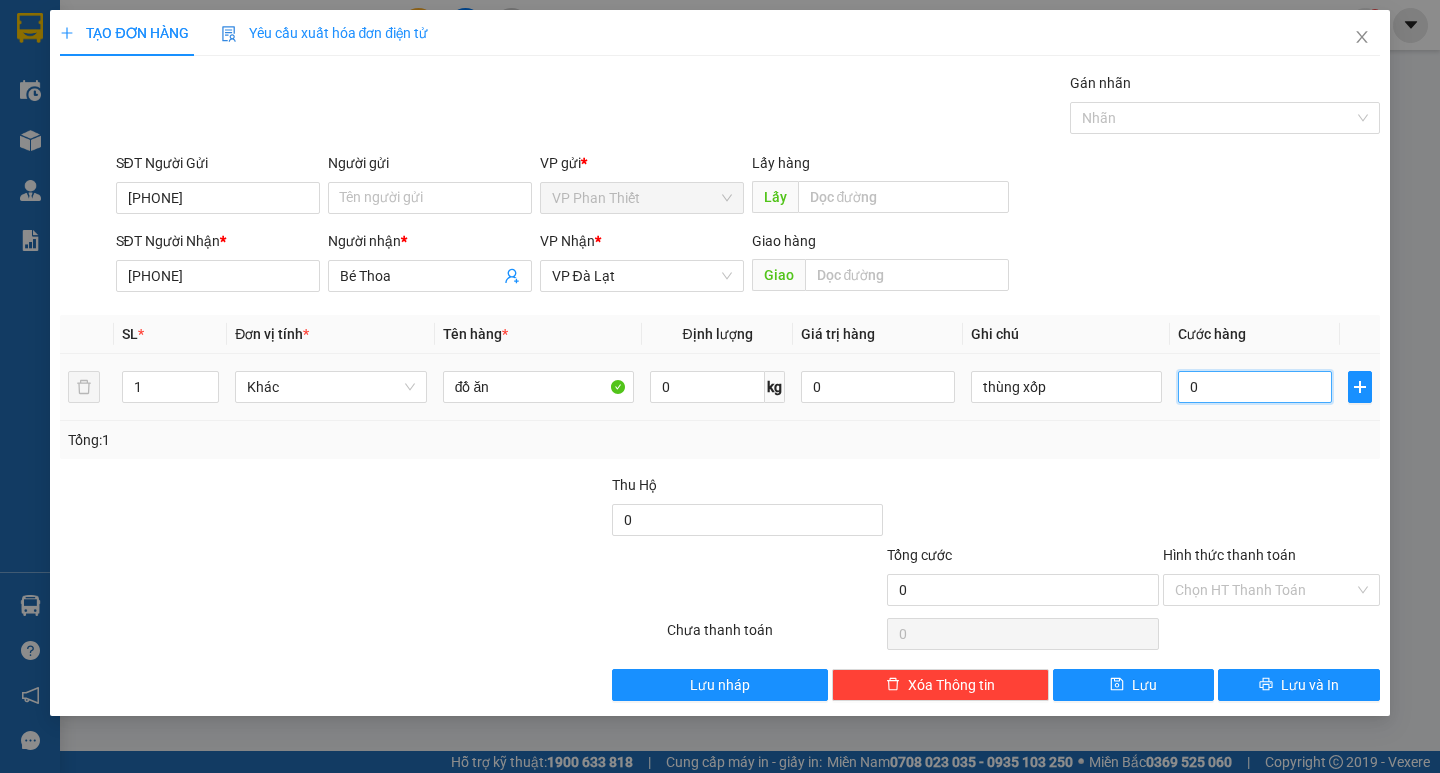 click on "0" at bounding box center [1255, 387] 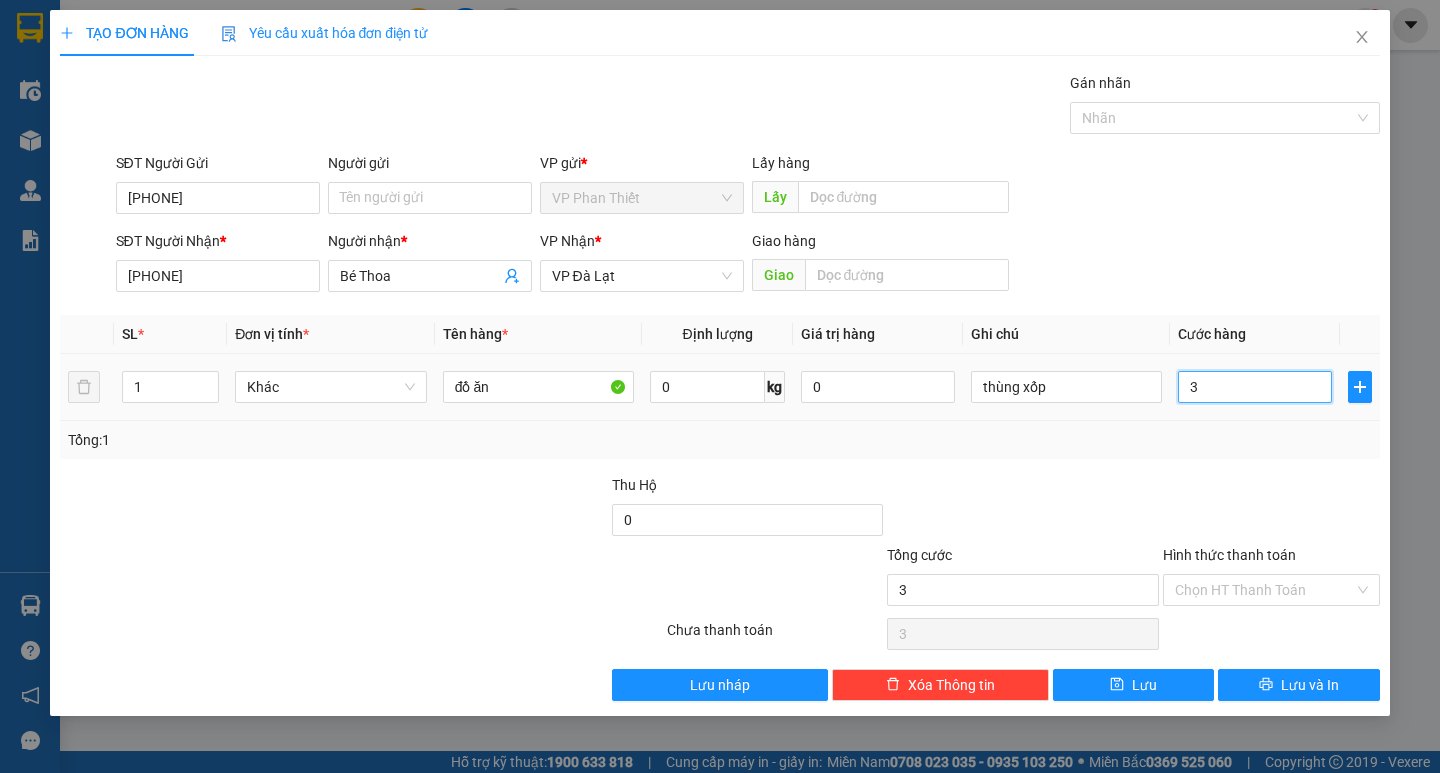type on "30" 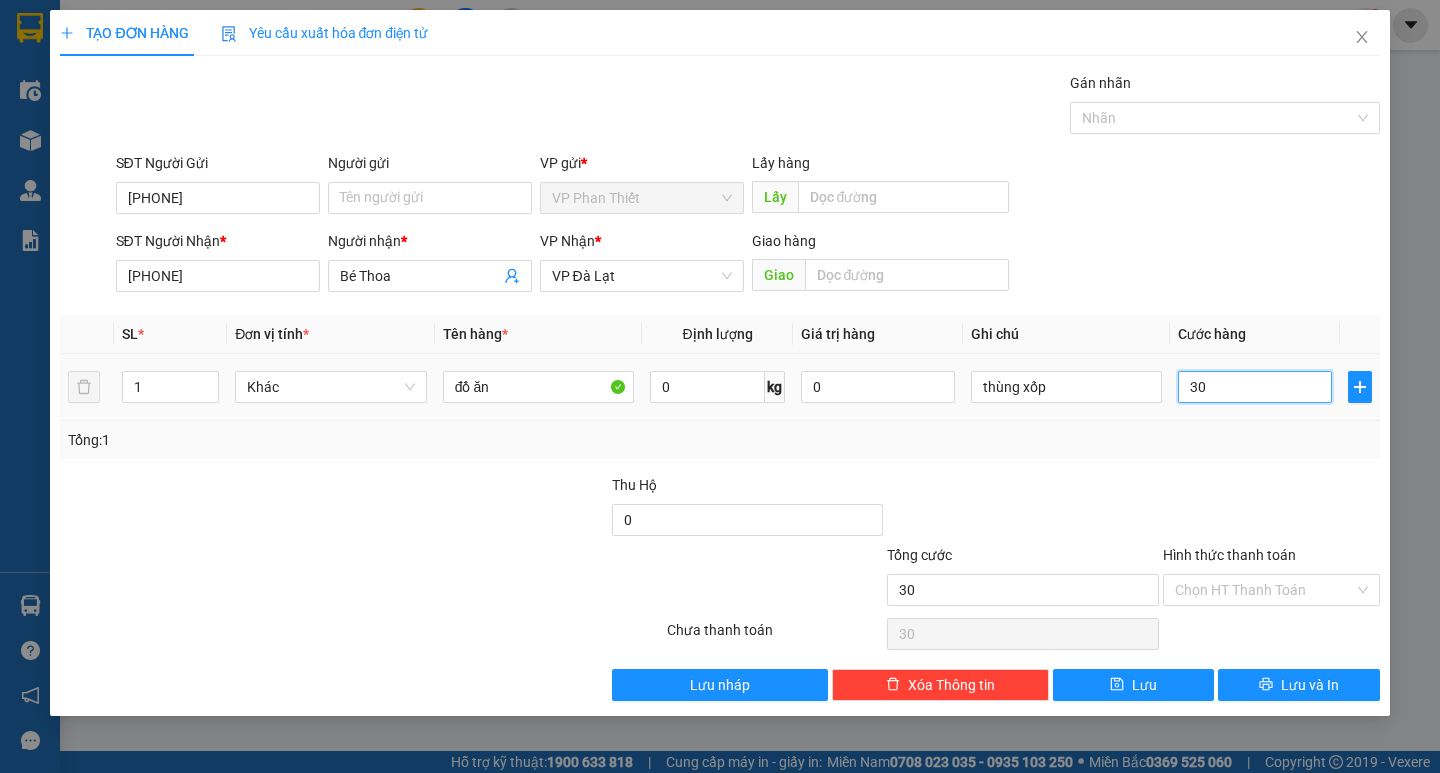 type on "300" 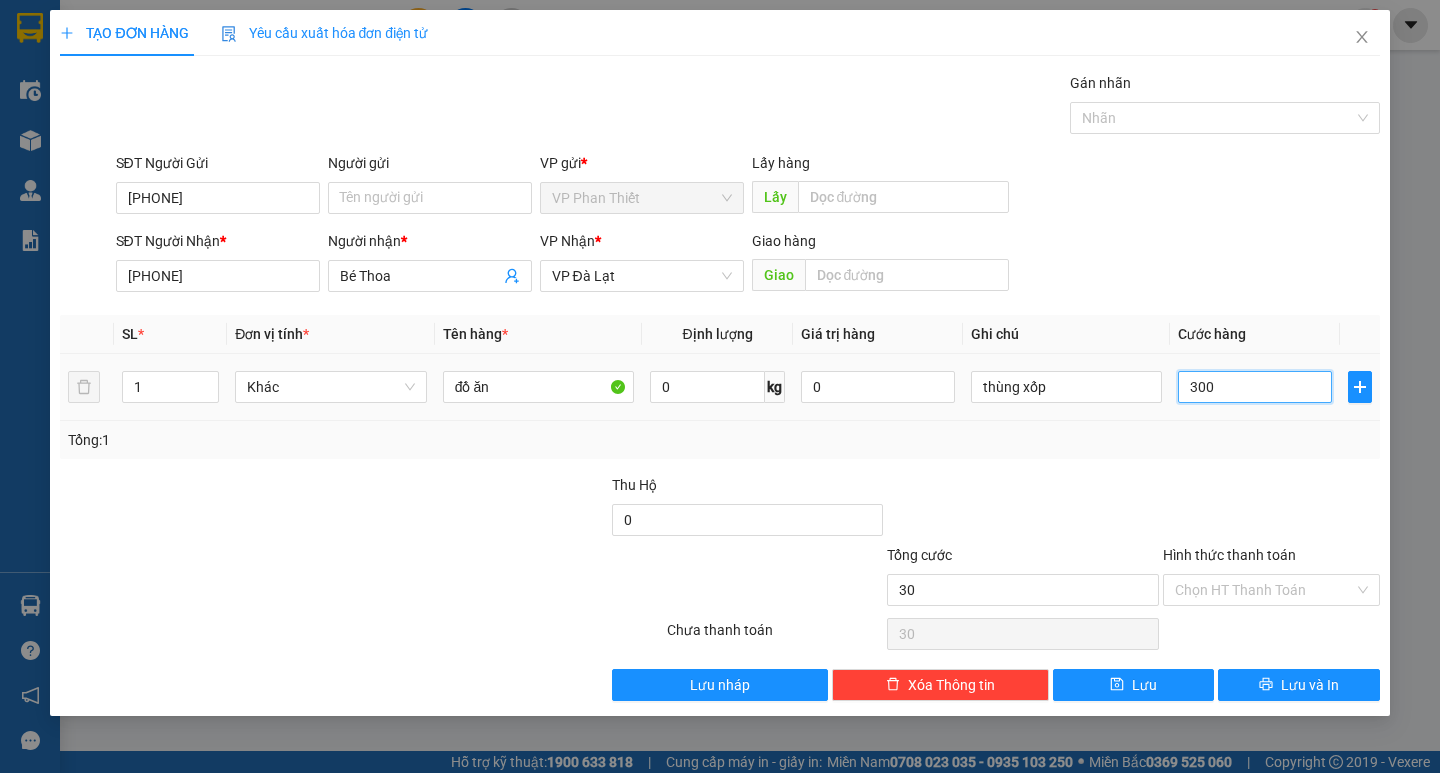 type on "300" 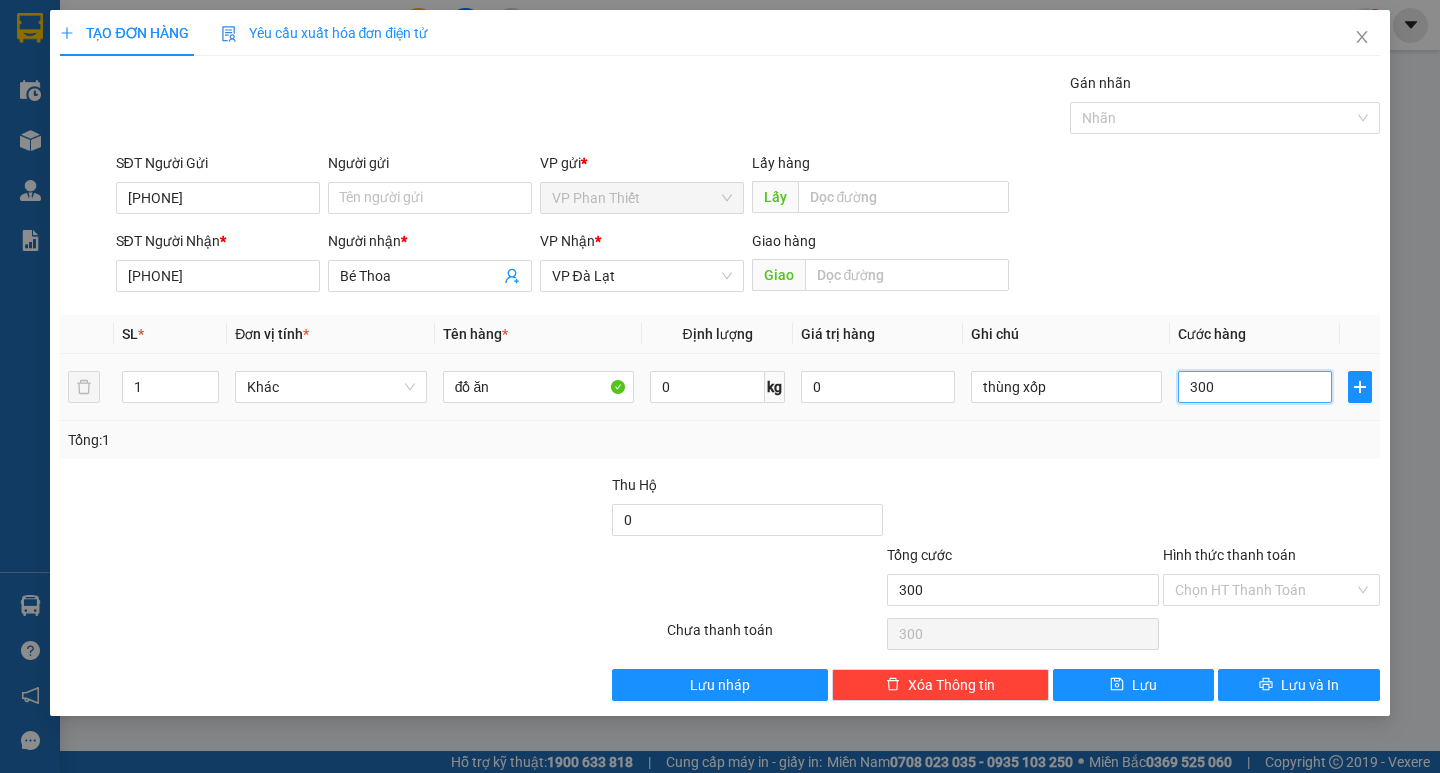 type on "3.000" 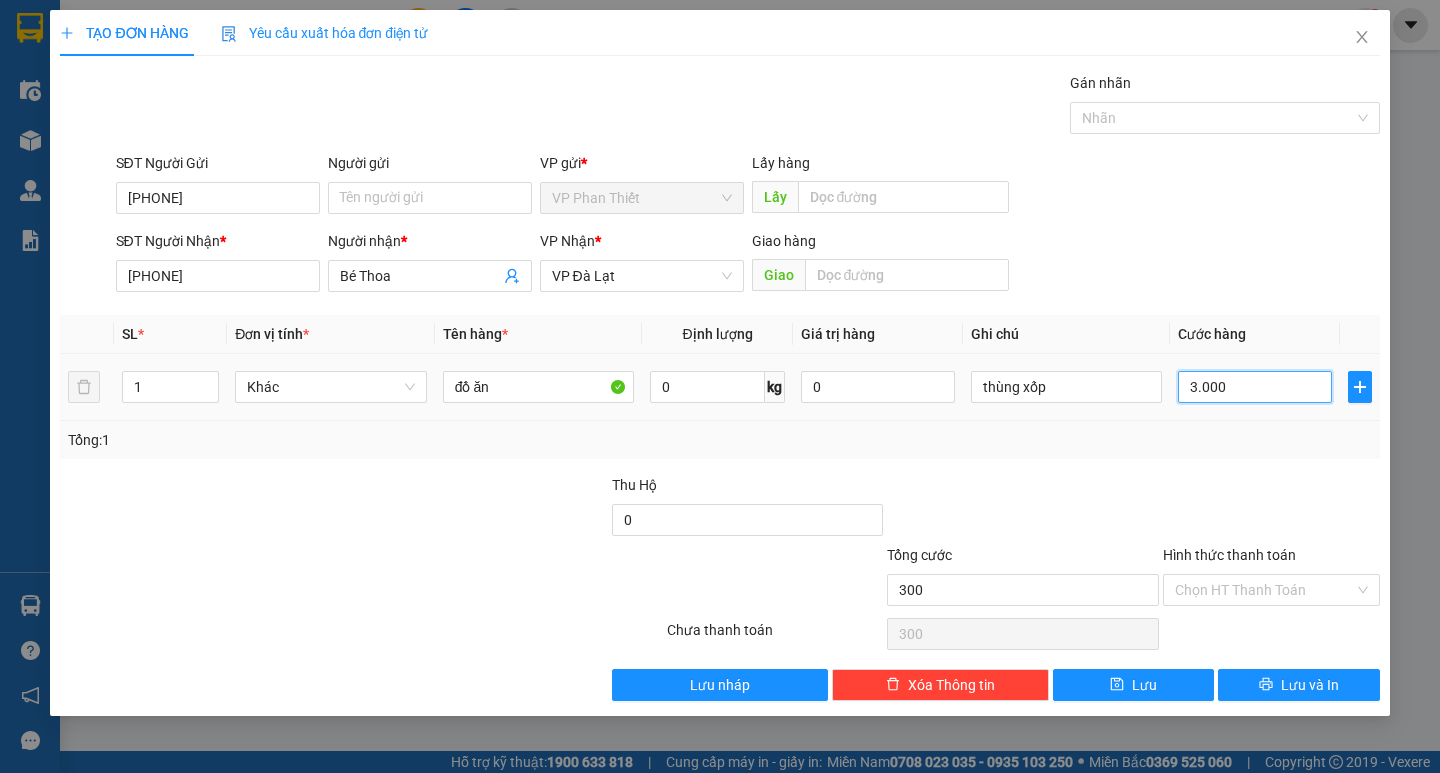 type on "3.000" 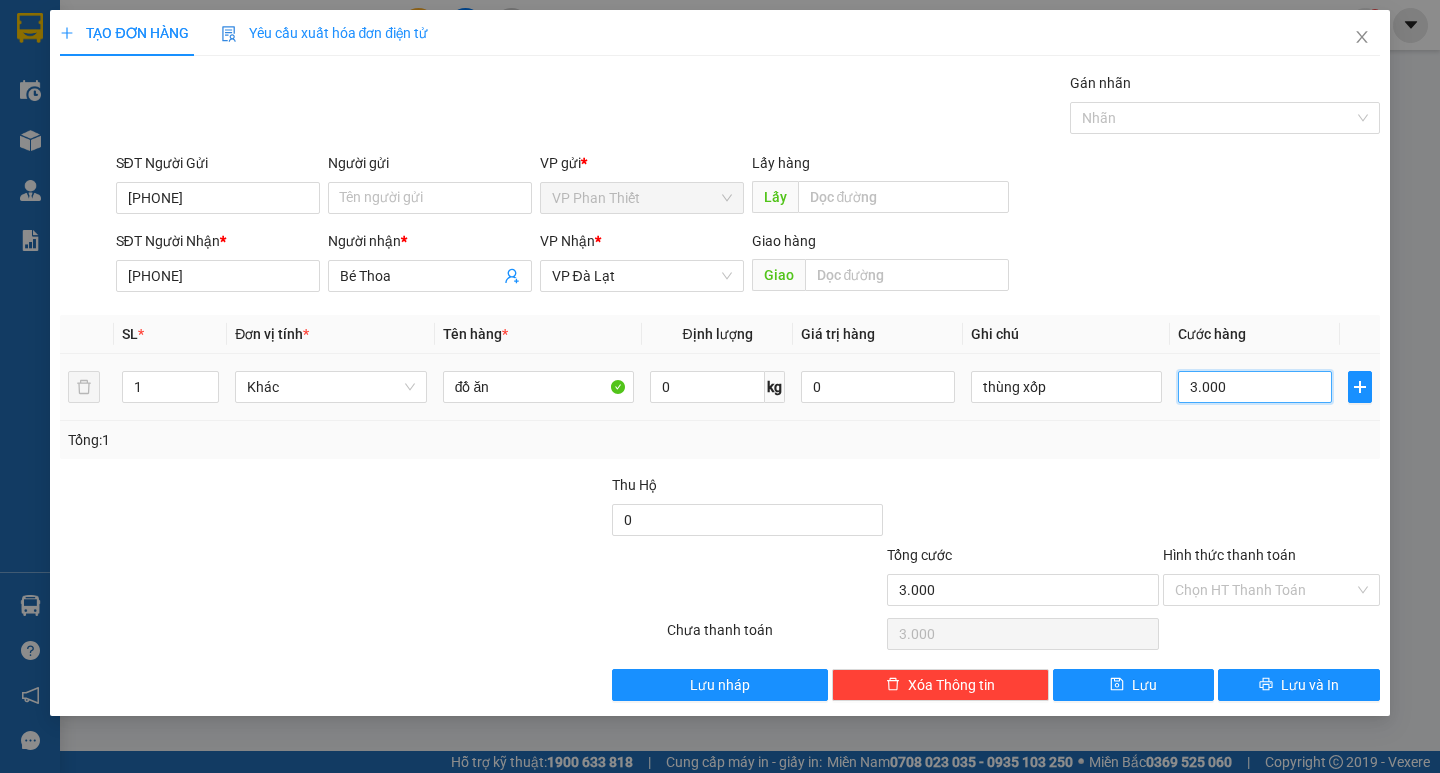 type on "30.000" 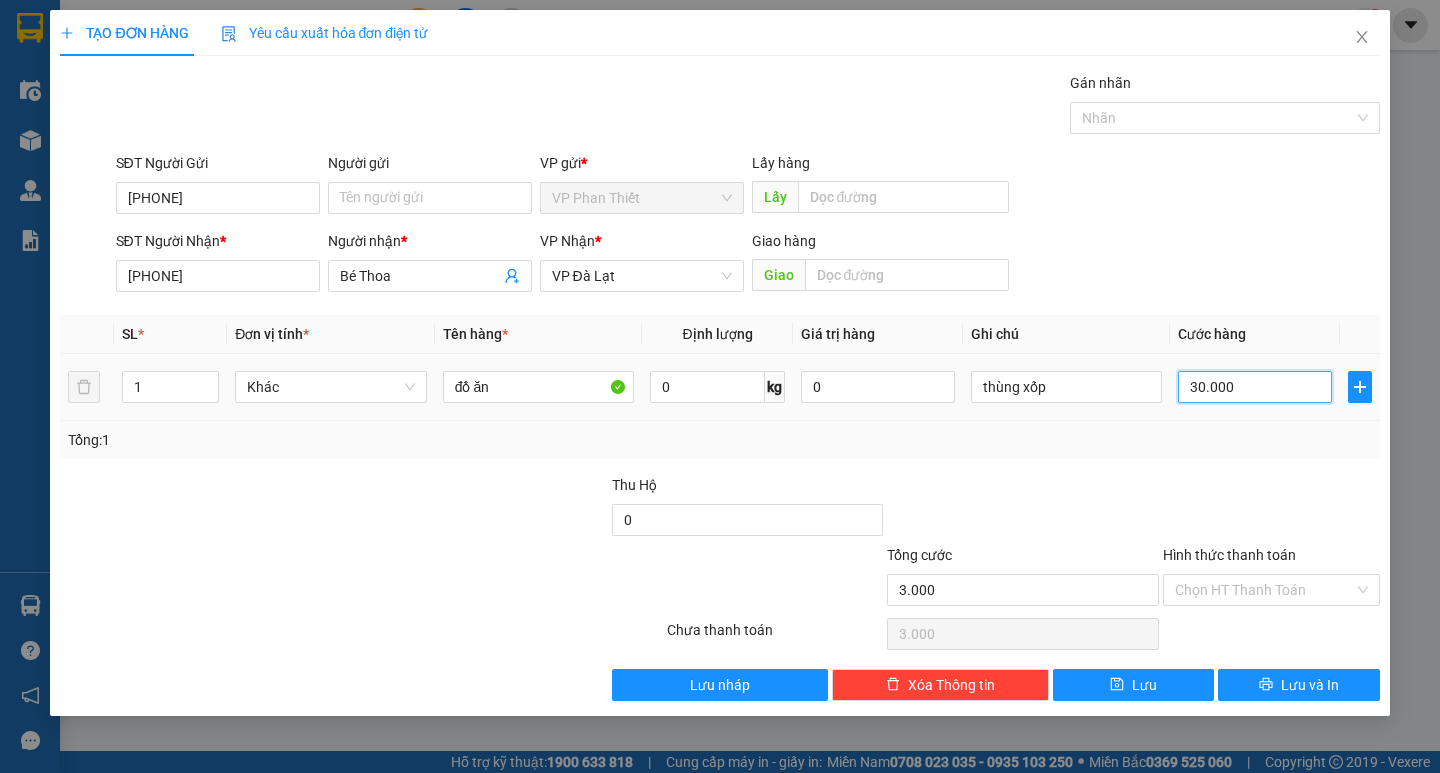 type on "30.000" 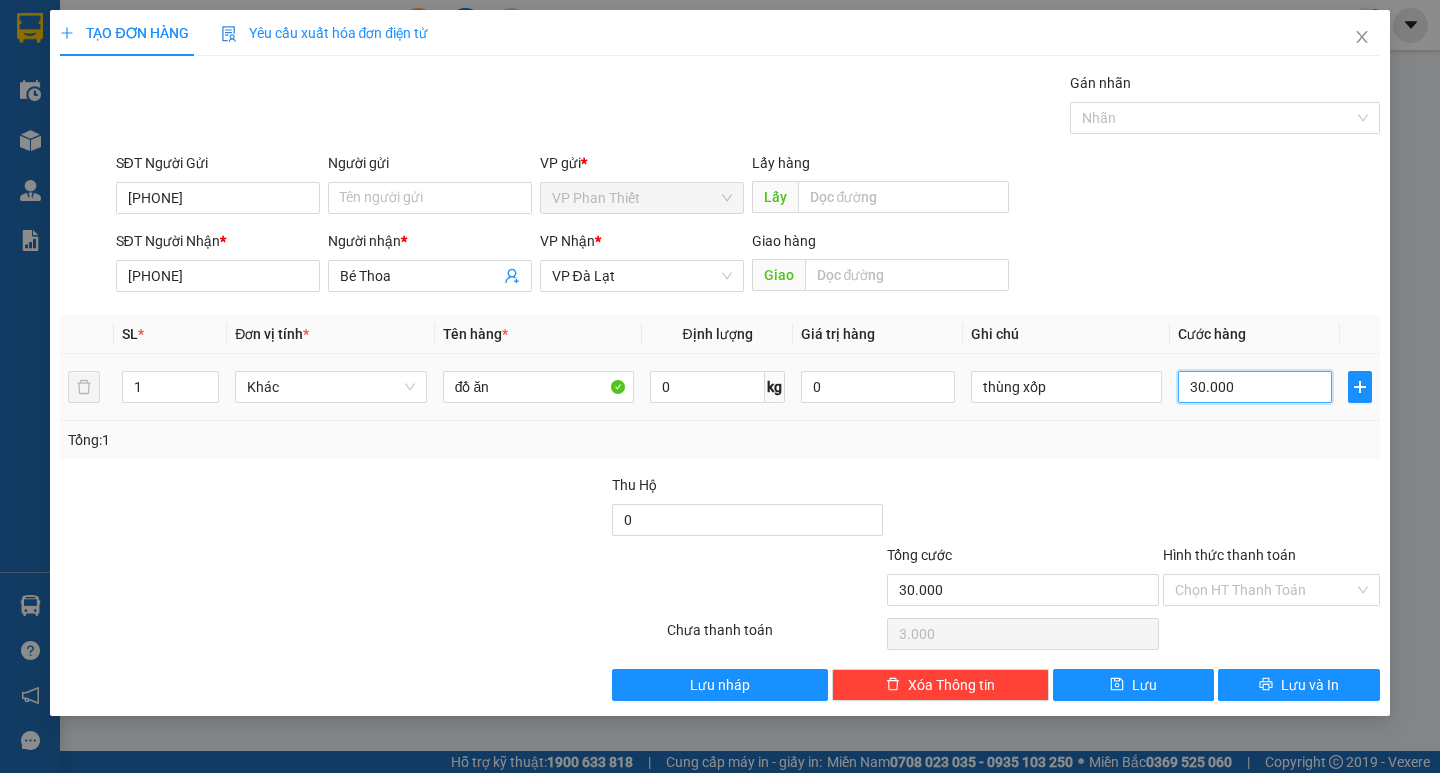 type on "30.000" 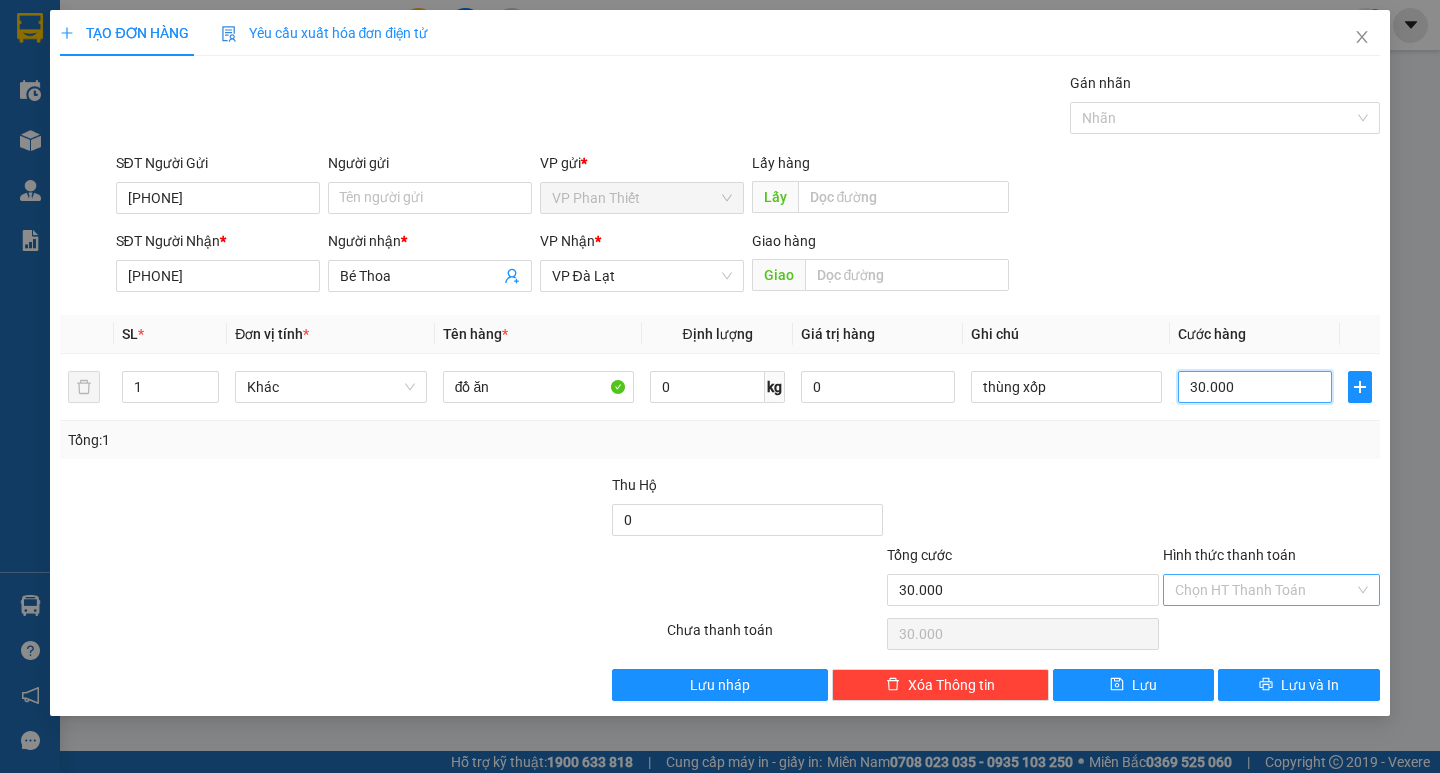 type on "30.000" 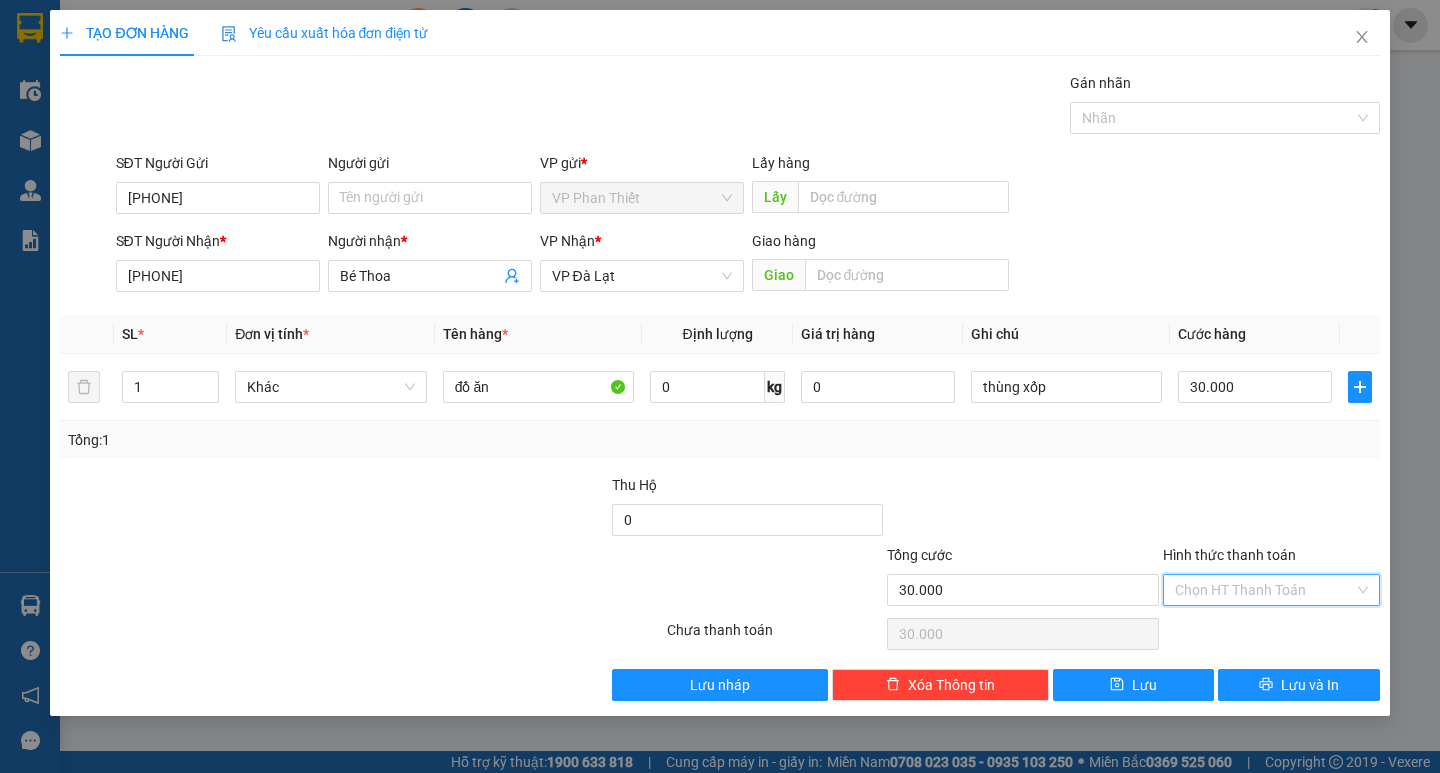 click on "Hình thức thanh toán" at bounding box center [1264, 590] 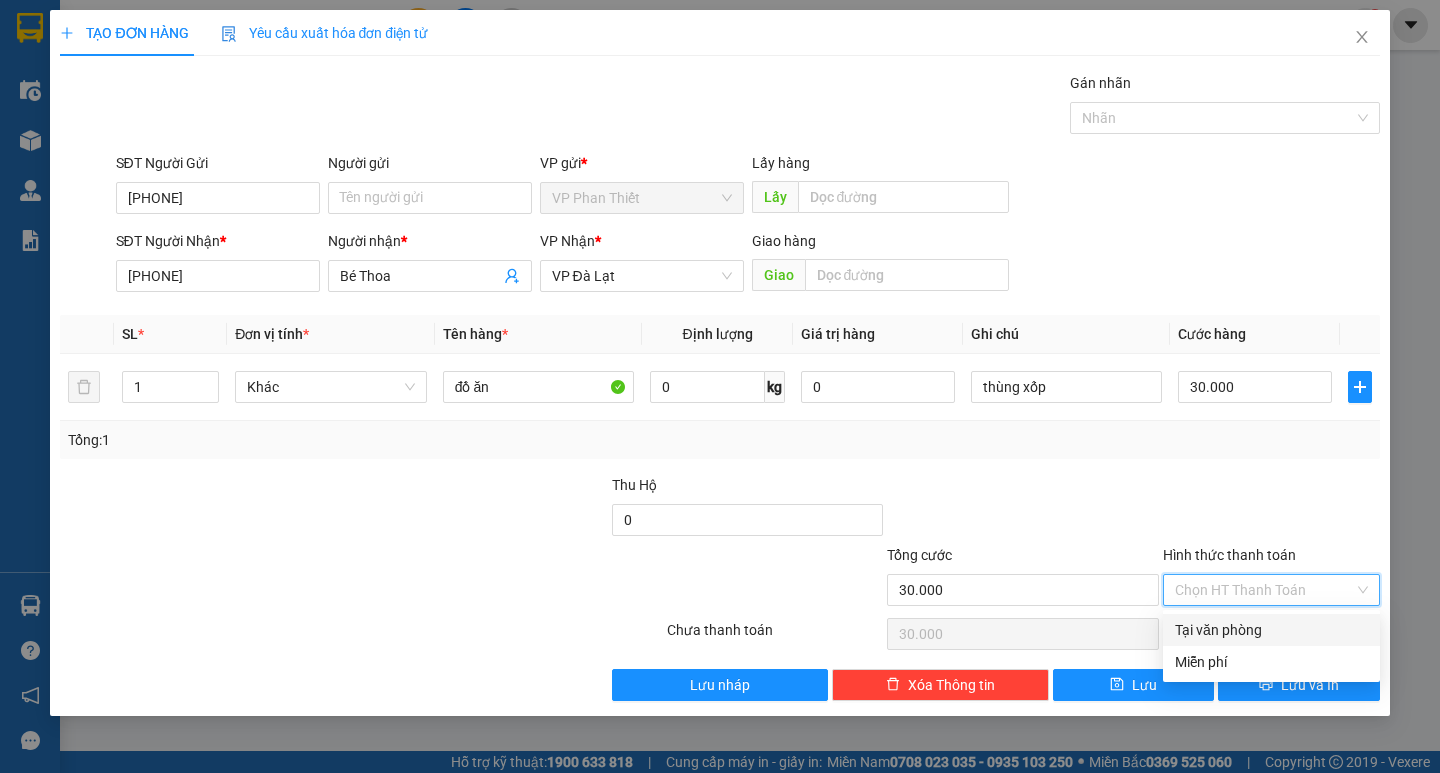 click on "Tại văn phòng" at bounding box center [1271, 630] 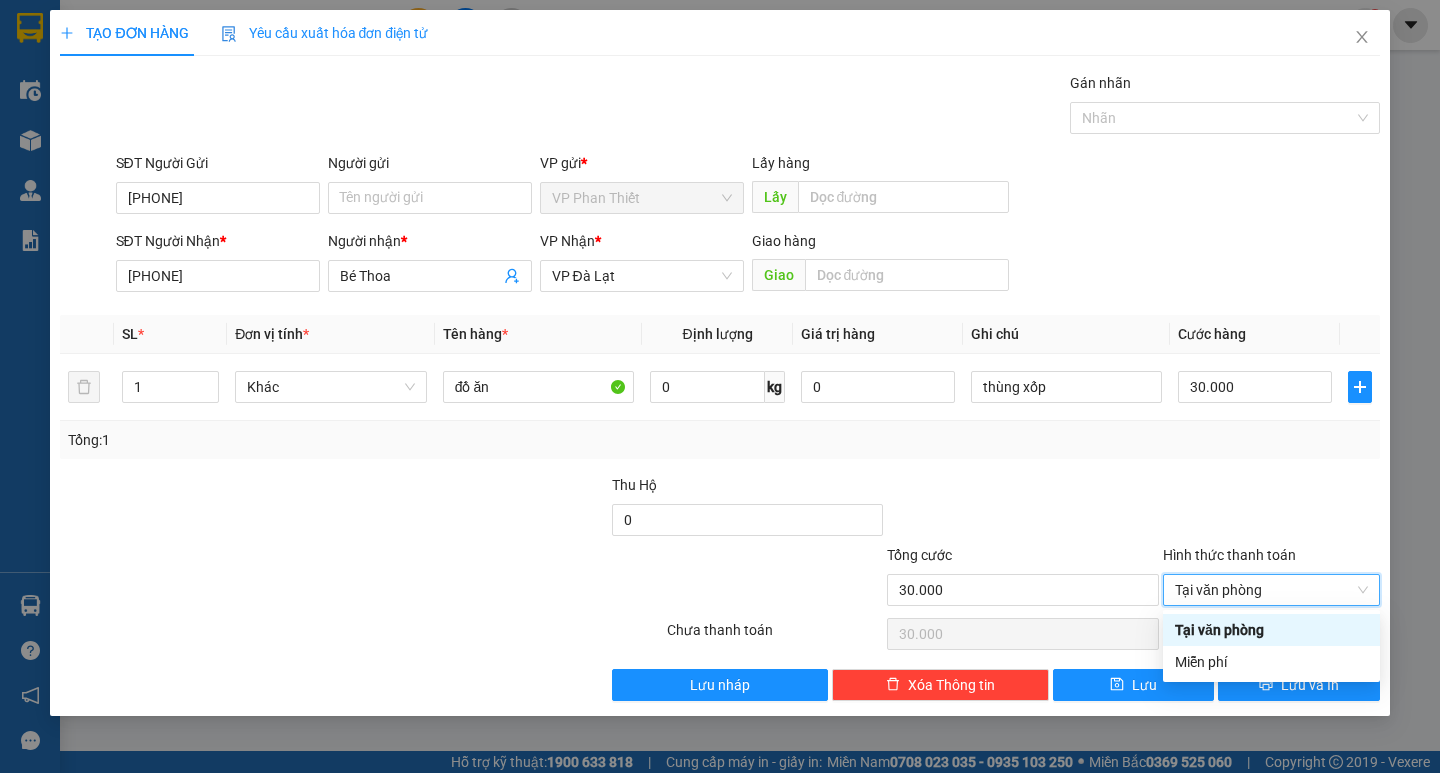 type on "0" 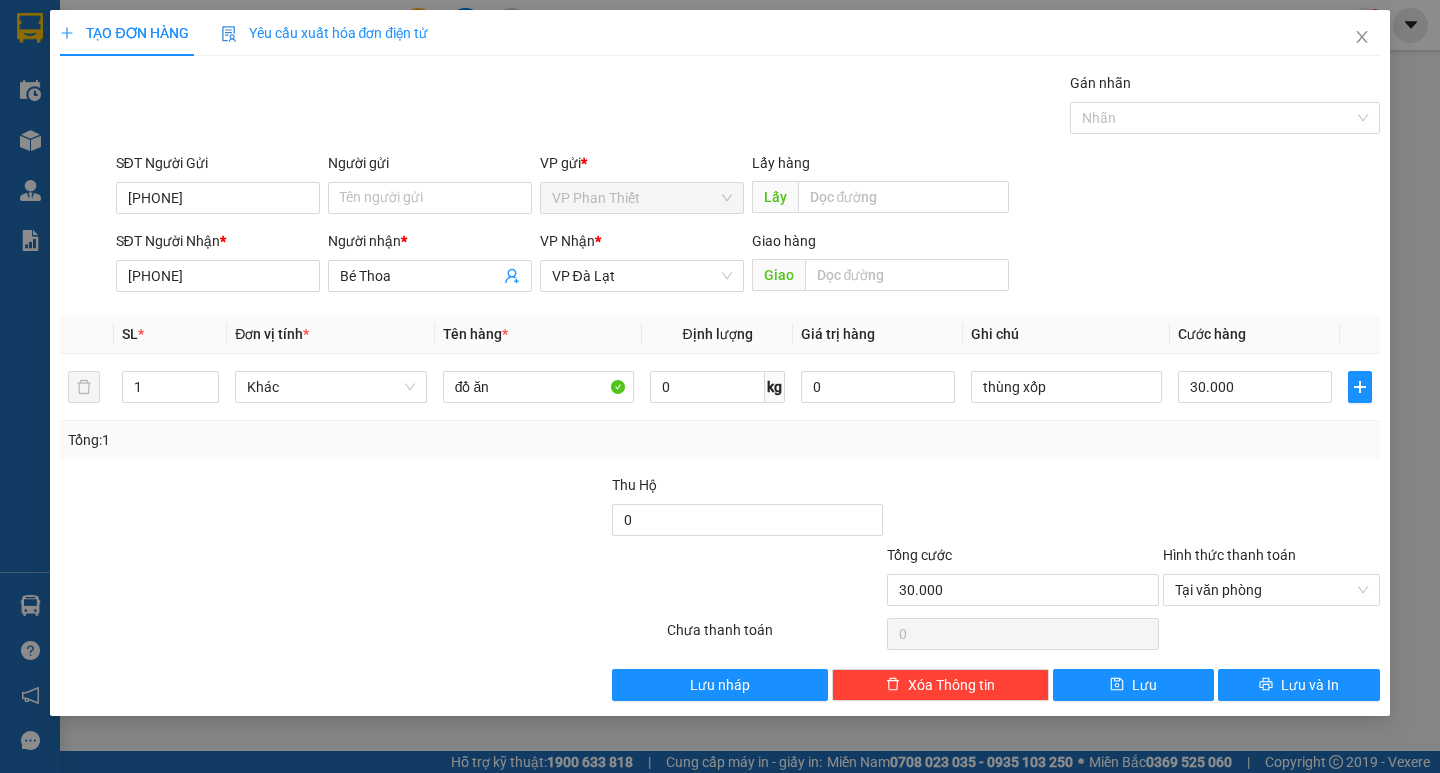 click on "Transit Pickup Surcharge Ids Transit Deliver Surcharge Ids Transit Deliver Surcharge Transit Deliver Surcharge Gói vận chuyển  * Tiêu chuẩn Gán nhãn   Nhãn SĐT Người Gửi [PHONE] Người gửi Tên người gửi VP gửi  * VP Phan Thiết Lấy hàng Lấy SĐT Người Nhận  * [PHONE] Người nhận  * Bé Thoa VP Nhận  * VP Đà Lạt Giao hàng Giao SL  * Đơn vị tính  * Tên hàng  * Định lượng Giá trị hàng Ghi chú Cước hàng                   1 Khác đồ ăn 0 kg 0 thùng xốp 30.000 Tổng:  1 Thu Hộ 0 Tổng cước 30.000 Hình thức thanh toán Tại văn phòng Số tiền thu trước 0 Tại văn phòng Chưa thanh toán 0 Lưu nháp Xóa Thông tin Lưu Lưu và In Tại văn phòng Miễn phí Tại văn phòng Miễn phí" at bounding box center [719, 386] 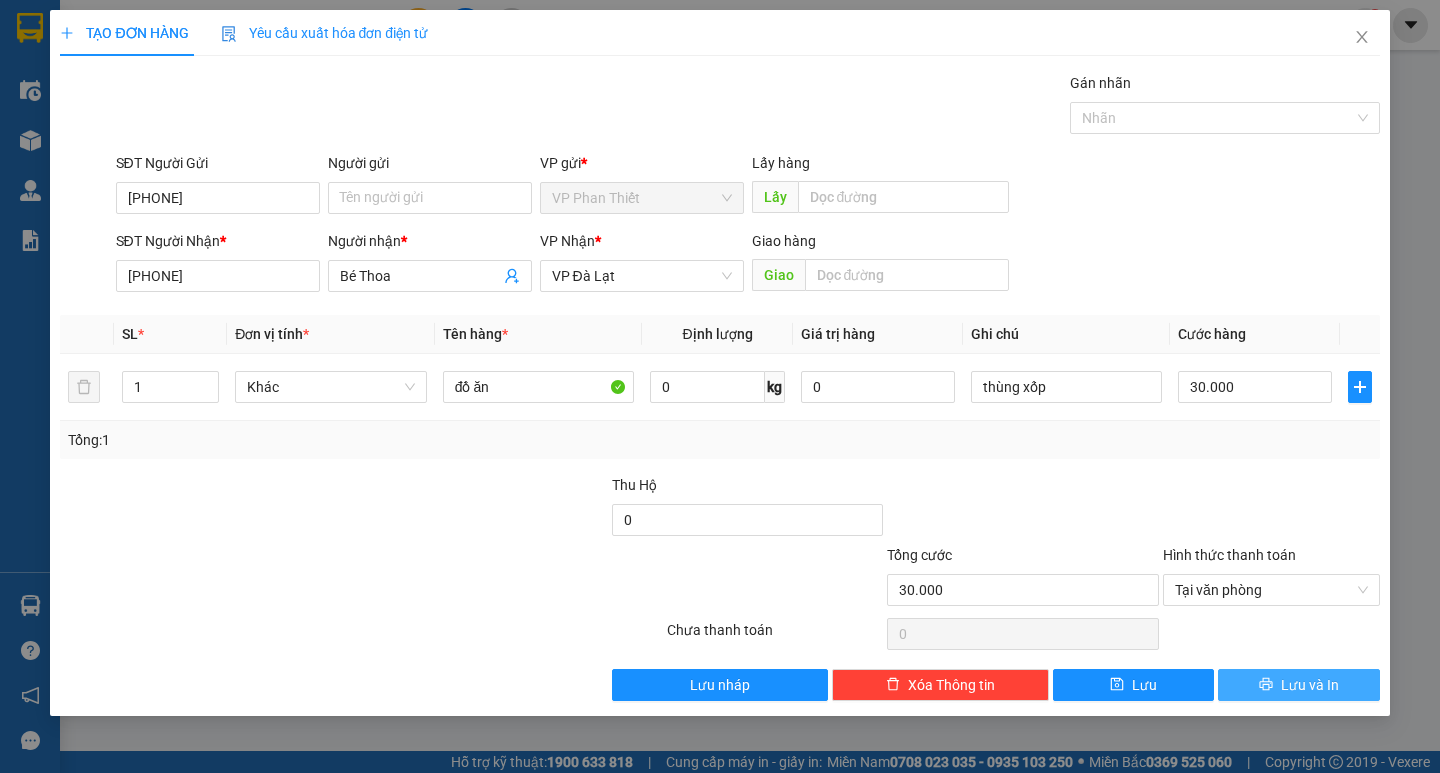 drag, startPoint x: 1271, startPoint y: 678, endPoint x: 1254, endPoint y: 658, distance: 26.24881 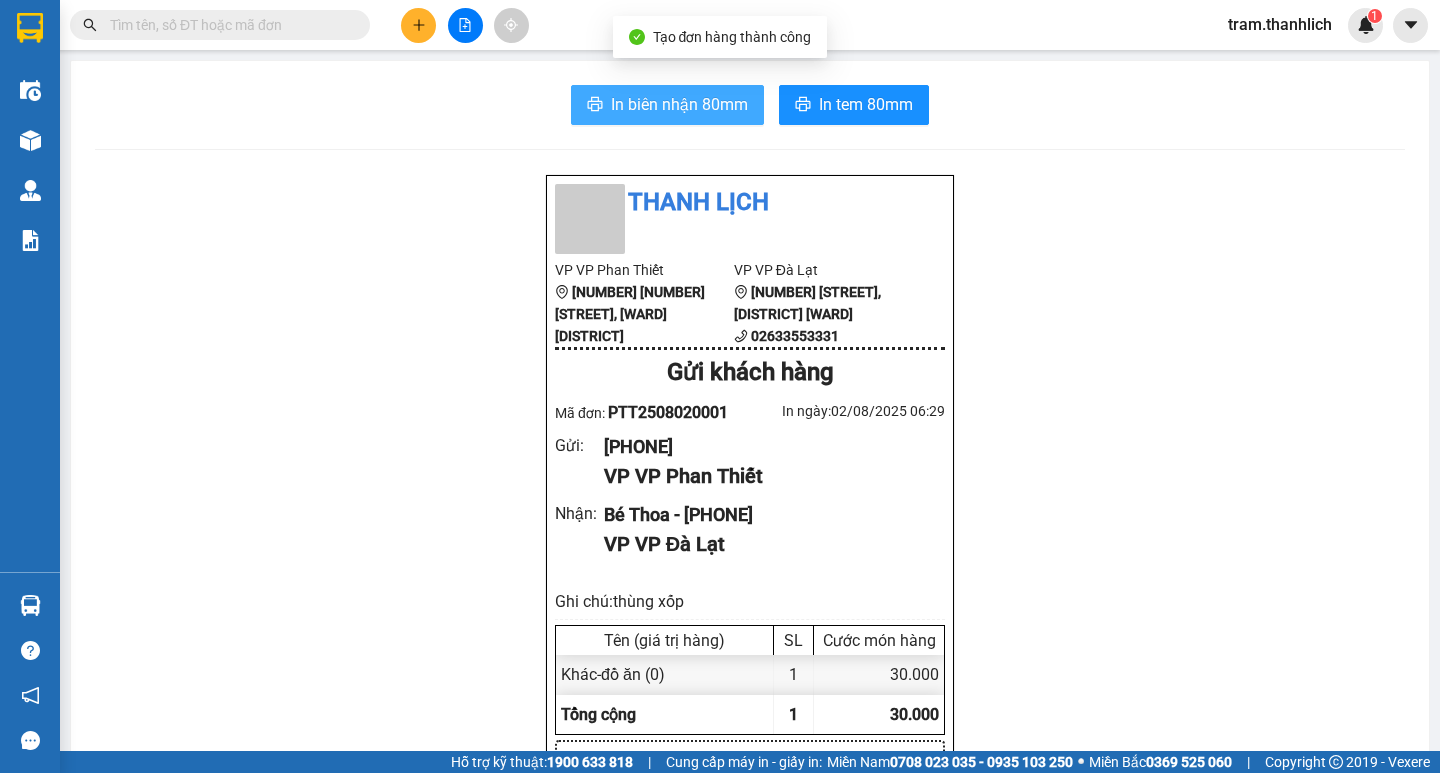click on "In biên nhận 80mm" at bounding box center [679, 104] 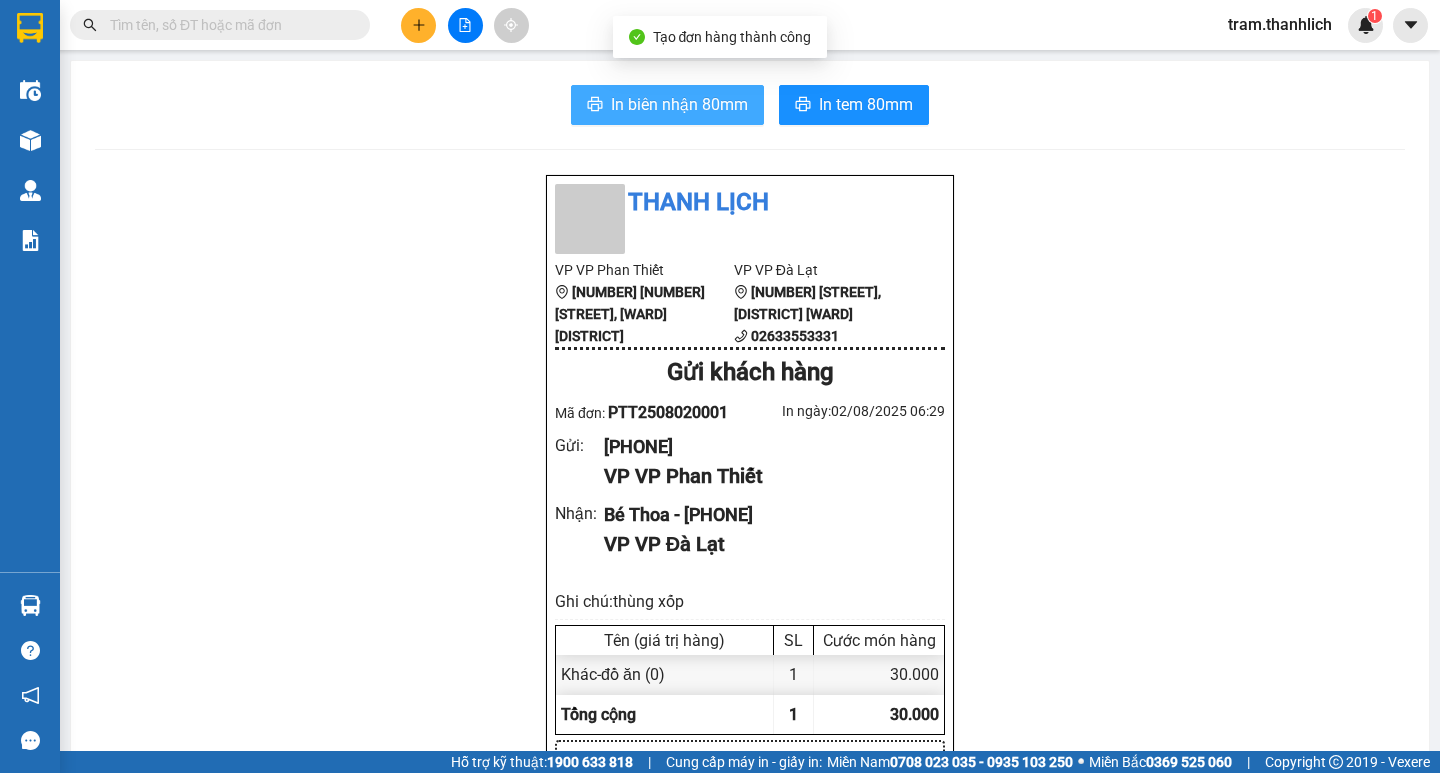 scroll, scrollTop: 0, scrollLeft: 0, axis: both 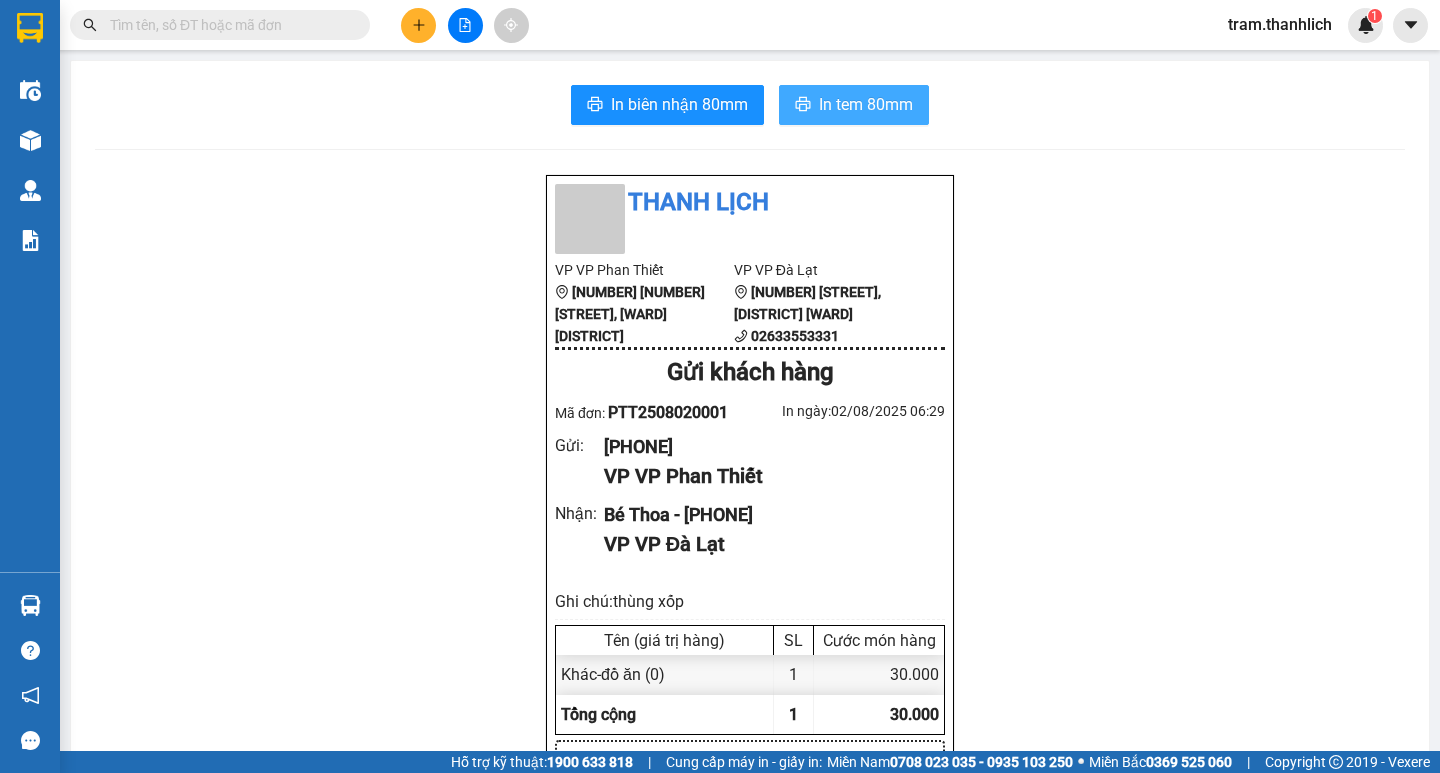 click on "In tem 80mm" at bounding box center [866, 104] 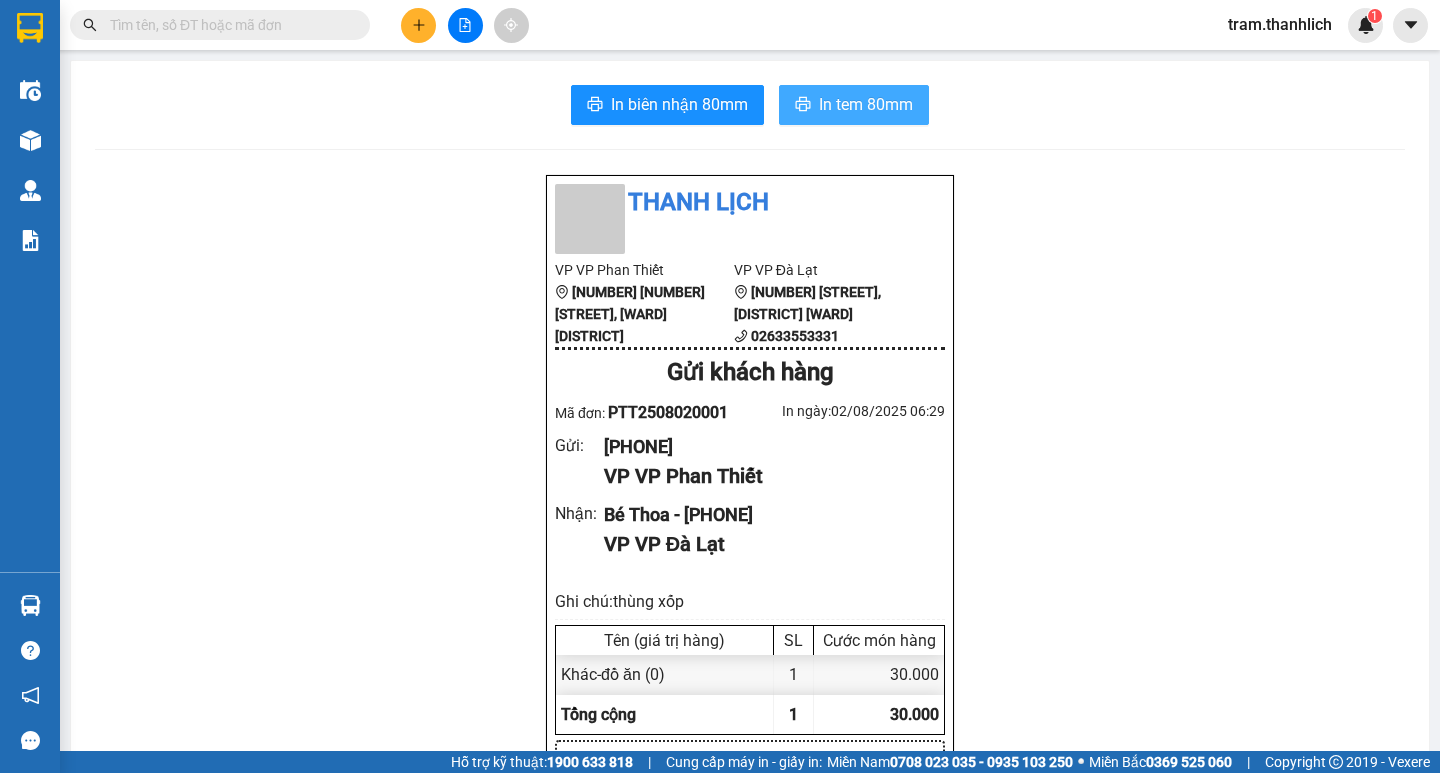 scroll, scrollTop: 0, scrollLeft: 0, axis: both 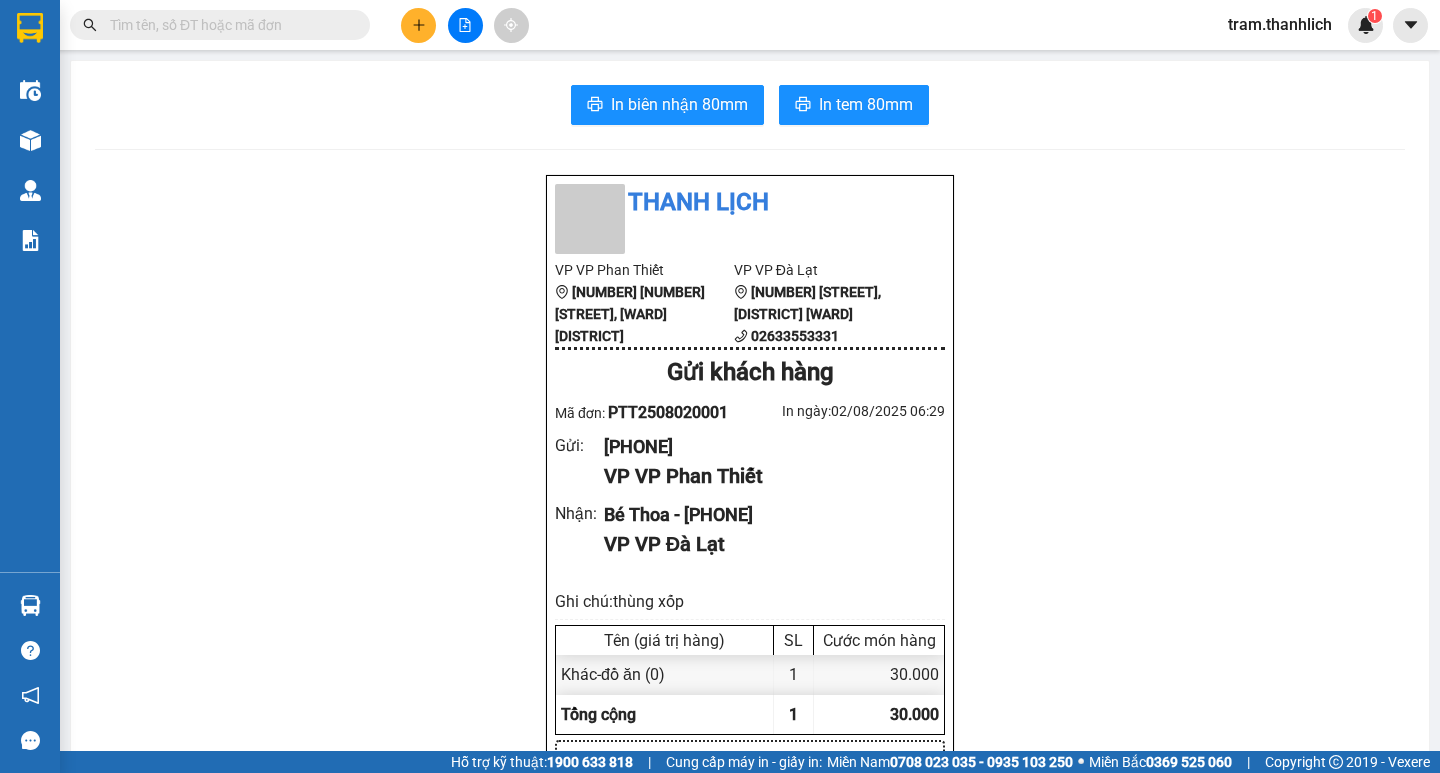 click at bounding box center [418, 25] 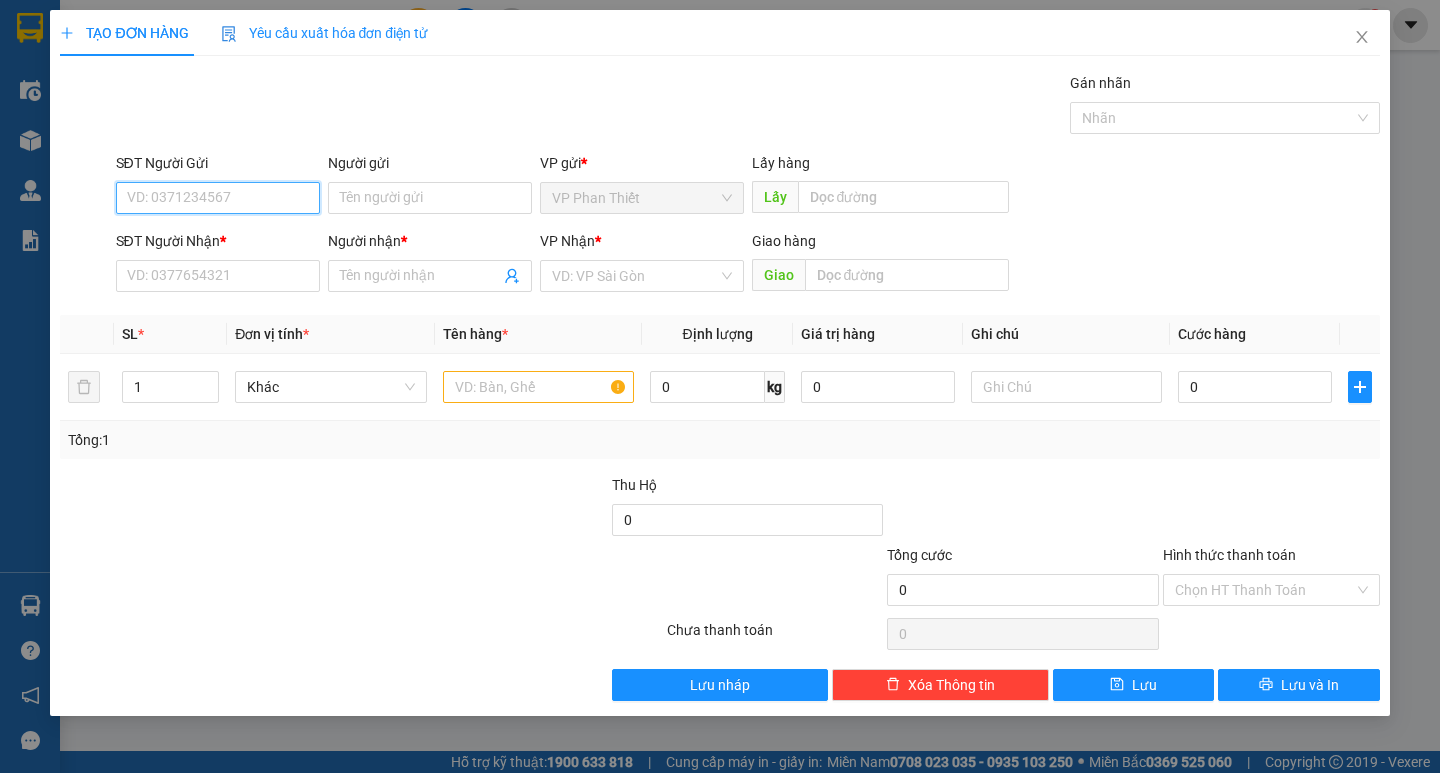 paste on "[PHONE]" 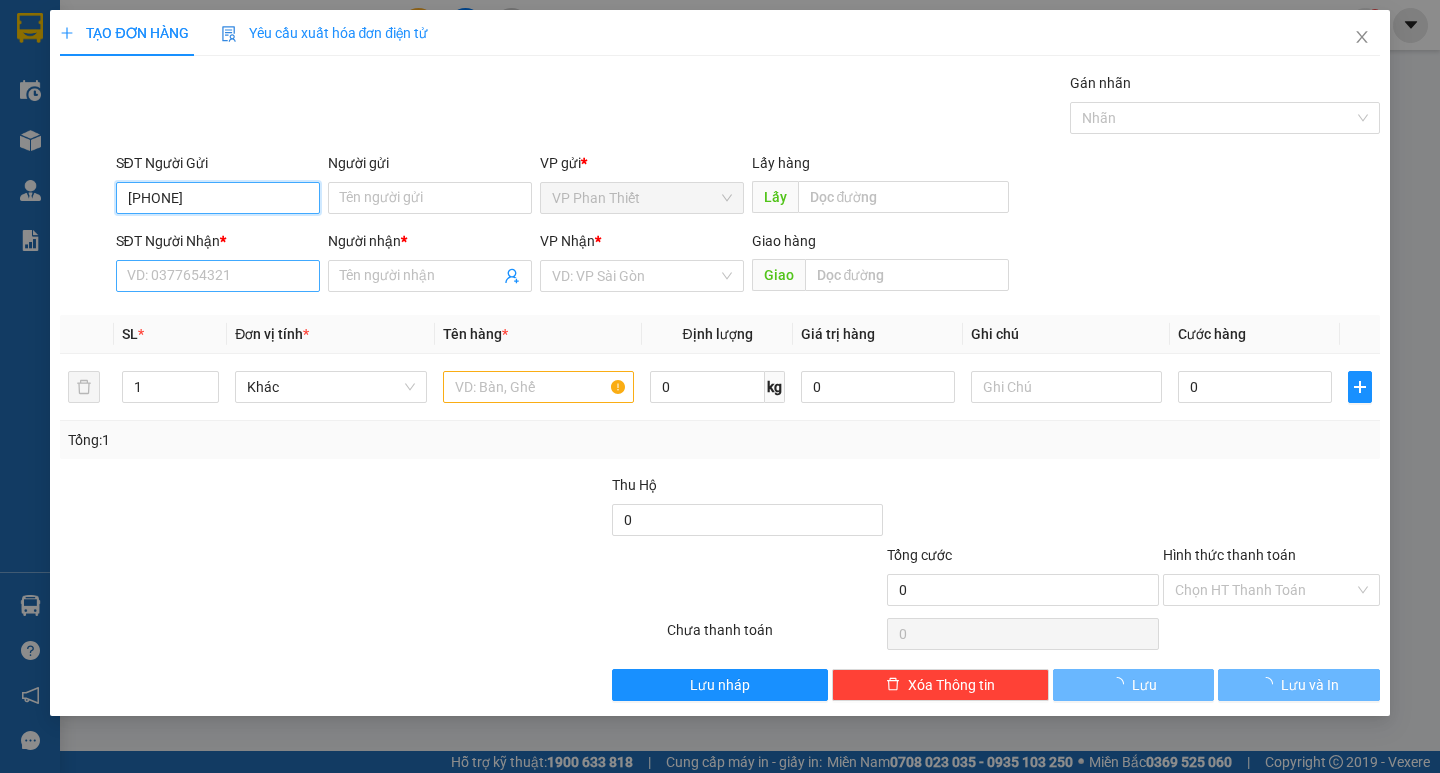 type on "[PHONE]" 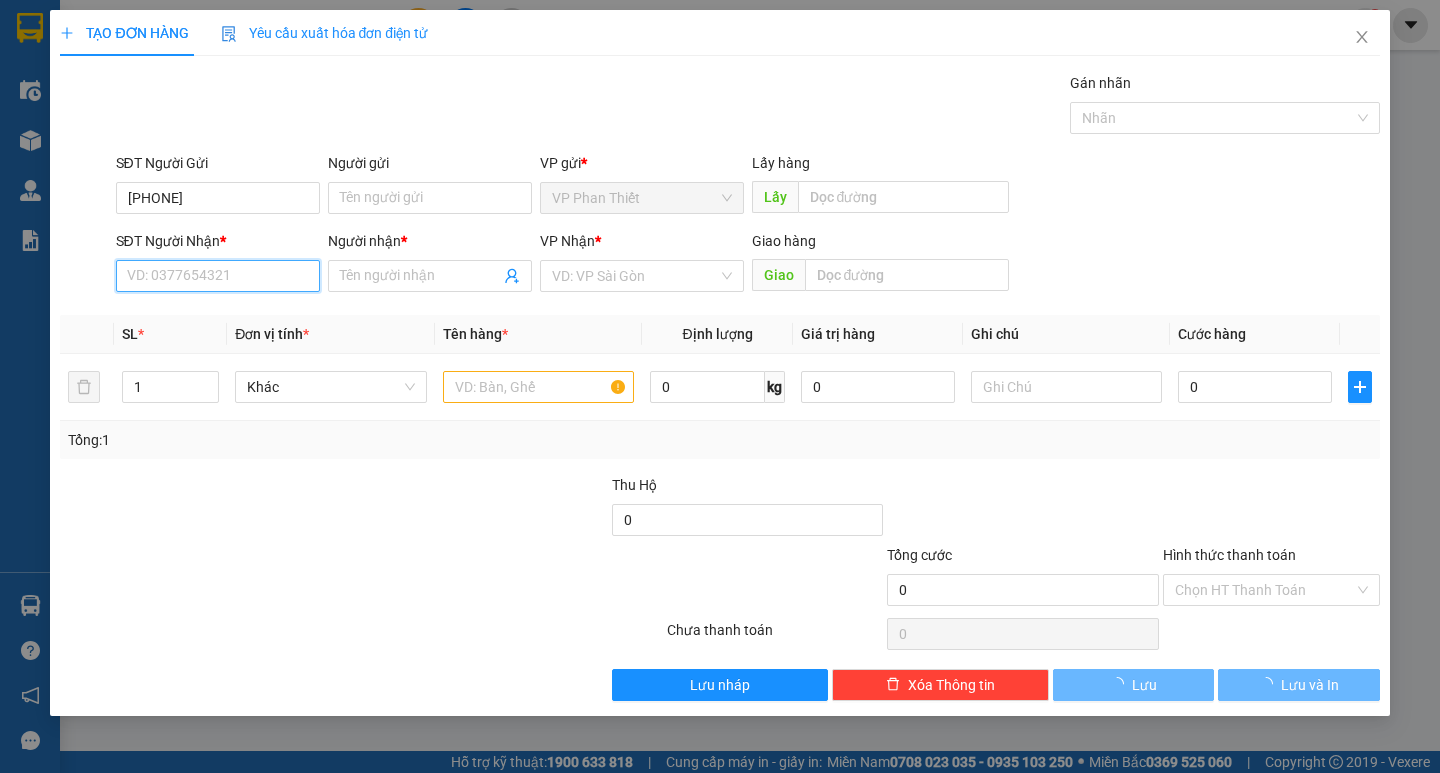 click on "SĐT Người Nhận  *" at bounding box center [218, 276] 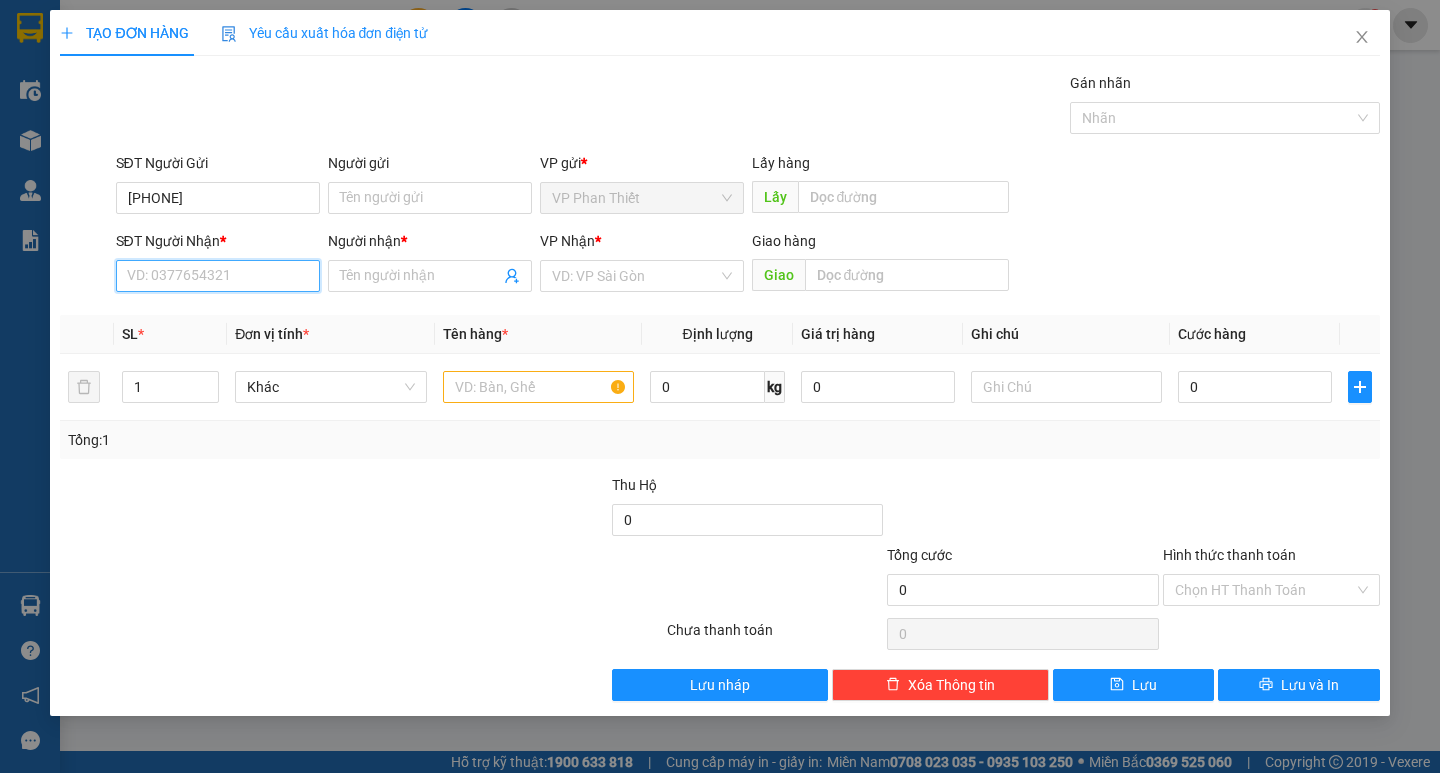 paste on "[PHONE]" 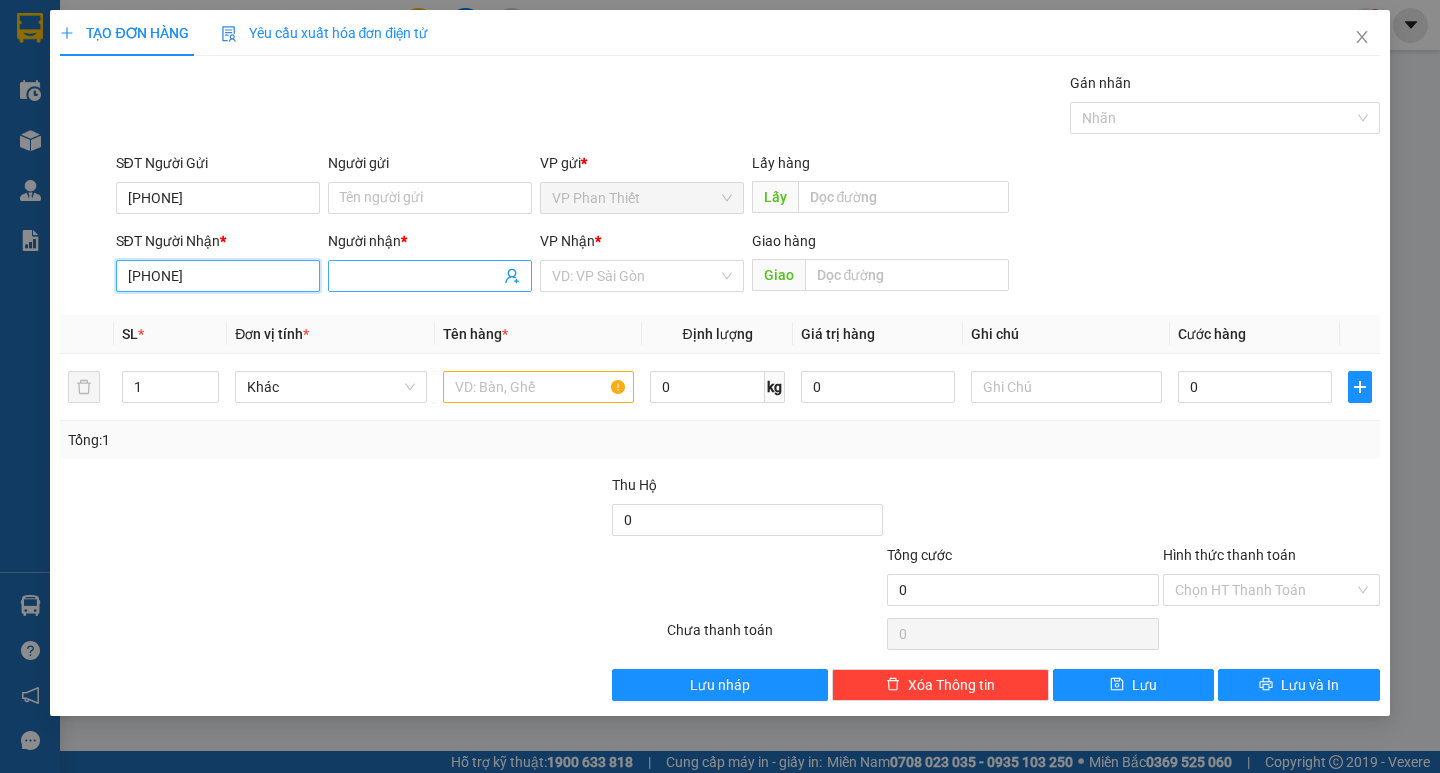 type on "[PHONE]" 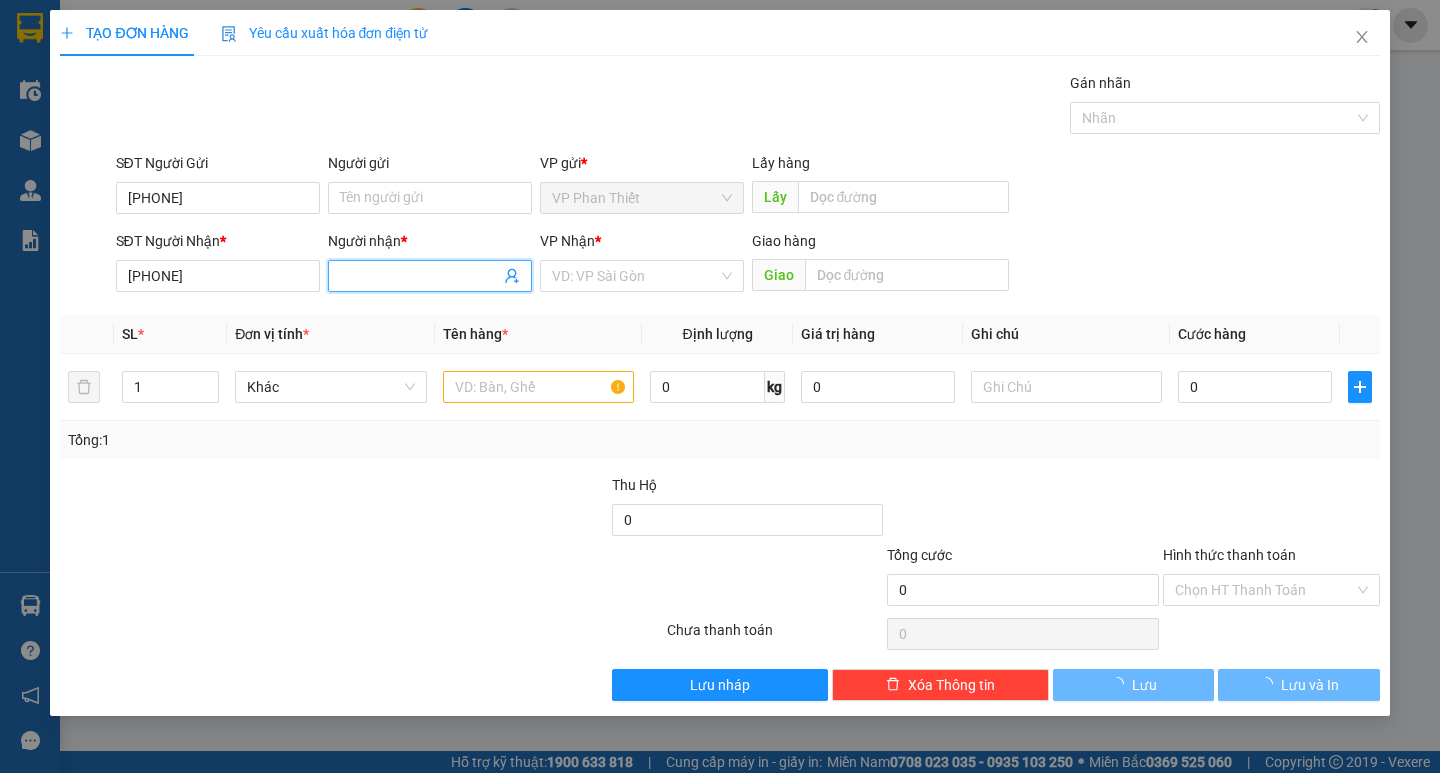 click on "Người nhận  *" at bounding box center [420, 276] 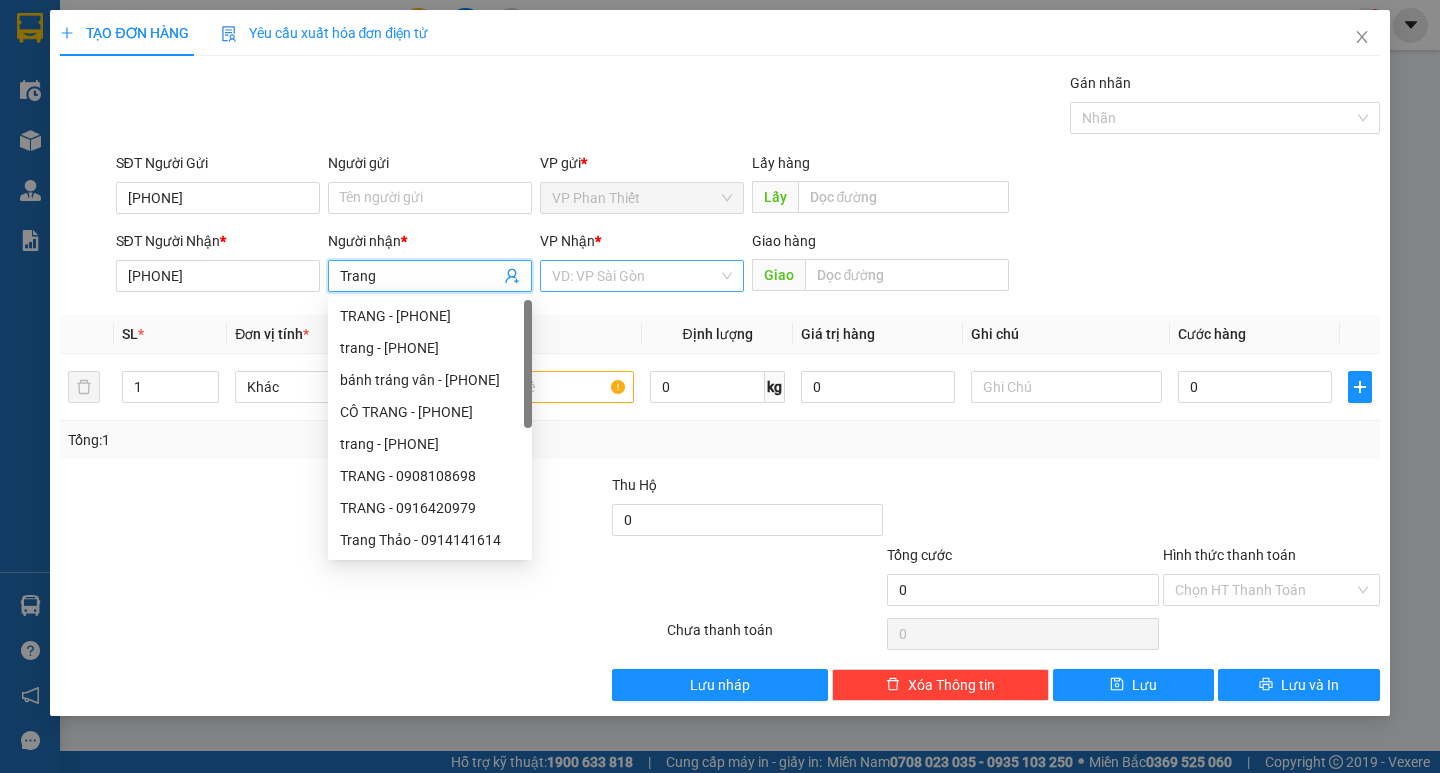 type on "Trang" 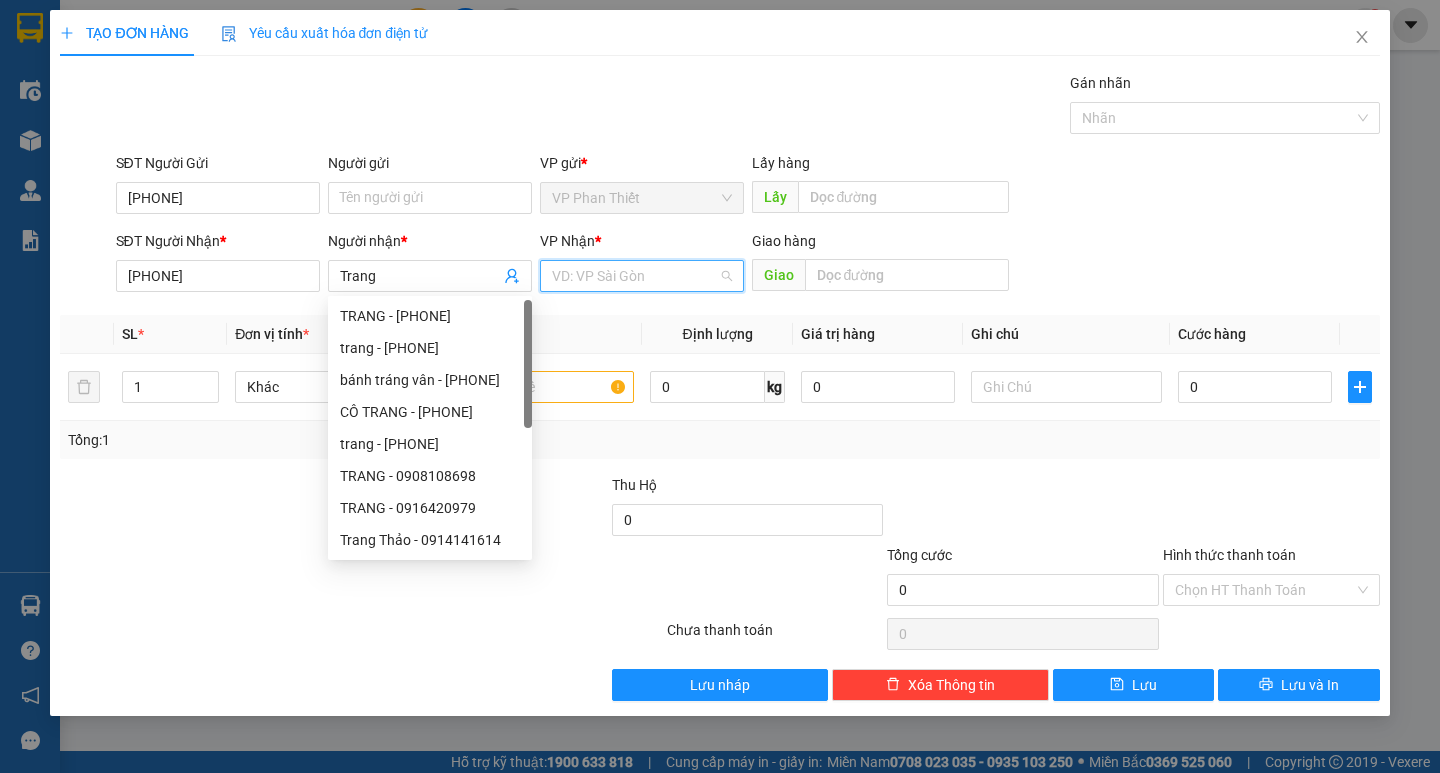 click at bounding box center [635, 276] 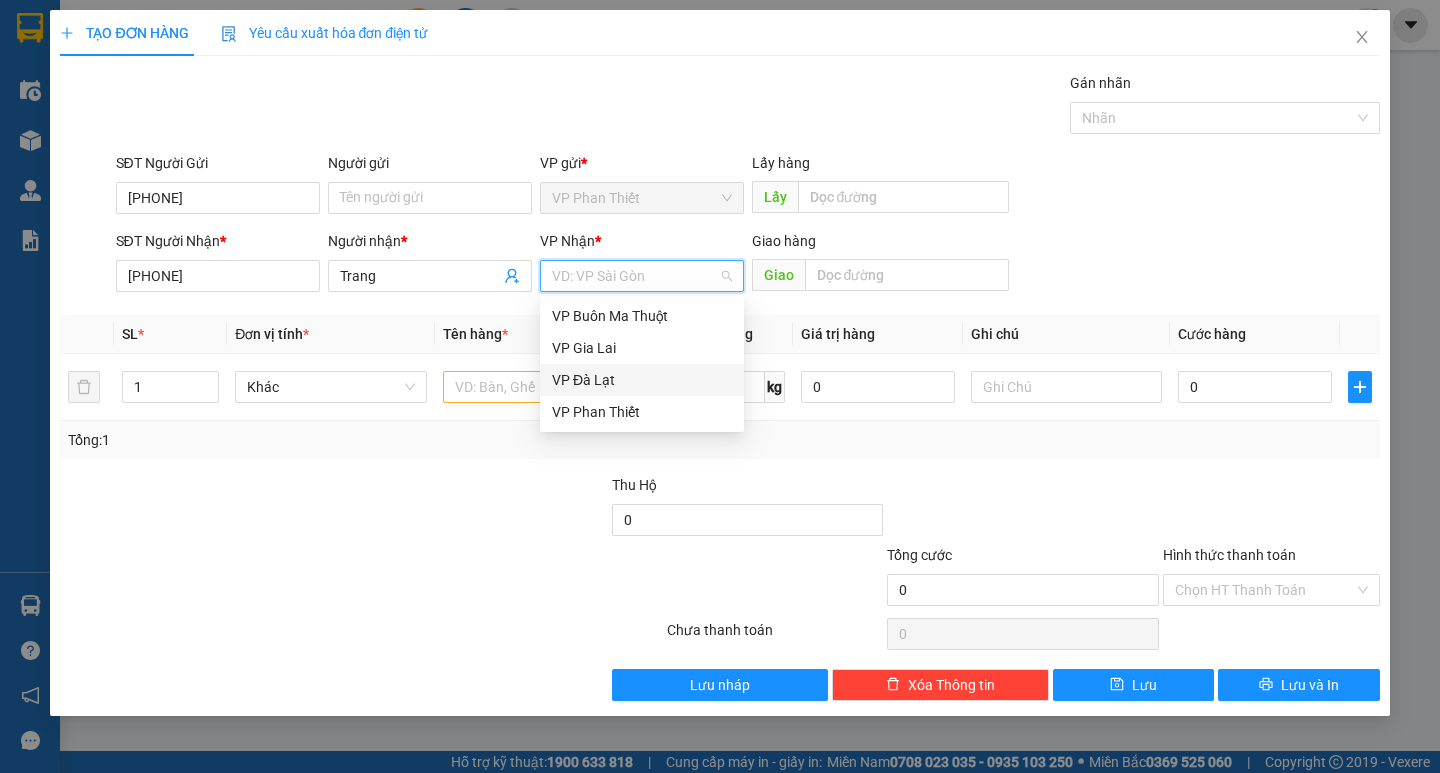 click on "VP Đà Lạt" at bounding box center (642, 380) 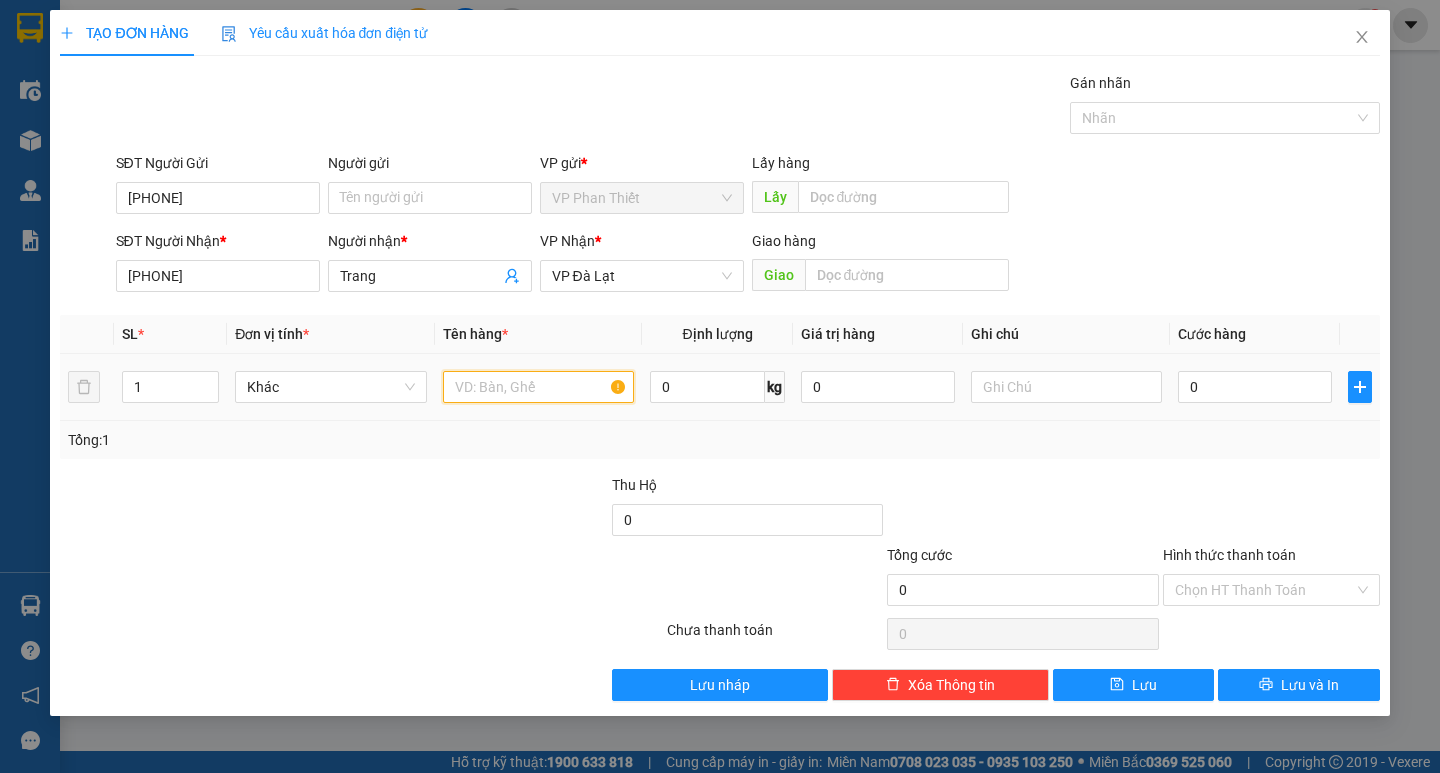 click at bounding box center (538, 387) 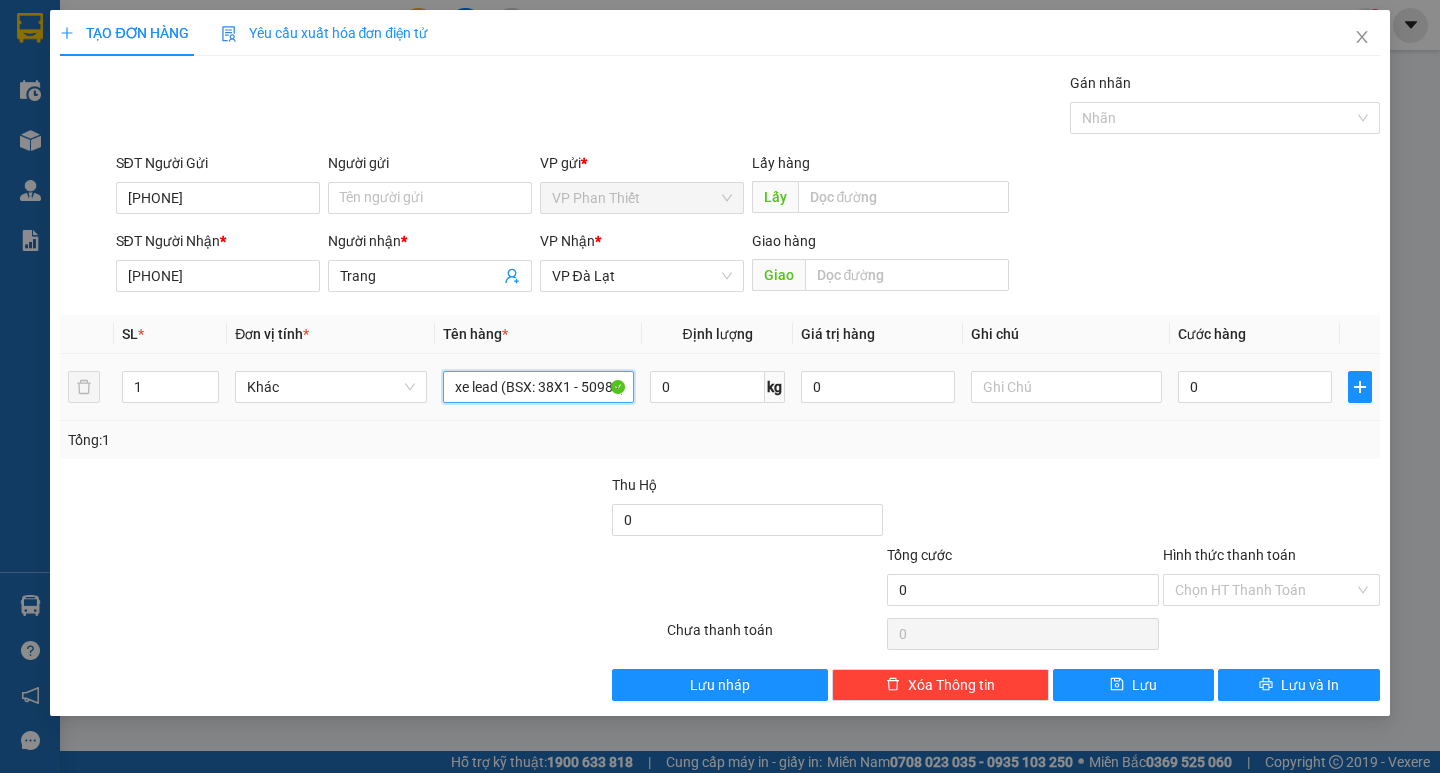 scroll, scrollTop: 0, scrollLeft: 1, axis: horizontal 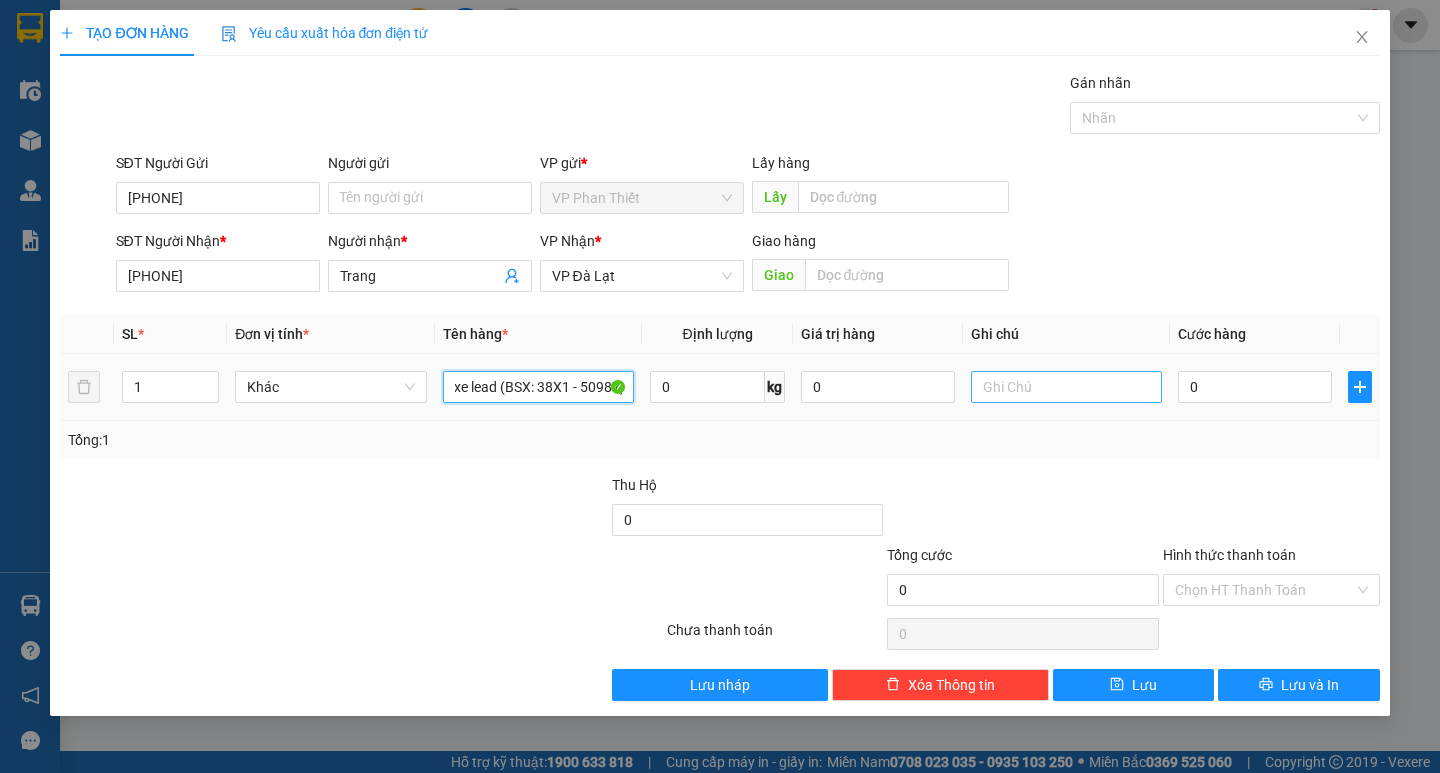 type on "xe lead (BSX: 38X1 - 50987)" 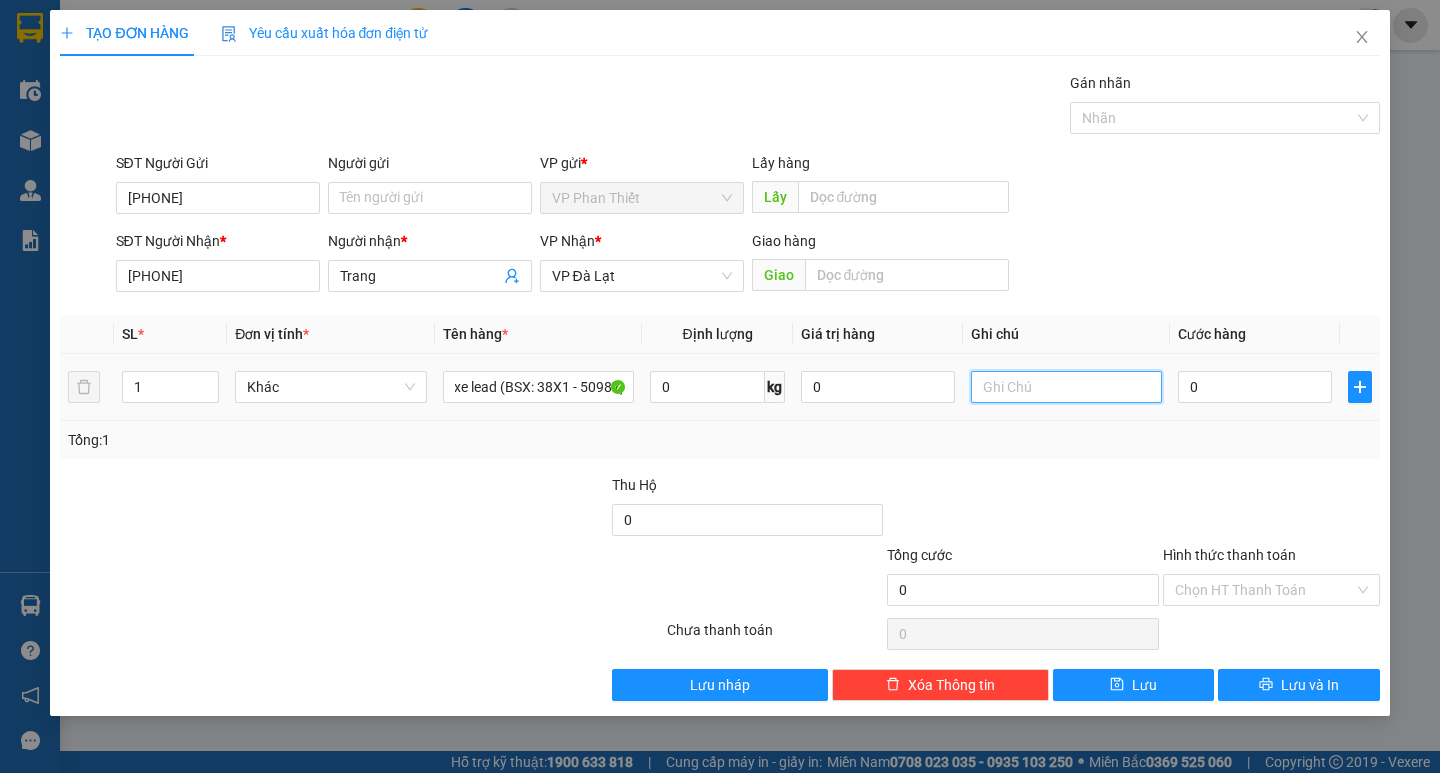 scroll, scrollTop: 0, scrollLeft: 0, axis: both 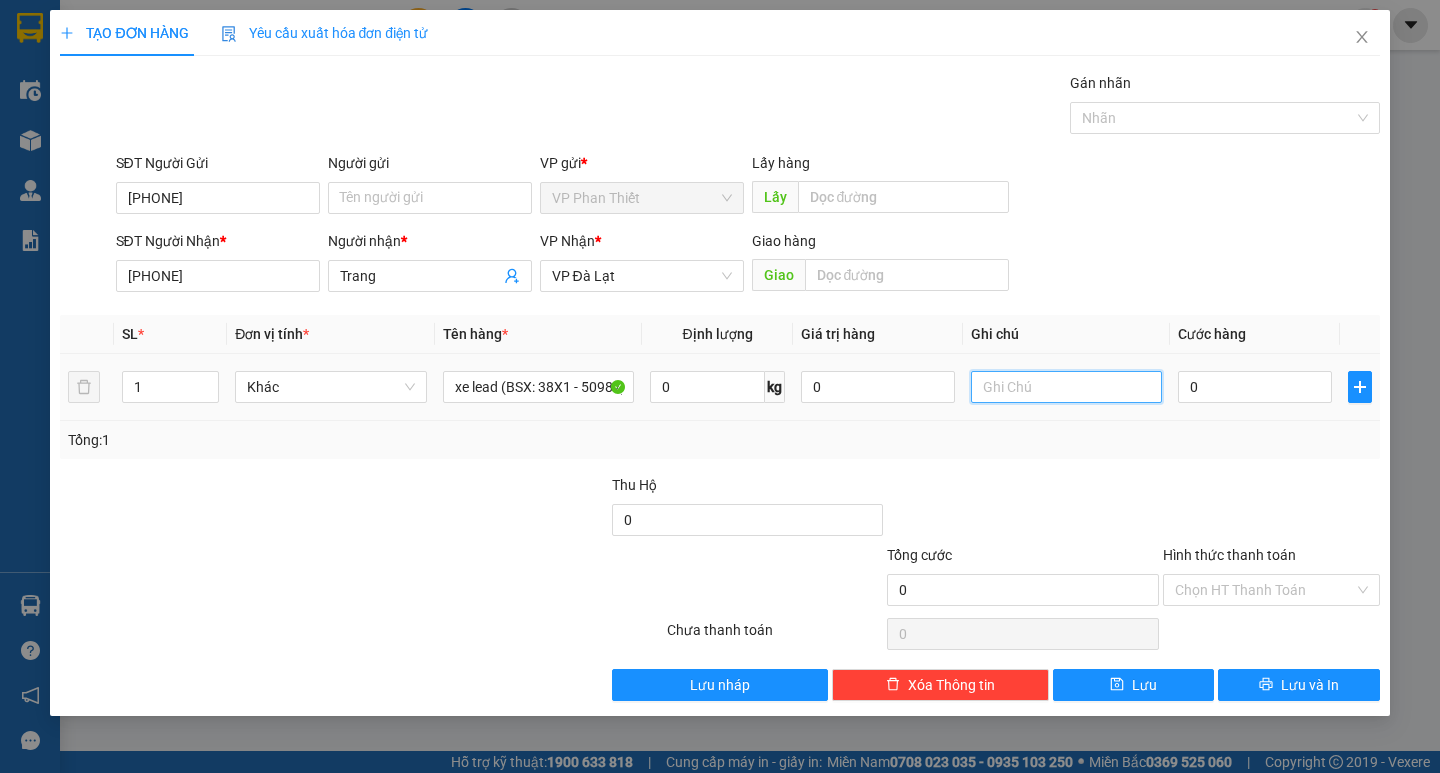 click at bounding box center [1066, 387] 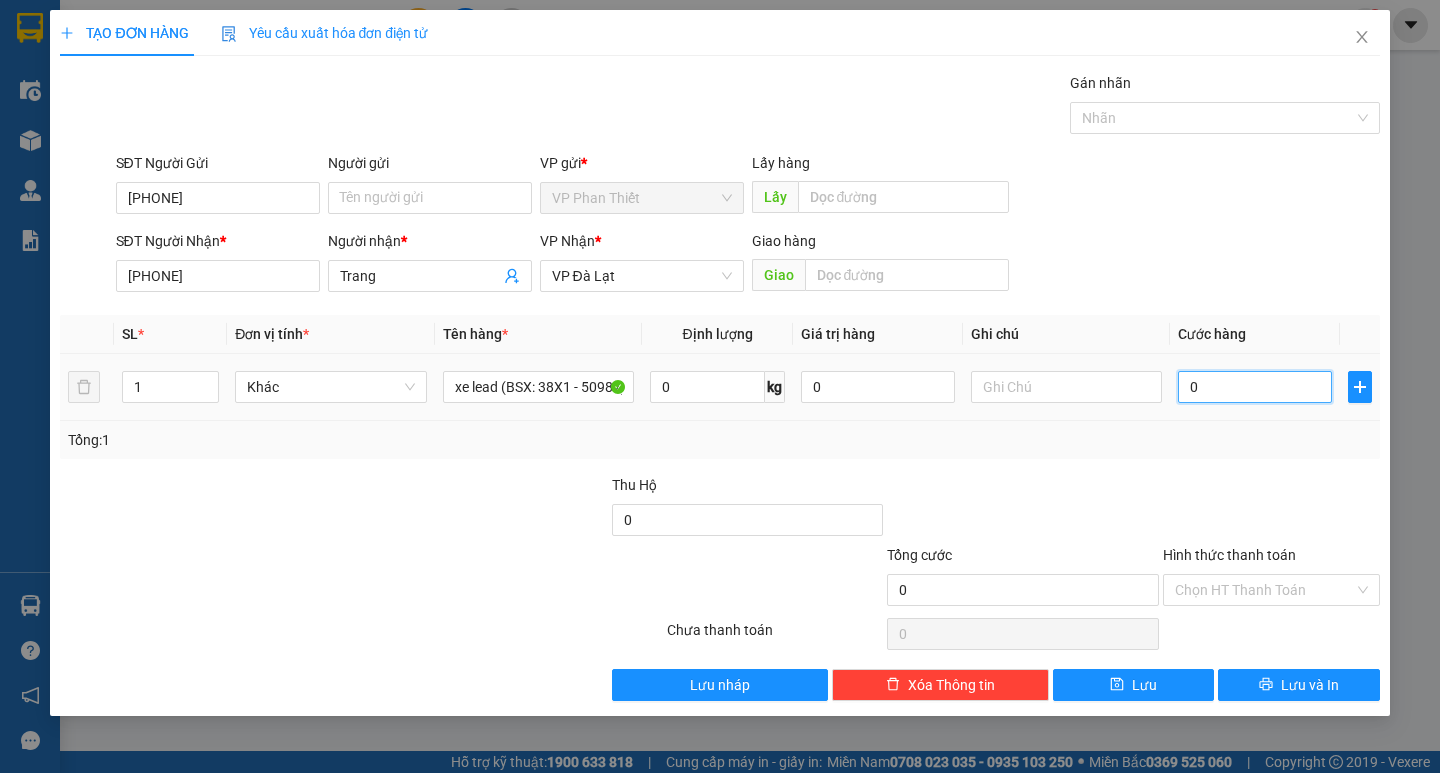 click on "0" at bounding box center [1255, 387] 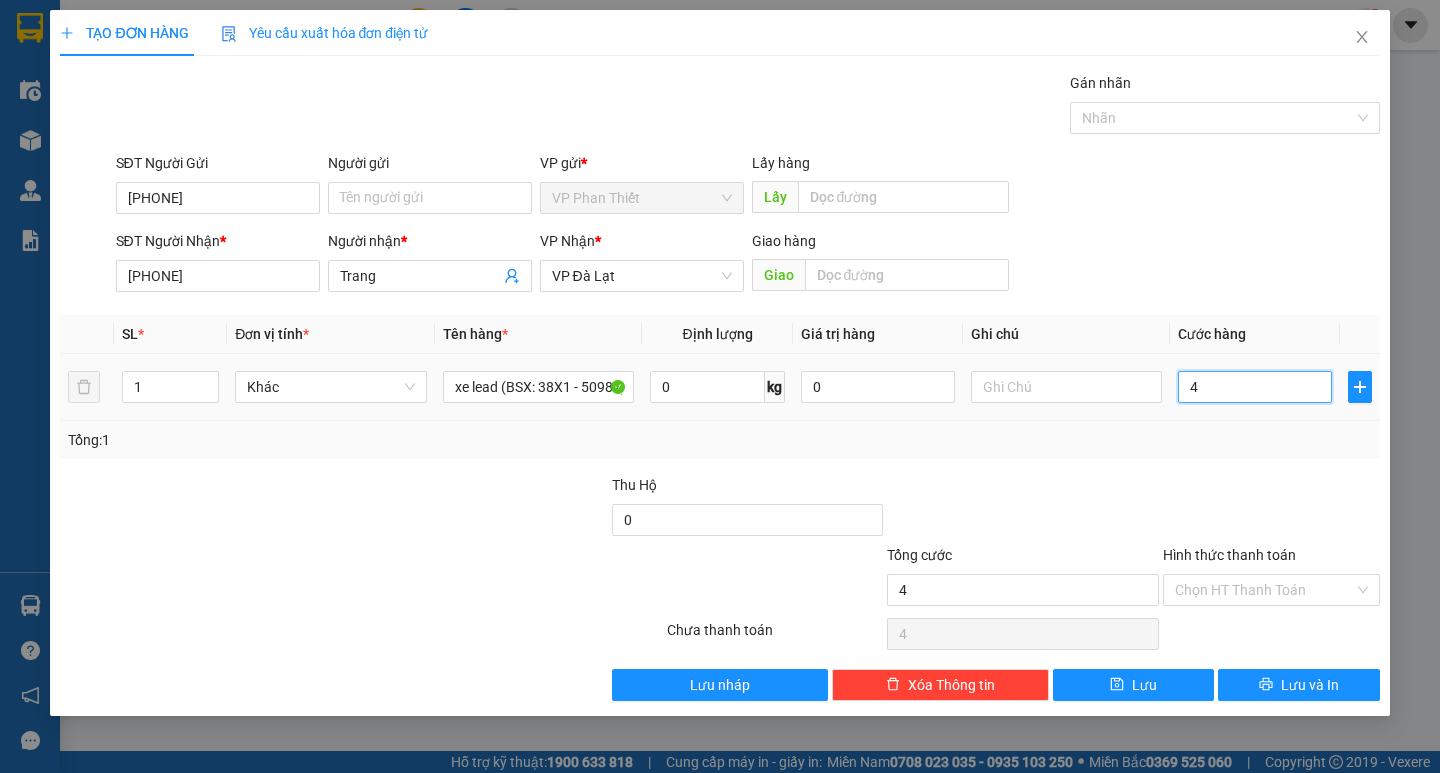type on "40" 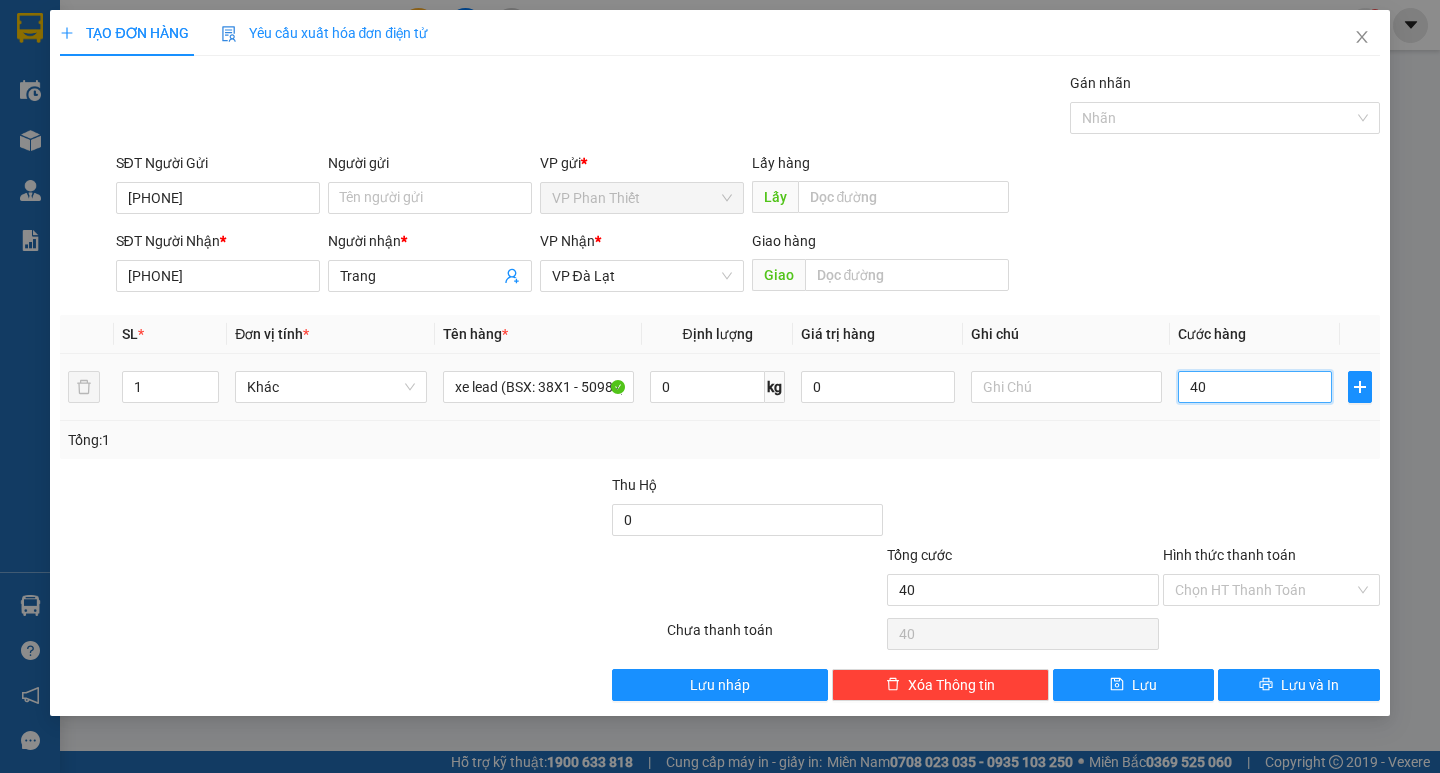 type on "400" 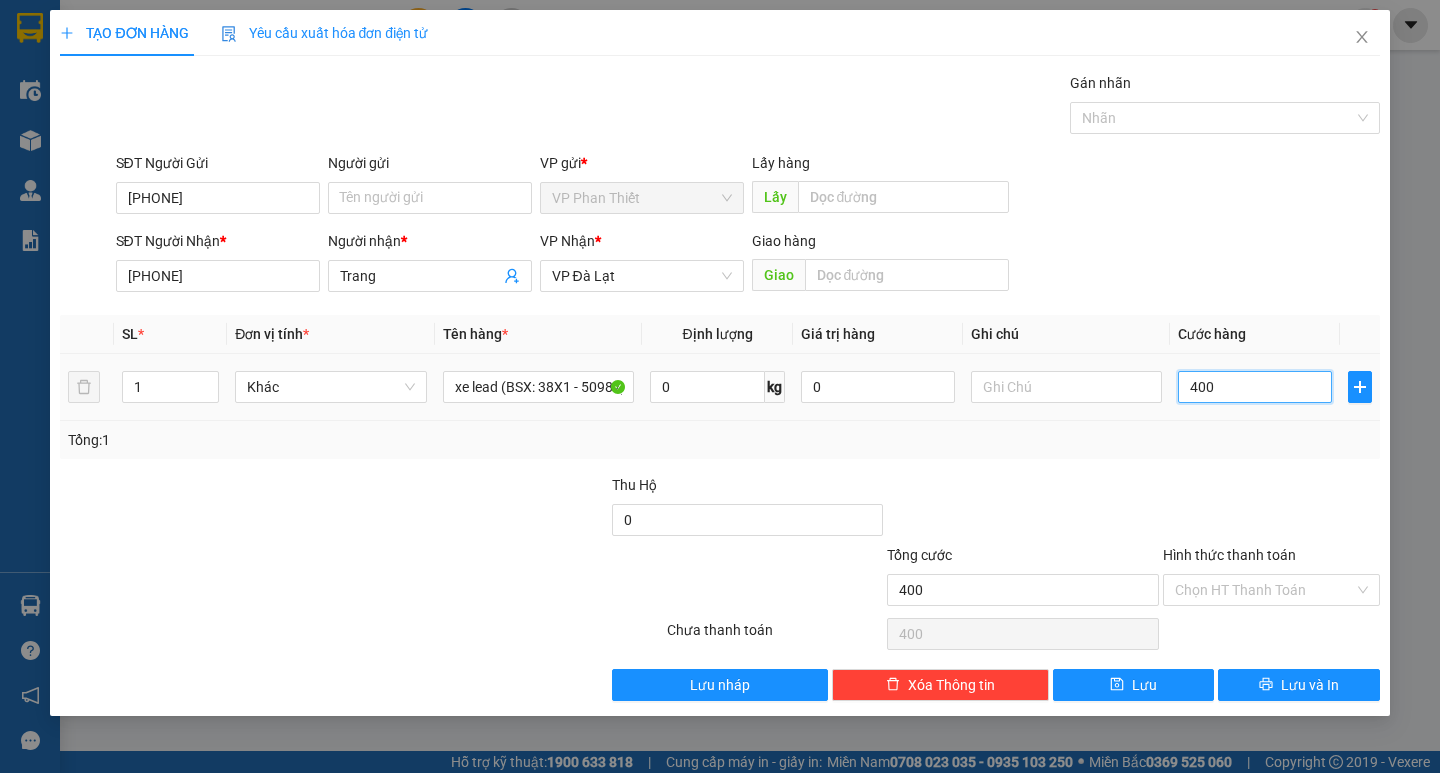 type on "4.000" 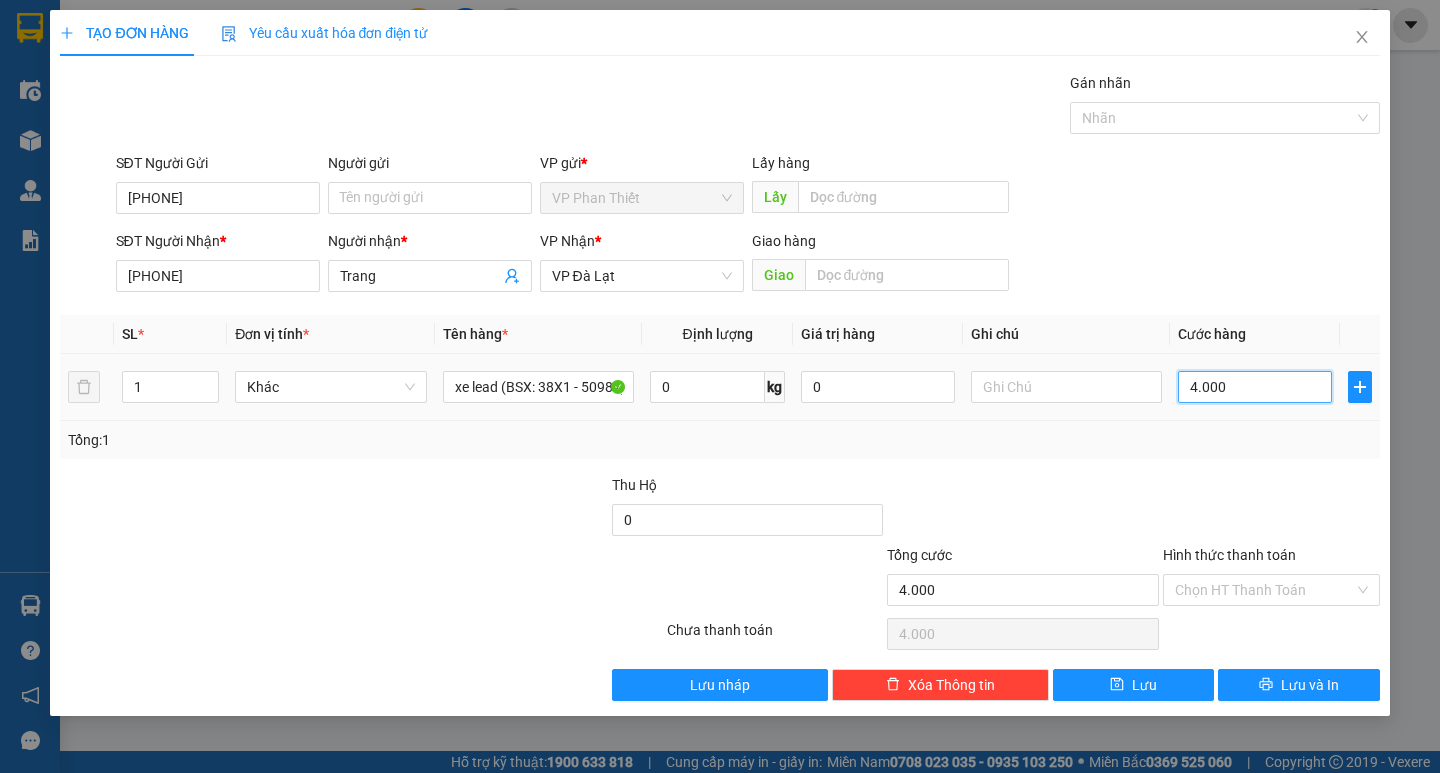 type on "40.000" 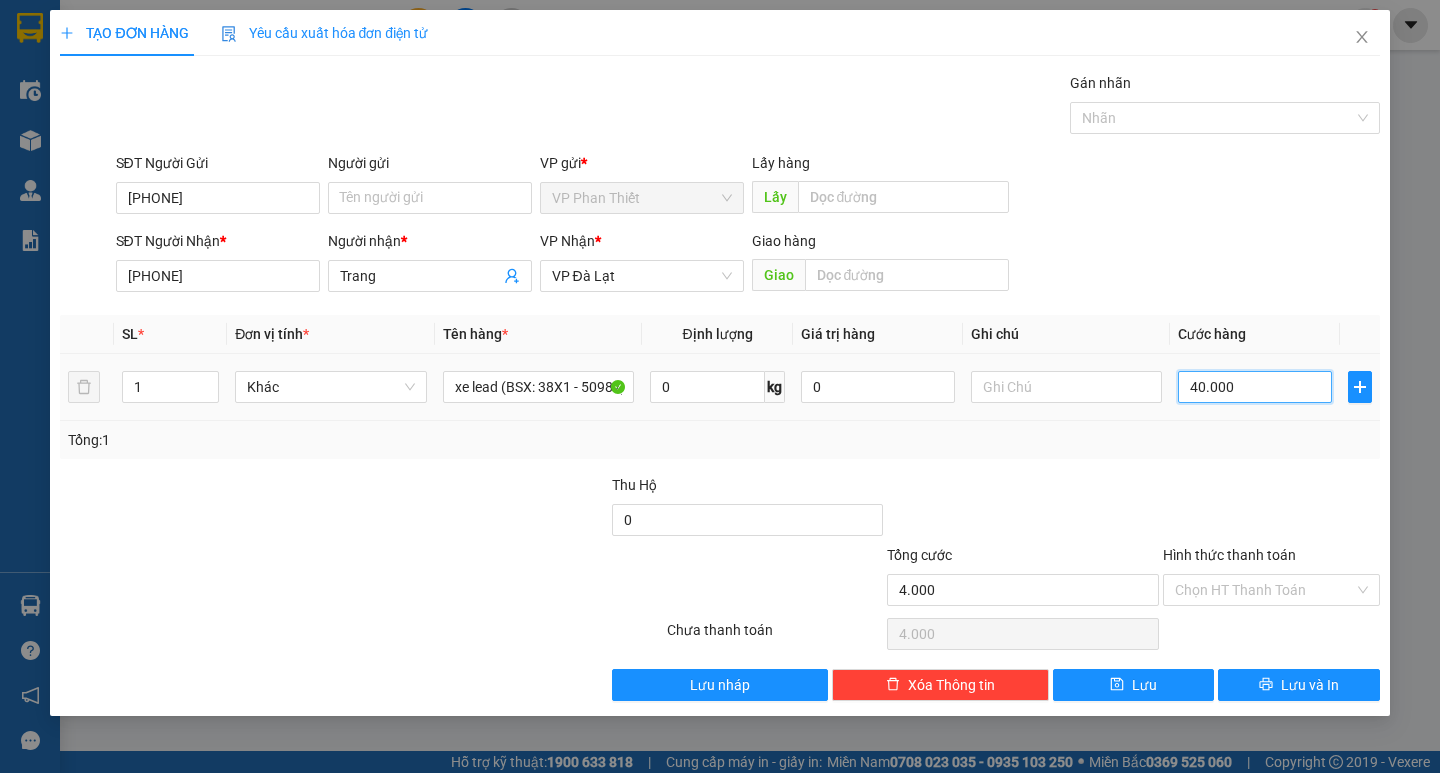 type on "40.000" 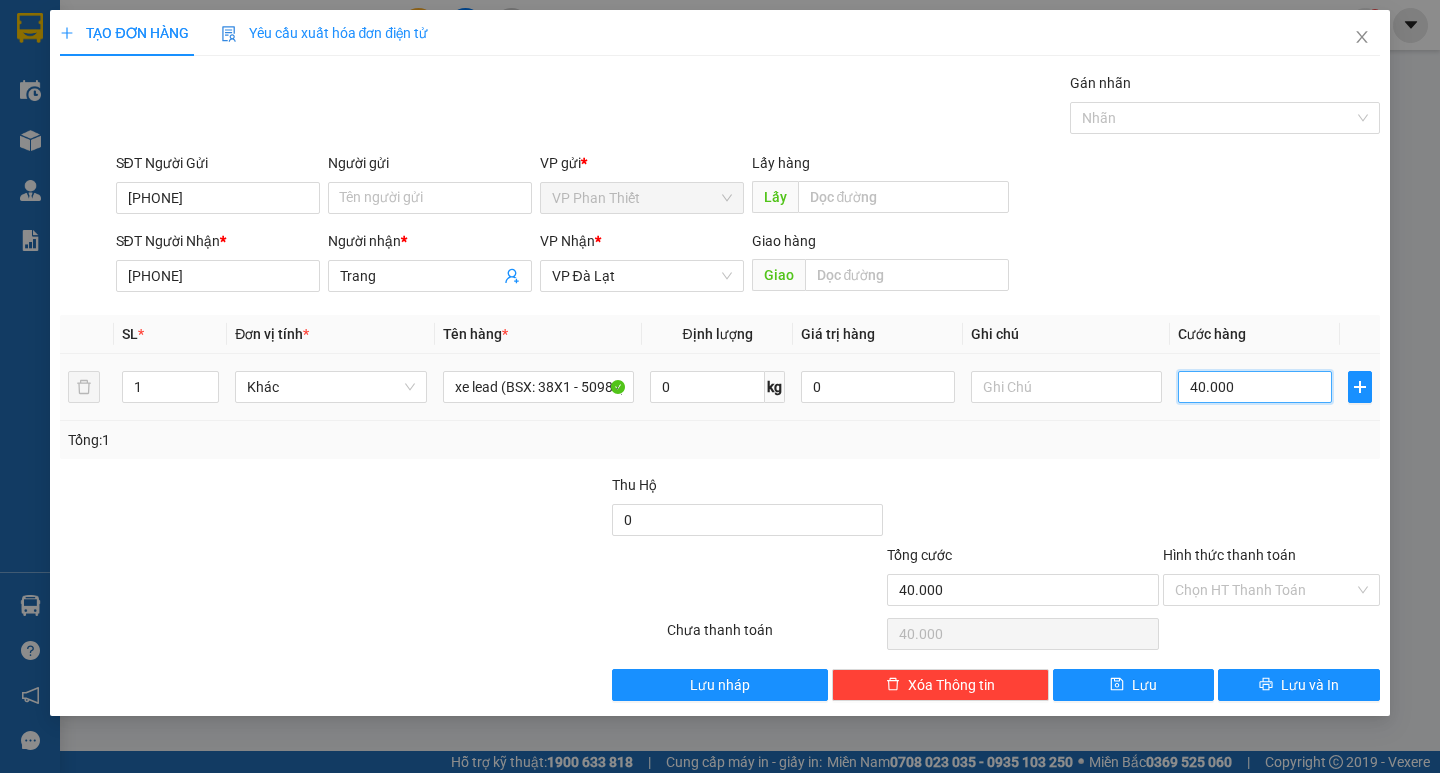 type on "400.000" 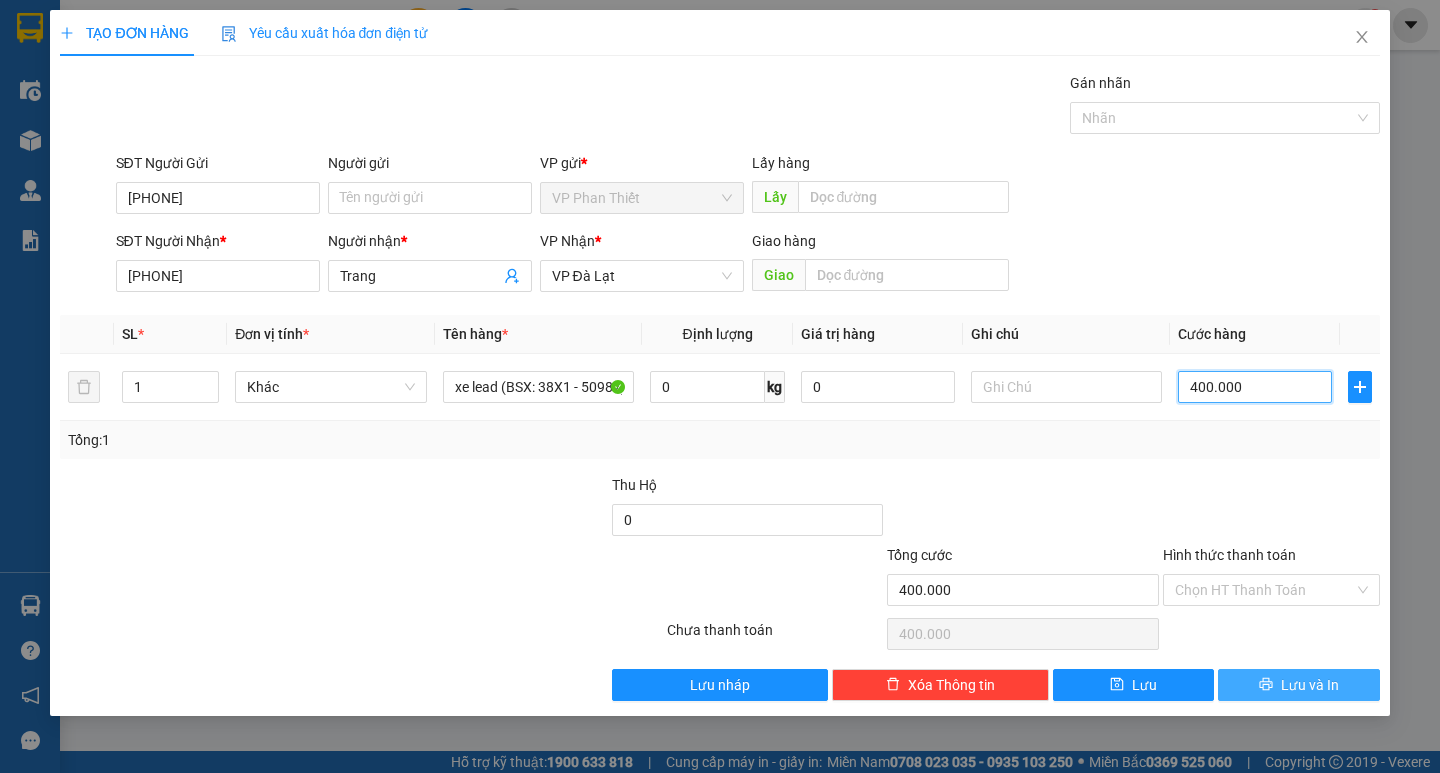 type on "400.000" 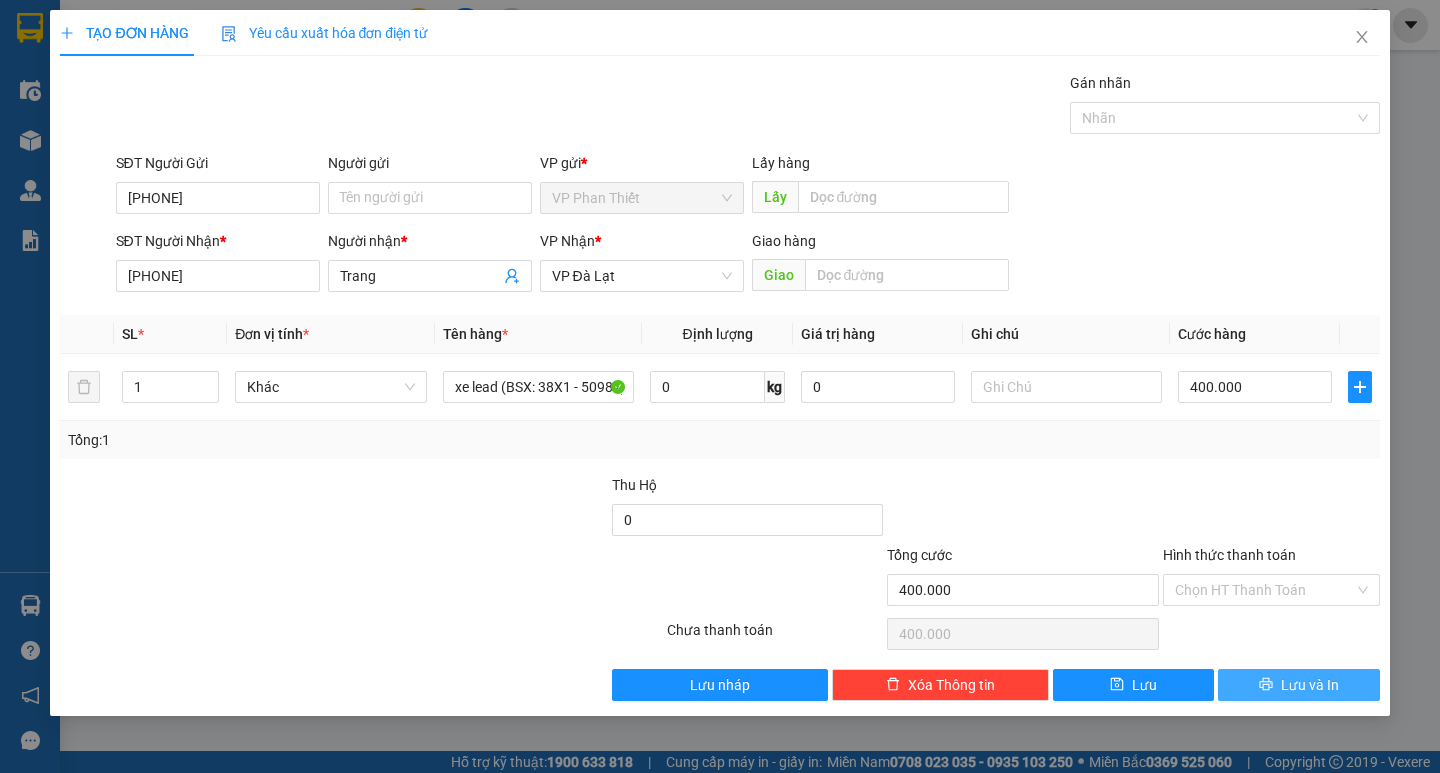 click on "Lưu và In" at bounding box center (1298, 685) 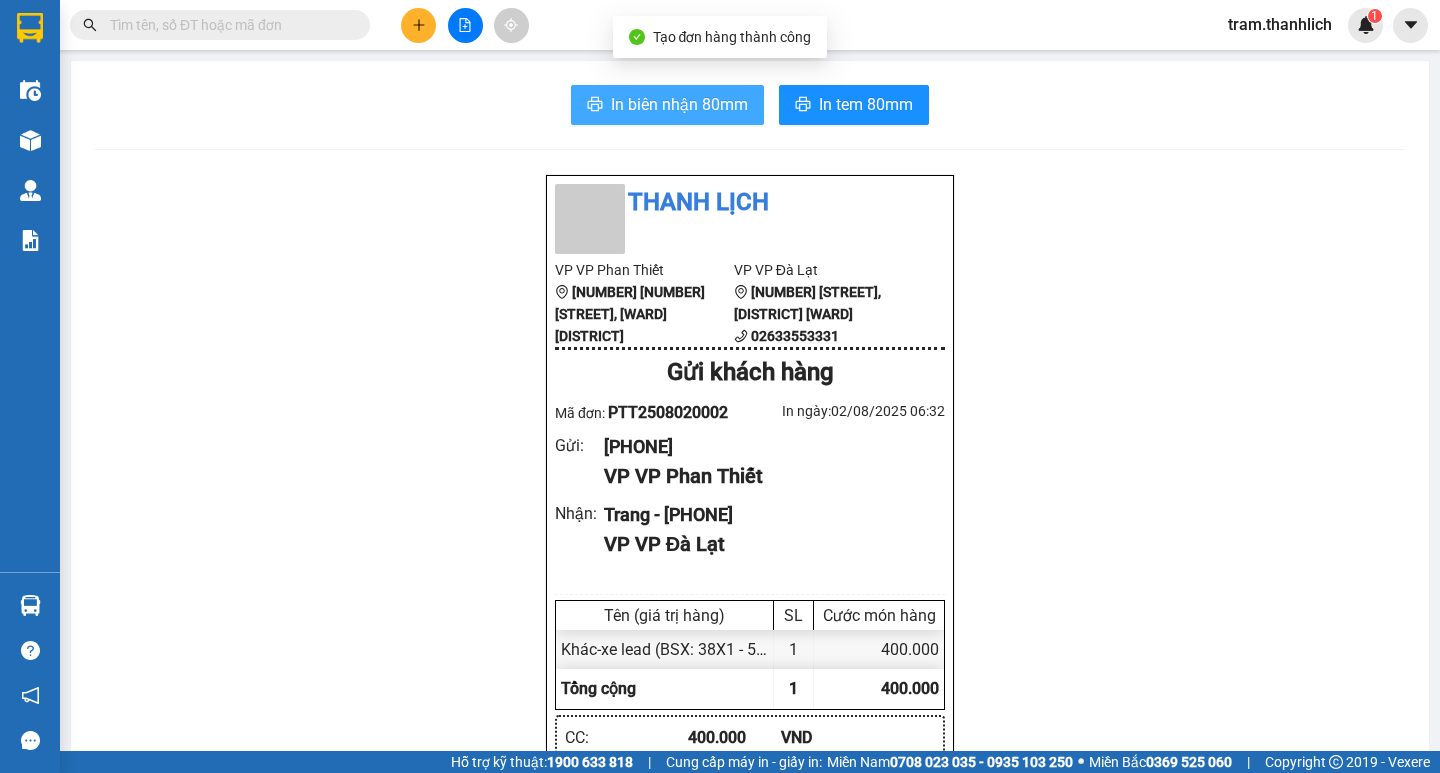 click on "In biên nhận 80mm" at bounding box center (679, 104) 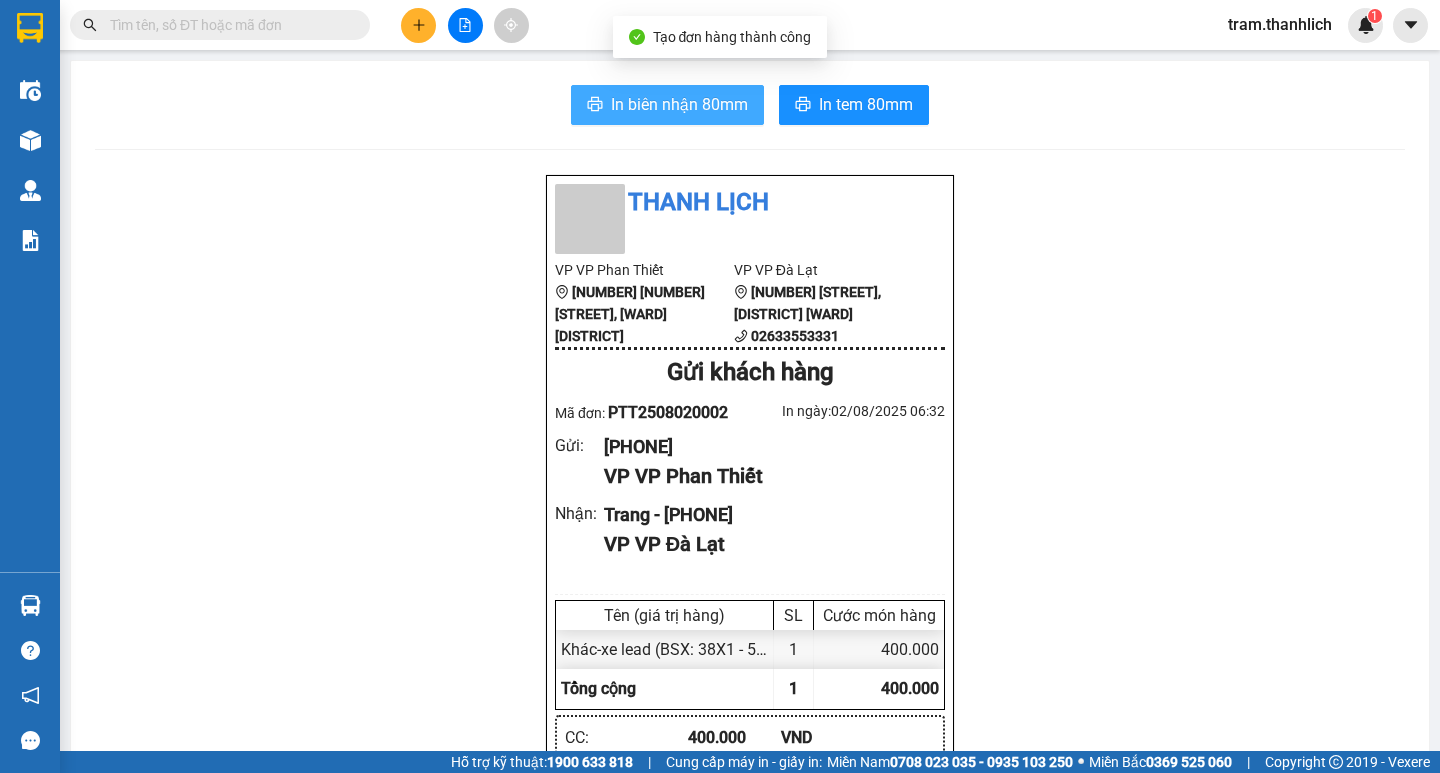 scroll, scrollTop: 0, scrollLeft: 0, axis: both 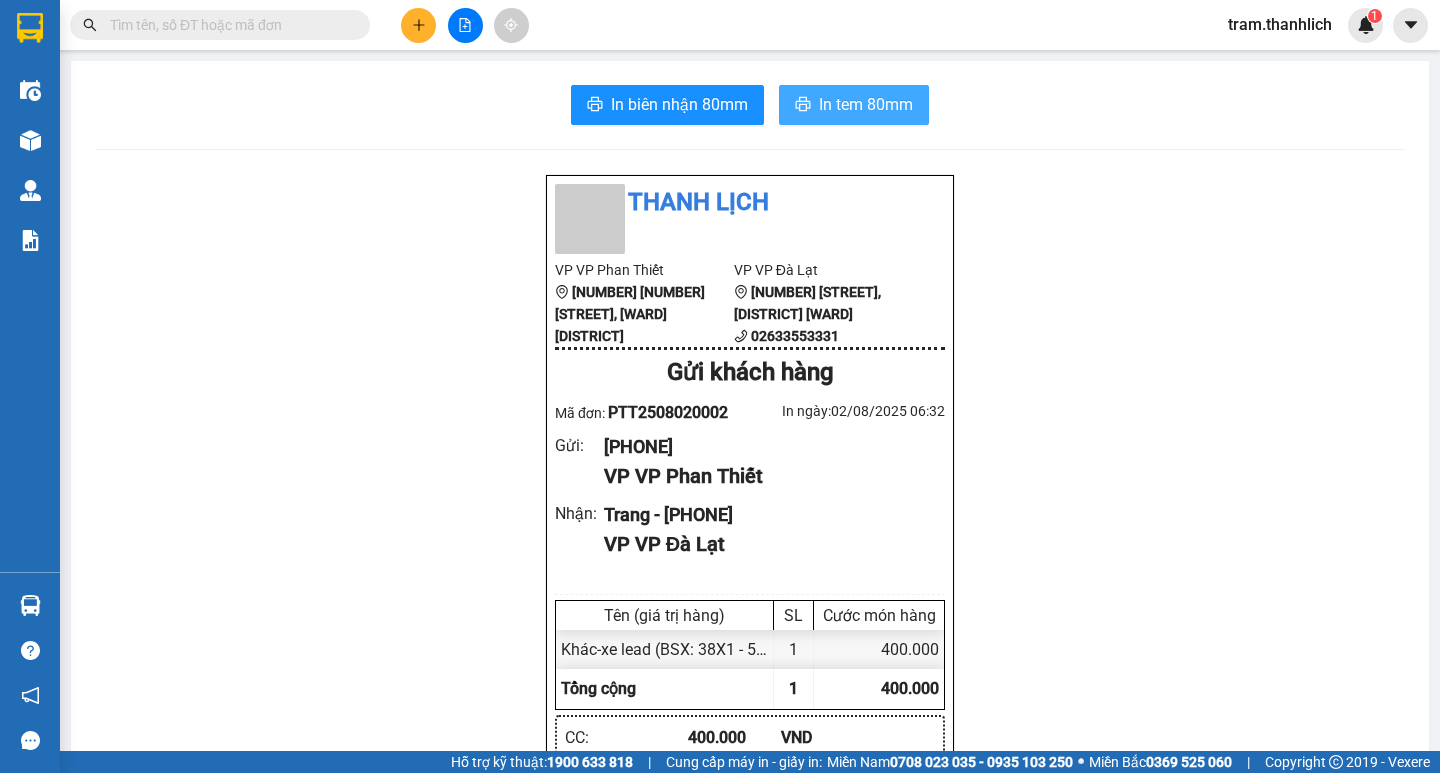 click on "In tem 80mm" at bounding box center [866, 104] 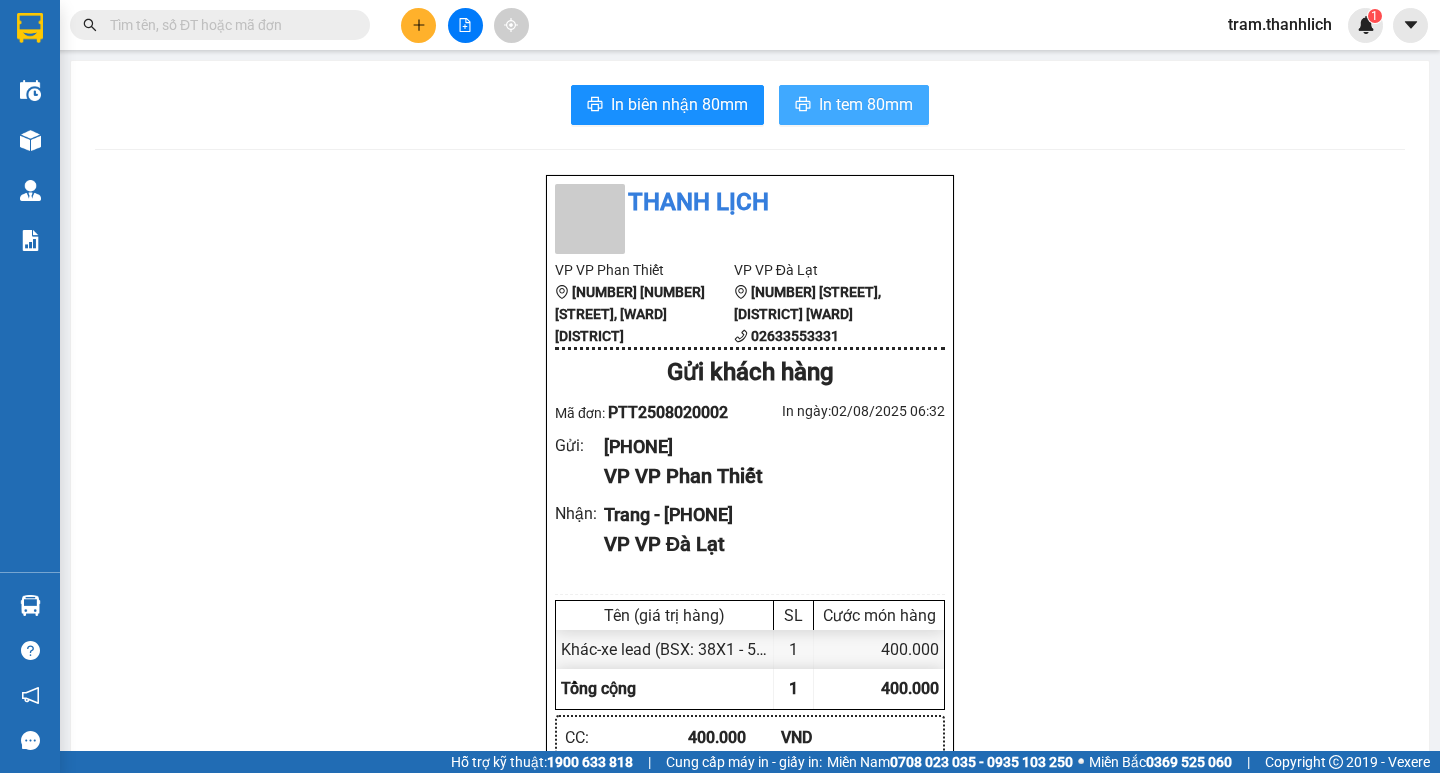 scroll, scrollTop: 0, scrollLeft: 0, axis: both 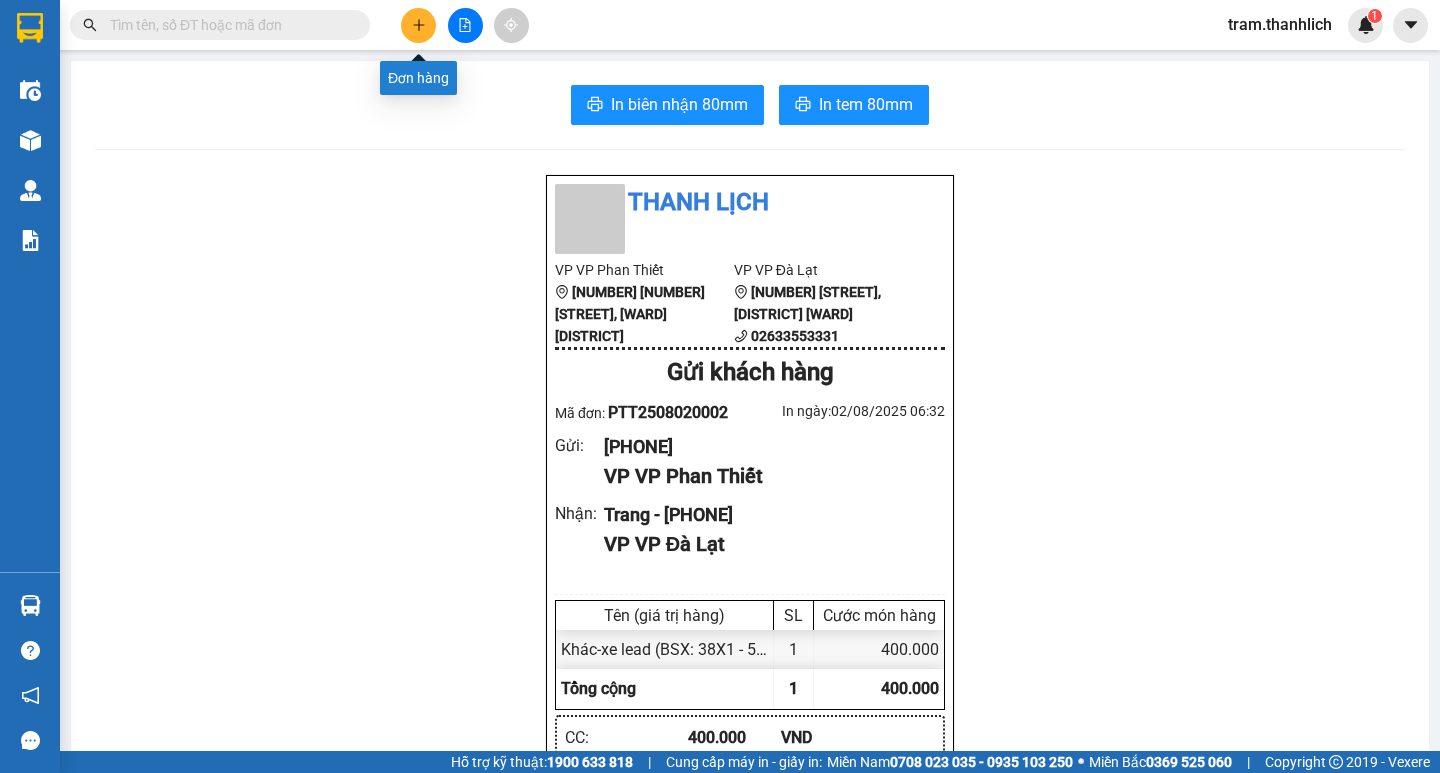 click at bounding box center (418, 25) 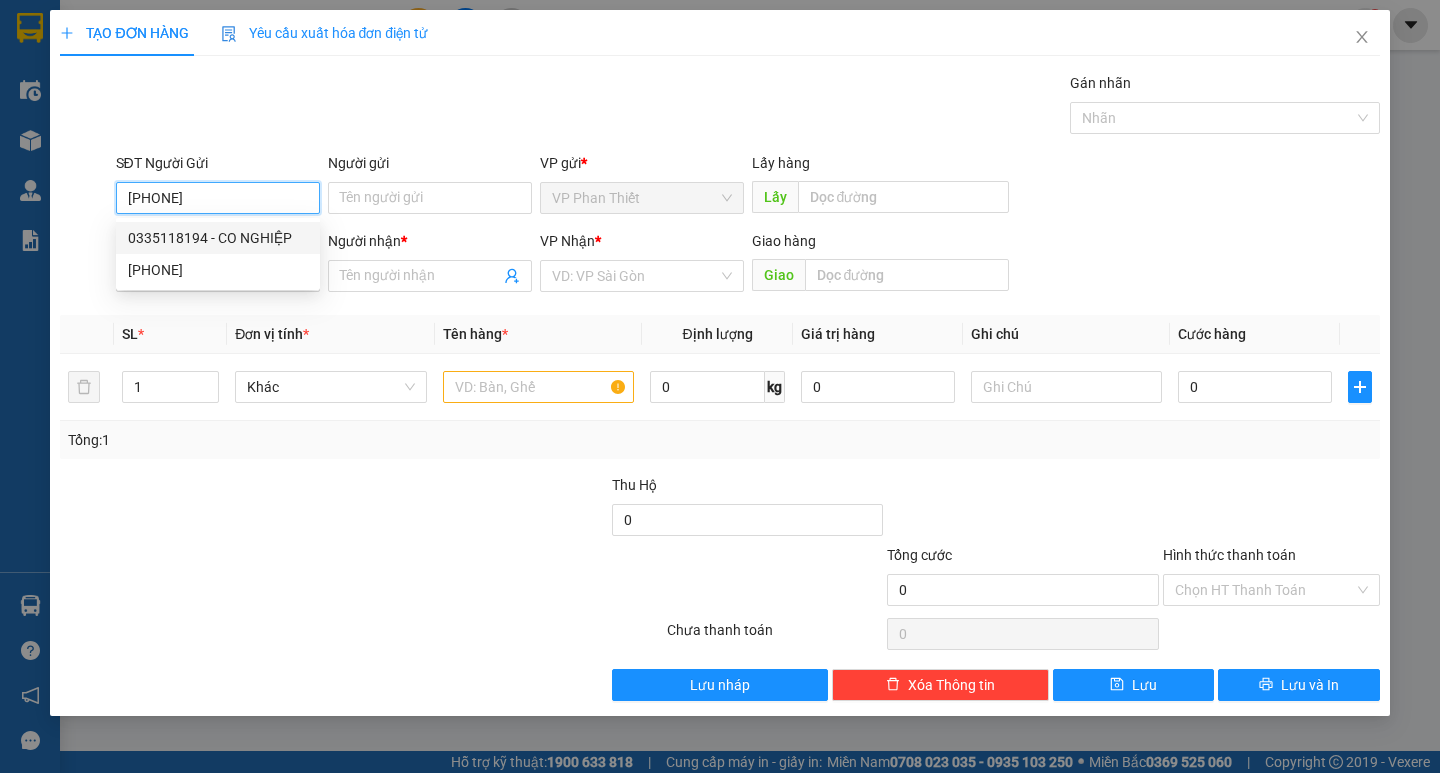 click on "0335118194 - CO  NGHIỆP" at bounding box center [218, 238] 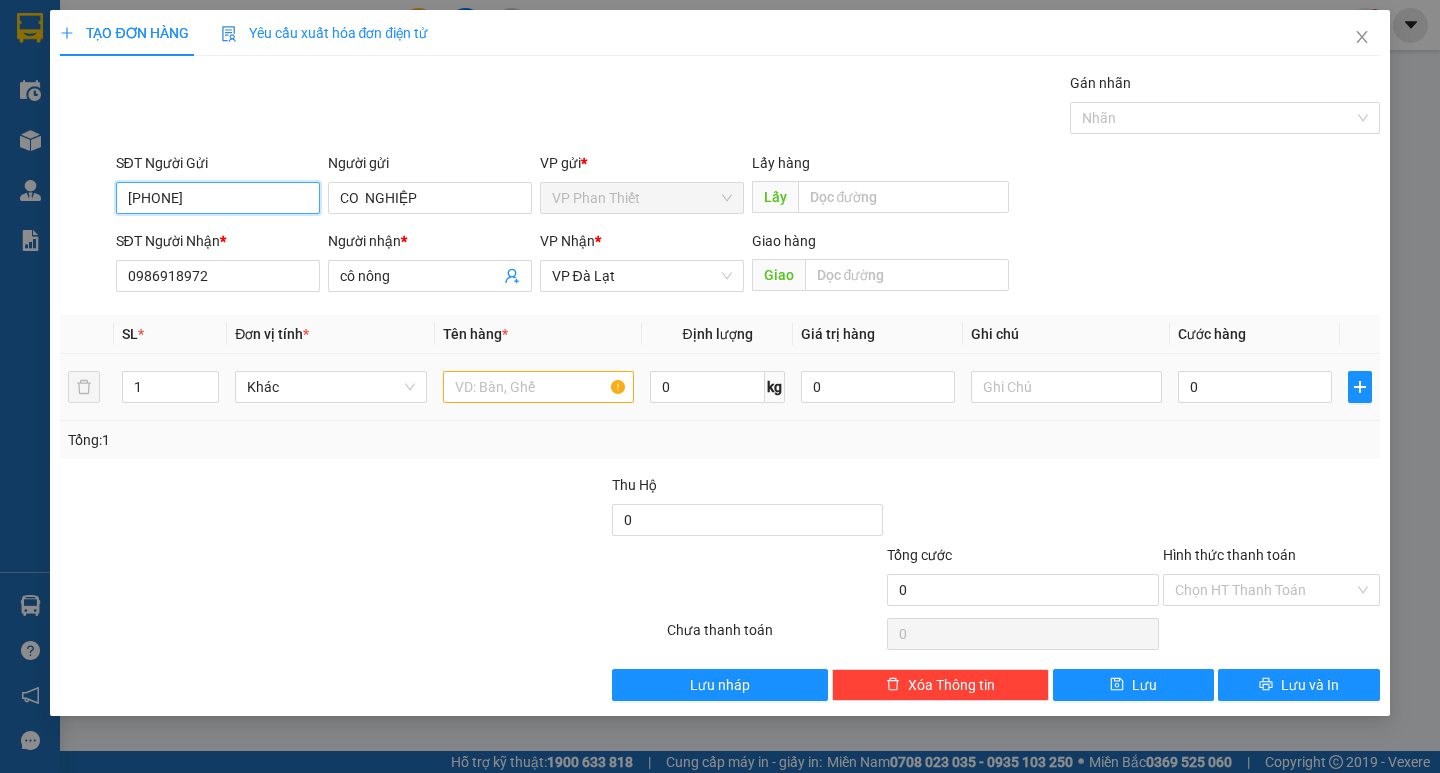 type on "[PHONE]" 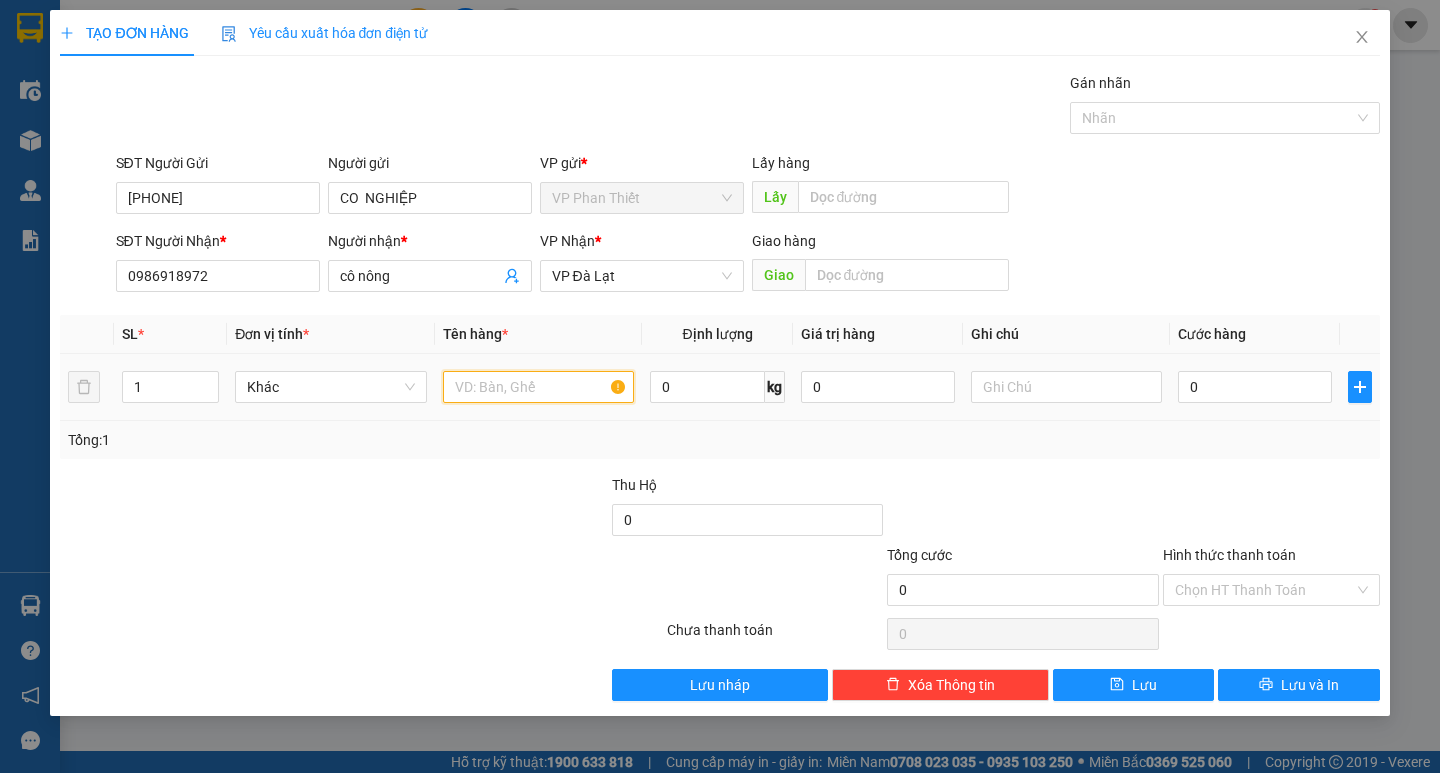 click at bounding box center (538, 387) 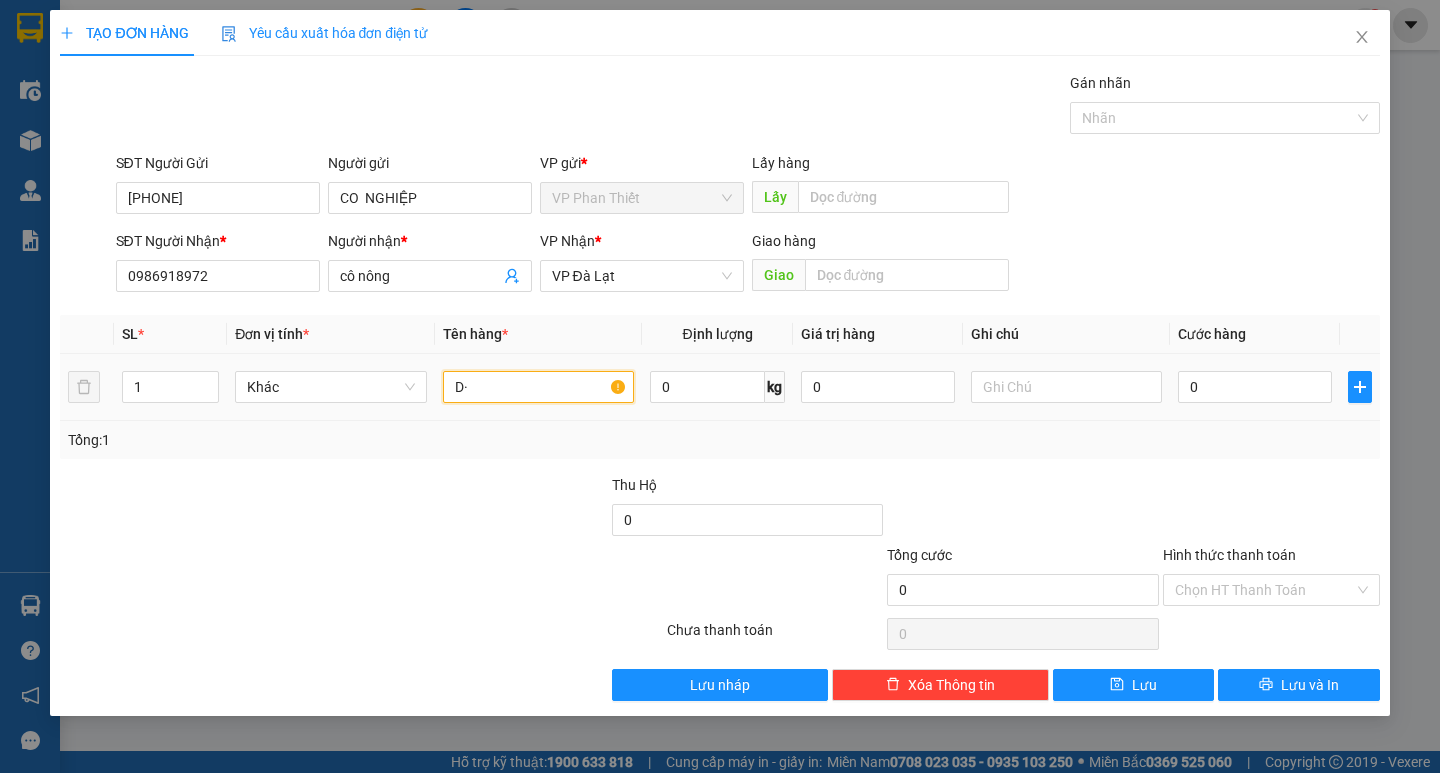 type on "D" 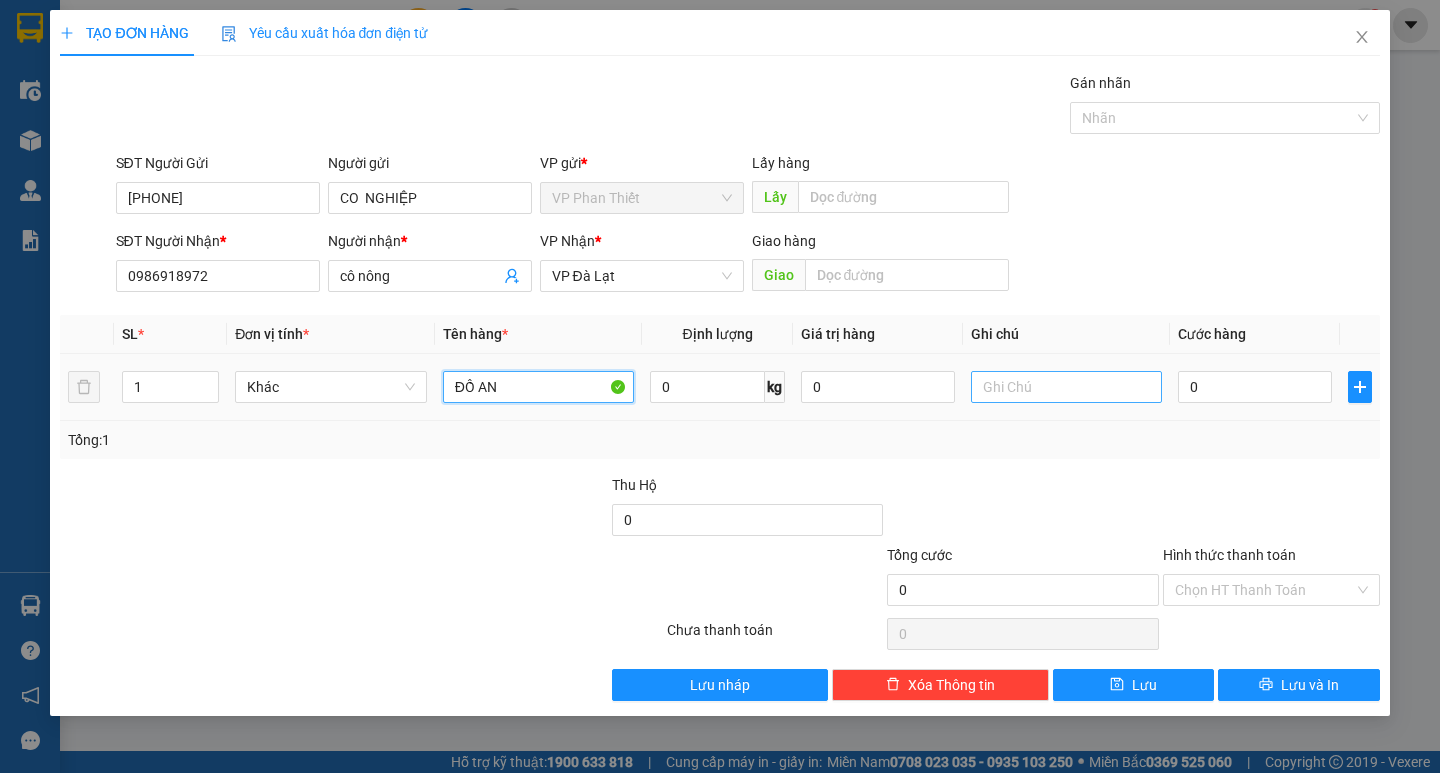 type on "ĐỒ AN" 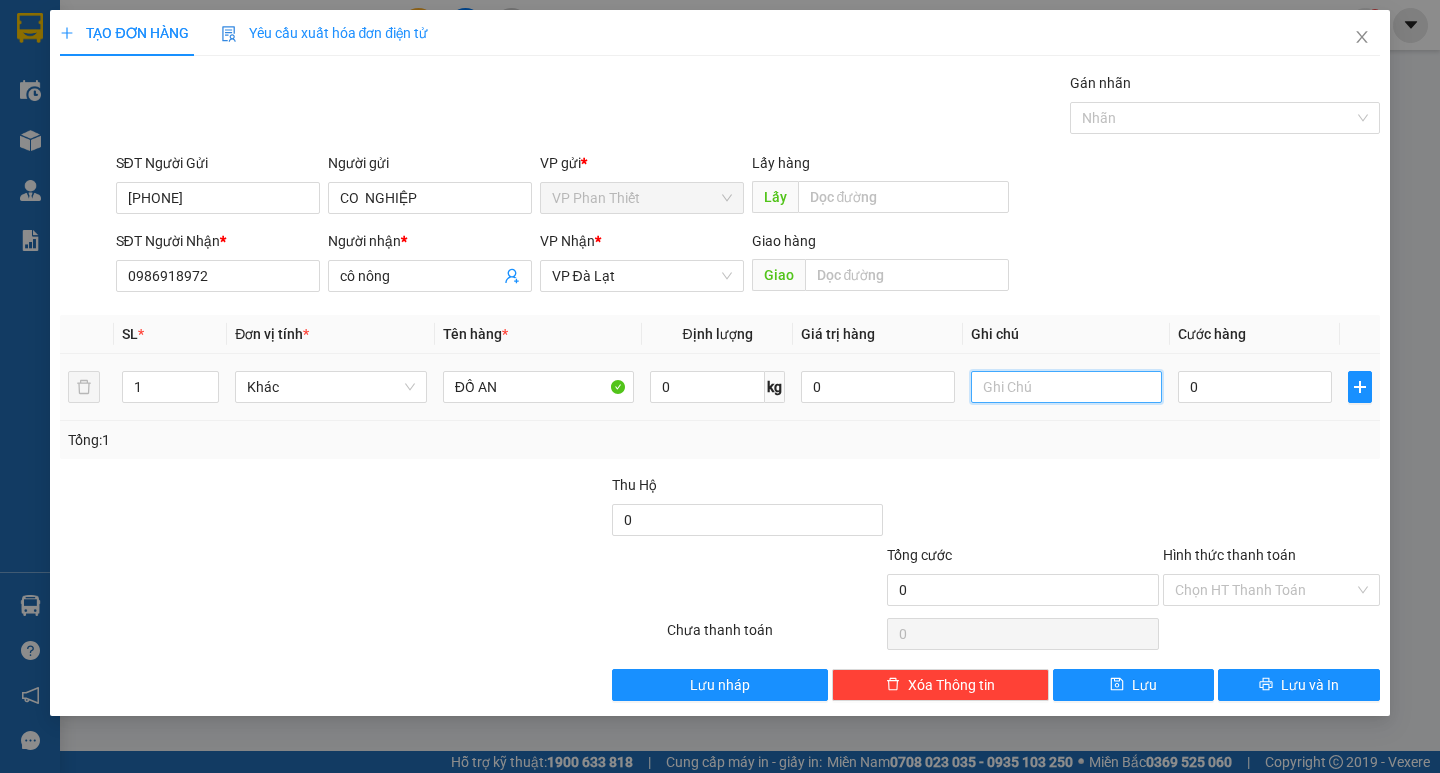 click at bounding box center (1066, 387) 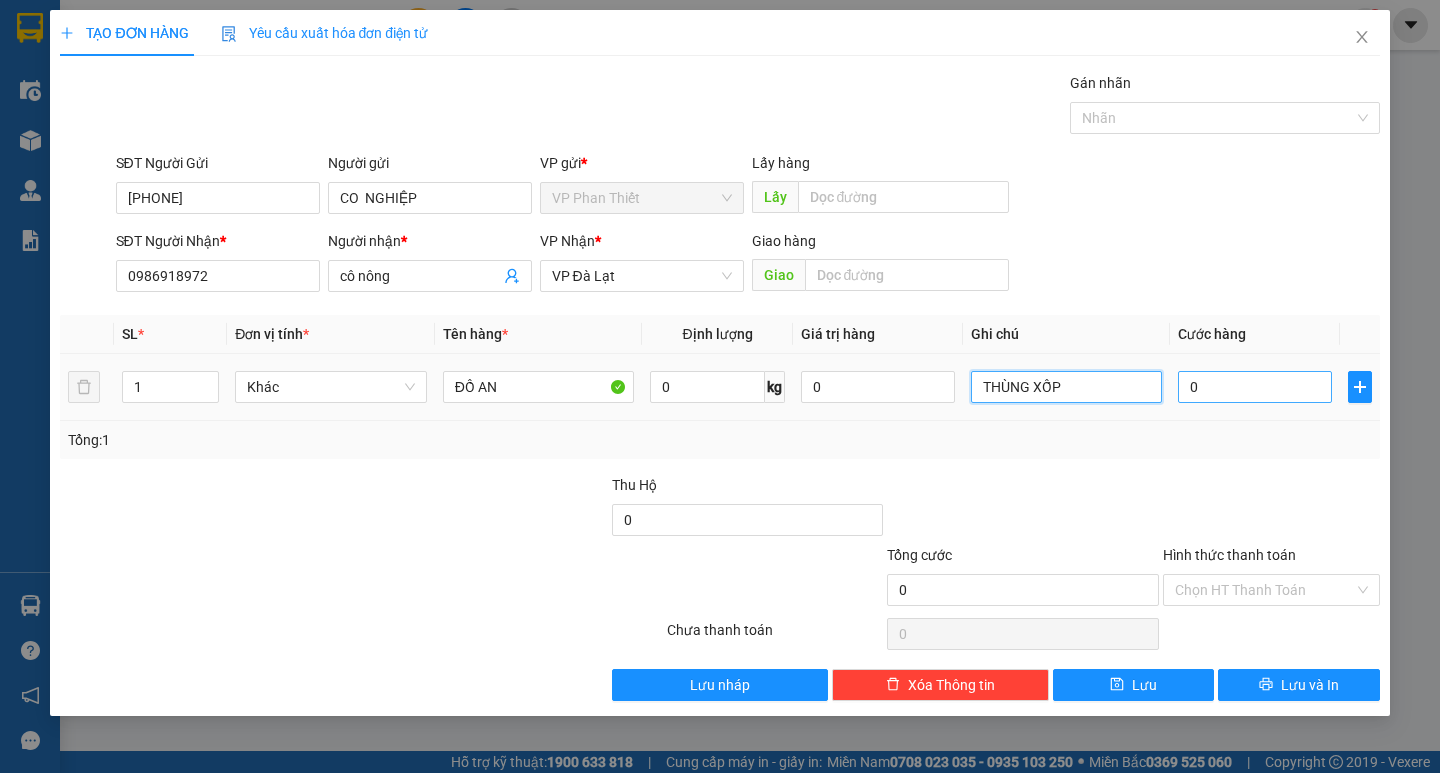 type on "THÙNG XỐP" 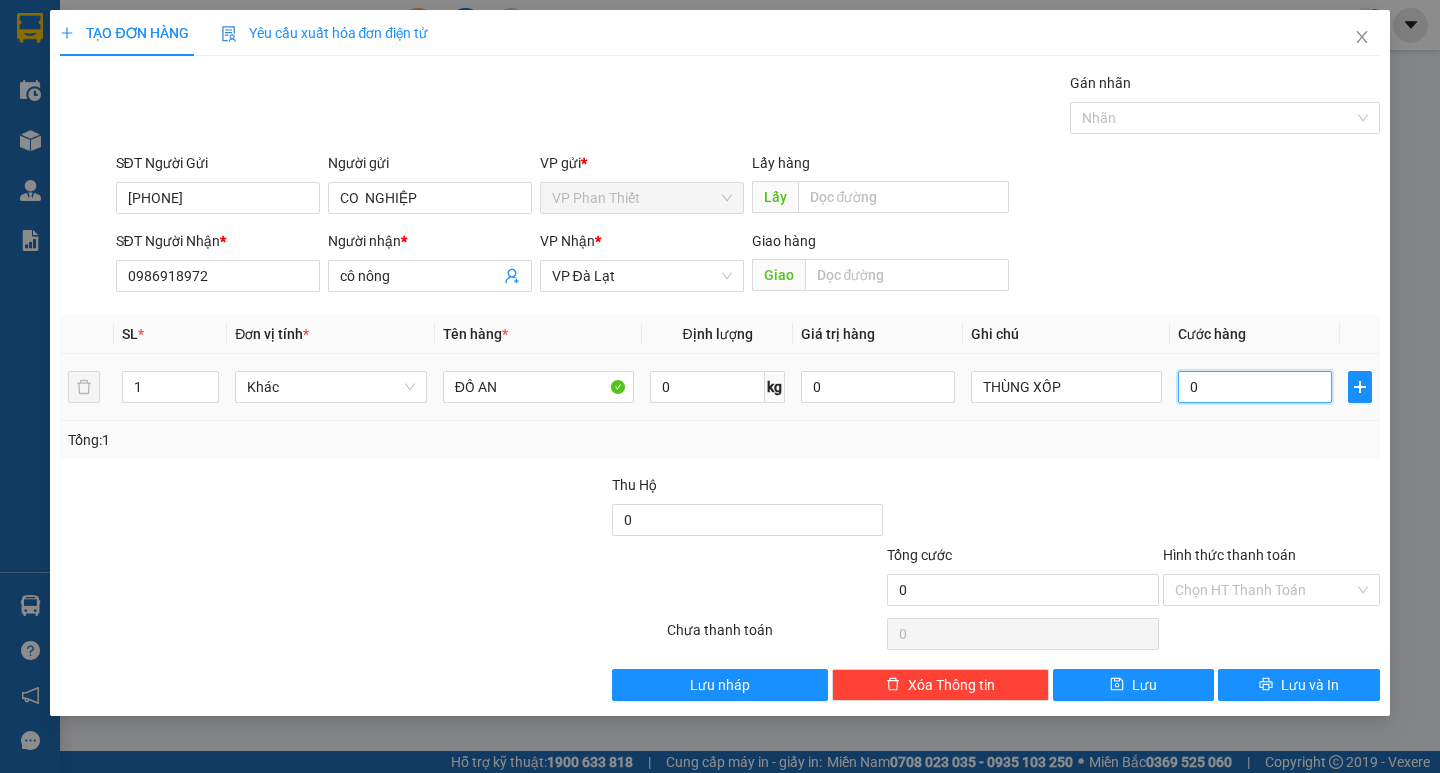 click on "0" at bounding box center (1255, 387) 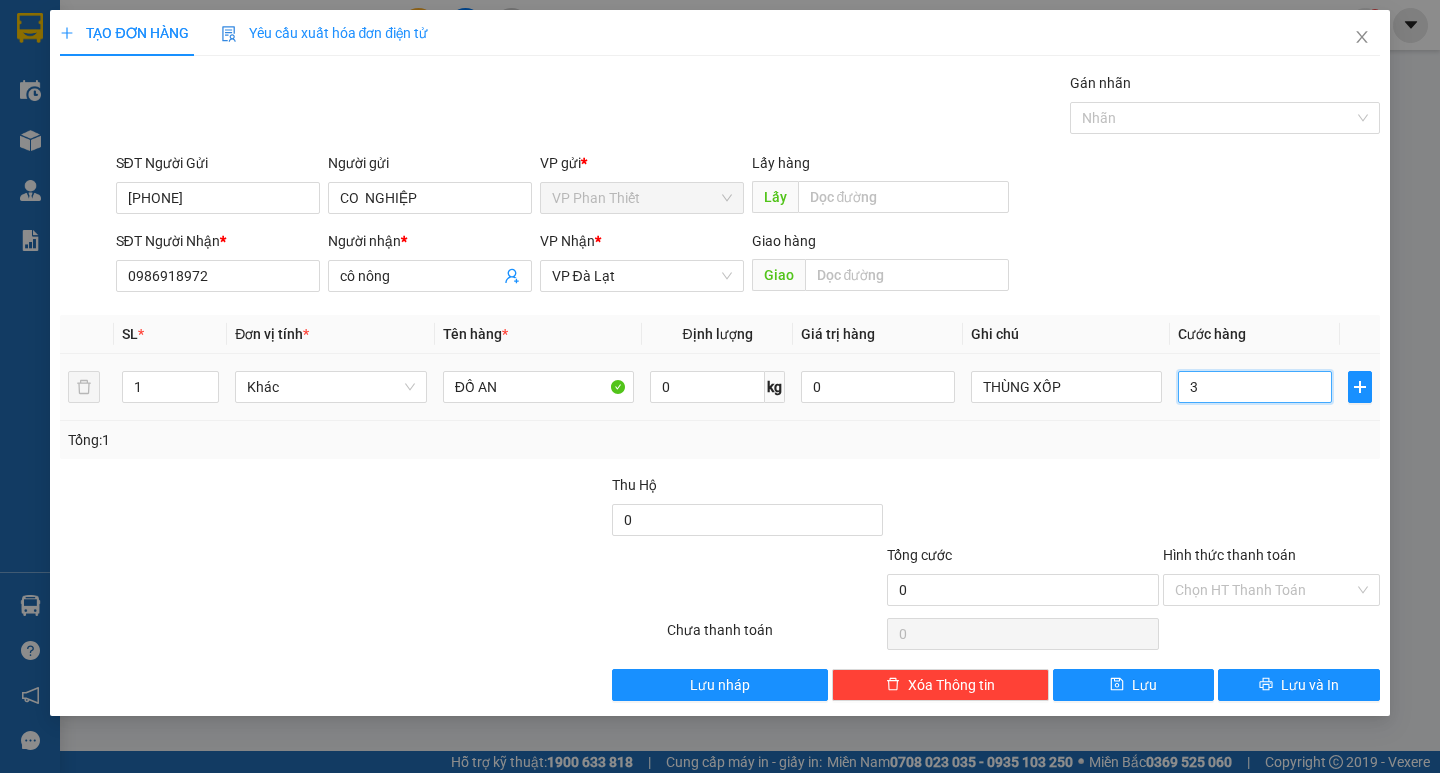 type on "3" 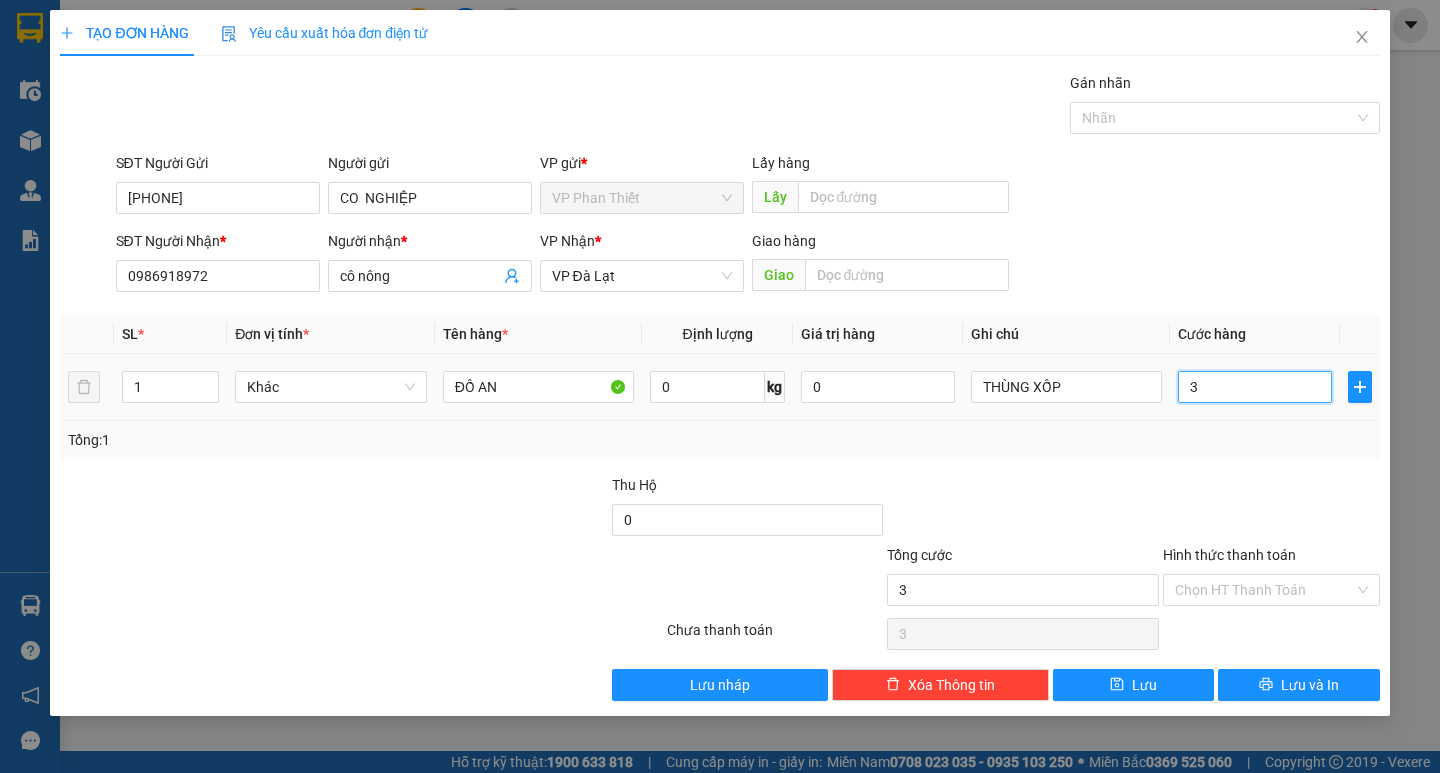 type on "30" 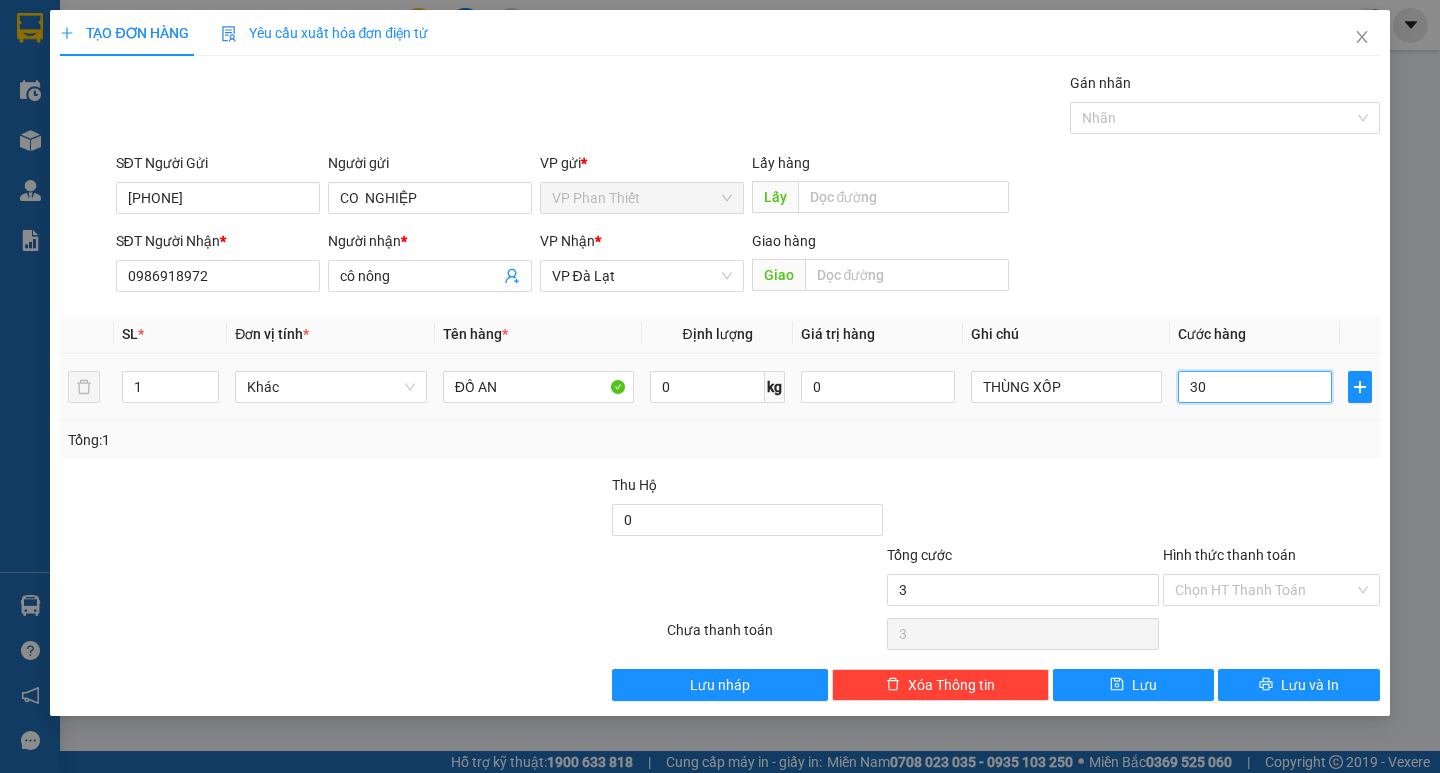 type on "30" 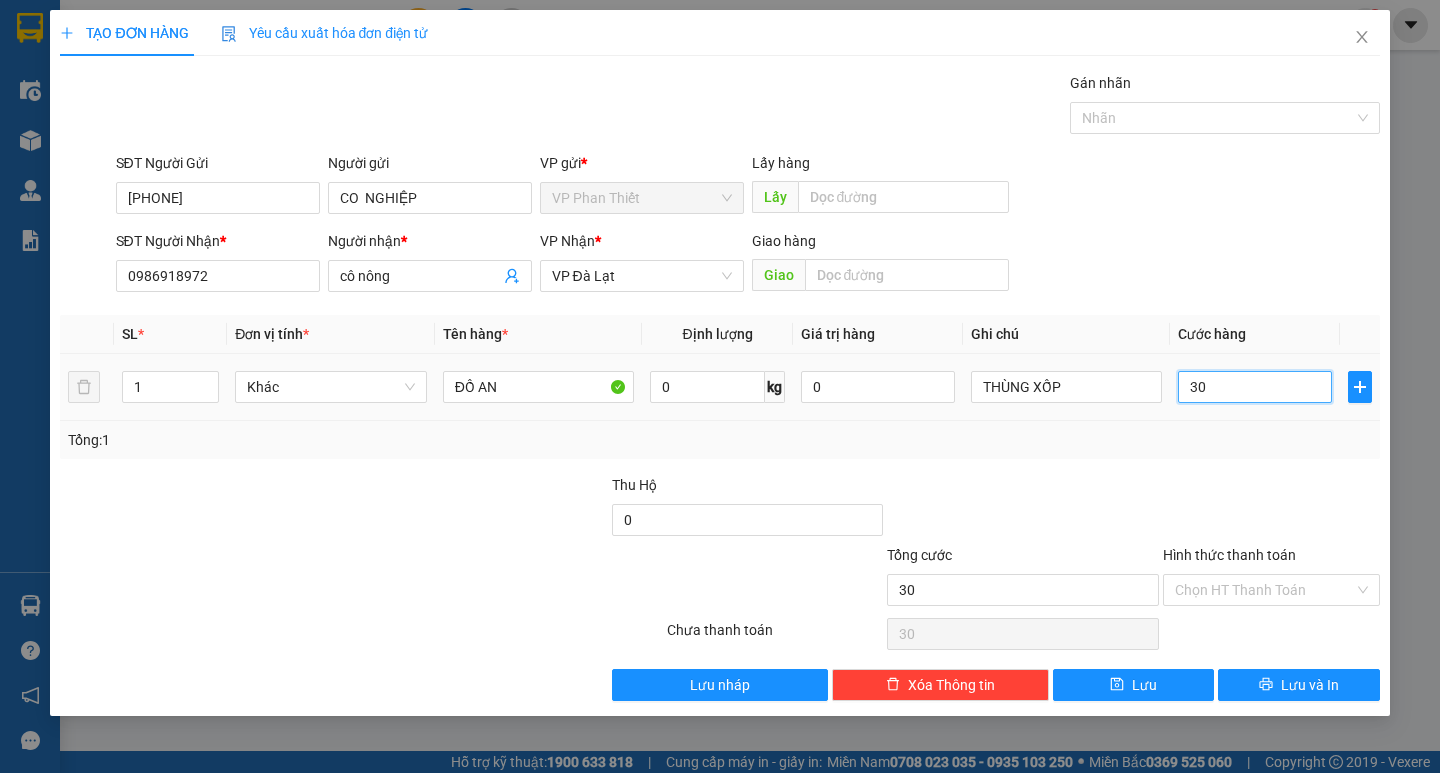 type on "300" 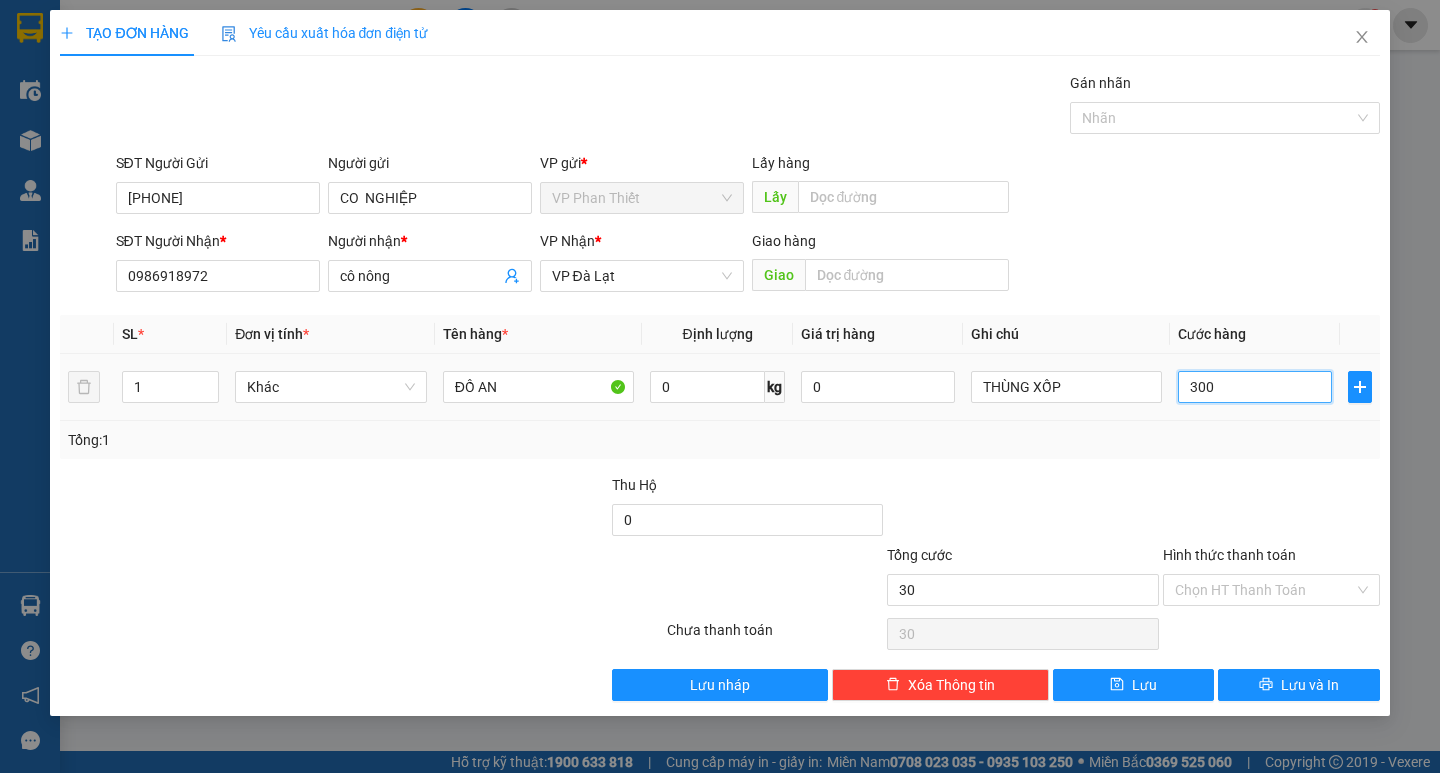 type on "300" 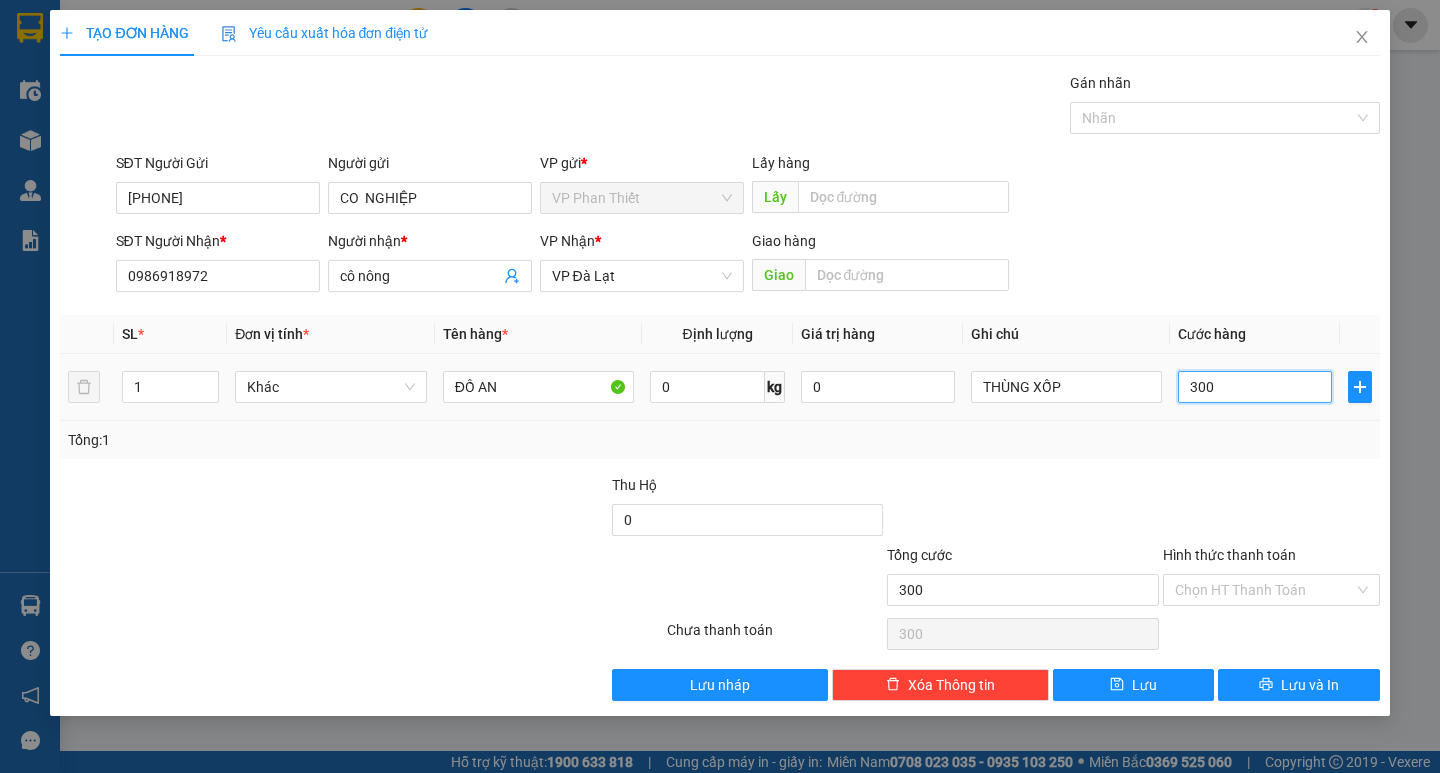 type on "3.000" 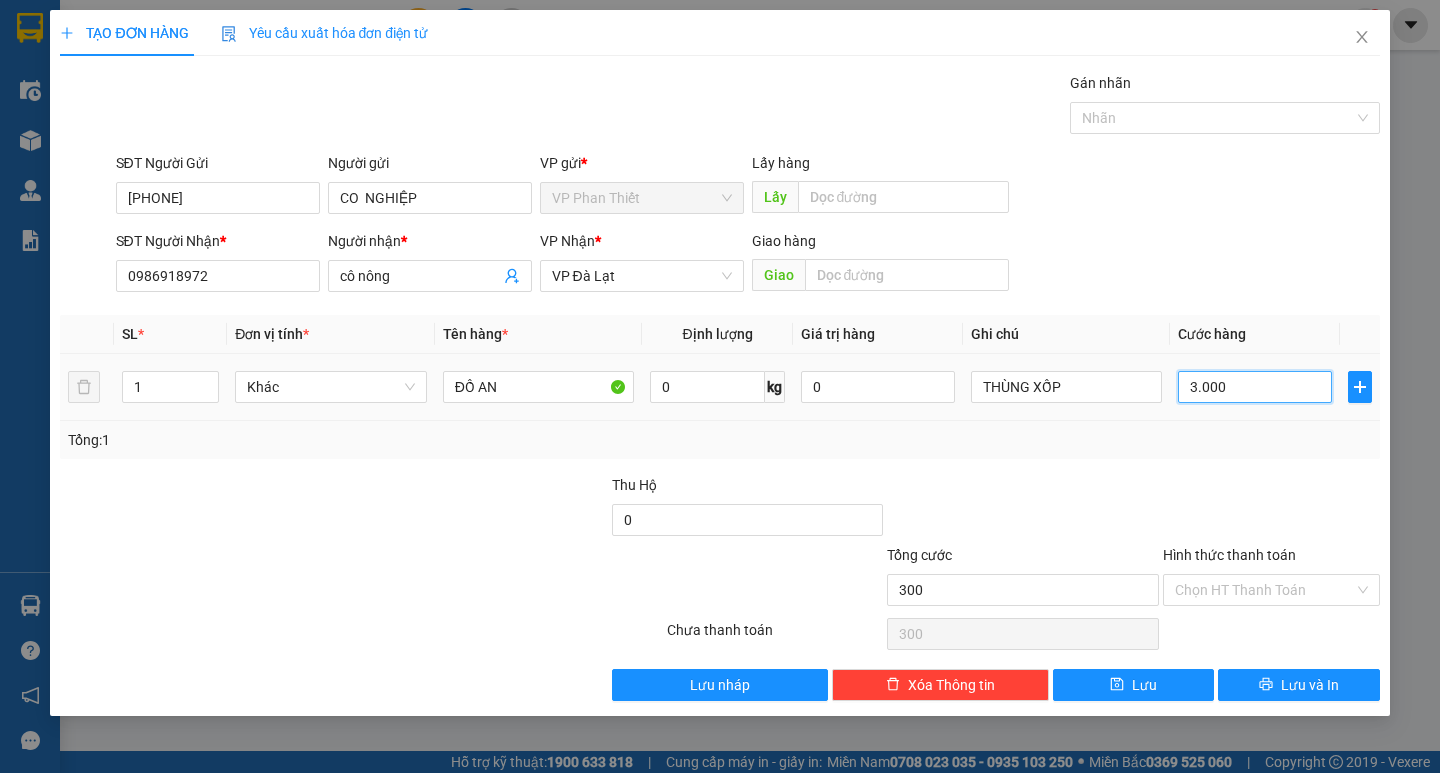 type on "3.000" 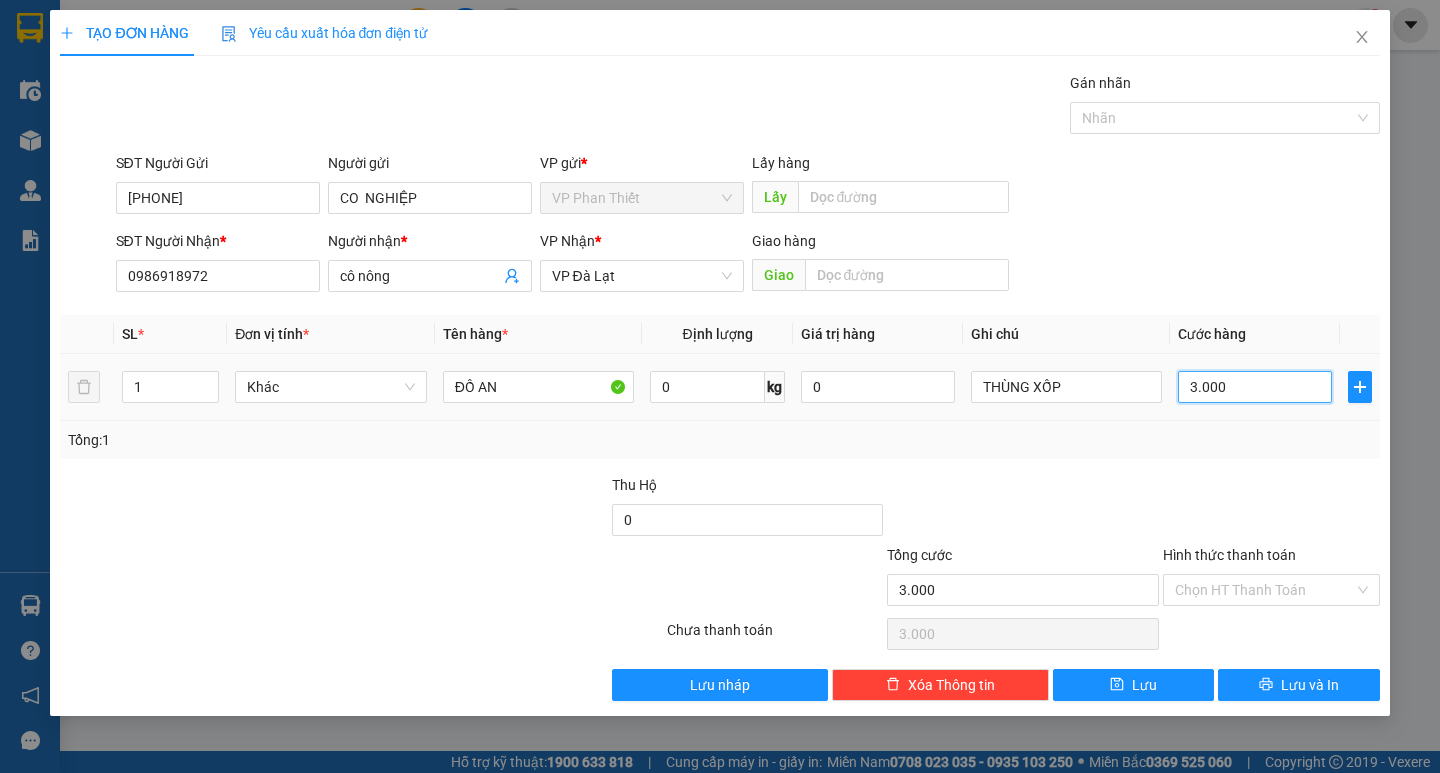 type on "30.000" 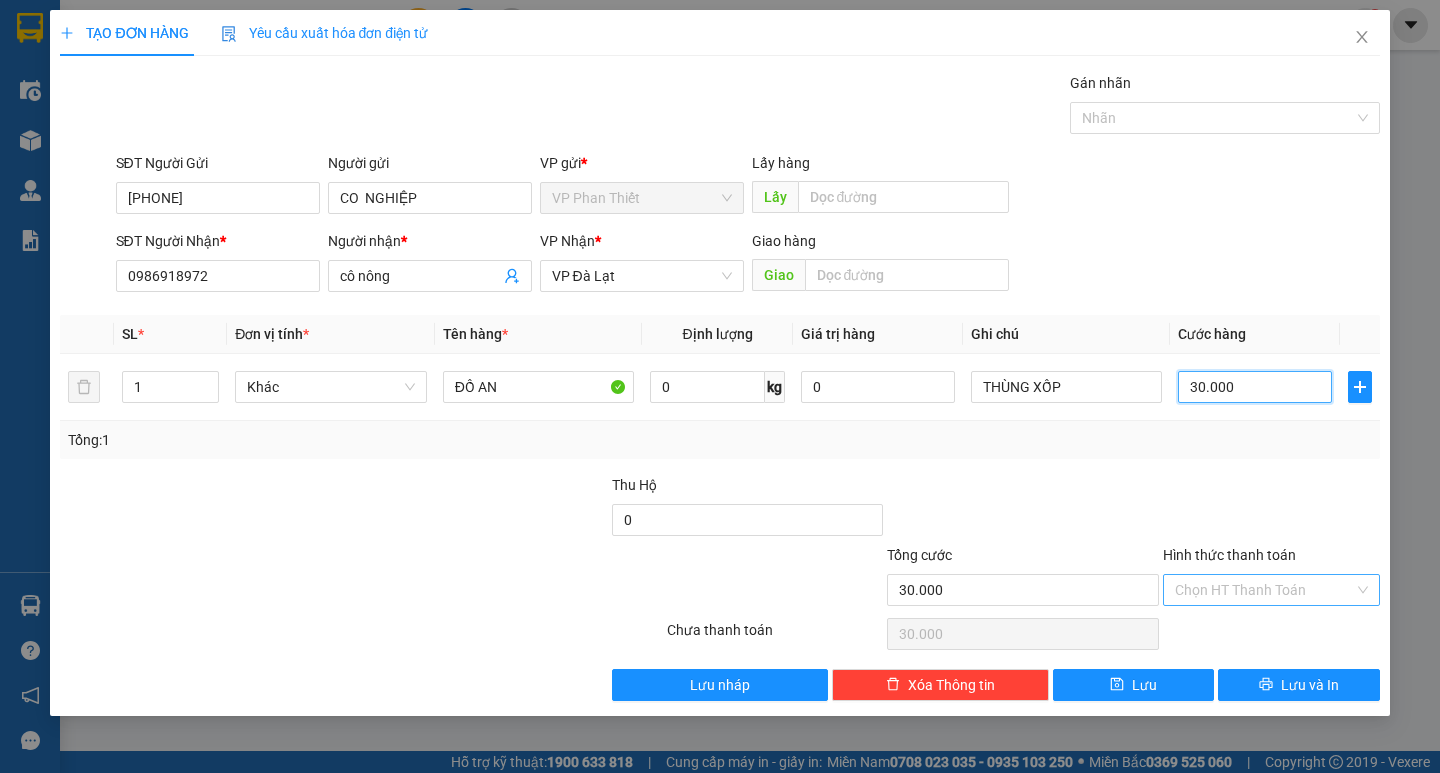 type on "30.000" 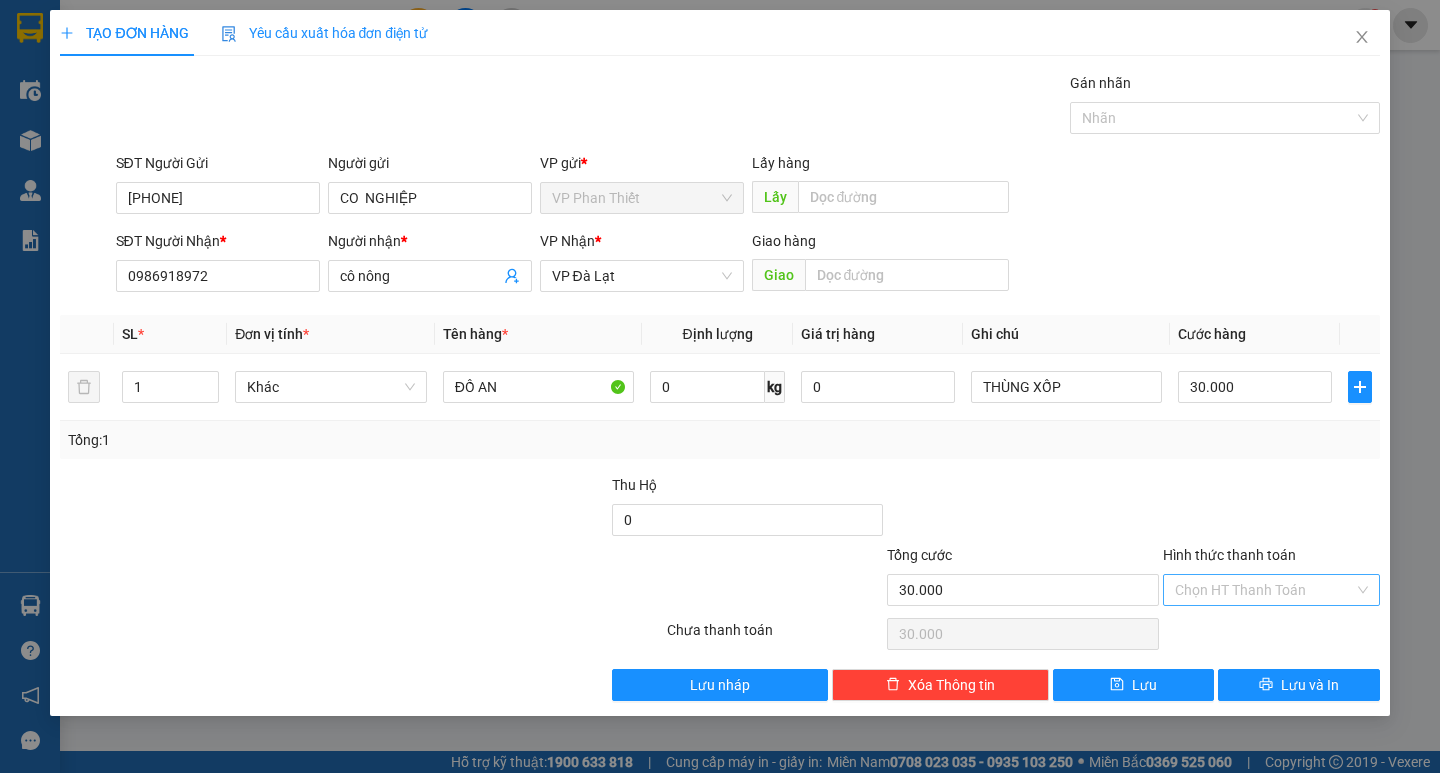 click on "Hình thức thanh toán" at bounding box center [1264, 590] 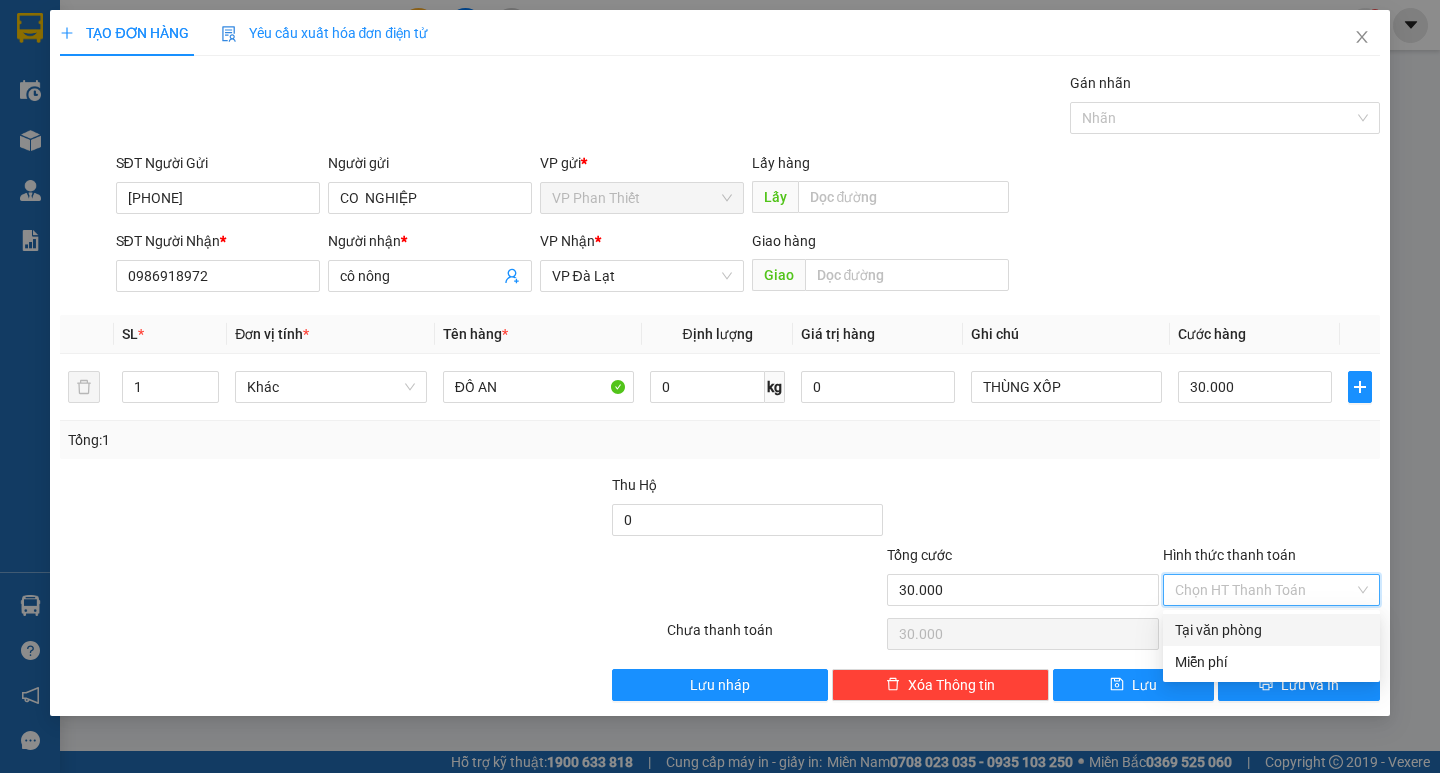 click on "Tại văn phòng" at bounding box center (1271, 630) 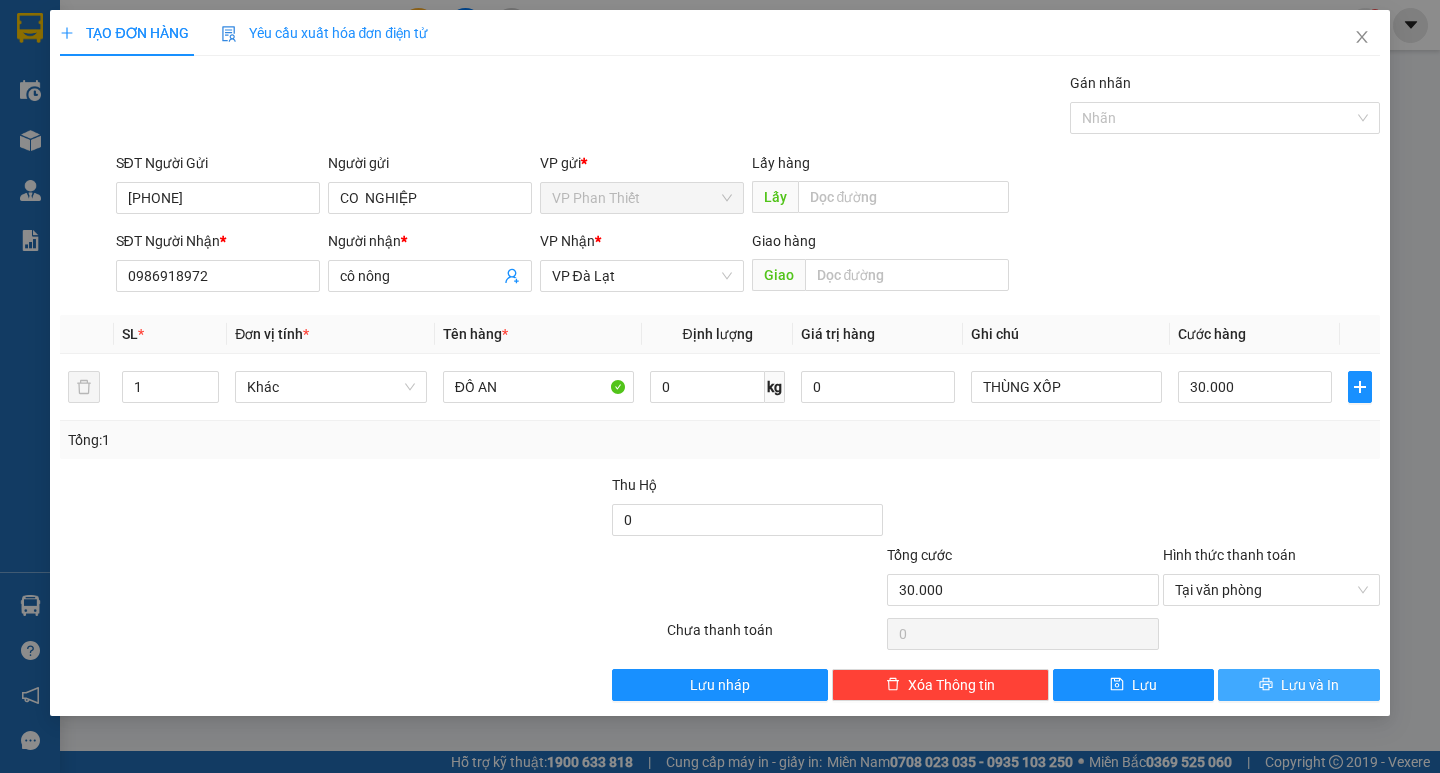 click on "Lưu và In" at bounding box center (1310, 685) 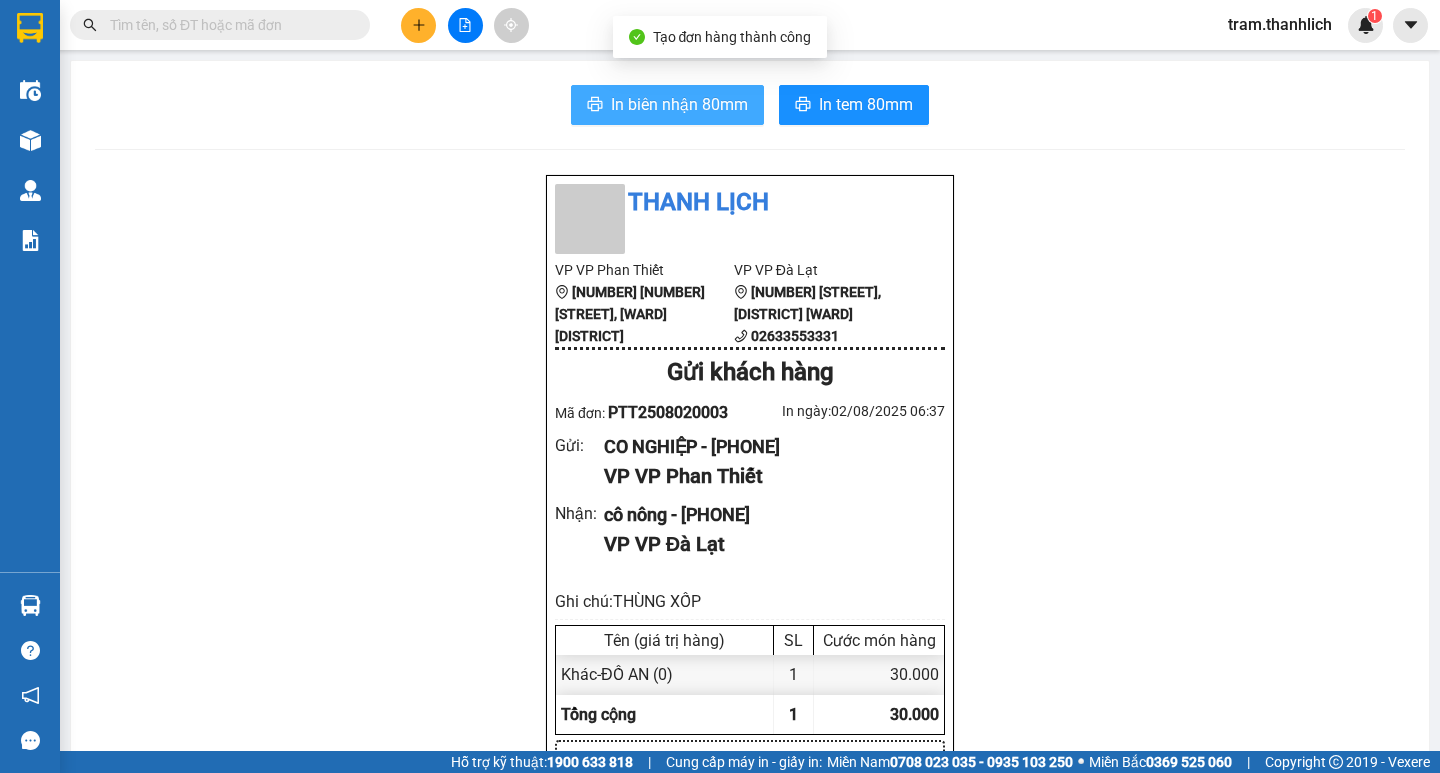 click on "In biên nhận 80mm" at bounding box center [679, 104] 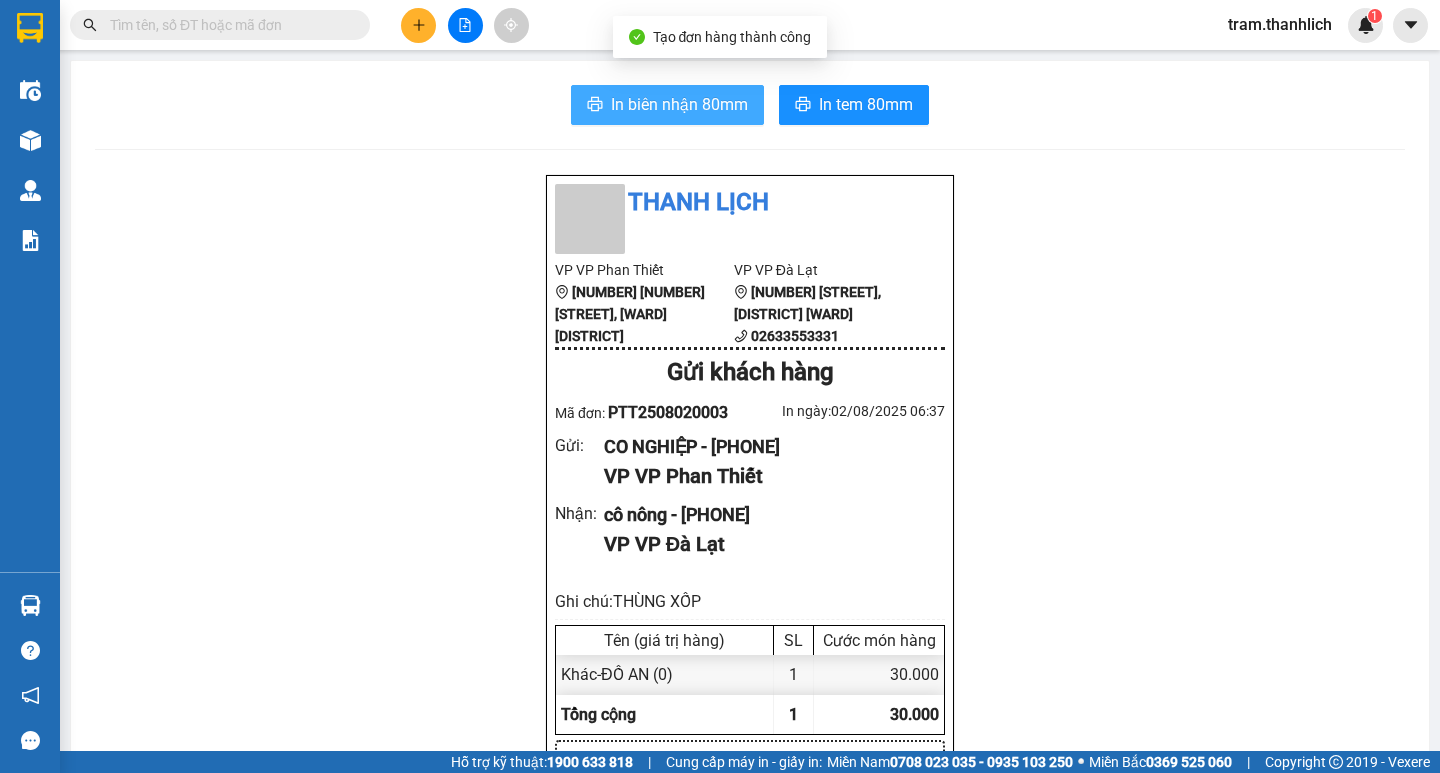 scroll, scrollTop: 0, scrollLeft: 0, axis: both 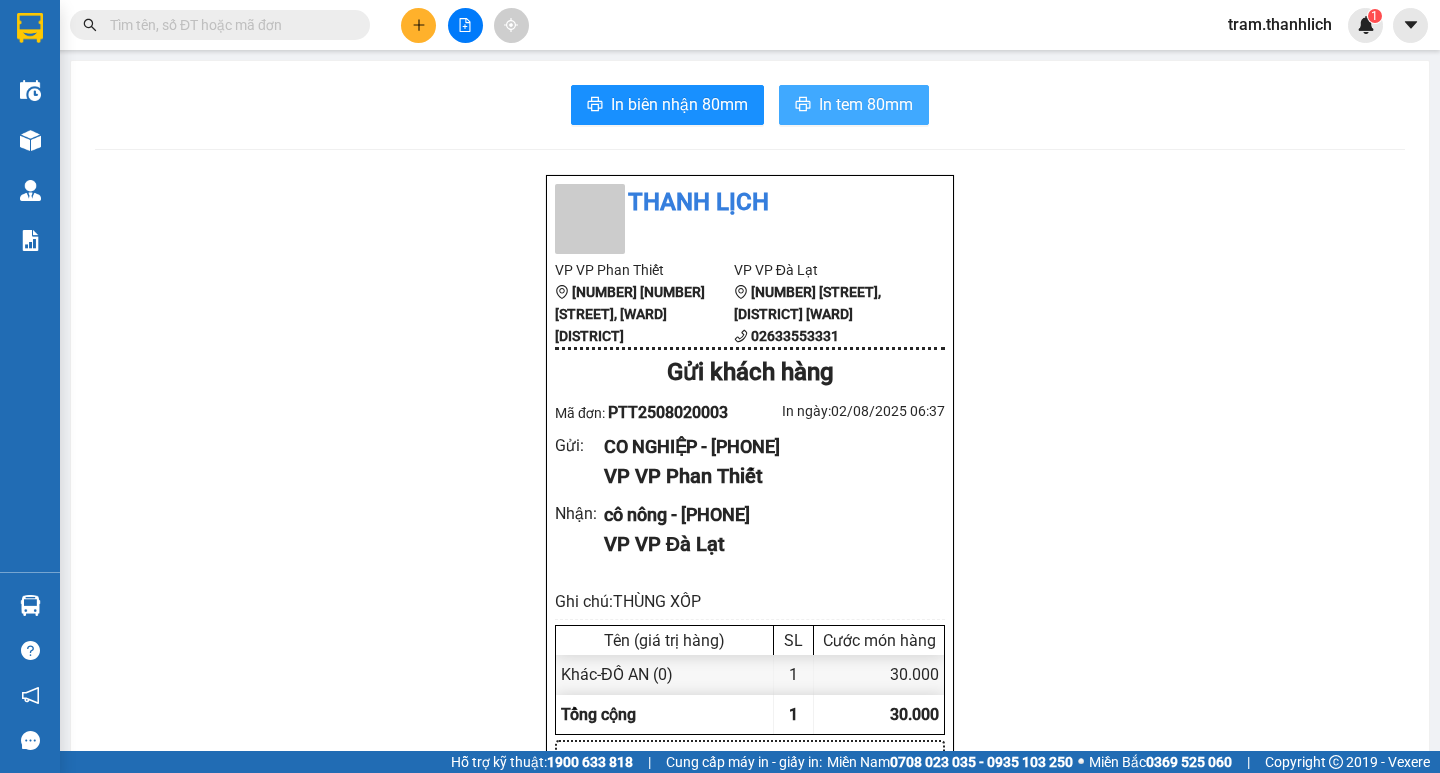 click on "In tem 80mm" at bounding box center [866, 104] 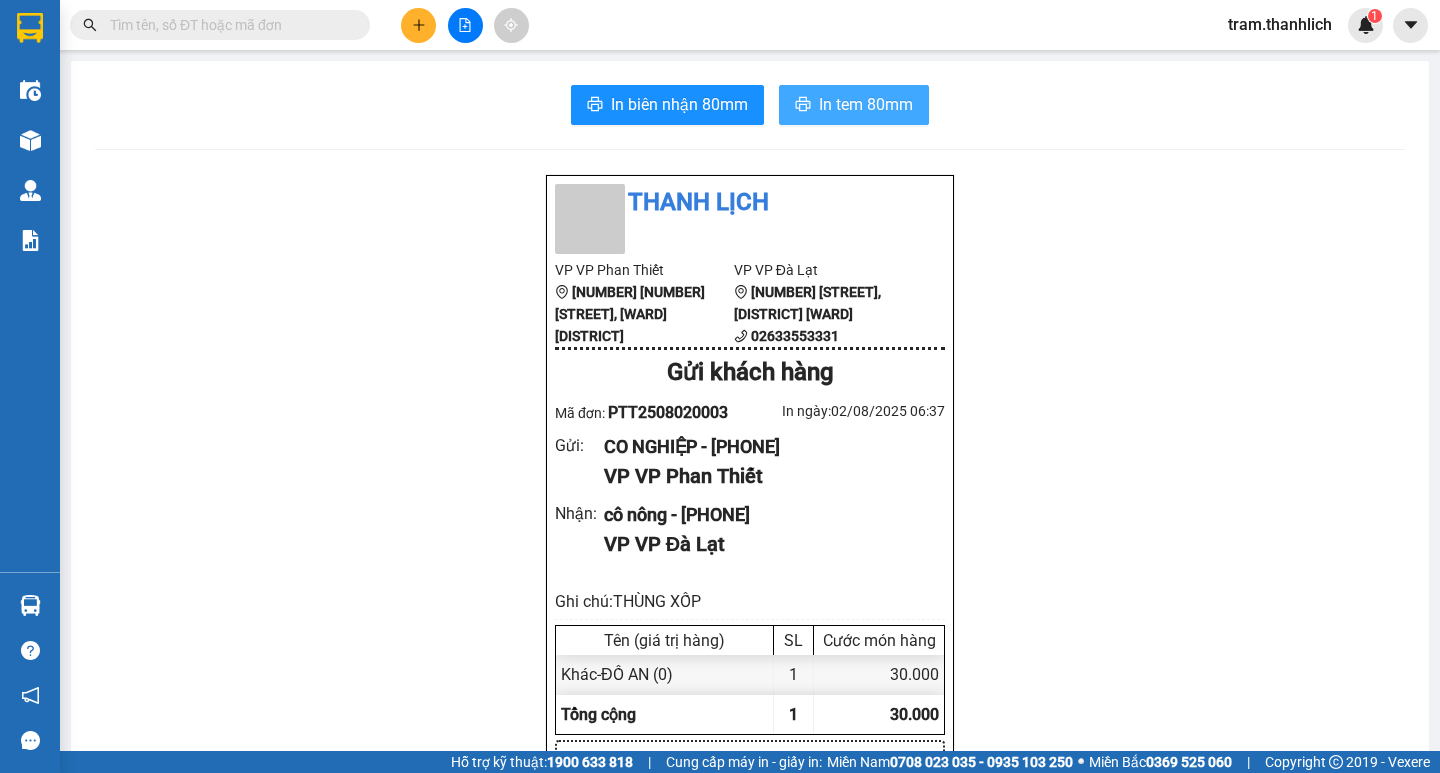 scroll, scrollTop: 0, scrollLeft: 0, axis: both 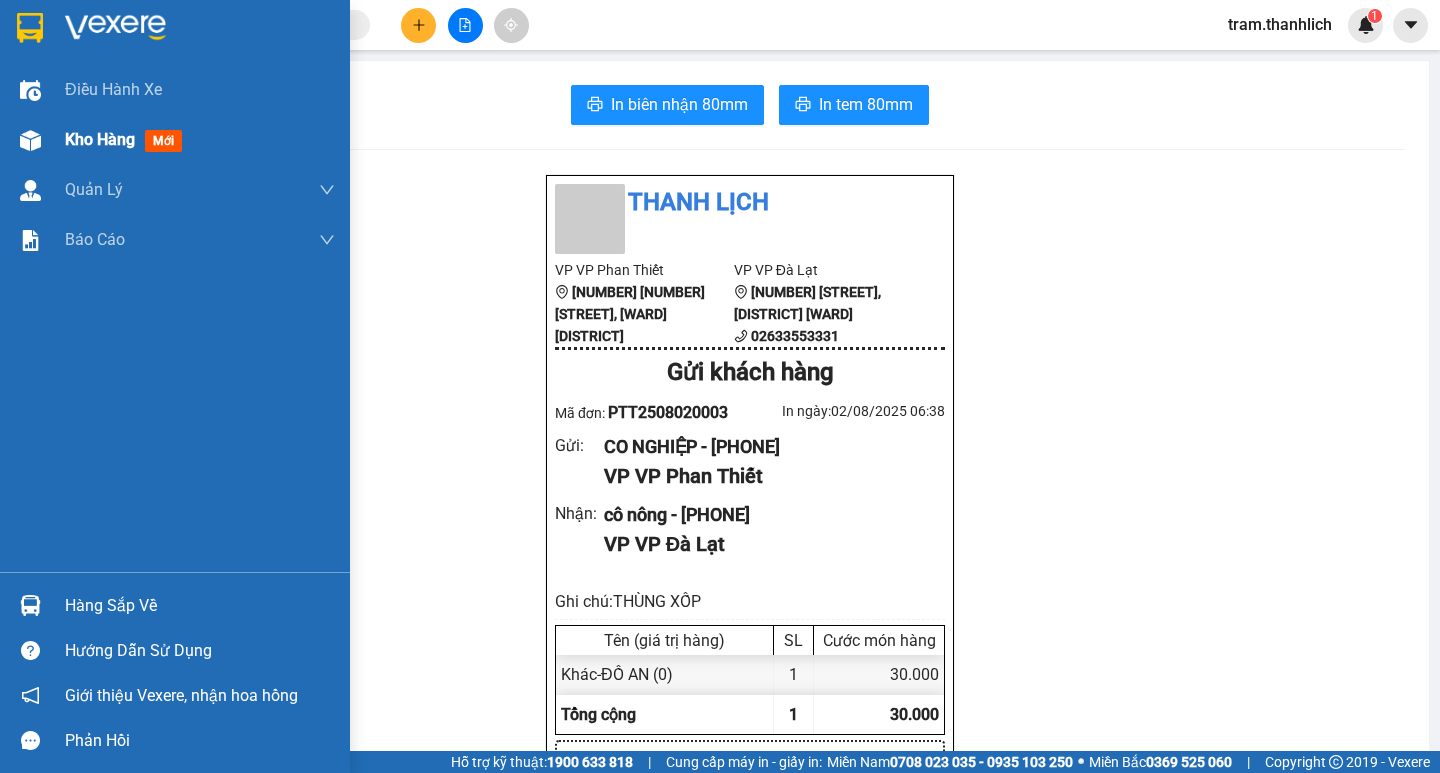 click at bounding box center [30, 140] 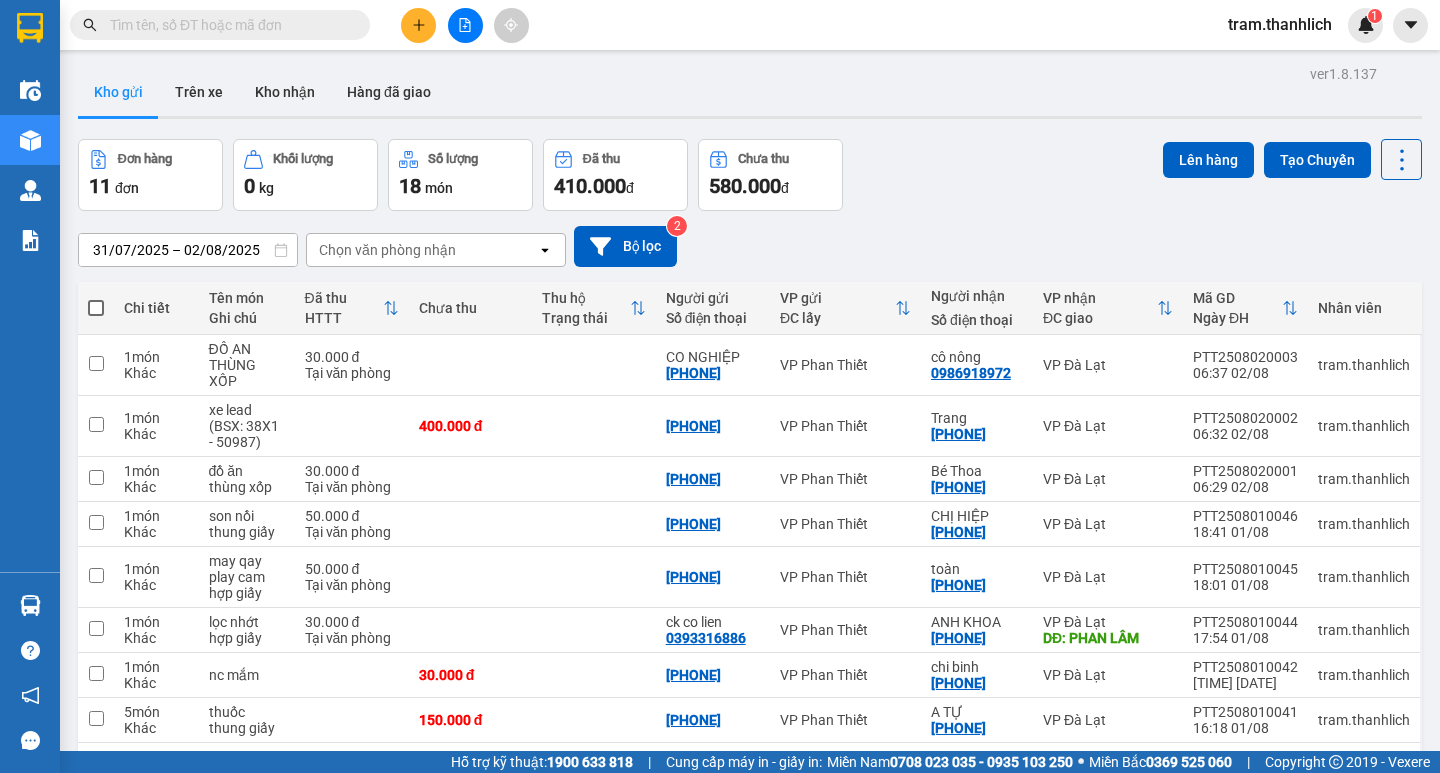 click 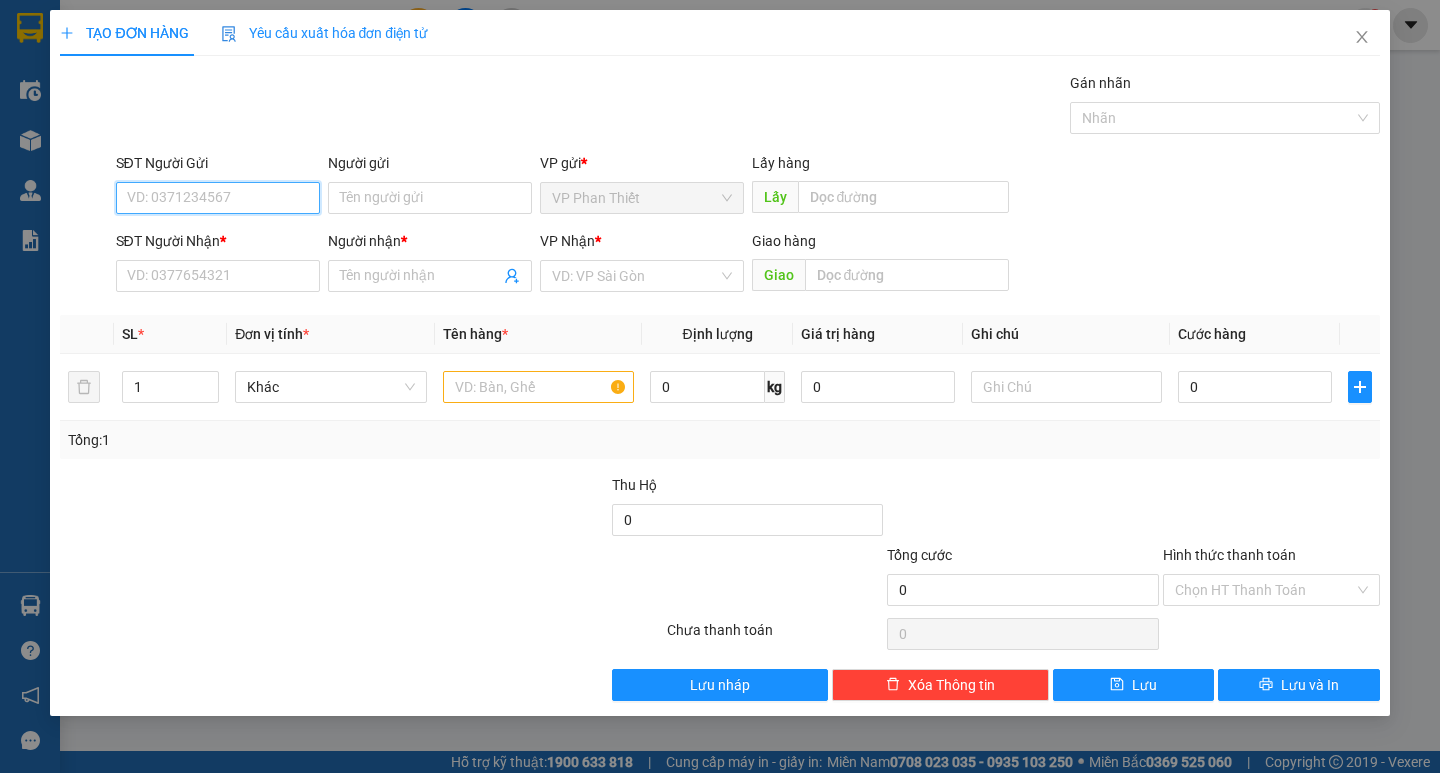click on "SĐT Người Gửi" at bounding box center (218, 198) 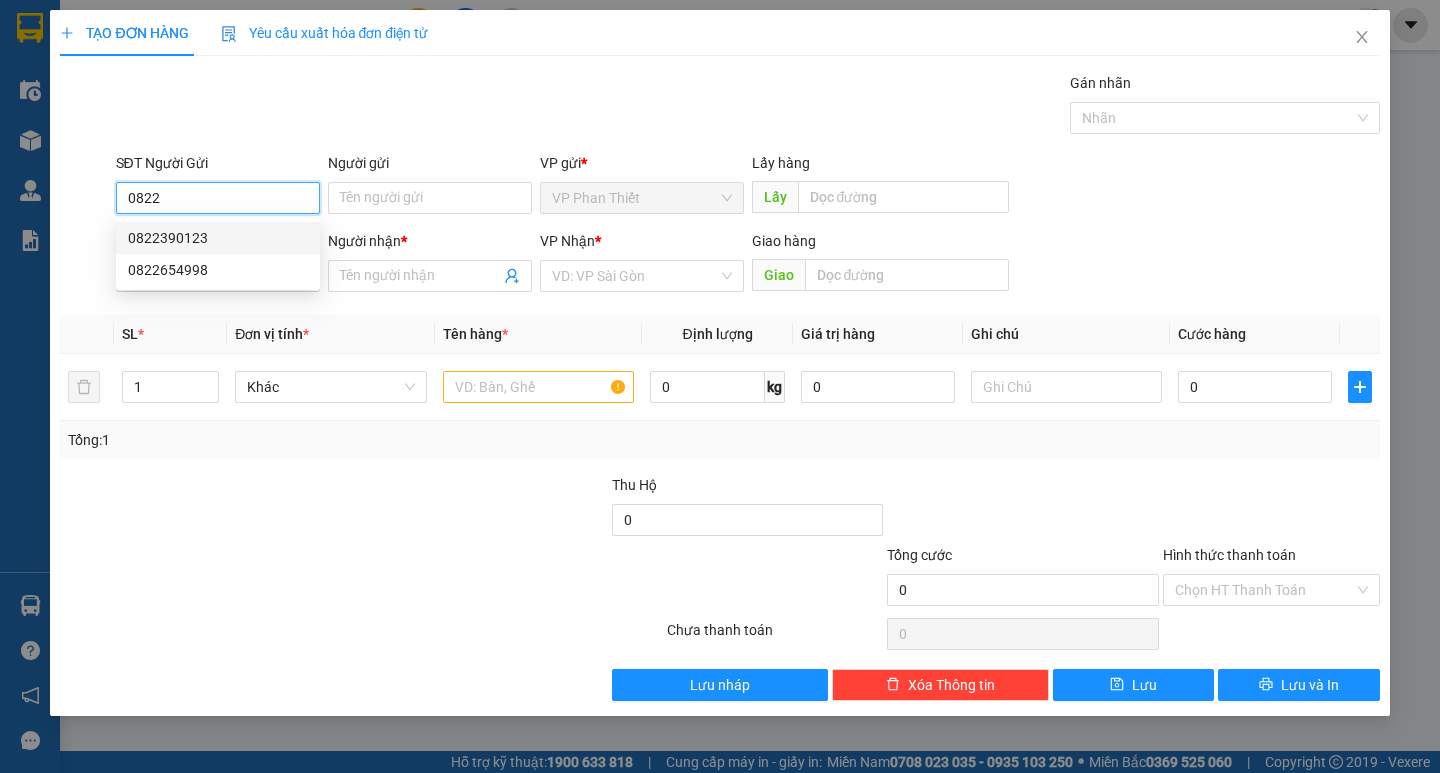 click on "0822390123" at bounding box center [218, 238] 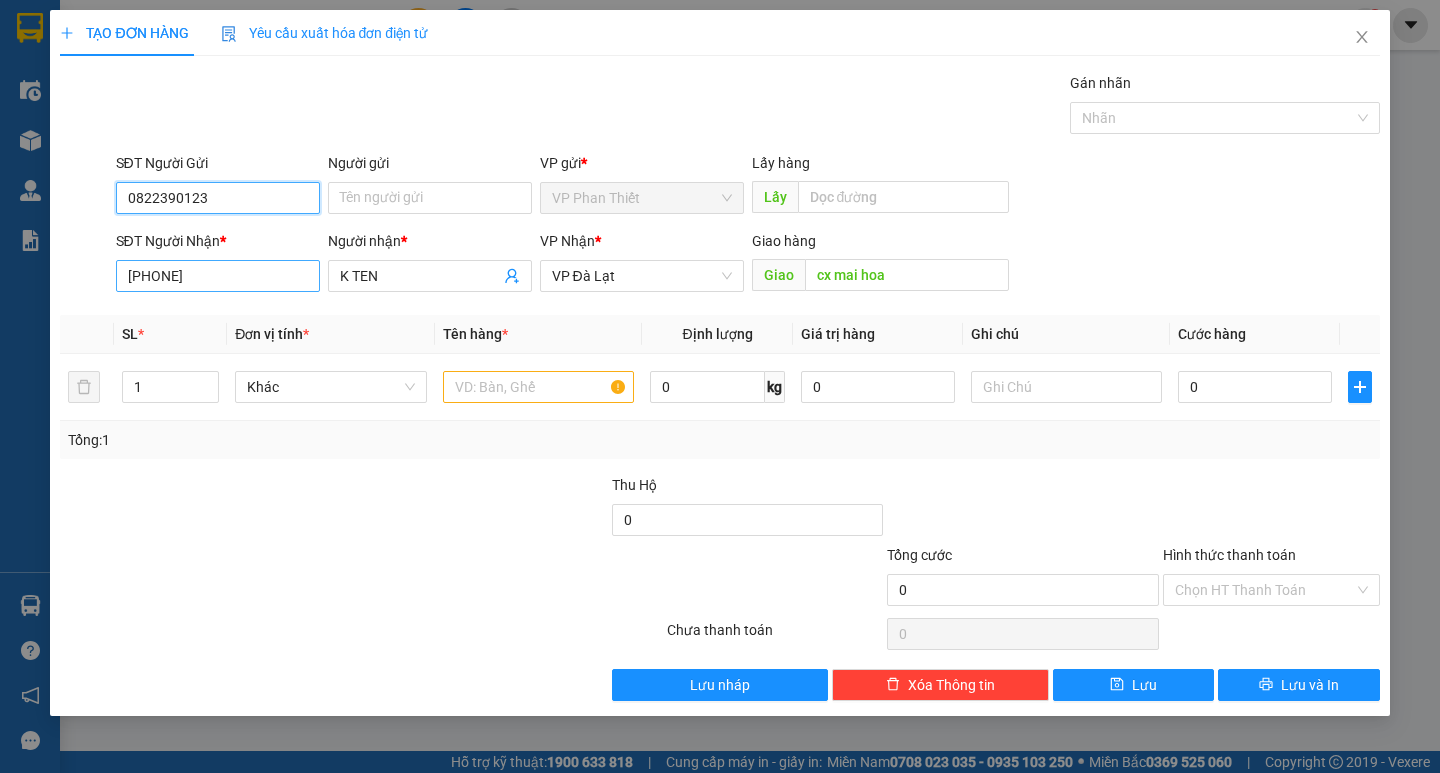 type on "0822390123" 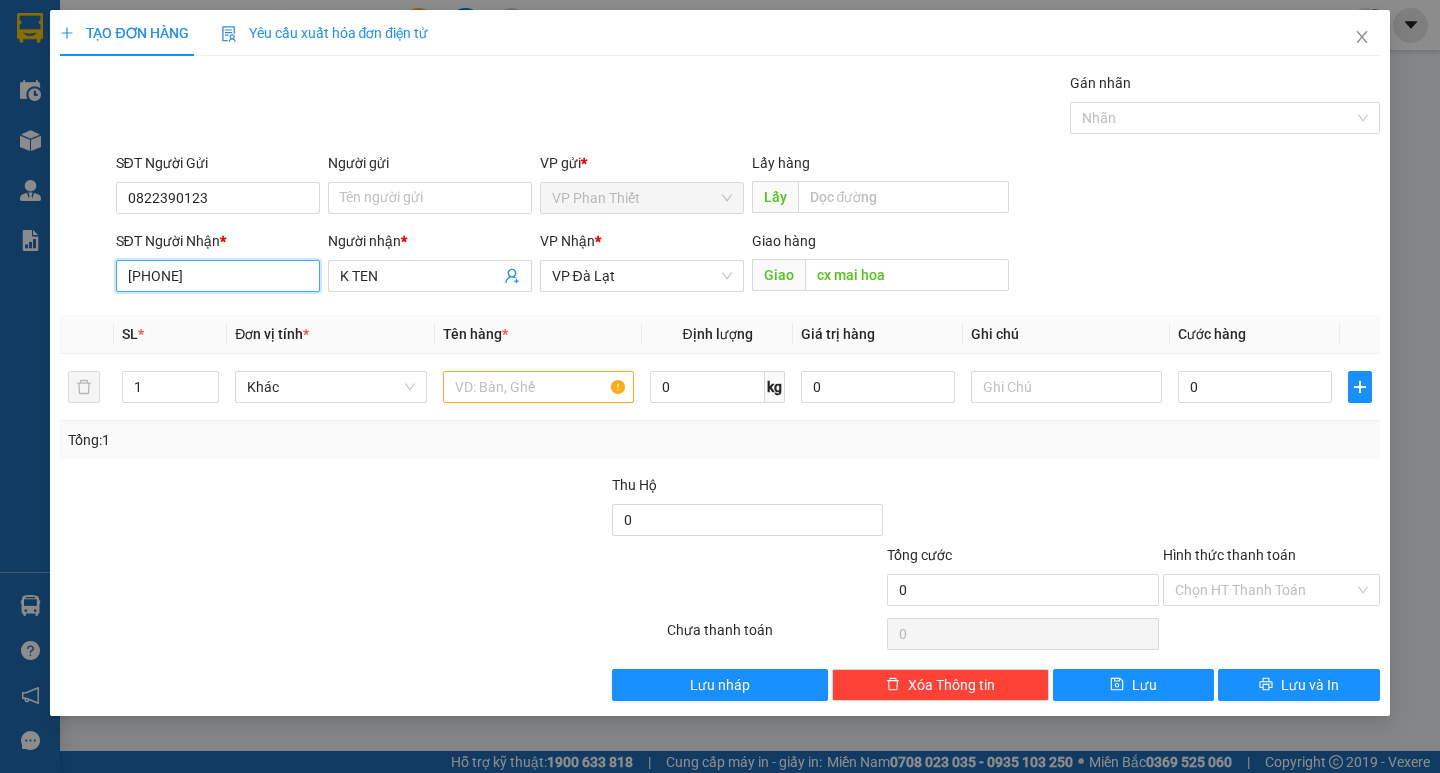 click on "[PHONE]" at bounding box center (218, 276) 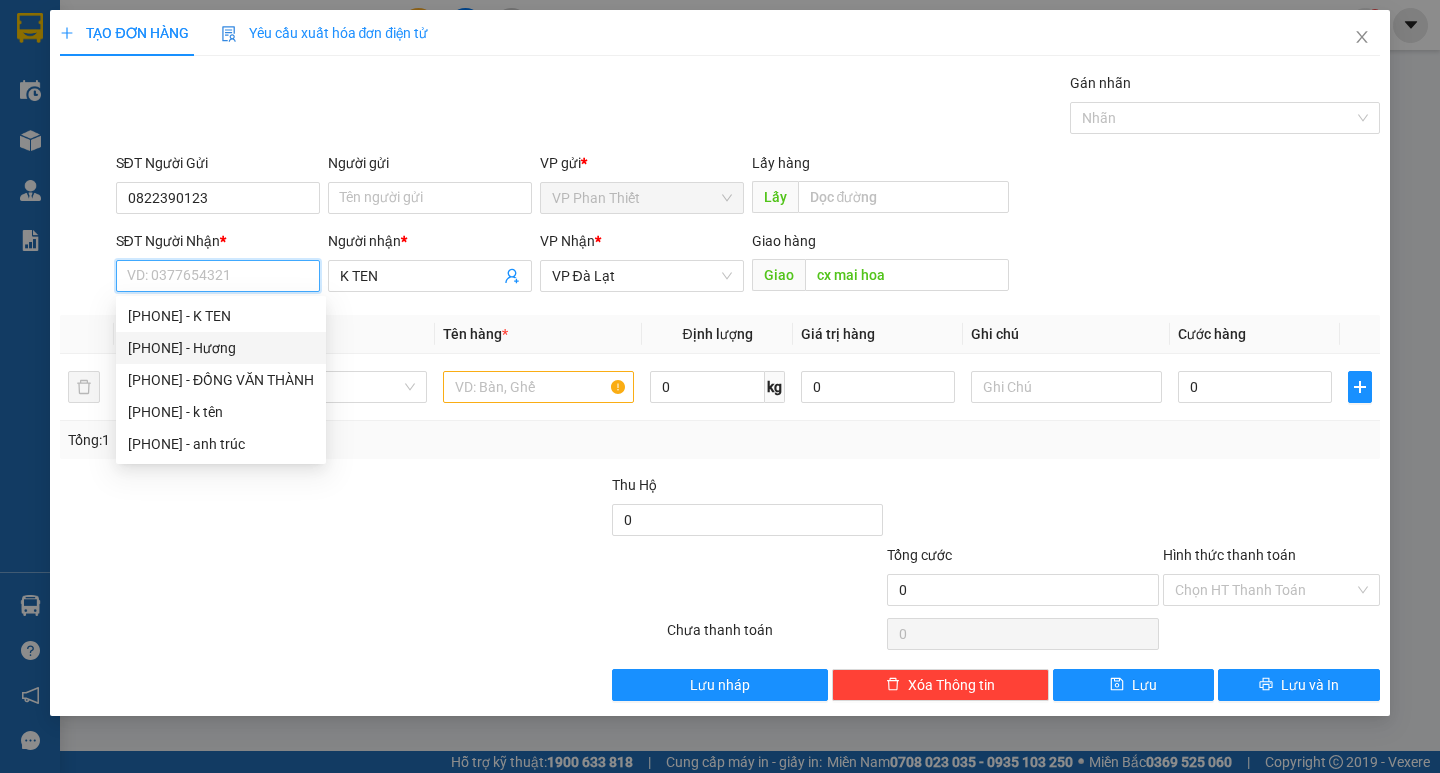 click on "[PHONE] - Hương" at bounding box center [221, 348] 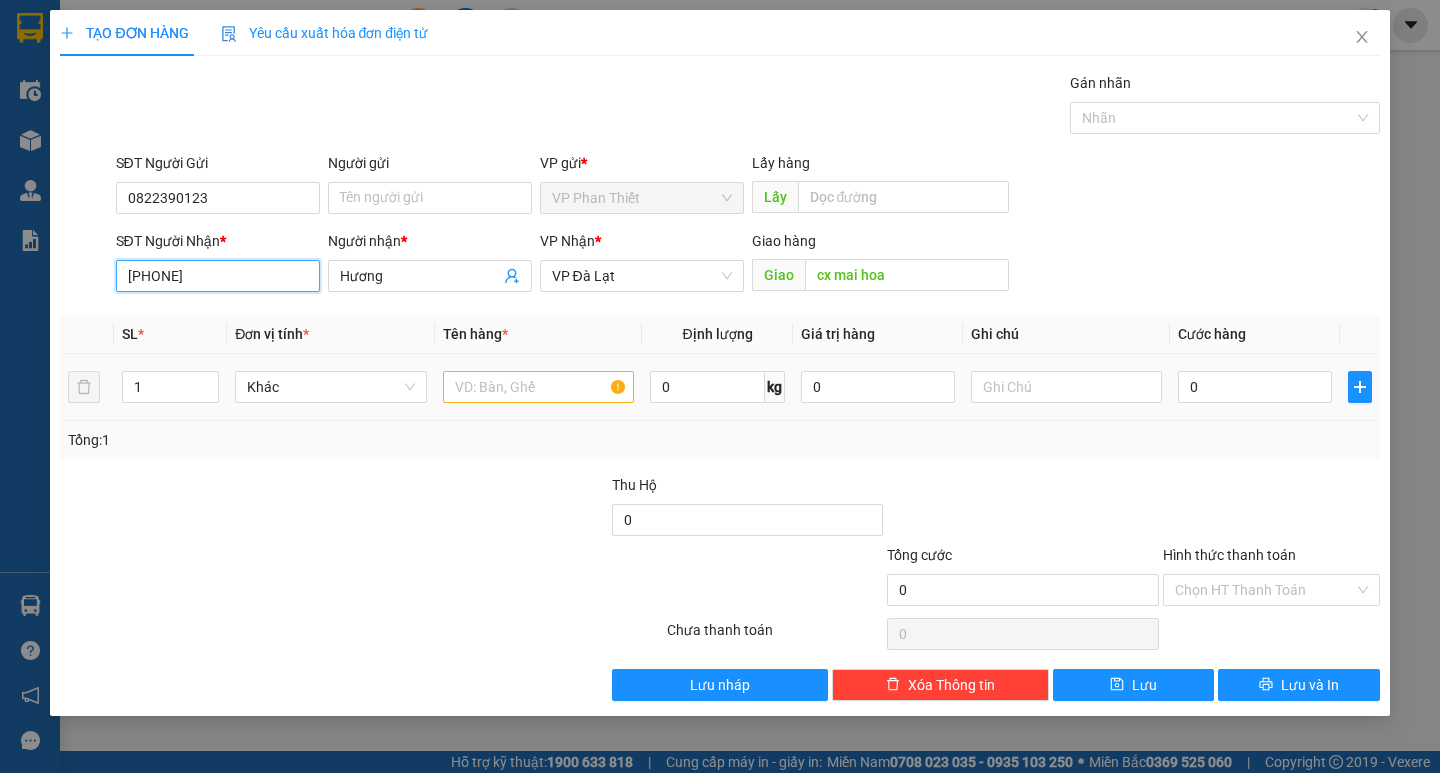 type on "[PHONE]" 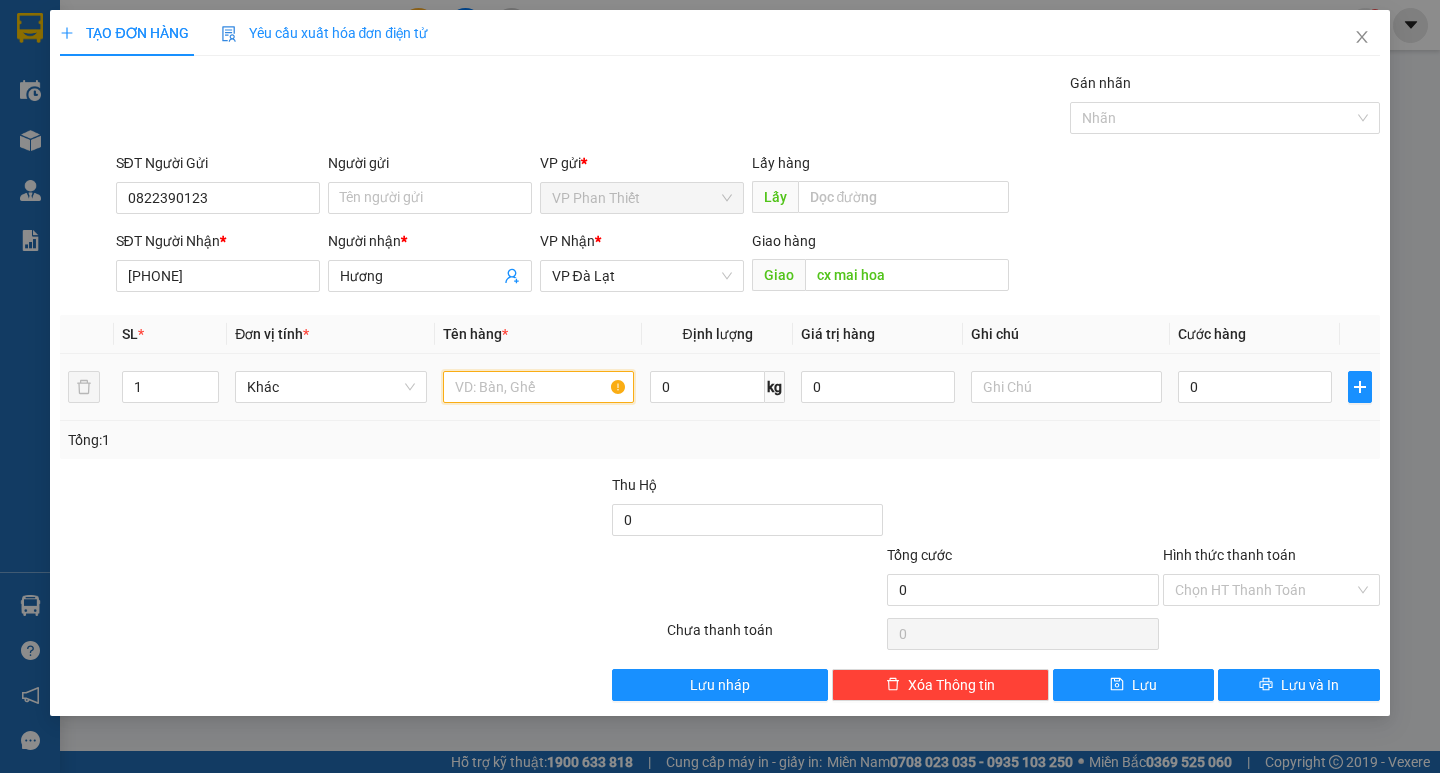 click at bounding box center [538, 387] 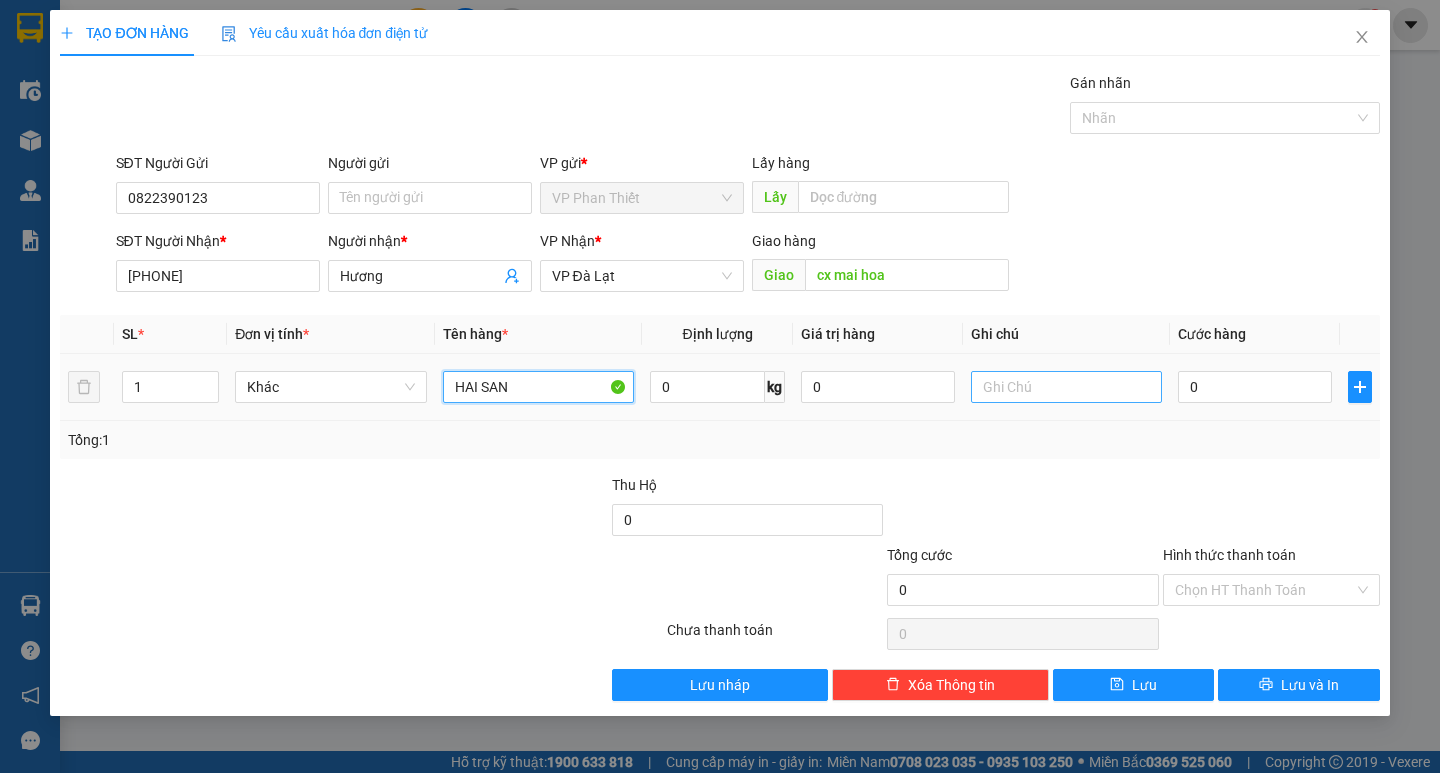 type on "HAI SAN" 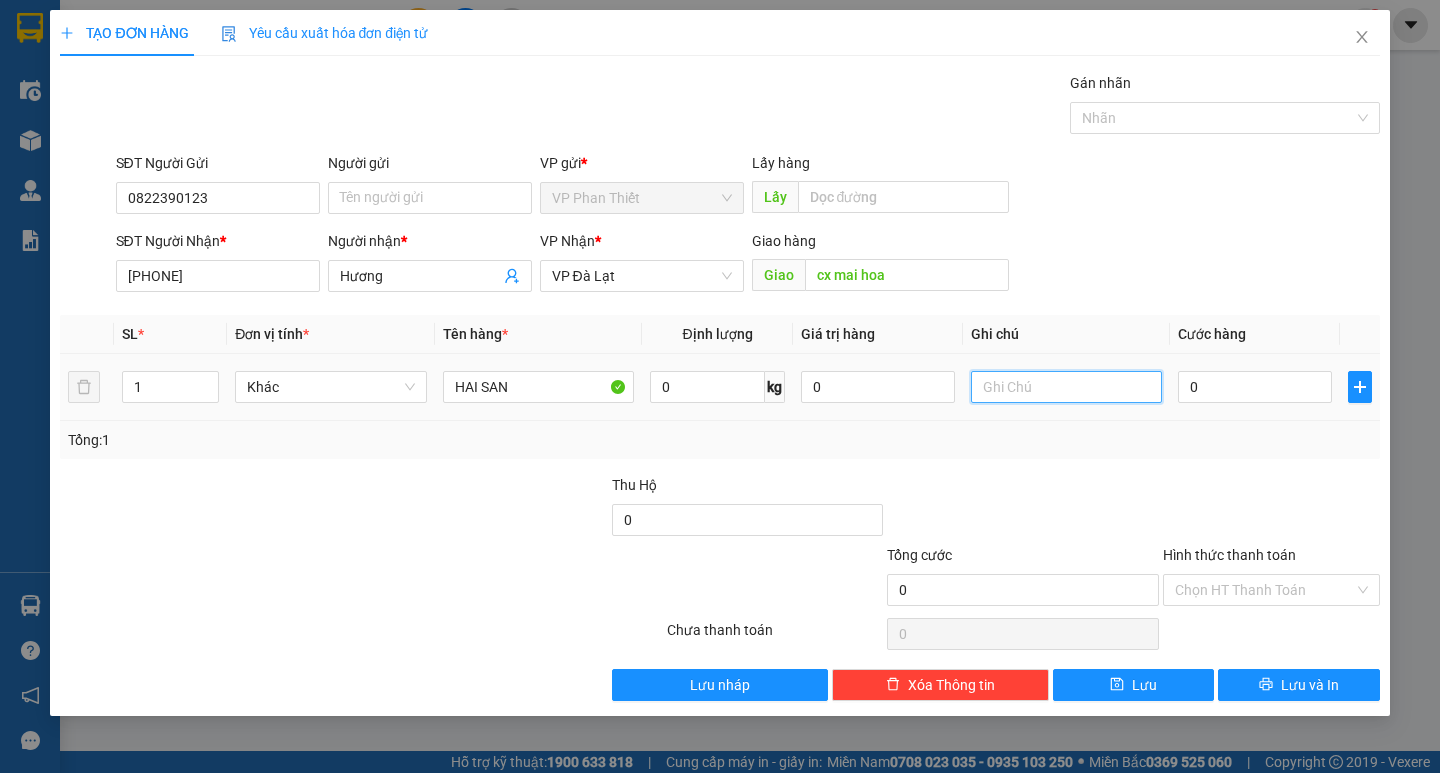 drag, startPoint x: 1105, startPoint y: 387, endPoint x: 1132, endPoint y: 372, distance: 30.88689 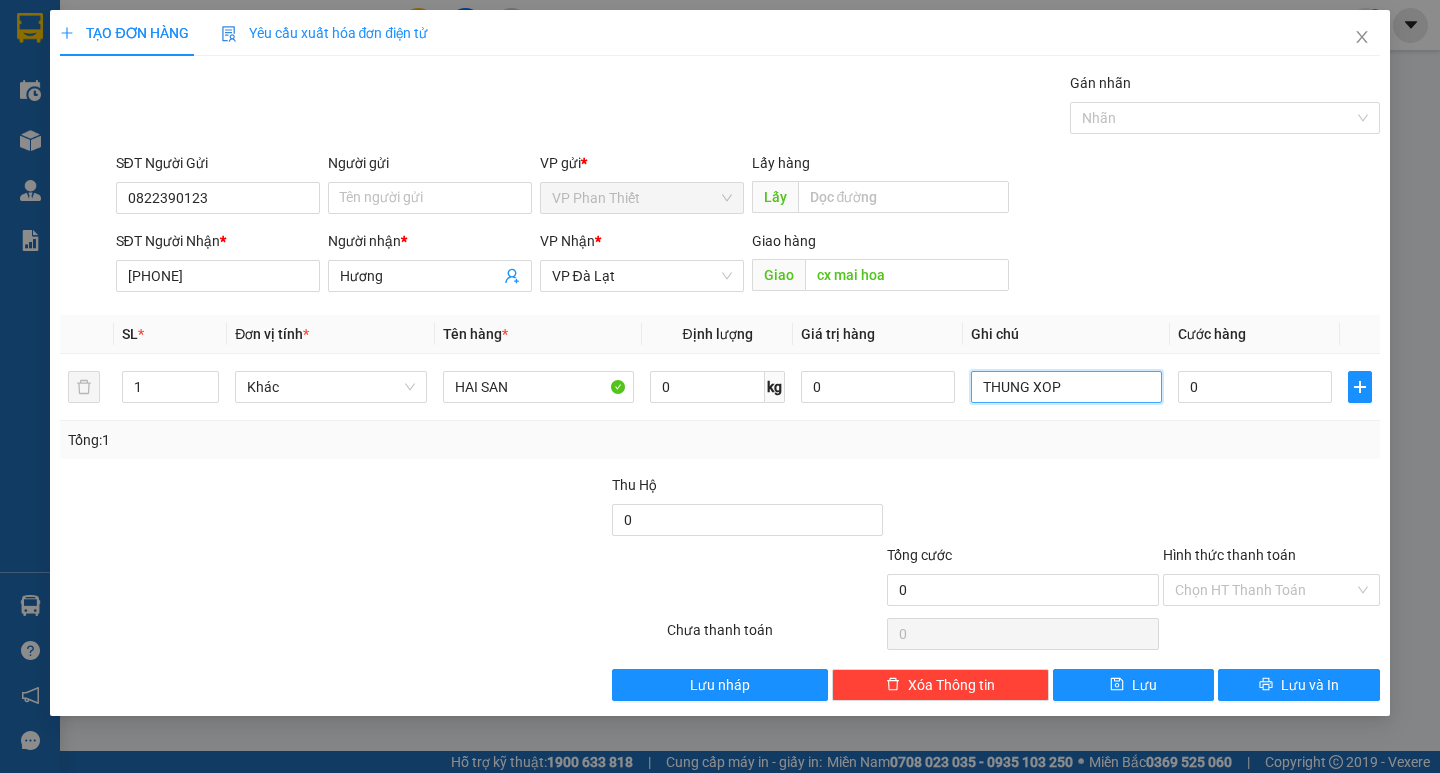 type on "THUNG XOP" 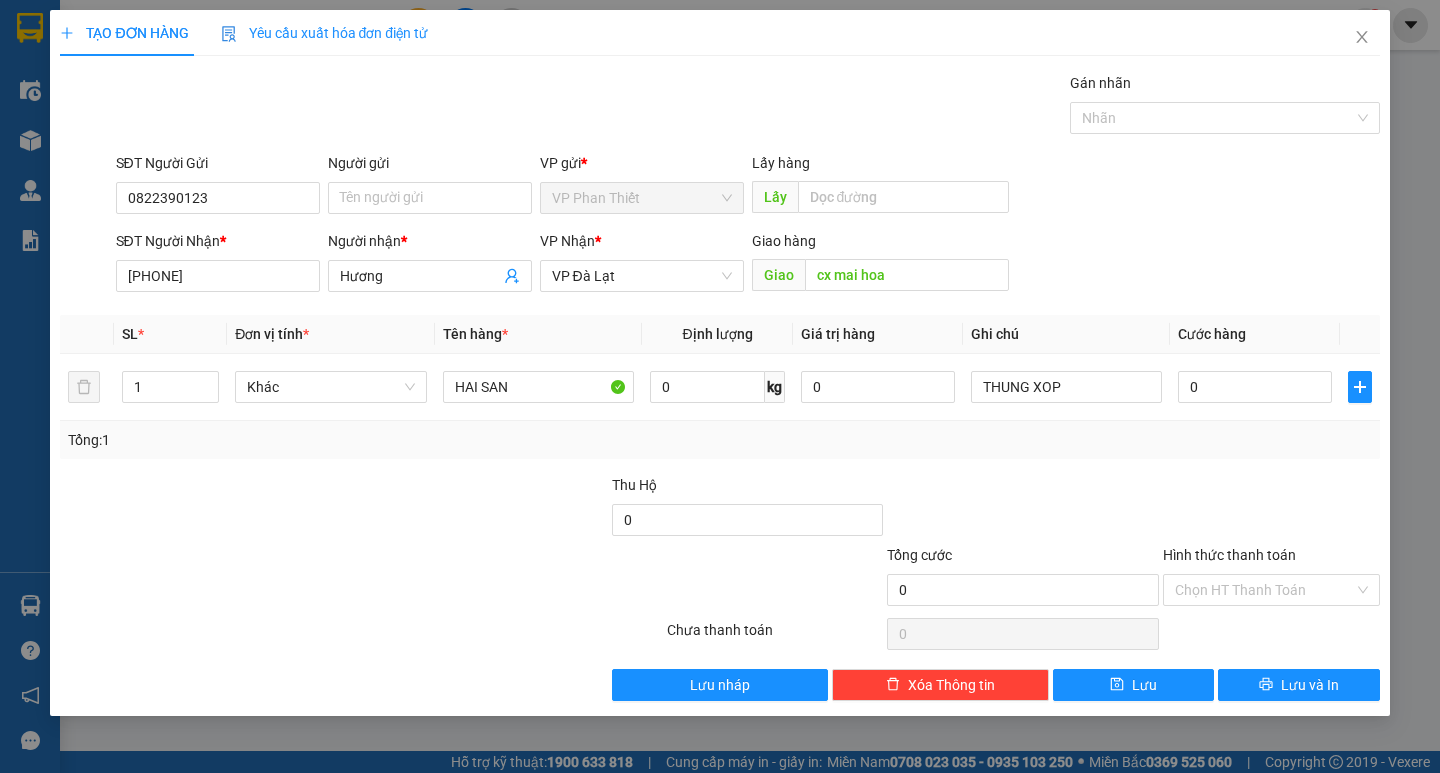 click on "0" at bounding box center [748, 524] 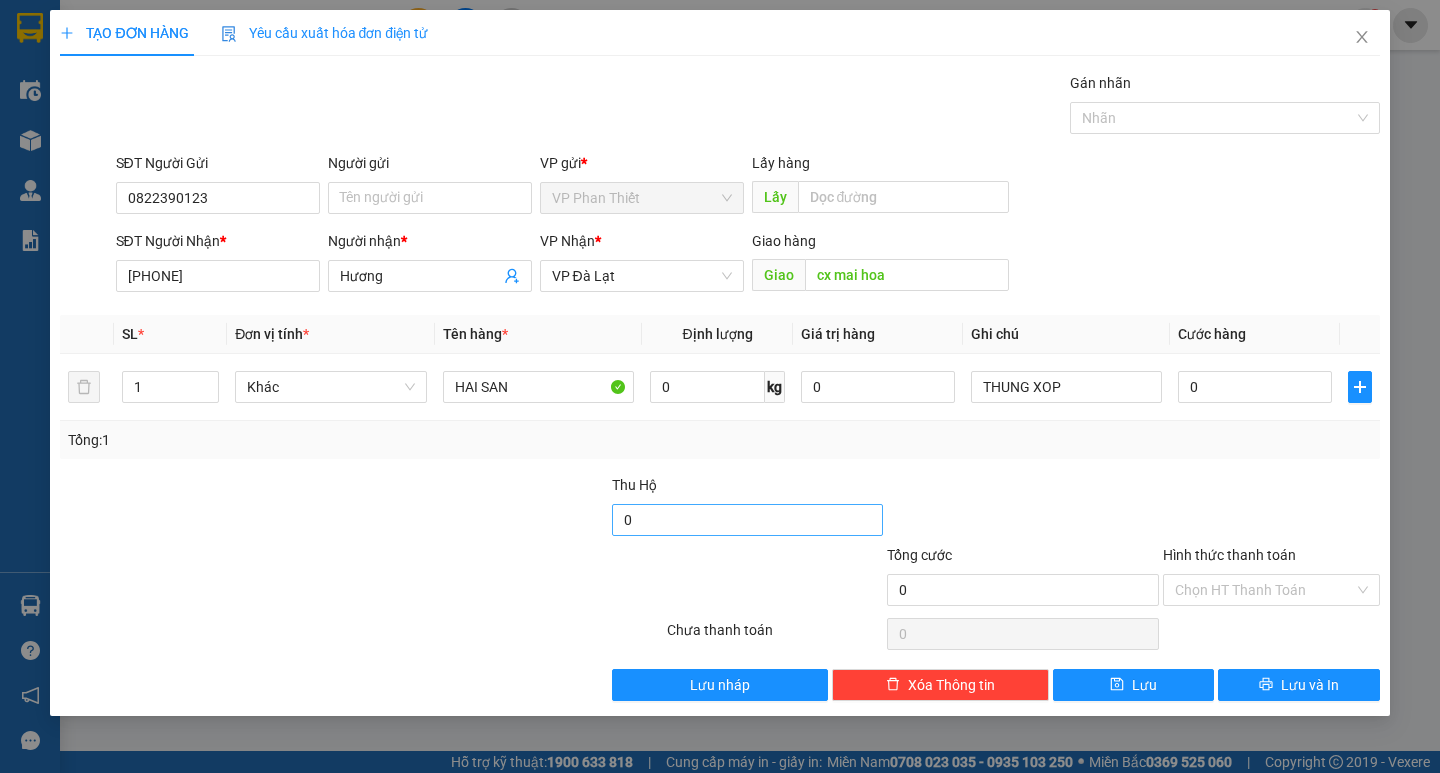 drag, startPoint x: 803, startPoint y: 538, endPoint x: 808, endPoint y: 521, distance: 17.720045 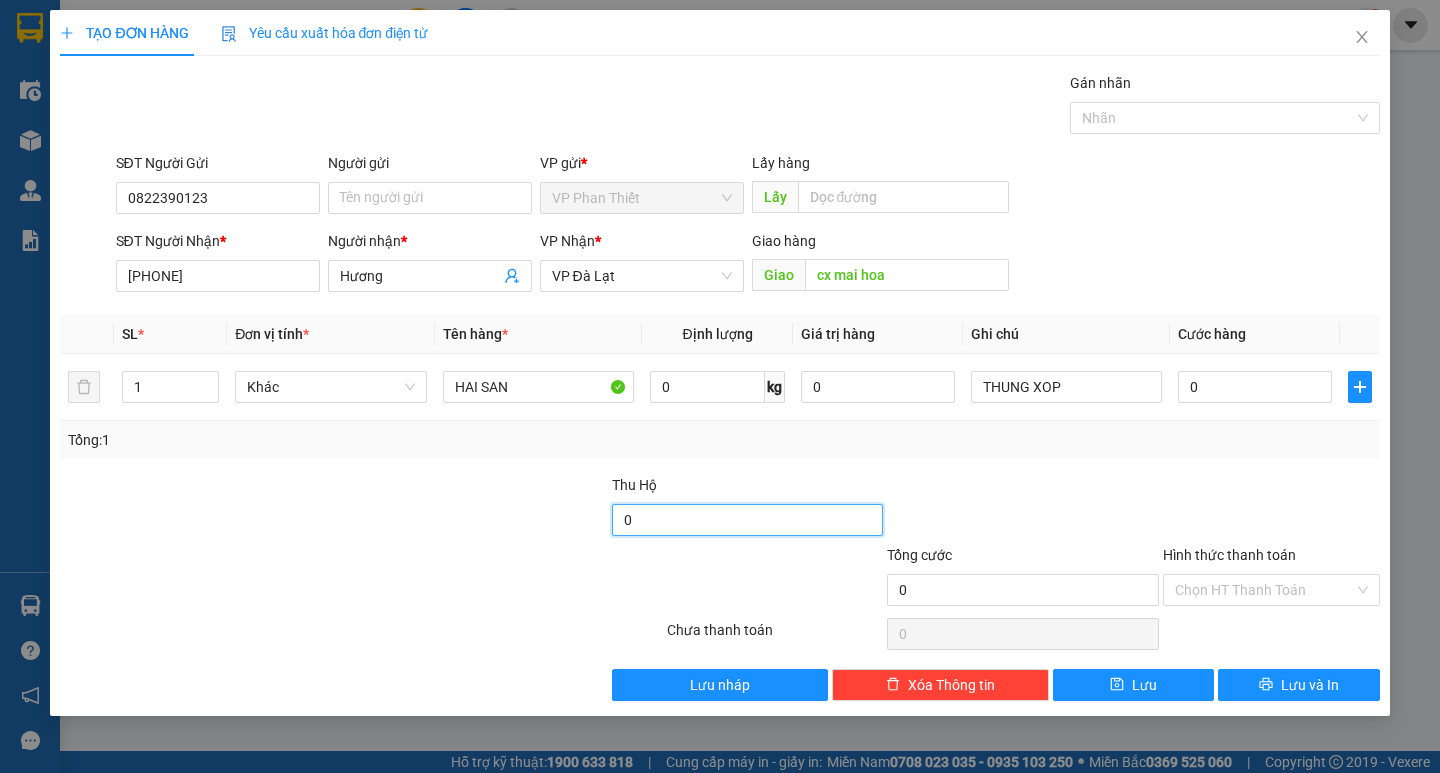 click on "0" at bounding box center [748, 520] 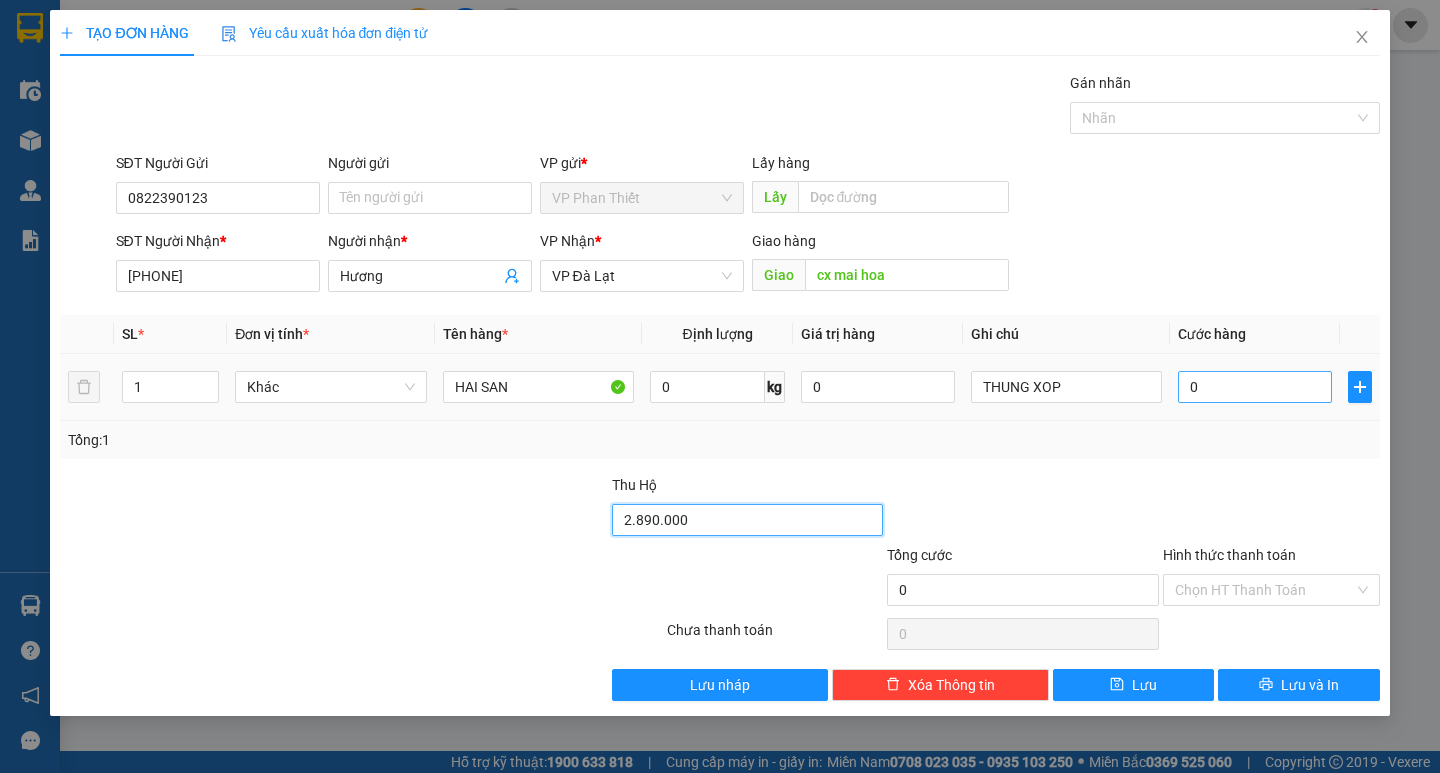 type on "2.890.000" 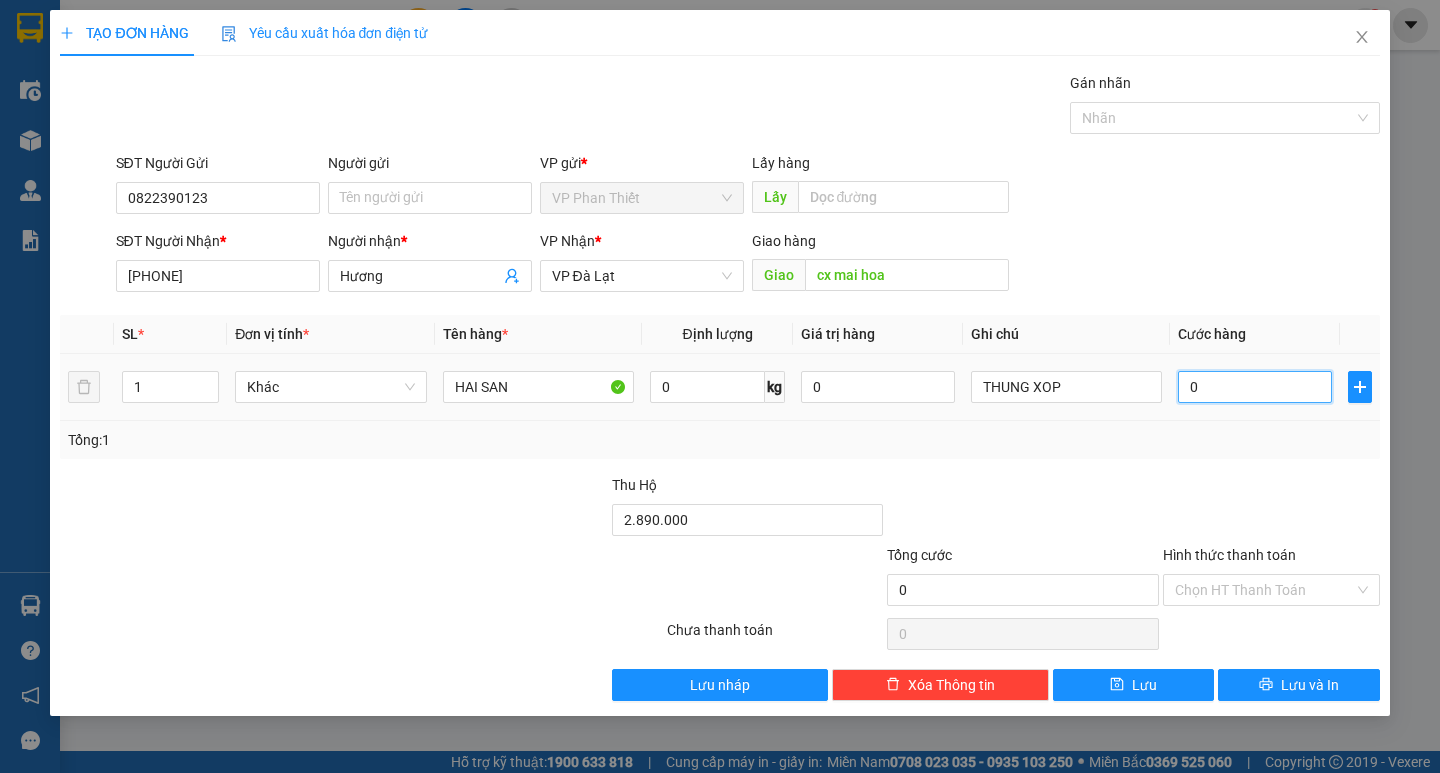 click on "0" at bounding box center (1255, 387) 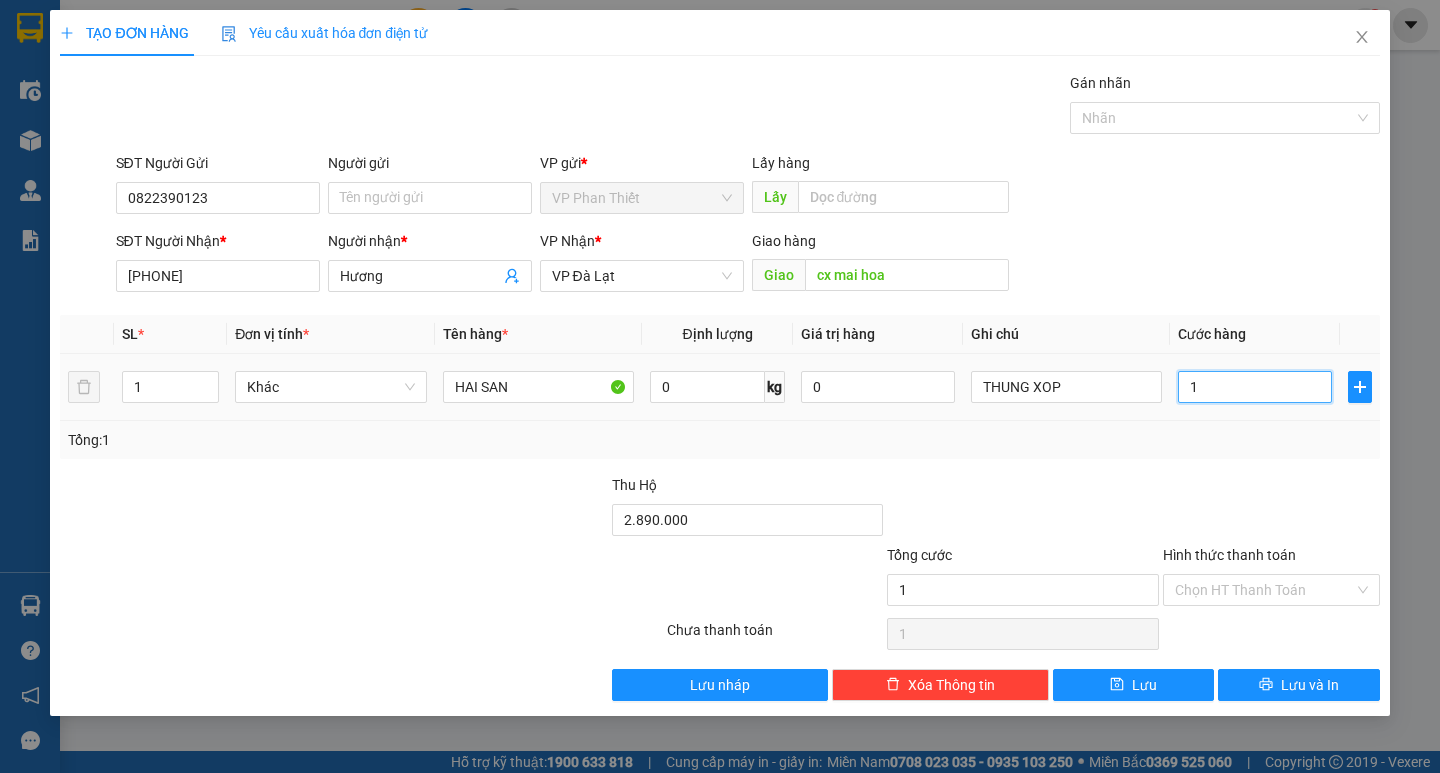 type on "10" 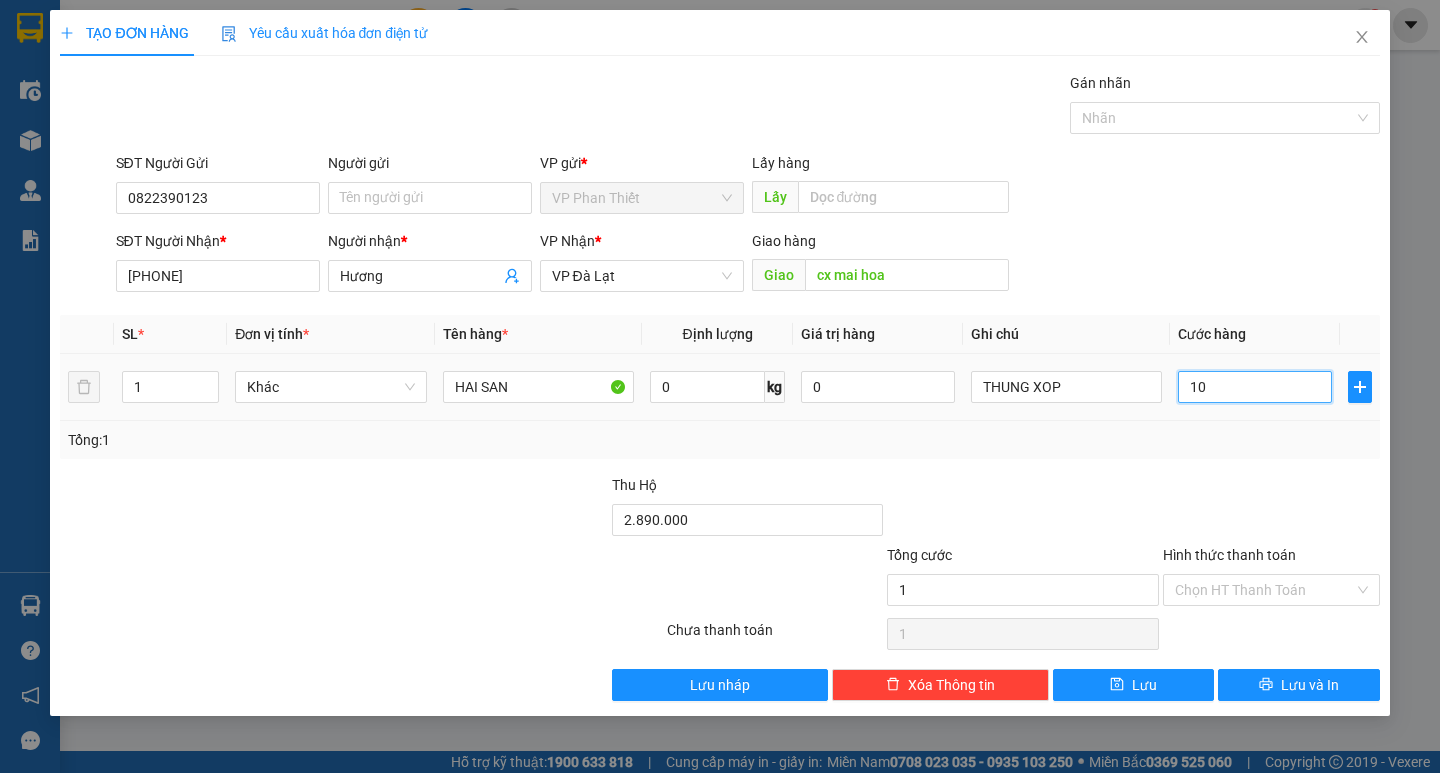 type on "10" 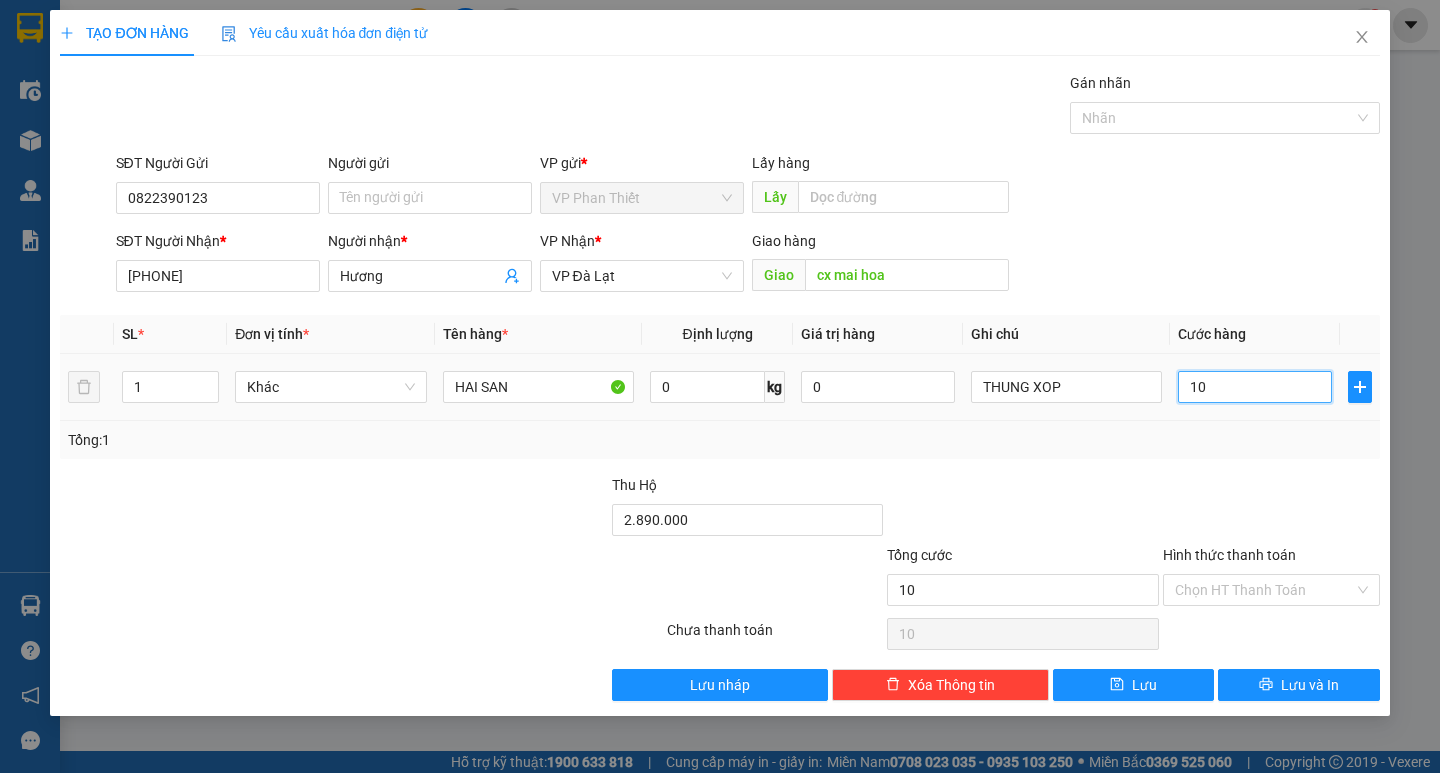 type on "100" 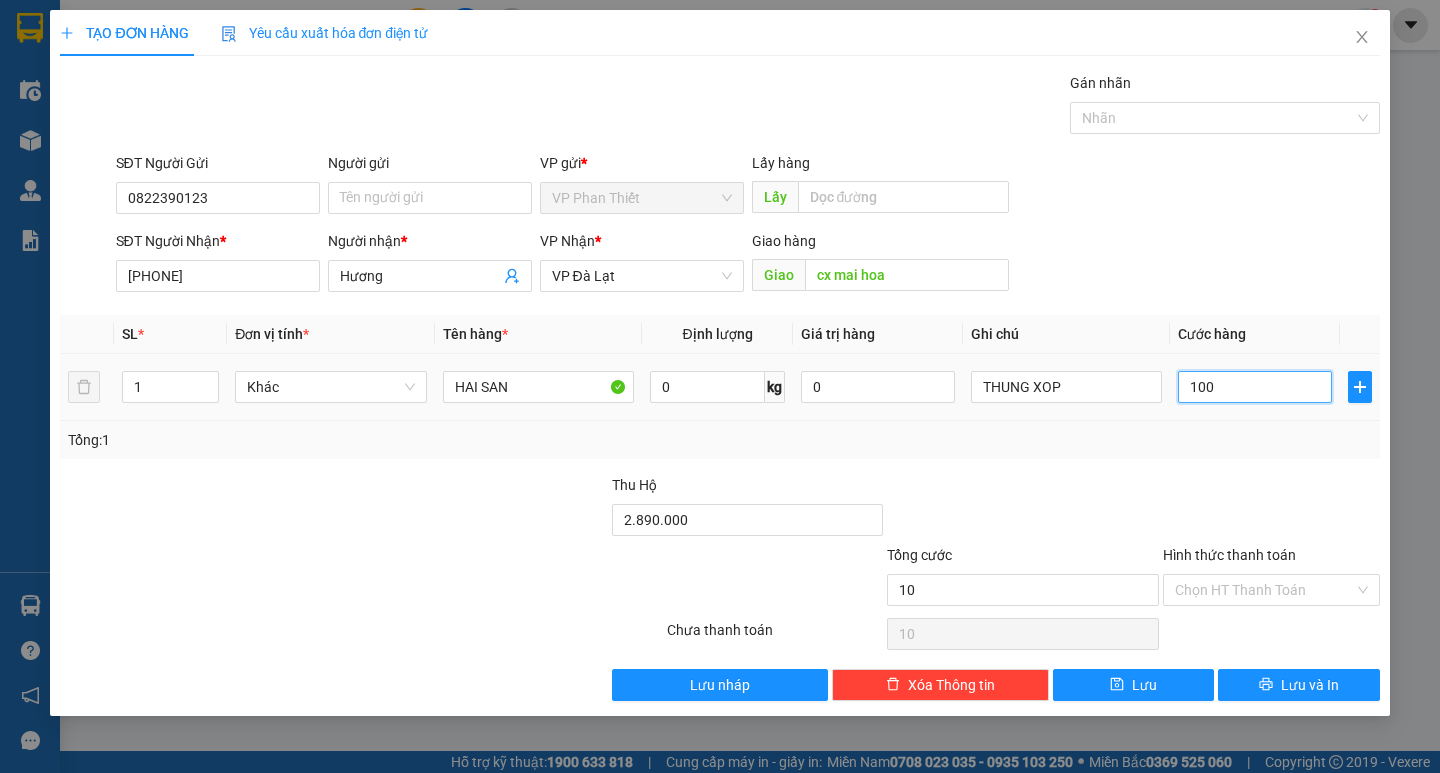 type on "100" 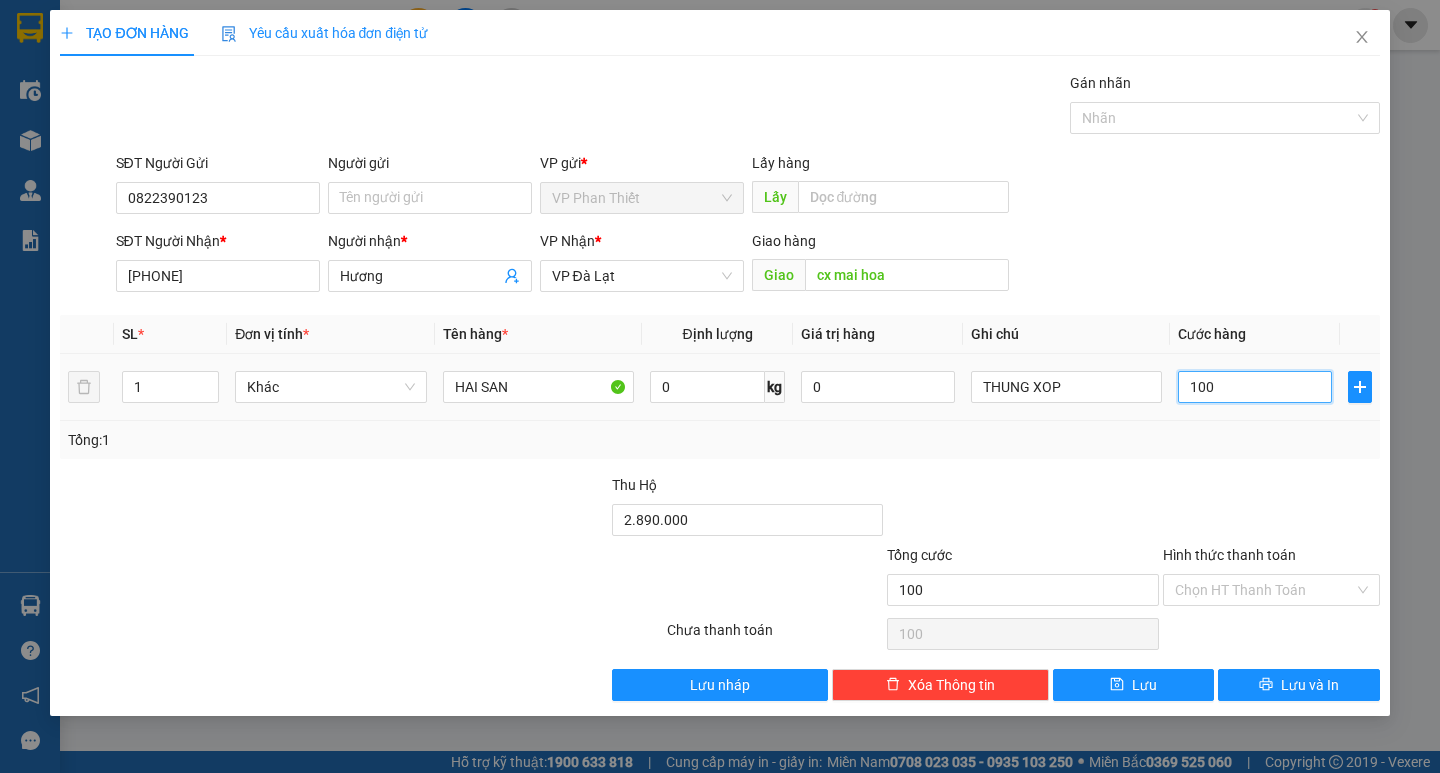 type on "1.000" 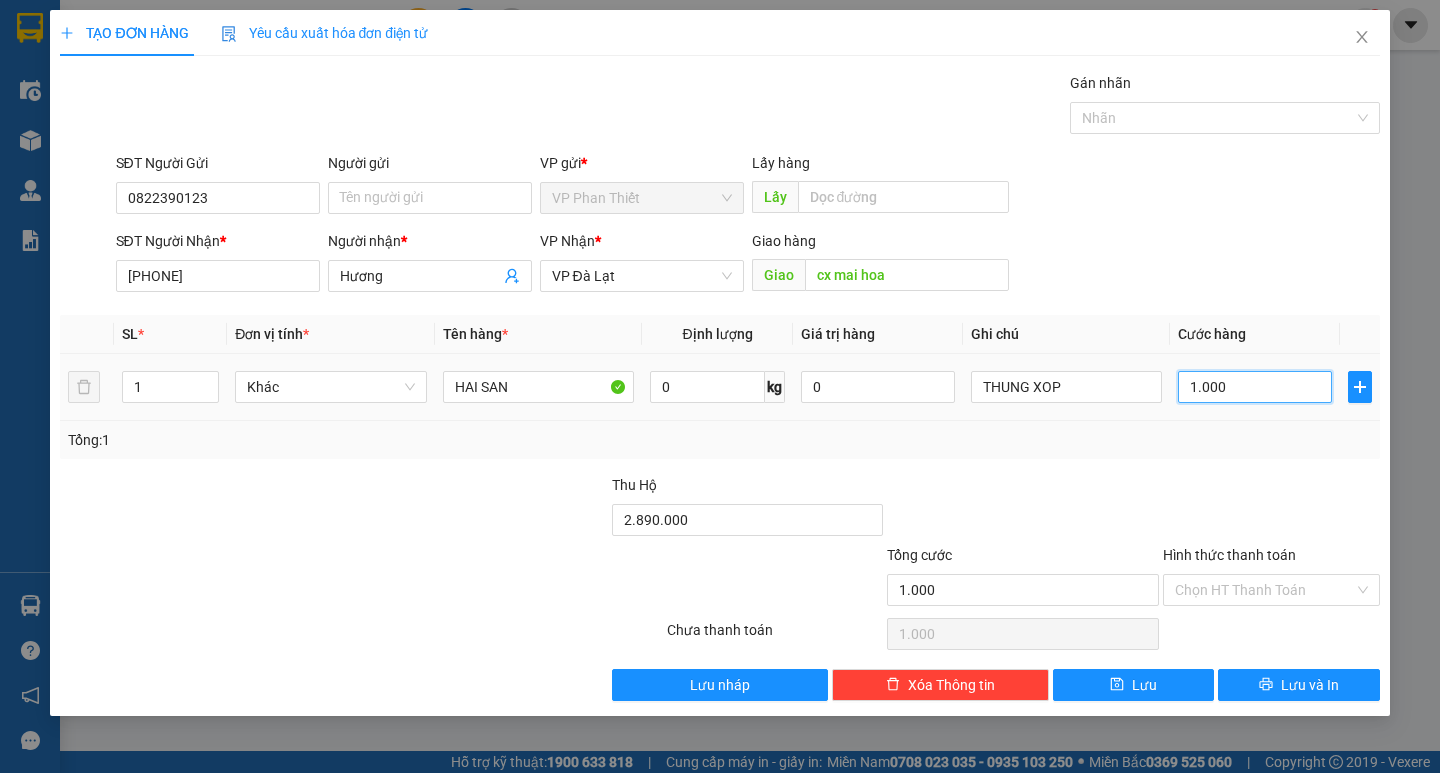 type on "10.000" 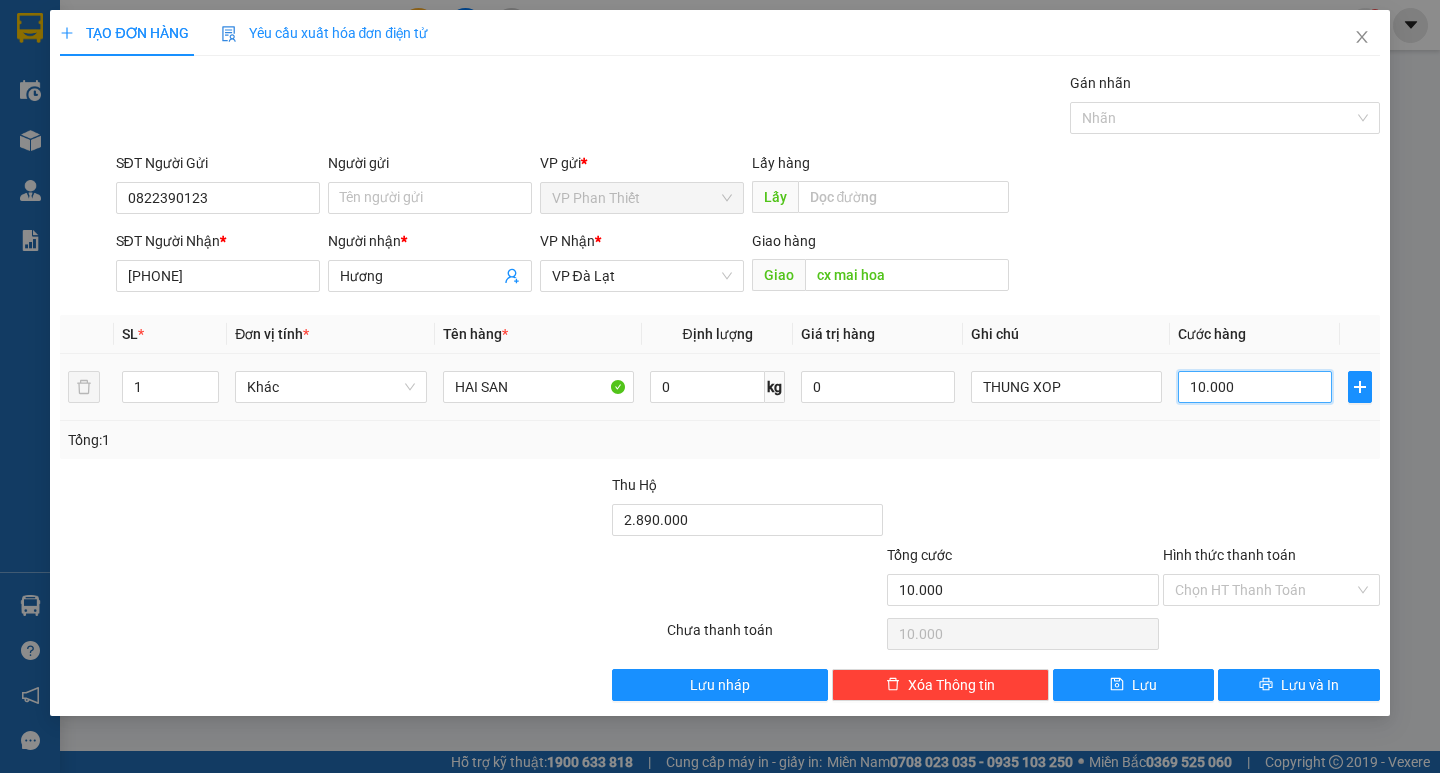 type on "100.000" 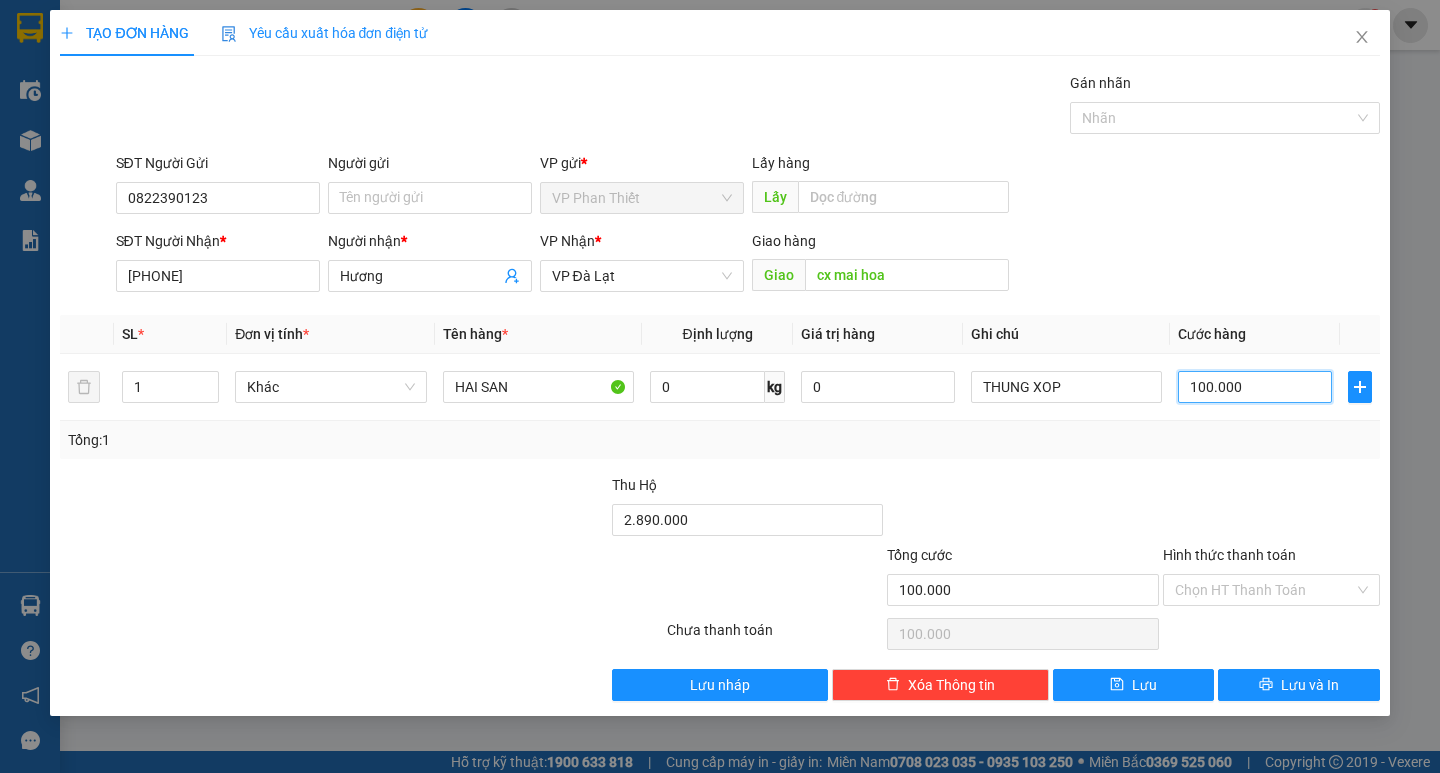 type on "100.000" 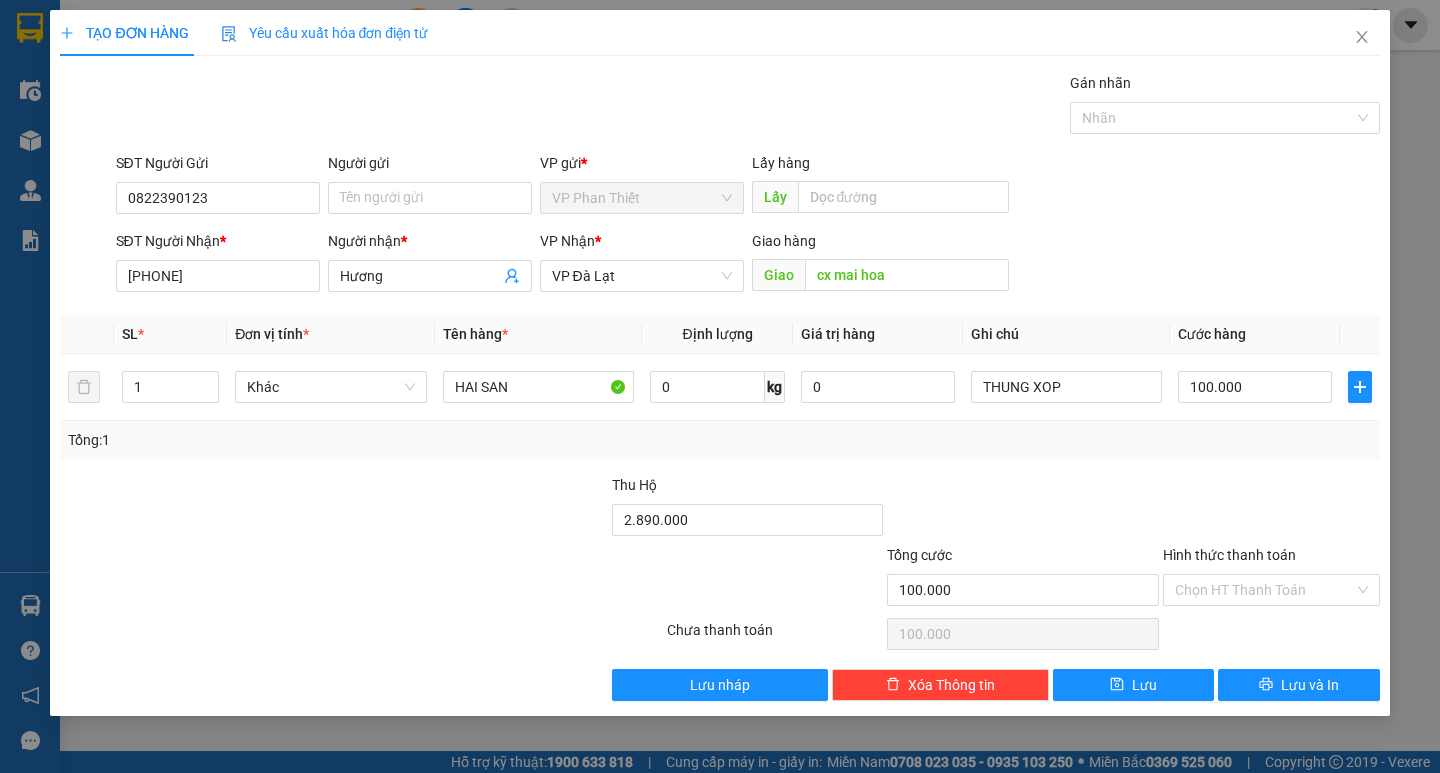click at bounding box center (1271, 509) 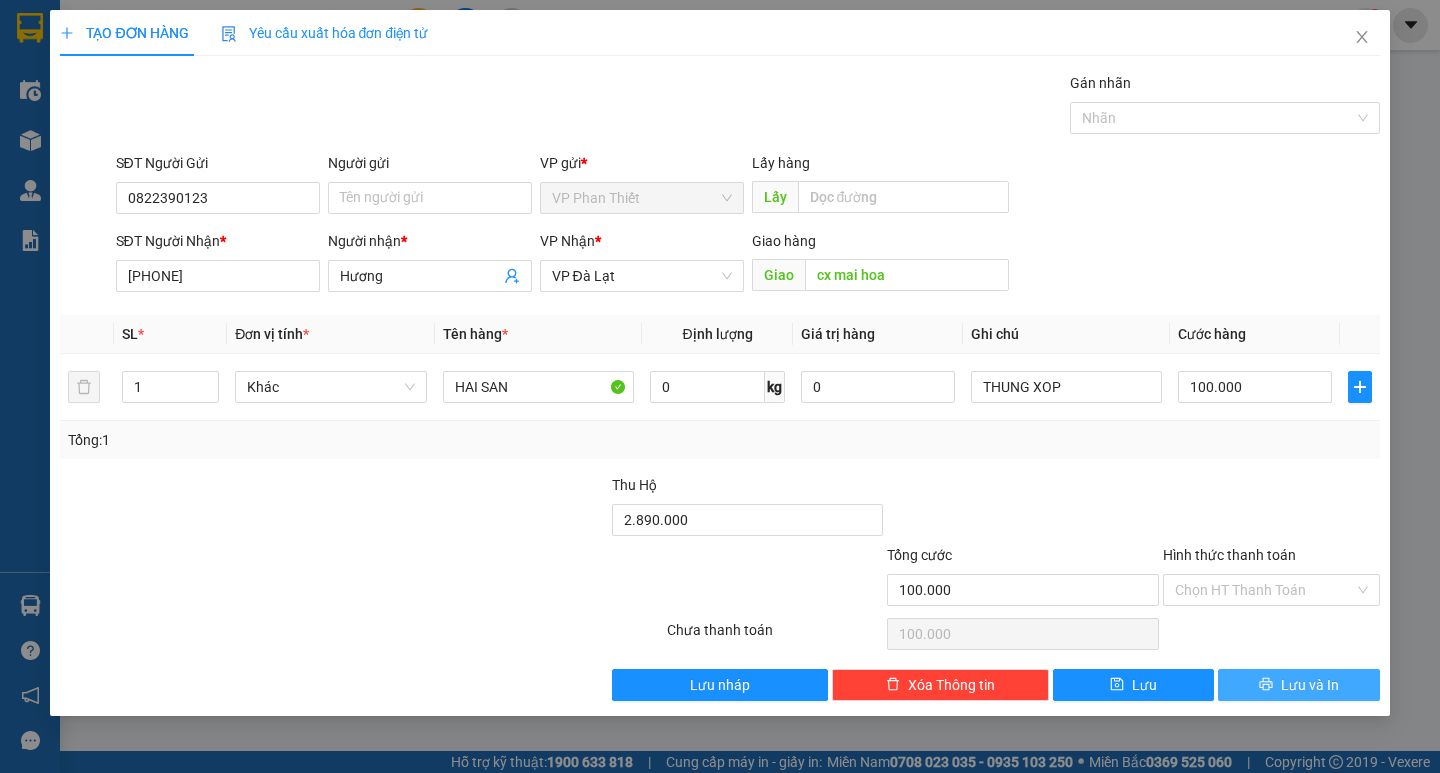 click on "Lưu và In" at bounding box center (1310, 685) 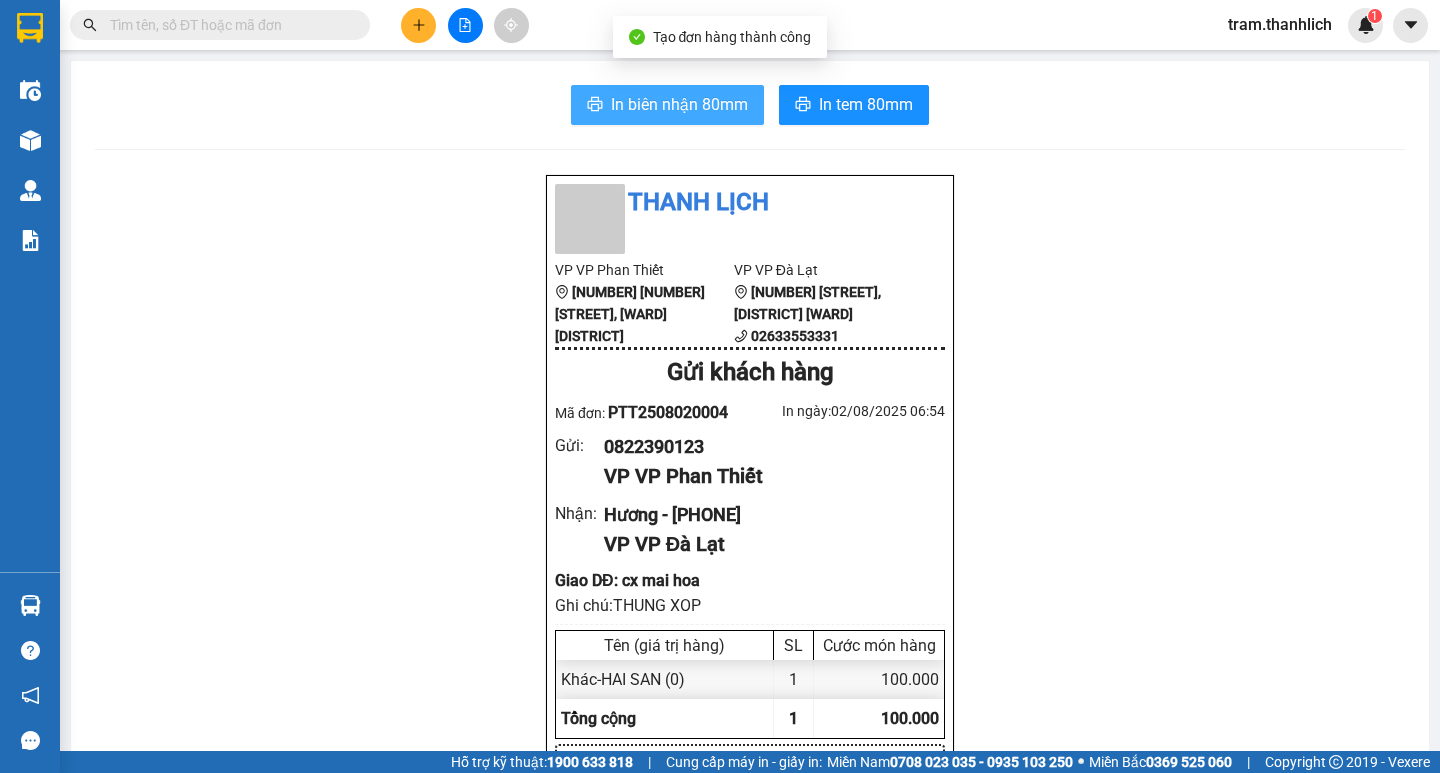 click on "In biên nhận 80mm" at bounding box center (679, 104) 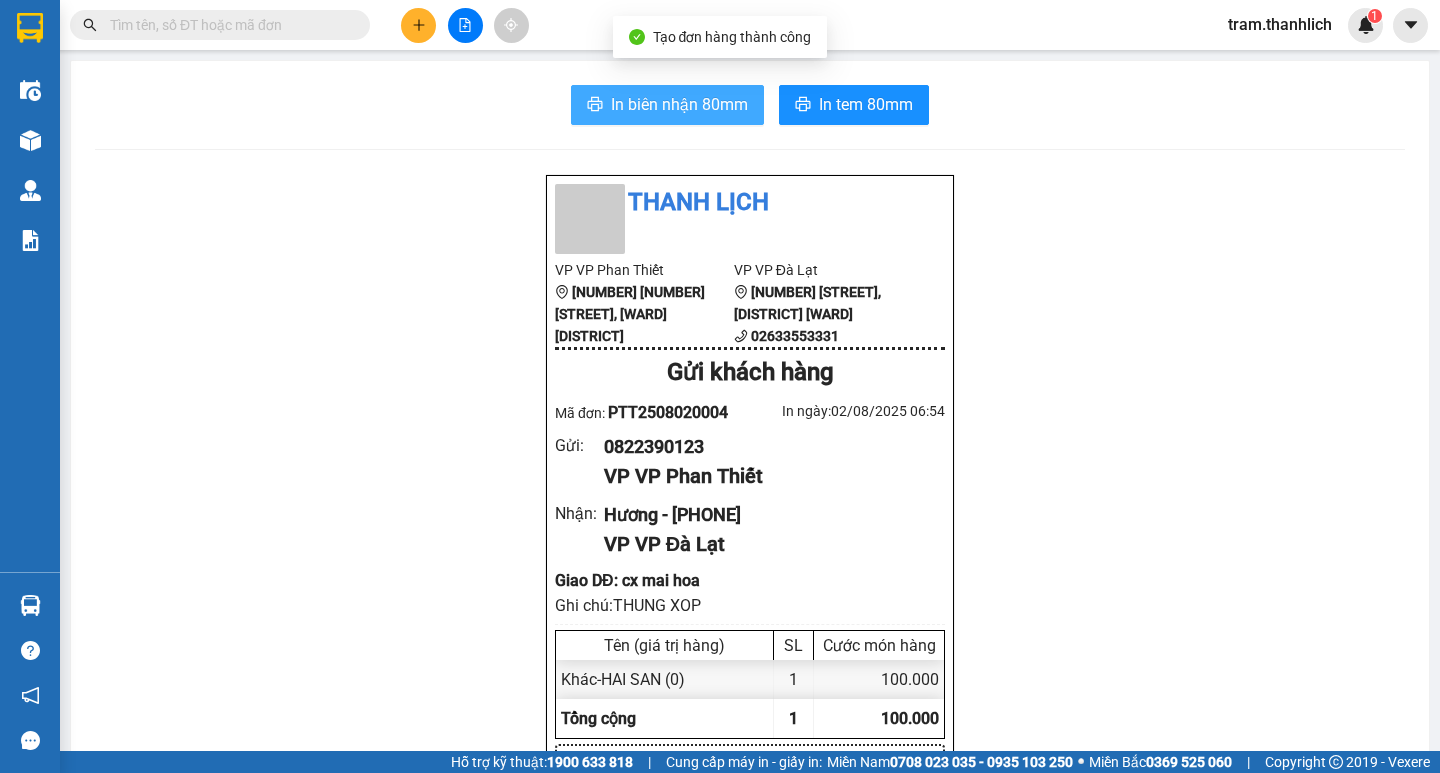 scroll, scrollTop: 0, scrollLeft: 0, axis: both 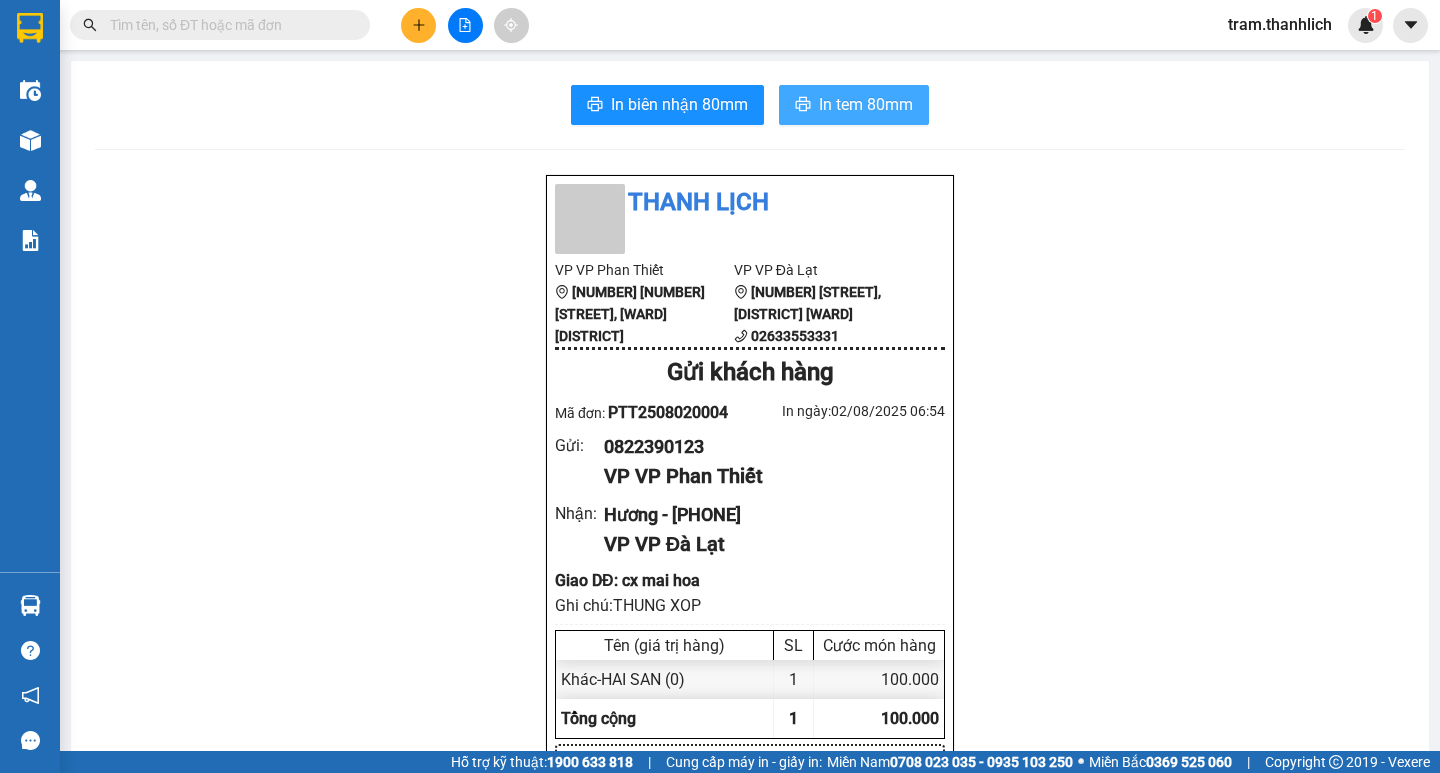 click on "In tem 80mm" at bounding box center [866, 104] 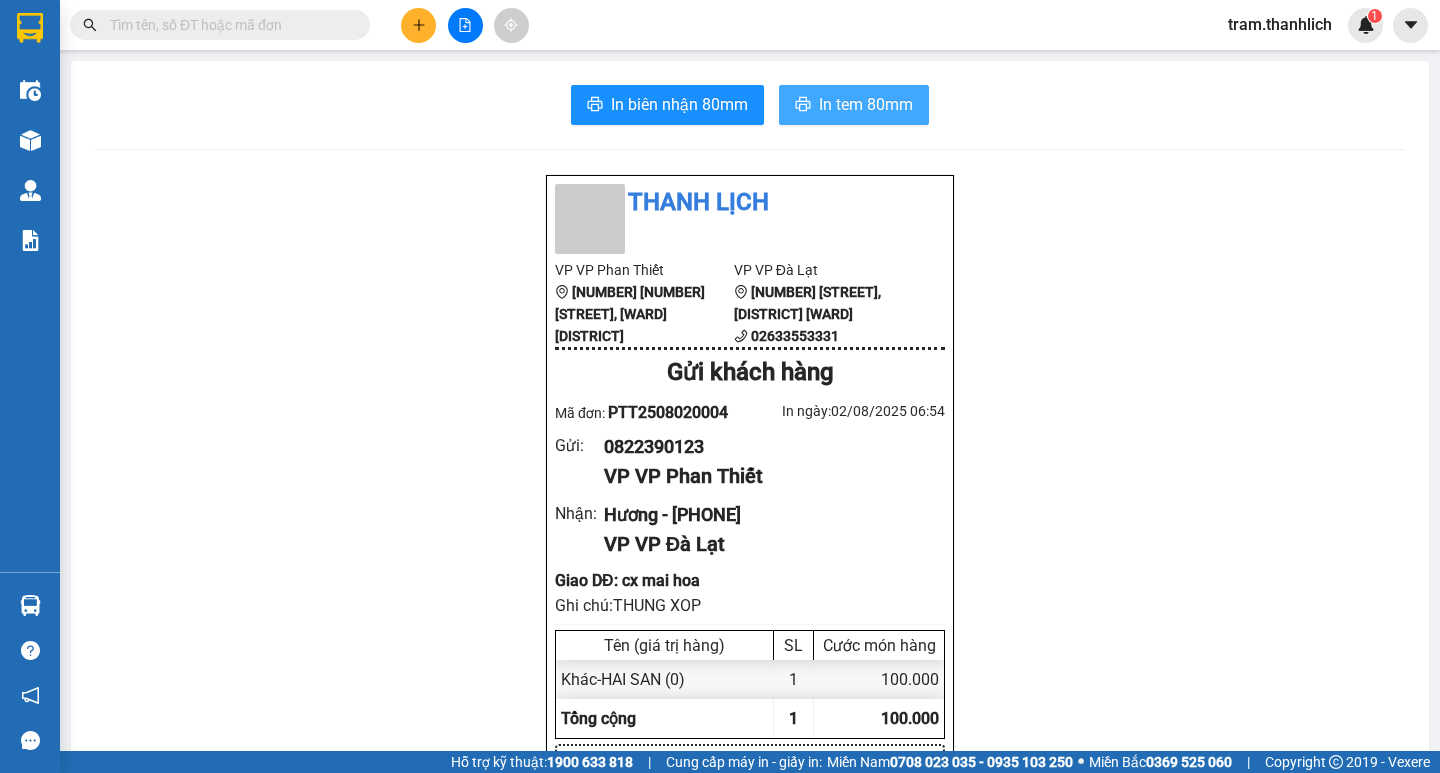scroll, scrollTop: 0, scrollLeft: 0, axis: both 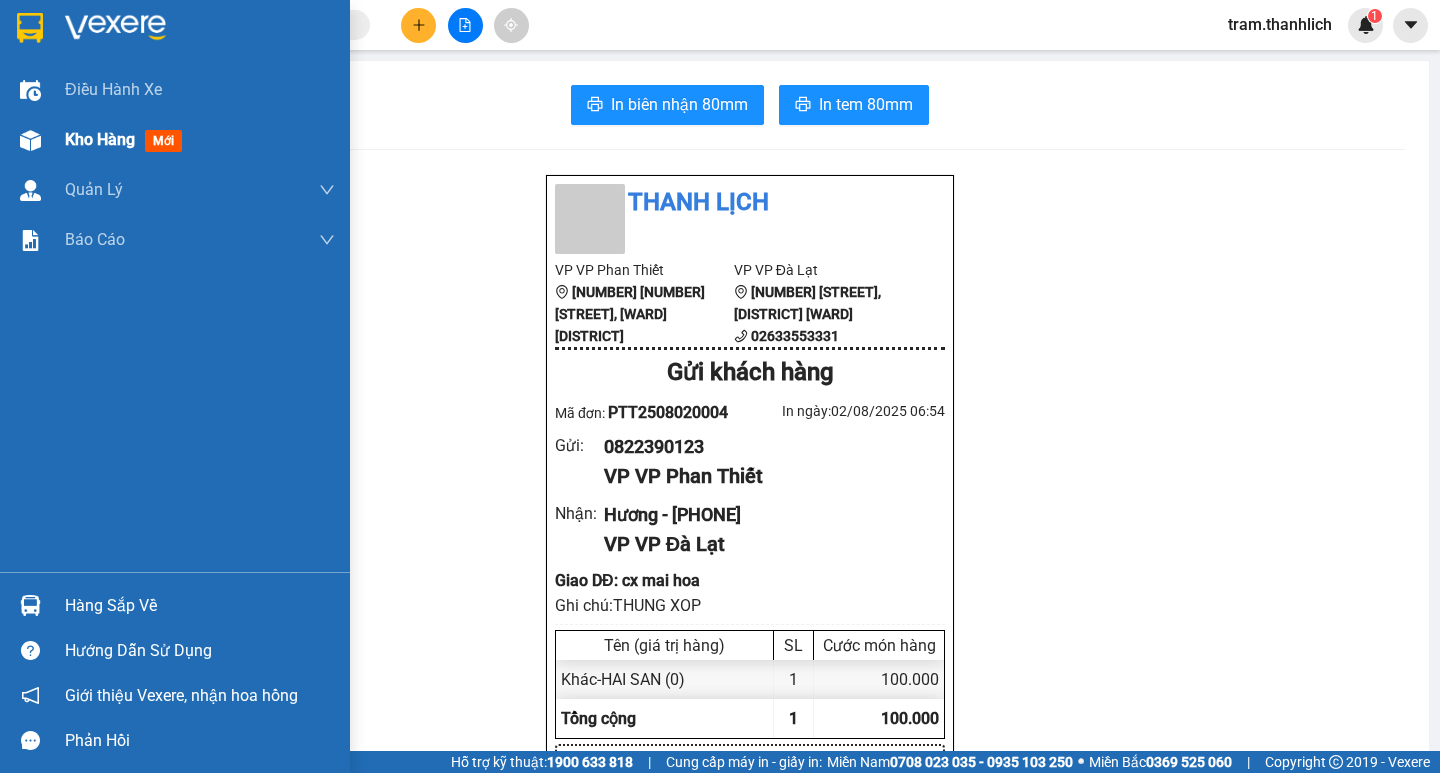click at bounding box center [30, 140] 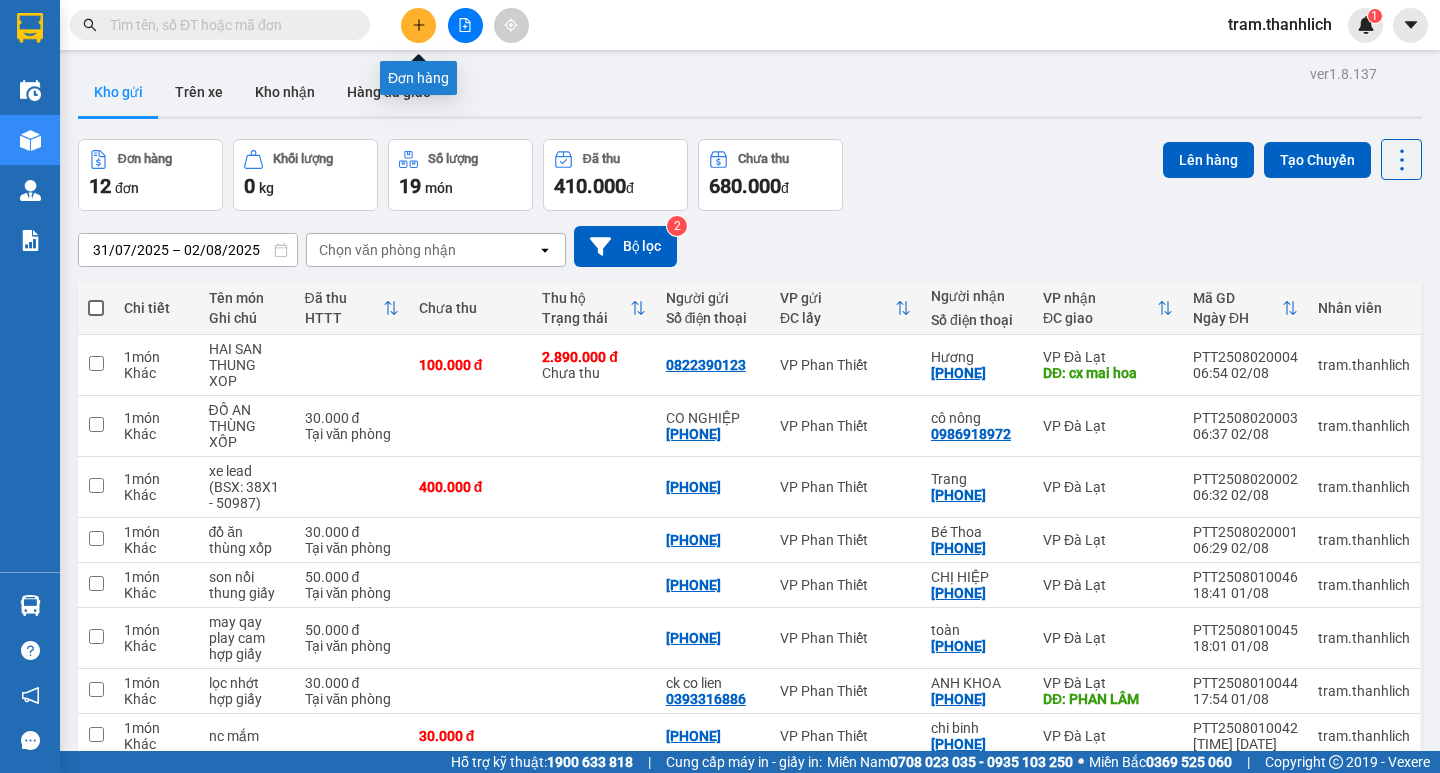 click 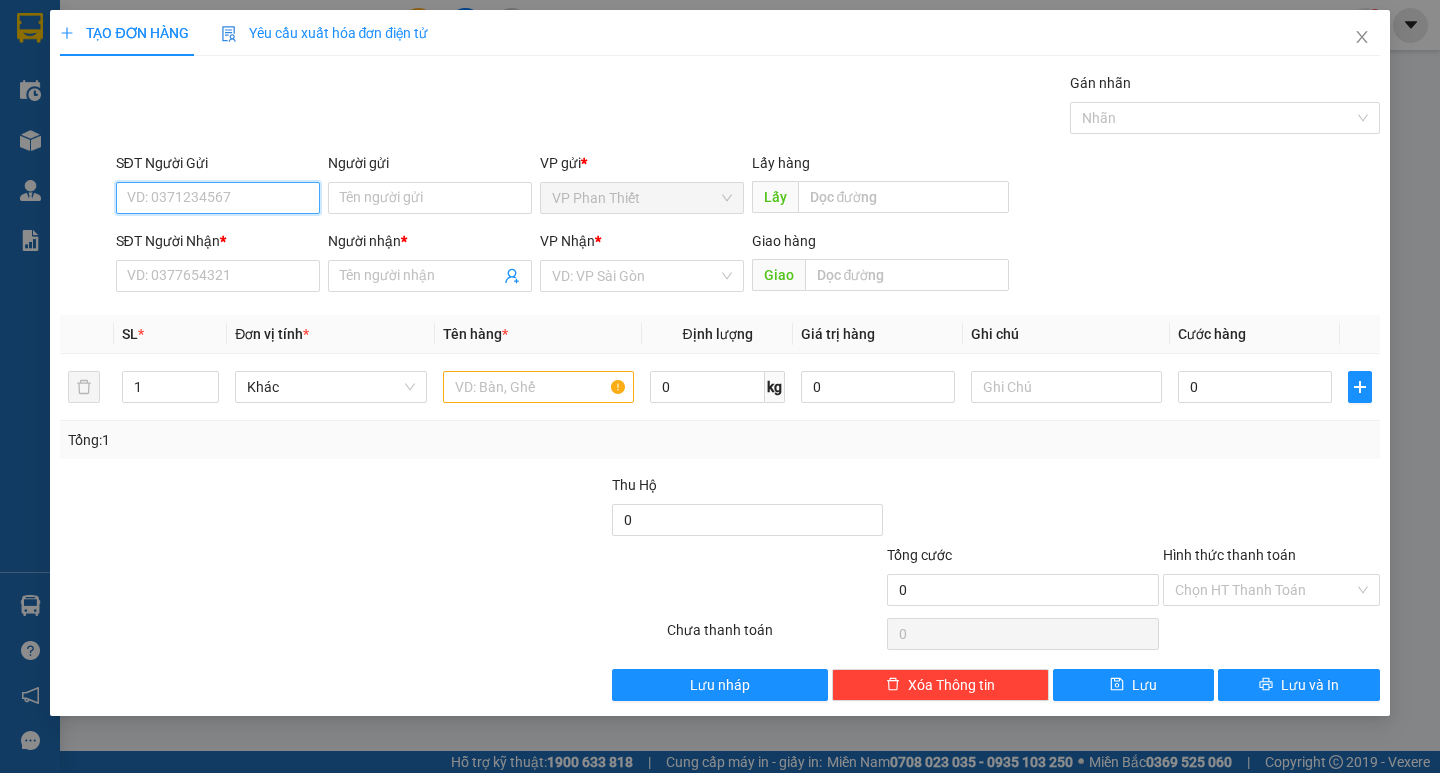 click on "SĐT Người Gửi" at bounding box center (218, 198) 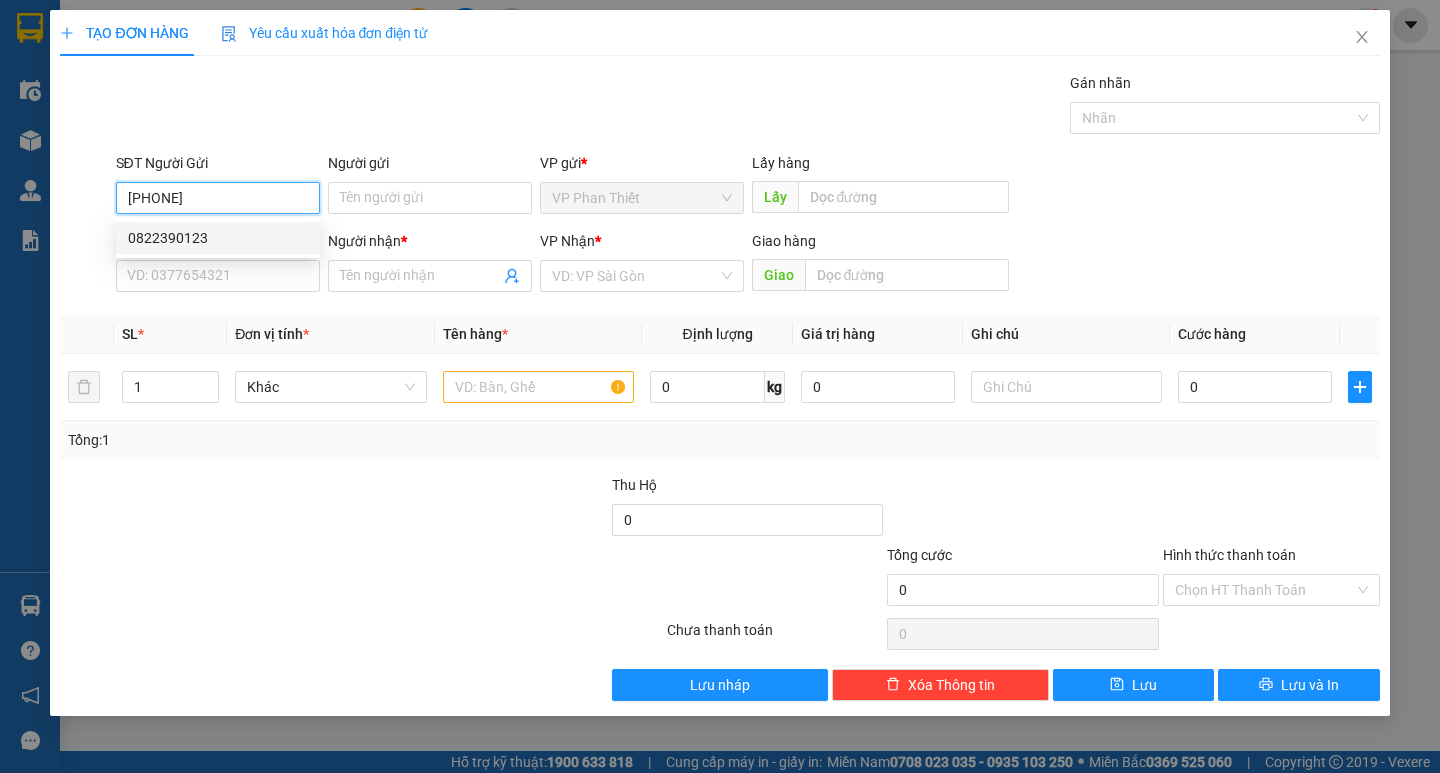 click on "0822390123" at bounding box center [218, 238] 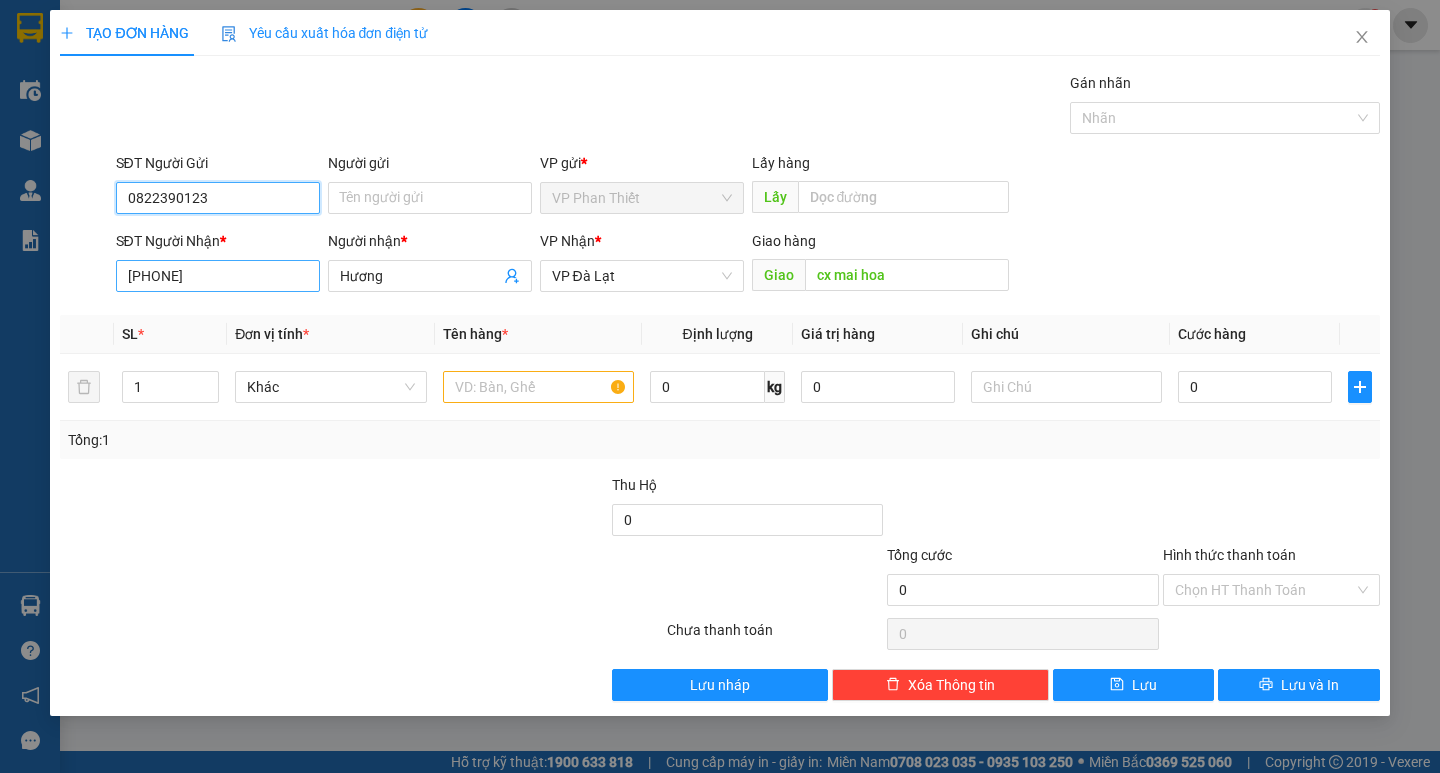 type on "0822390123" 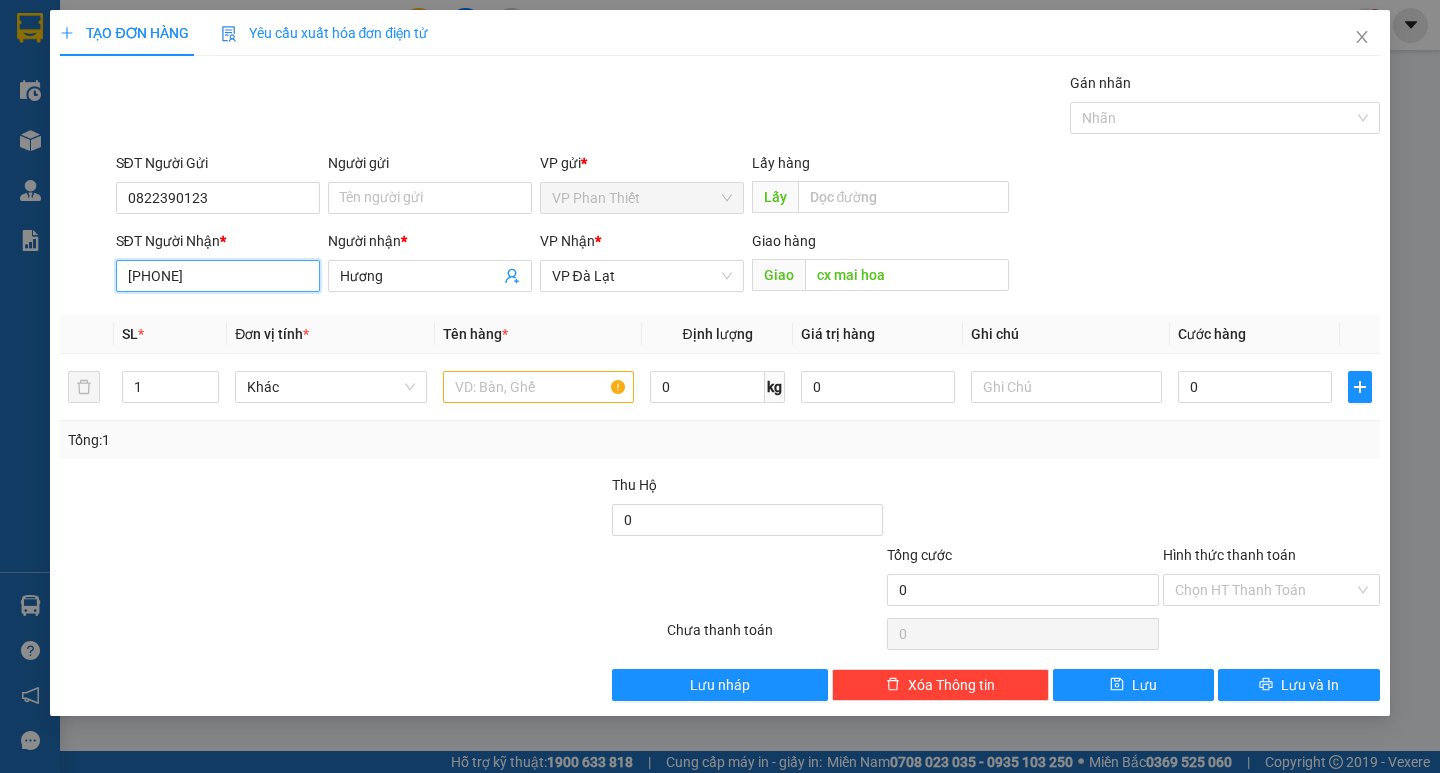click on "[PHONE]" at bounding box center (218, 276) 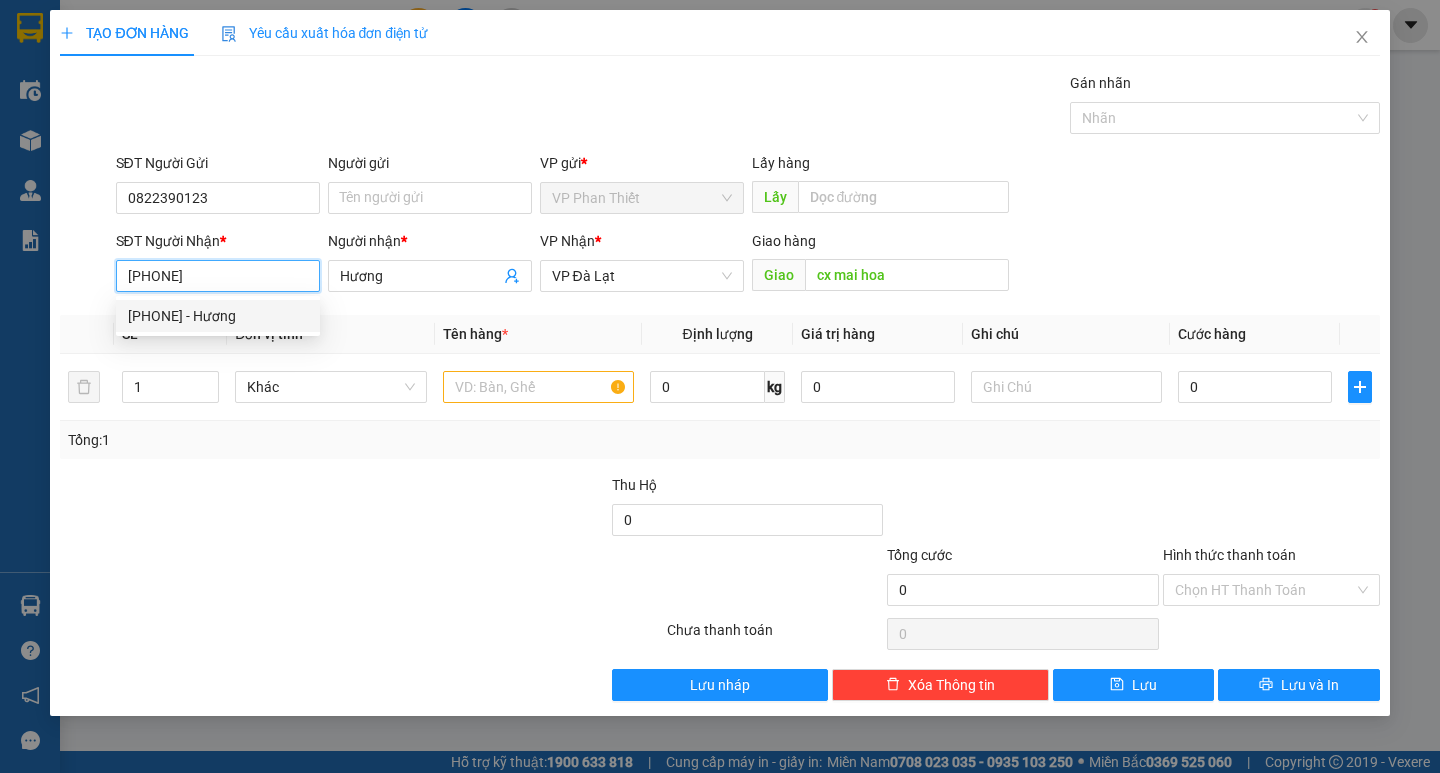 click on "[PHONE]" at bounding box center (218, 276) 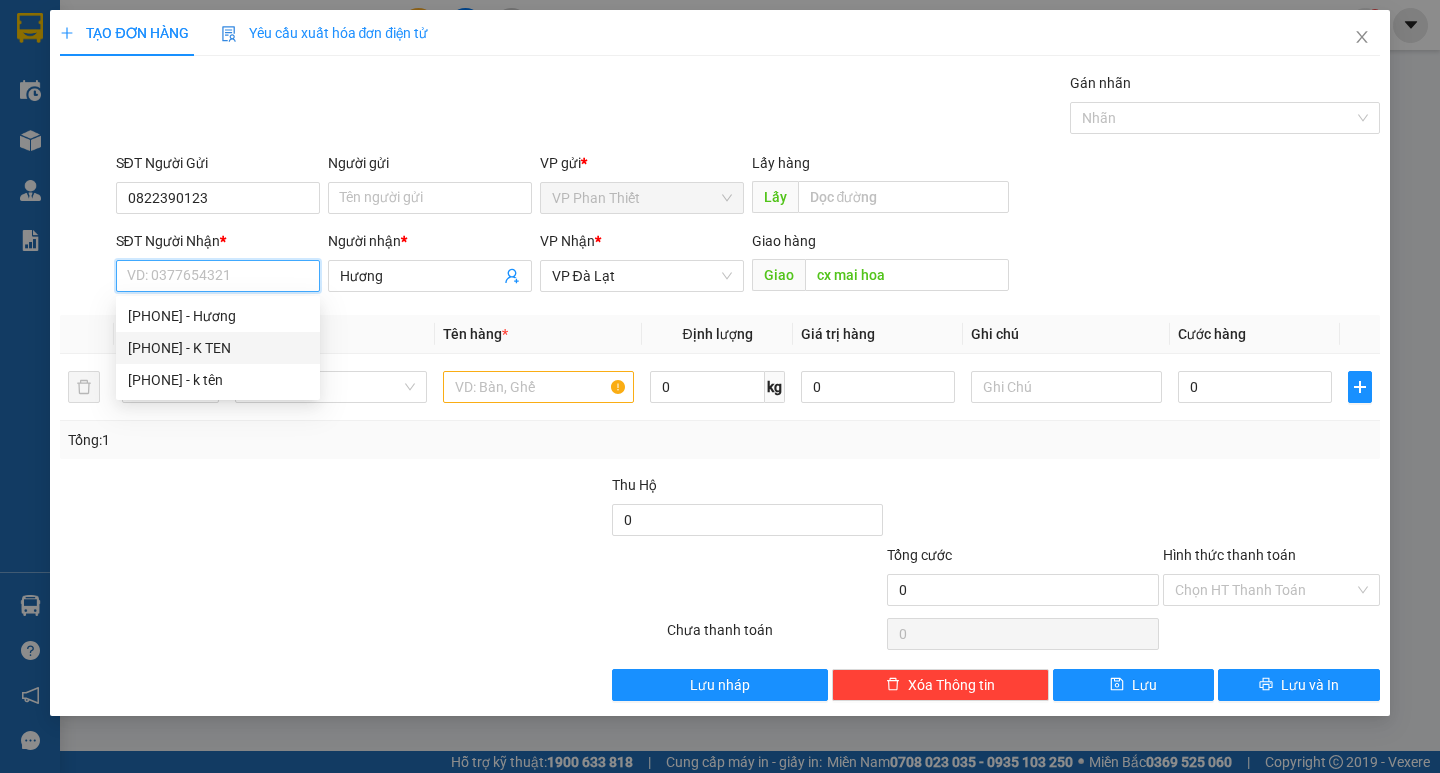 click on "[PHONE] - K TEN" at bounding box center (218, 348) 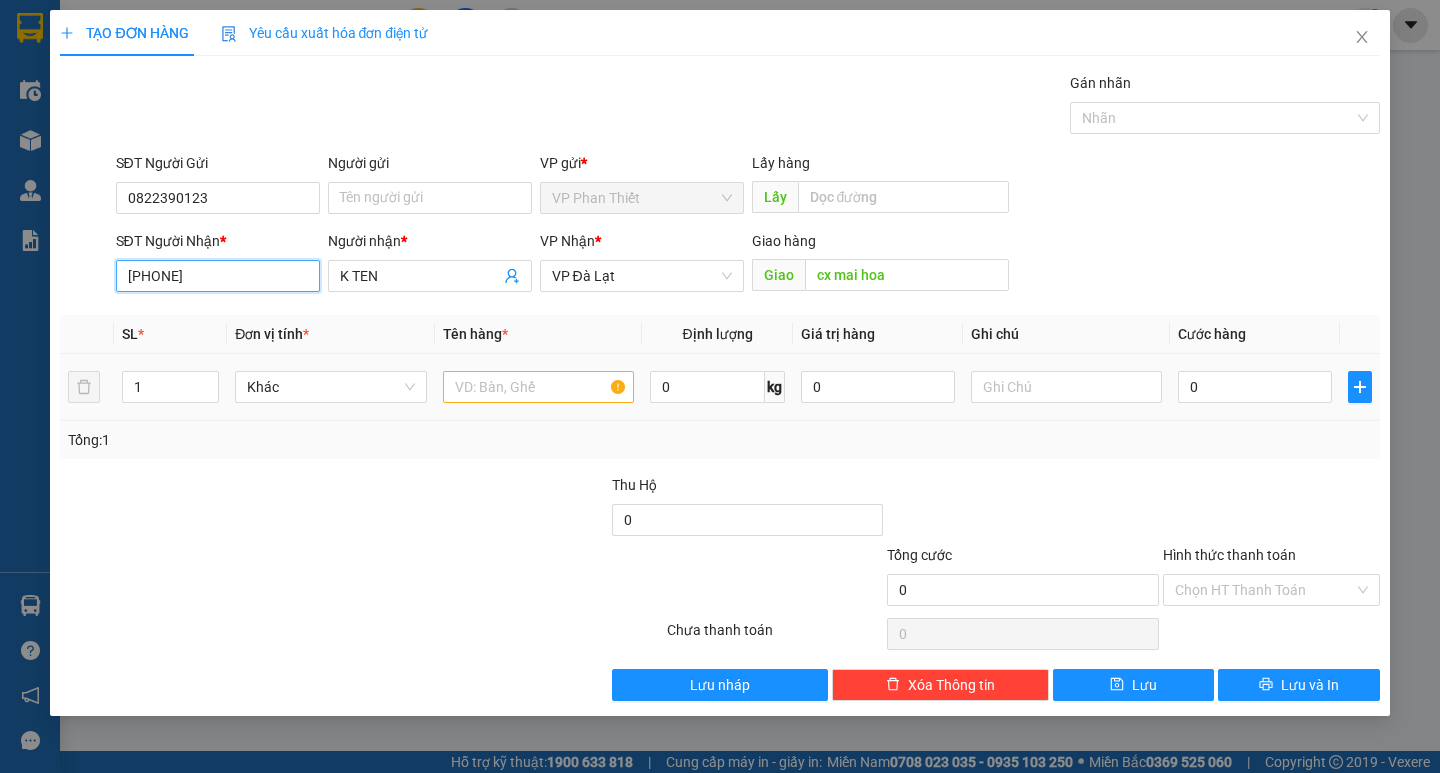 type on "[PHONE]" 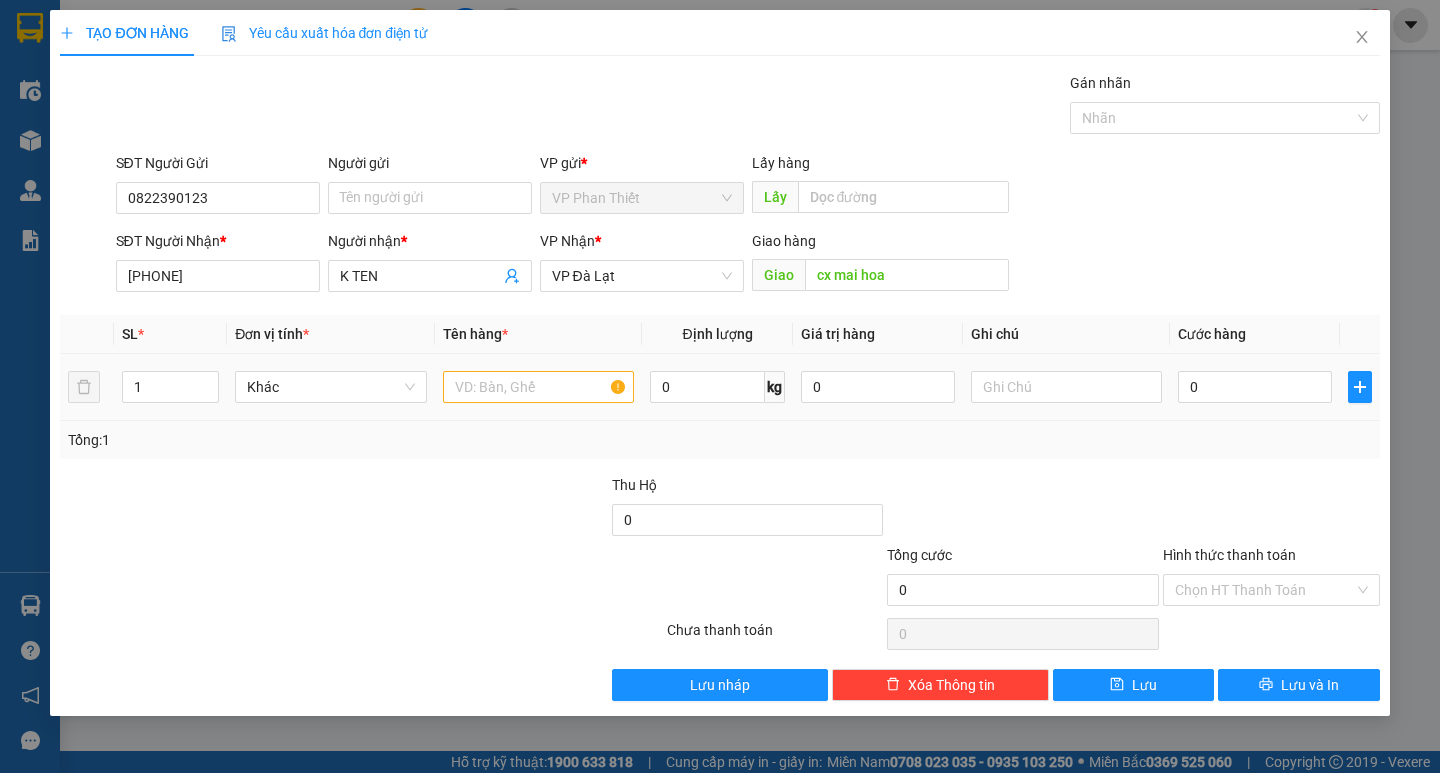 click at bounding box center [538, 387] 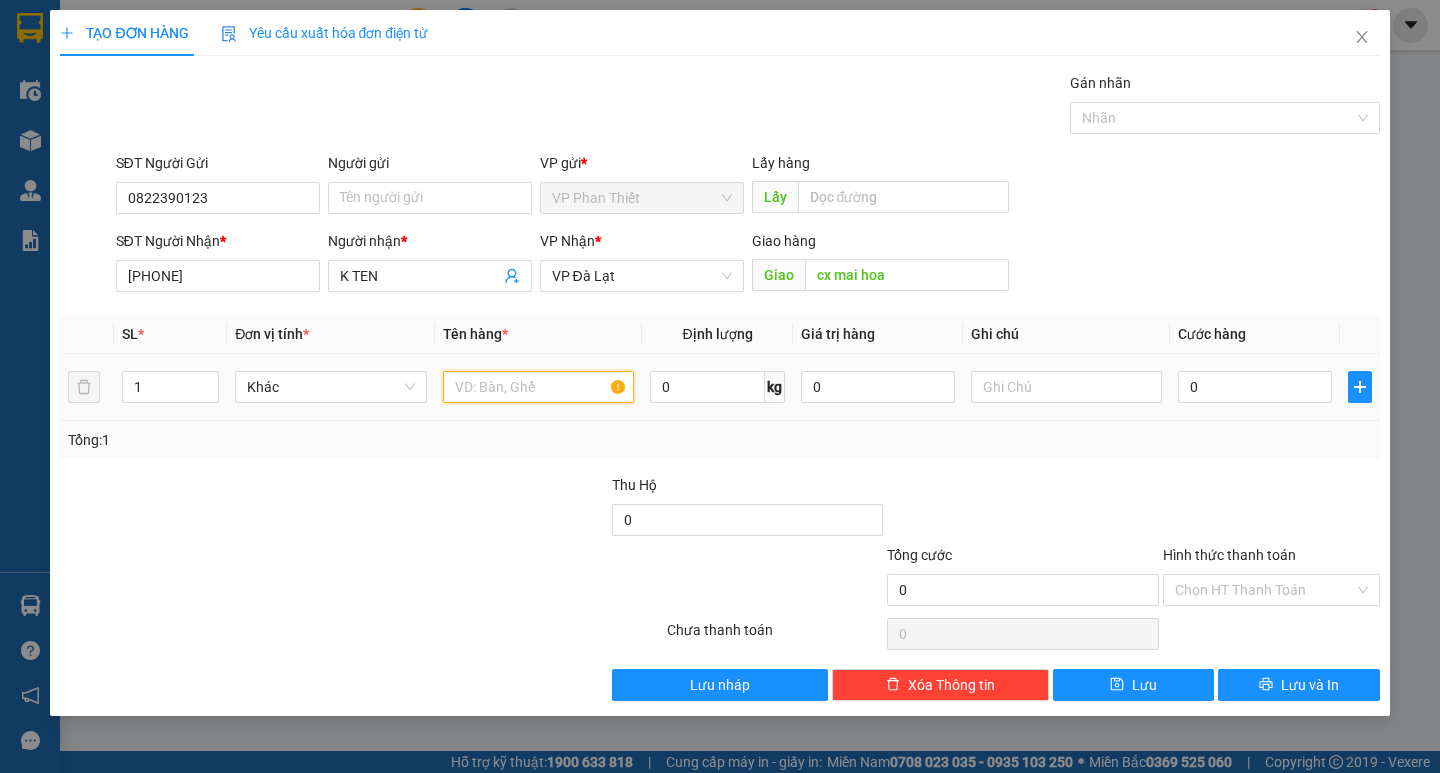 click at bounding box center [538, 387] 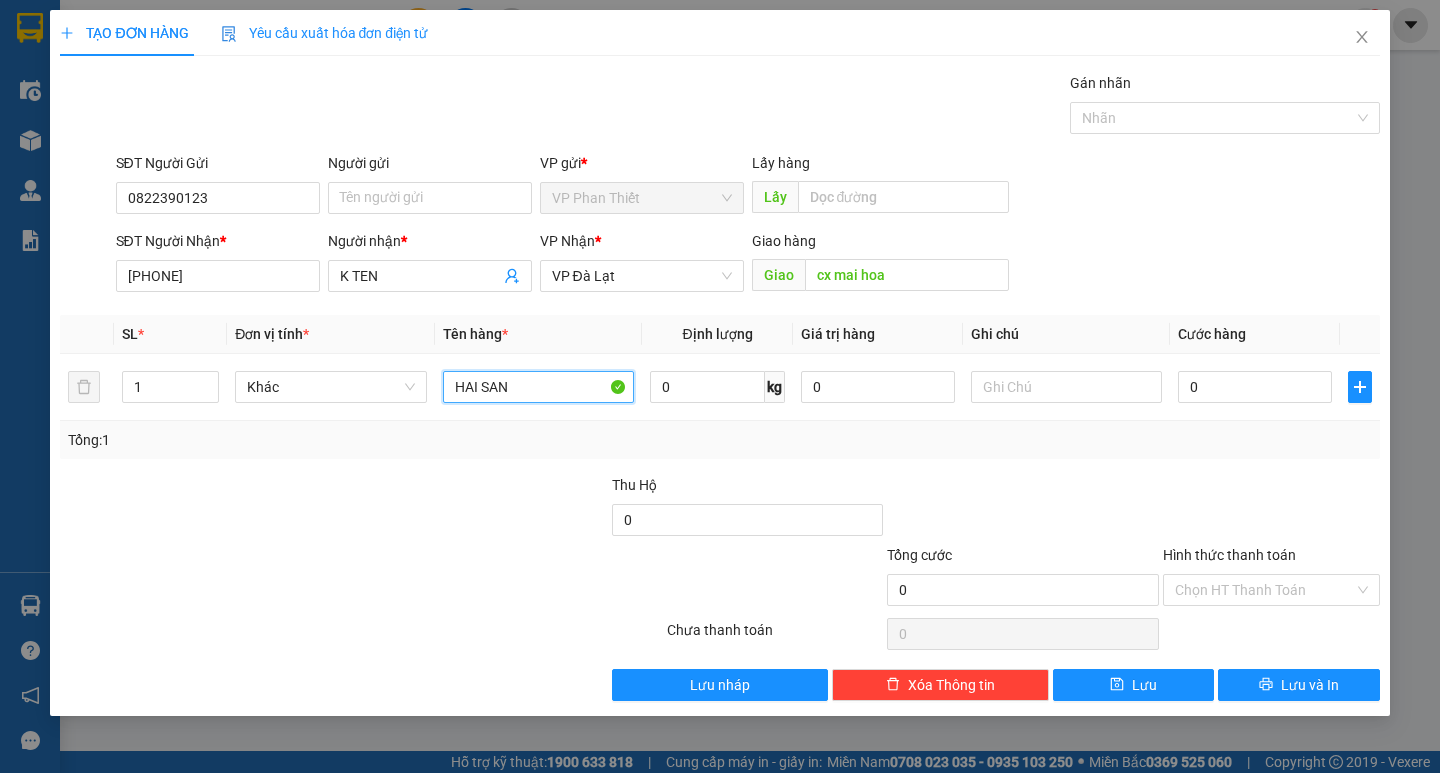type on "HAI SAN" 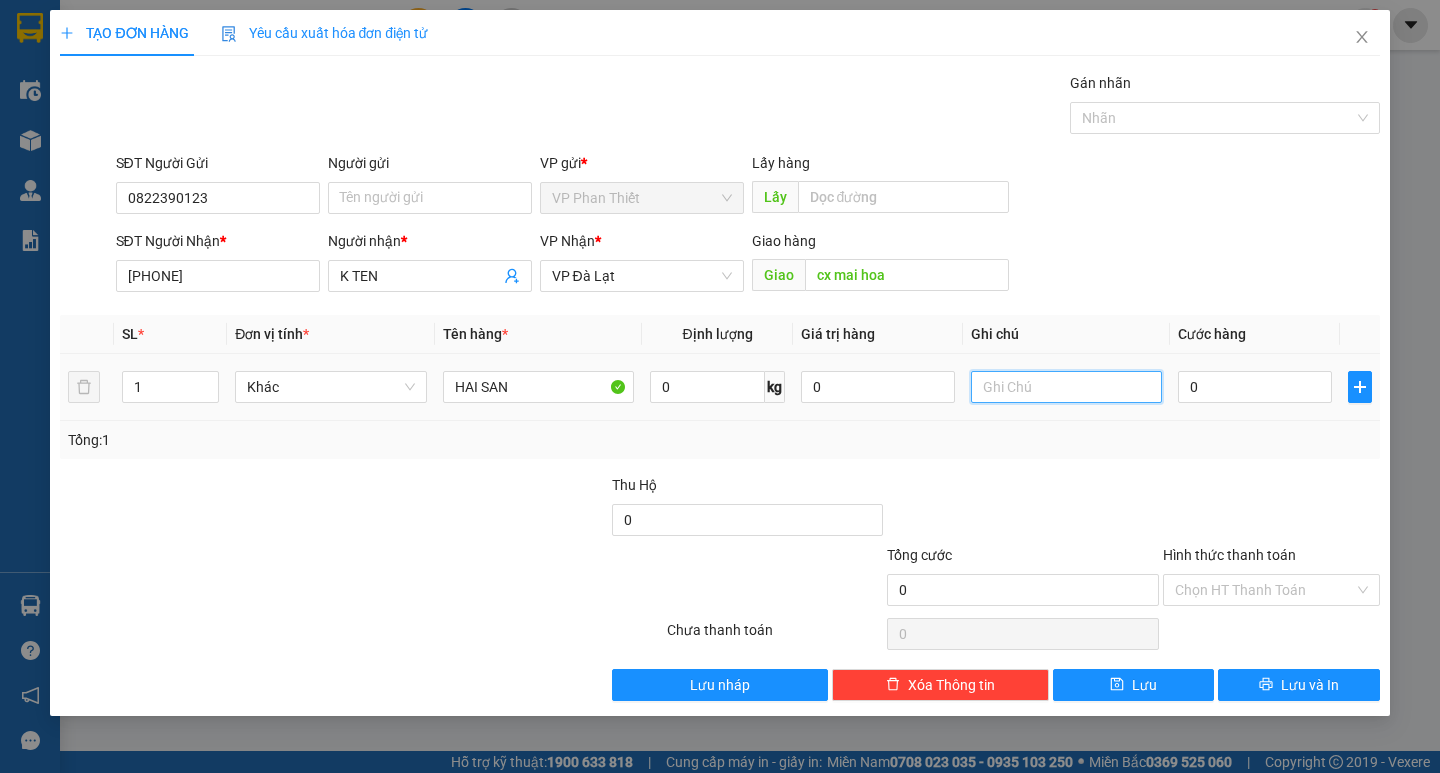 click at bounding box center [1066, 387] 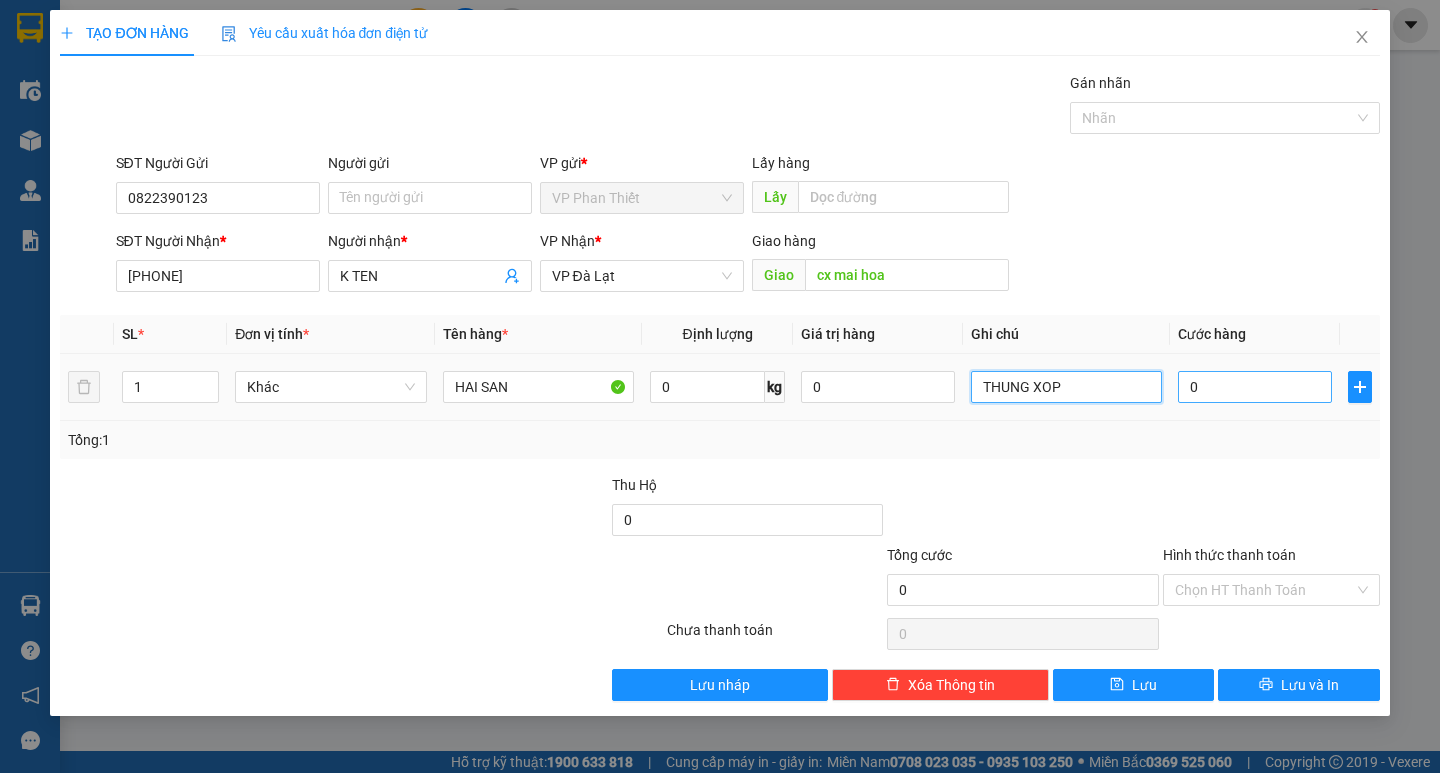 type on "THUNG XOP" 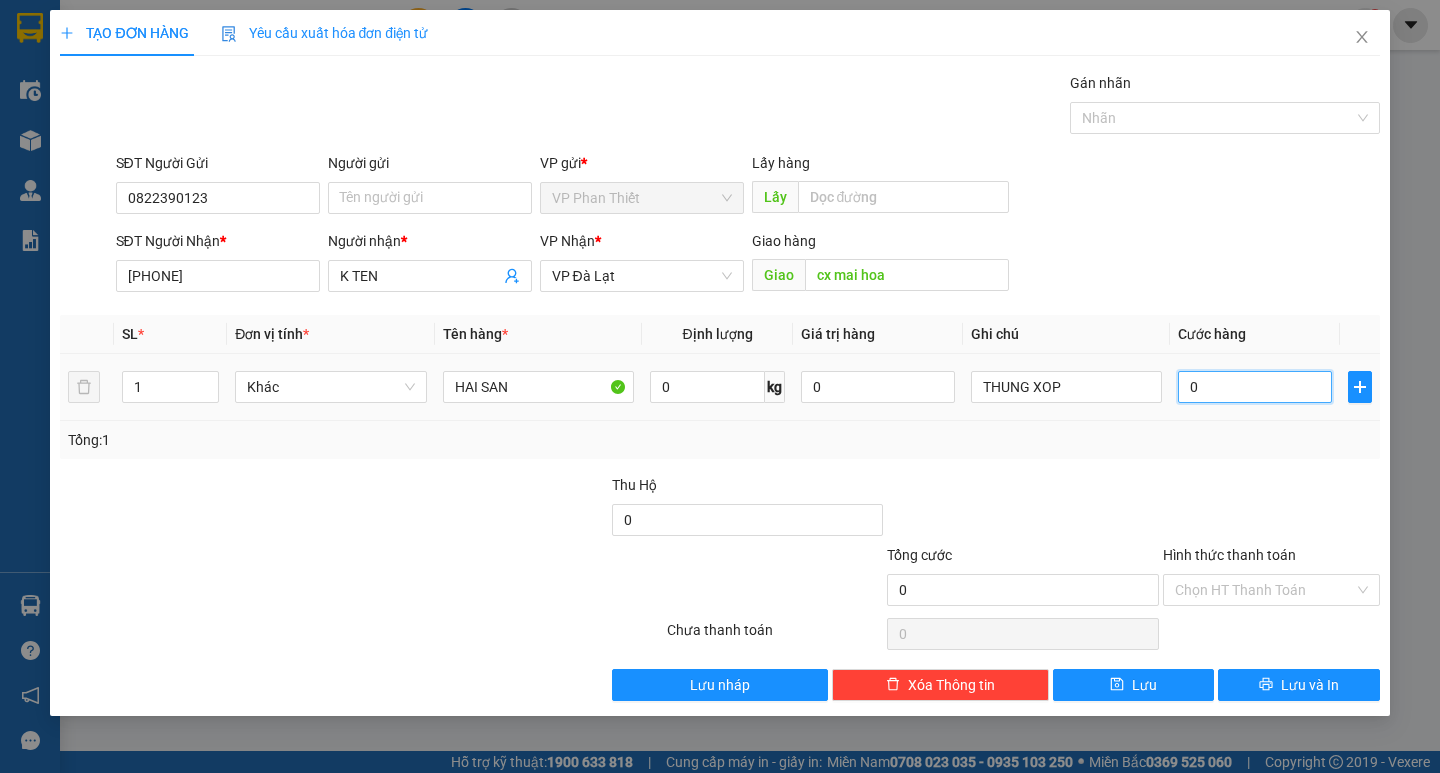 click on "0" at bounding box center [1255, 387] 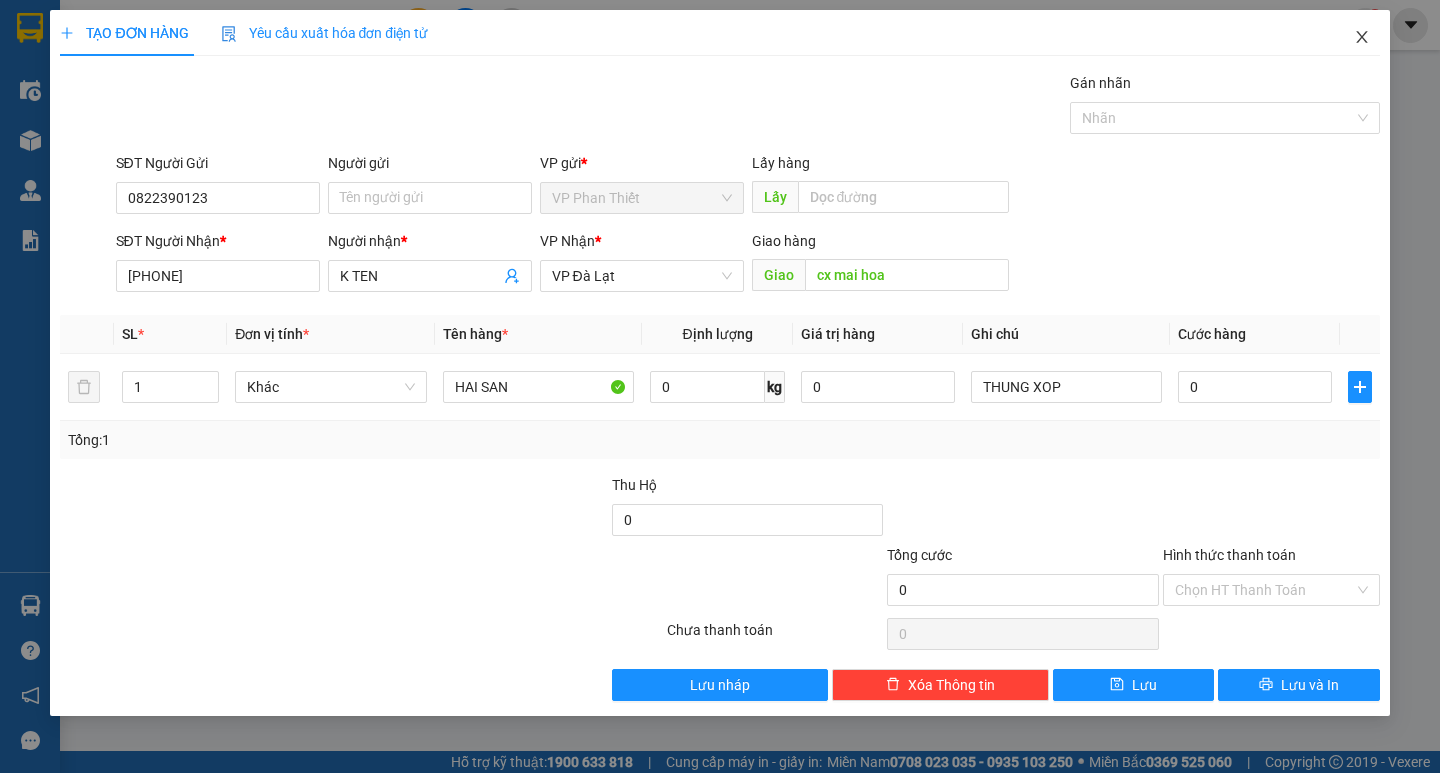 click 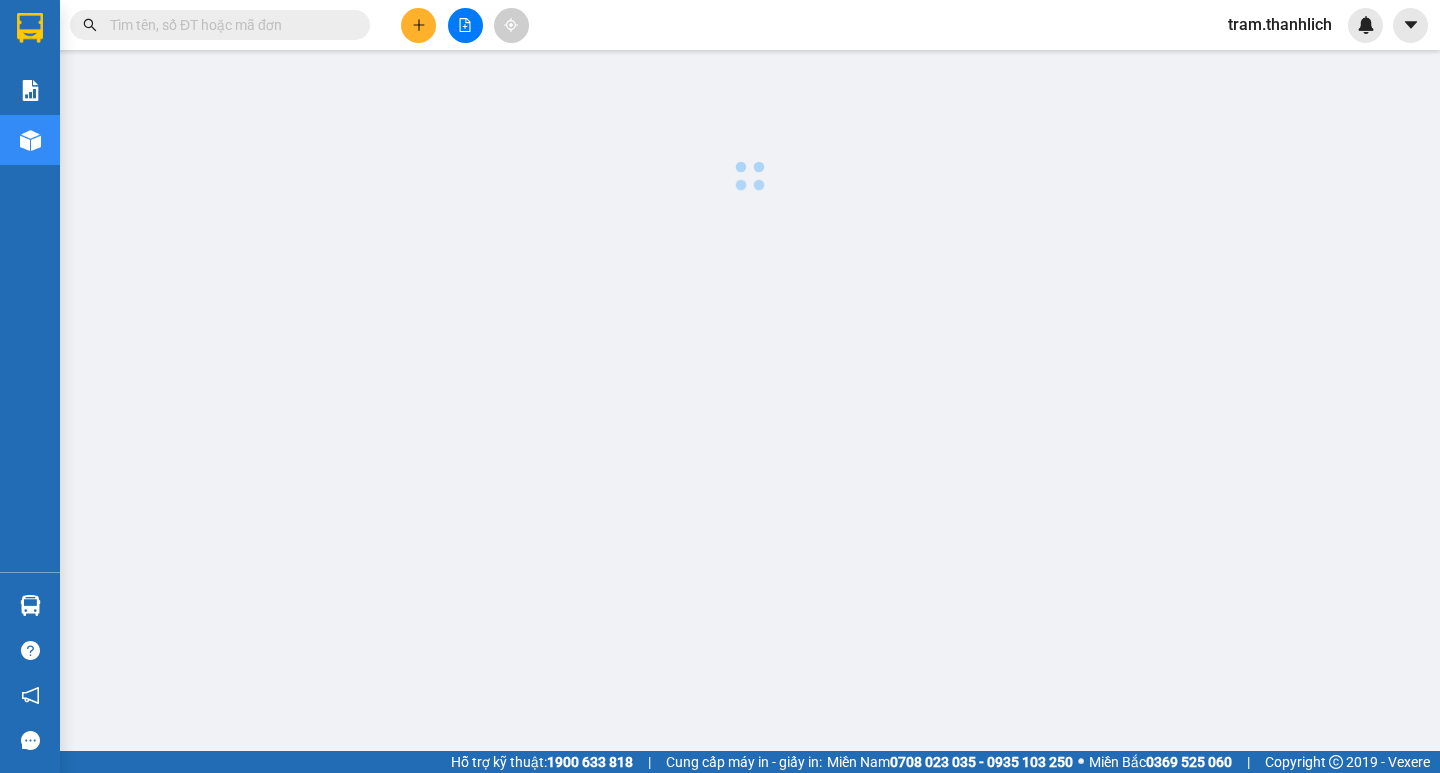 scroll, scrollTop: 0, scrollLeft: 0, axis: both 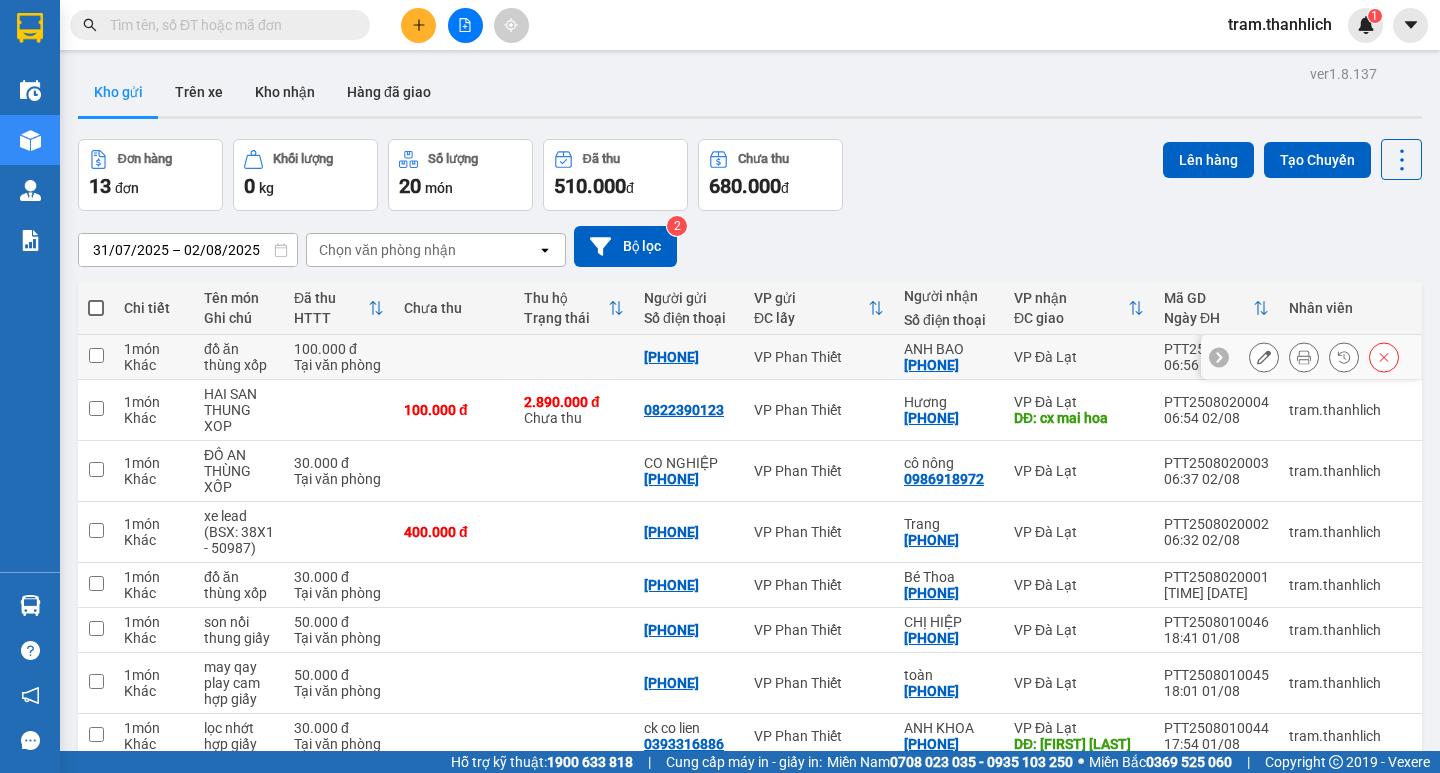 click at bounding box center [1304, 357] 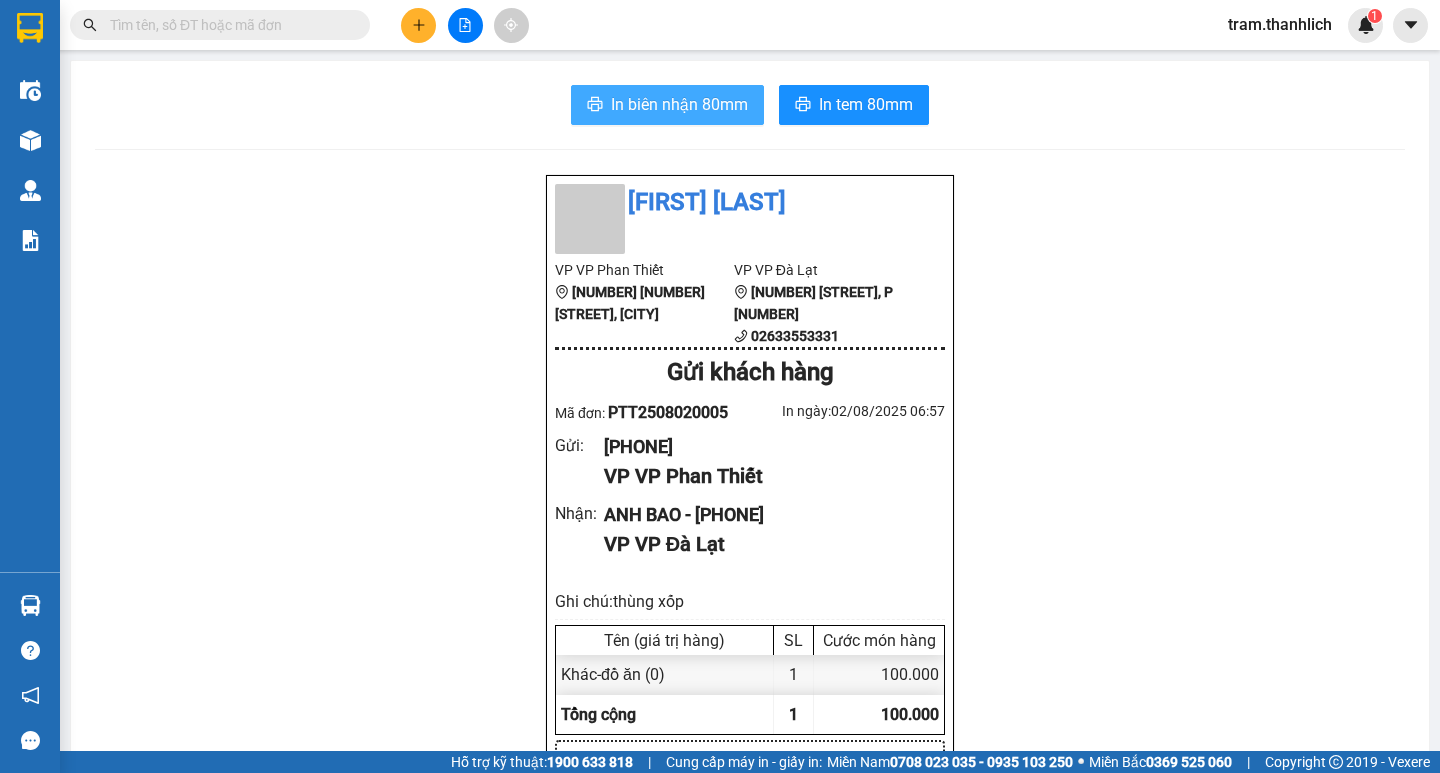 drag, startPoint x: 715, startPoint y: 105, endPoint x: 926, endPoint y: 70, distance: 213.88315 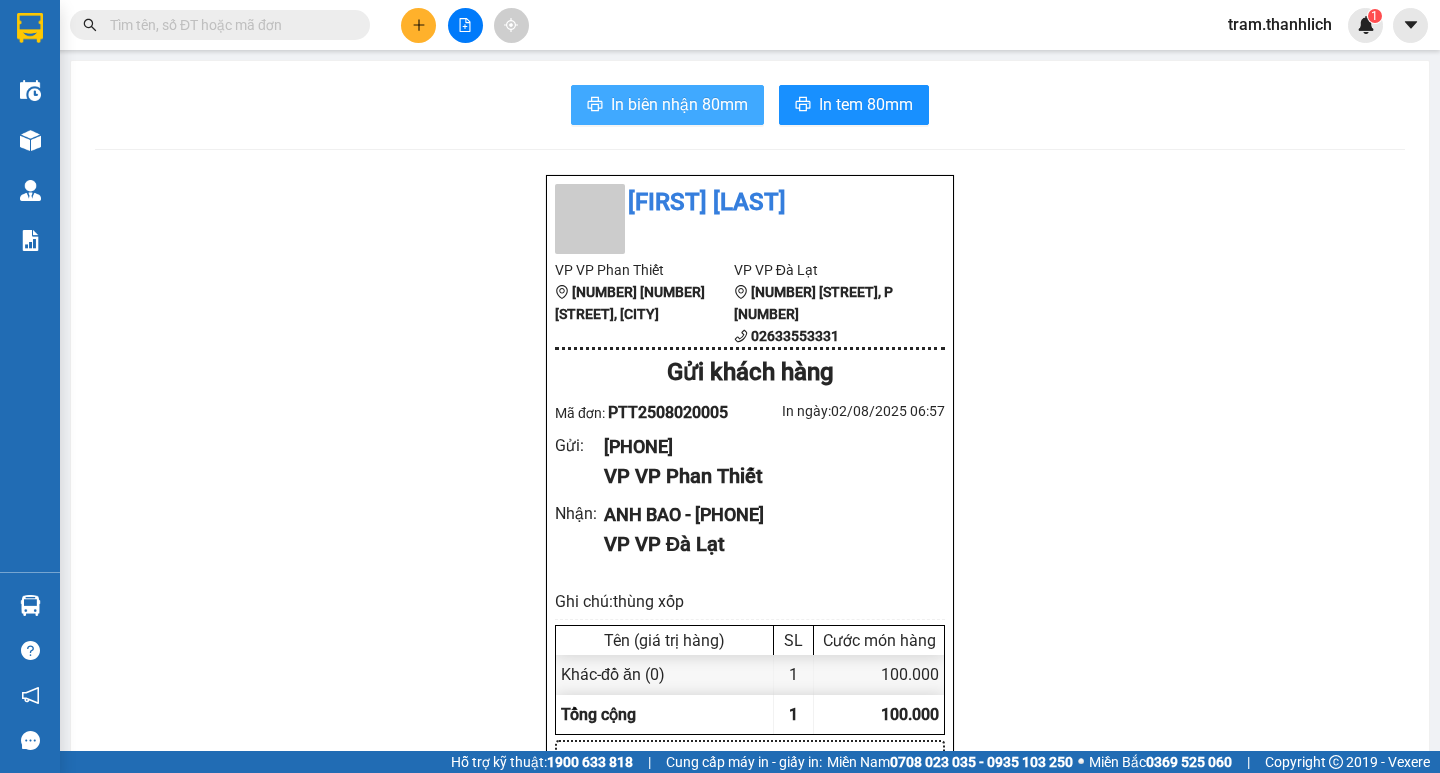 scroll, scrollTop: 0, scrollLeft: 0, axis: both 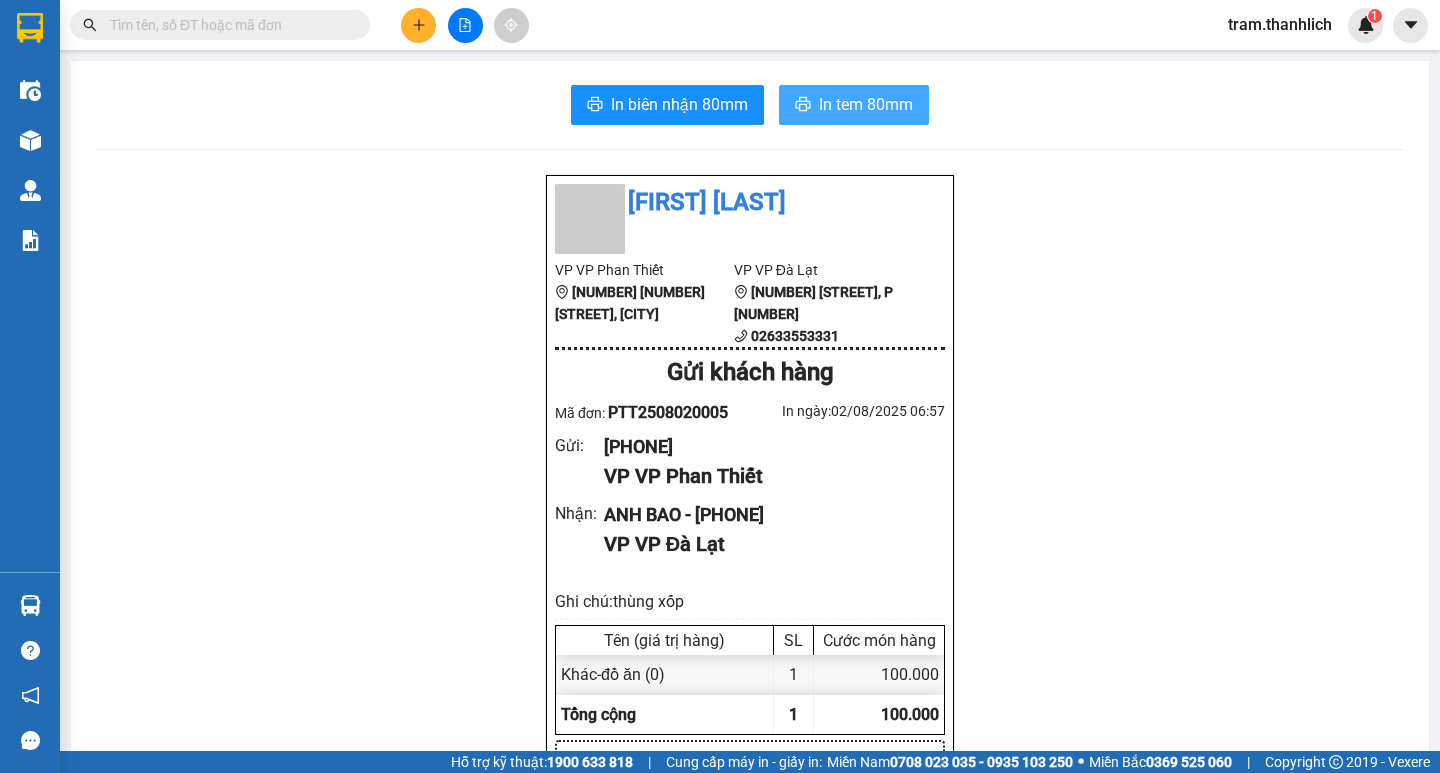 click on "In tem 80mm" at bounding box center [866, 104] 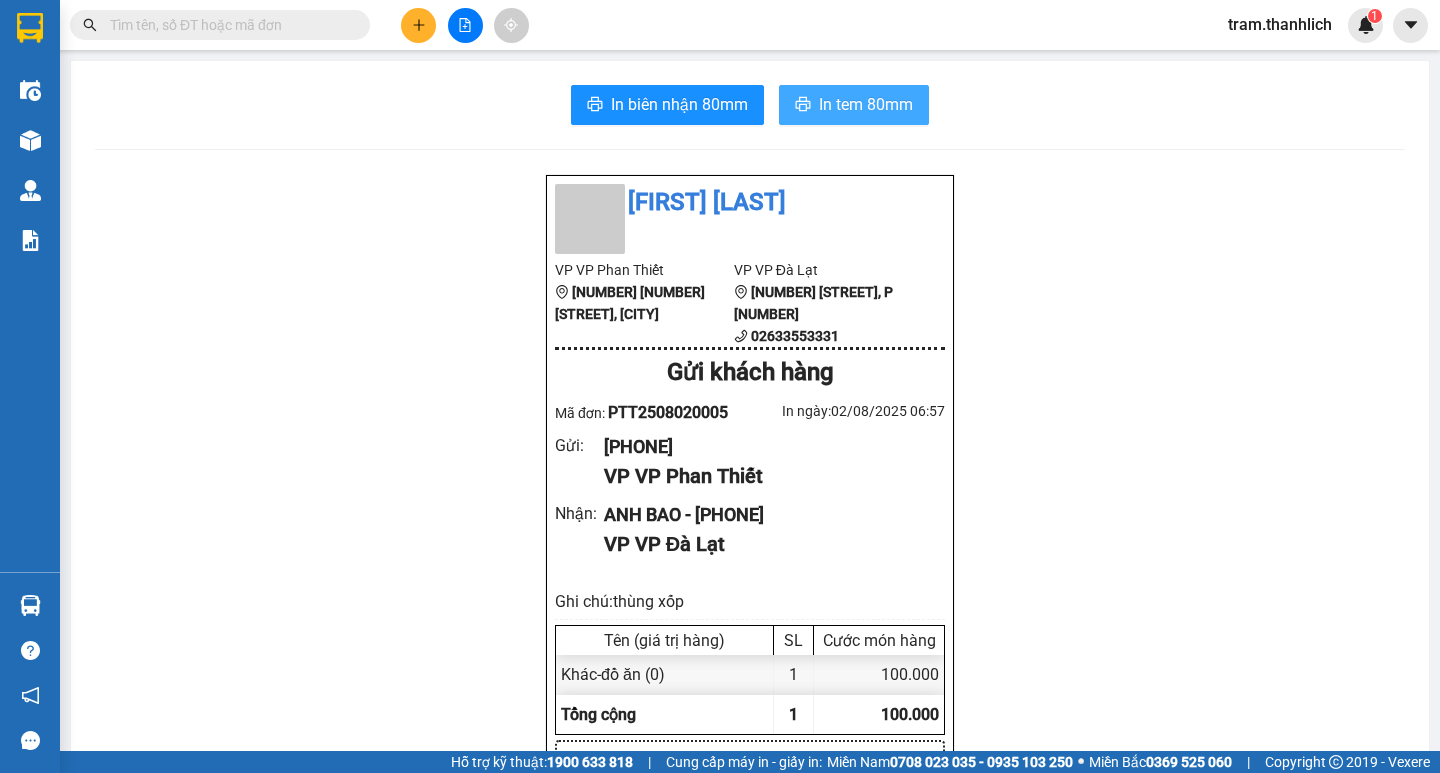 scroll, scrollTop: 0, scrollLeft: 0, axis: both 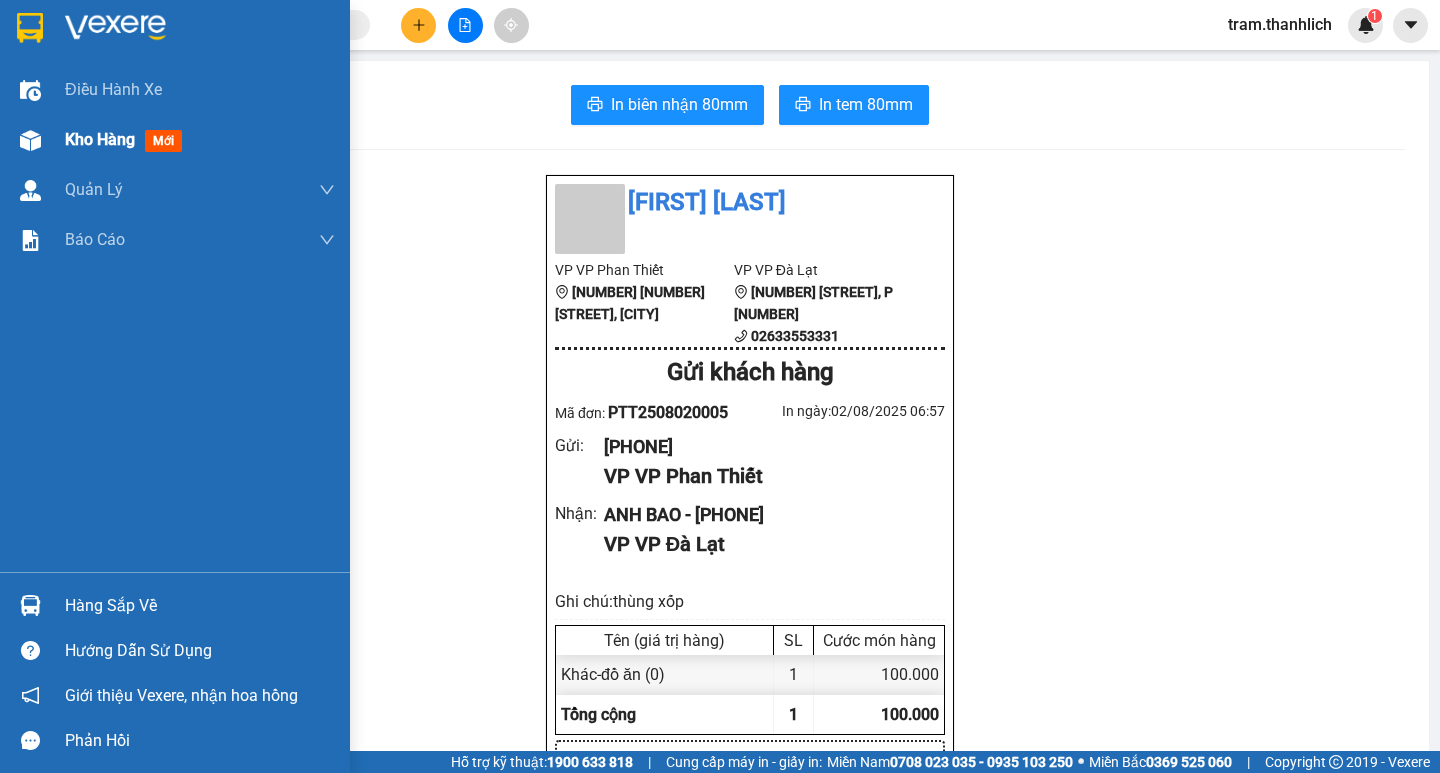click on "Kho hàng mới" at bounding box center (175, 140) 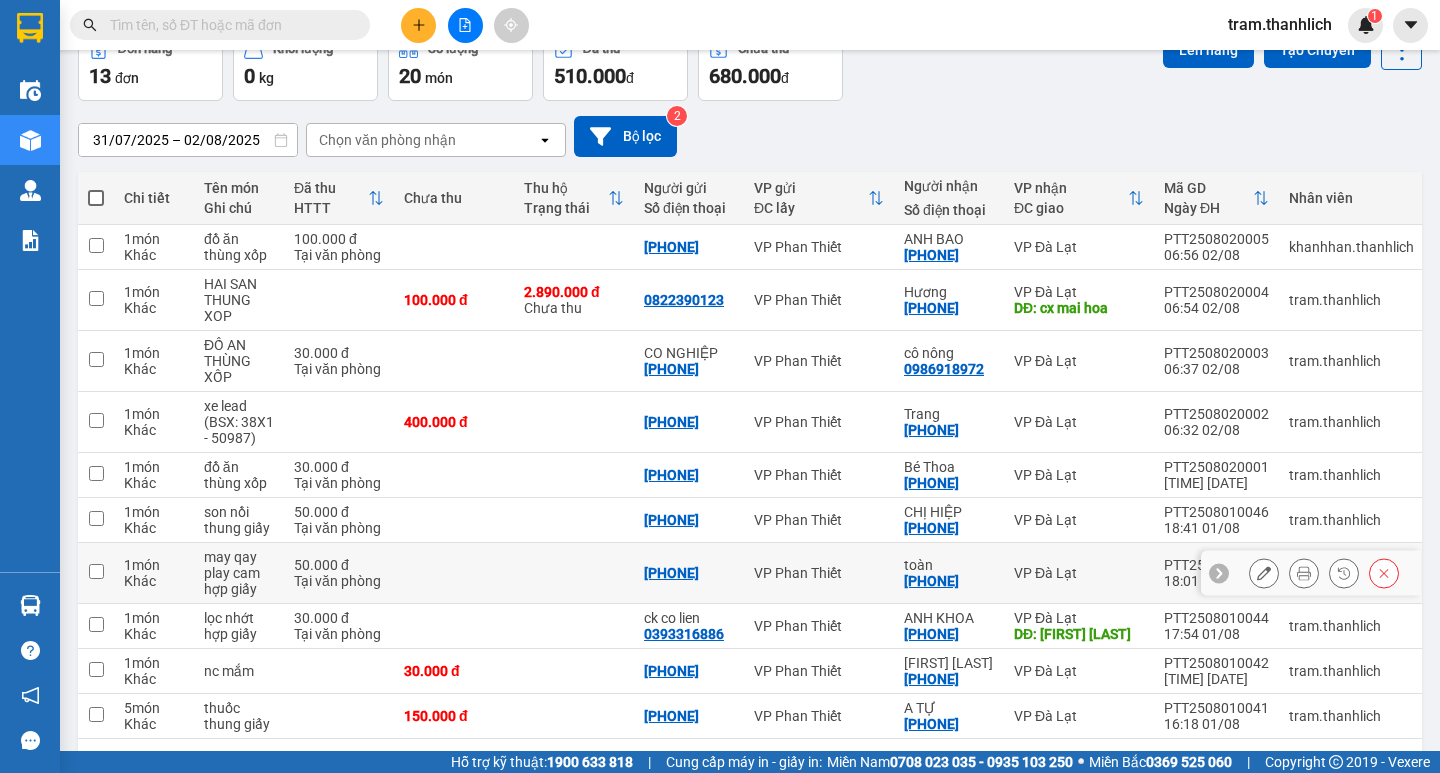 scroll, scrollTop: 188, scrollLeft: 0, axis: vertical 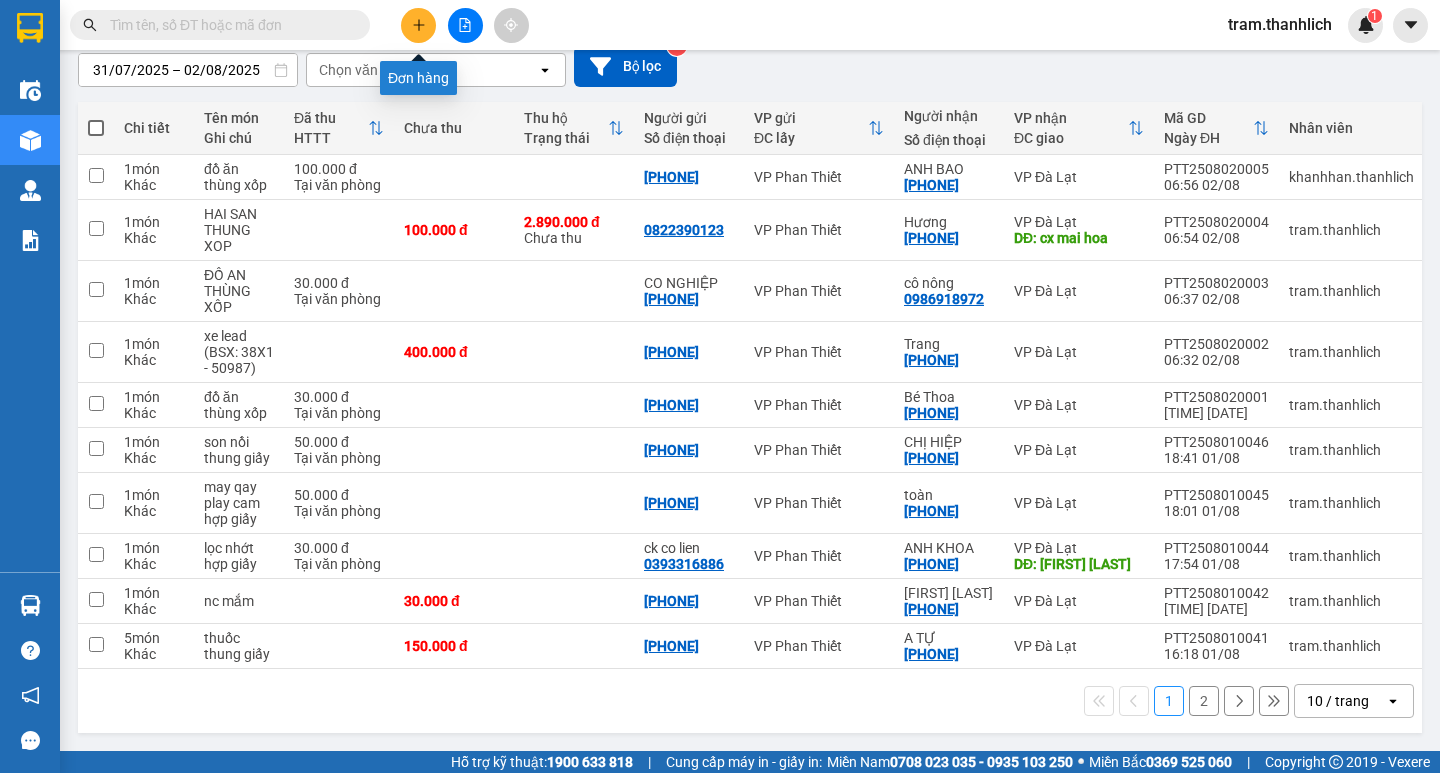 click at bounding box center (418, 25) 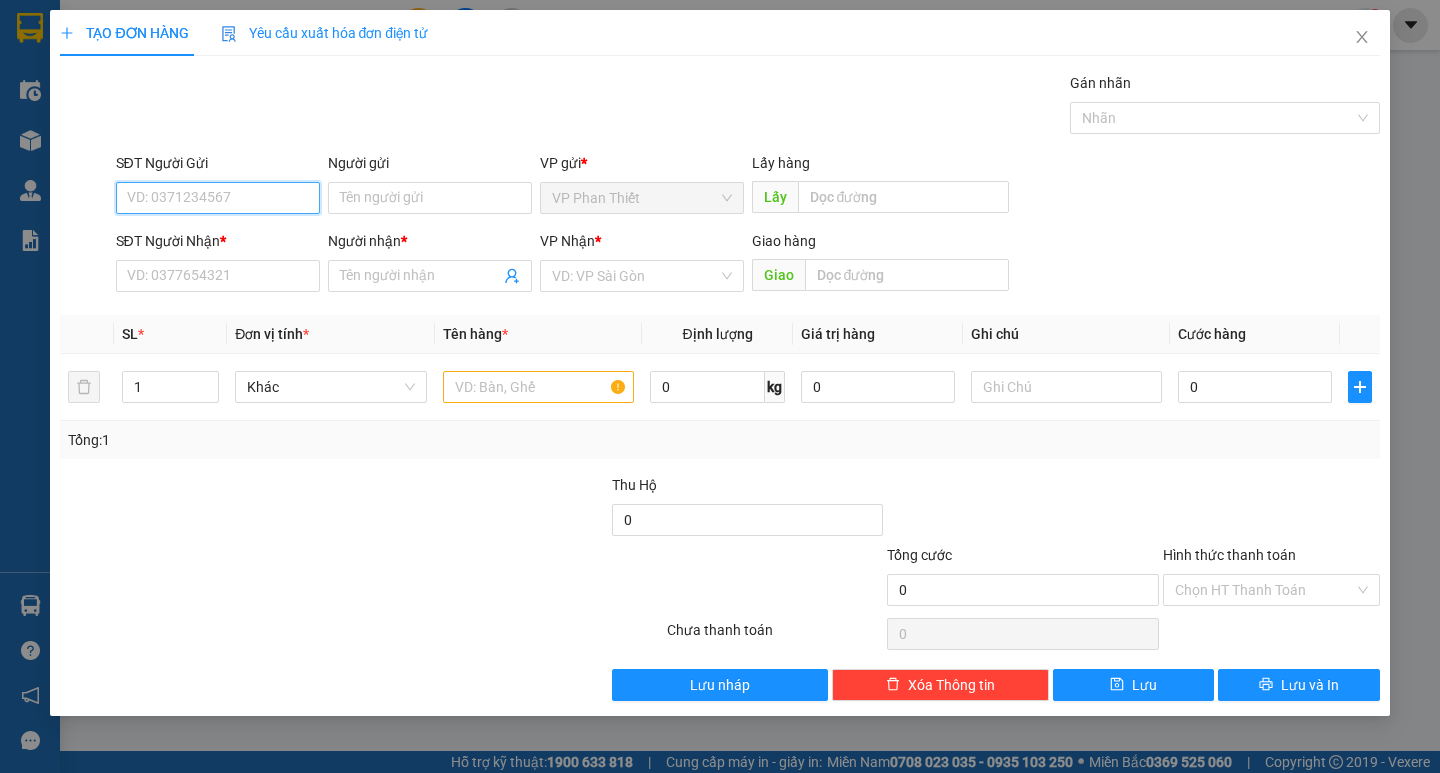 click on "SĐT Người Gửi" at bounding box center [218, 198] 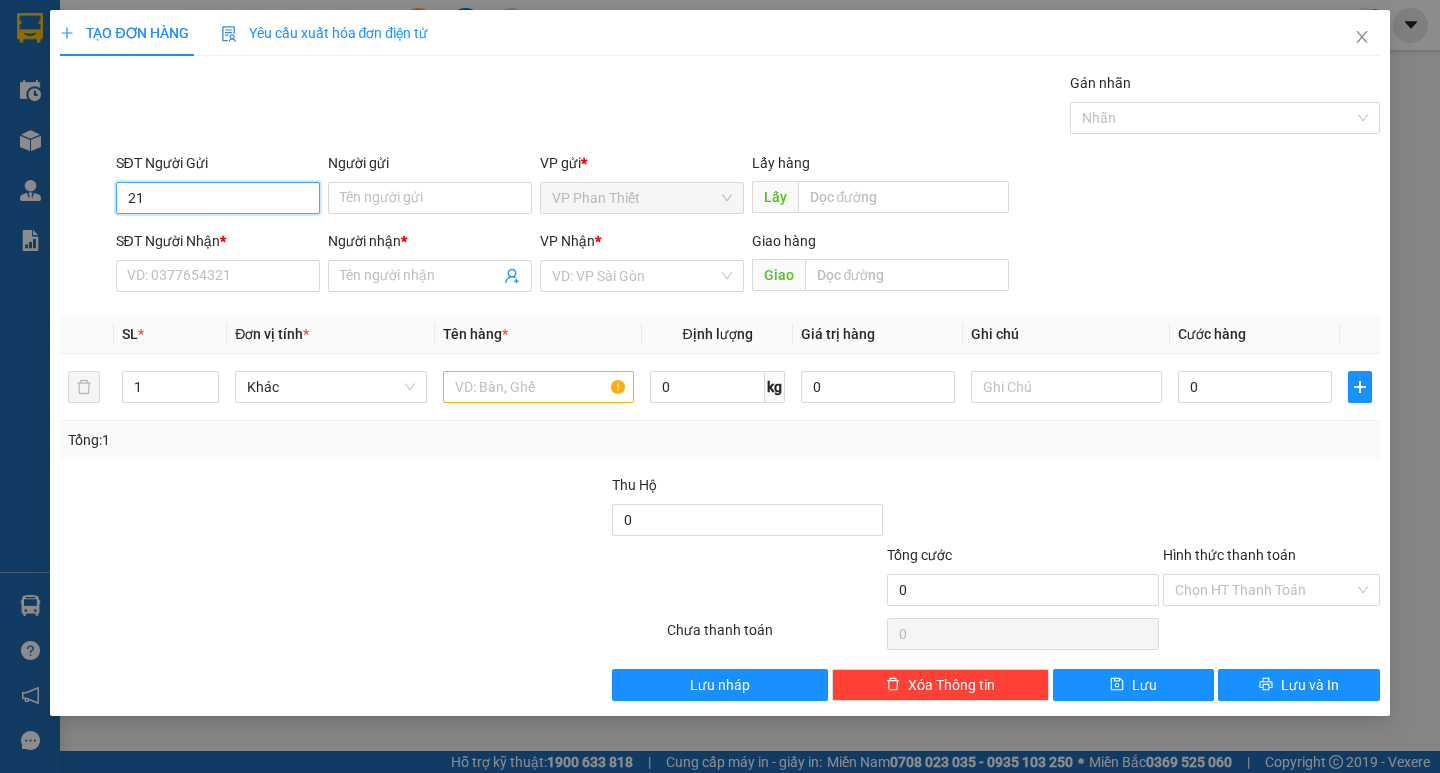 type on "2" 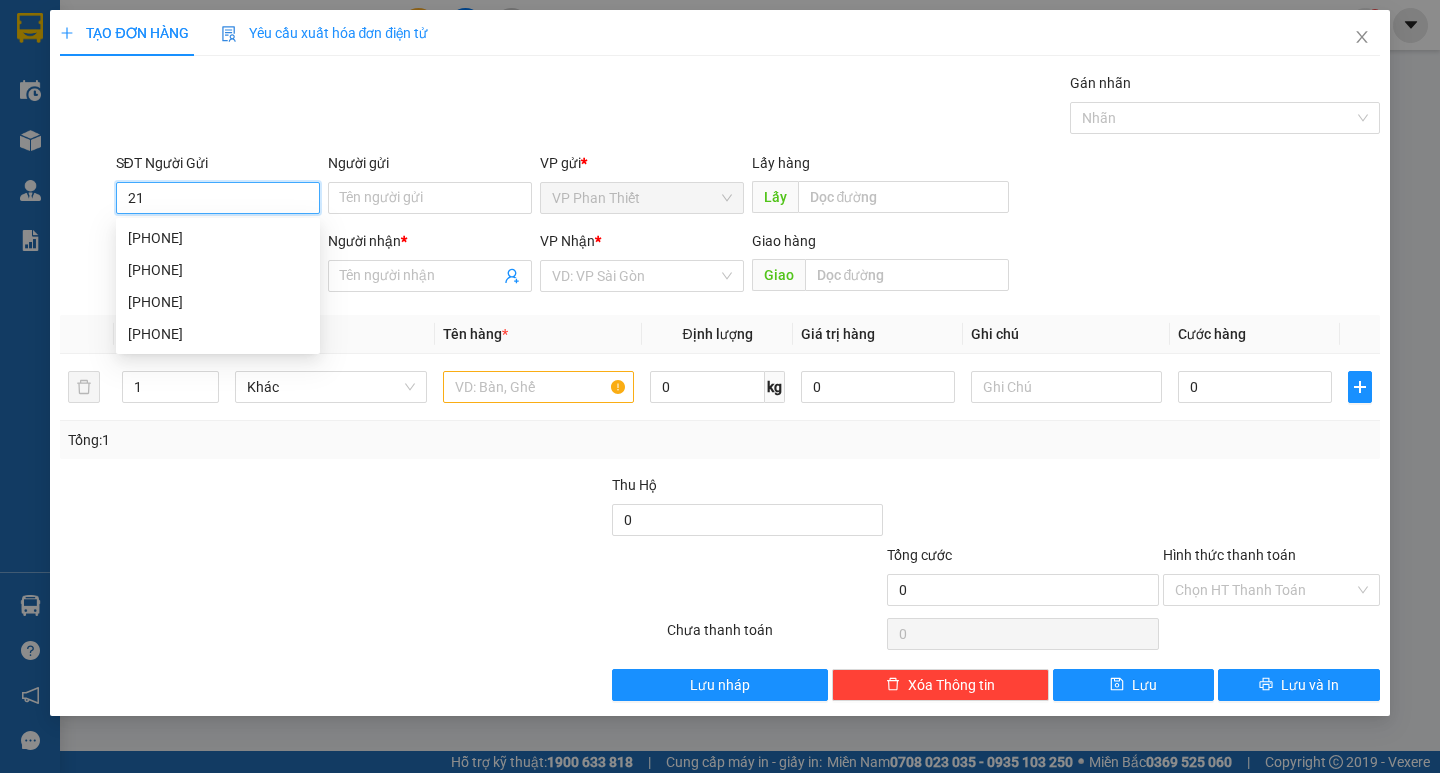 type on "213" 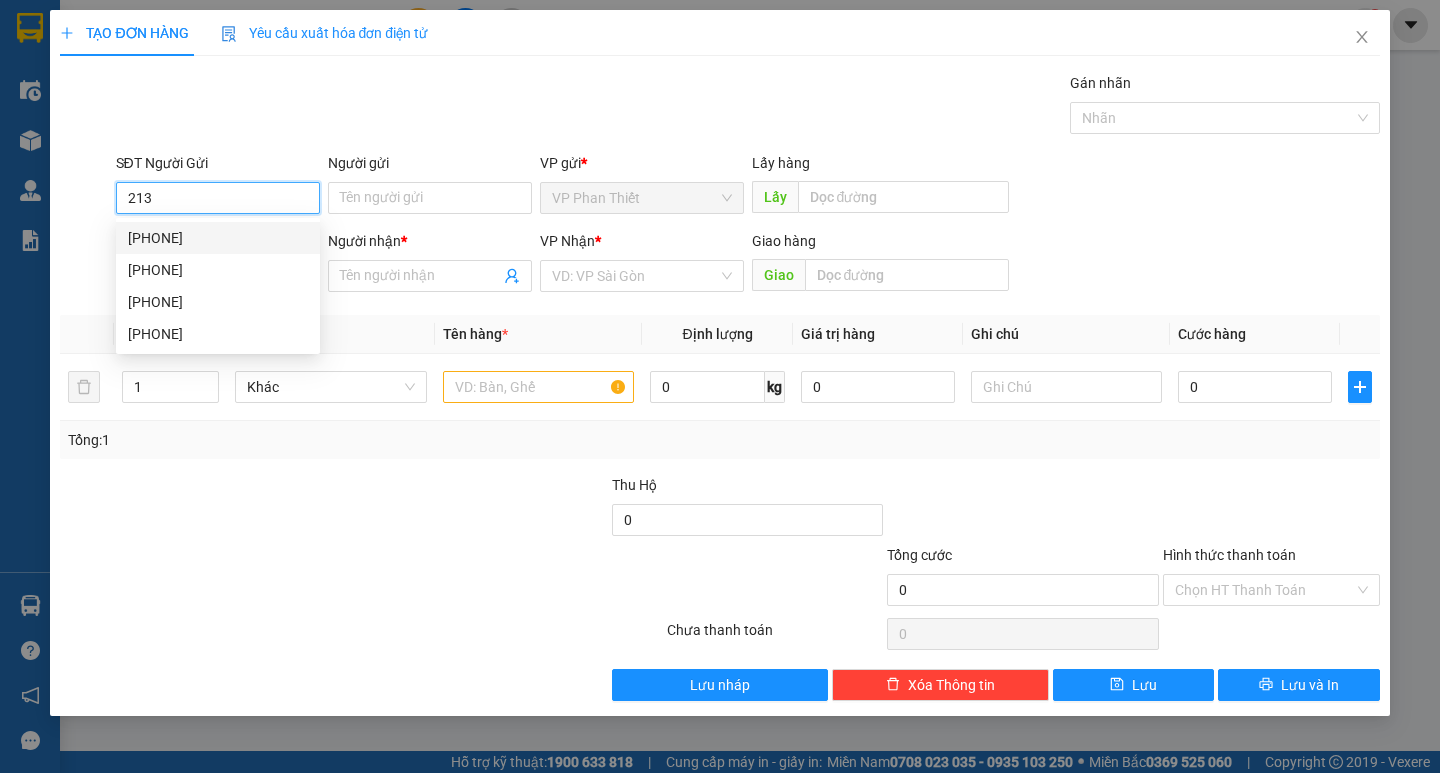 click on "213" at bounding box center (218, 198) 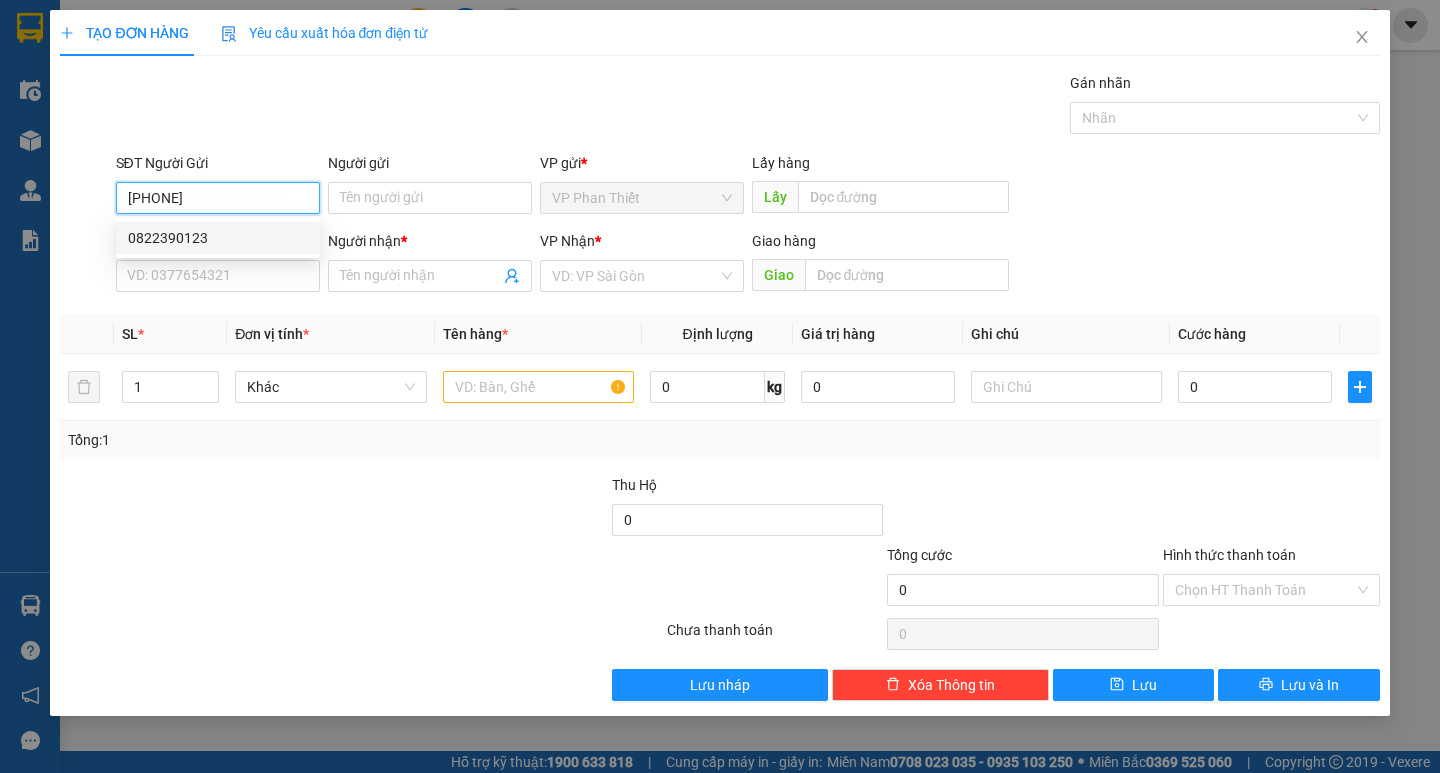 click on "0822390123" at bounding box center [218, 238] 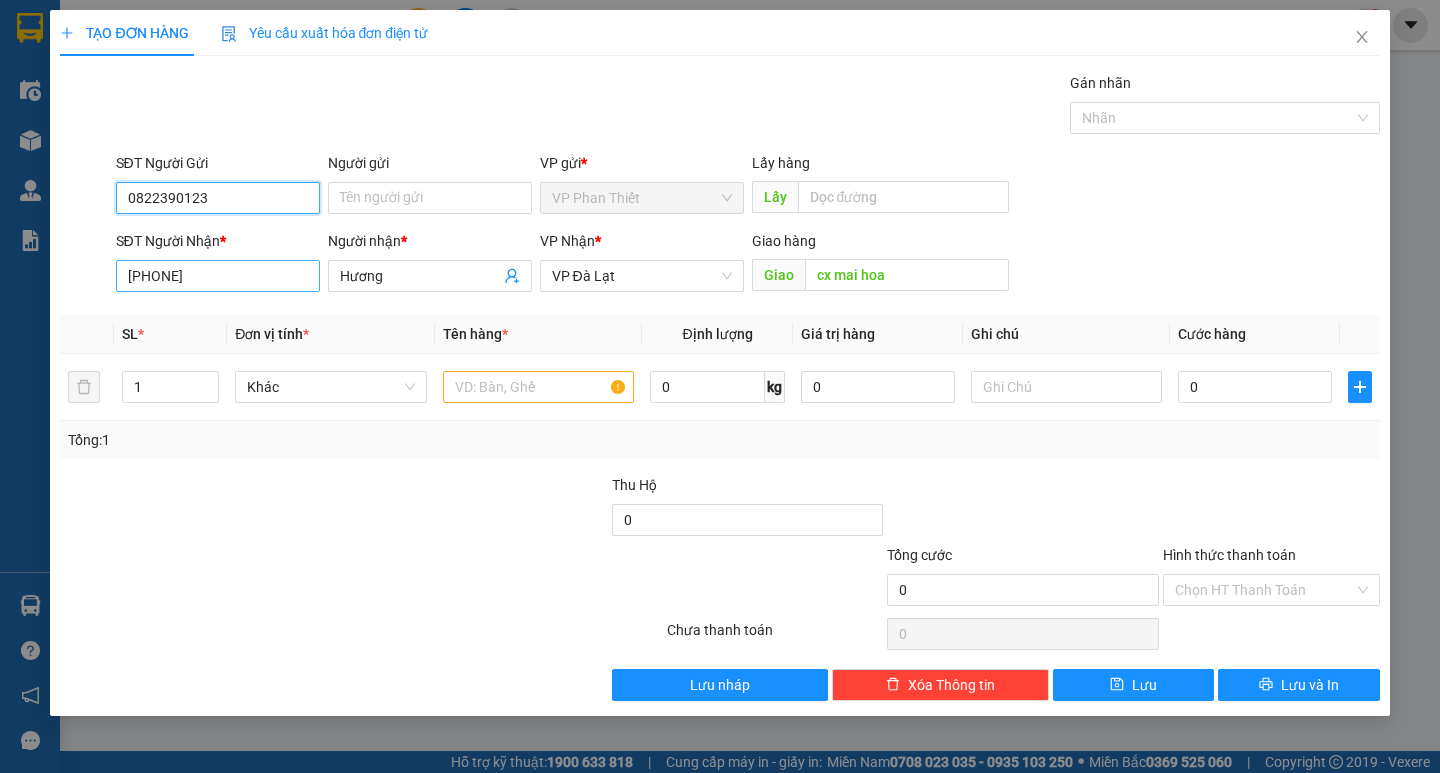 type on "0822390123" 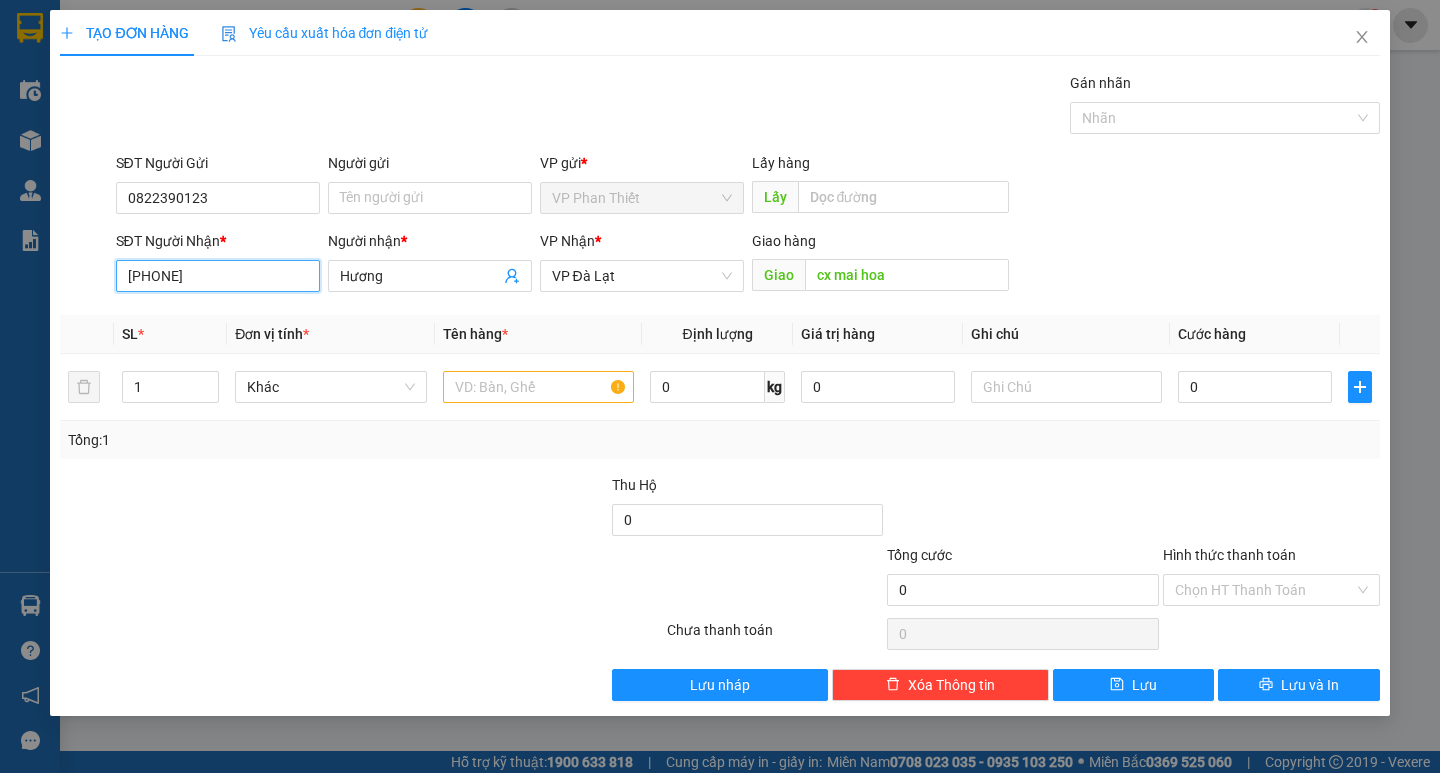 click on "[PHONE]" at bounding box center [218, 276] 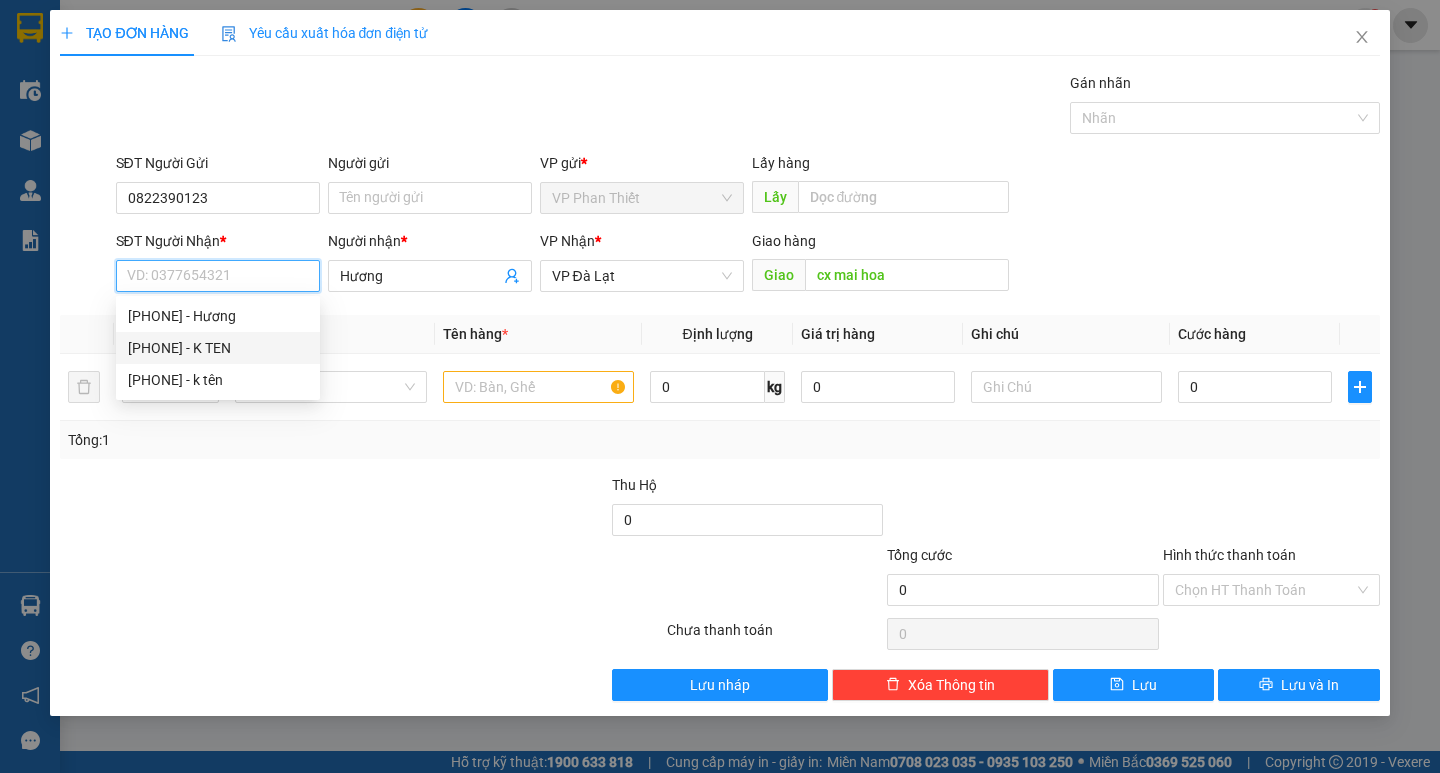 click on "[PHONE] - K TEN" at bounding box center [218, 348] 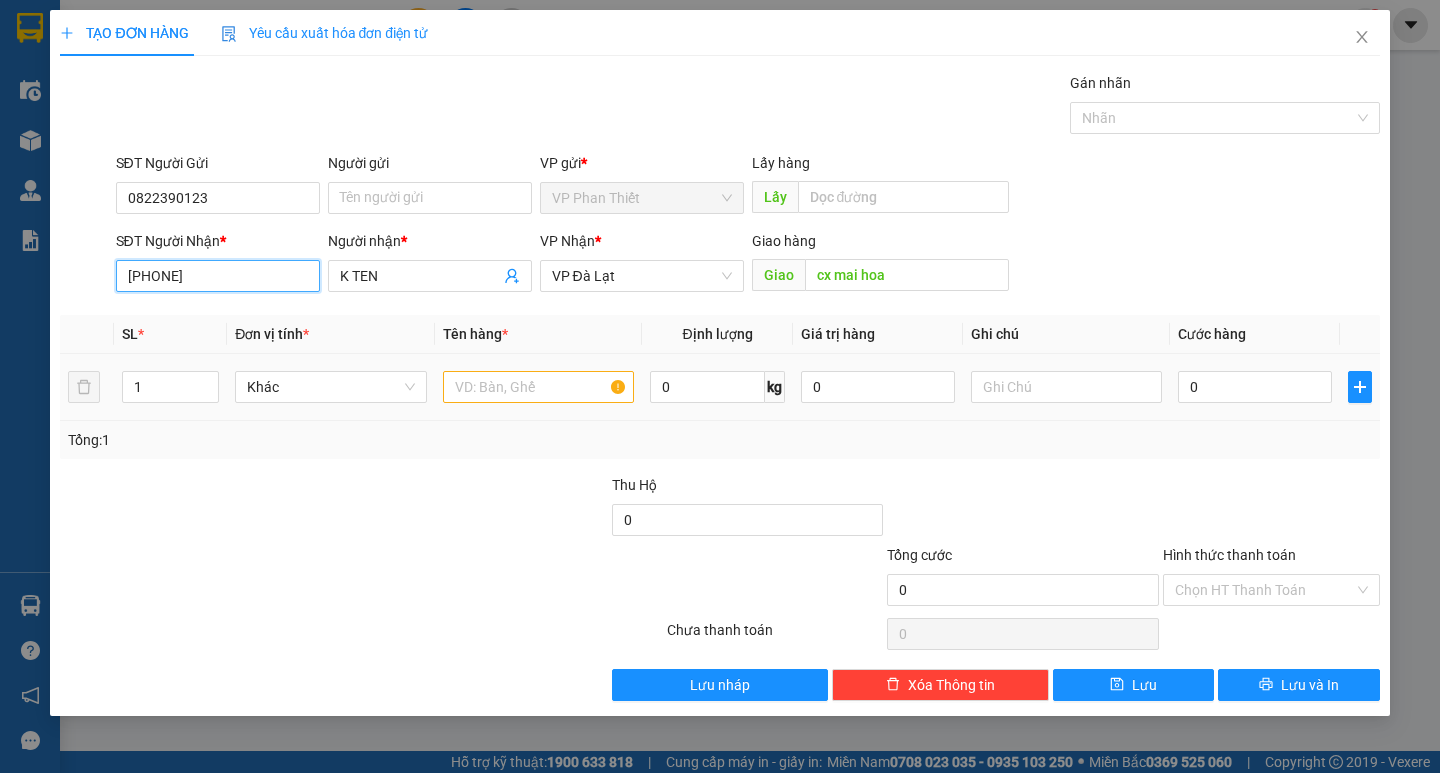 type on "[PHONE]" 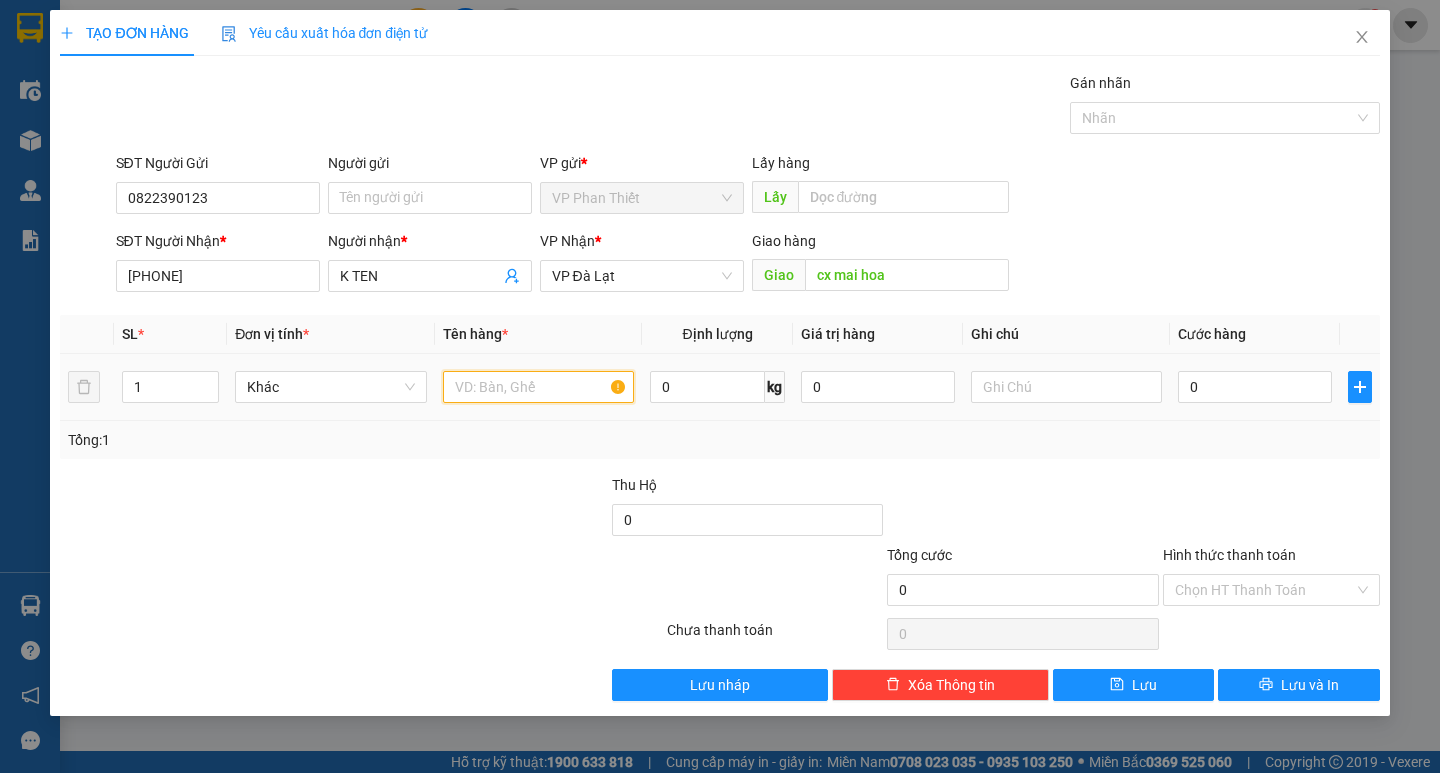 click at bounding box center [538, 387] 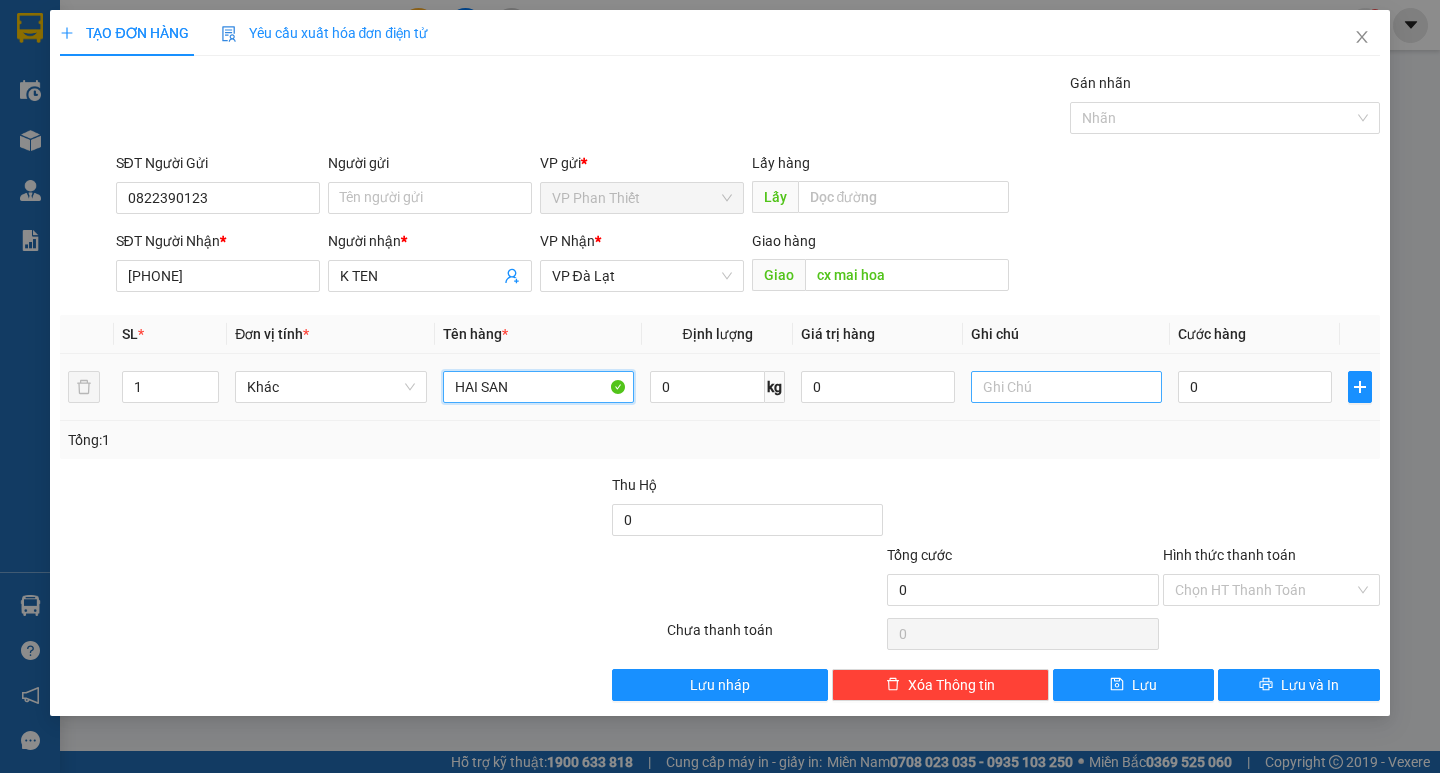 type on "HAI SAN" 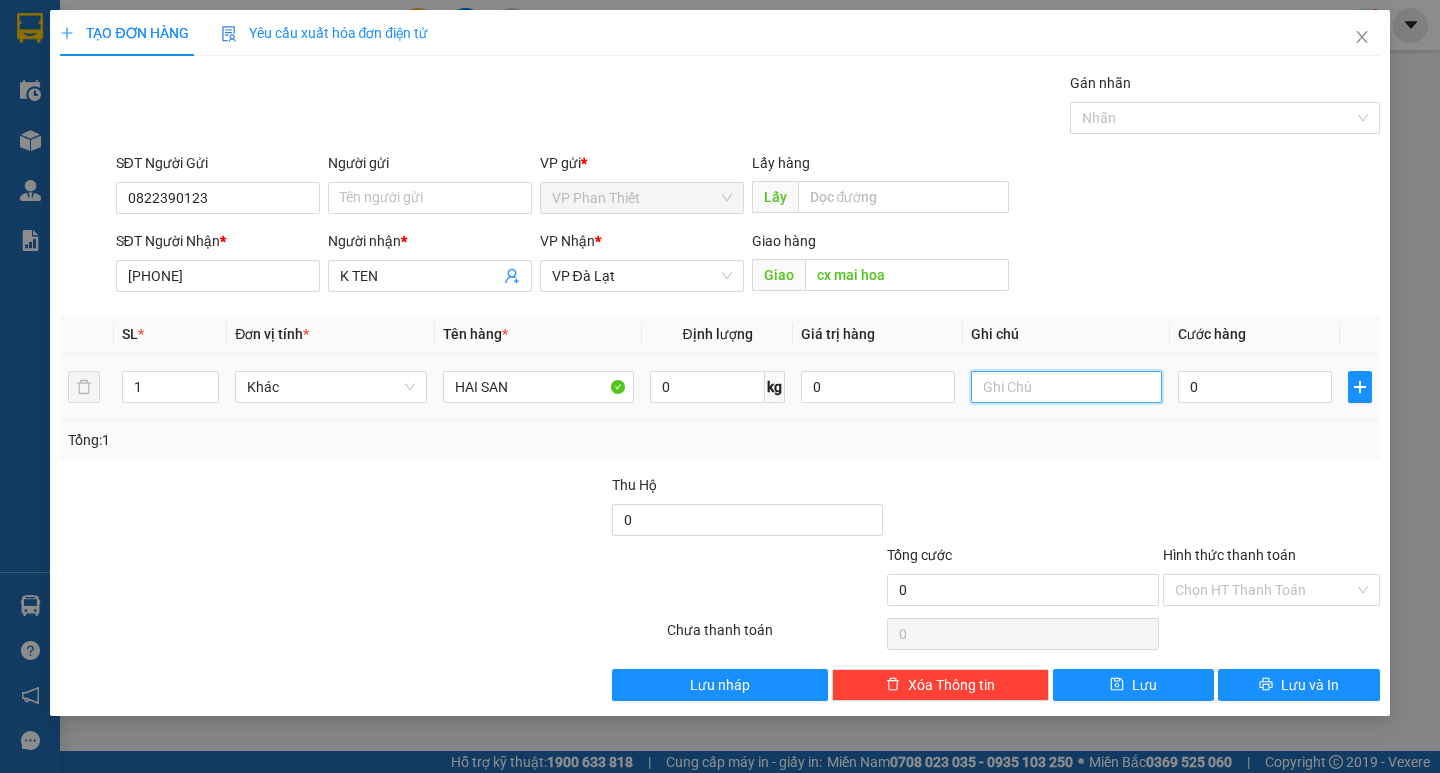 click at bounding box center [1066, 387] 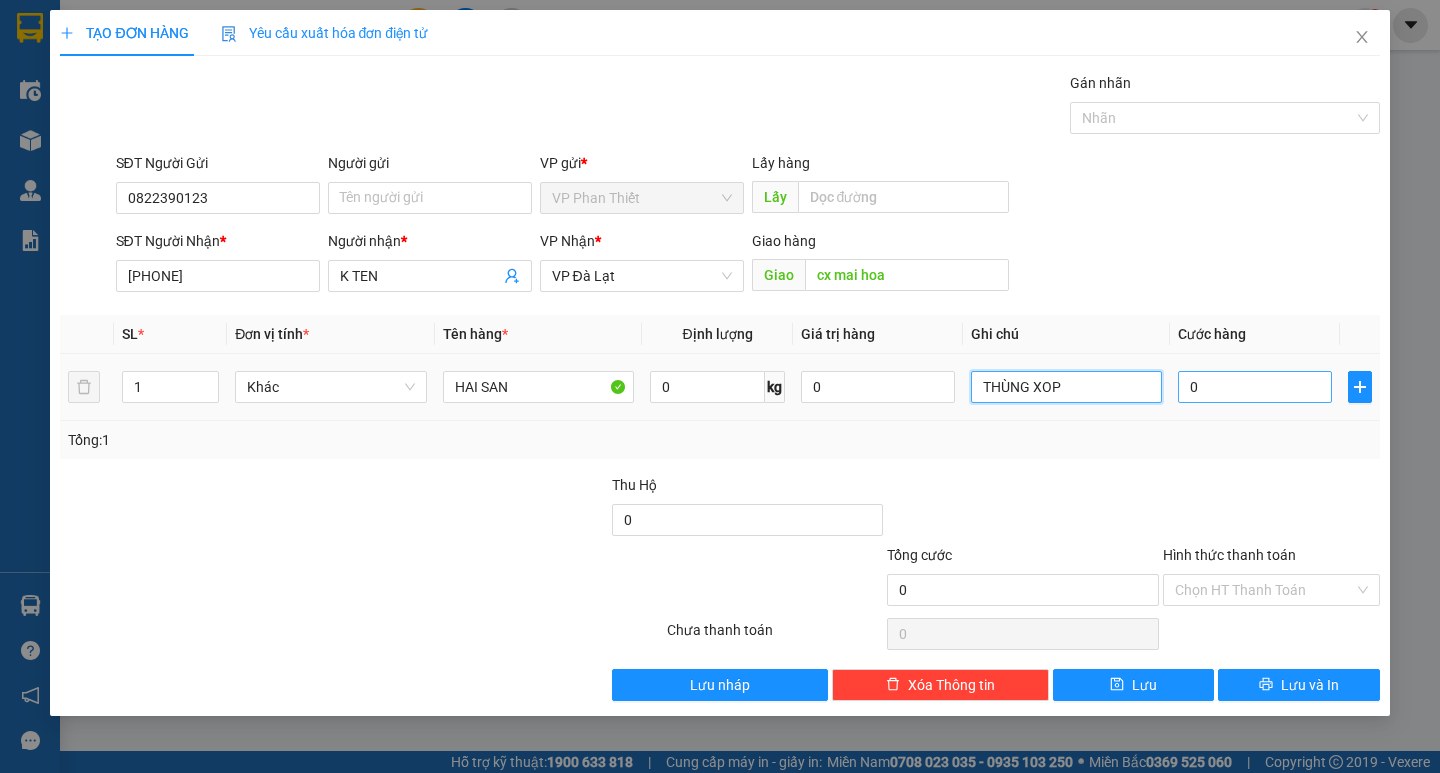 type on "THÙNG XOP" 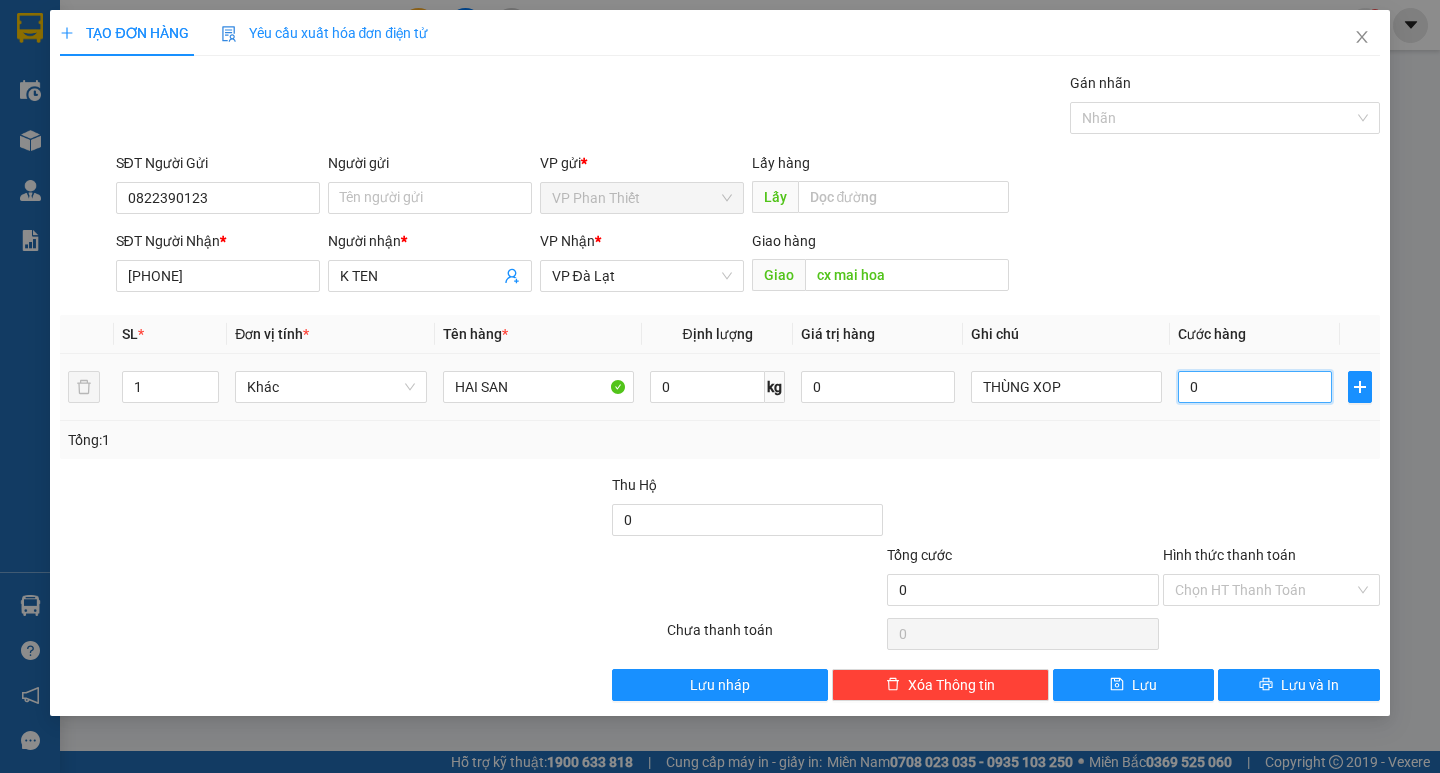 click on "0" at bounding box center [1255, 387] 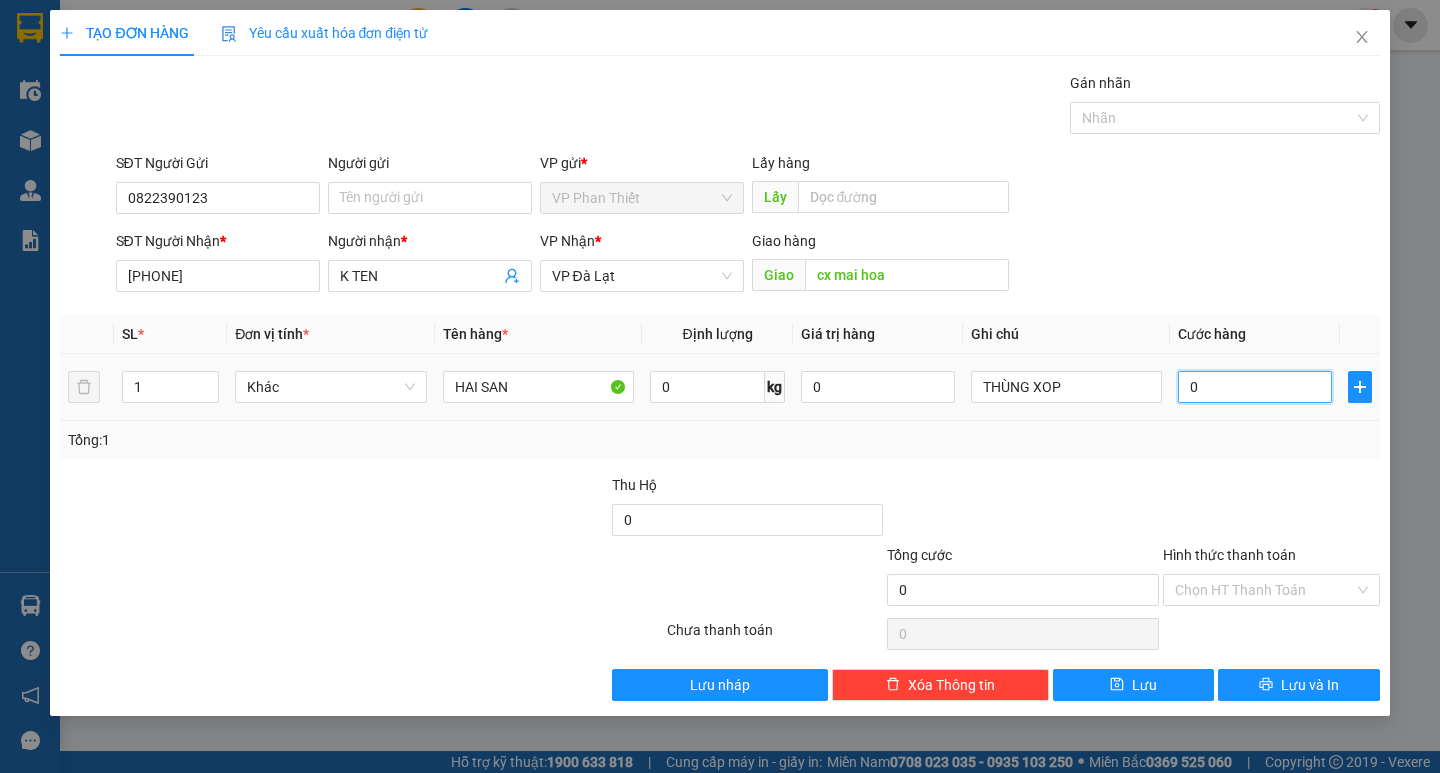 type on "1" 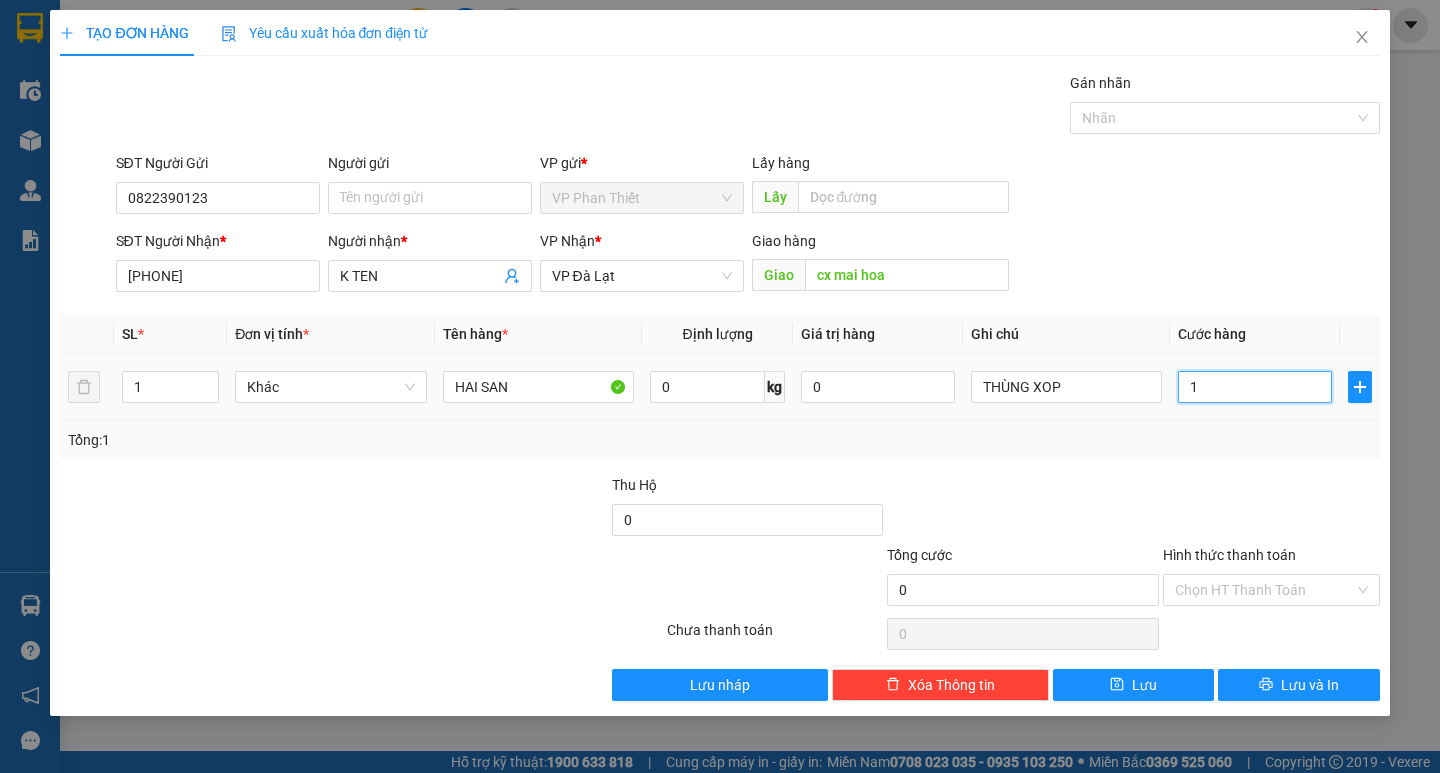 type on "1" 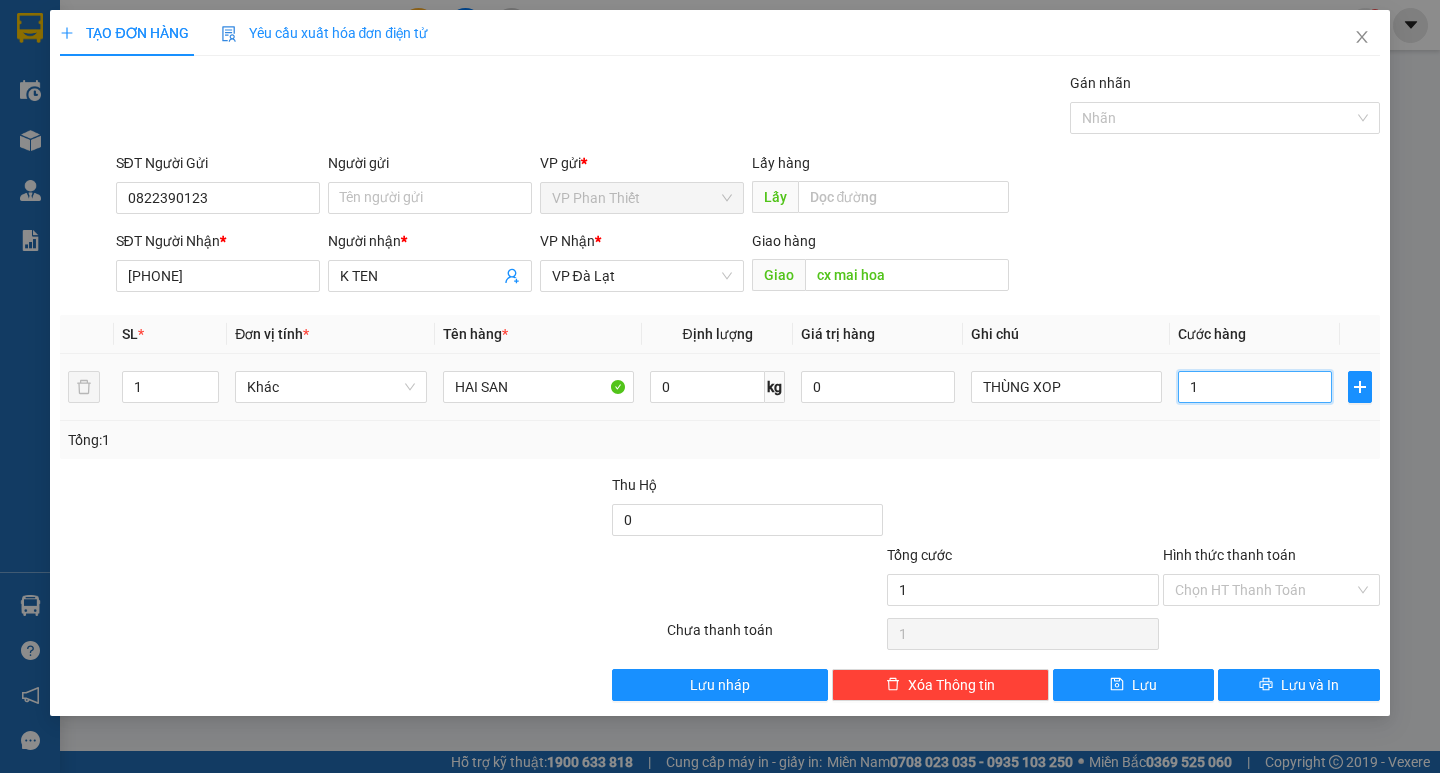 type on "10" 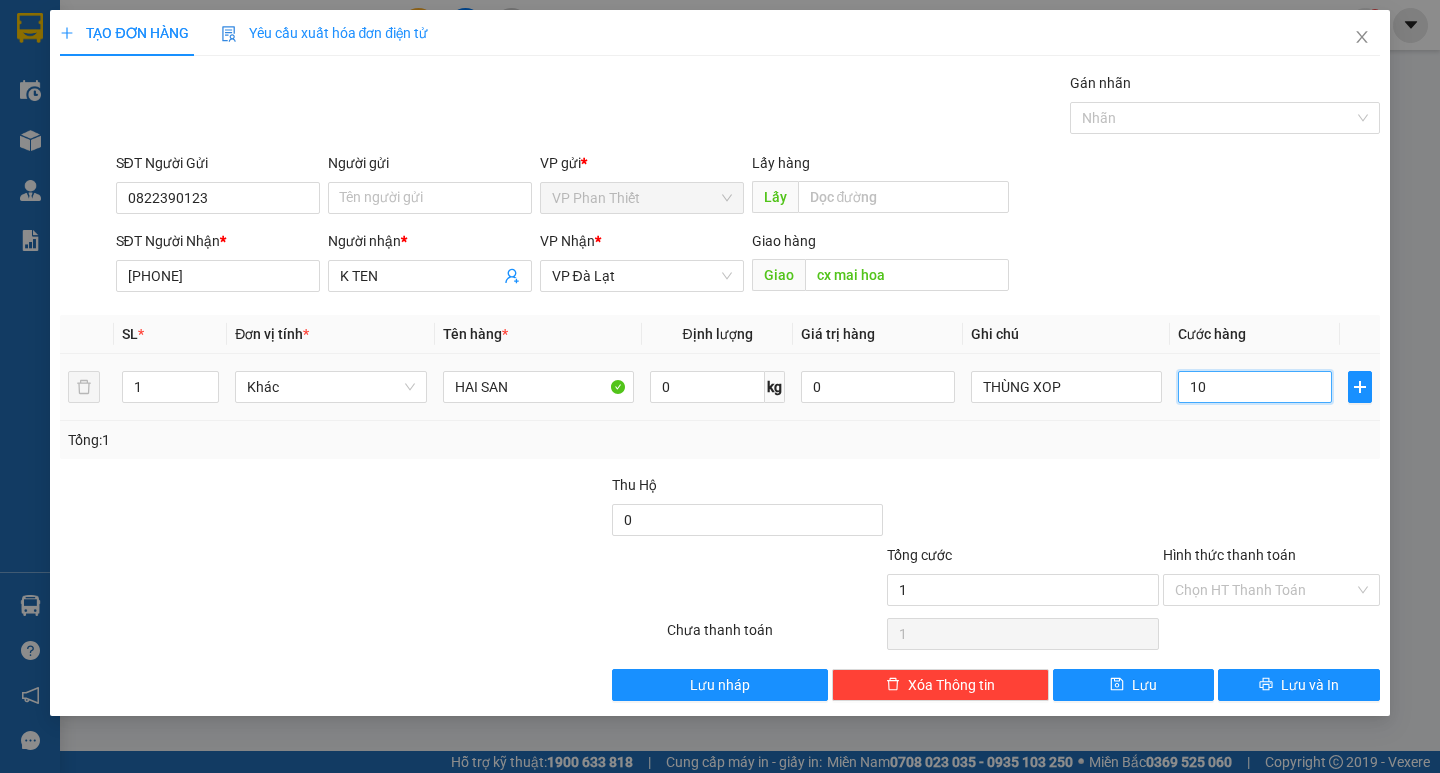 type on "10" 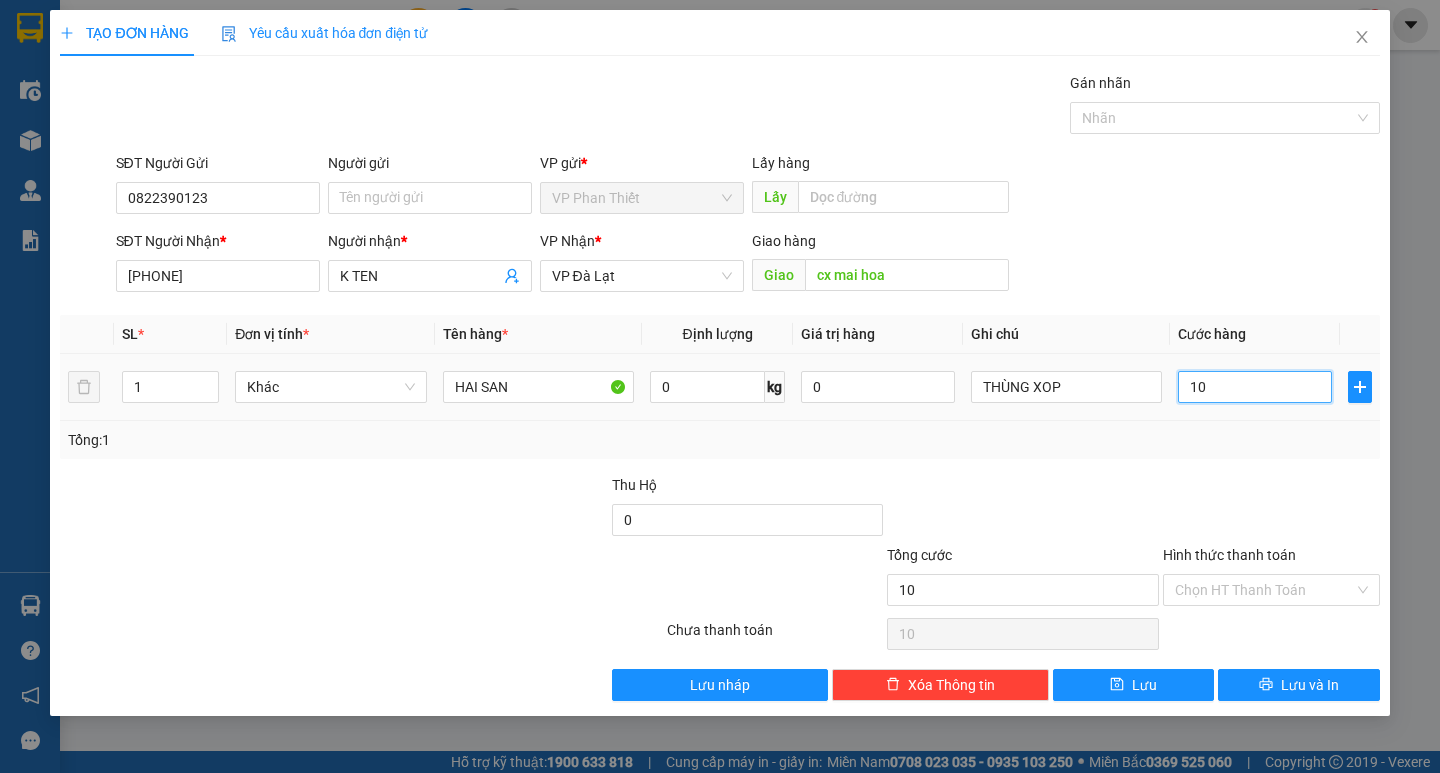 type on "100" 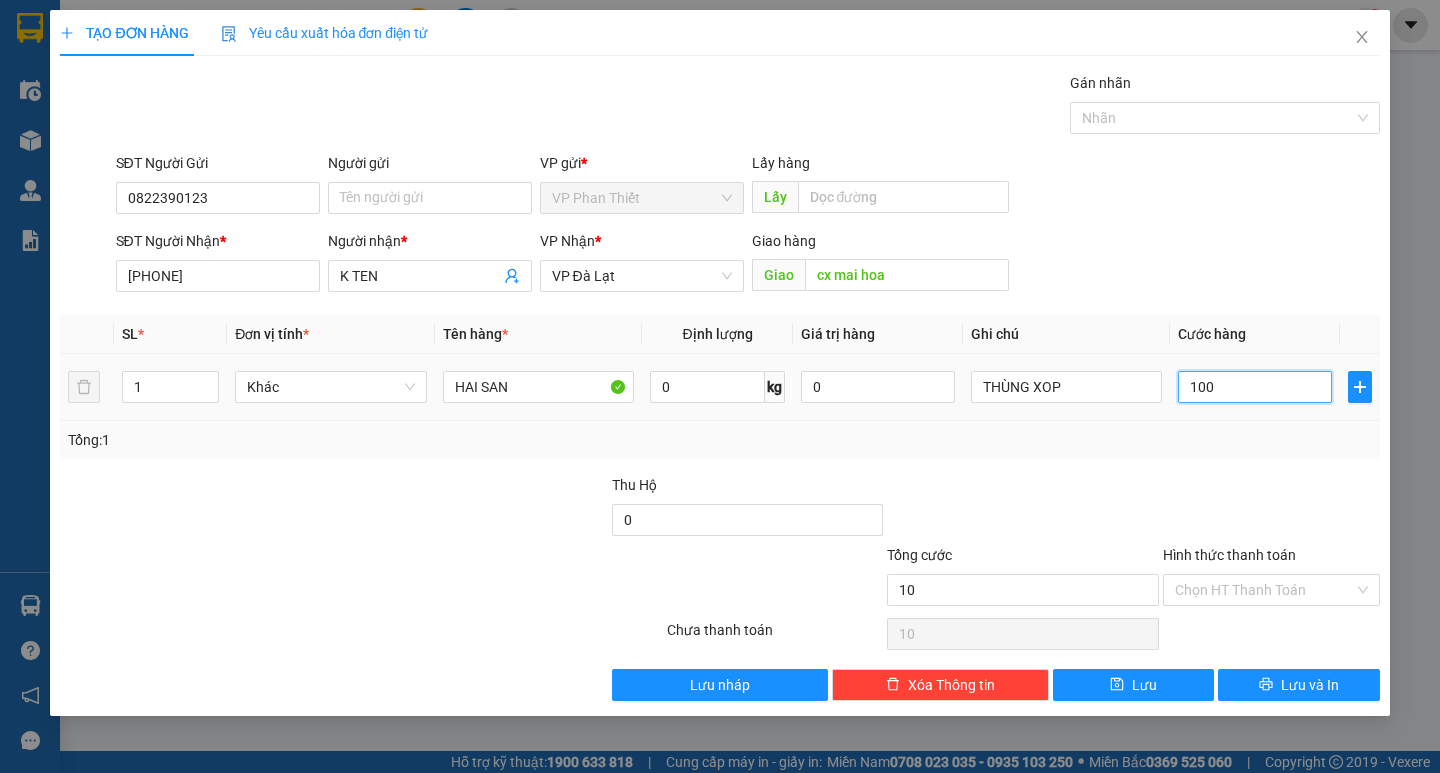type on "100" 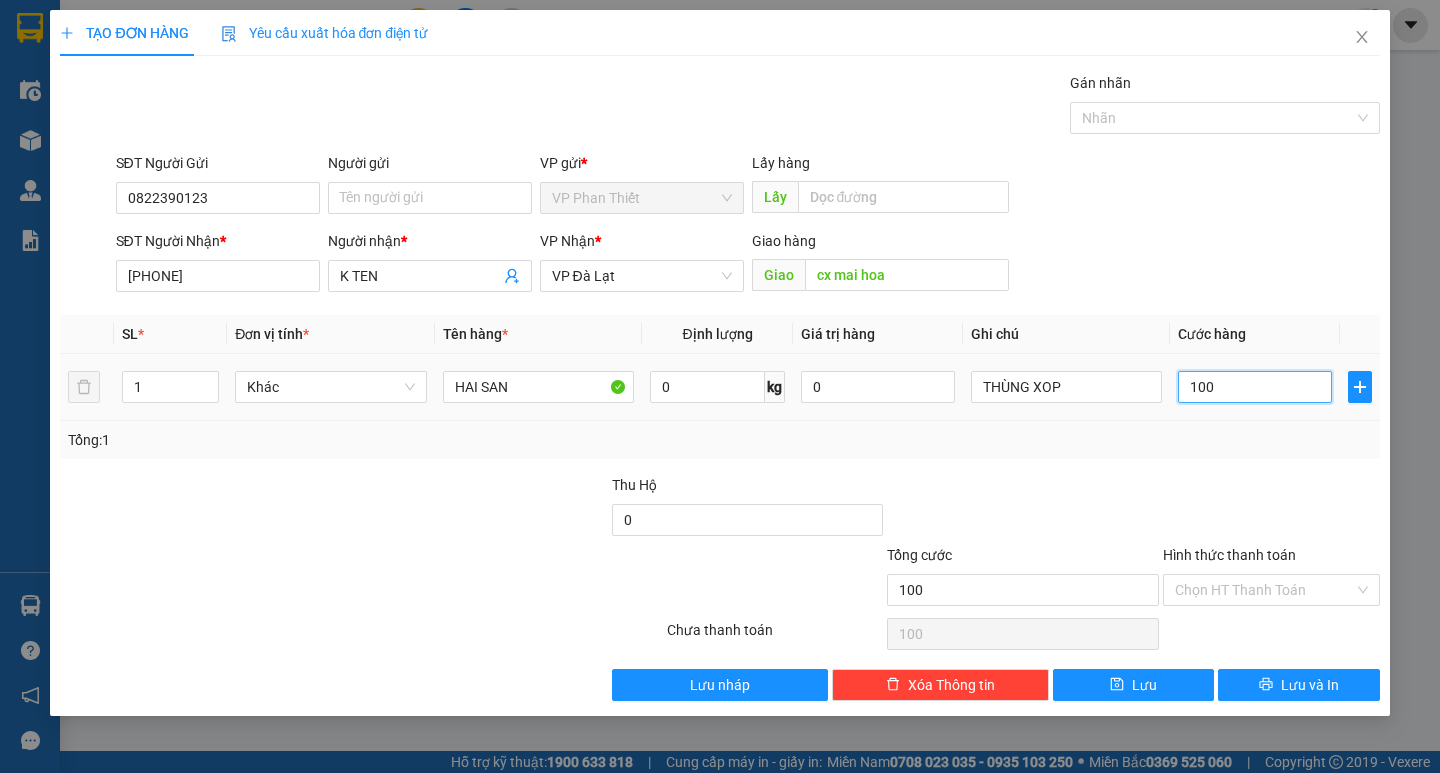 type on "1.000" 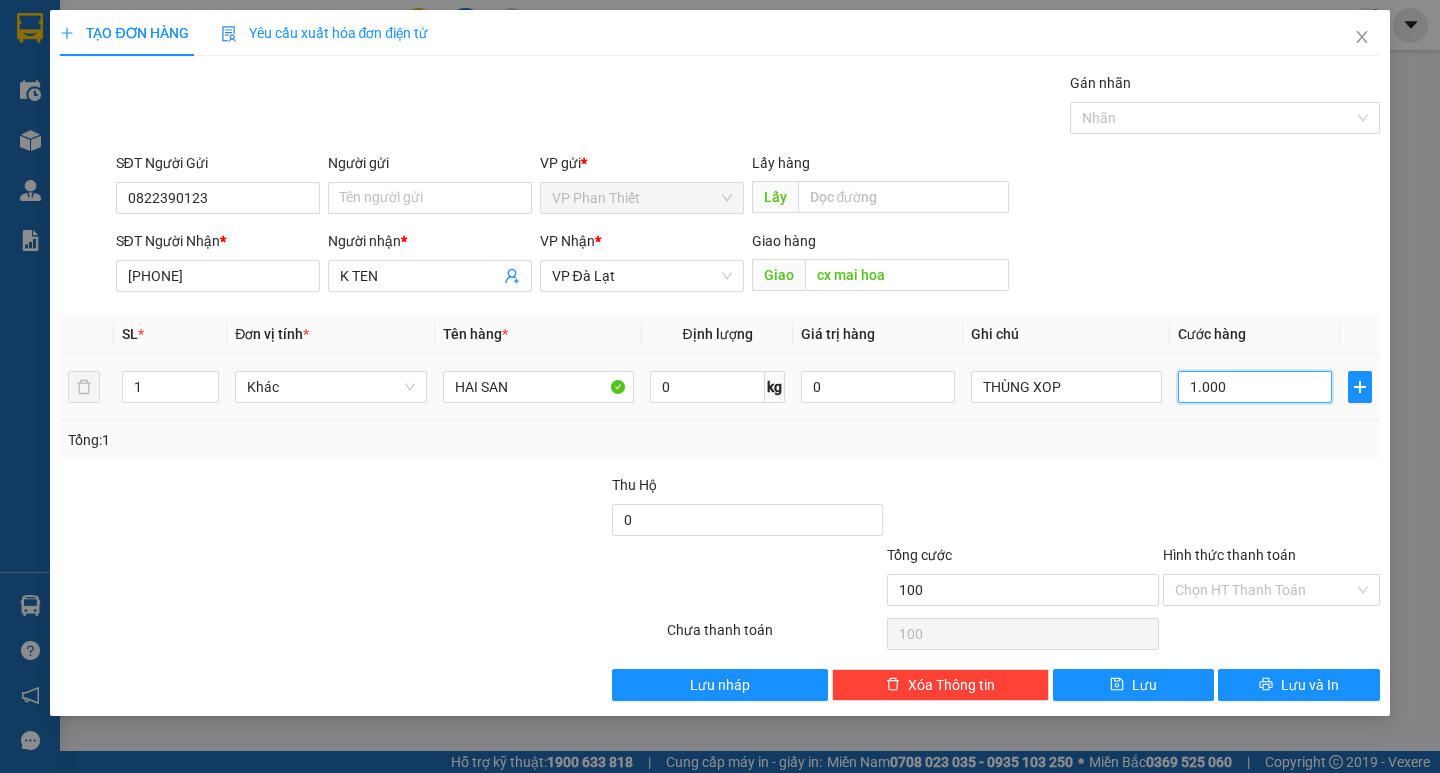 type on "1.000" 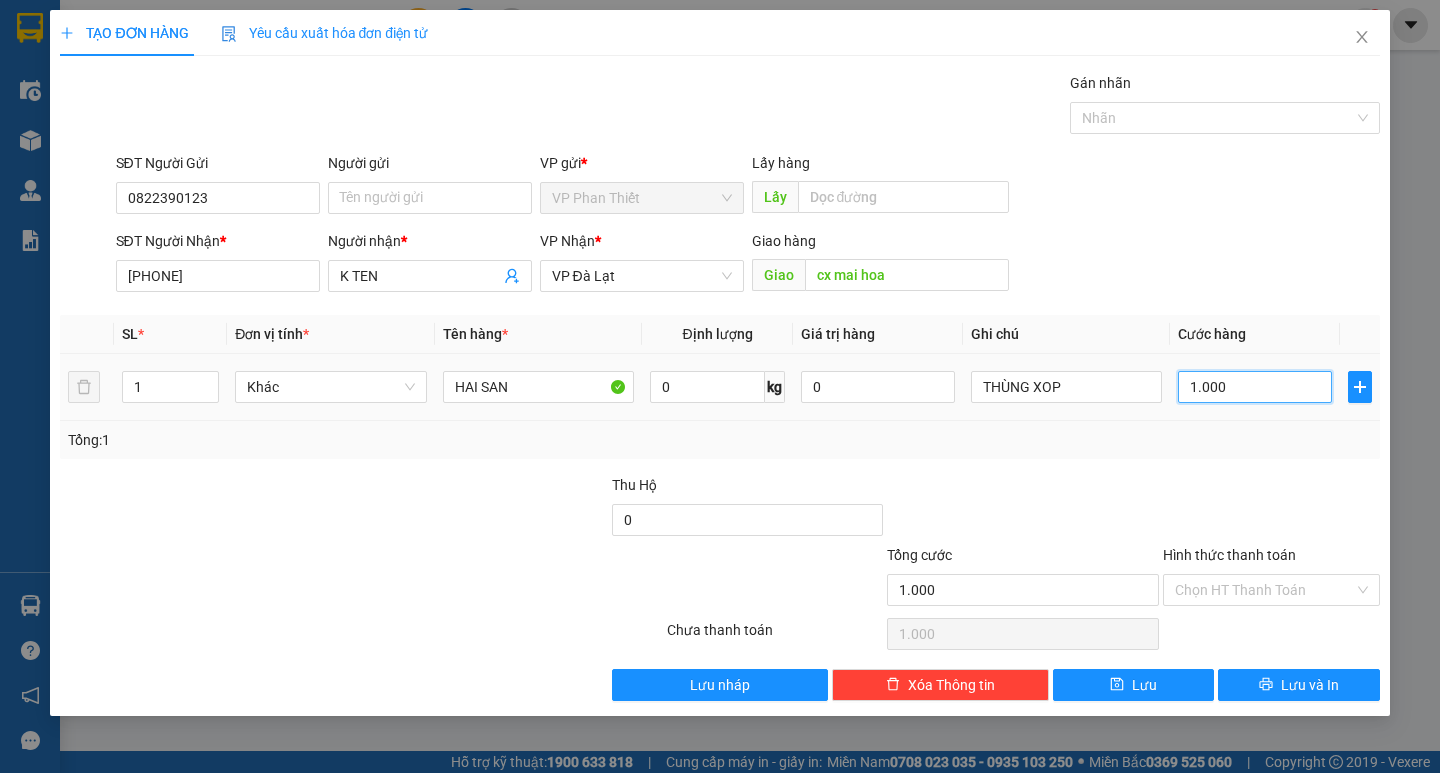 type on "10.000" 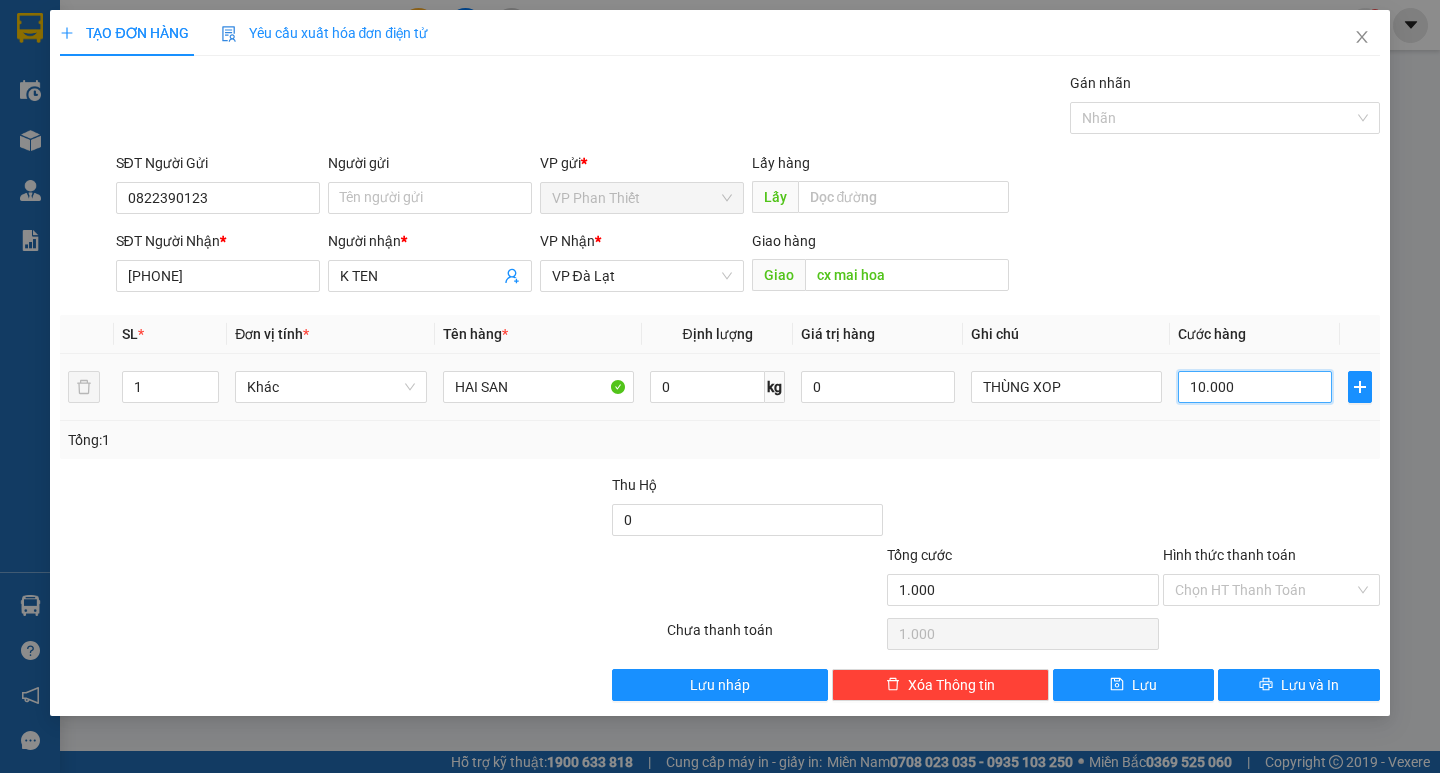 type on "10.000" 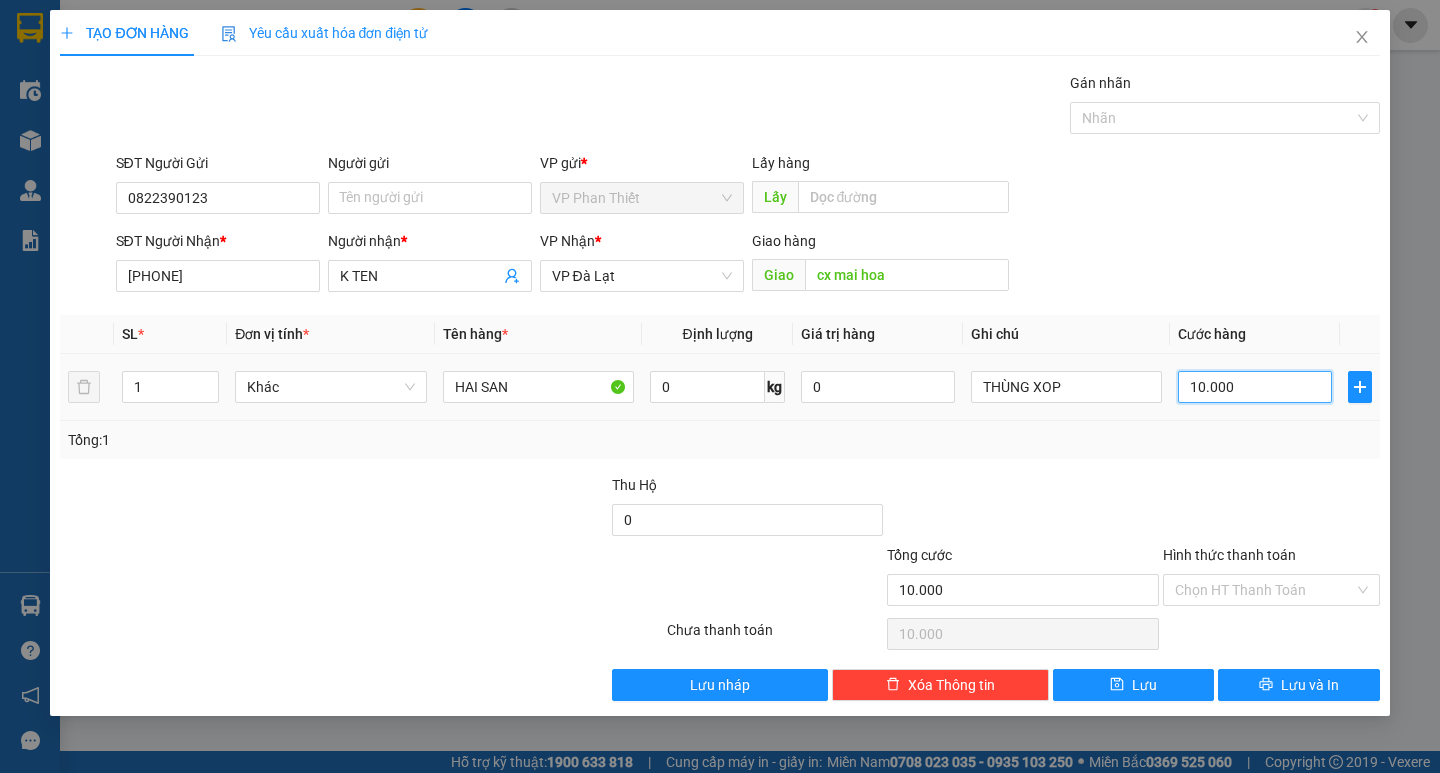 type on "100.000" 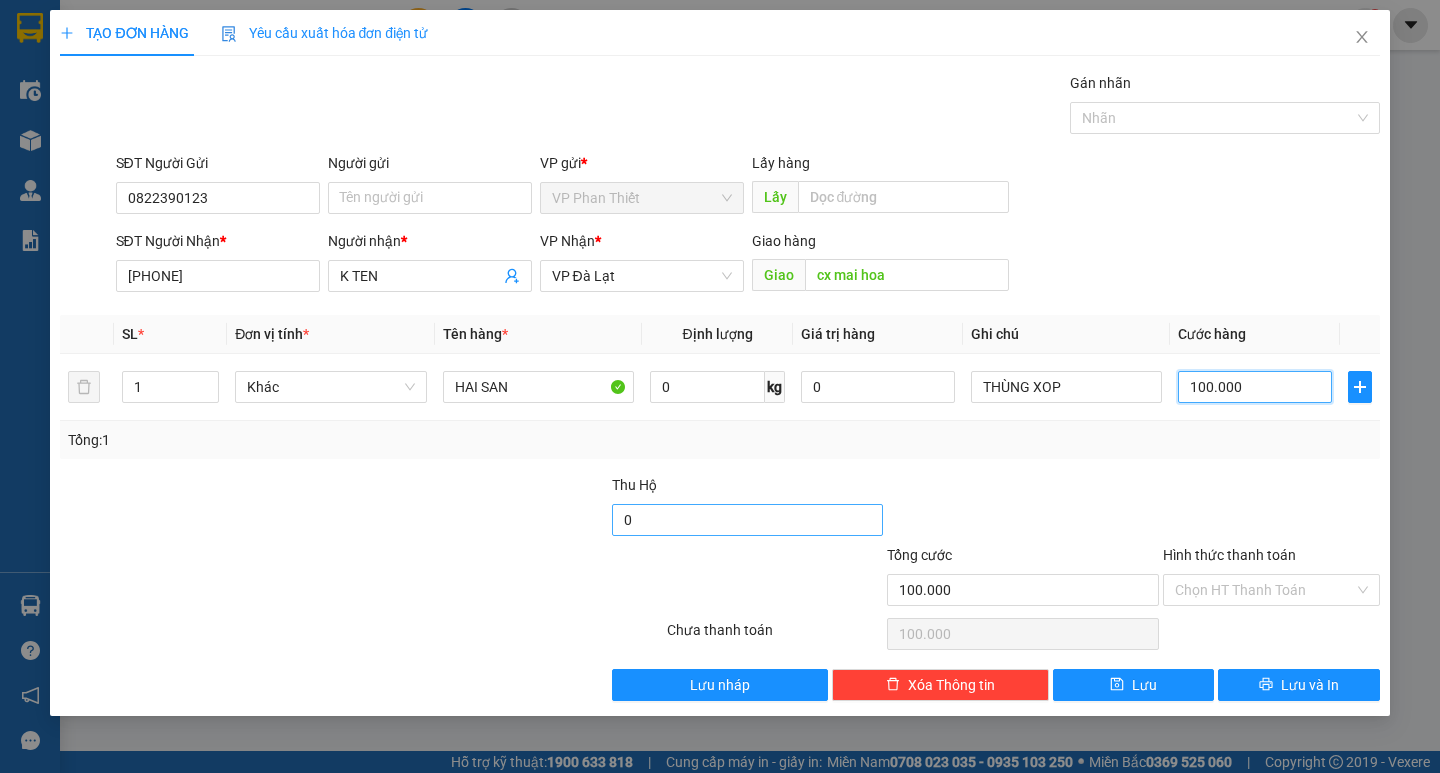 type on "100.000" 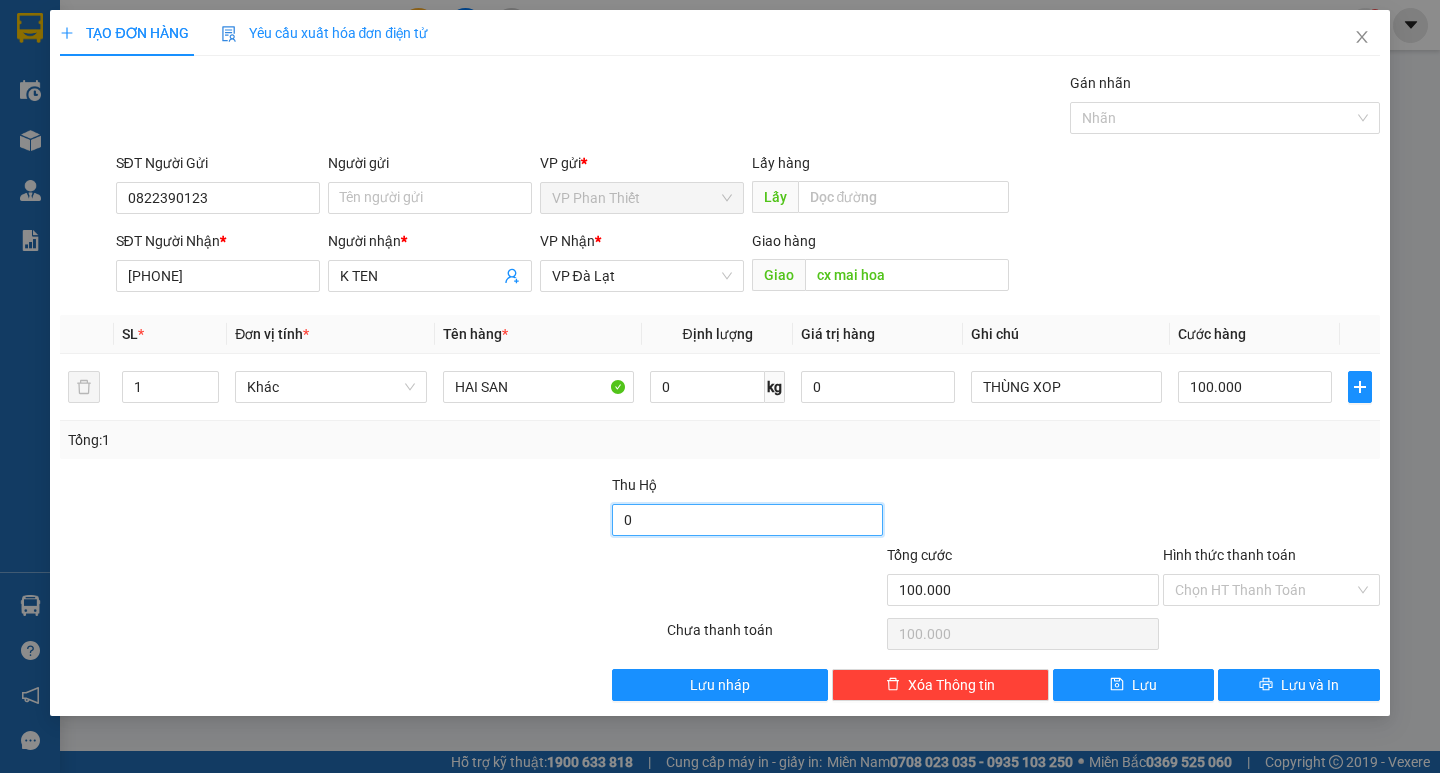 click on "0" at bounding box center (748, 520) 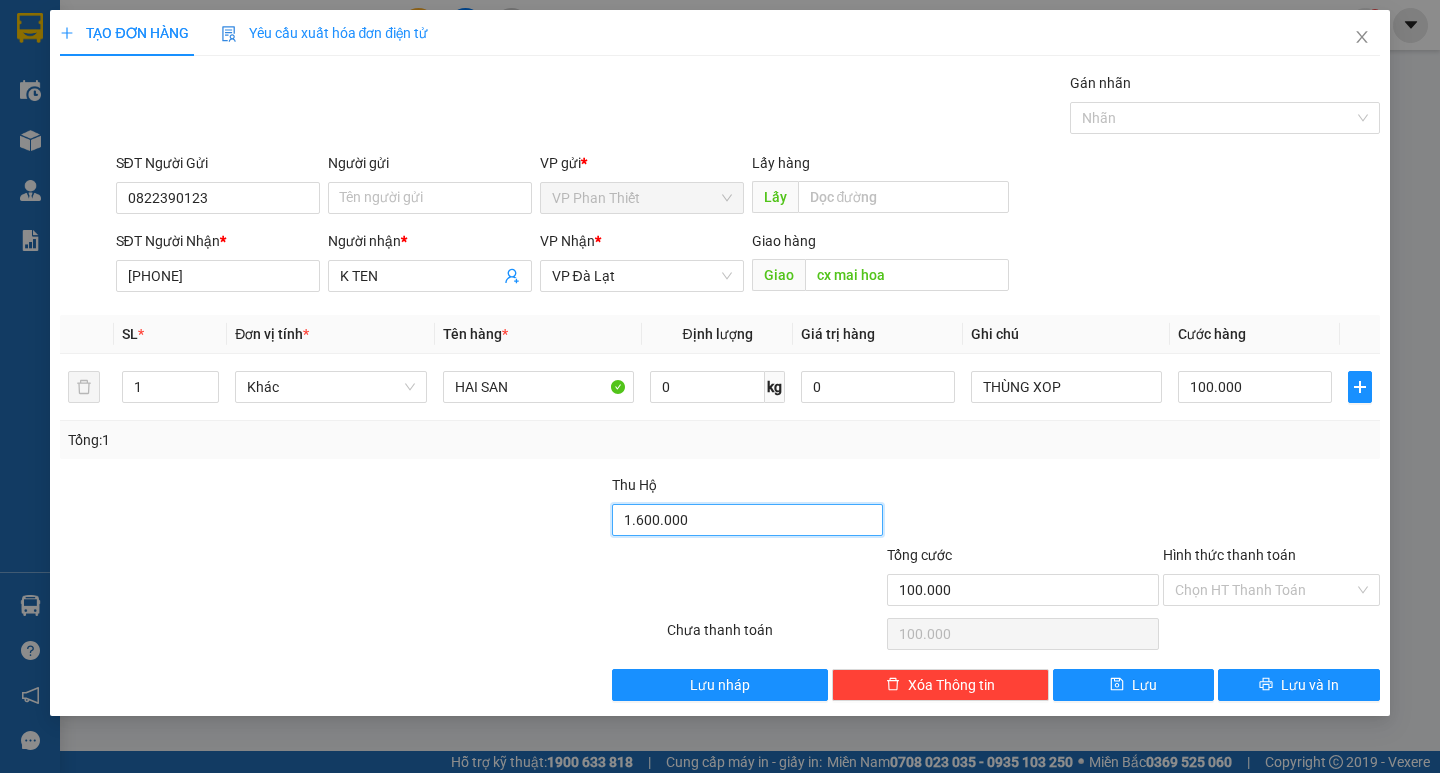 type on "1.600.000" 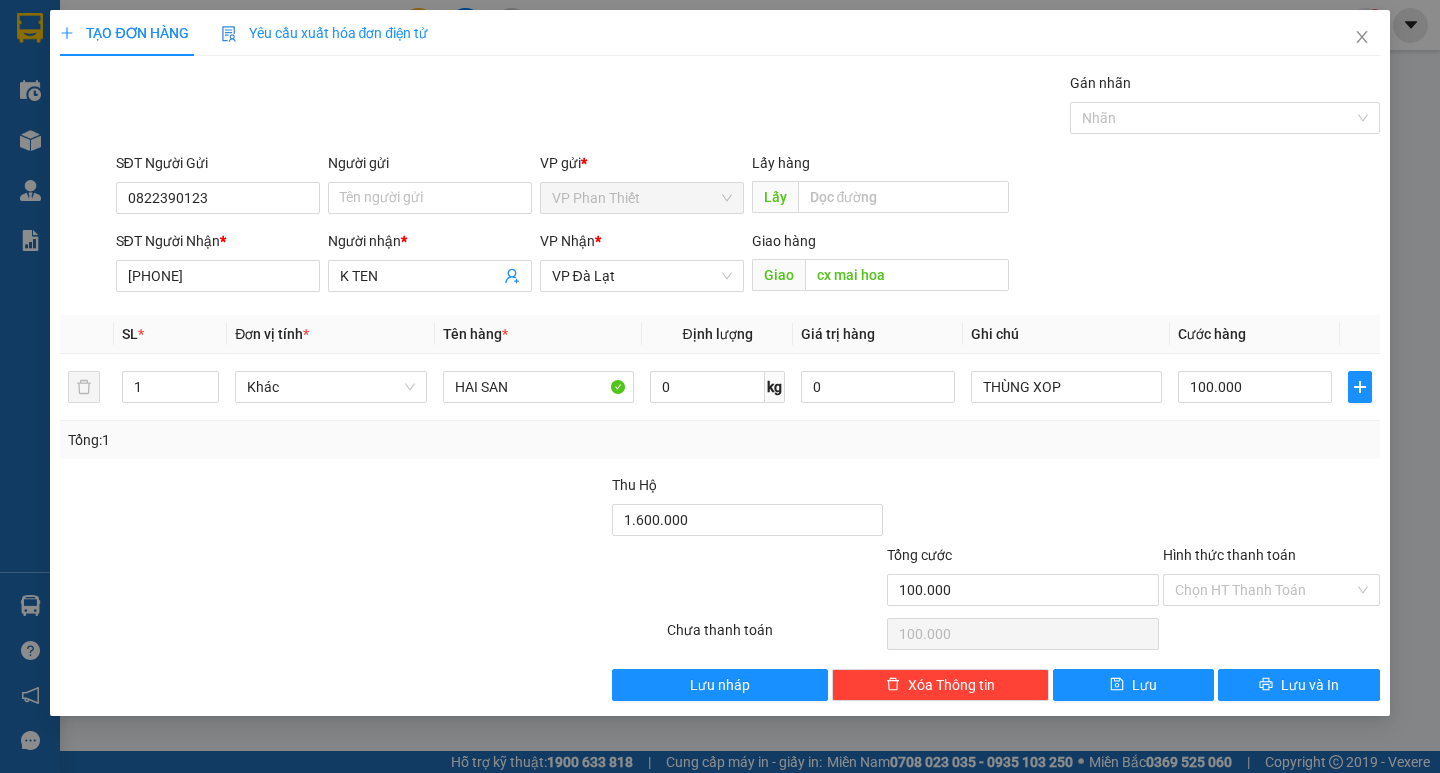 drag, startPoint x: 1000, startPoint y: 492, endPoint x: 1024, endPoint y: 497, distance: 24.5153 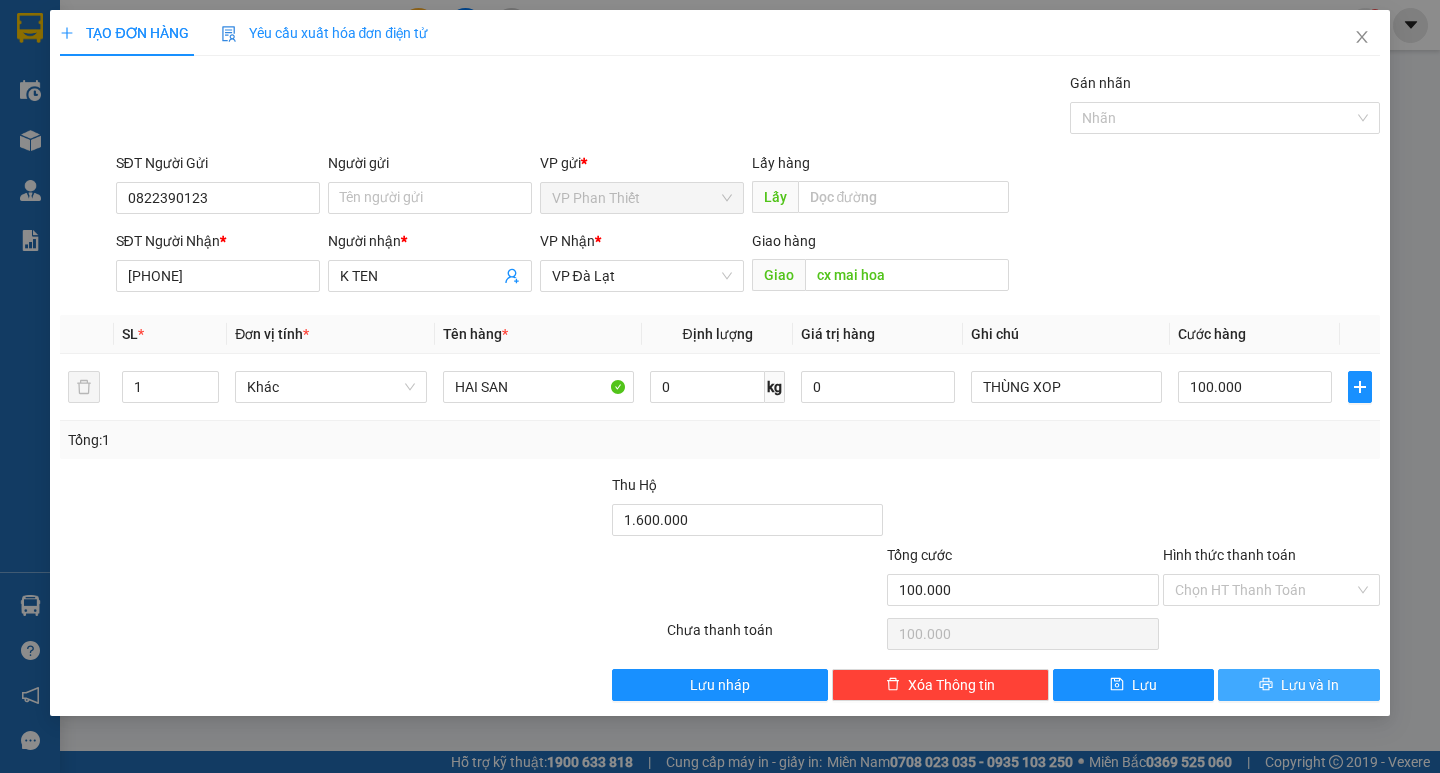 click on "Lưu và In" at bounding box center (1298, 685) 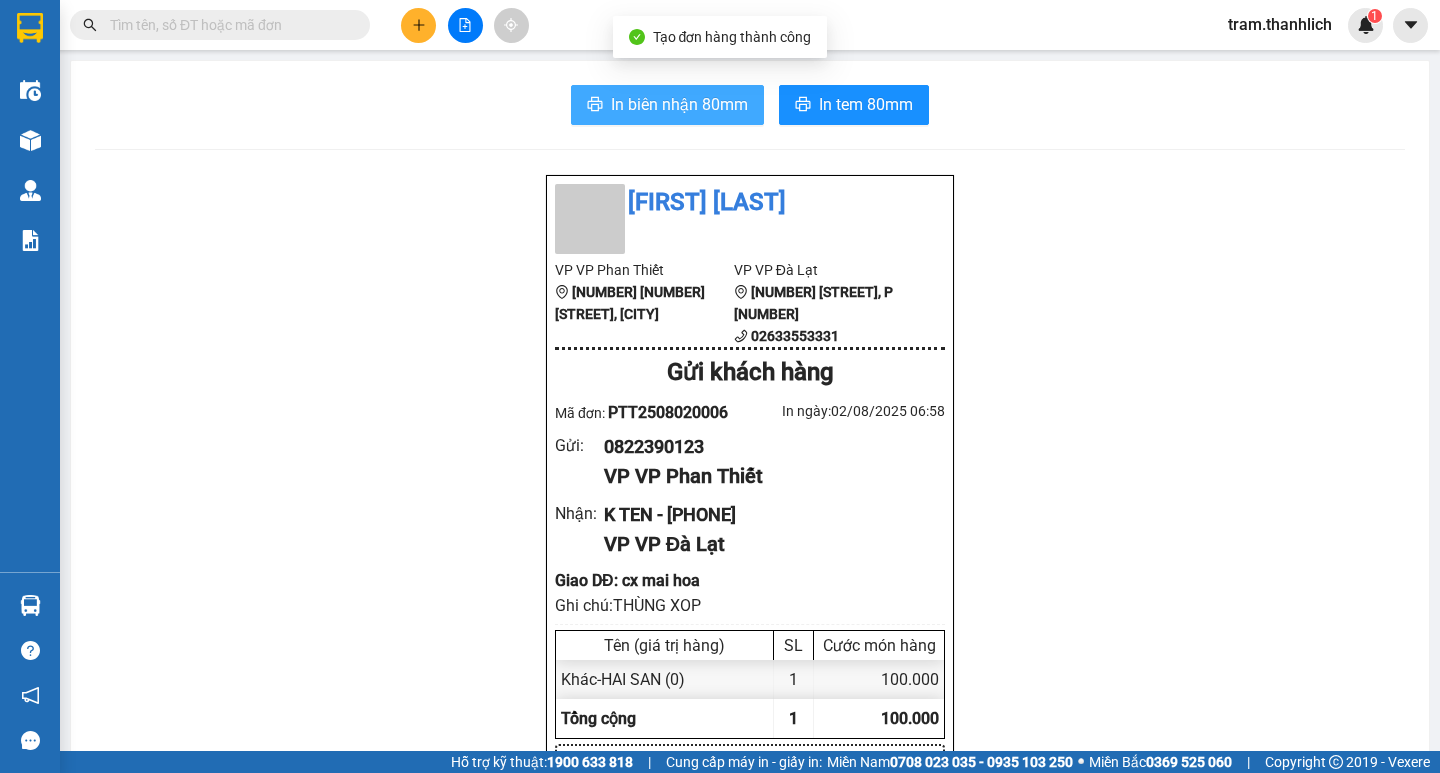 click on "In biên nhận 80mm" at bounding box center [679, 104] 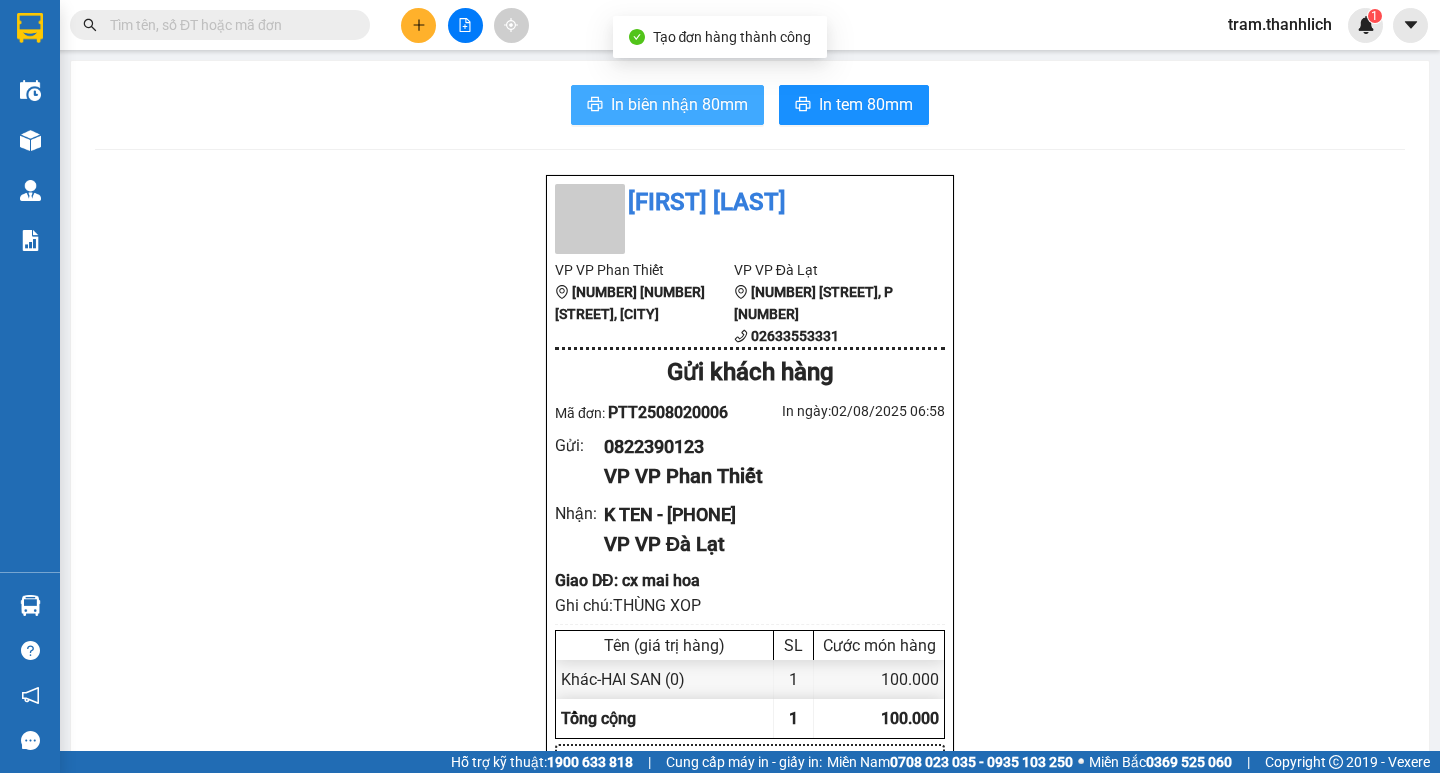 scroll, scrollTop: 0, scrollLeft: 0, axis: both 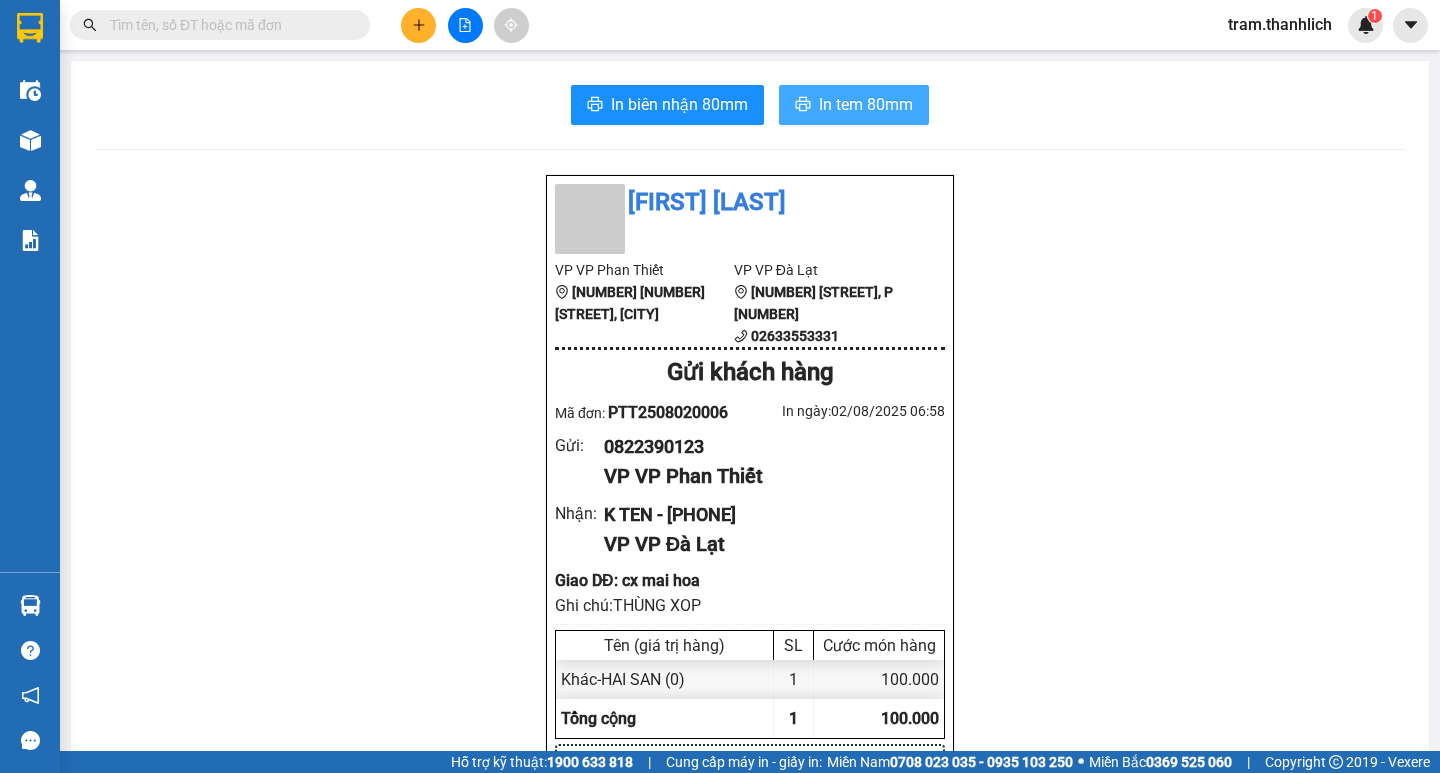 click on "In tem 80mm" at bounding box center [866, 104] 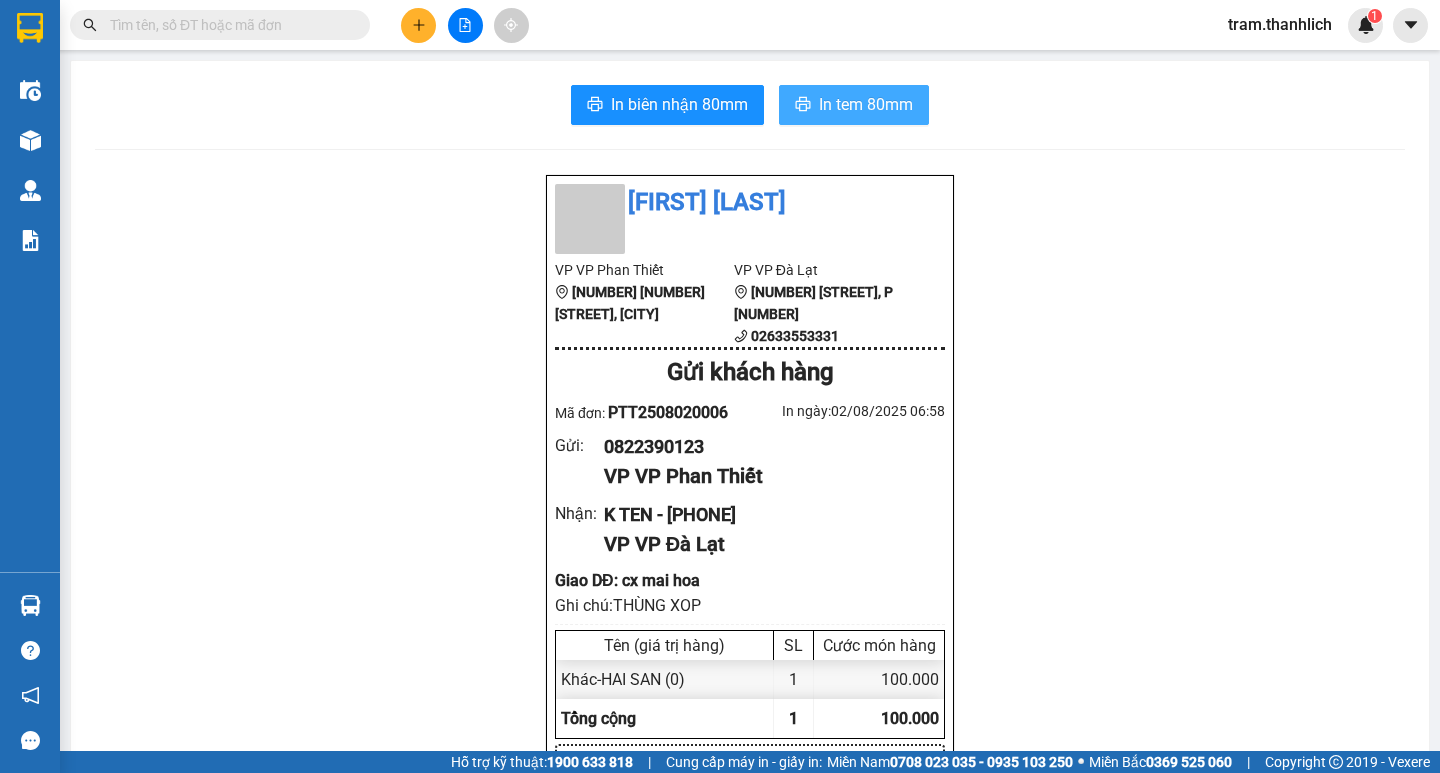 scroll, scrollTop: 0, scrollLeft: 0, axis: both 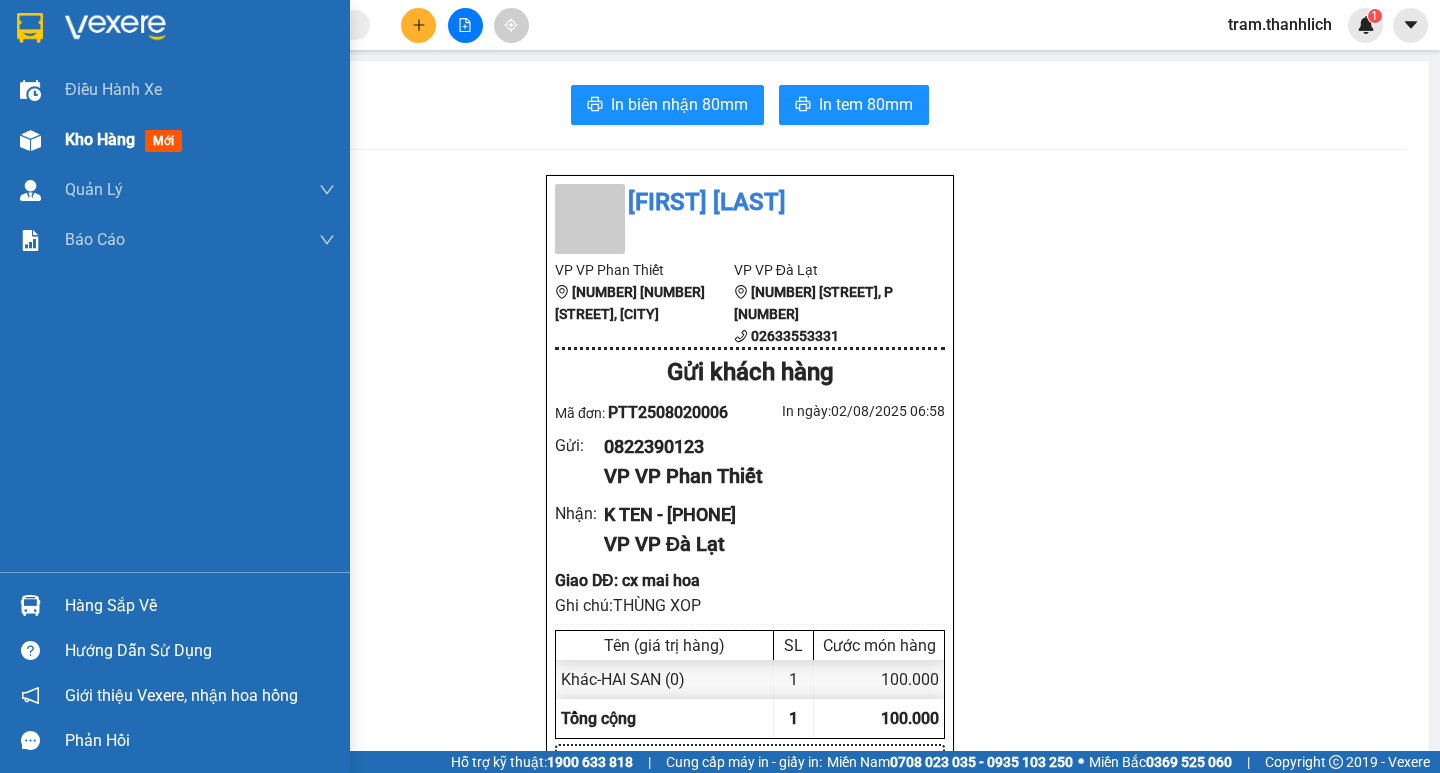 click on "Kho hàng mới" at bounding box center (175, 140) 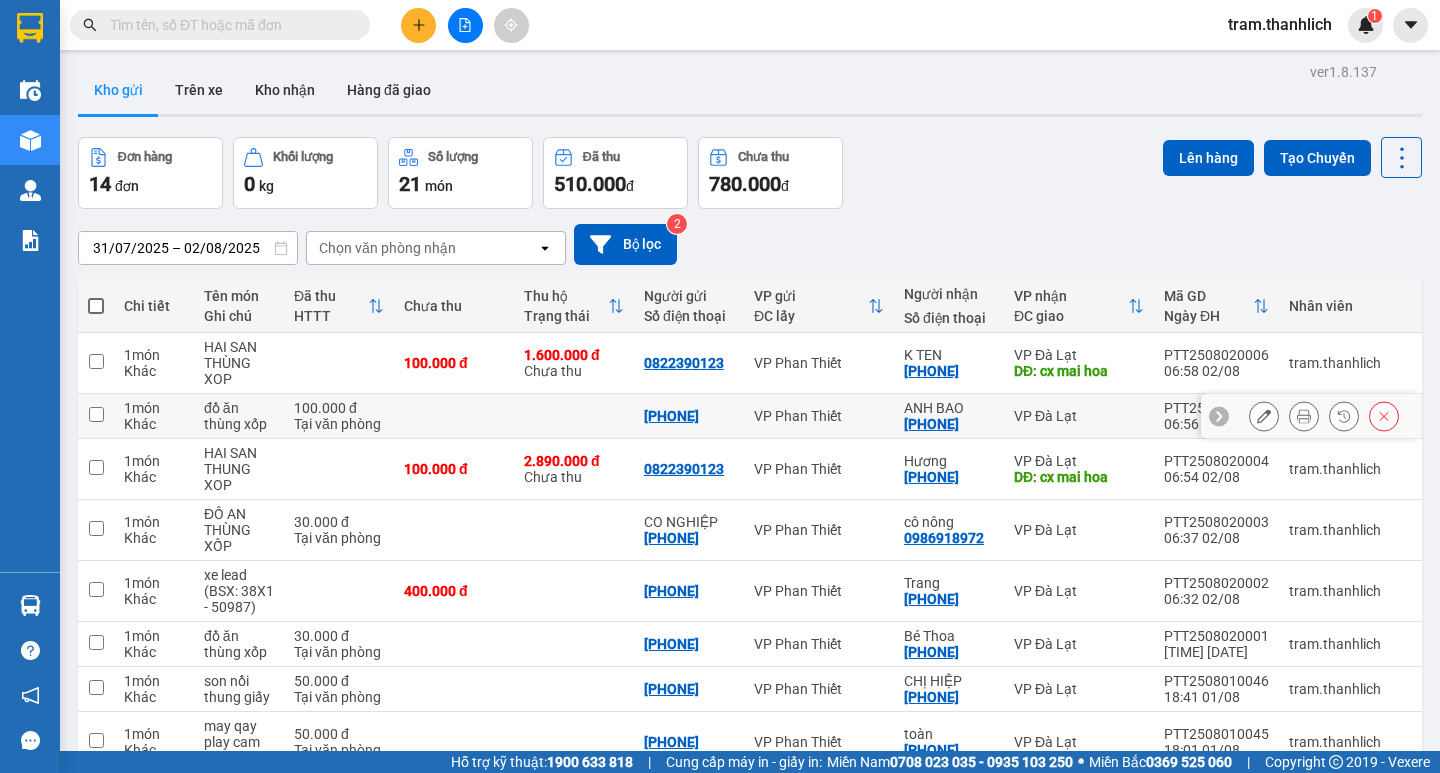 scroll, scrollTop: 0, scrollLeft: 0, axis: both 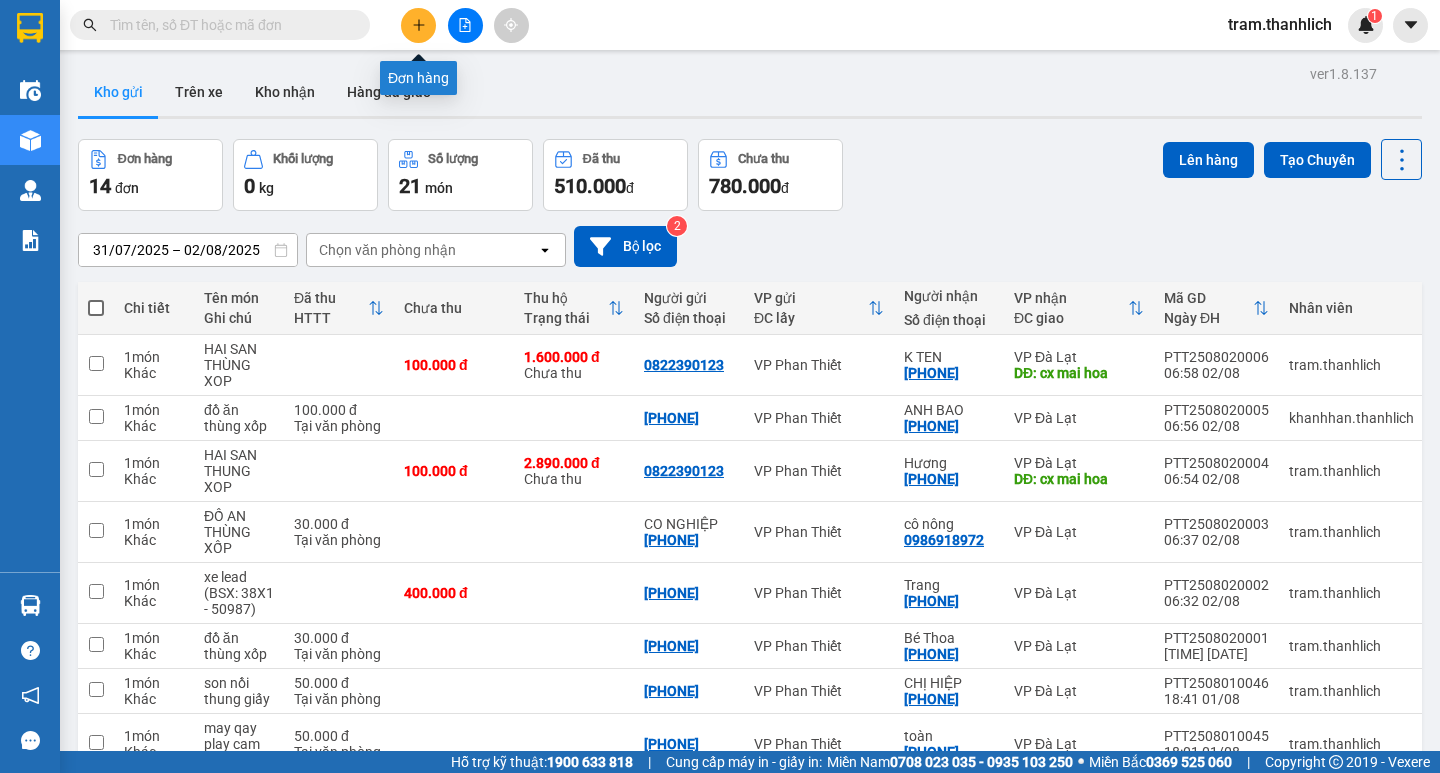 click 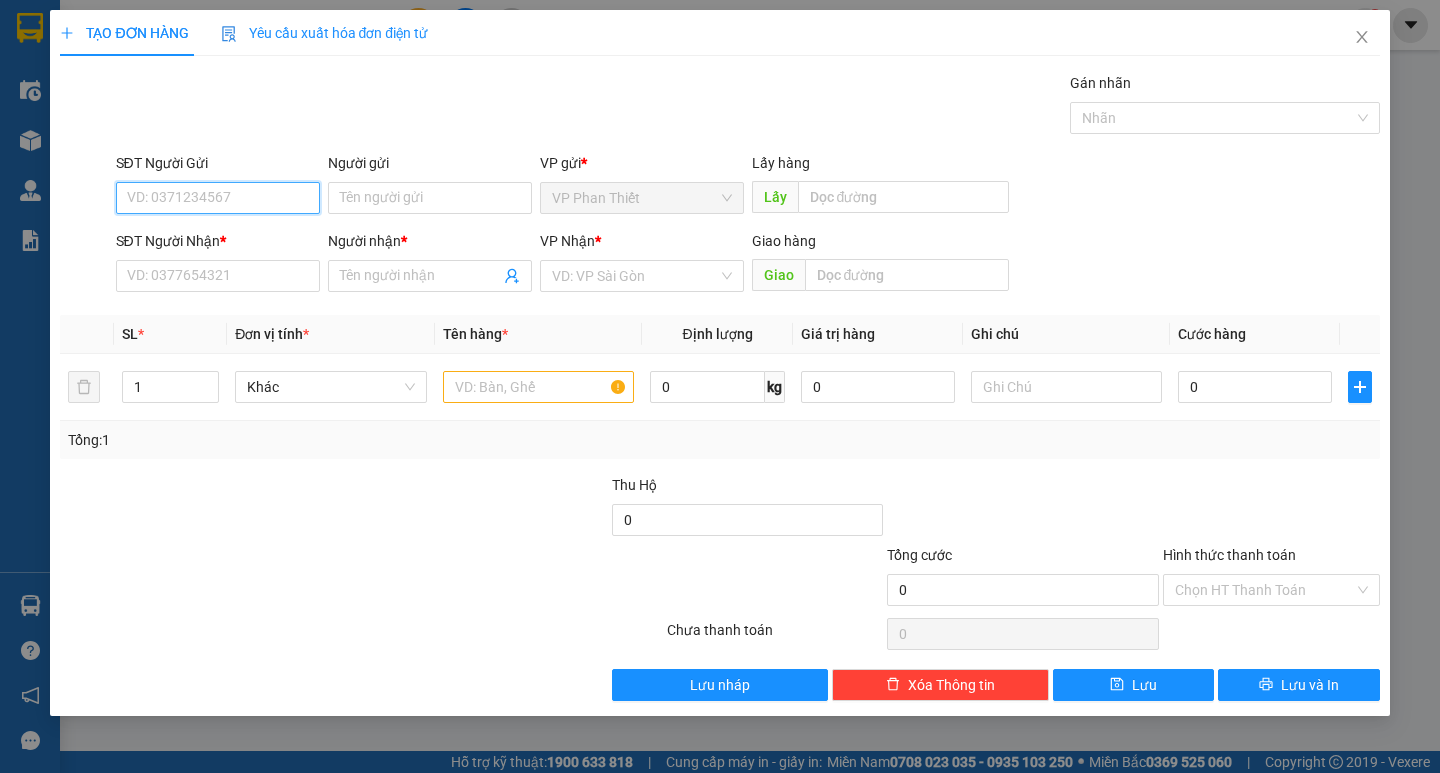 click on "SĐT Người Gửi" at bounding box center (218, 198) 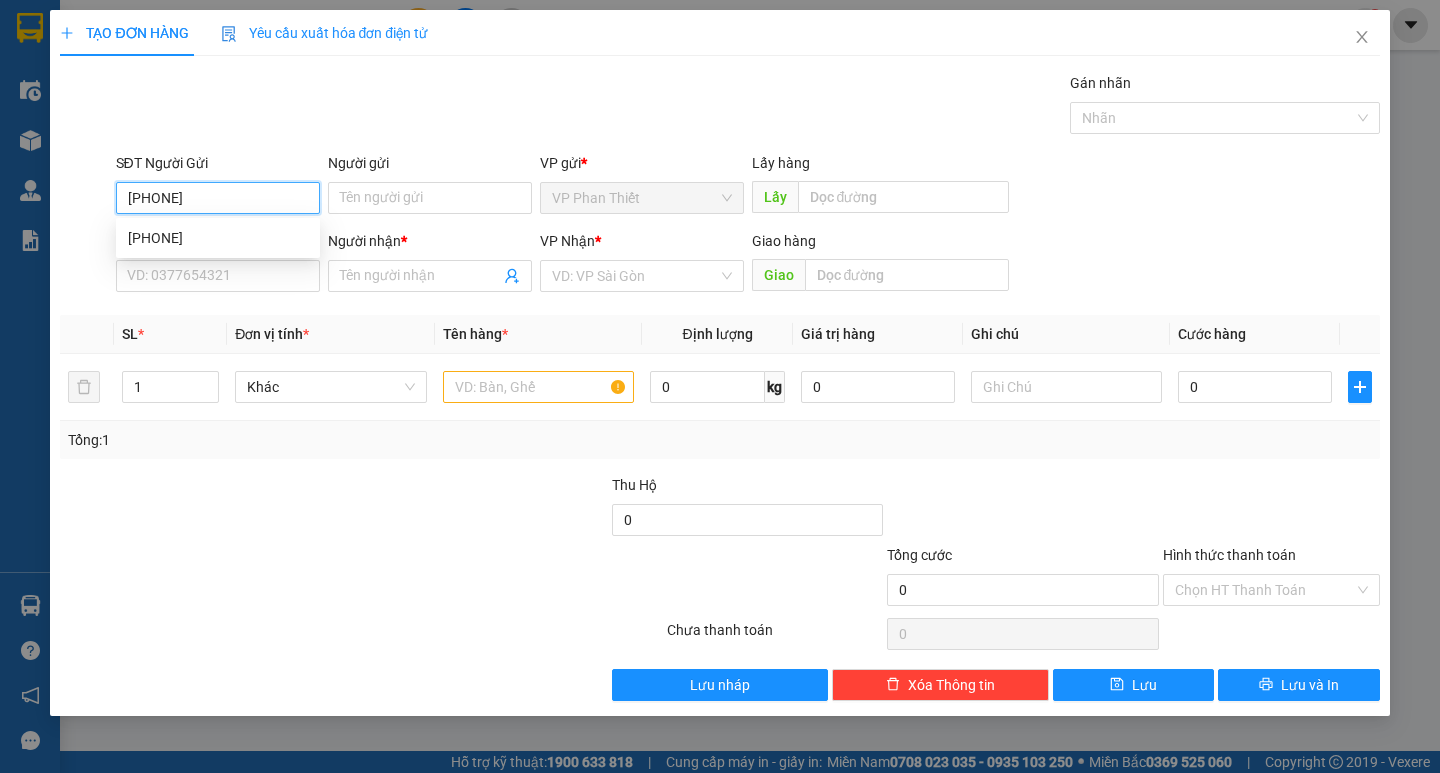 type on "0523256476" 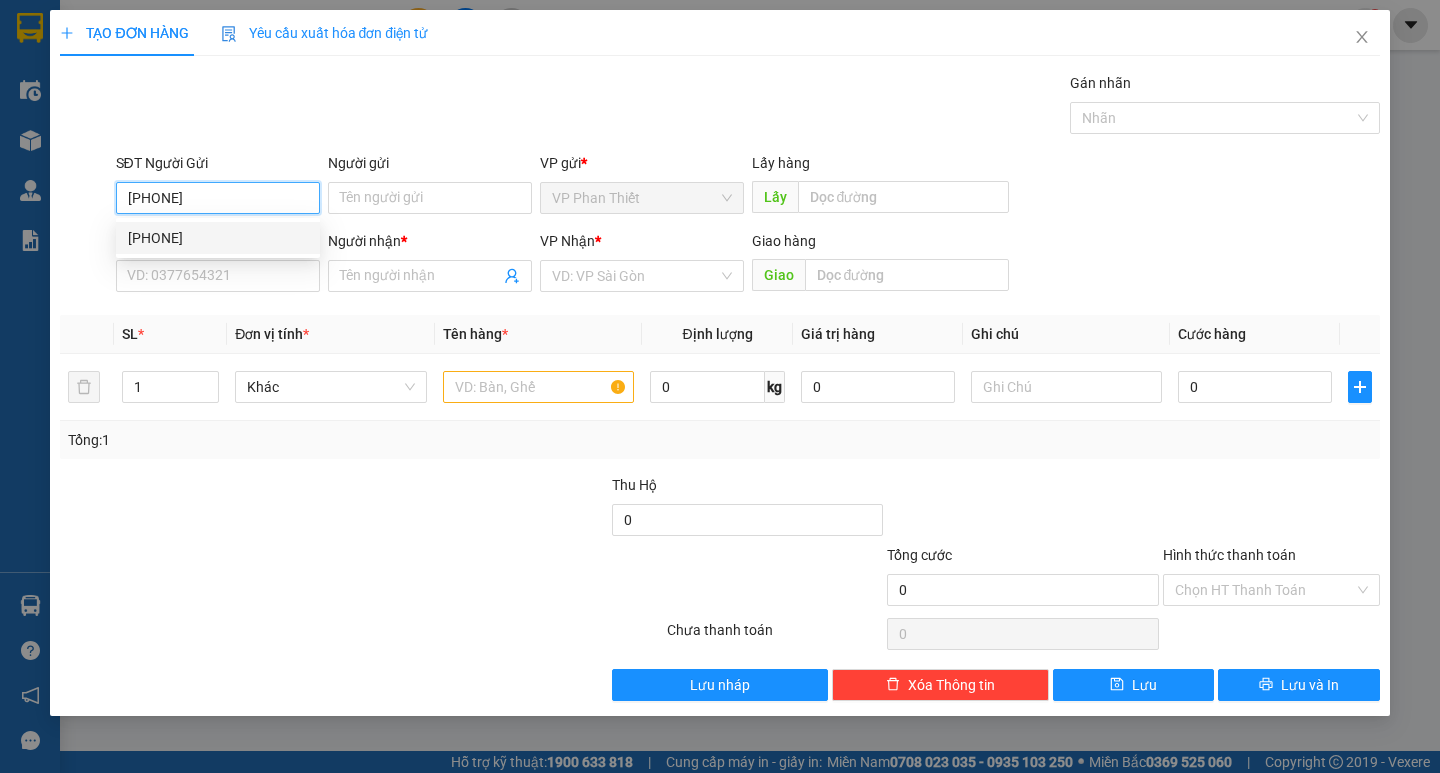 click on "0523256476" at bounding box center (218, 238) 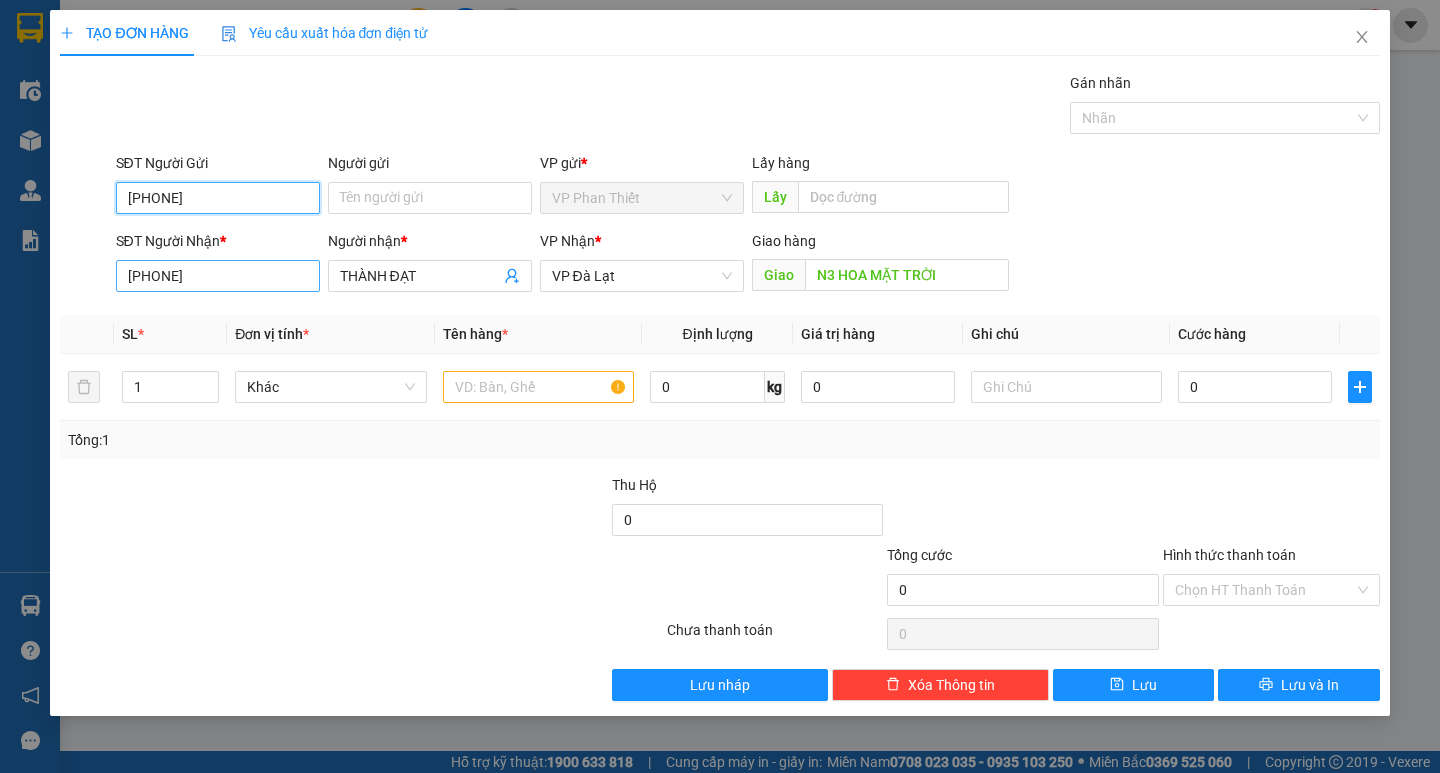 type on "0523256476" 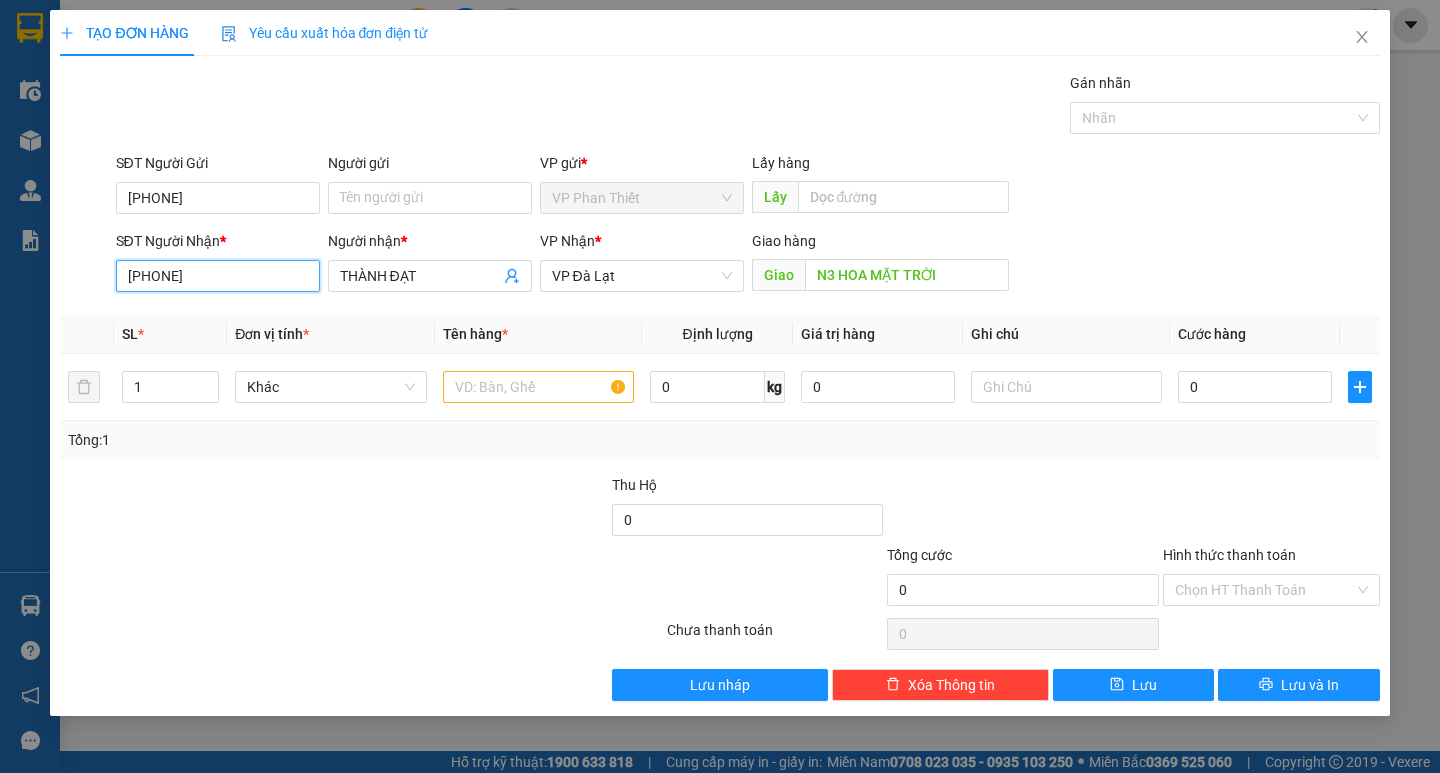 click on "0979322643" at bounding box center [218, 276] 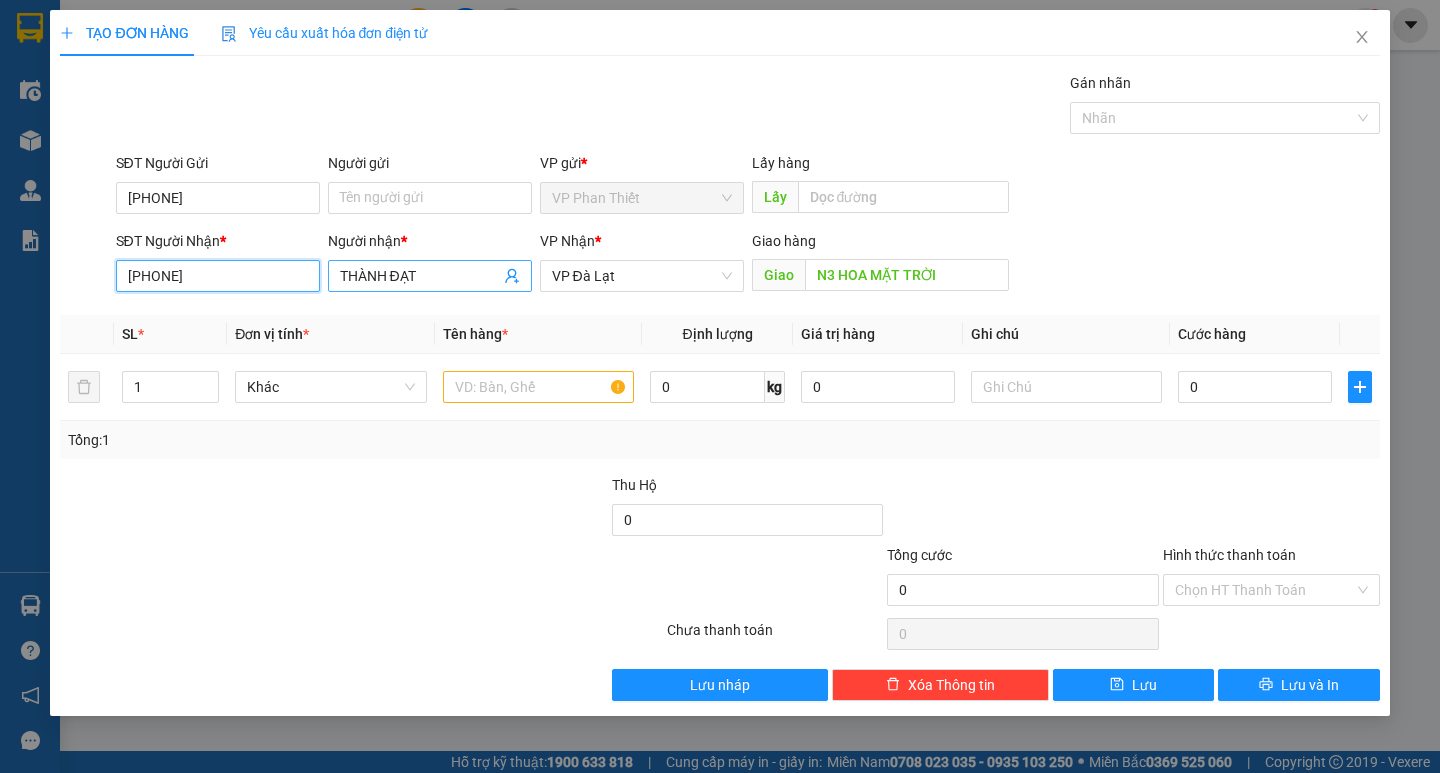 type on "0343874044" 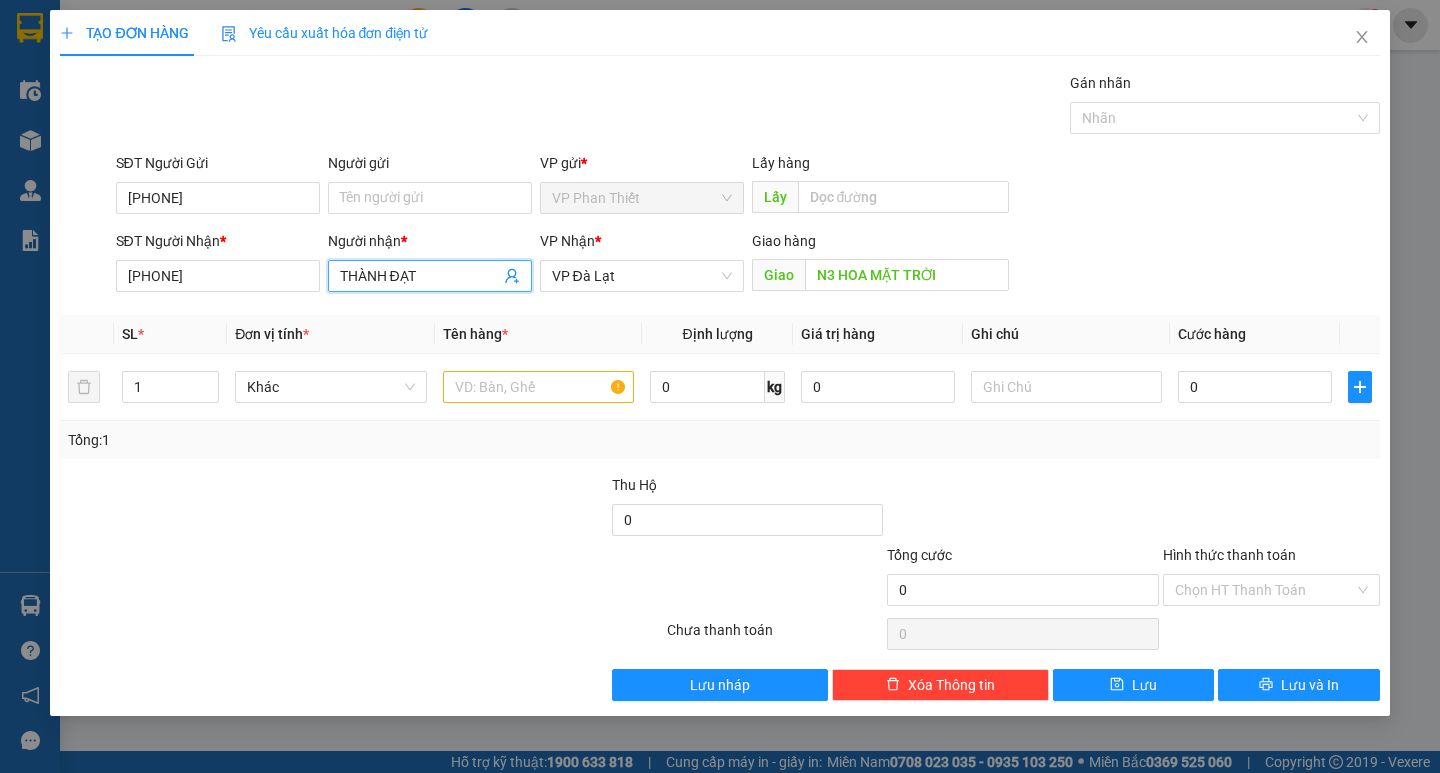 click on "THÀNH ĐẠT" at bounding box center (420, 276) 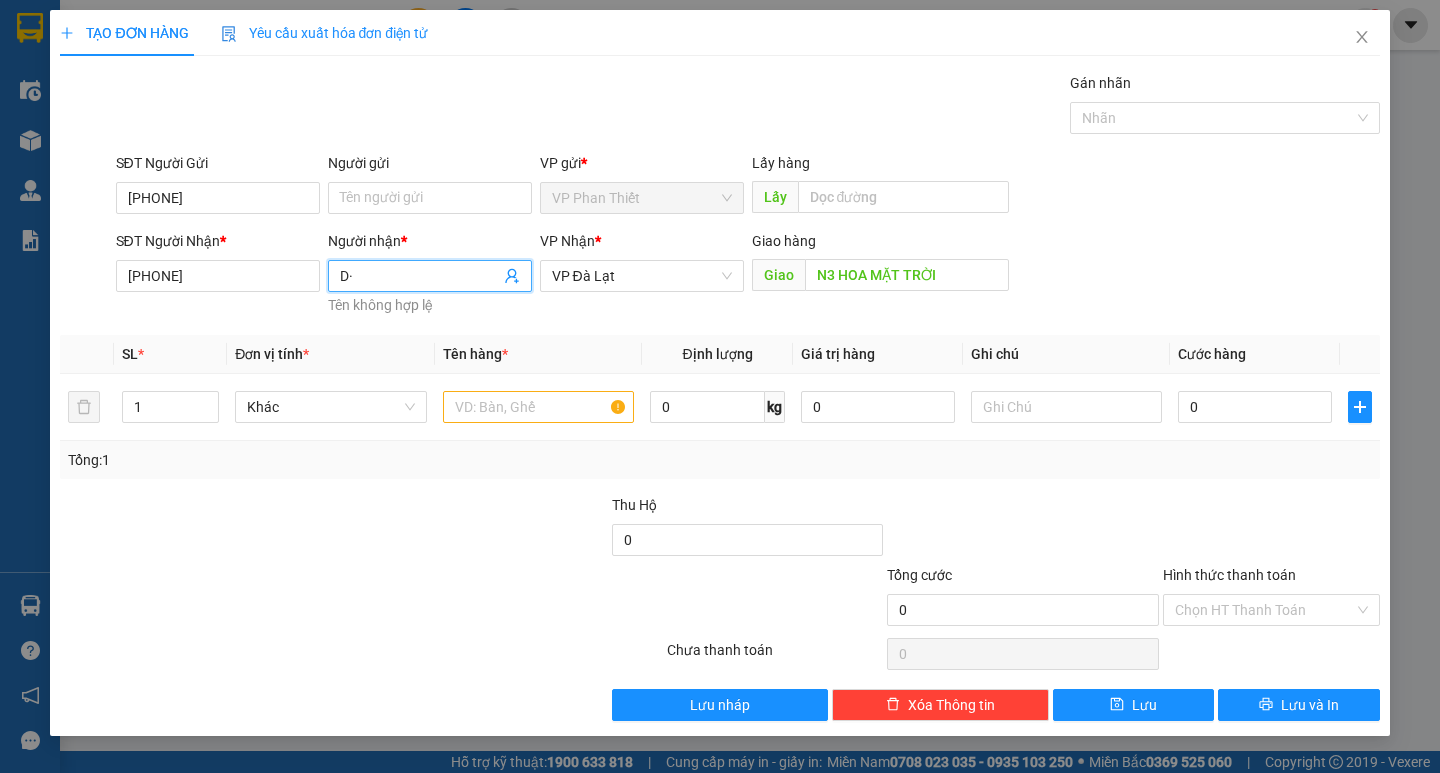 type on "D" 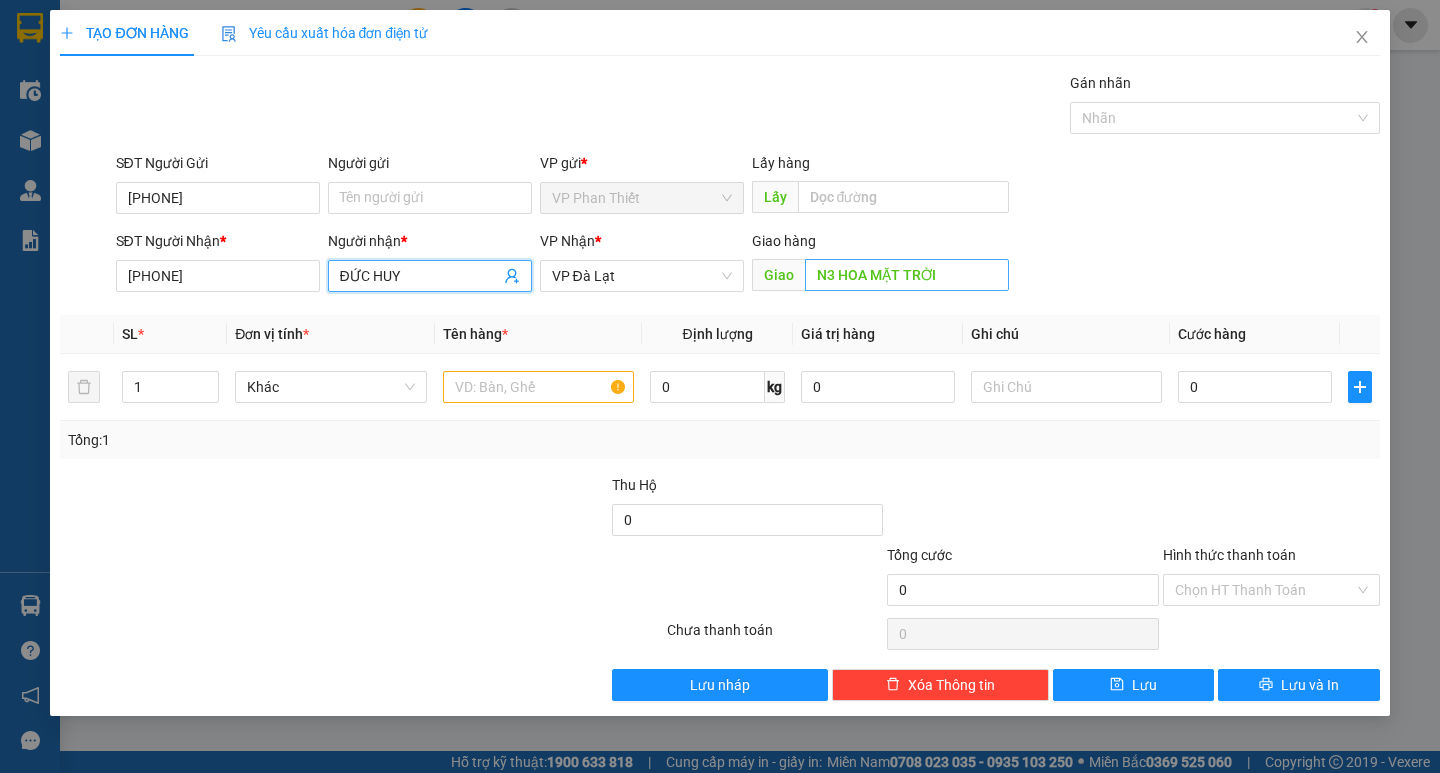 type on "ĐỨC HUY" 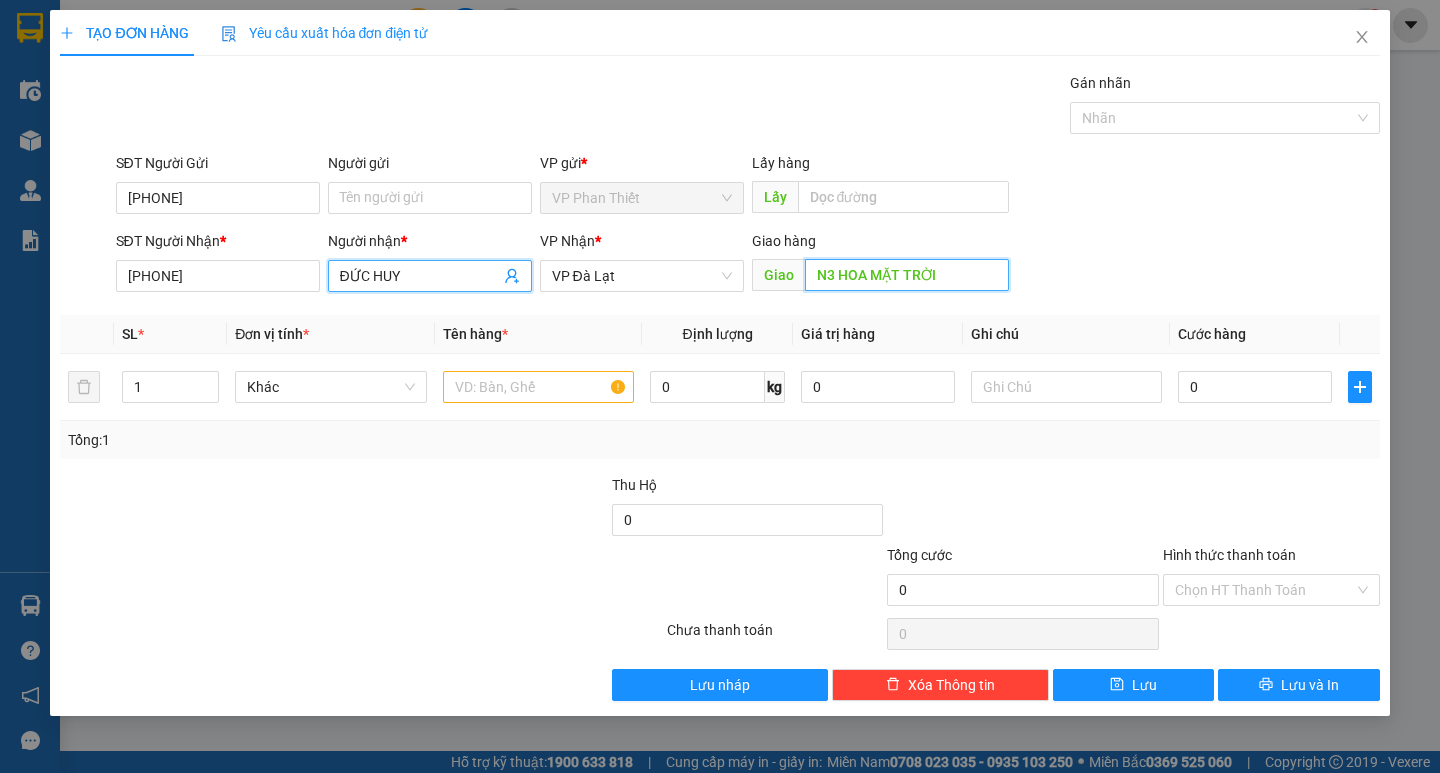 click on "N3 HOA MẶT TRỜI" at bounding box center [907, 275] 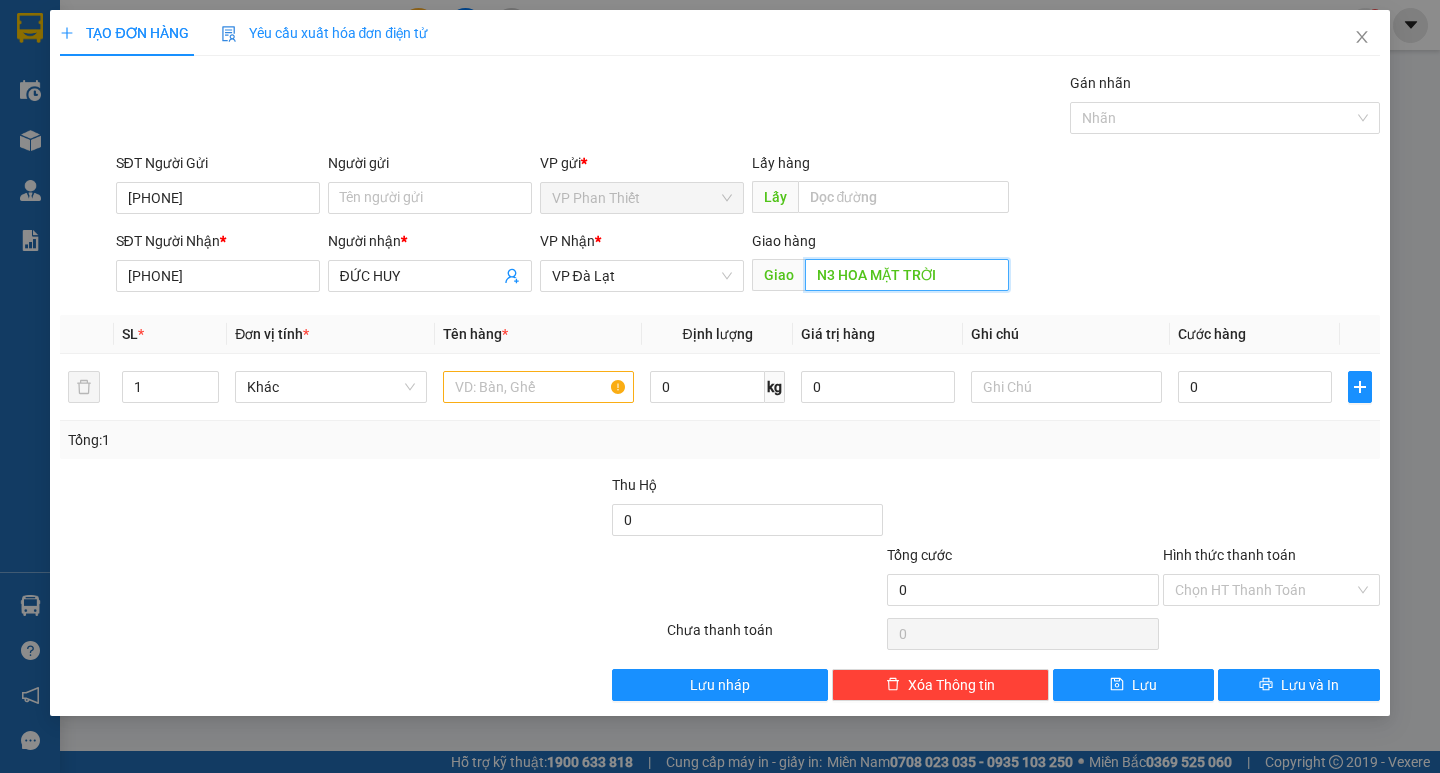 click on "N3 HOA MẶT TRỜI" at bounding box center [907, 275] 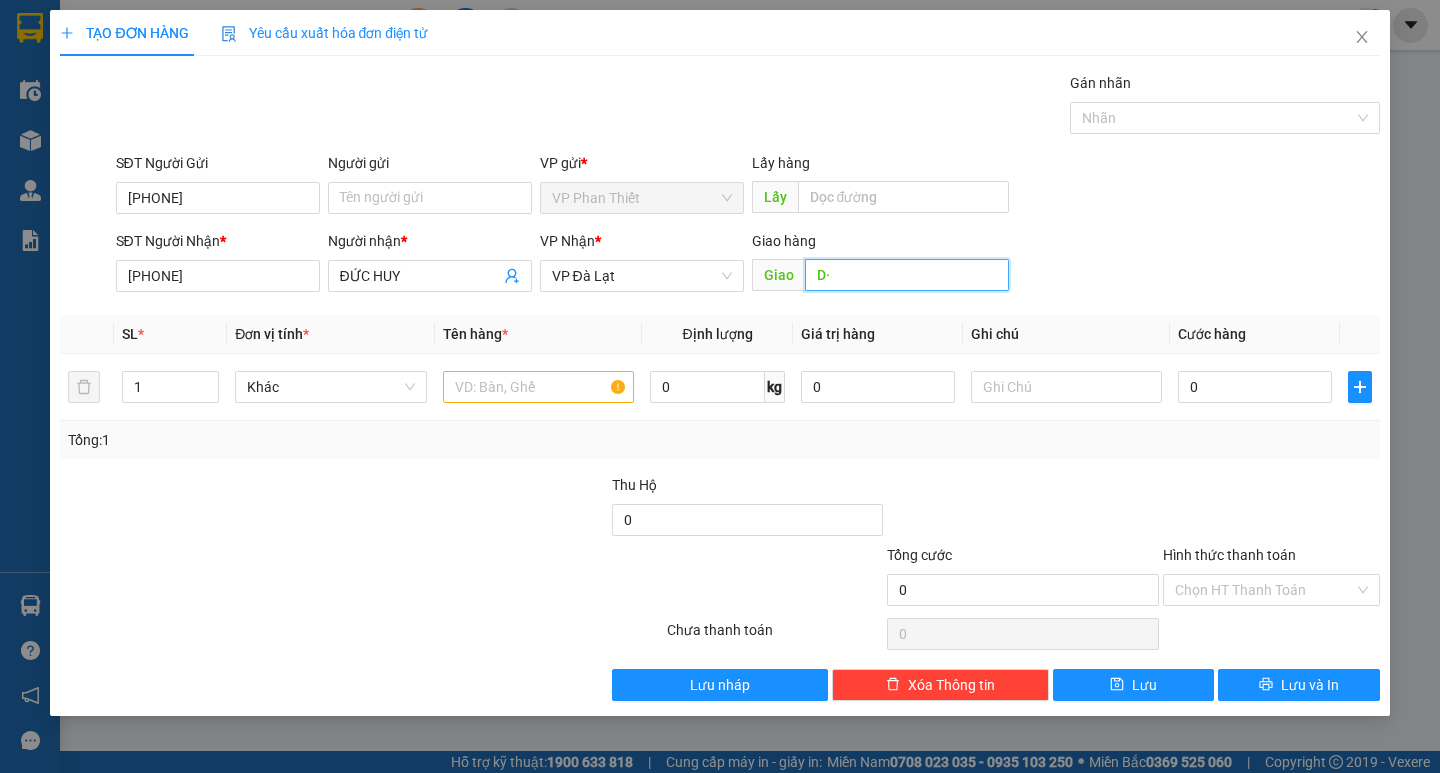 type on "D" 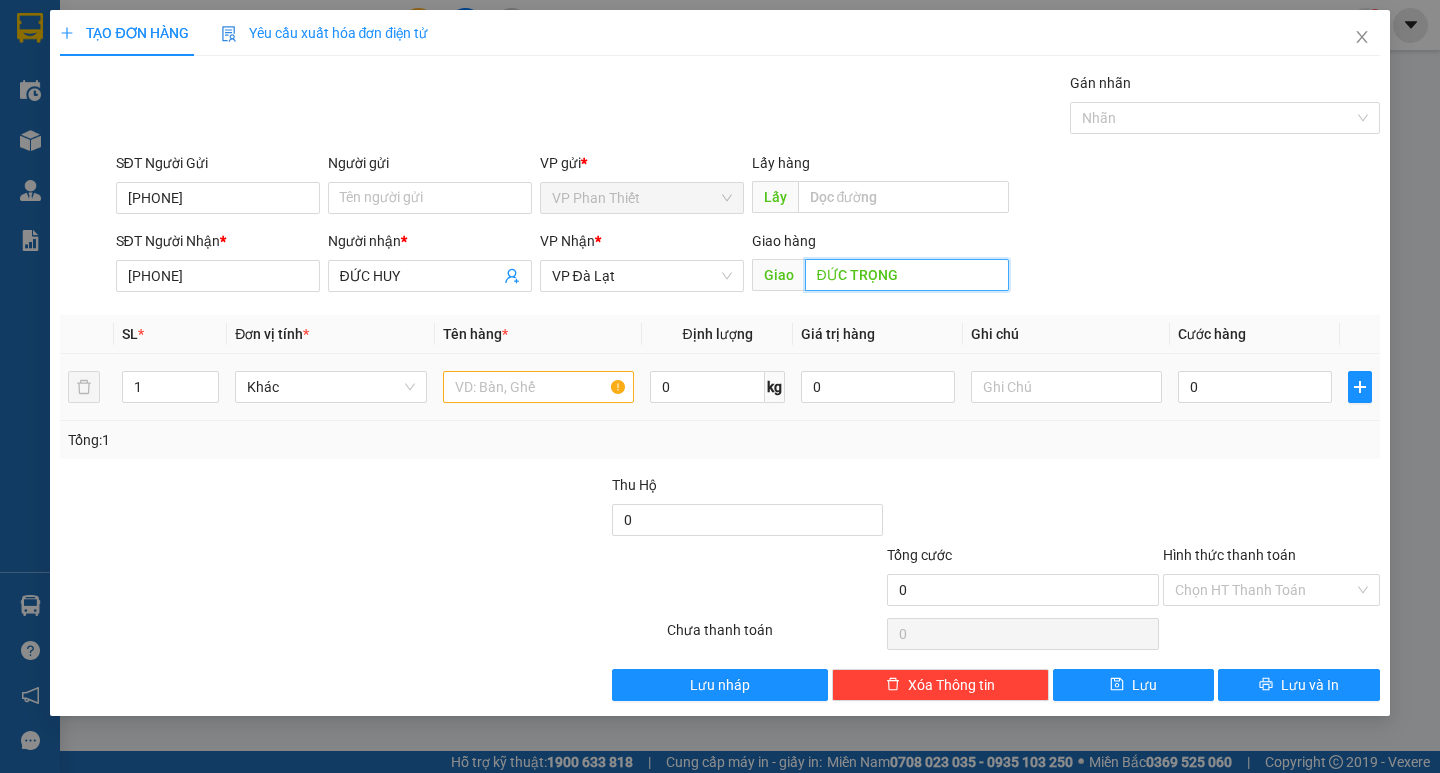 type on "ĐỨC TRỌNG" 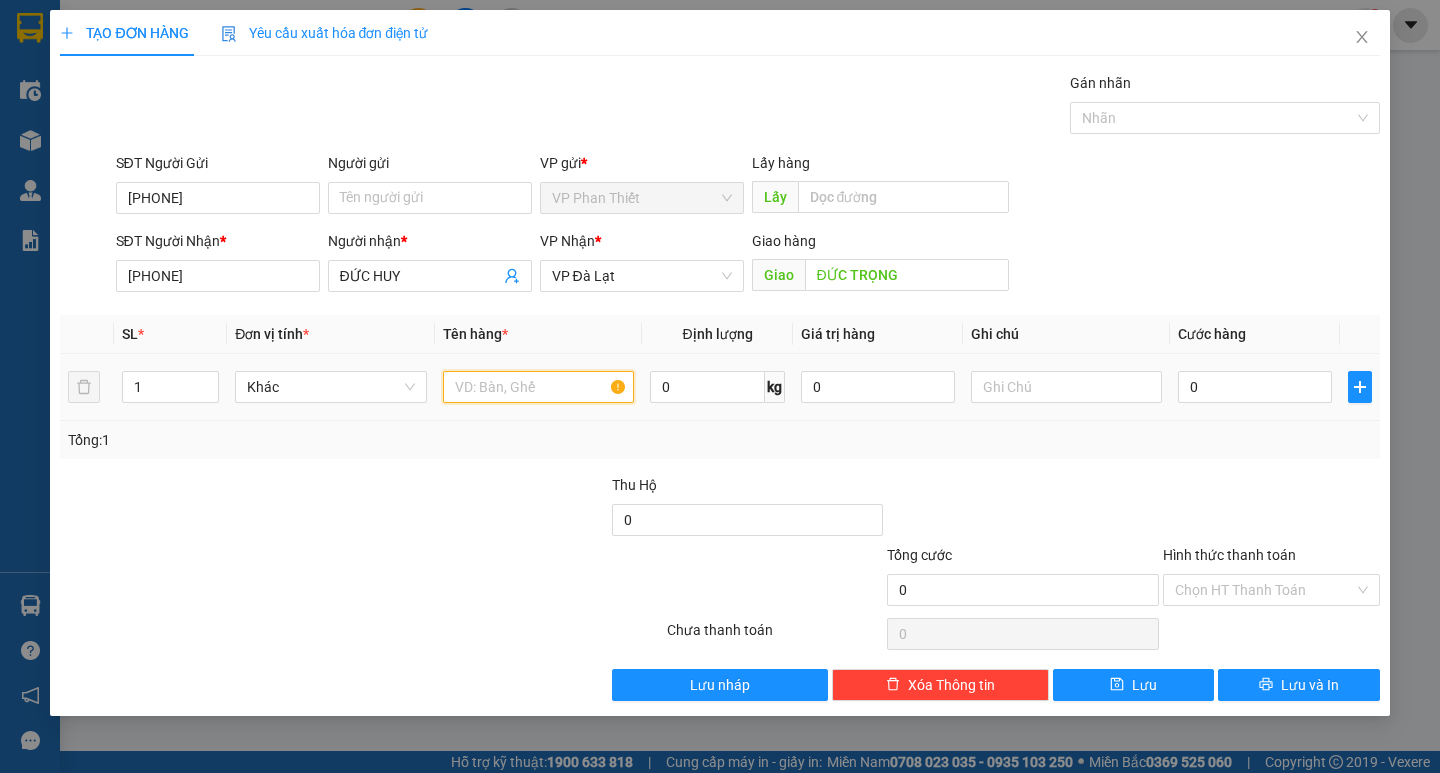 click at bounding box center (538, 387) 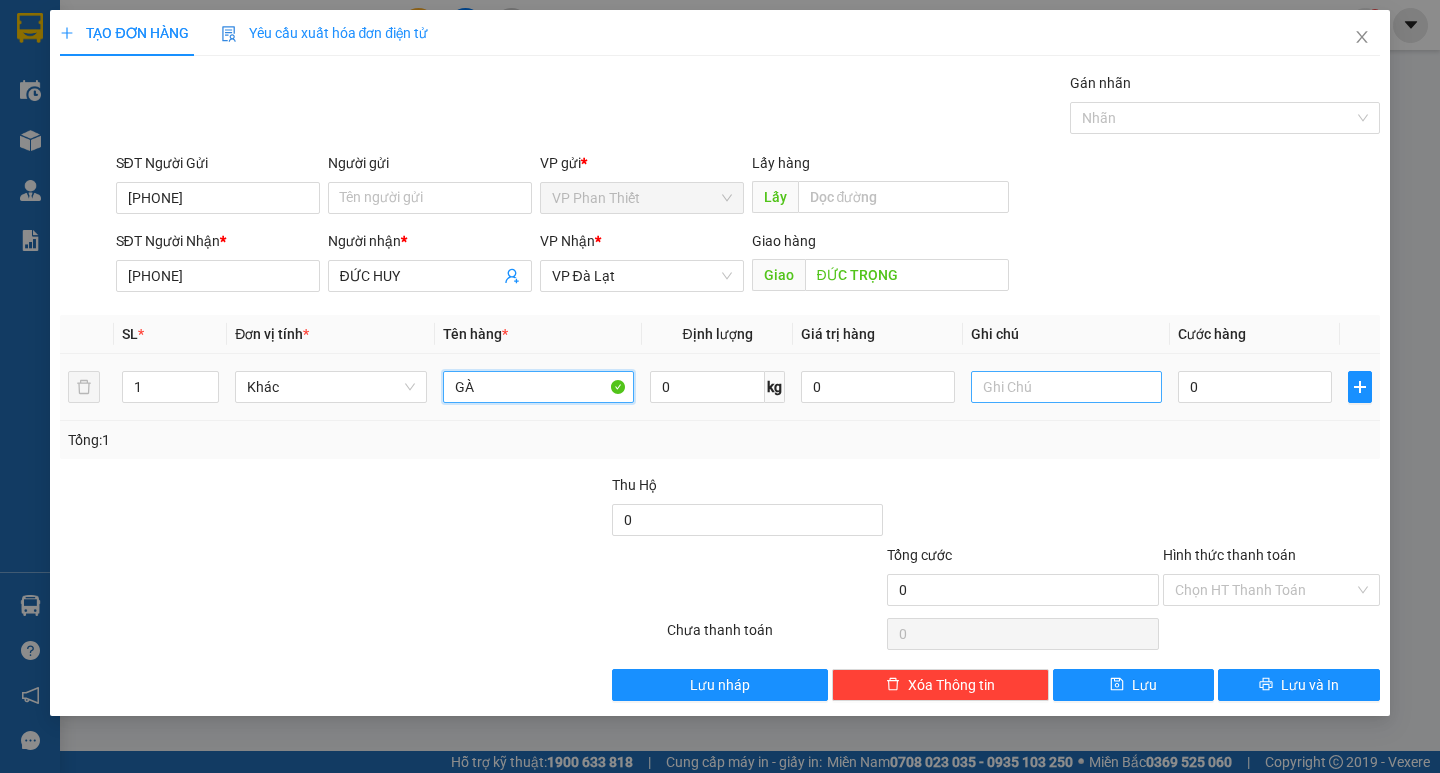 type on "GÀ" 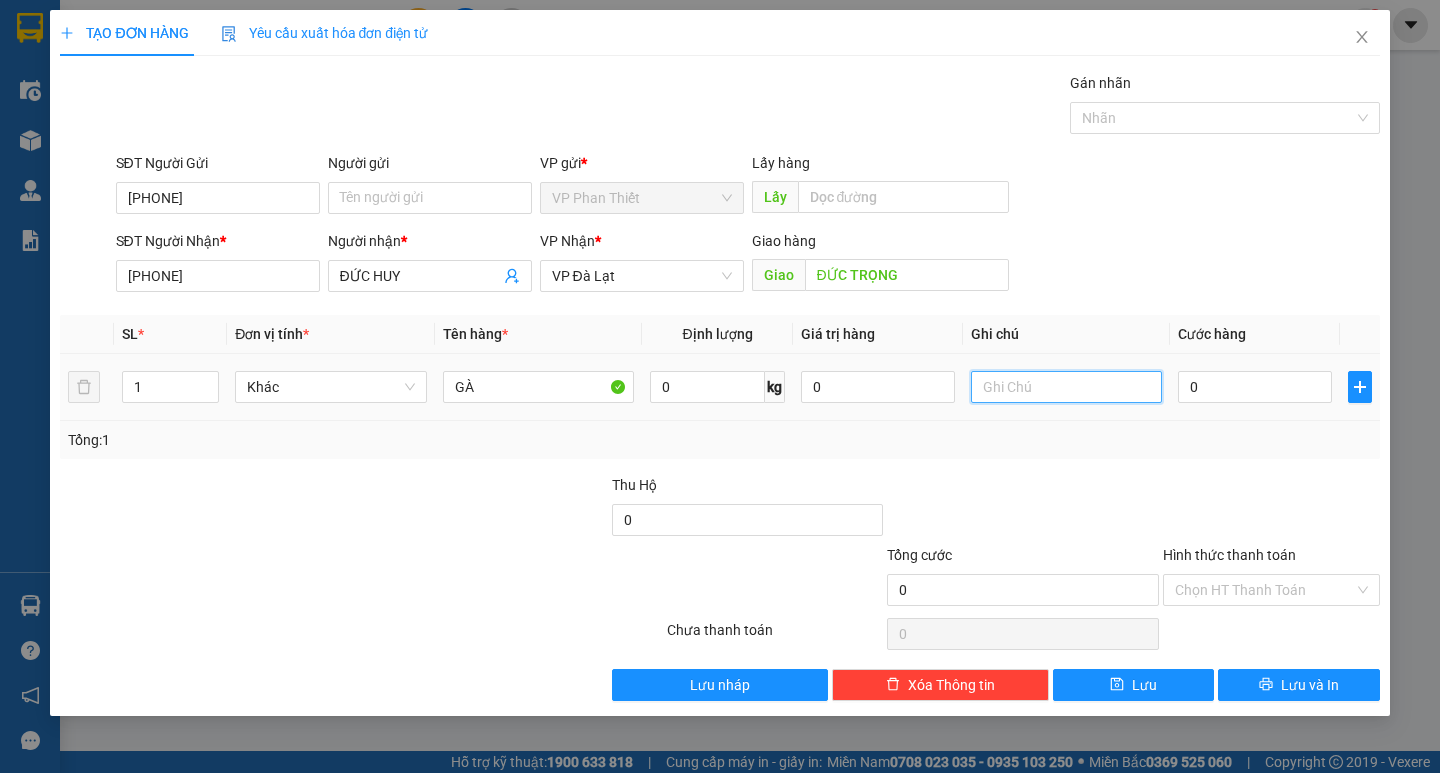 click at bounding box center (1066, 387) 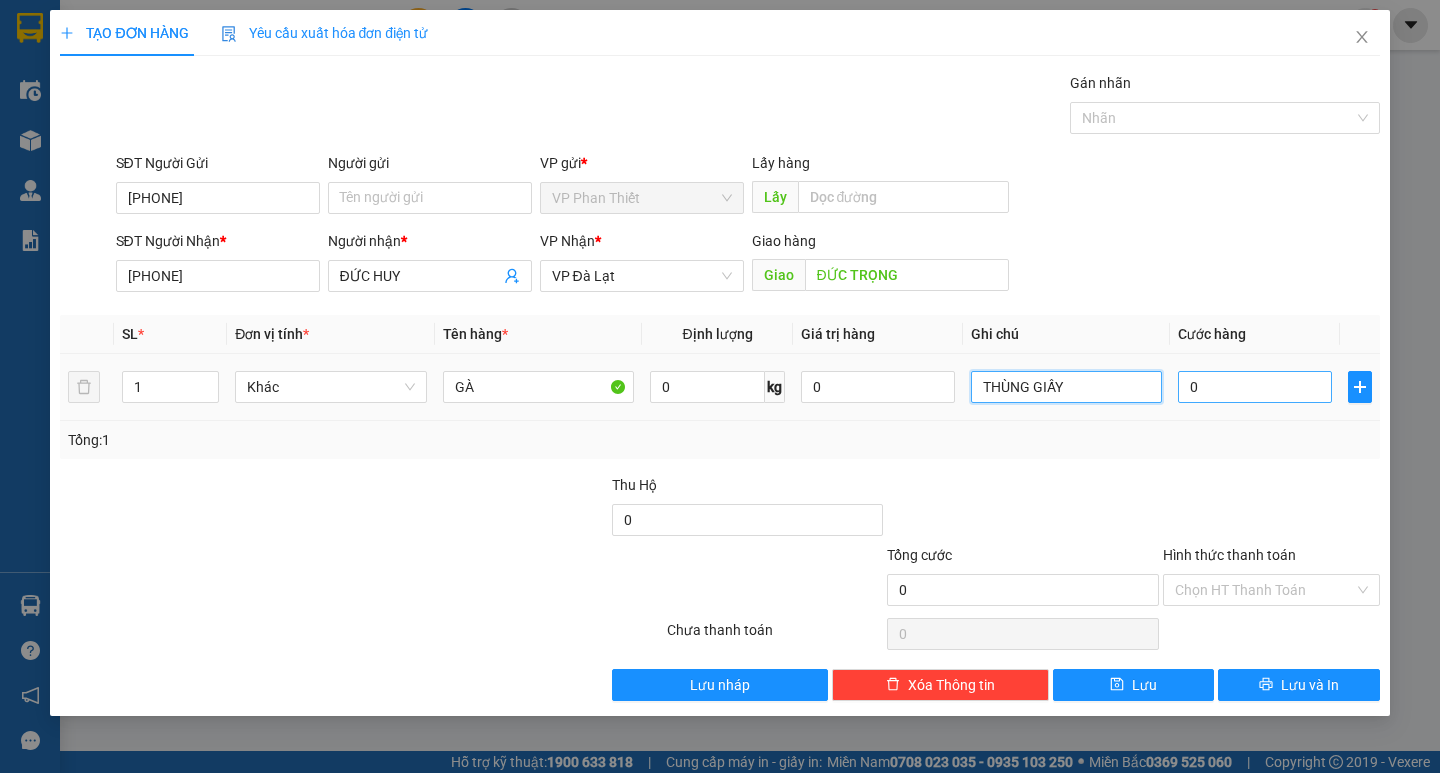 type on "THÙNG GIẤY" 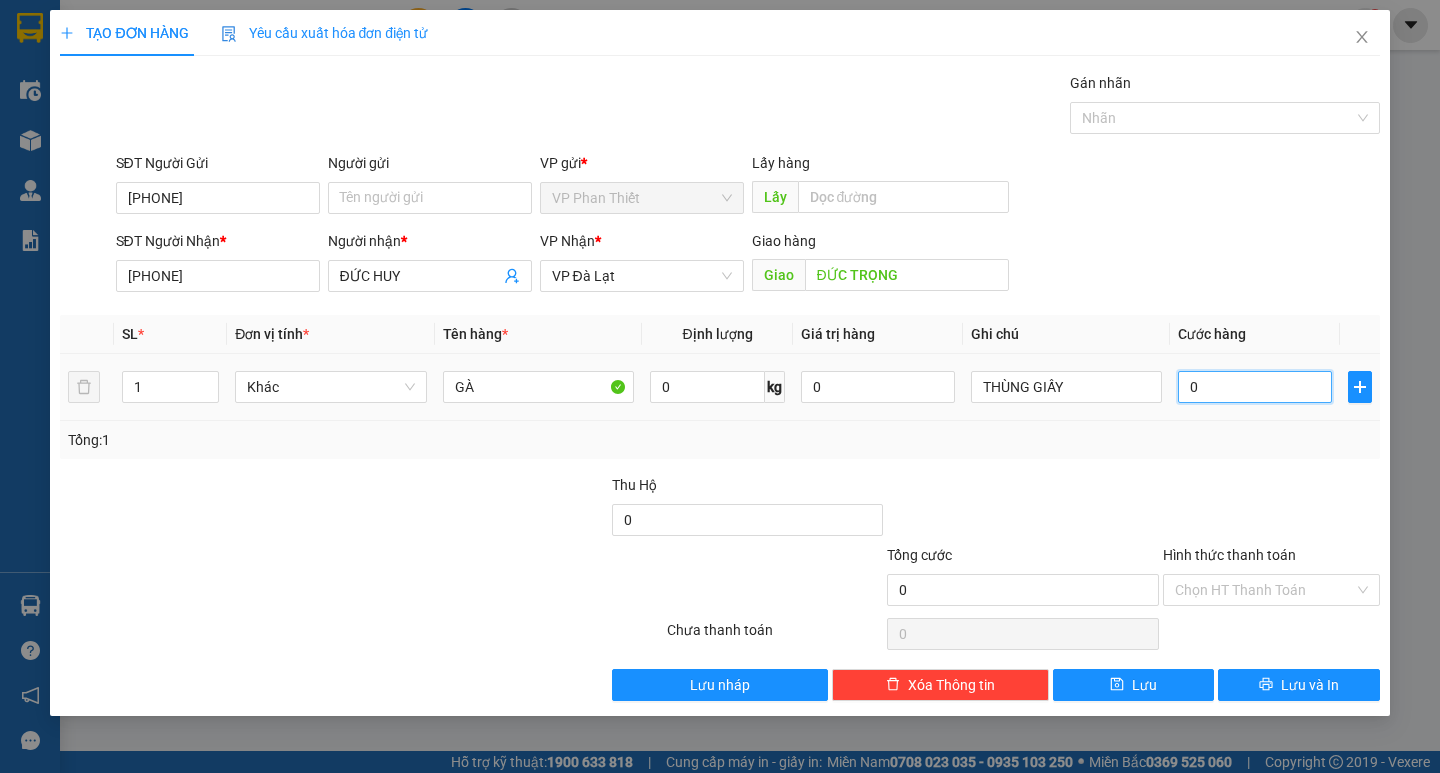 type on "1" 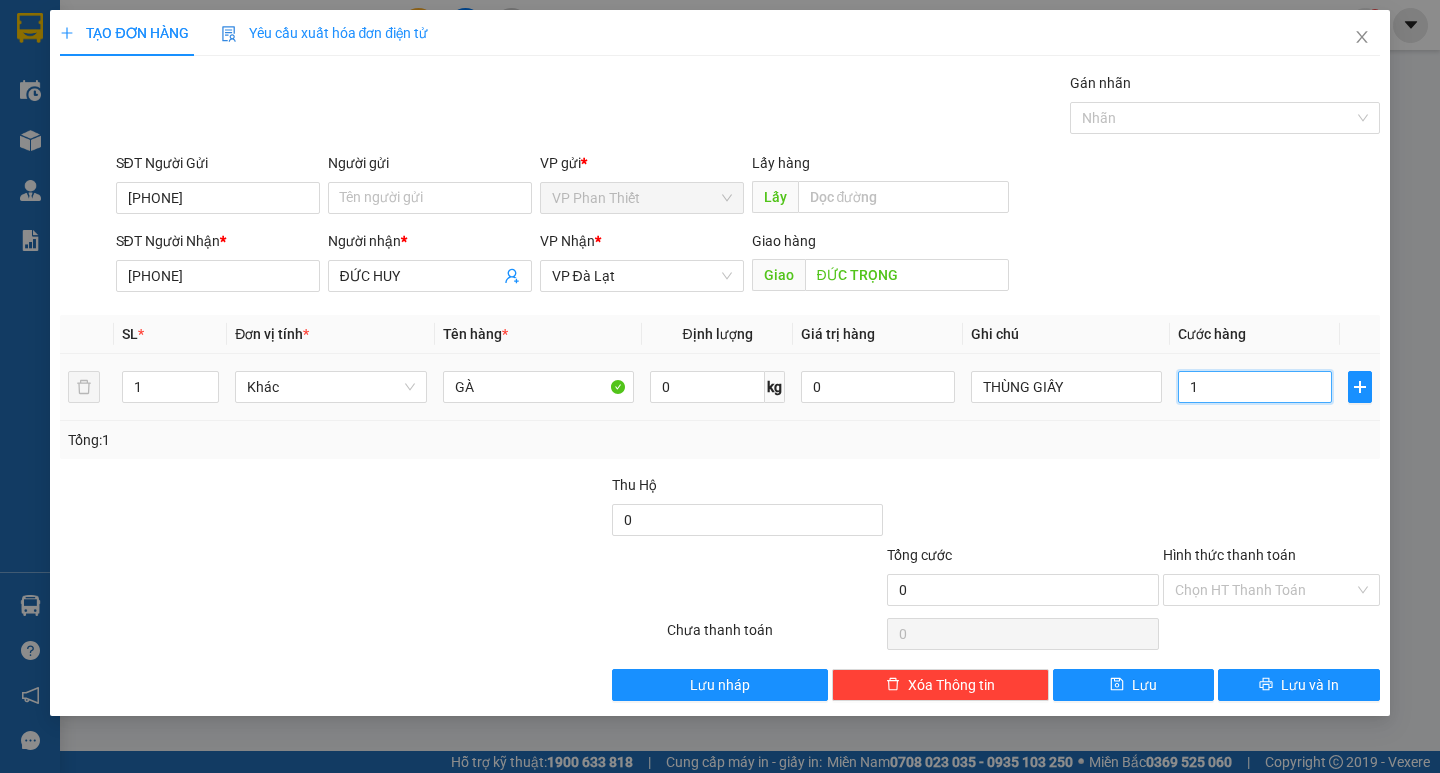 type on "1" 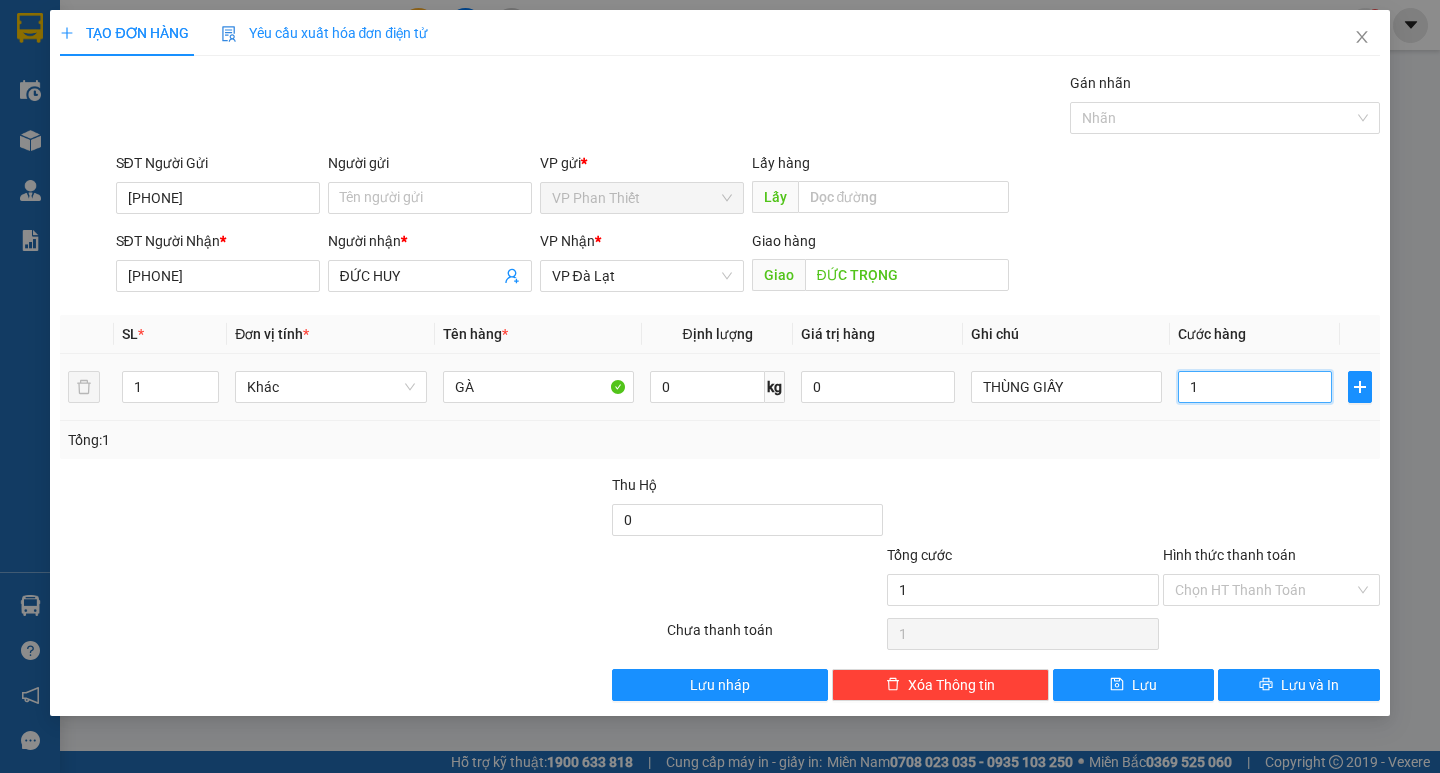 type on "10" 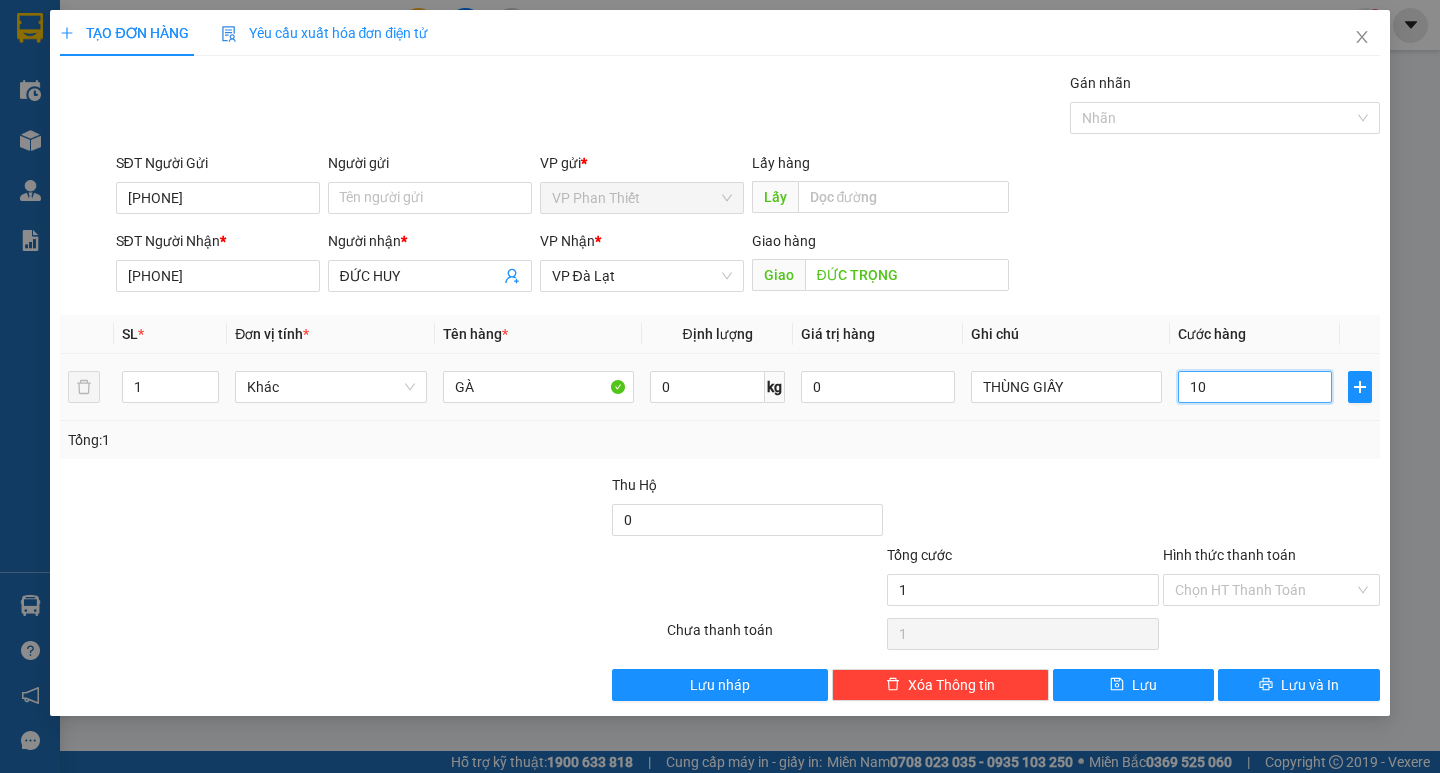 type on "10" 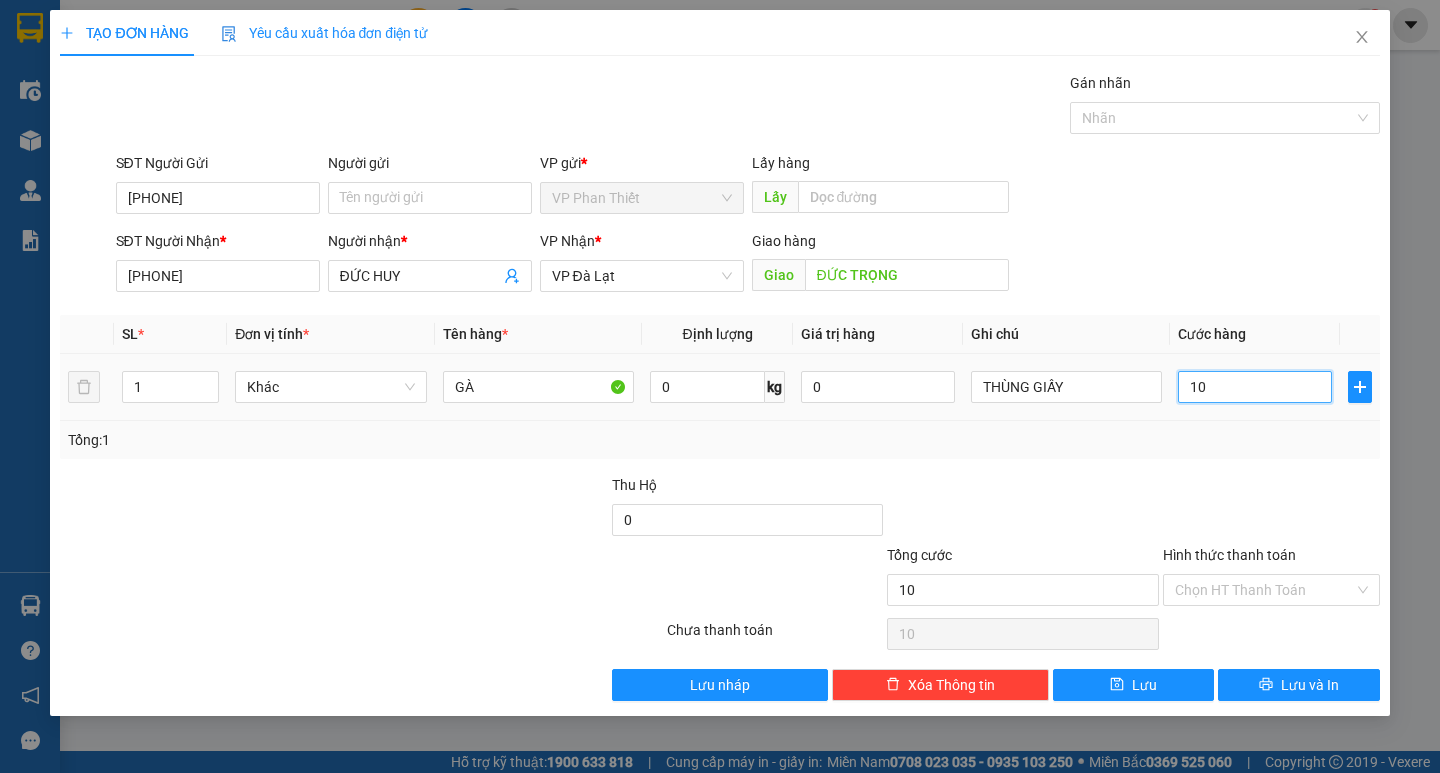type on "100" 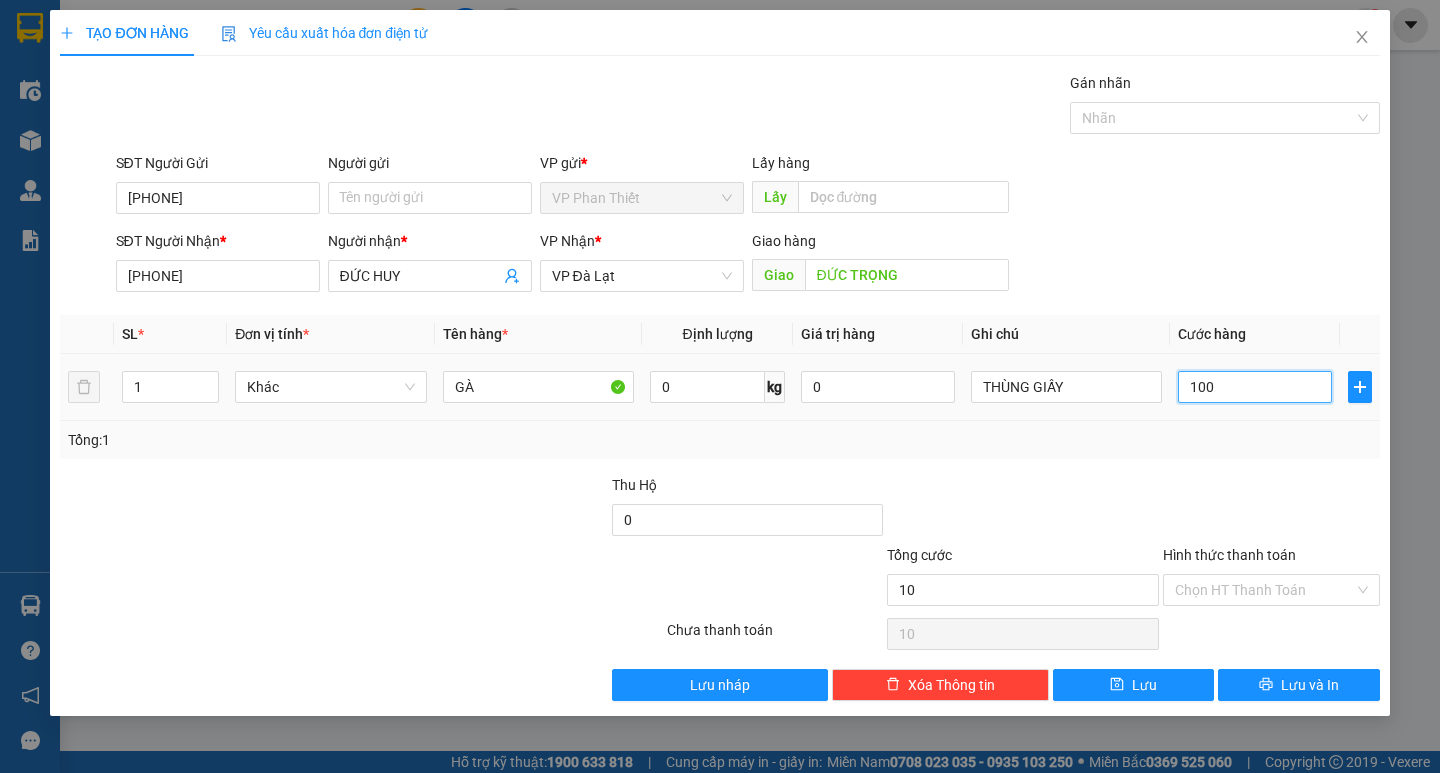 type on "100" 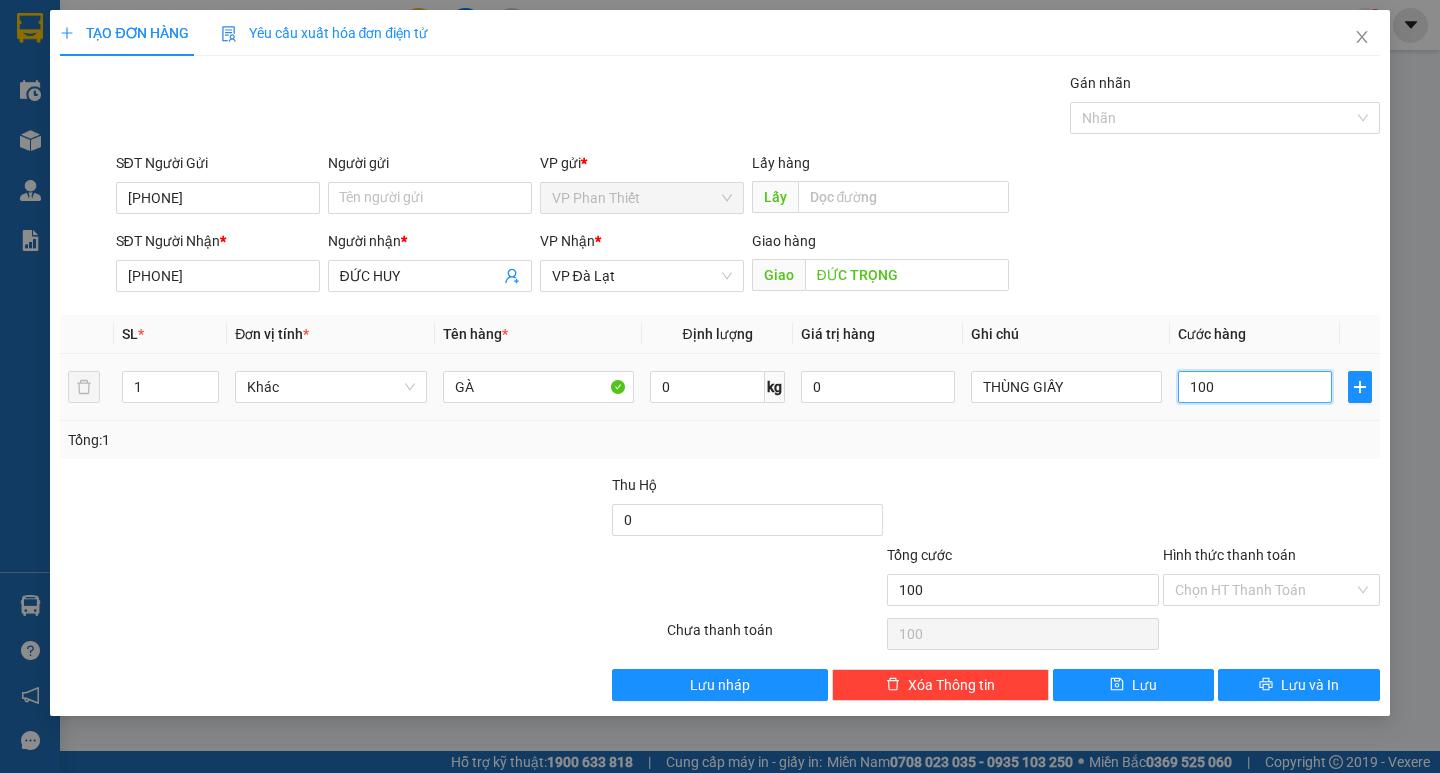 type on "1.000" 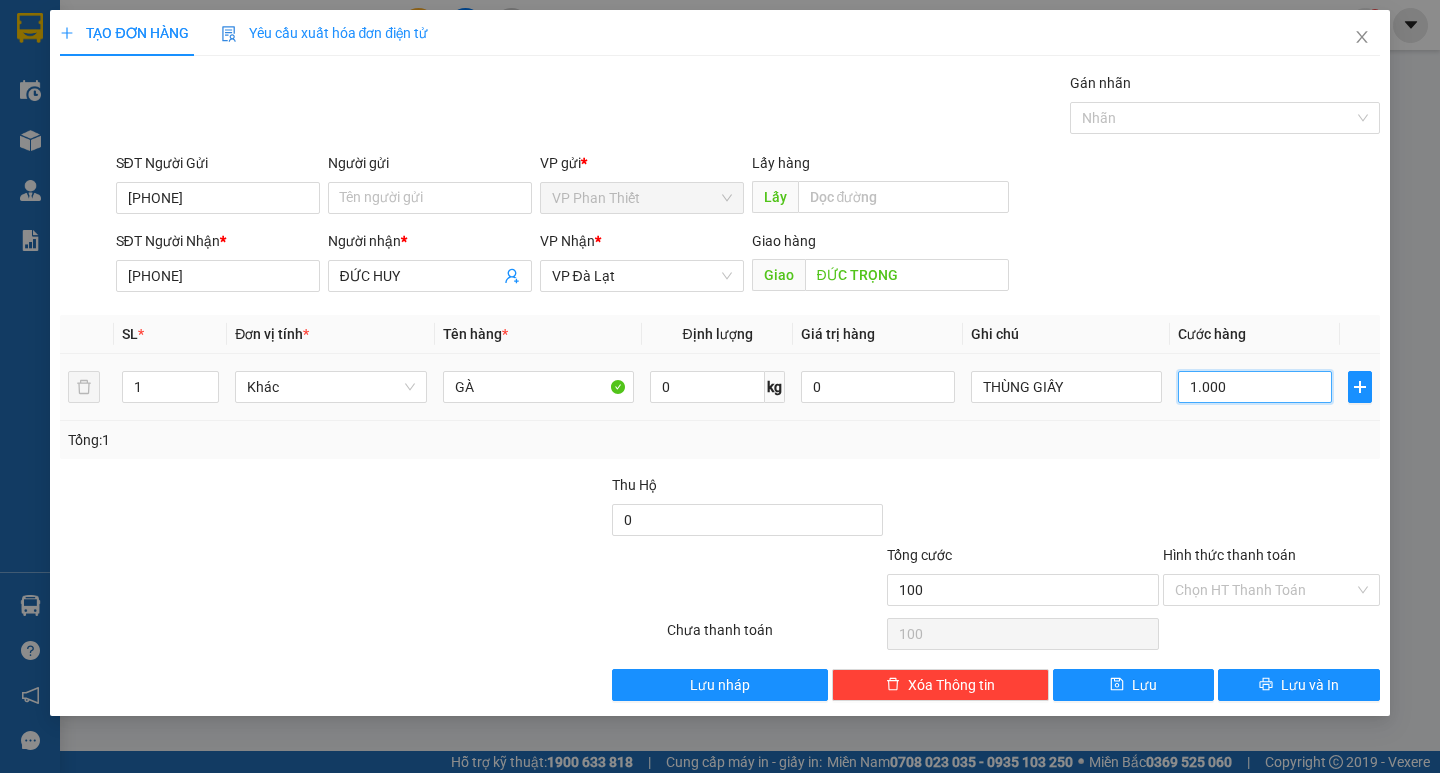 type on "1.000" 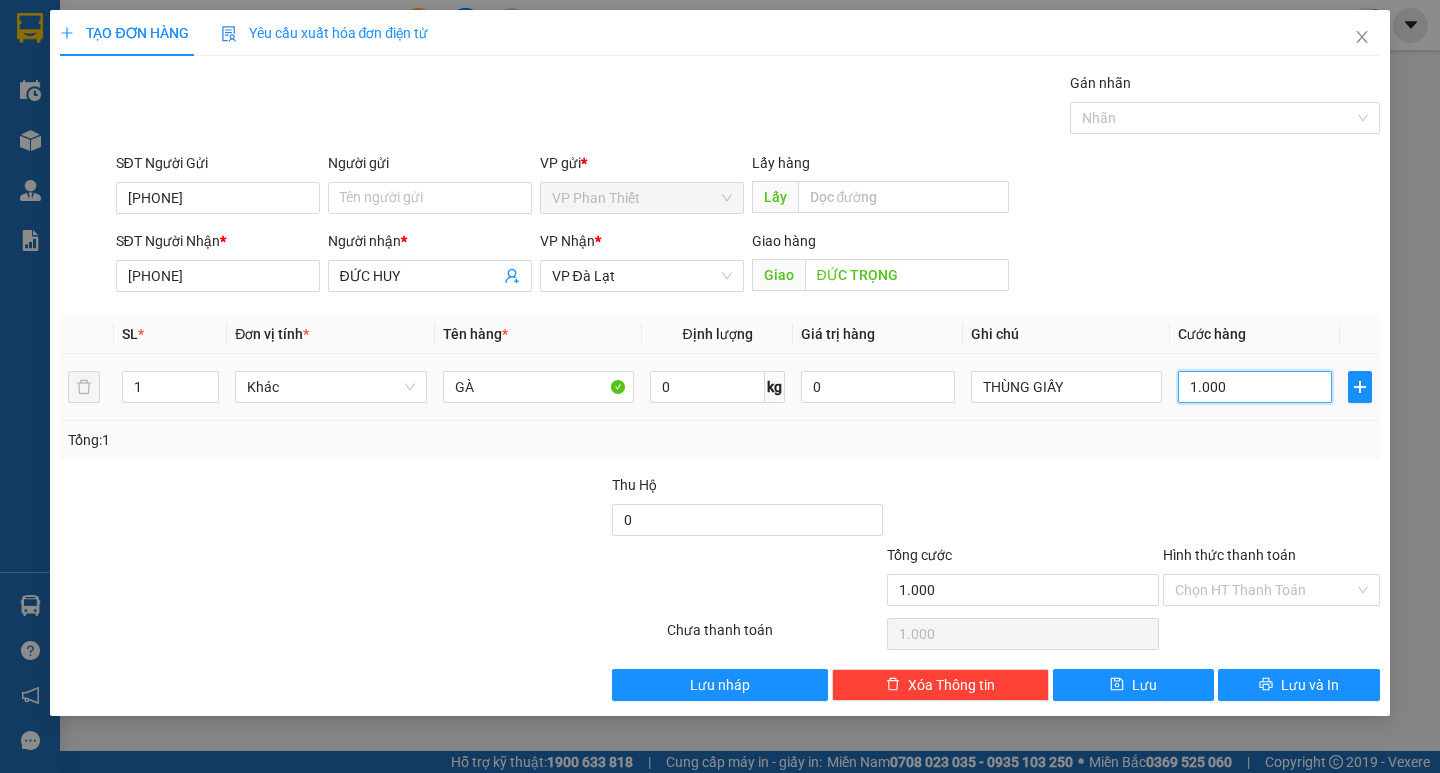 type on "10.000" 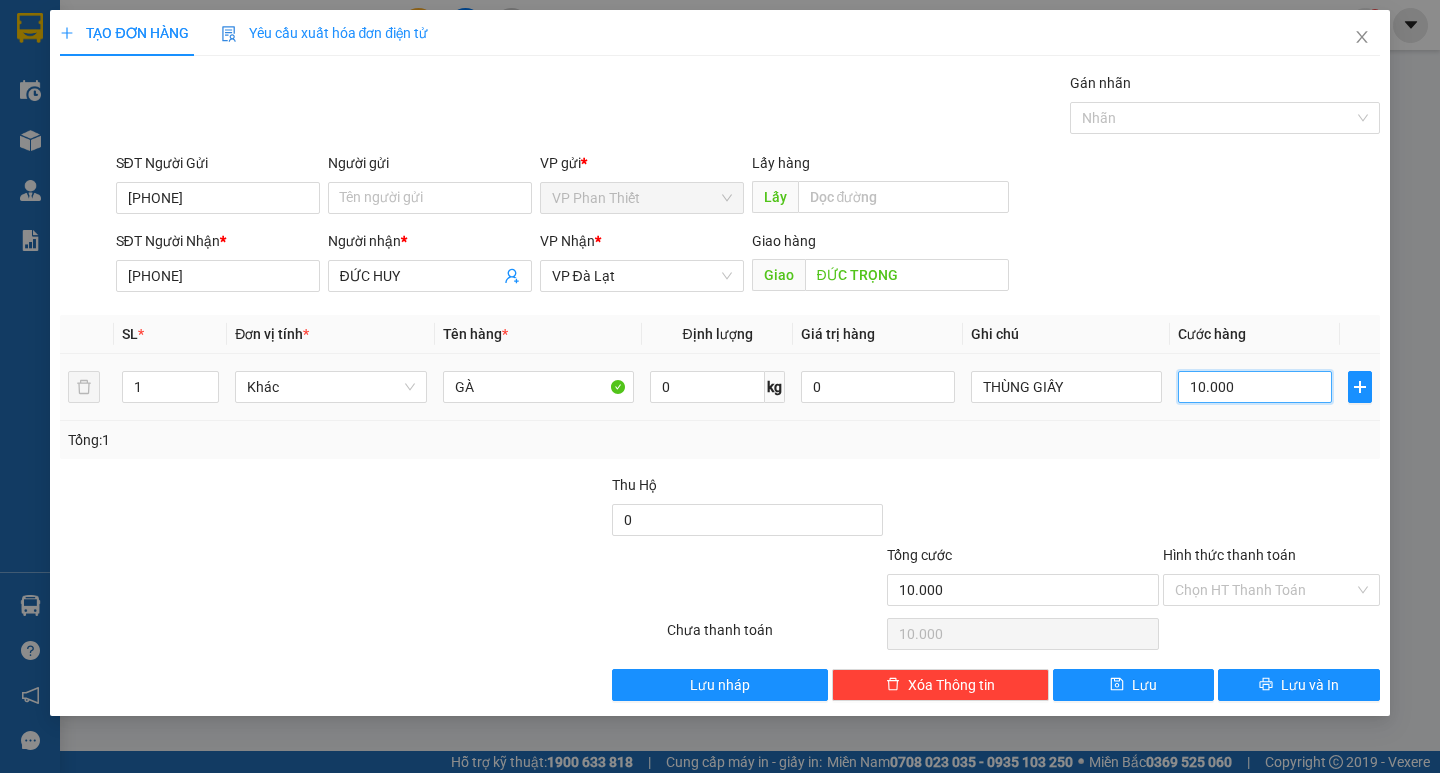 type on "100.000" 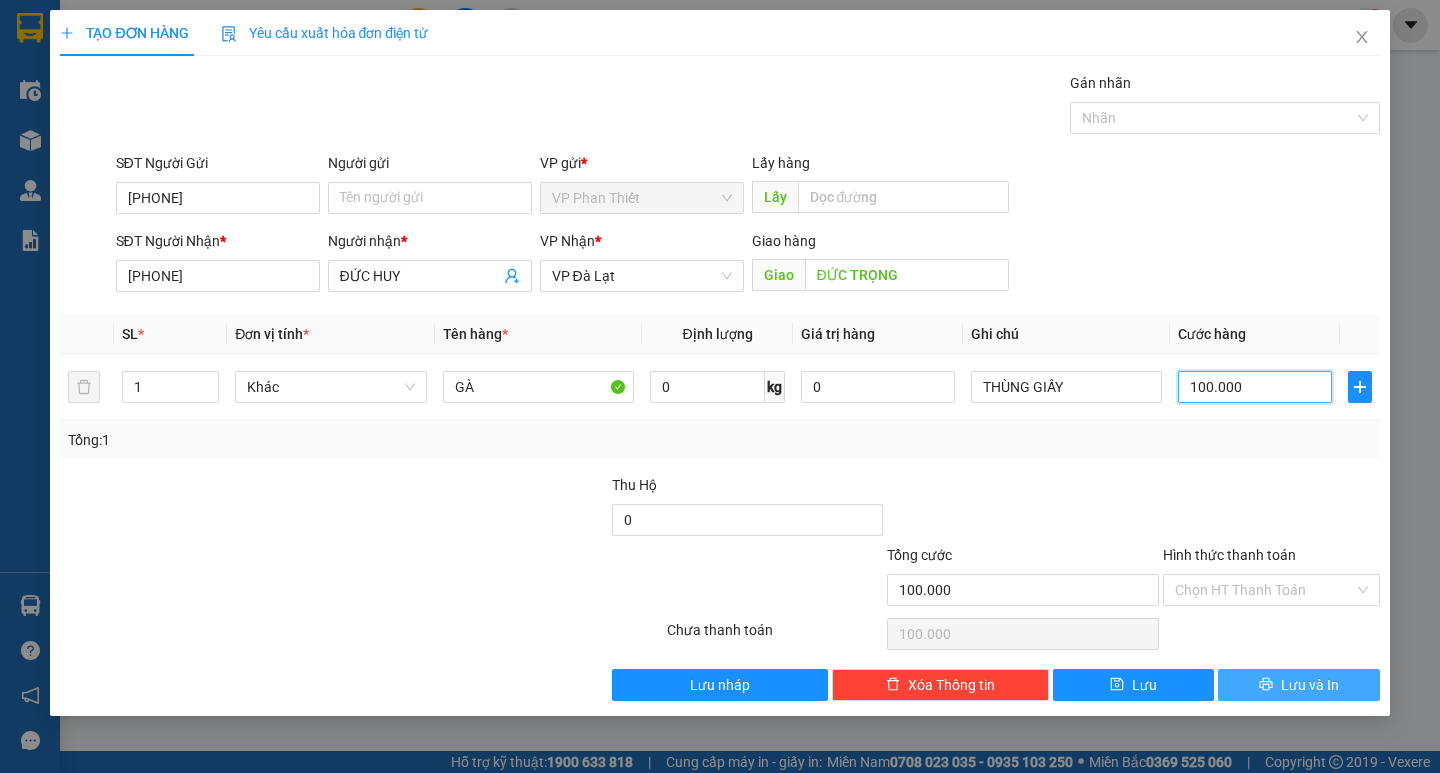 type on "100.000" 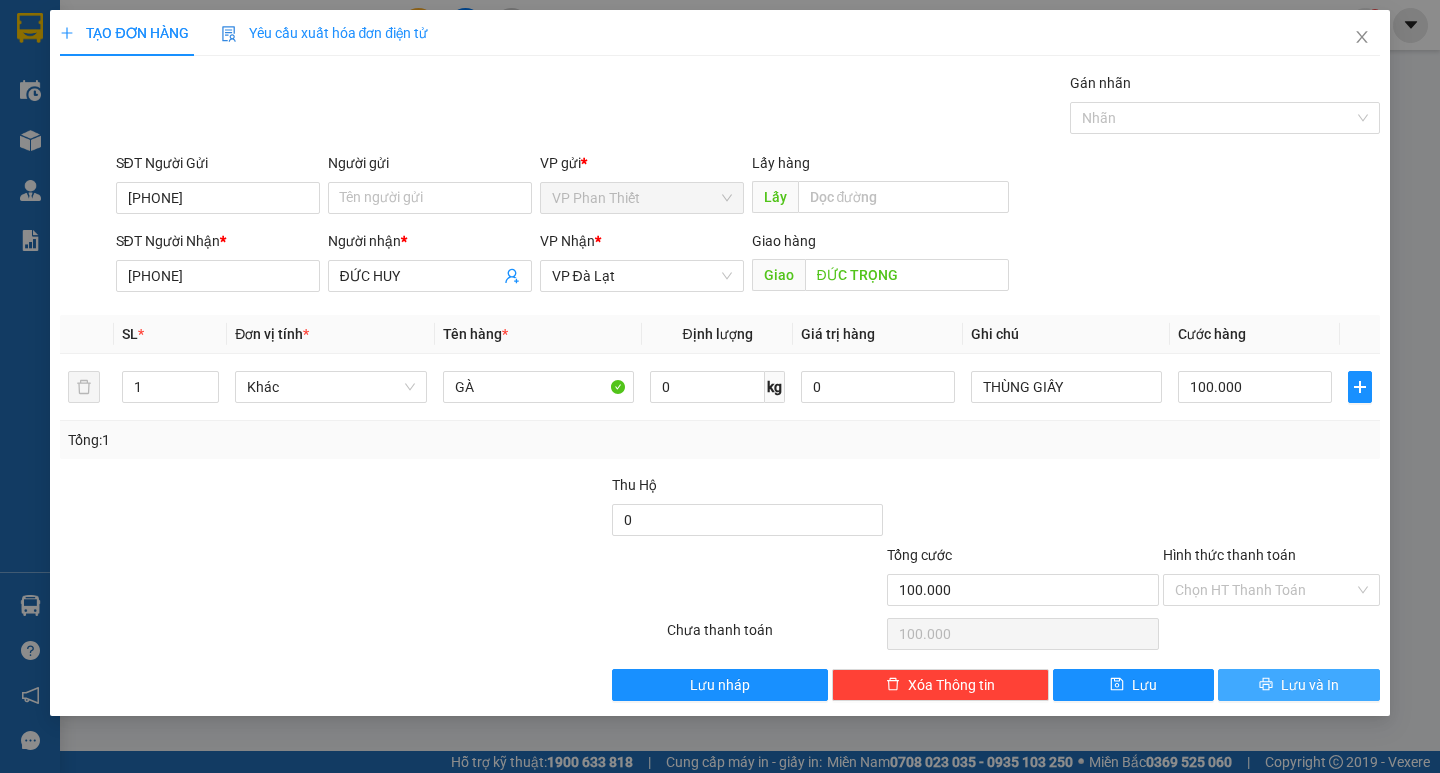 click on "Lưu và In" at bounding box center [1310, 685] 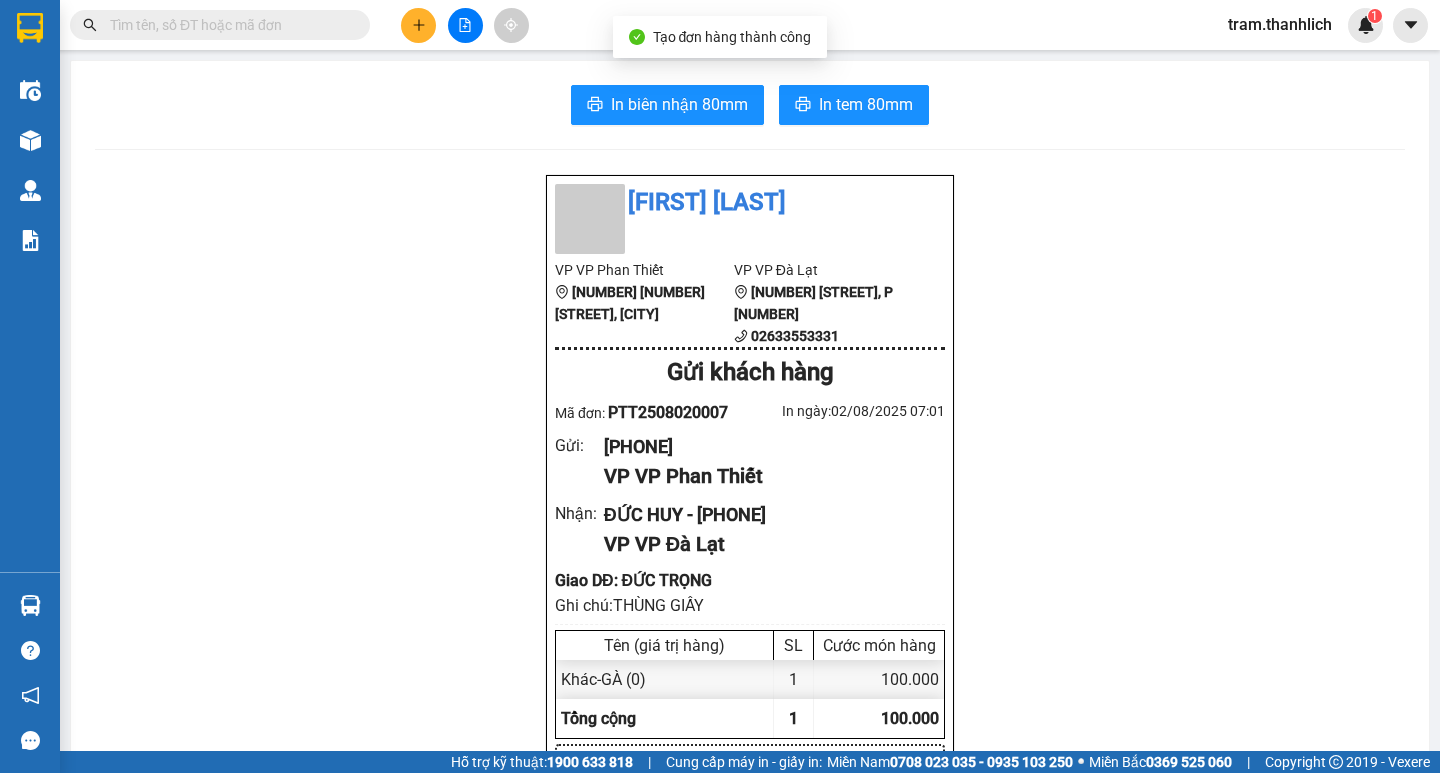 click on "In biên nhận 80mm In tem 80mm
Thanh Lịch VP VP Phan Thiết    Lô 6 0607 Võ Văn Kiệt, phường Phú Thủy VP VP Đà Lạt   142 Phù Đổng Thiên Vương, P 8   02633553331 Gửi khách hàng Mã đơn:   PTT2508020007 In ngày:  02/08/2025   07:01 Gửi :     0523256476 VP VP Phan Thiết Nhận :   ĐỨC HUY - 0343874044 VP VP Đà Lạt Giao DĐ: ĐỨC TRỌNG Ghi chú:  THÙNG GIẤY   Tên (giá trị hàng) SL Cước món hàng Khác - GÀ   (0) 1 100.000 Tổng cộng 1 100.000 Loading... CC : 100.000 VND Tổng phải thu : 100.000 VND Người gửi hàng xác nhận NV nhận hàng (Kí và ghi rõ họ tên) Hoàng Trâm NV nhận hàng (Kí và ghi rõ họ tên) Quy định nhận/gửi hàng : Vexere.com Copyright   2019 - Vexere PTT2508020007 Gửi:  VP Phan Thiết 0523256476 Nhận:   VP Đà Lạt ĐỨC HUY 0343874044 ĐỨC TRỌNG 1 Khác - GÀ KL: 0kg   Ghi chú:  THÙNG GIẤY Tổng TT:  100.000 Tiêu chuẩn CR 0 CC 100.000 Thu hộ 0 Hotline:" at bounding box center [750, 821] 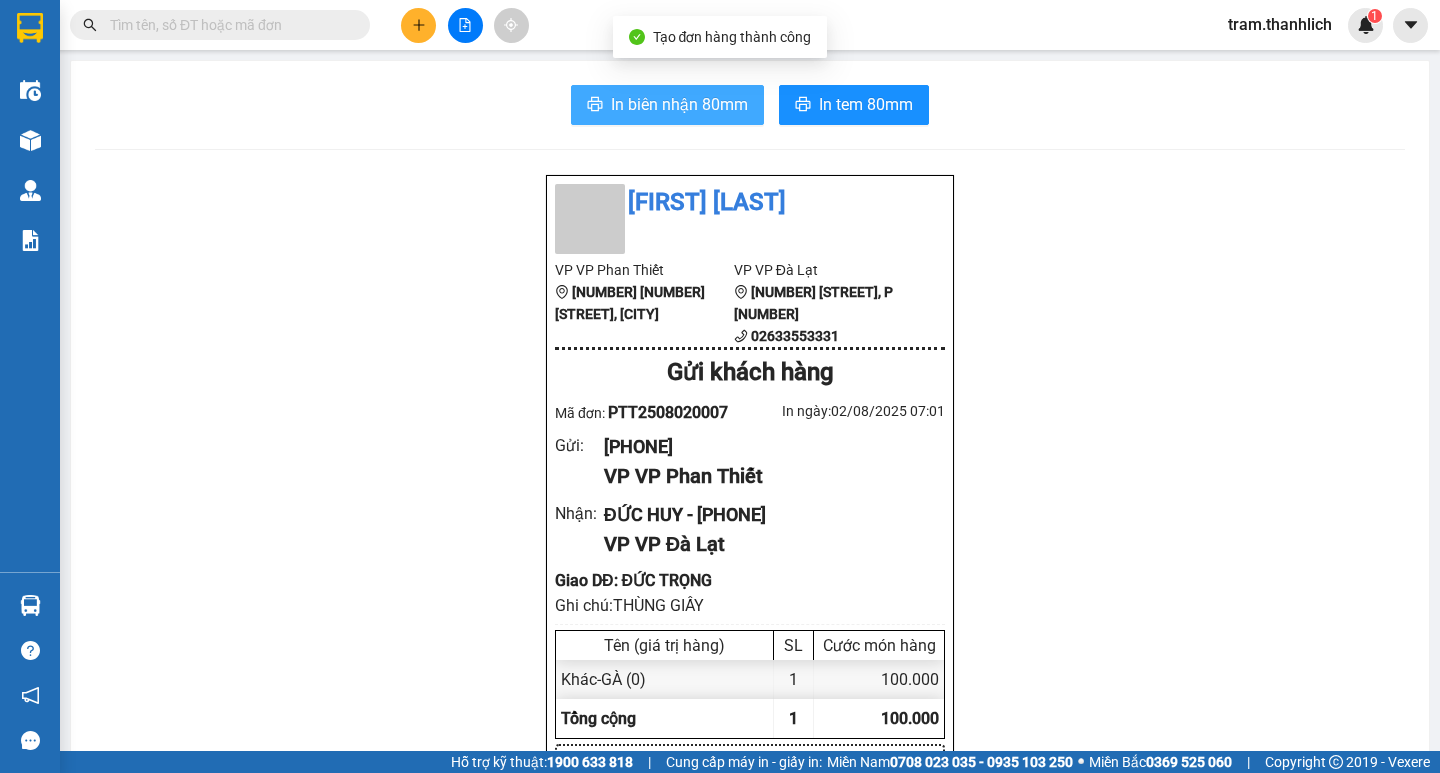 click on "In biên nhận 80mm" at bounding box center (679, 104) 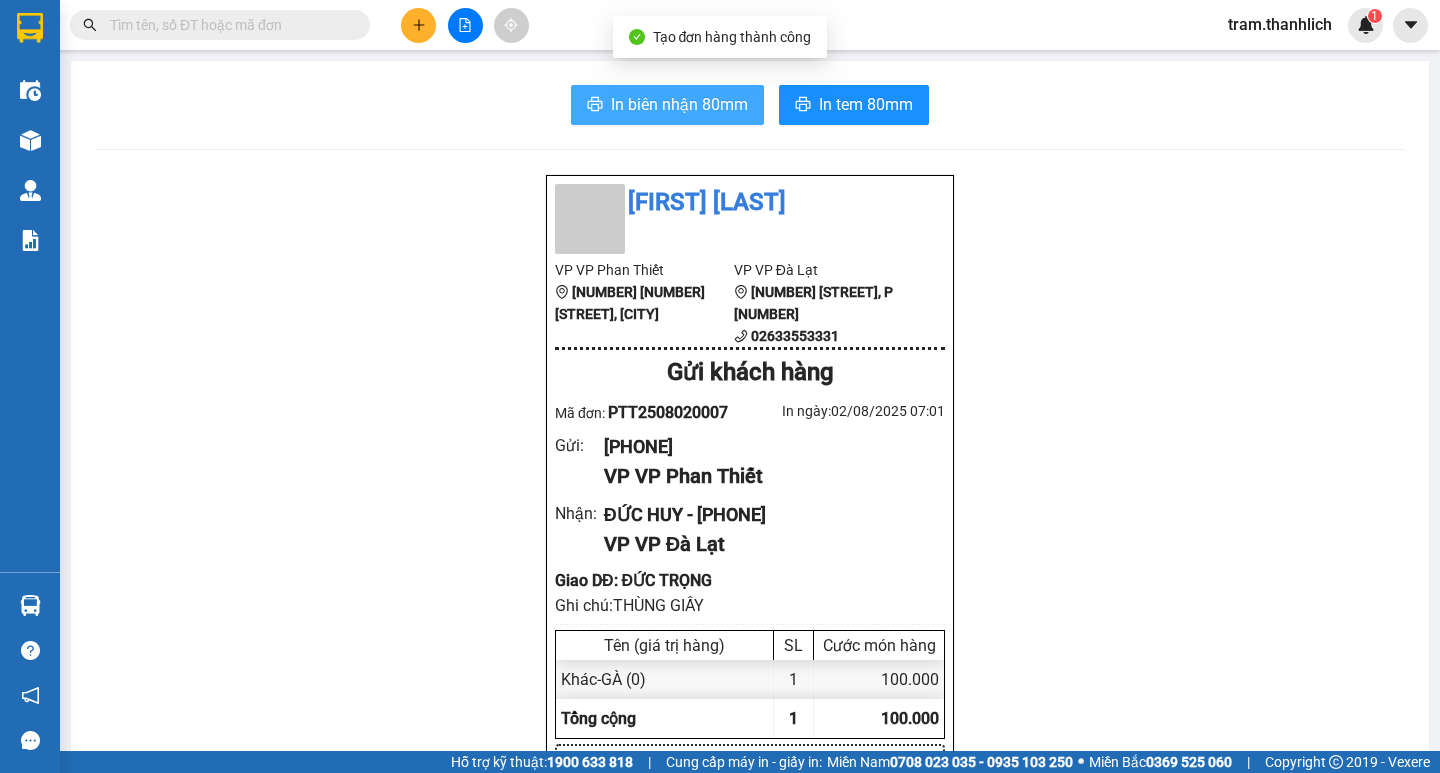 scroll, scrollTop: 0, scrollLeft: 0, axis: both 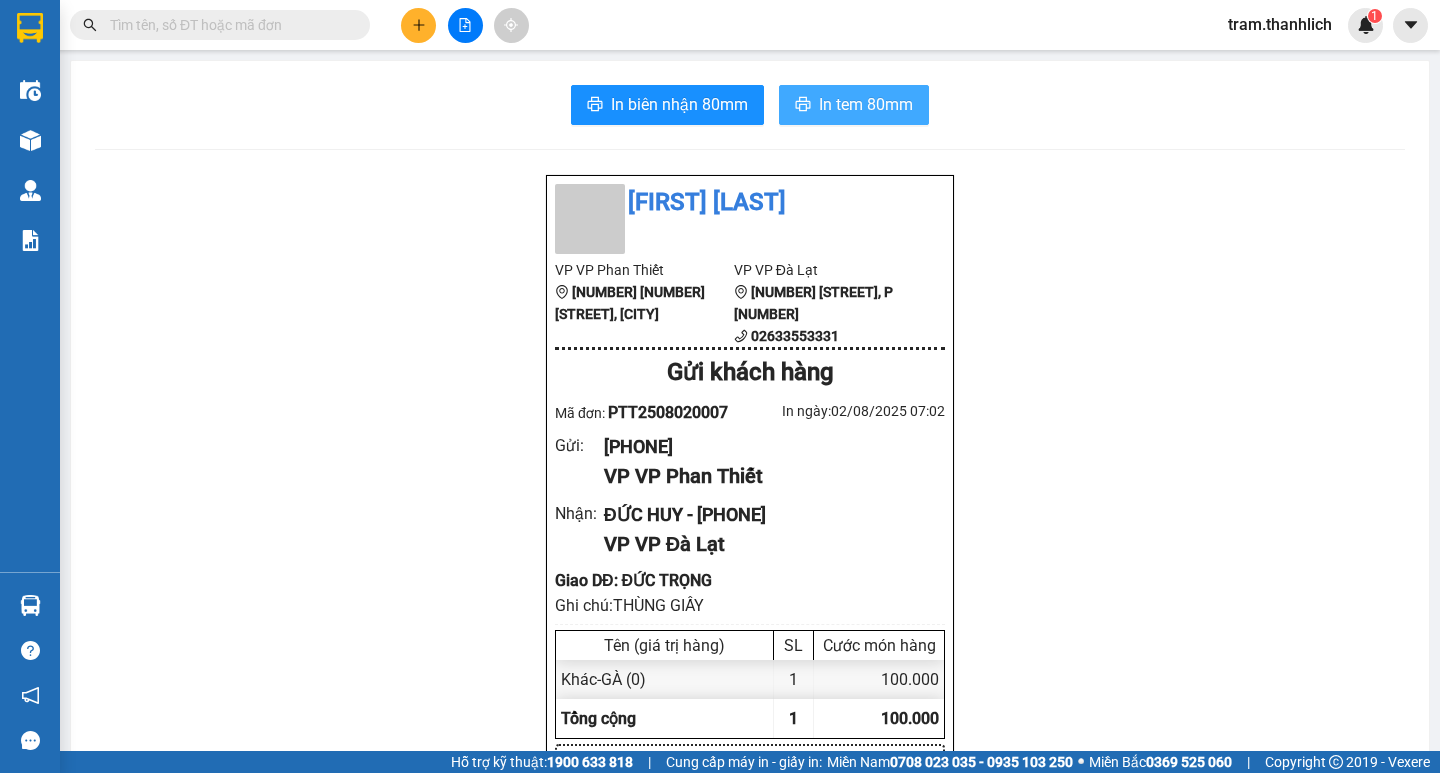 click on "In tem 80mm" at bounding box center (866, 104) 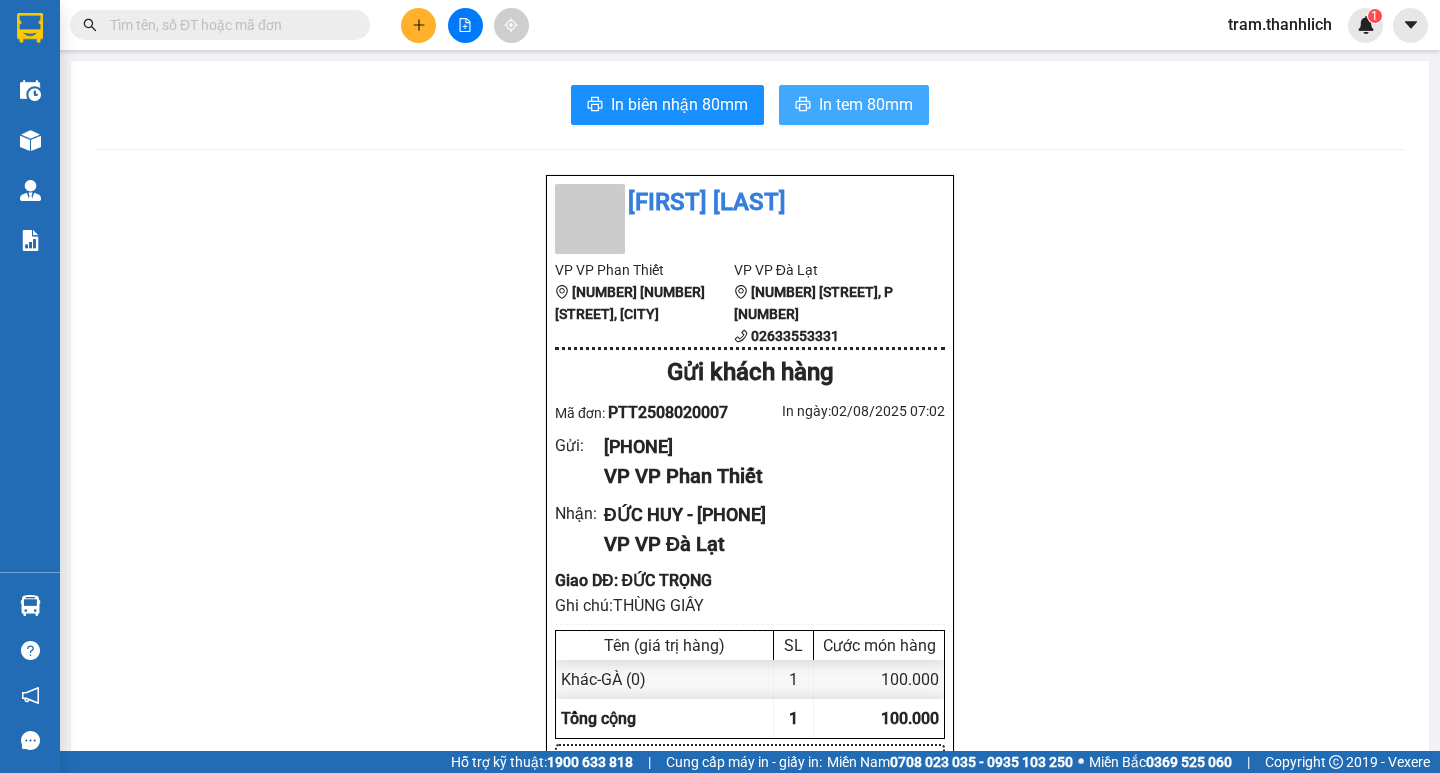 scroll, scrollTop: 0, scrollLeft: 0, axis: both 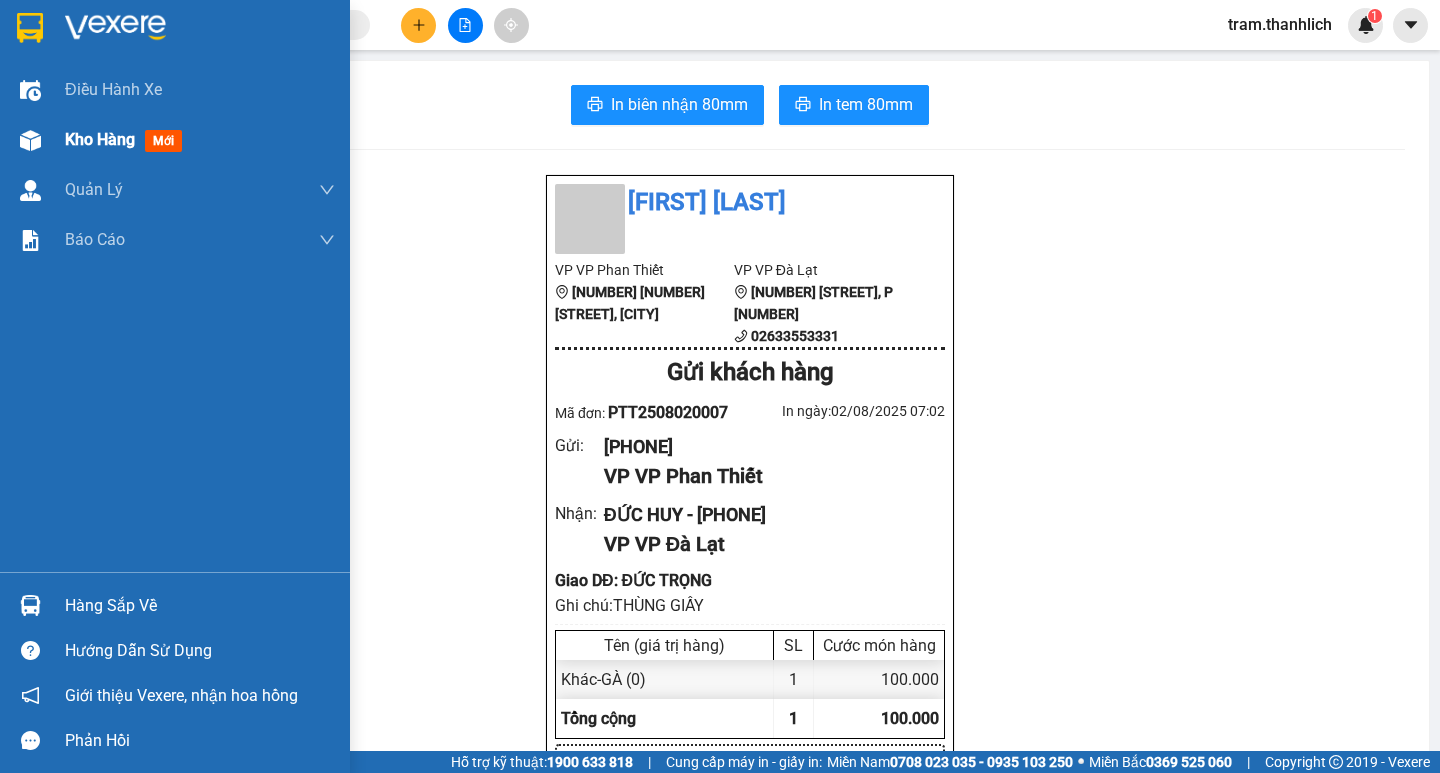 click at bounding box center [30, 140] 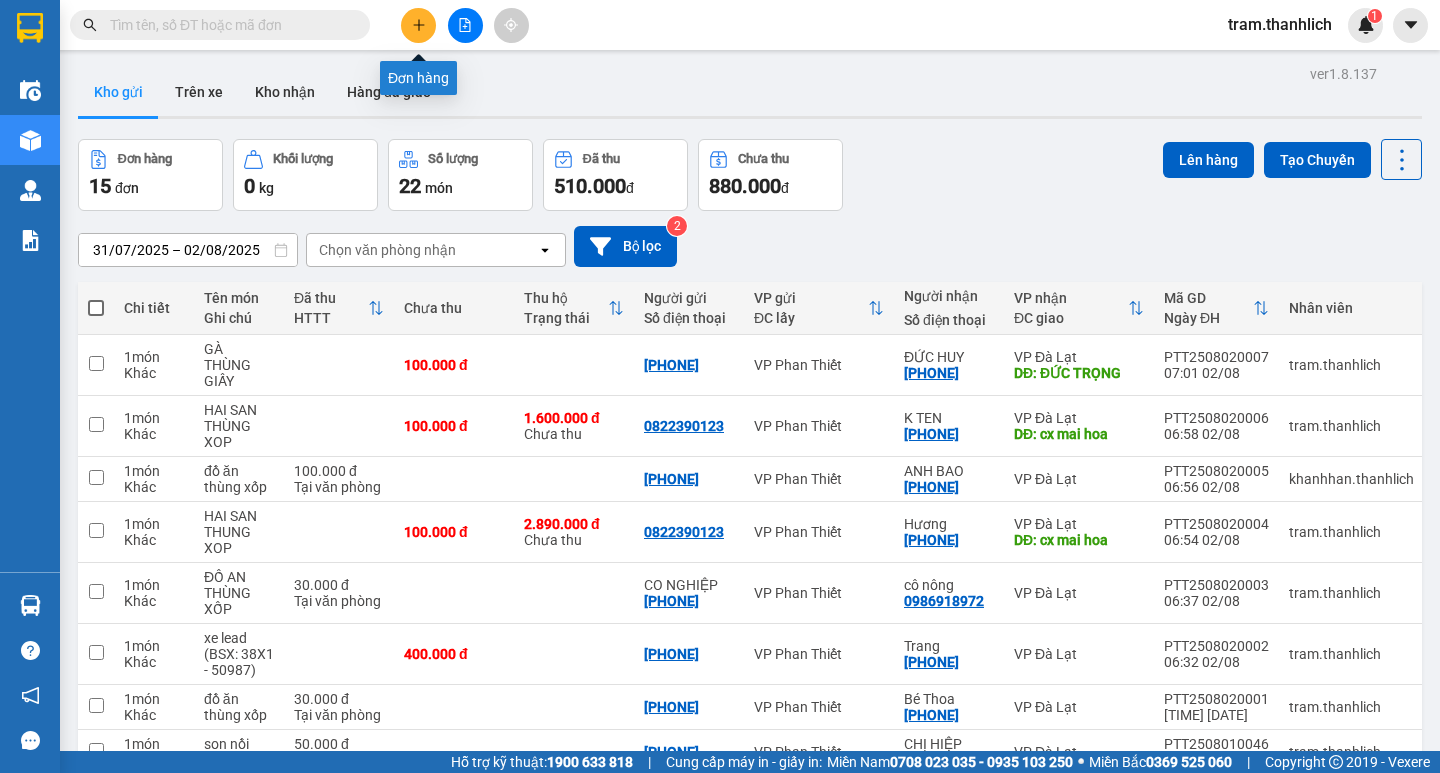 click at bounding box center (418, 25) 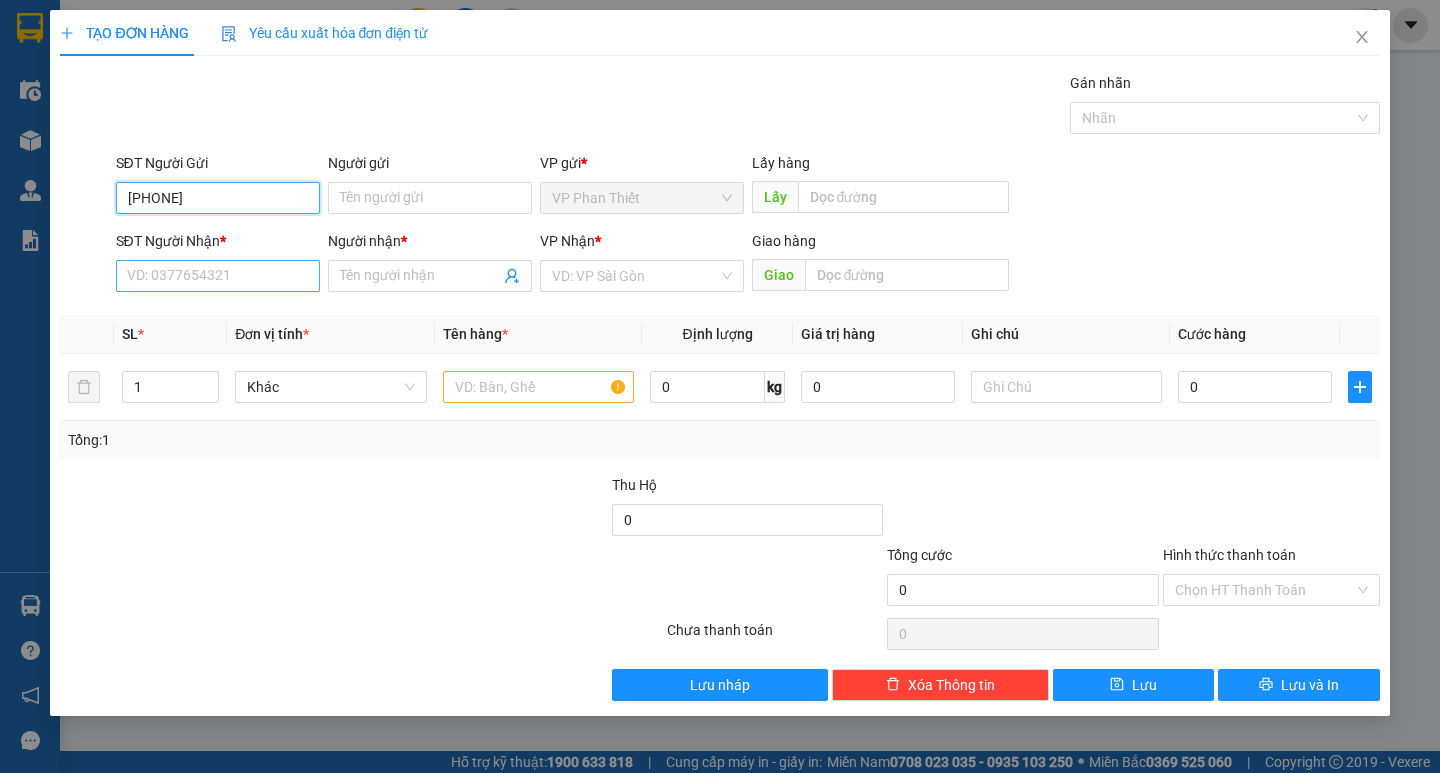 type on "0971251609" 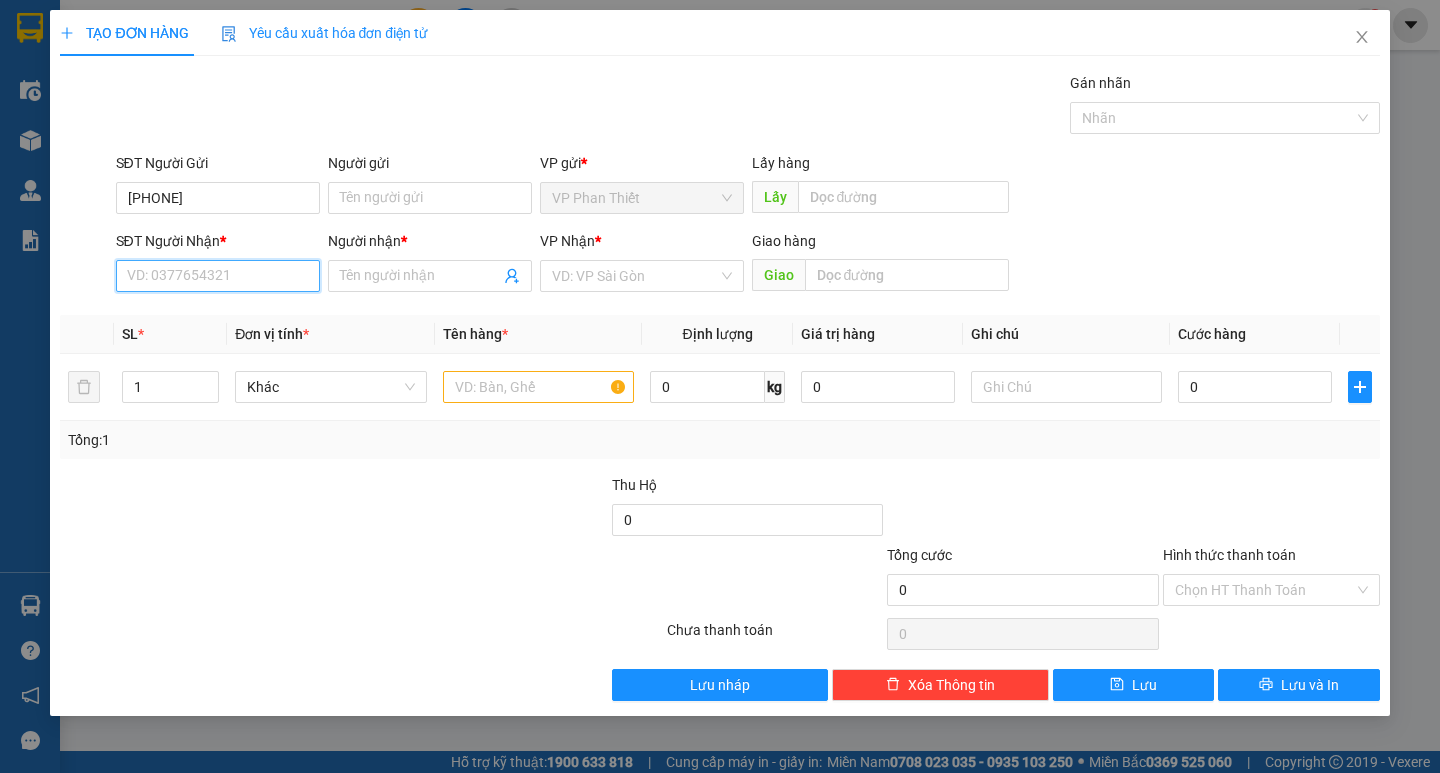 click on "SĐT Người Nhận  *" at bounding box center (218, 276) 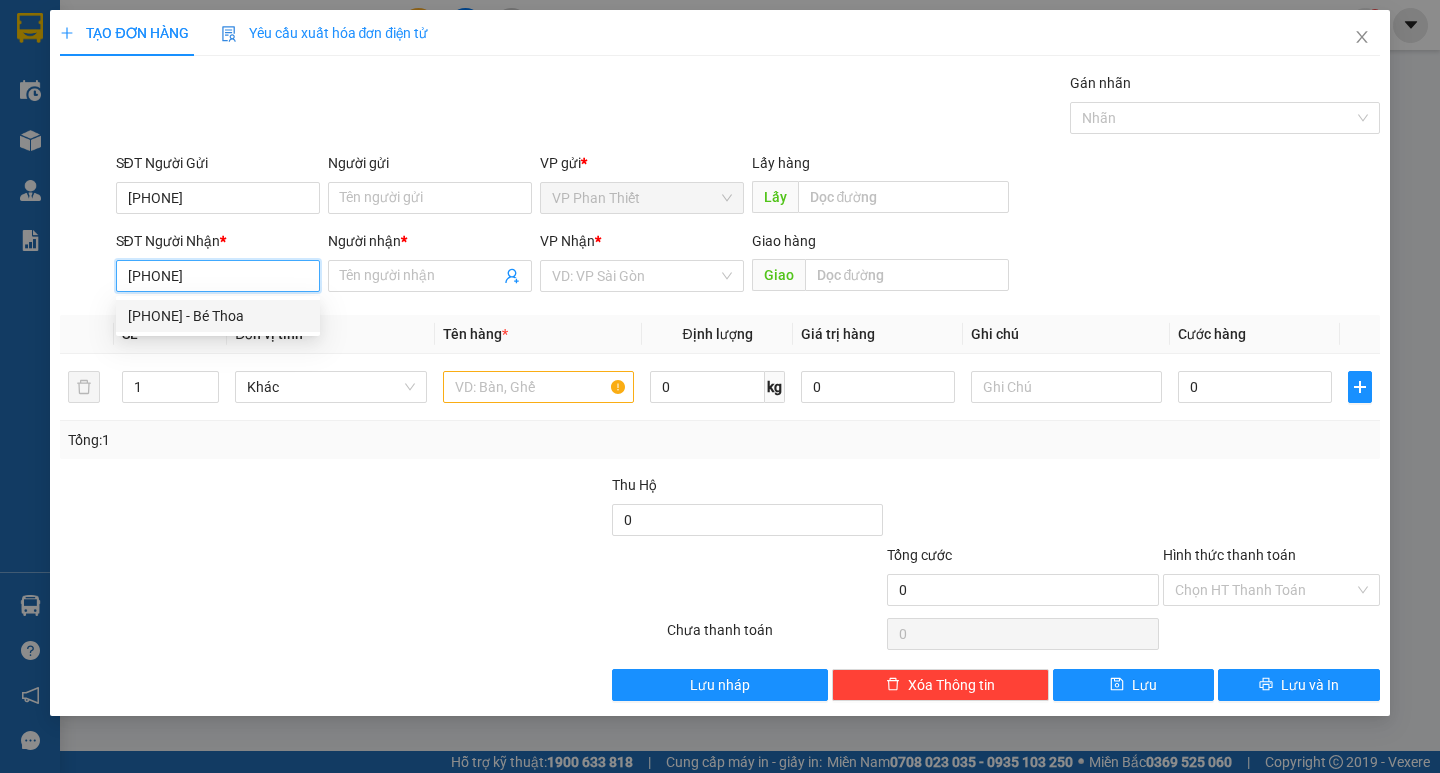 click on "0965698675 - Bé Thoa" at bounding box center (218, 316) 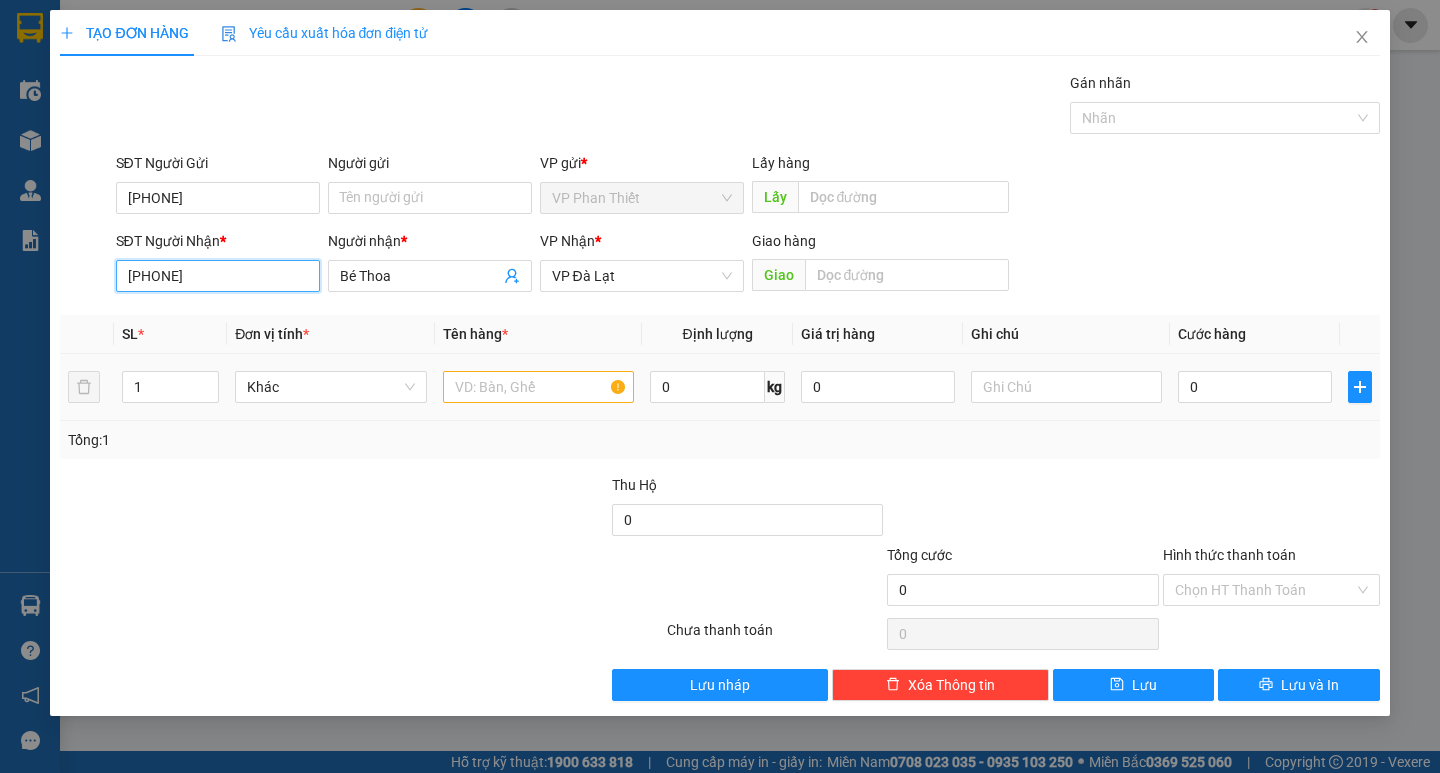 type on "[PHONE]" 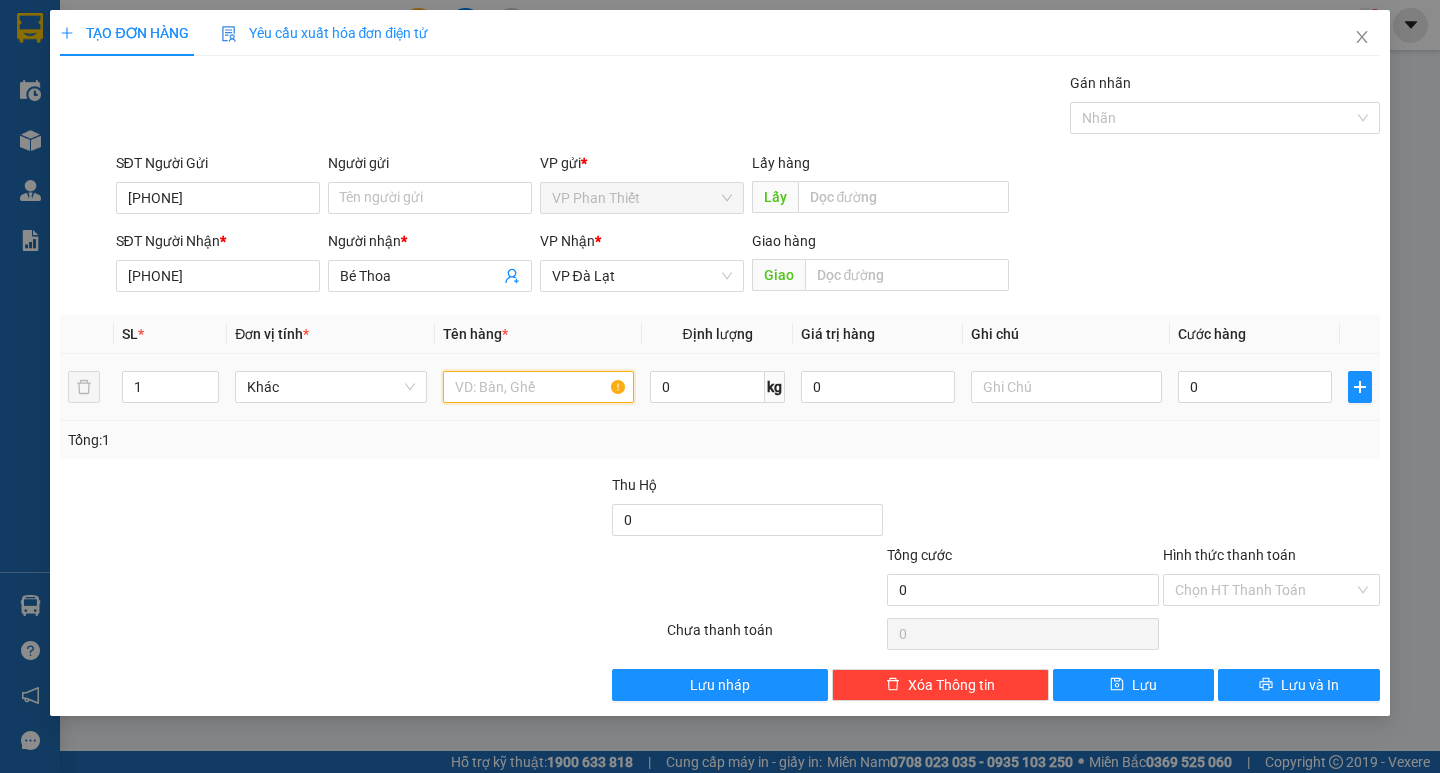 click at bounding box center (538, 387) 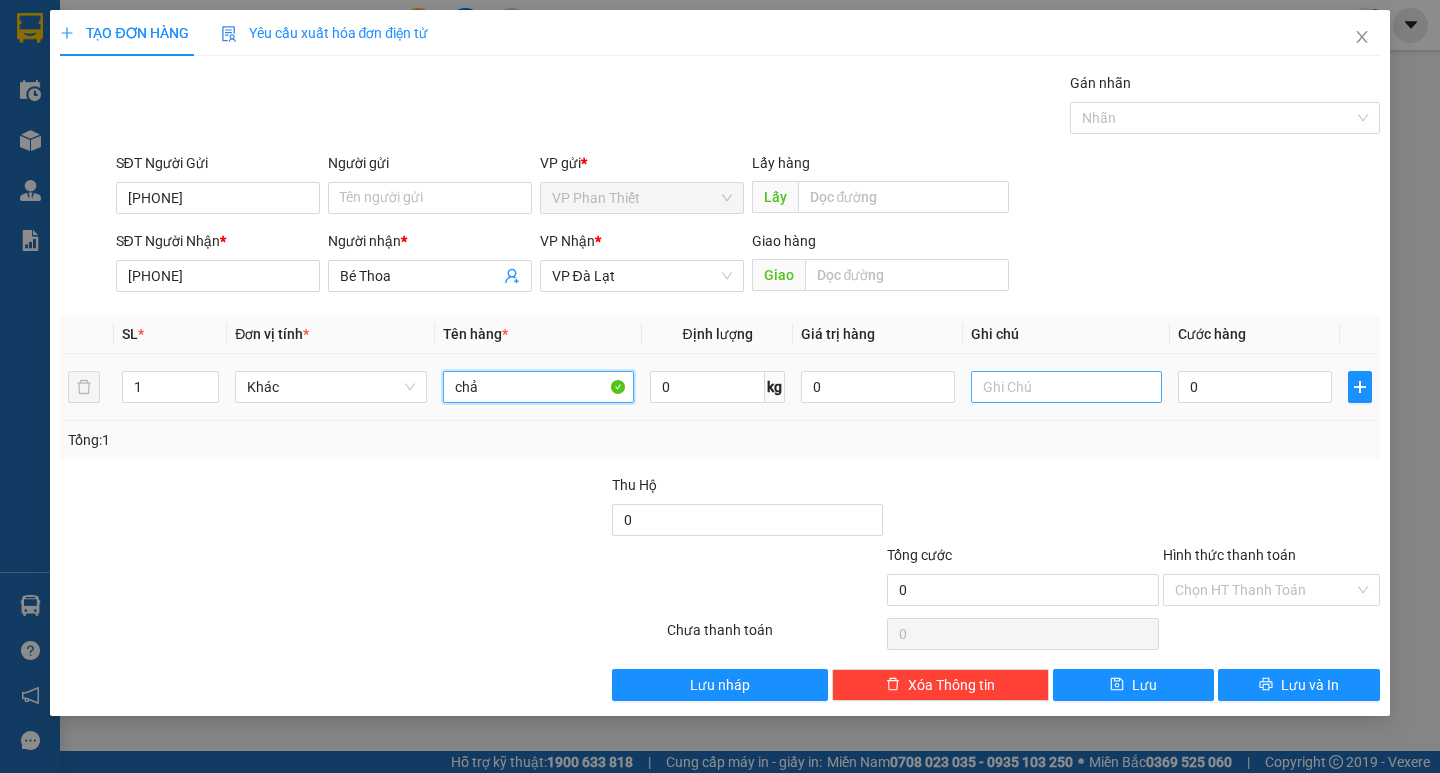 type on "chả" 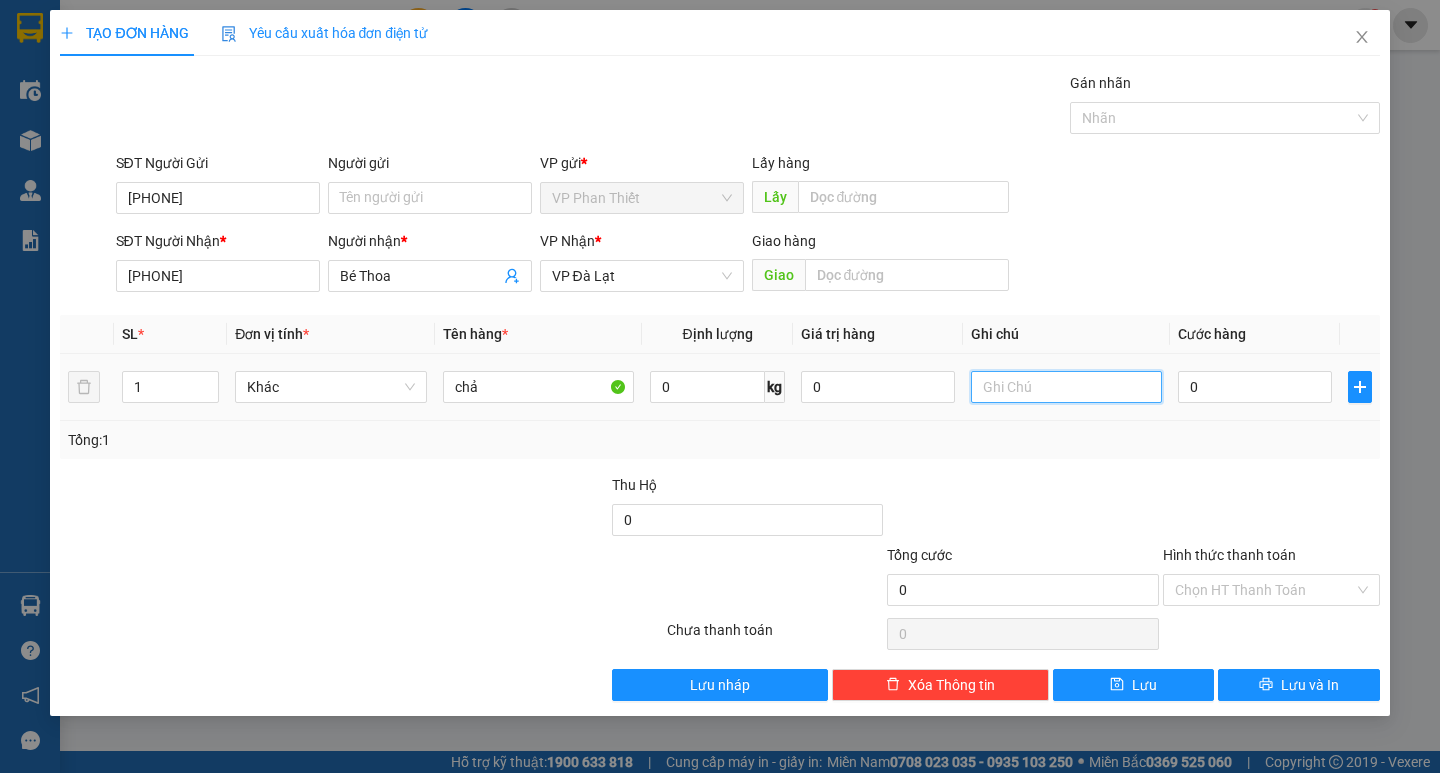 click at bounding box center [1066, 387] 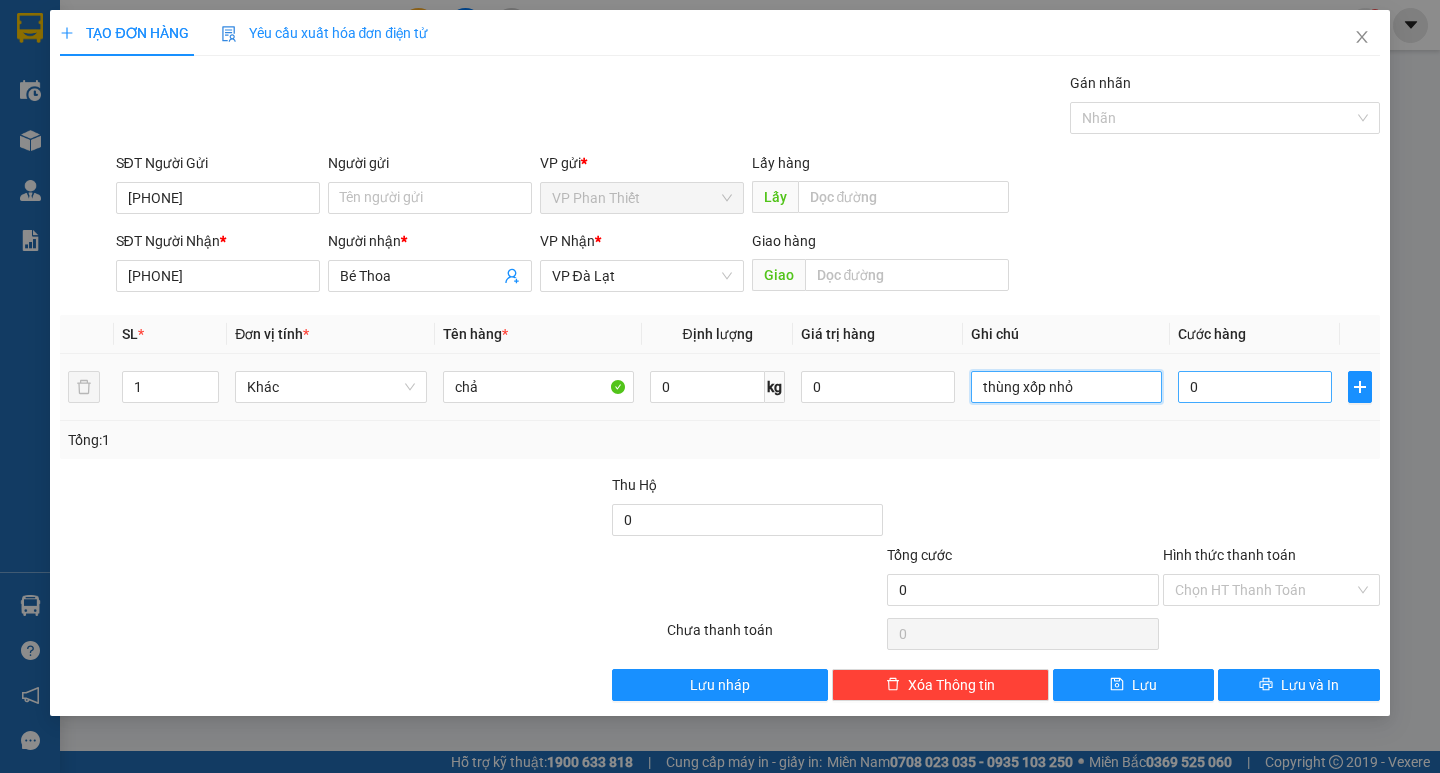 type on "thùng xốp nhỏ" 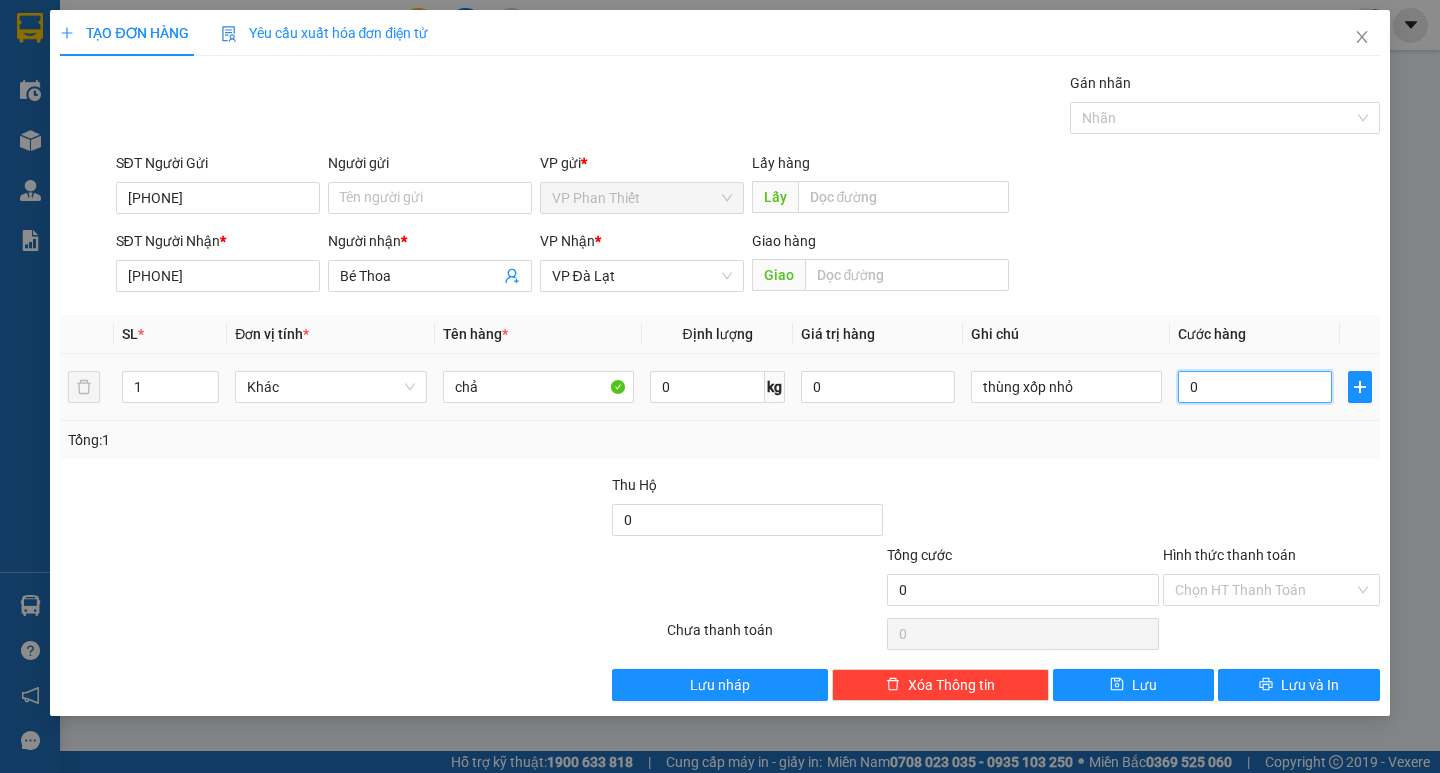 click on "0" at bounding box center (1255, 387) 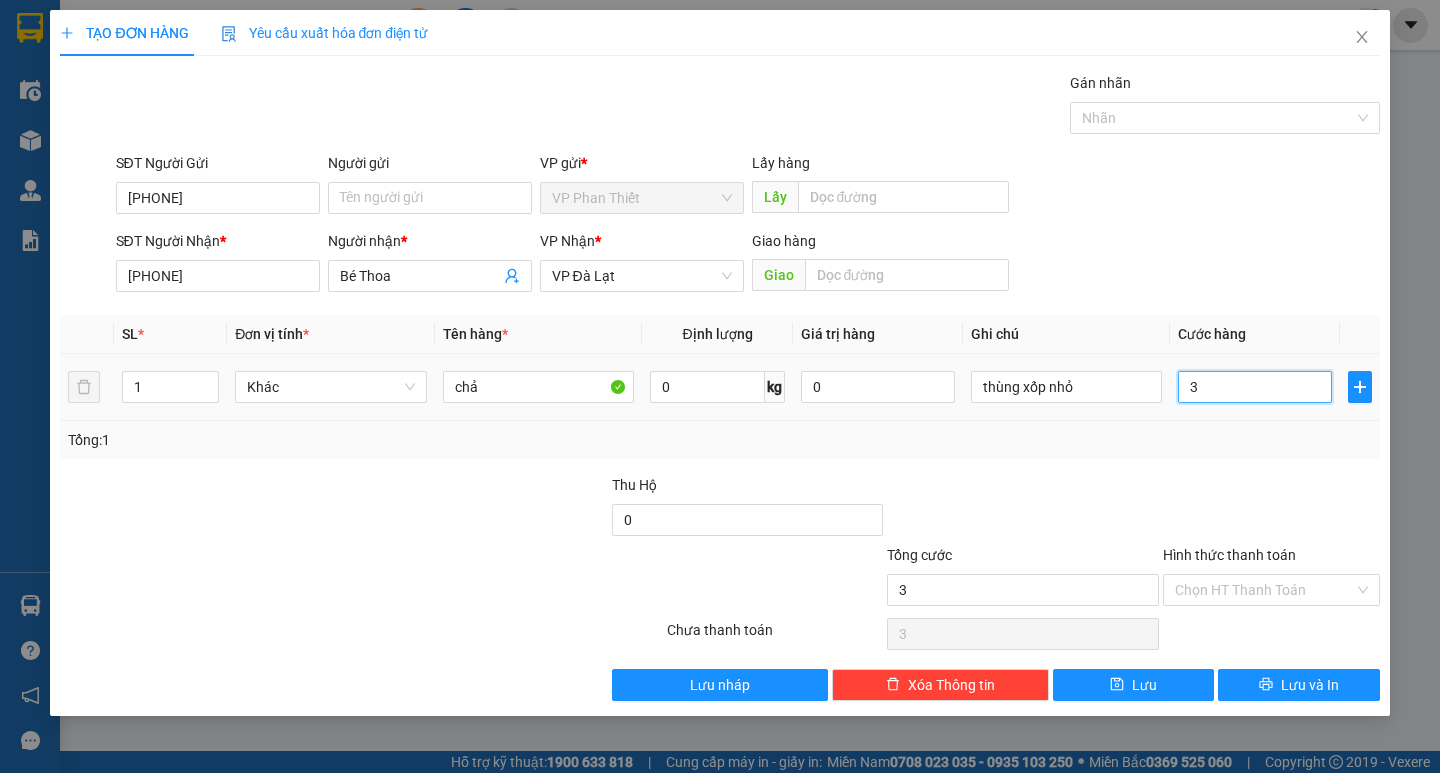 type on "30" 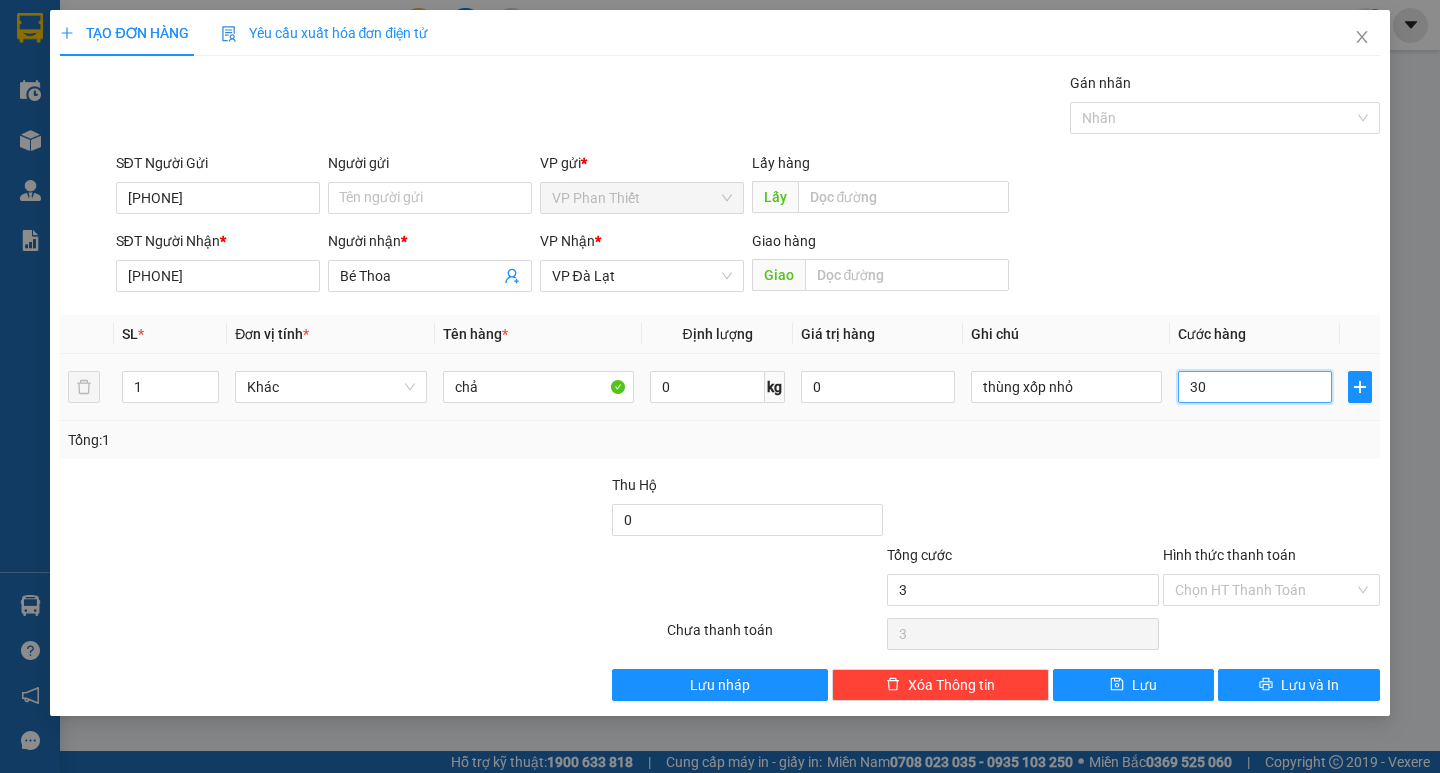 type on "30" 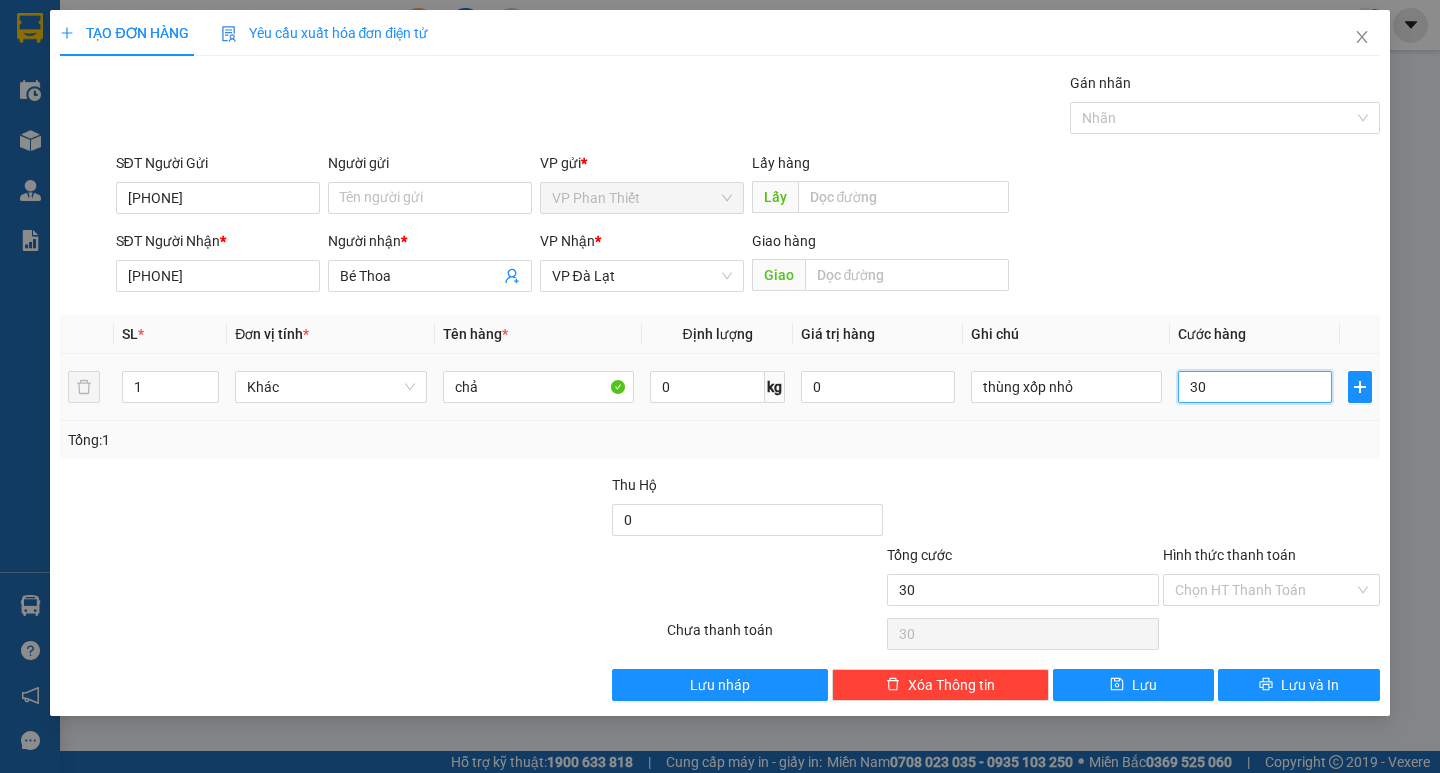 type on "300" 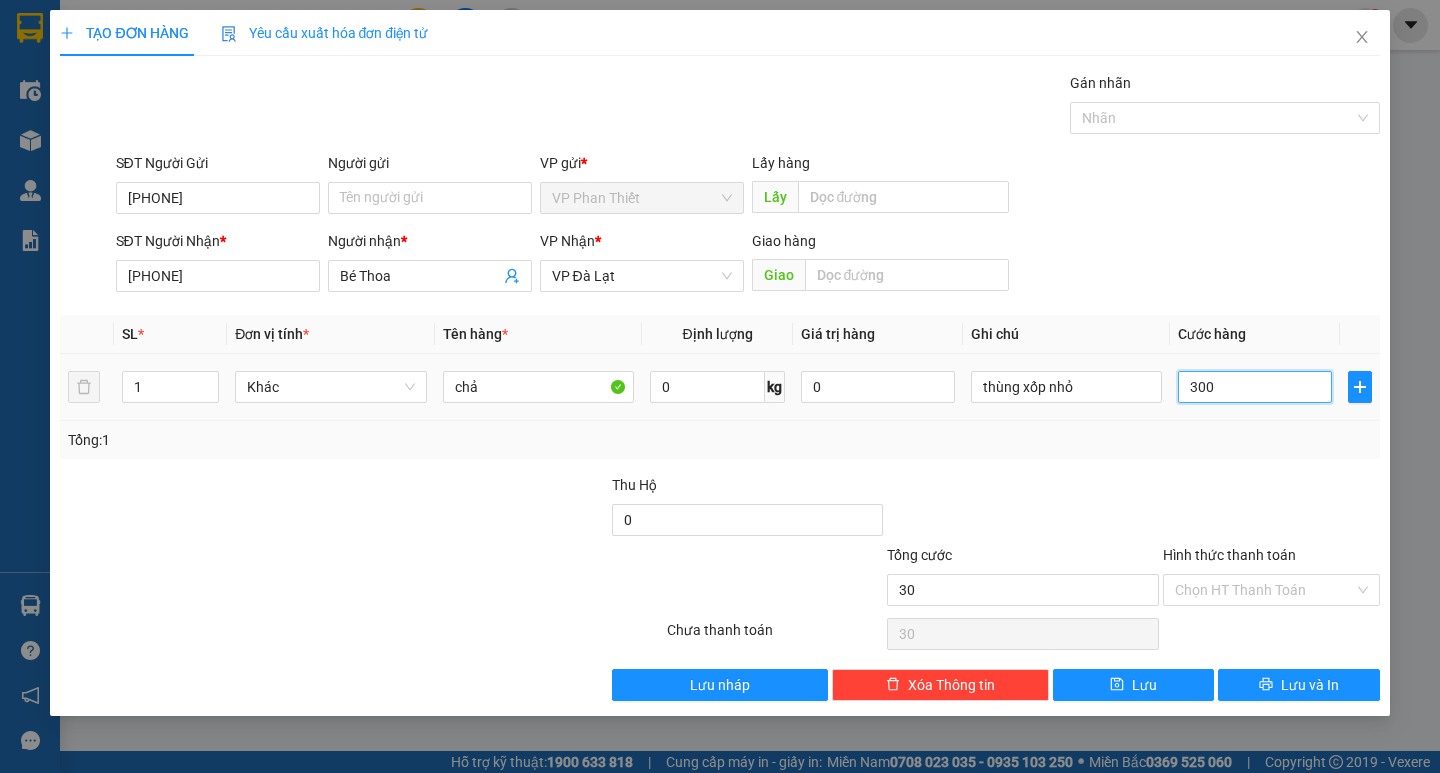 type on "300" 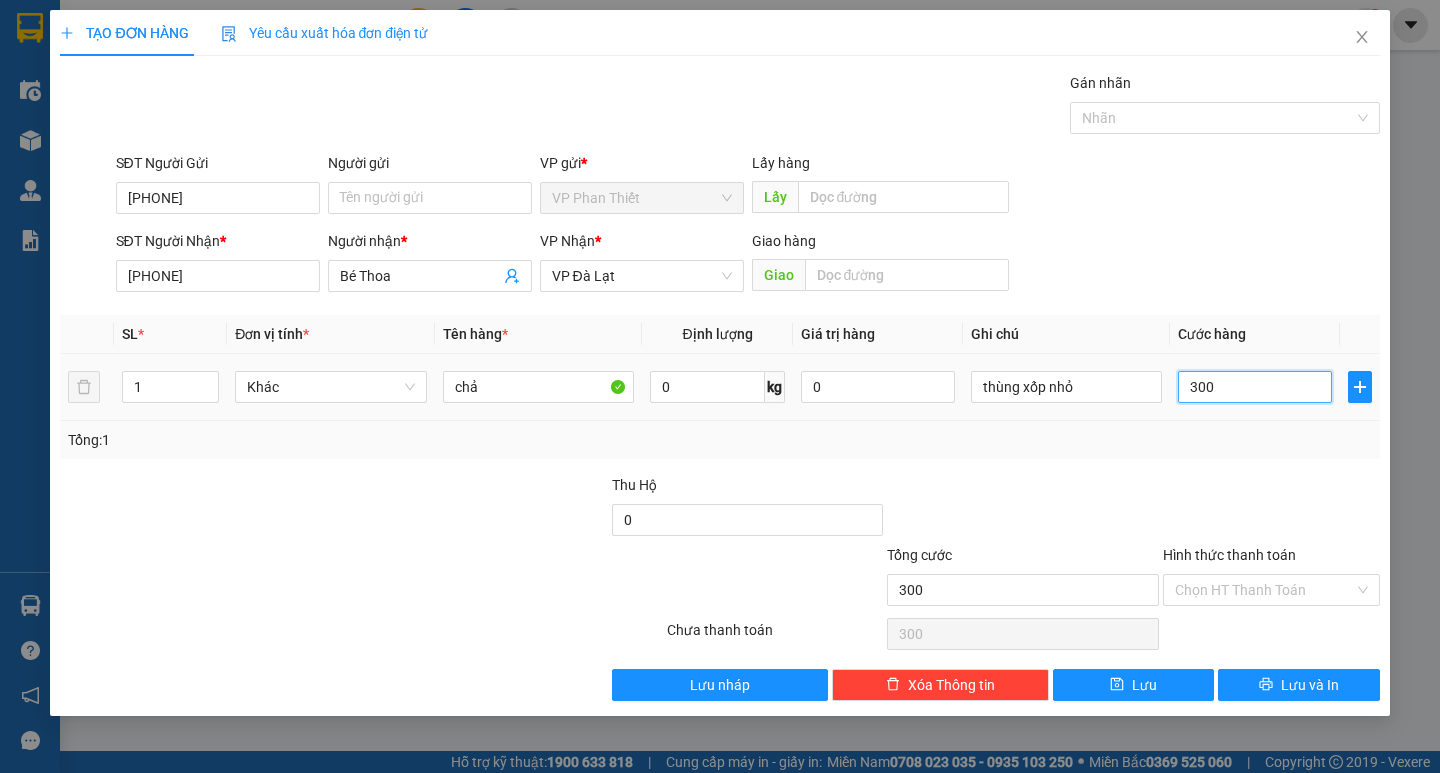 type on "3.000" 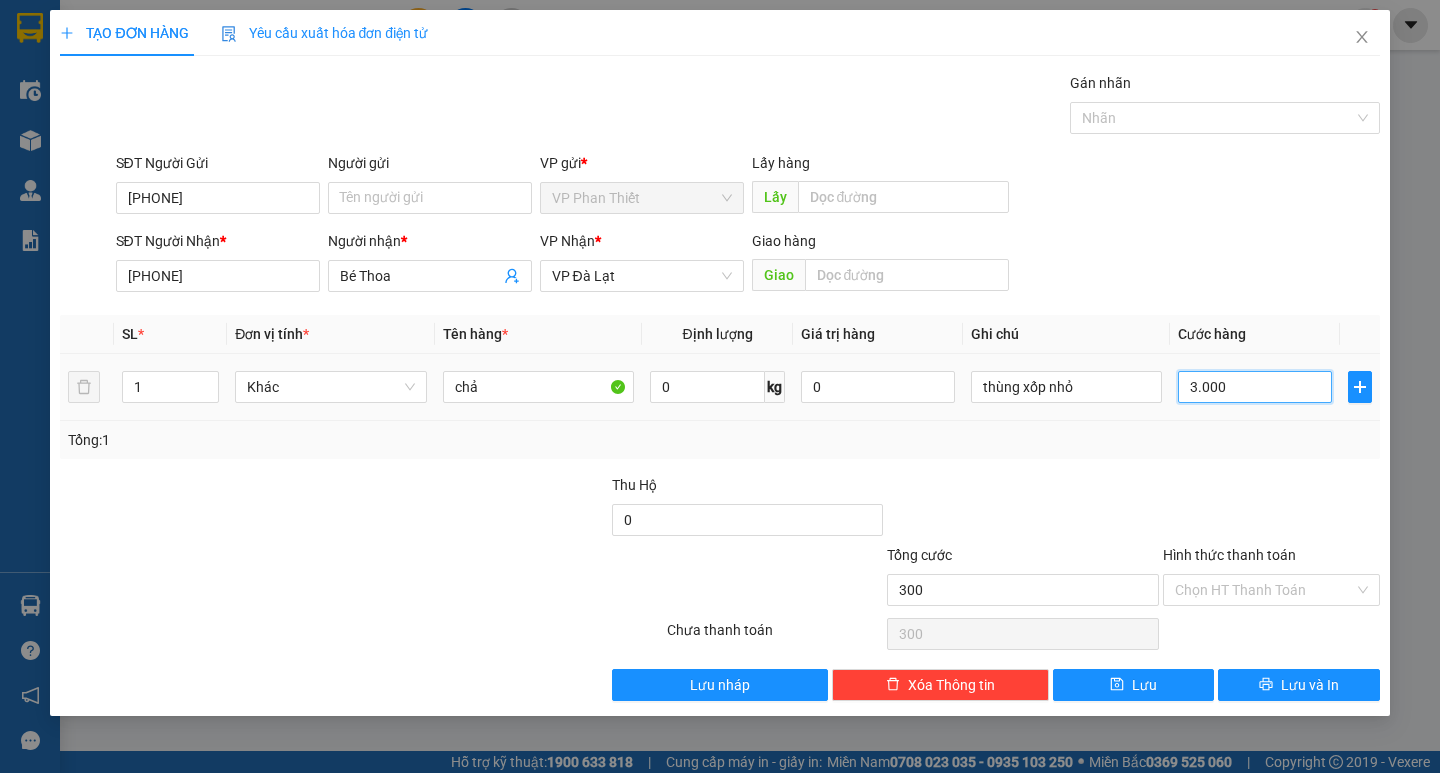 type on "3.000" 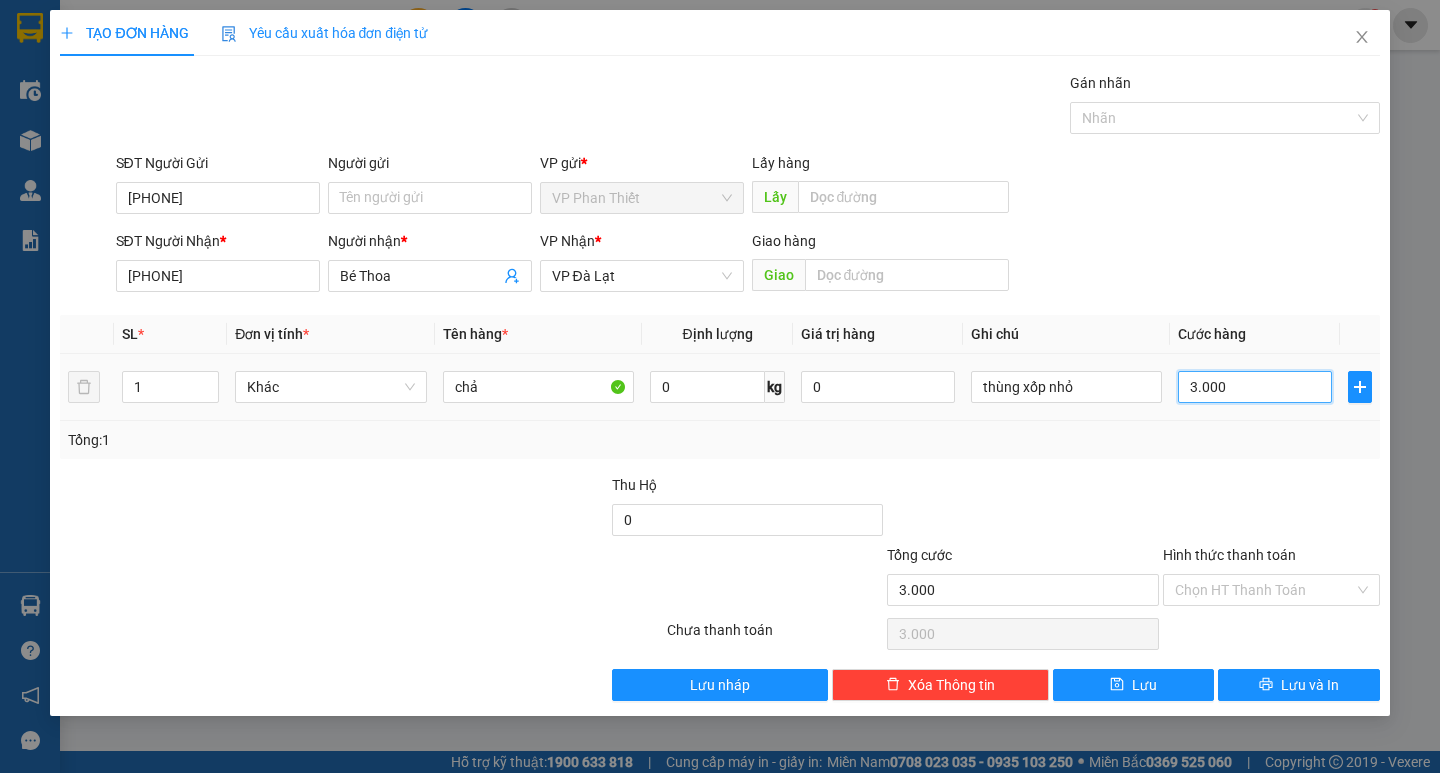 type on "30.000" 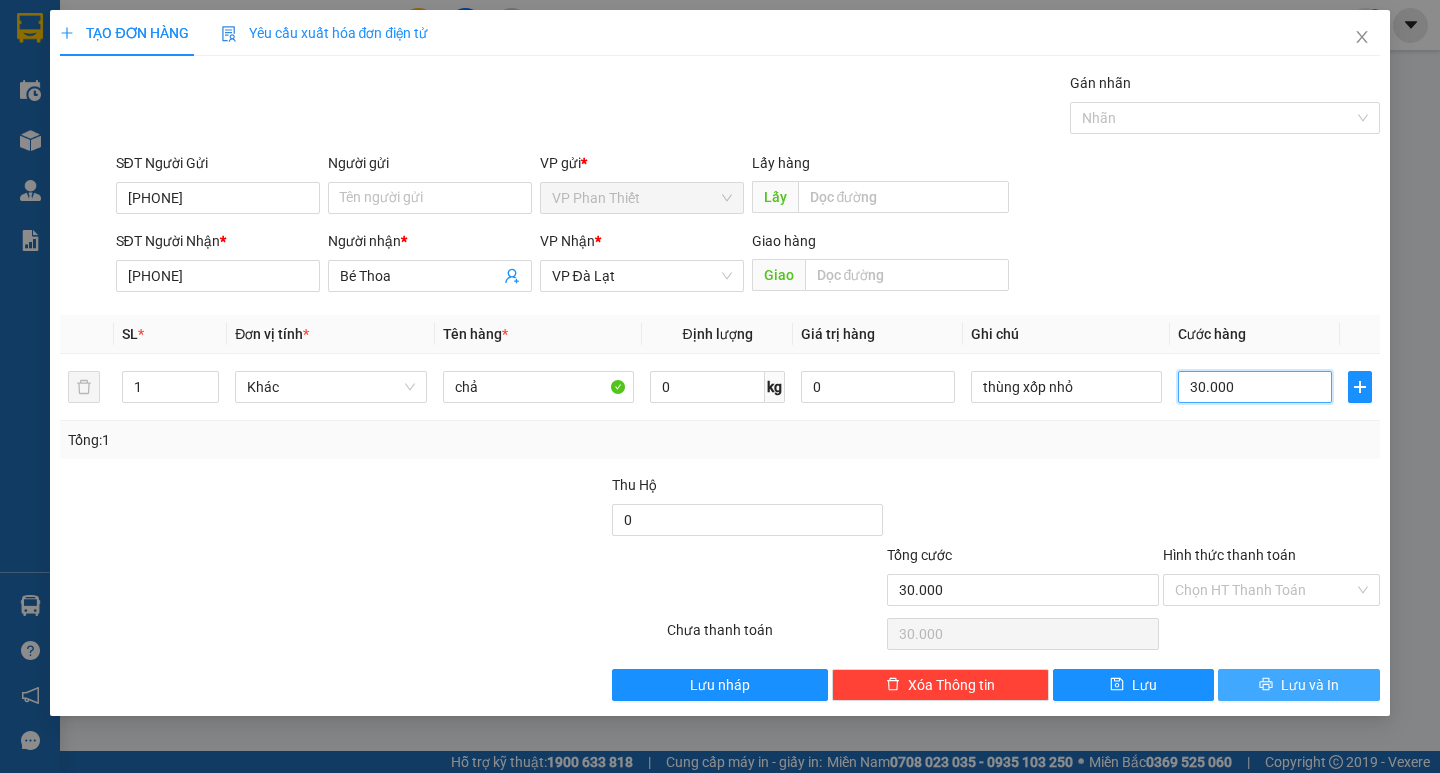 type on "30.000" 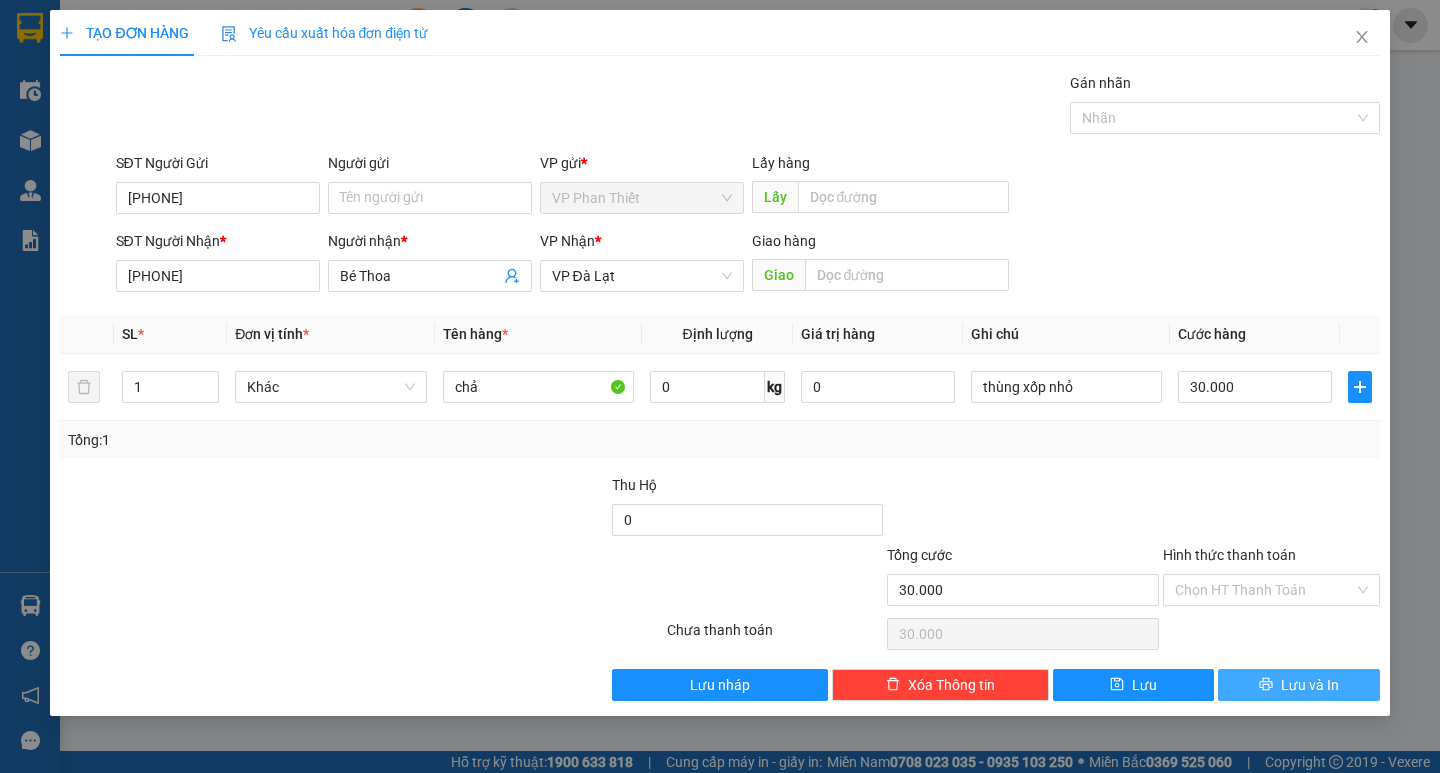 click on "Lưu và In" at bounding box center [1298, 685] 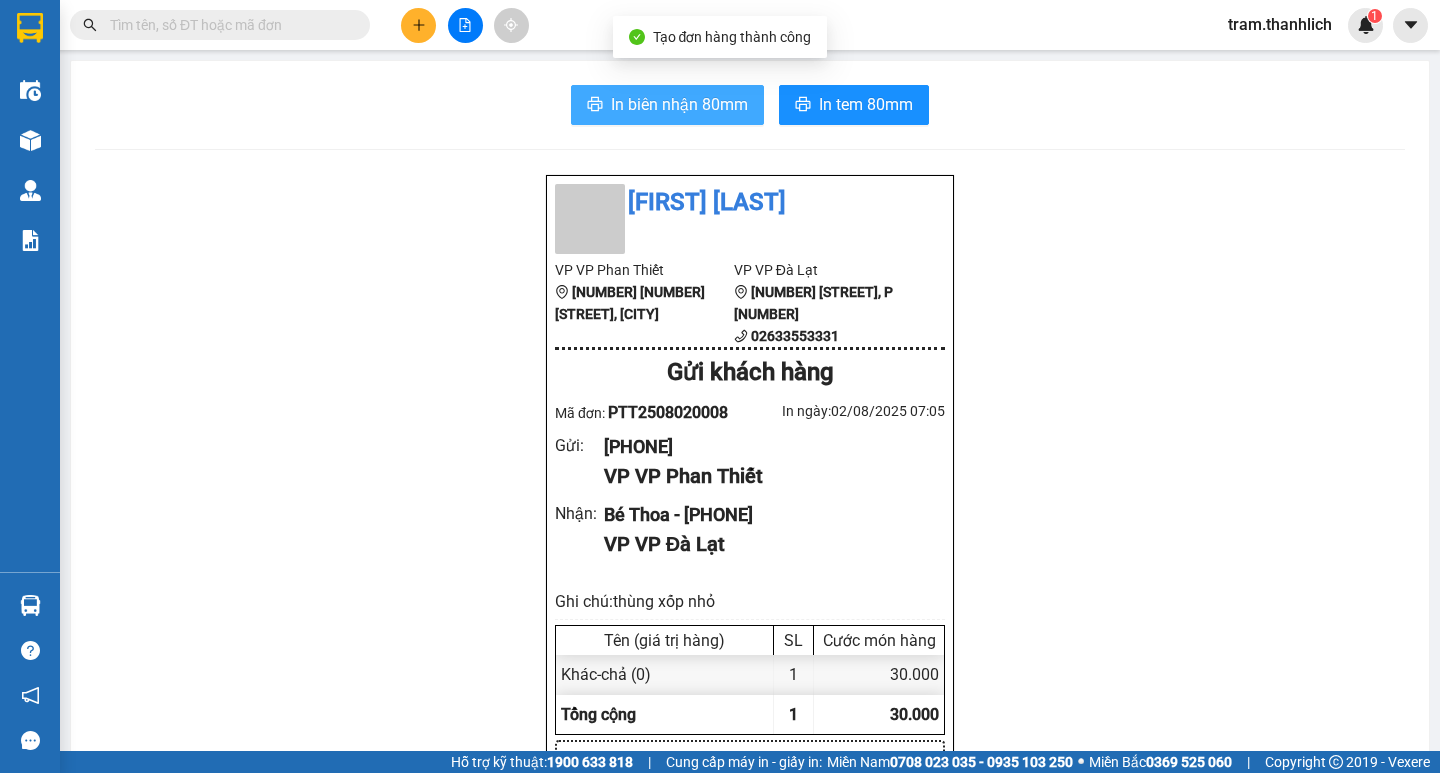 click on "In biên nhận 80mm" at bounding box center (679, 104) 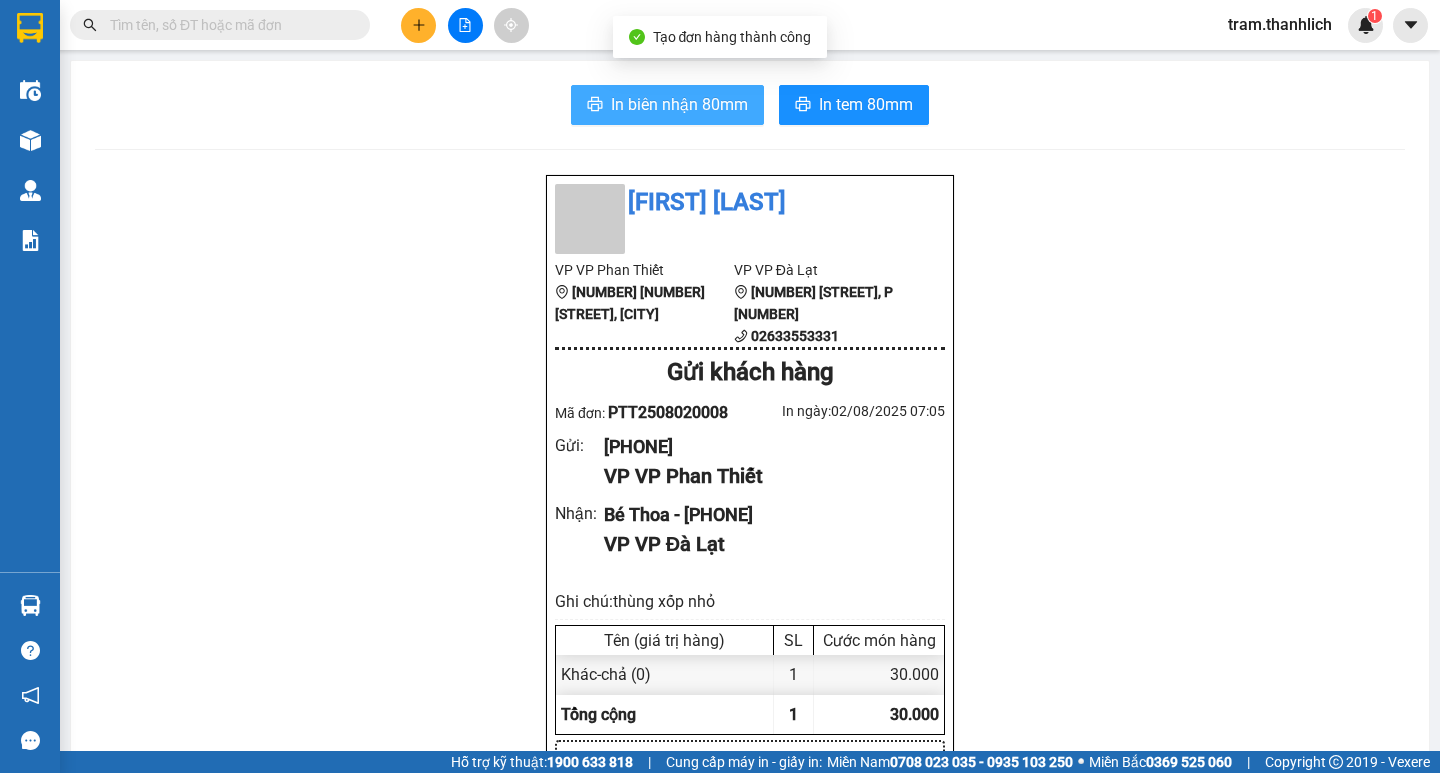 scroll, scrollTop: 0, scrollLeft: 0, axis: both 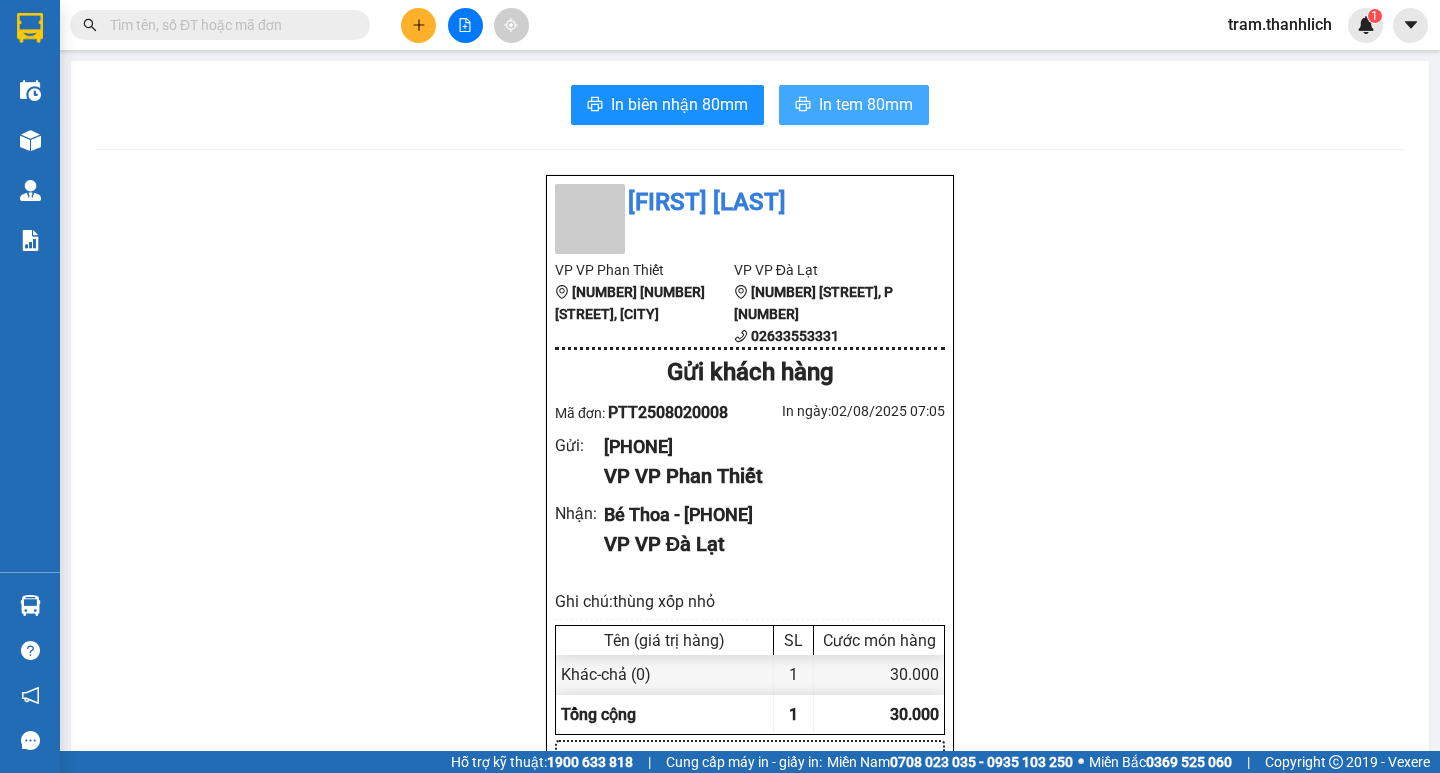 click on "In tem 80mm" at bounding box center (866, 104) 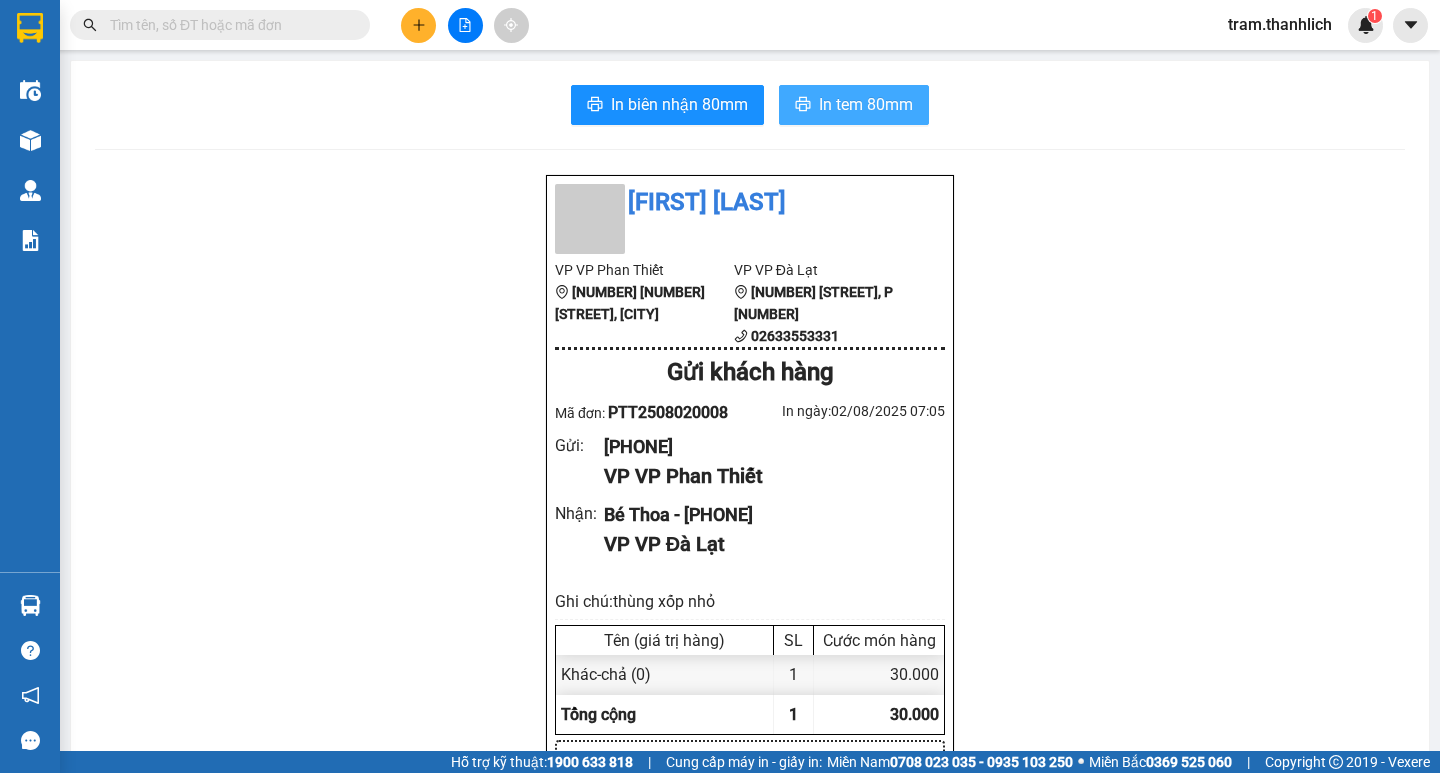 scroll, scrollTop: 0, scrollLeft: 0, axis: both 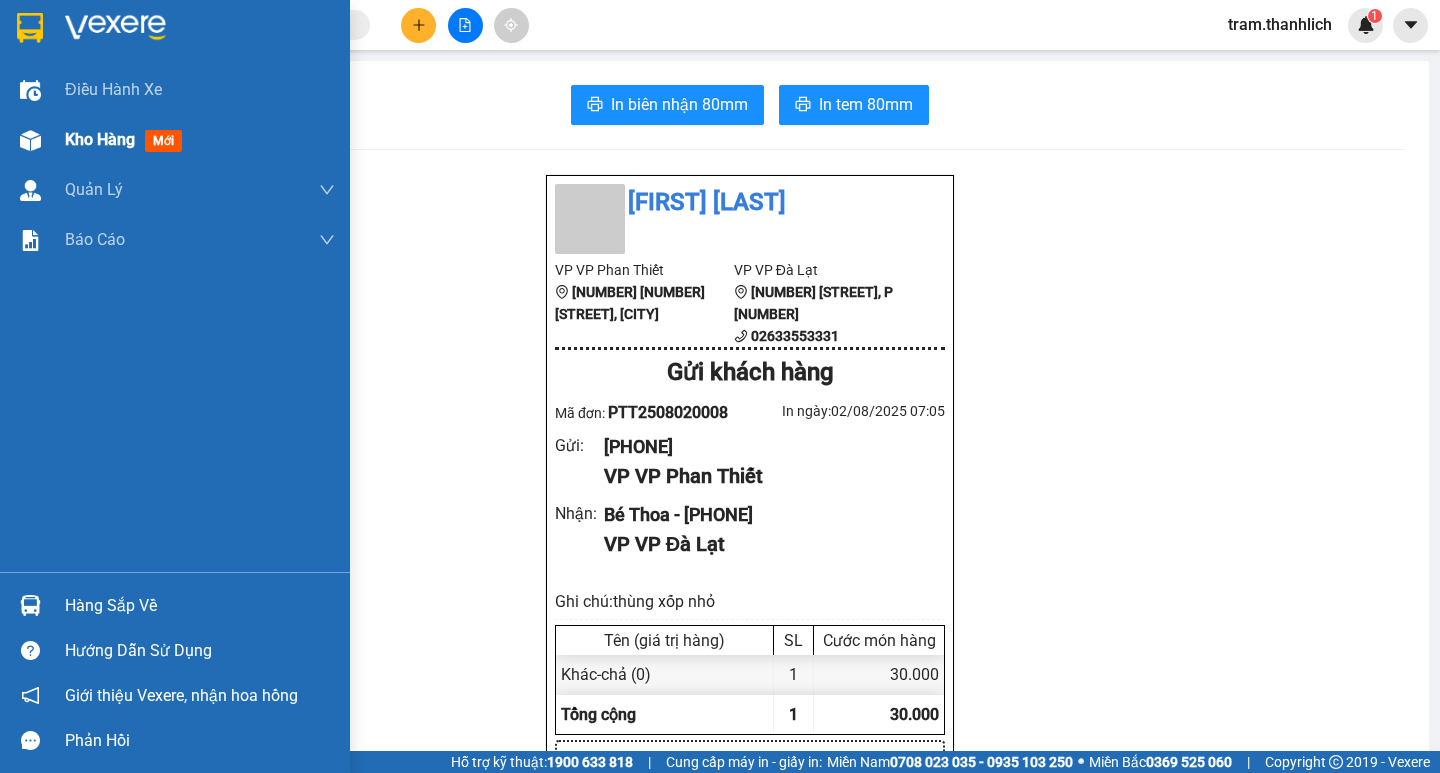 click on "Kho hàng" at bounding box center [100, 139] 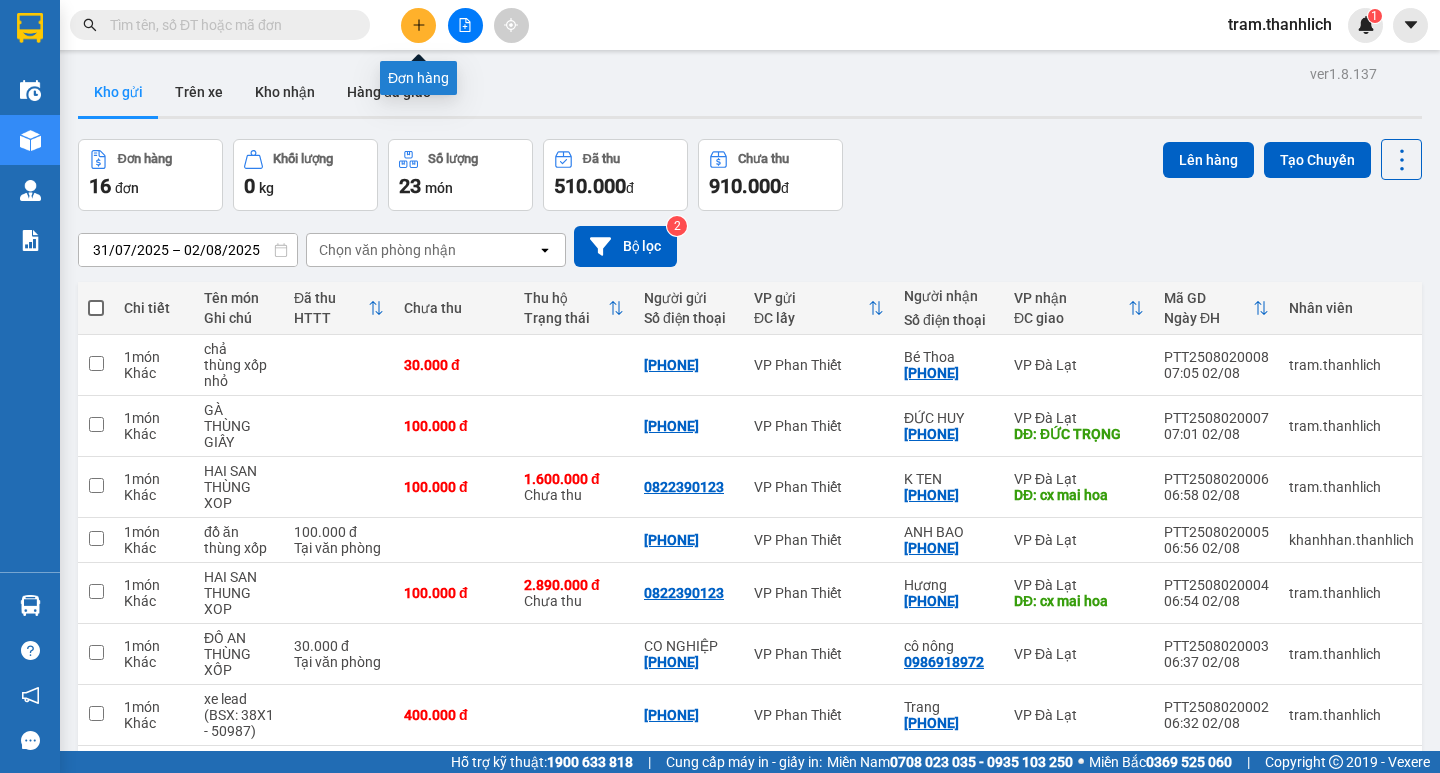 click at bounding box center [418, 25] 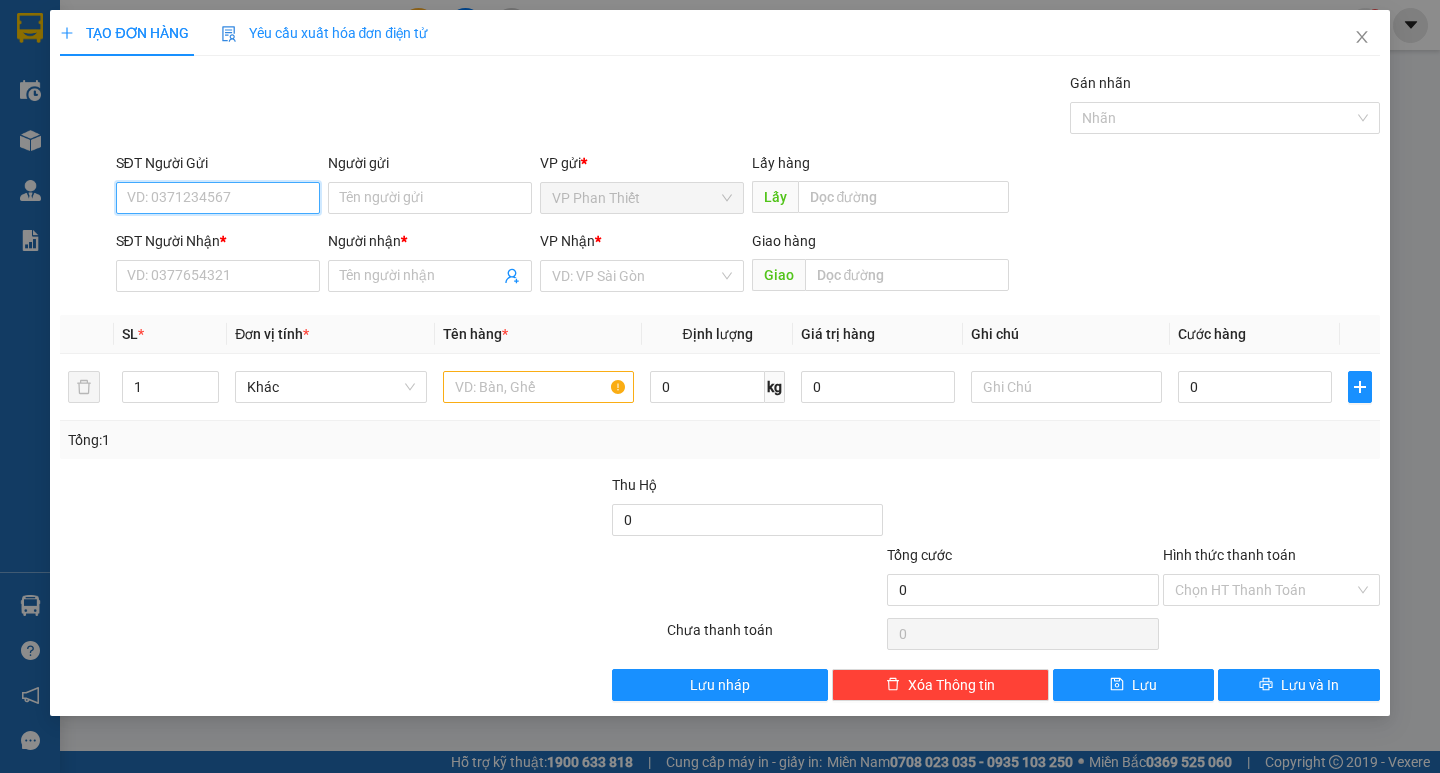 click on "SĐT Người Gửi" at bounding box center (218, 198) 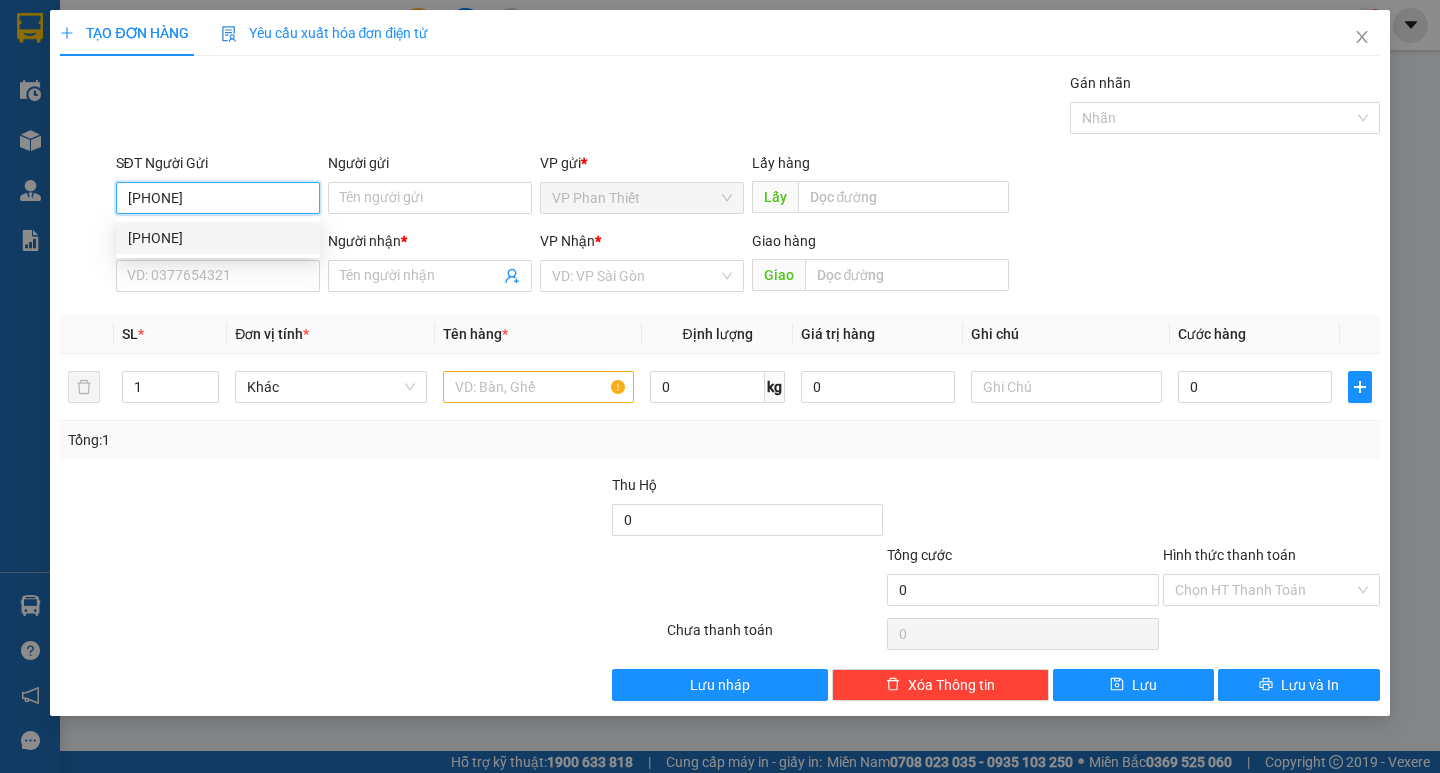 click on "0394477586" at bounding box center (218, 238) 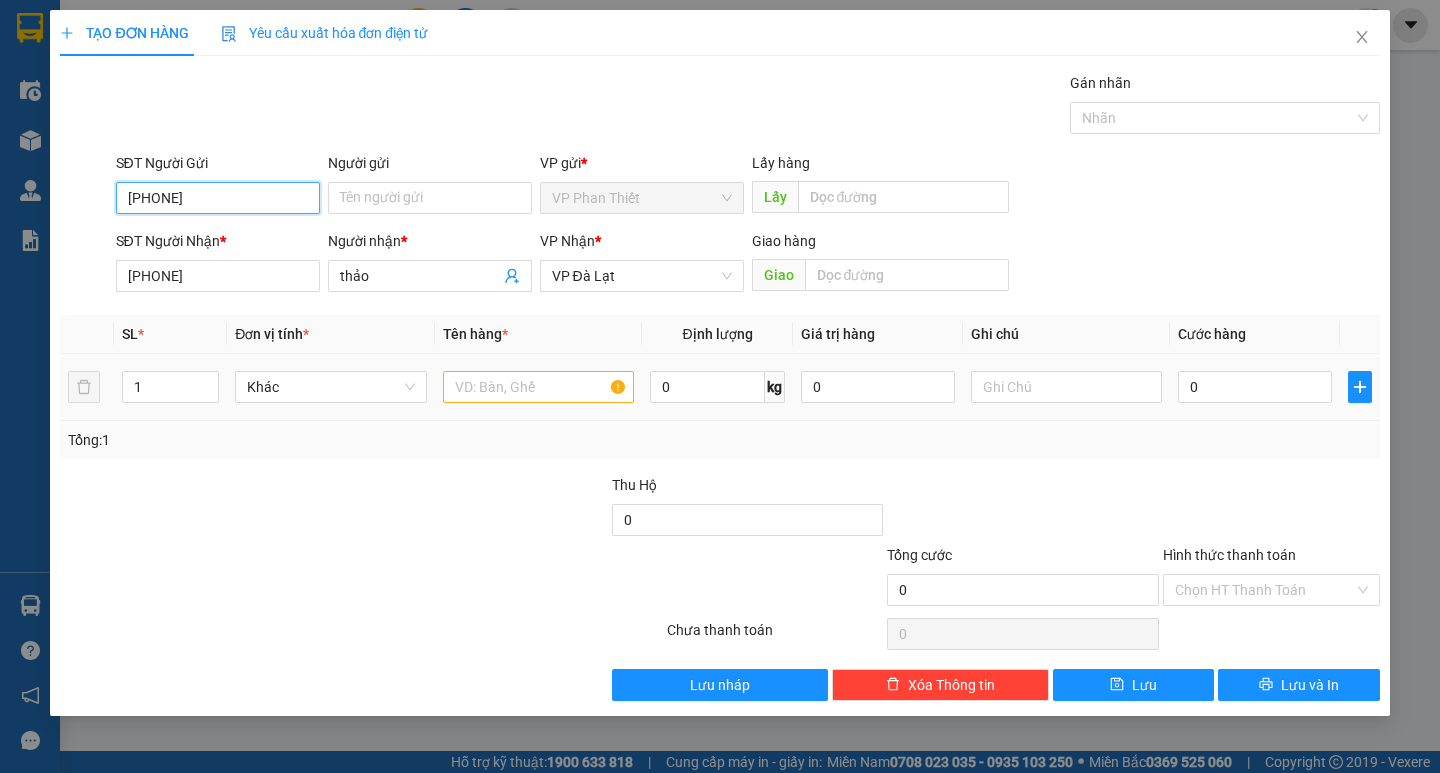 type on "0394477586" 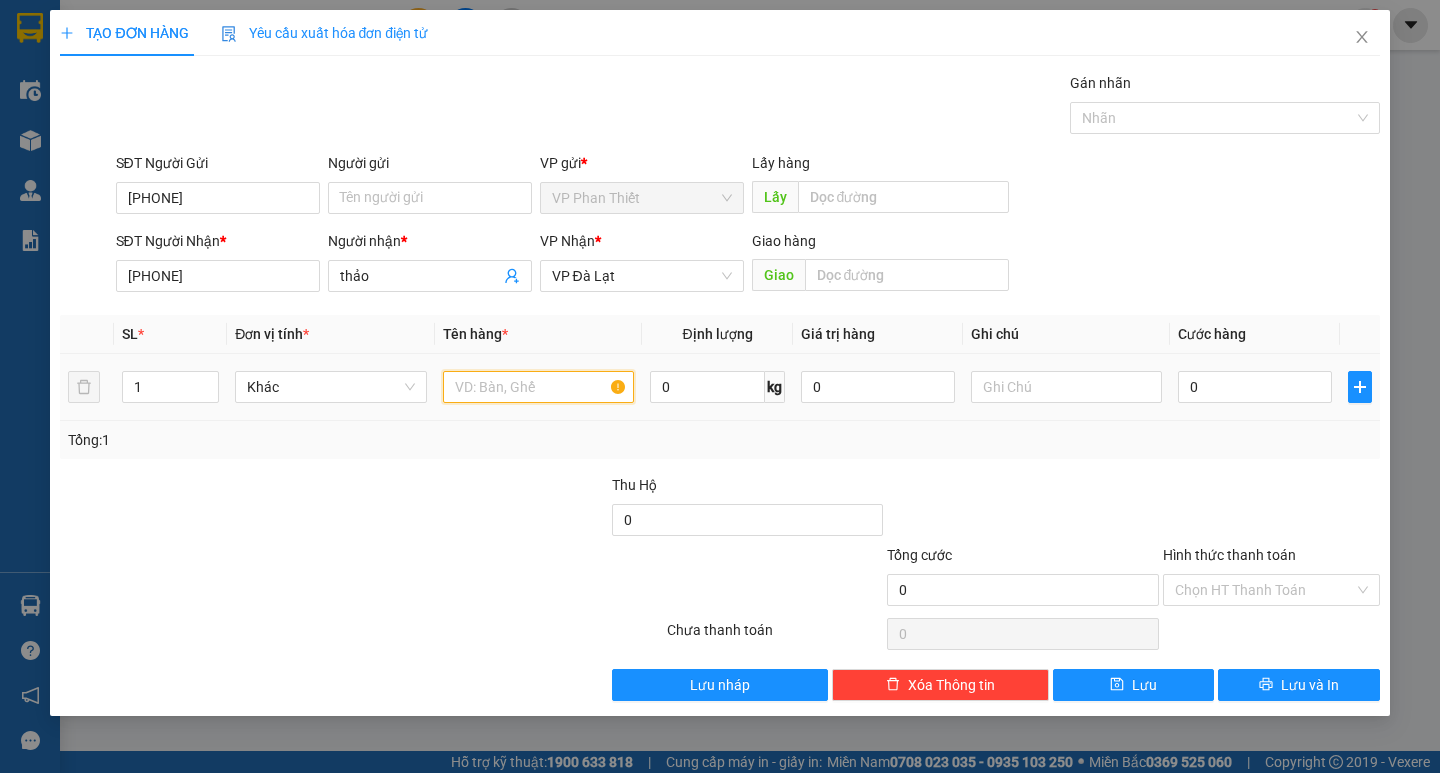 click at bounding box center [538, 387] 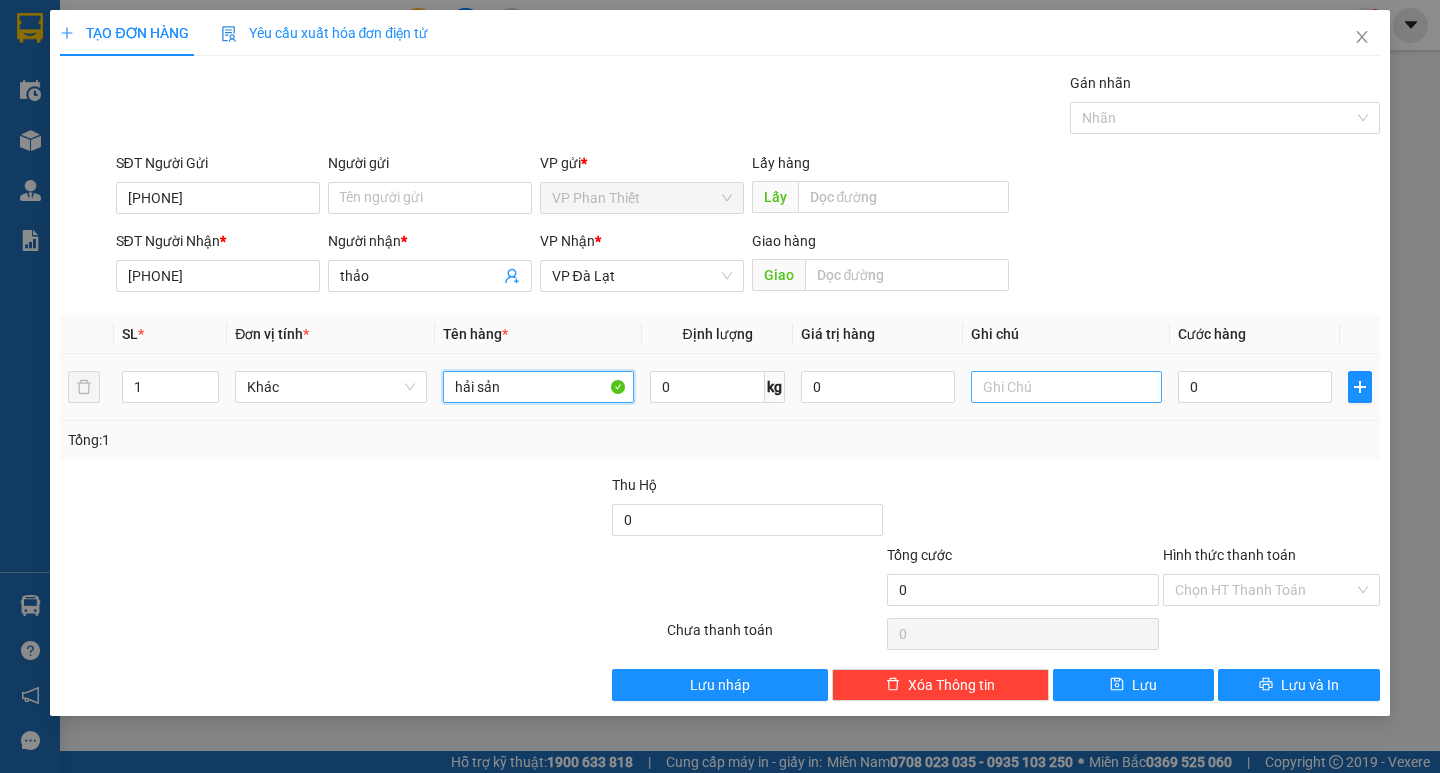 type on "hải sản" 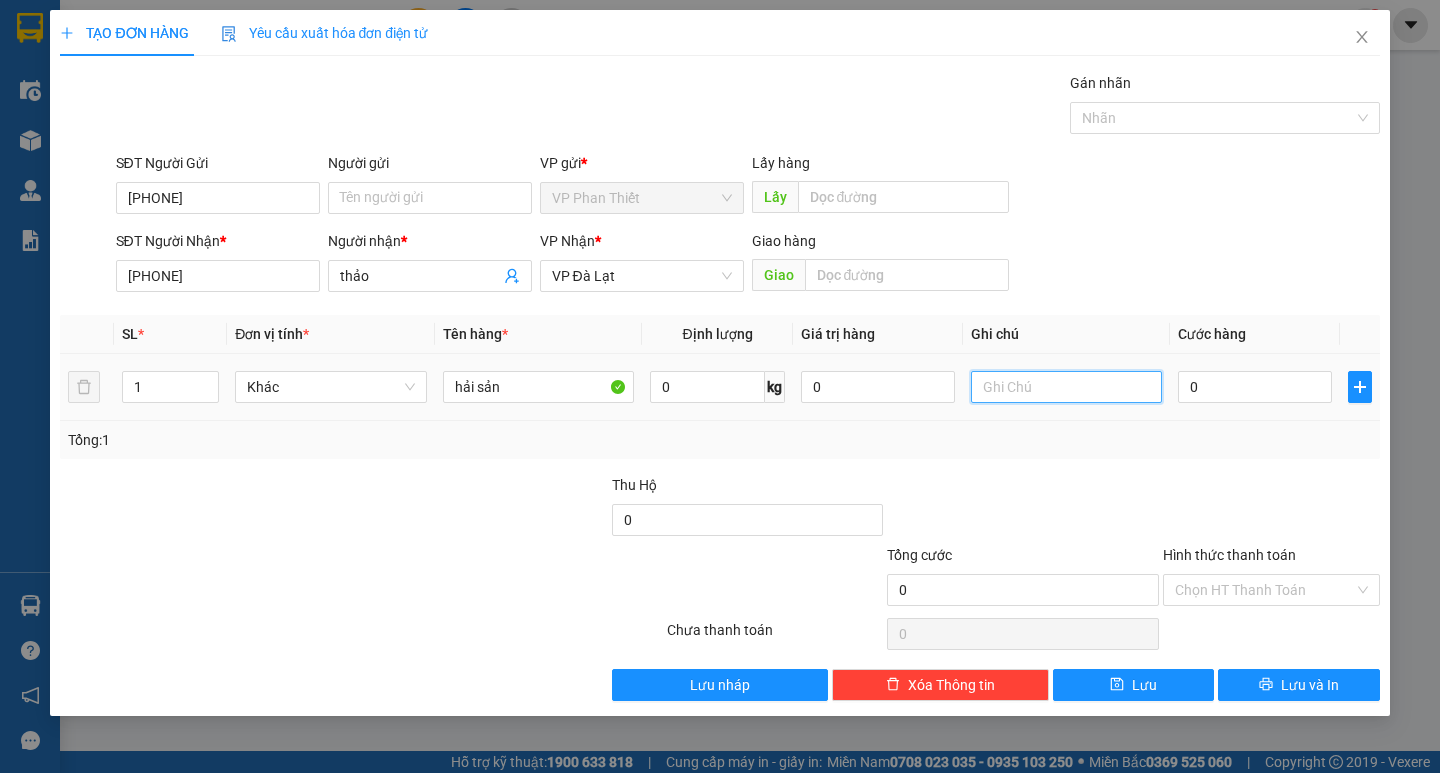 click at bounding box center (1066, 387) 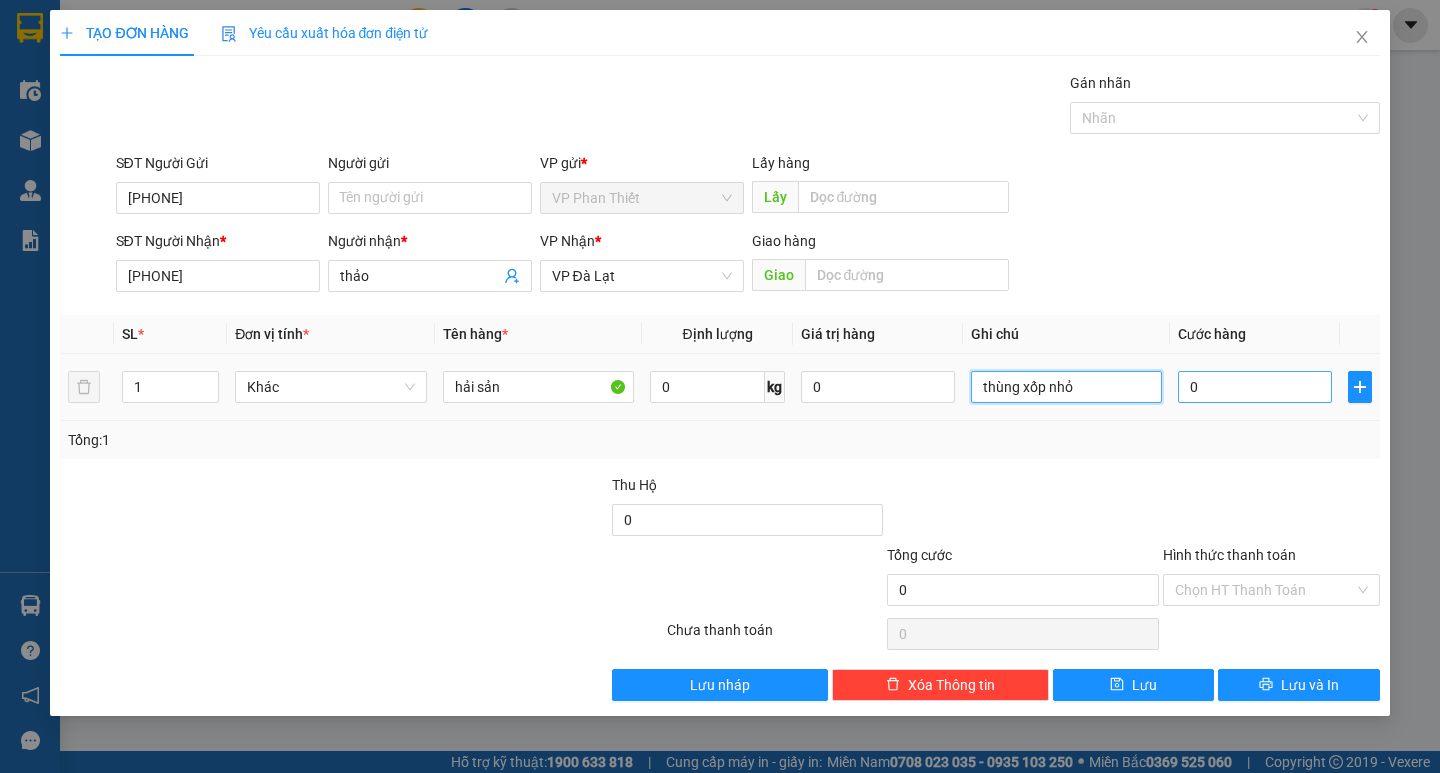 type on "thùng xốp nhỏ" 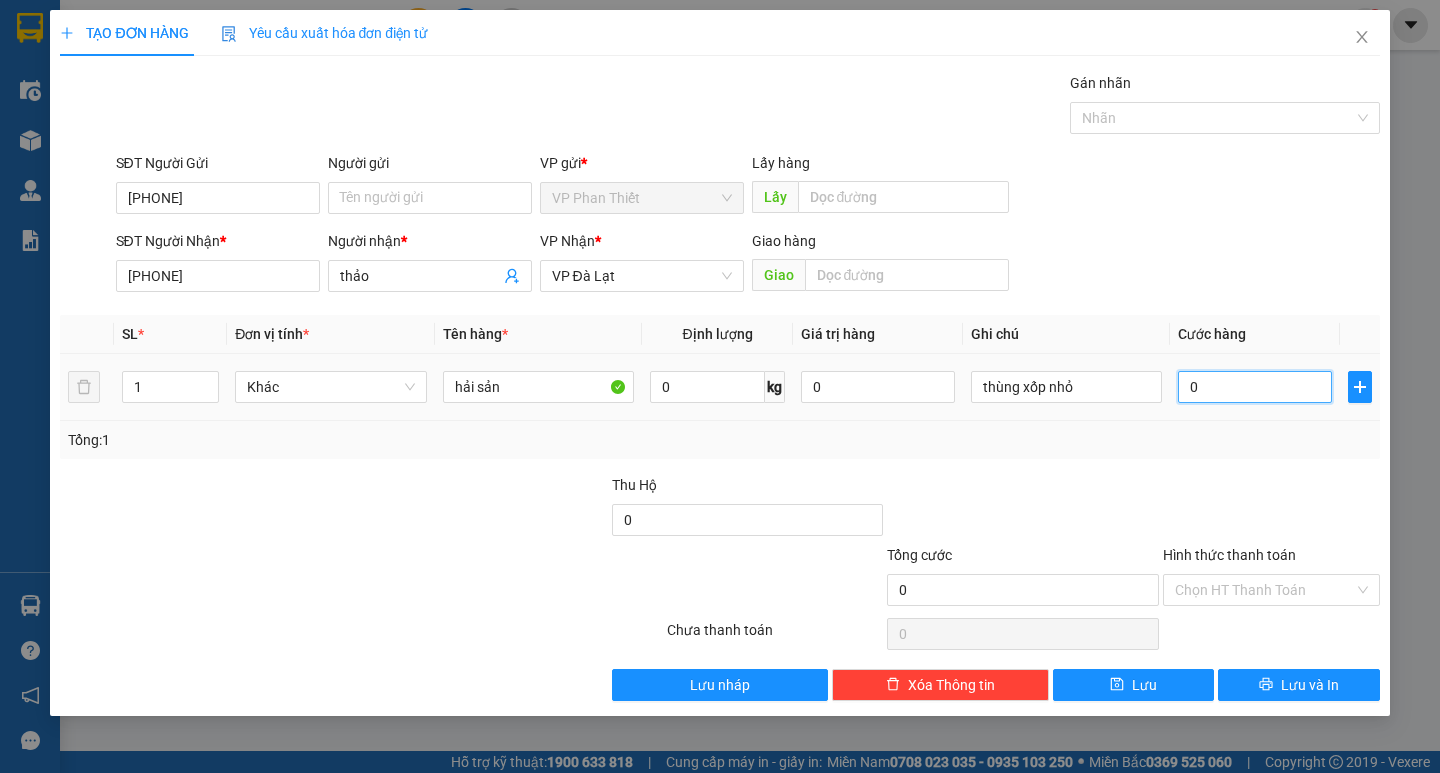 click on "0" at bounding box center [1255, 387] 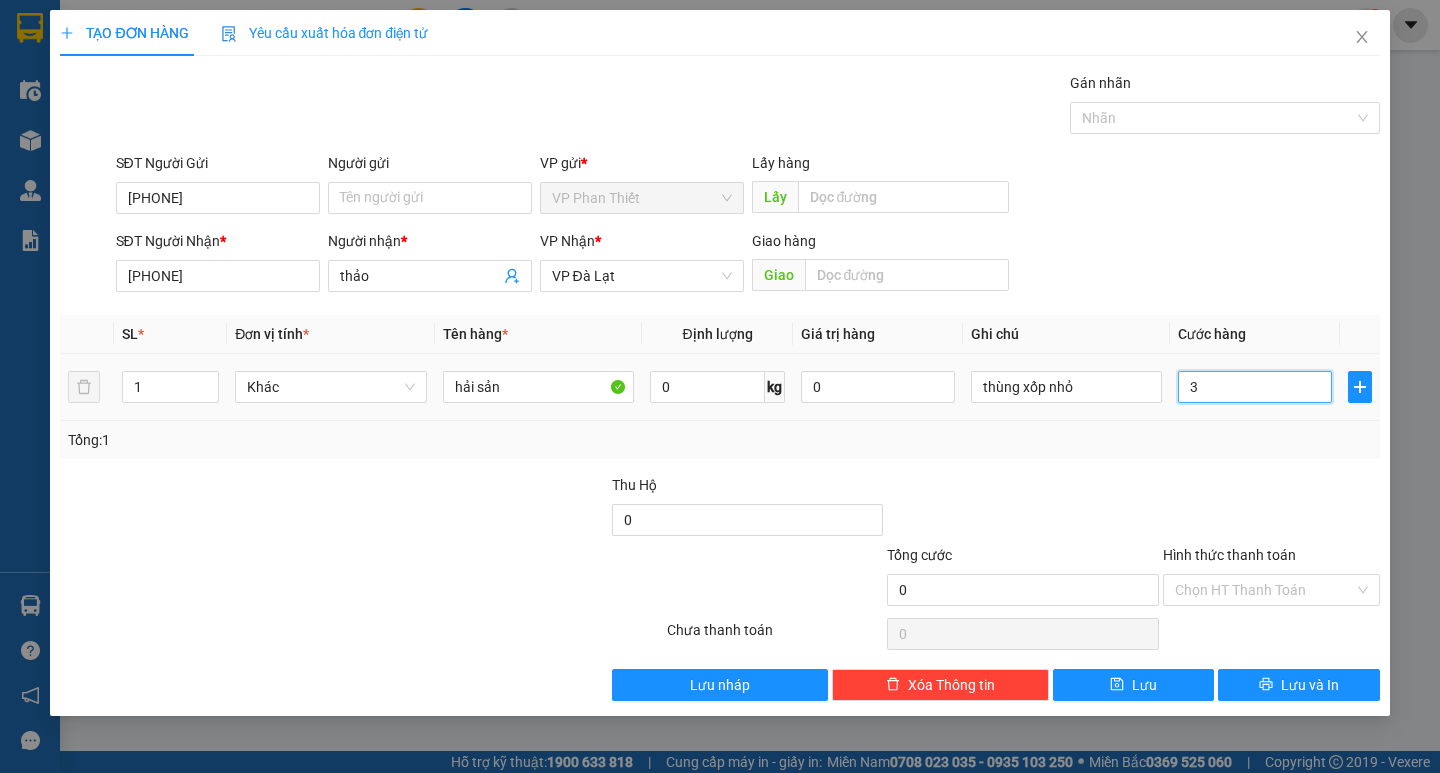 type on "3" 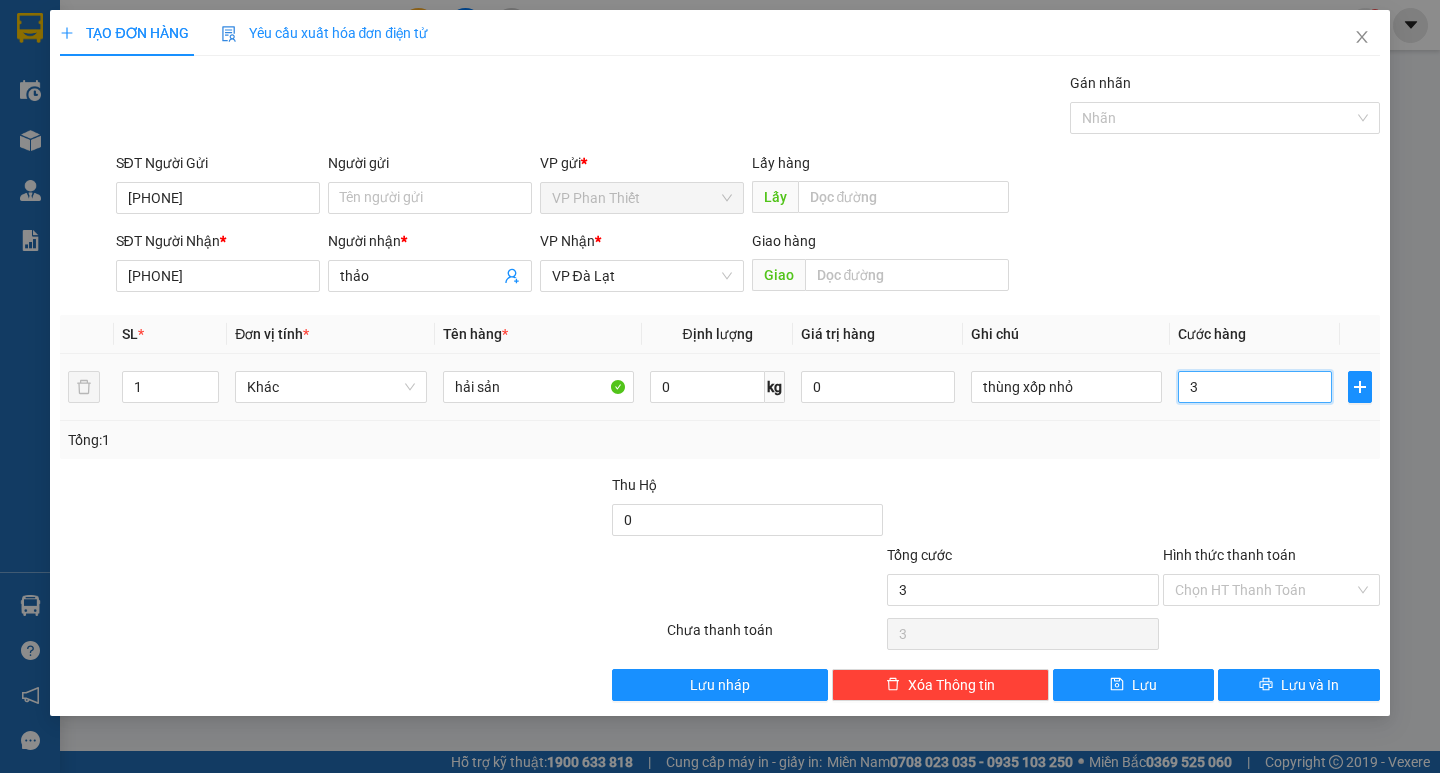 type on "30" 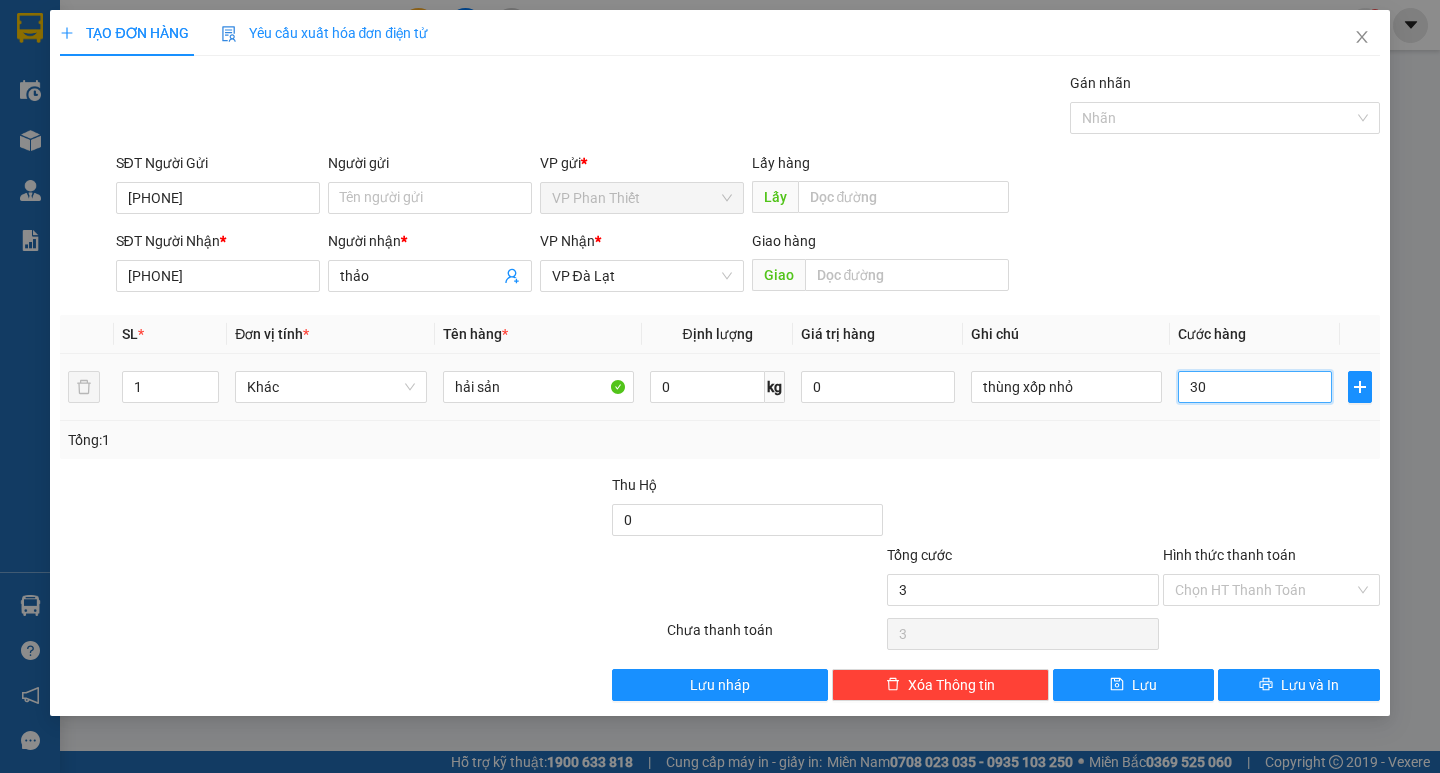 type on "30" 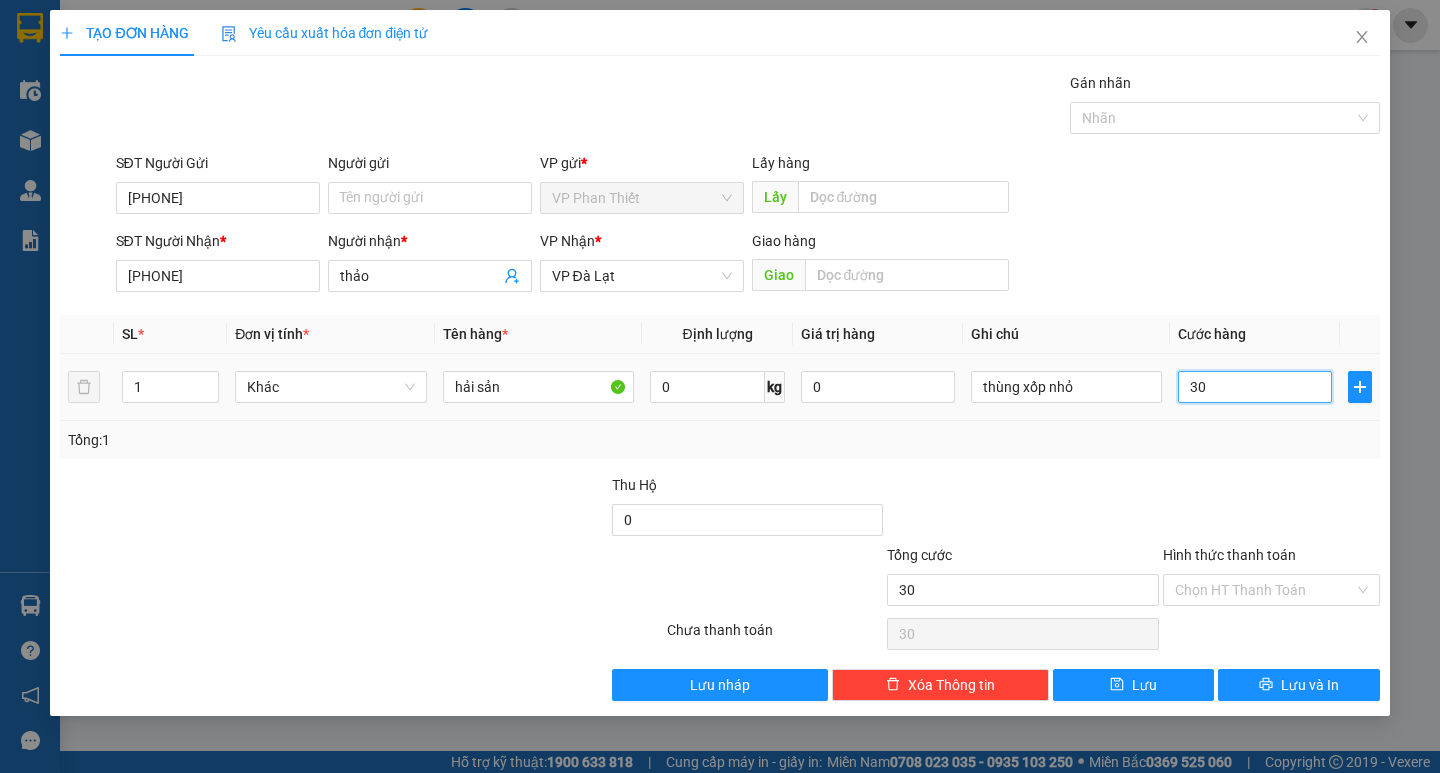 type on "300" 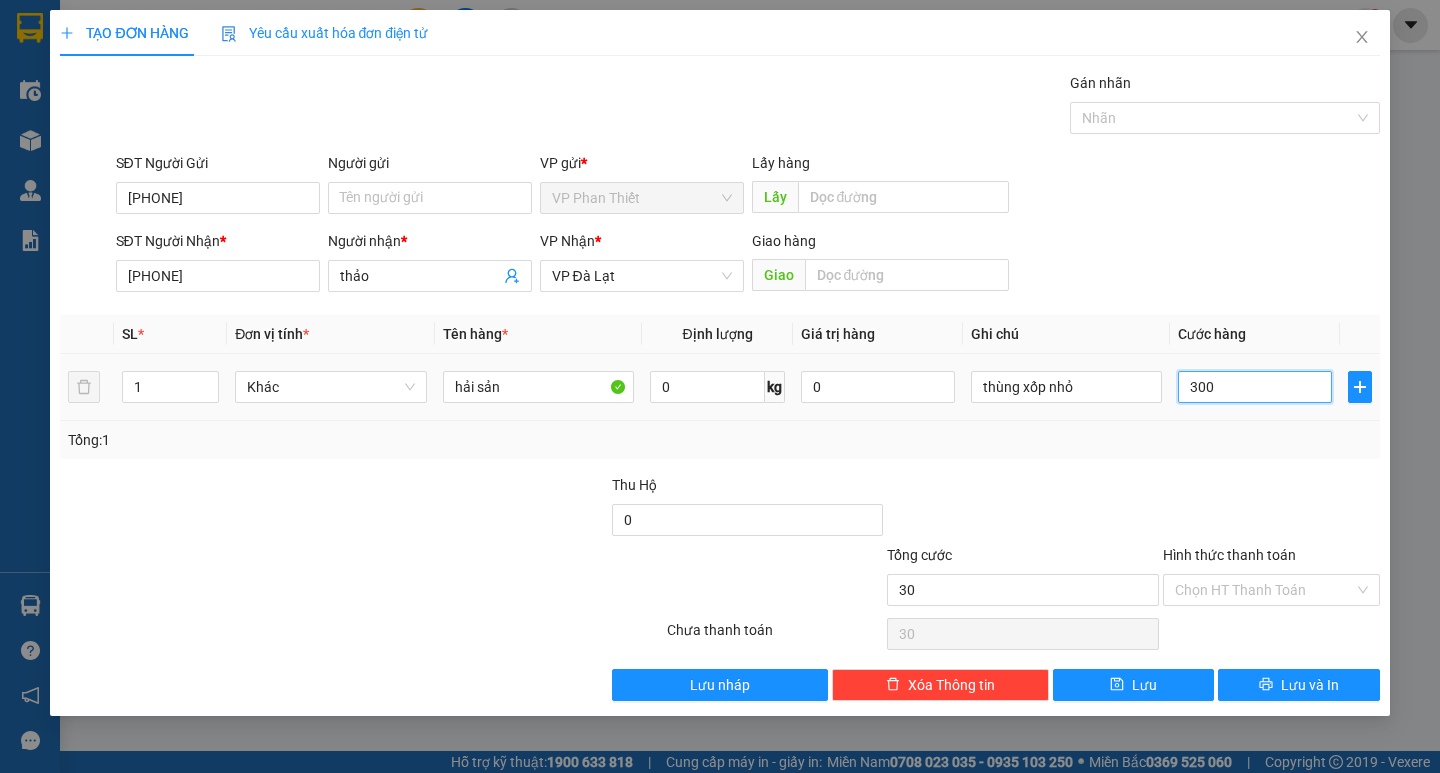 type on "300" 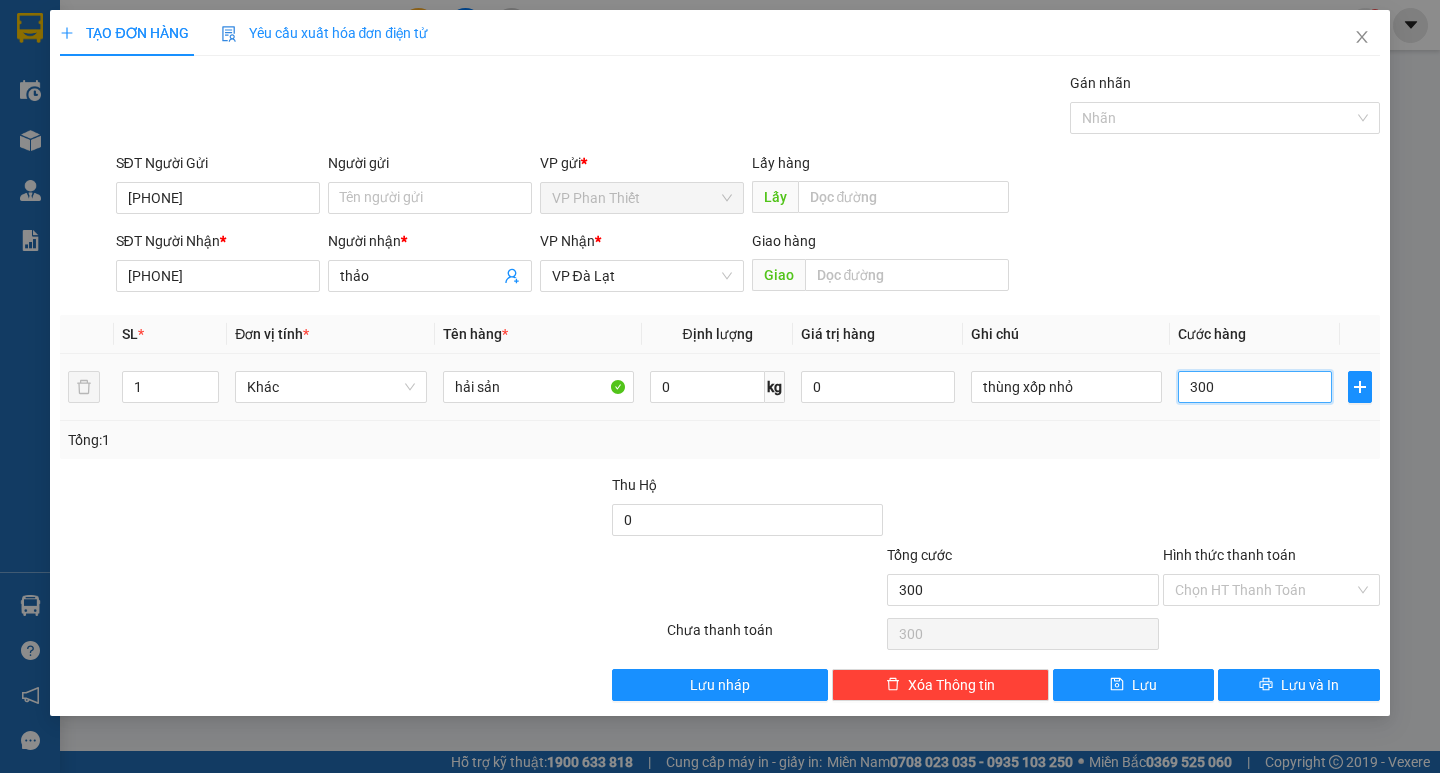 type on "3.000" 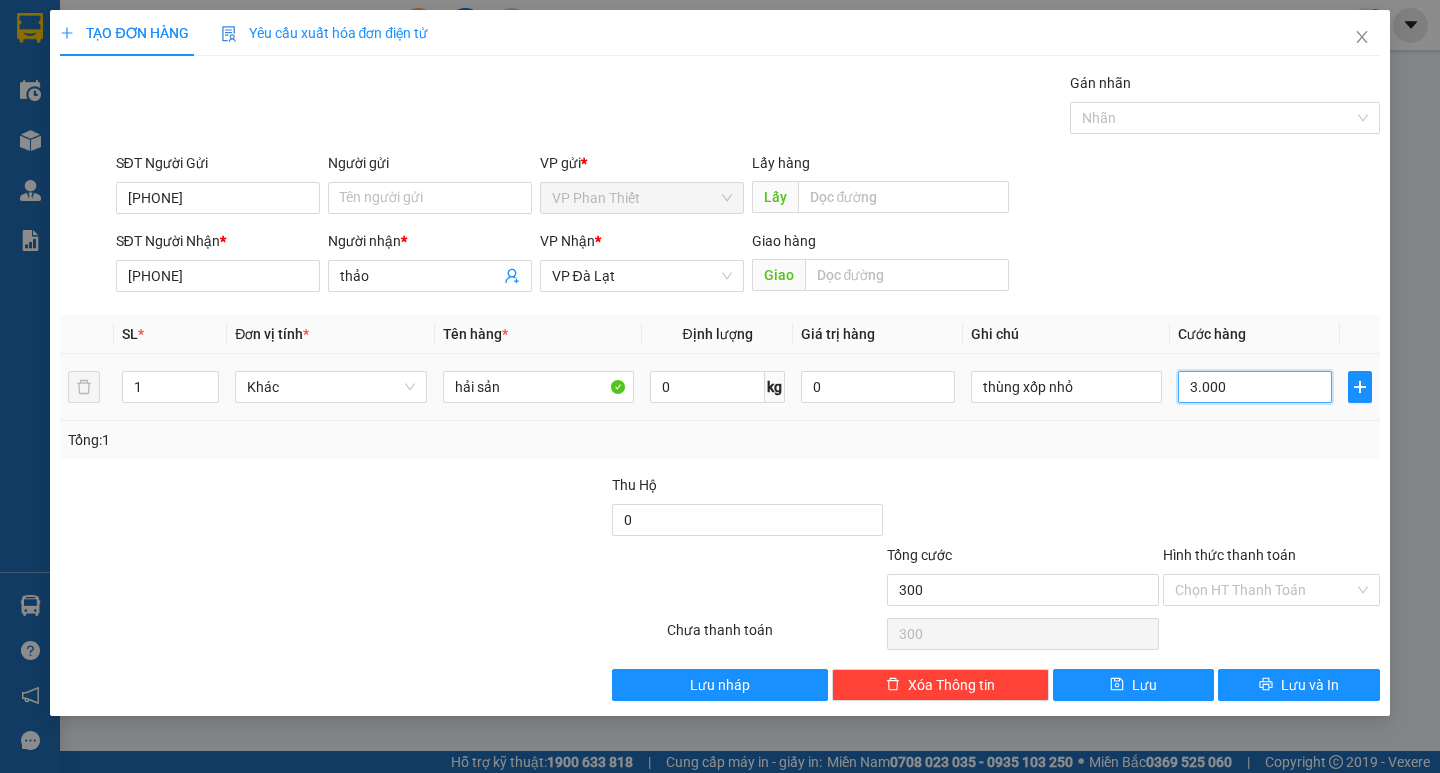 type on "3.000" 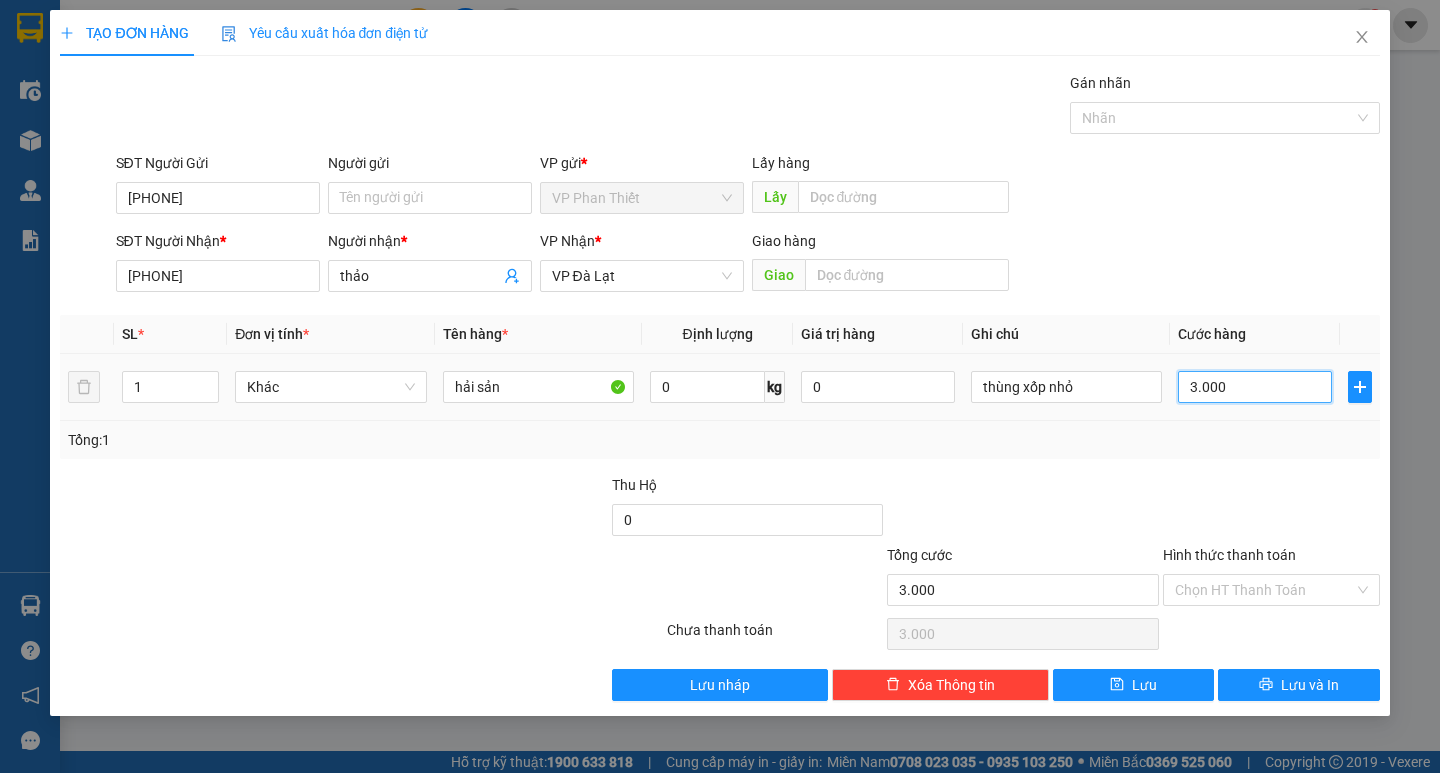 type on "30.000" 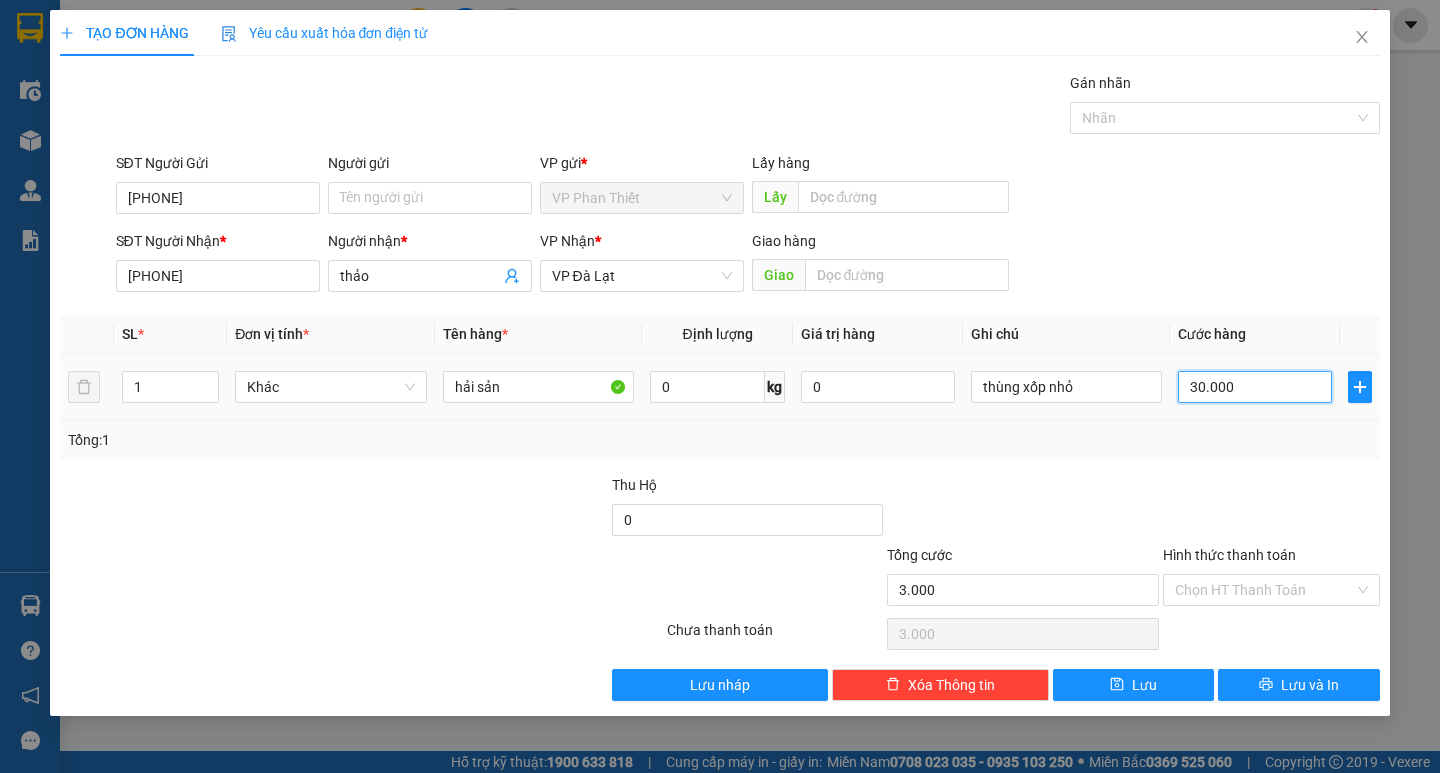 type on "30.000" 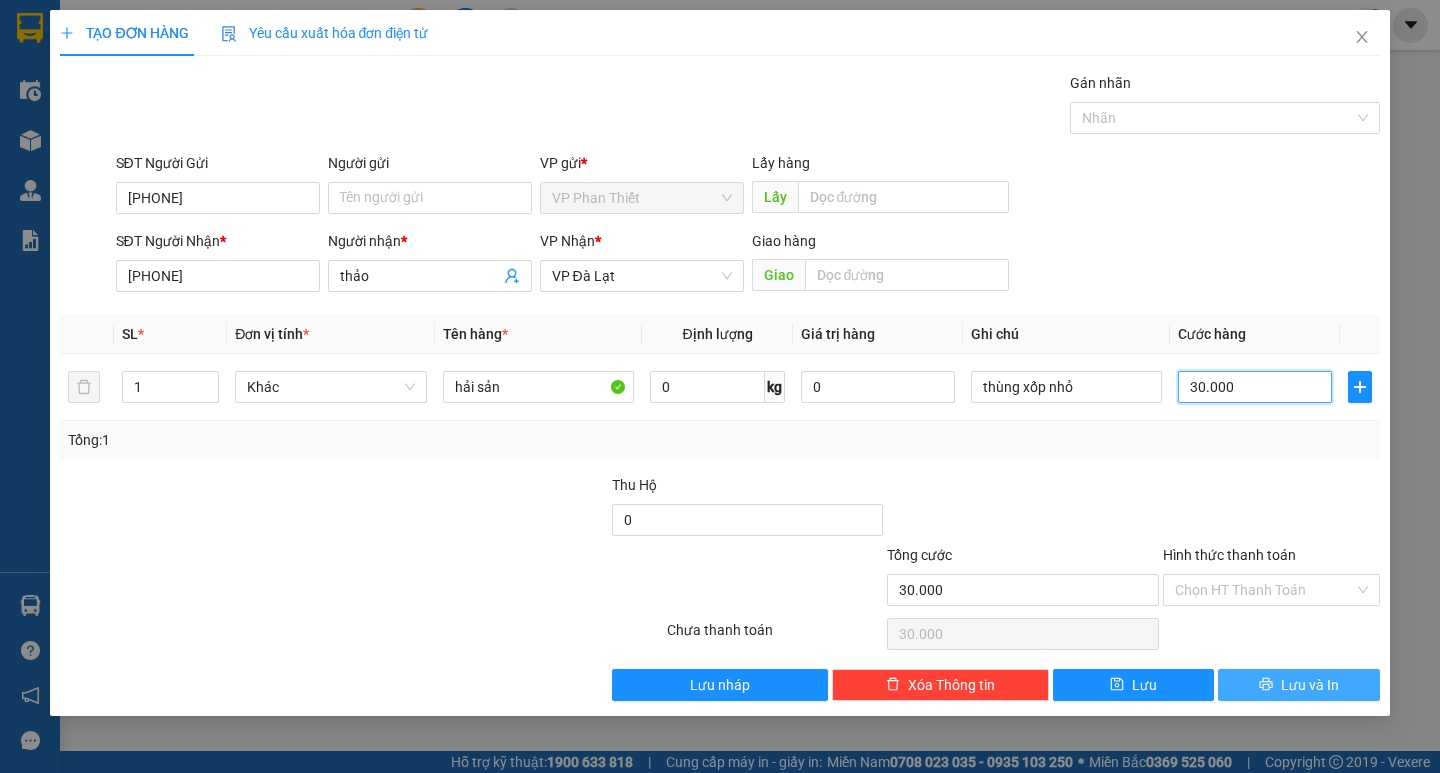 type on "30.000" 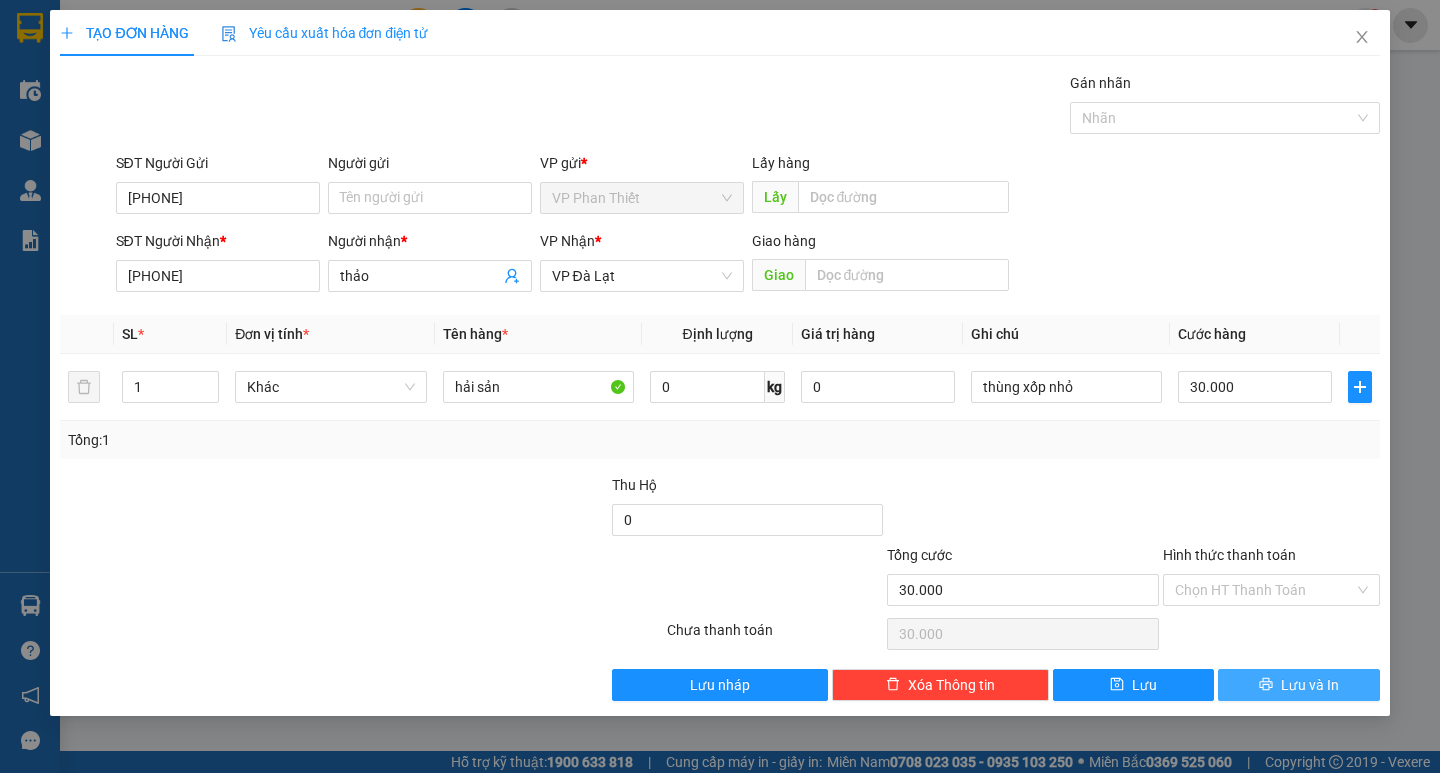 click on "Lưu và In" at bounding box center [1310, 685] 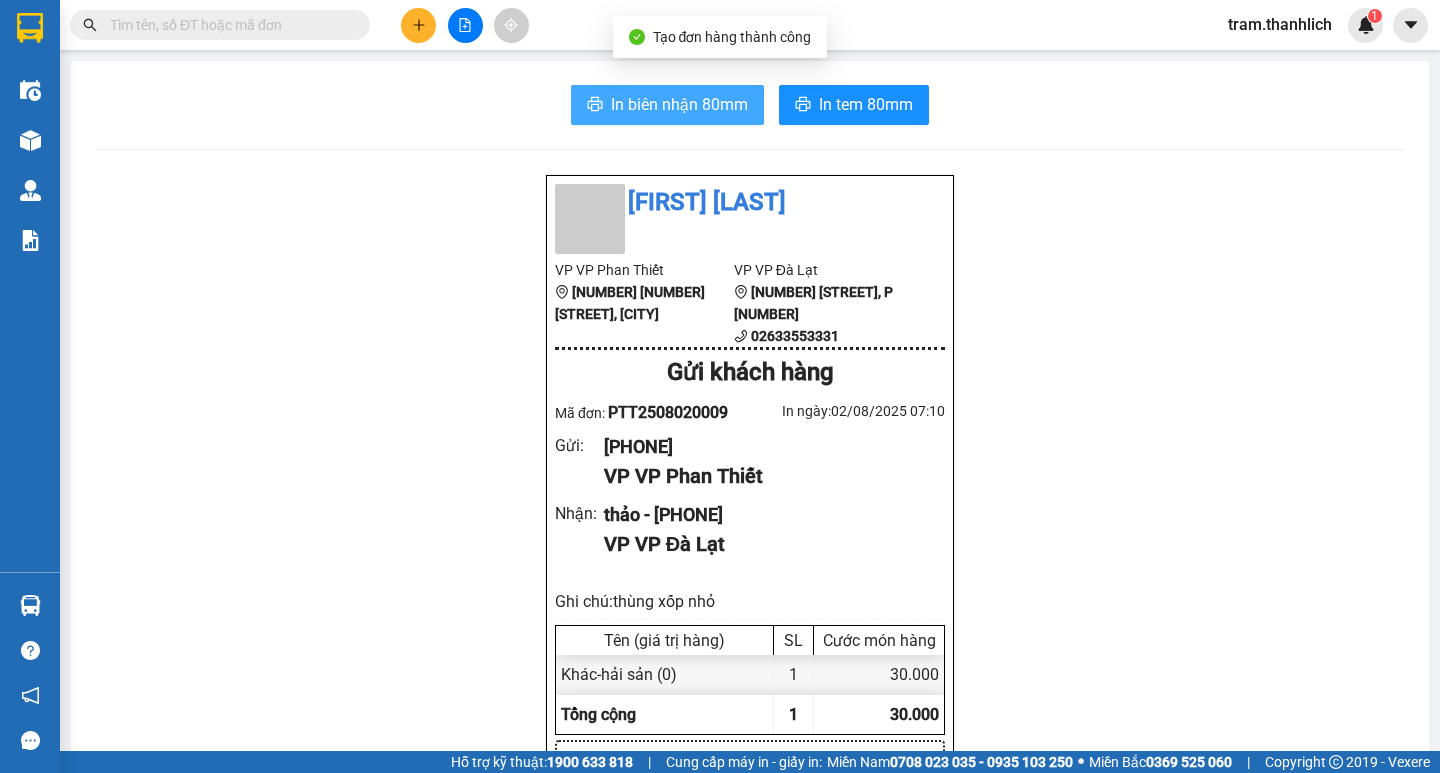 click on "In biên nhận 80mm" at bounding box center (679, 104) 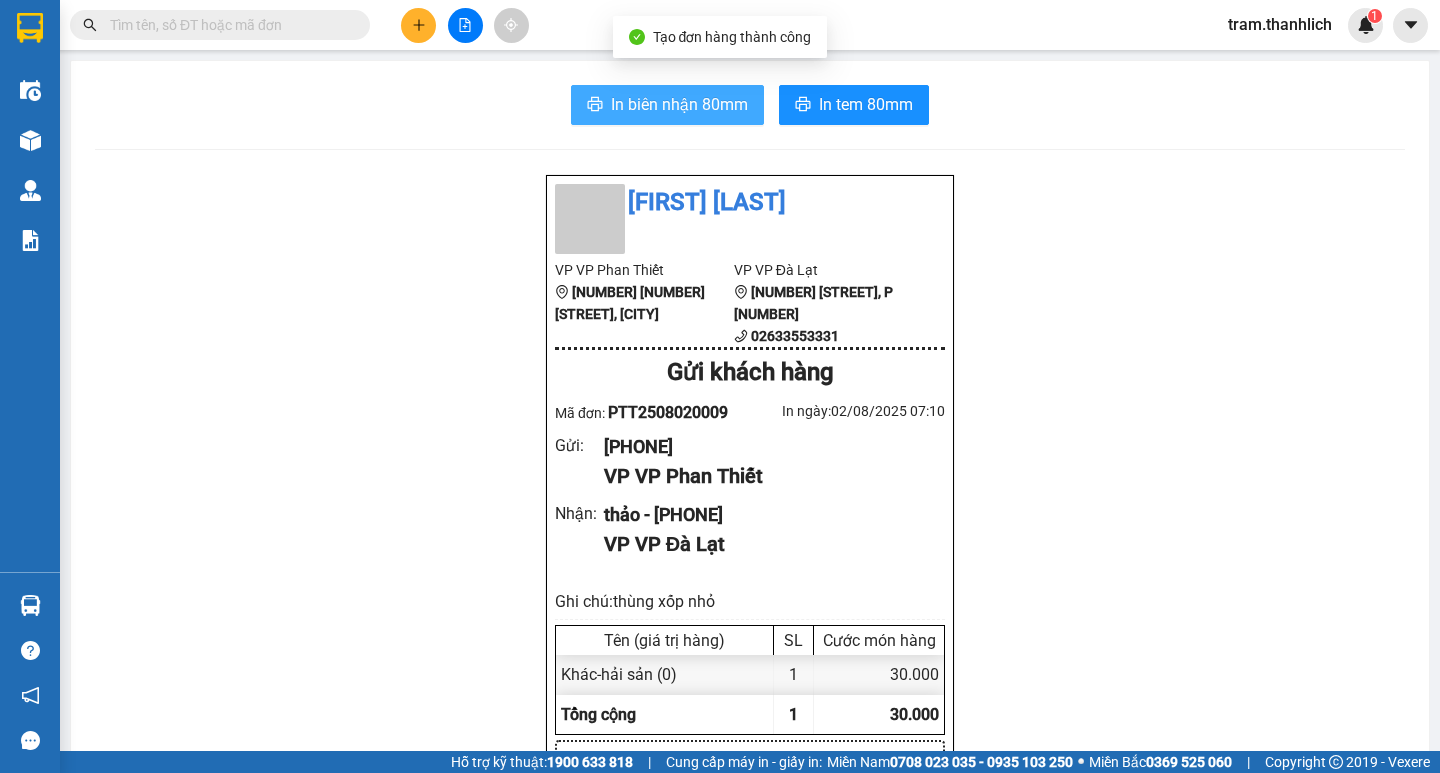 scroll, scrollTop: 0, scrollLeft: 0, axis: both 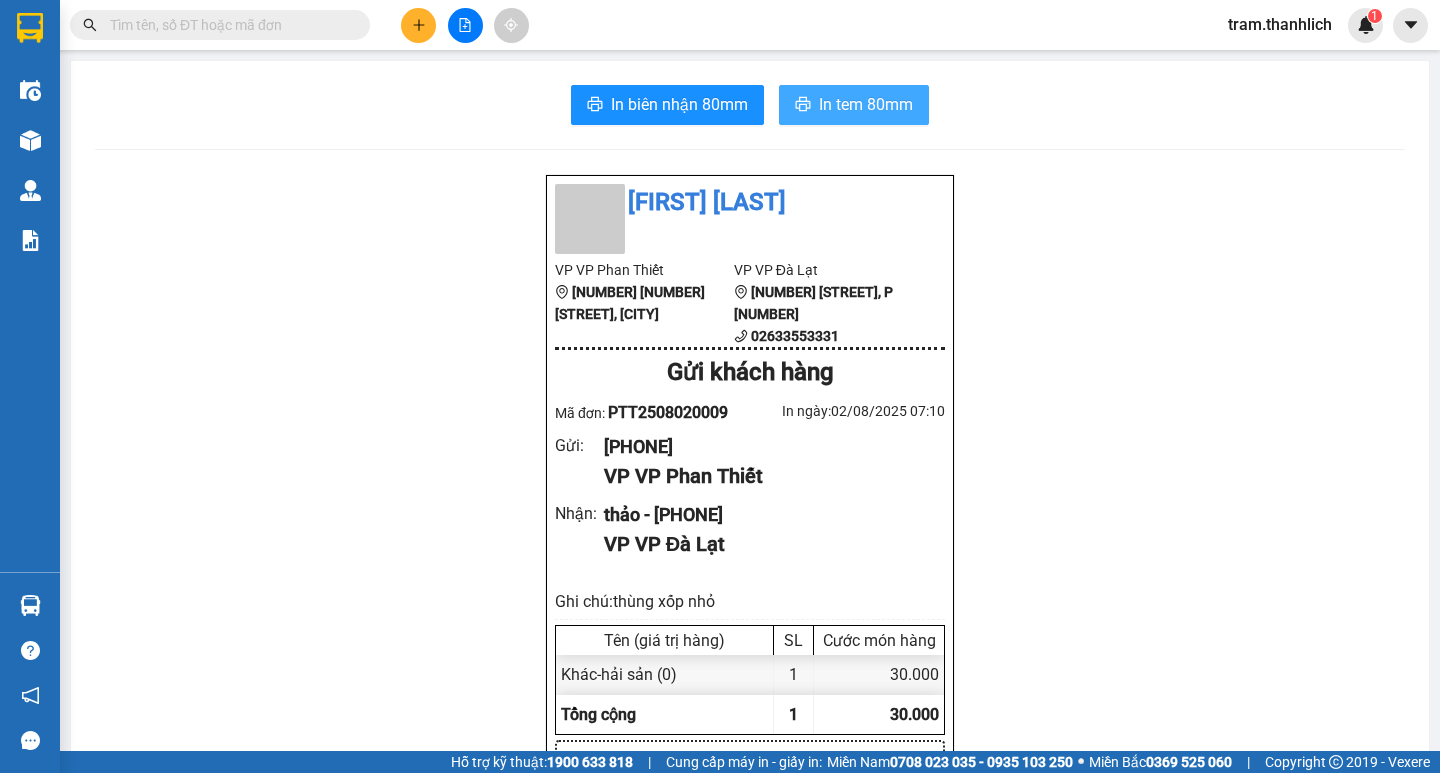 click on "In tem 80mm" at bounding box center (854, 105) 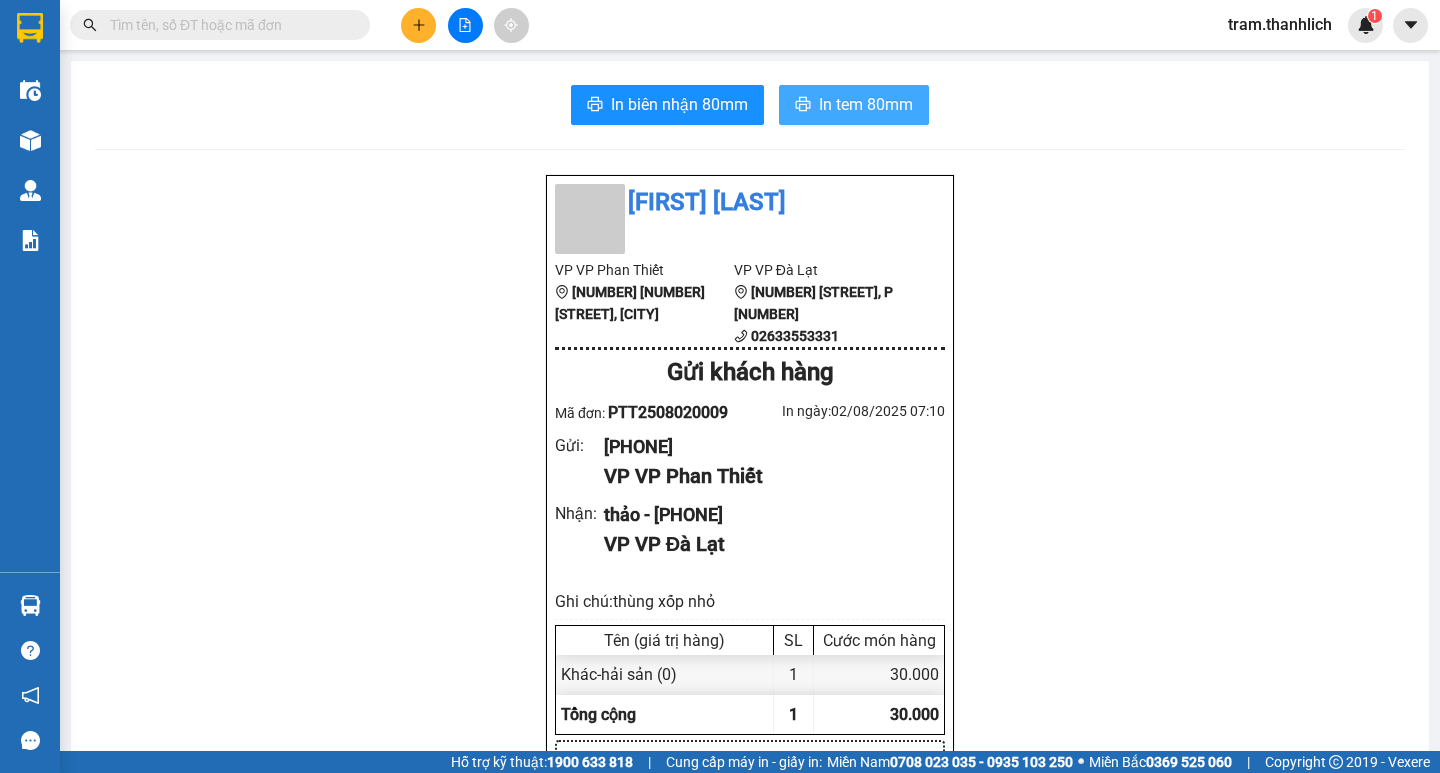 scroll, scrollTop: 0, scrollLeft: 0, axis: both 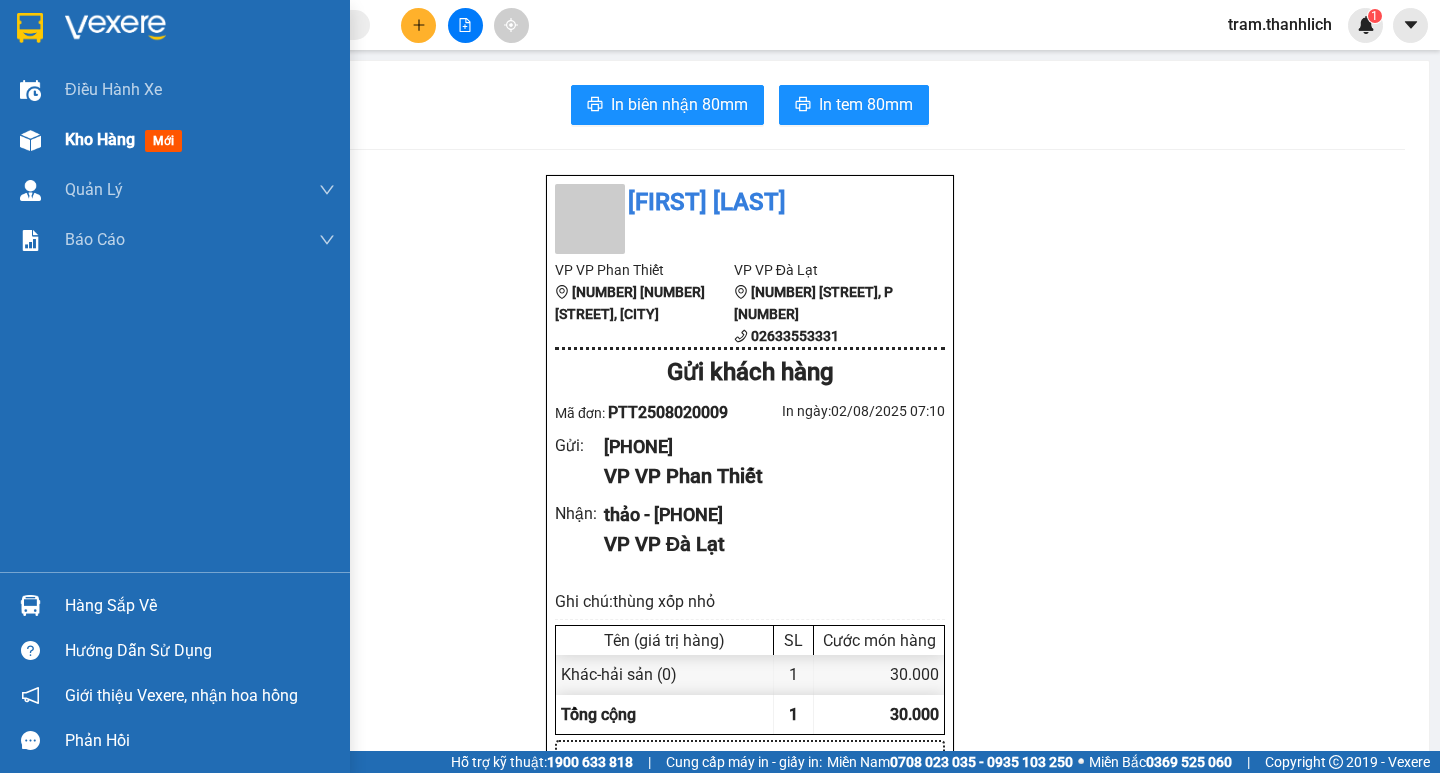 click on "Kho hàng" at bounding box center (100, 139) 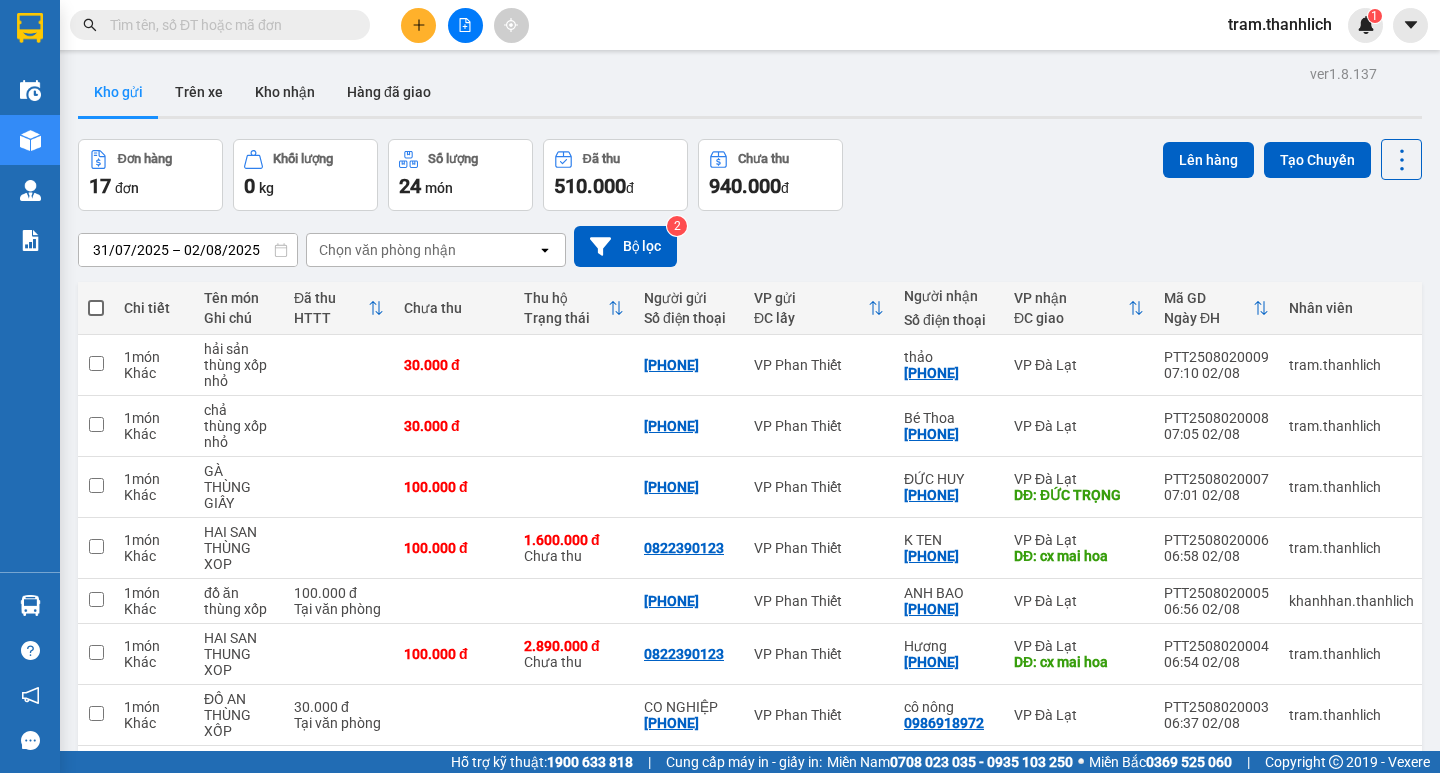 click at bounding box center [418, 25] 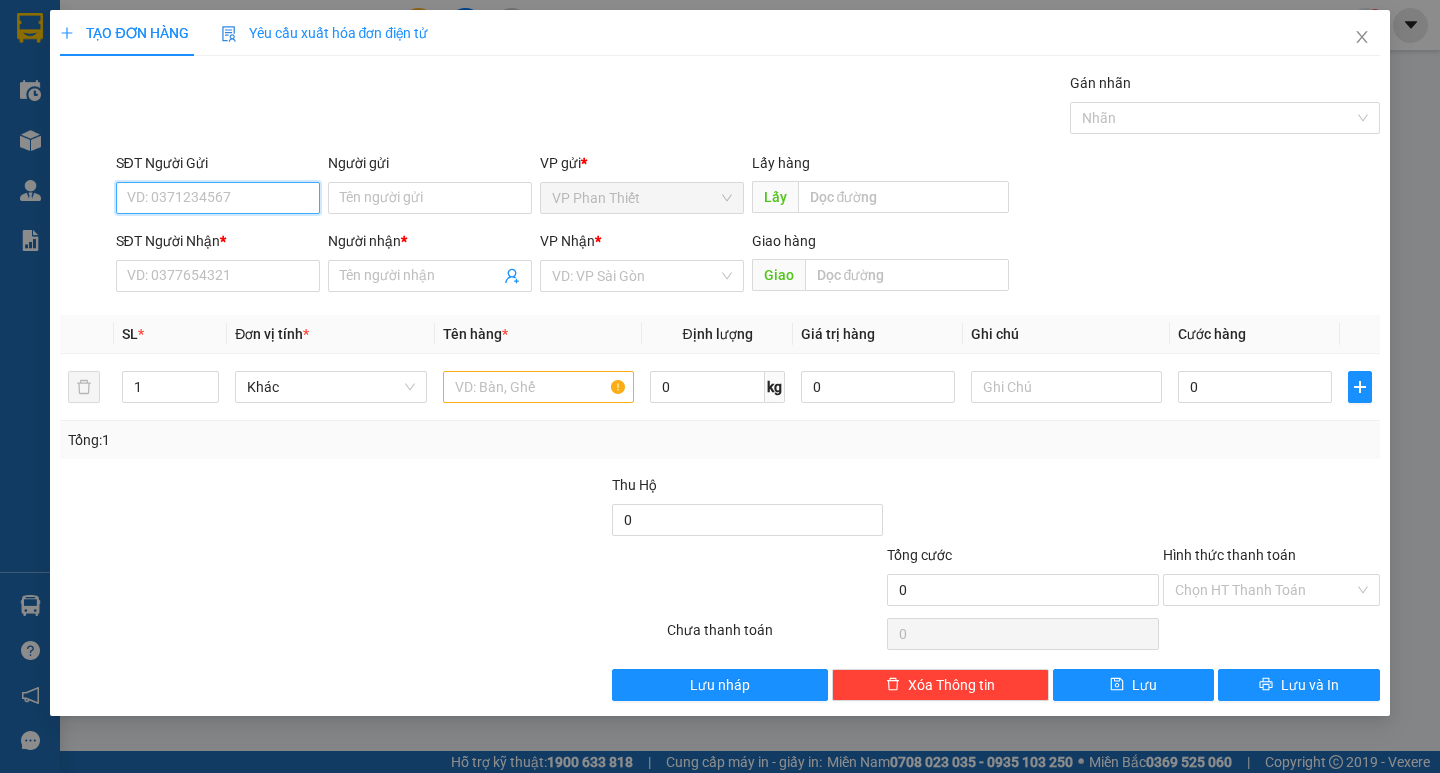 click on "SĐT Người Gửi" at bounding box center (218, 198) 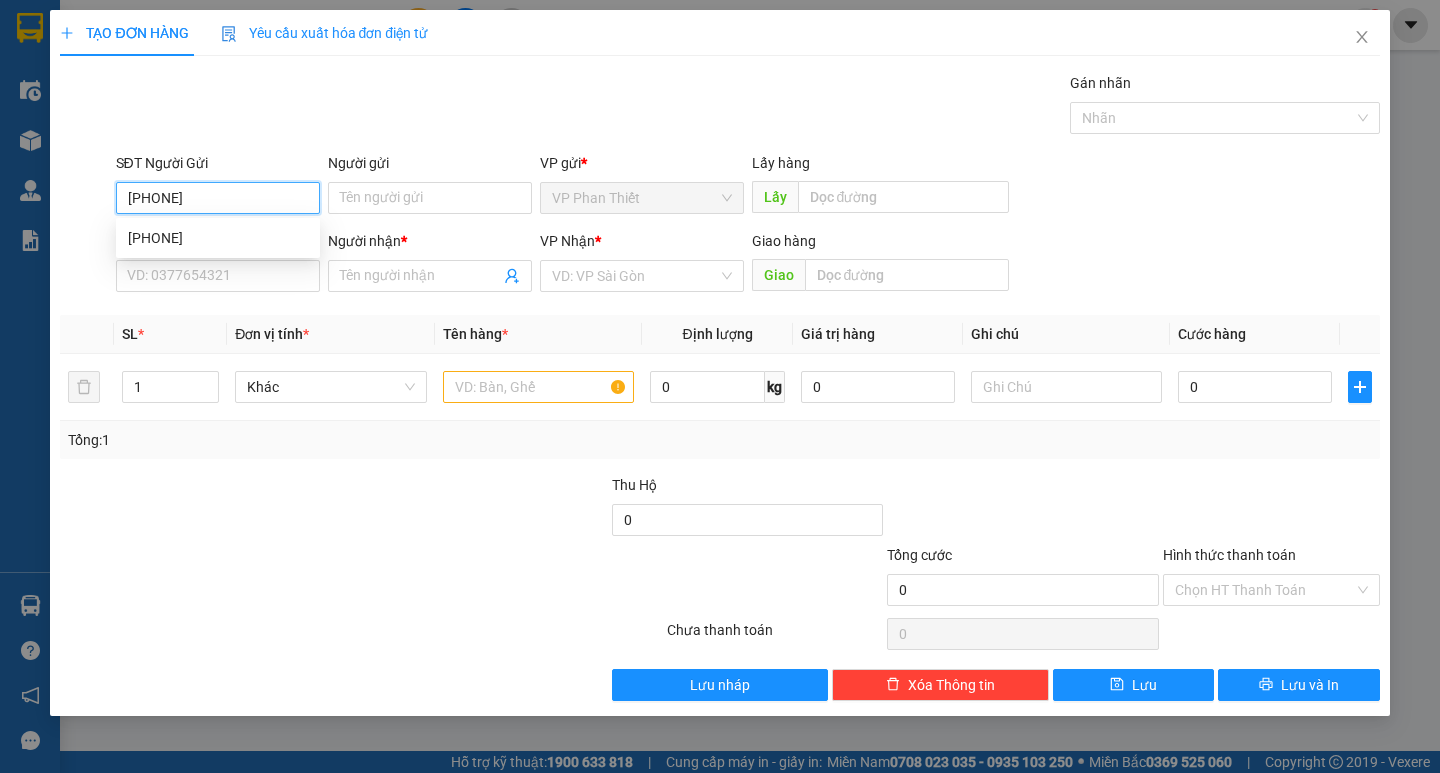 type on "0976276852" 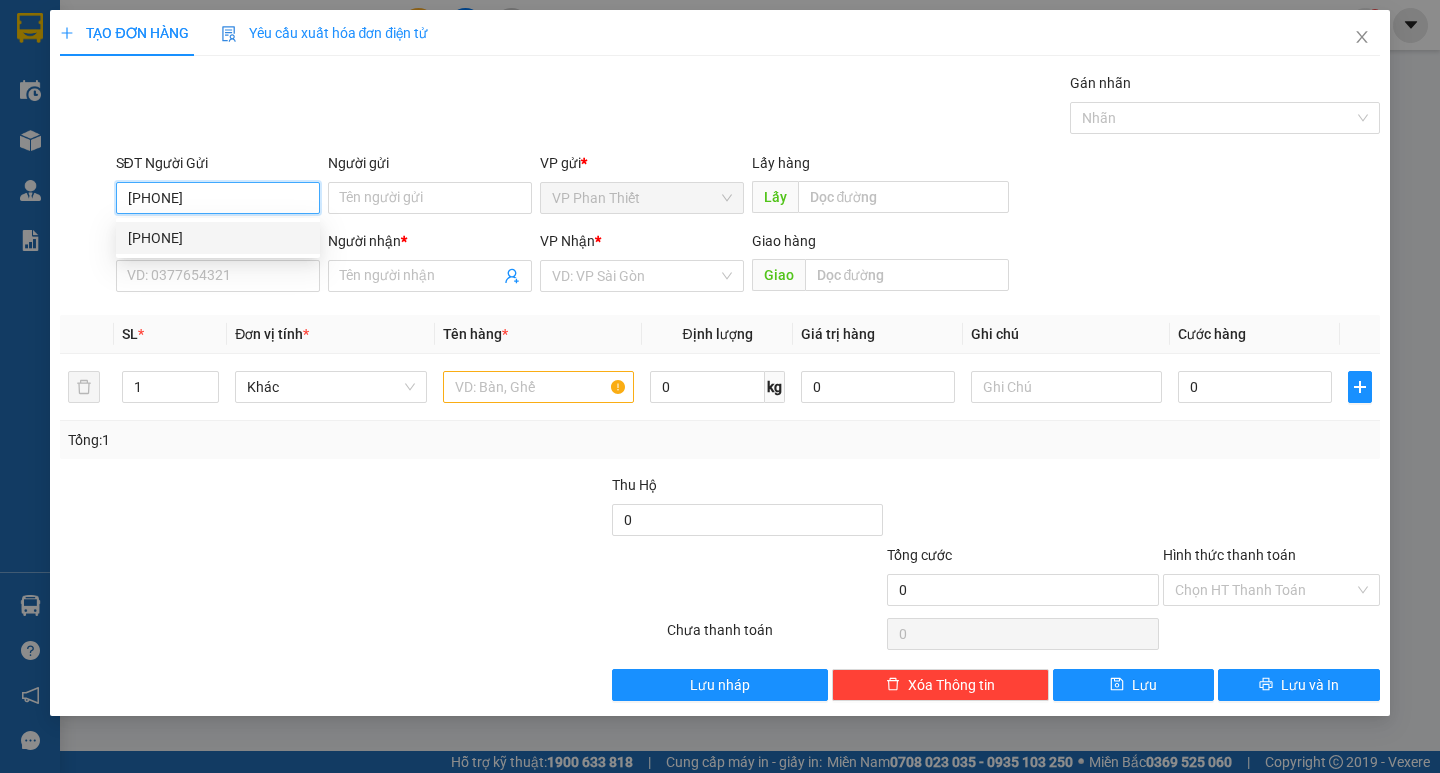click on "0976276852" at bounding box center (218, 238) 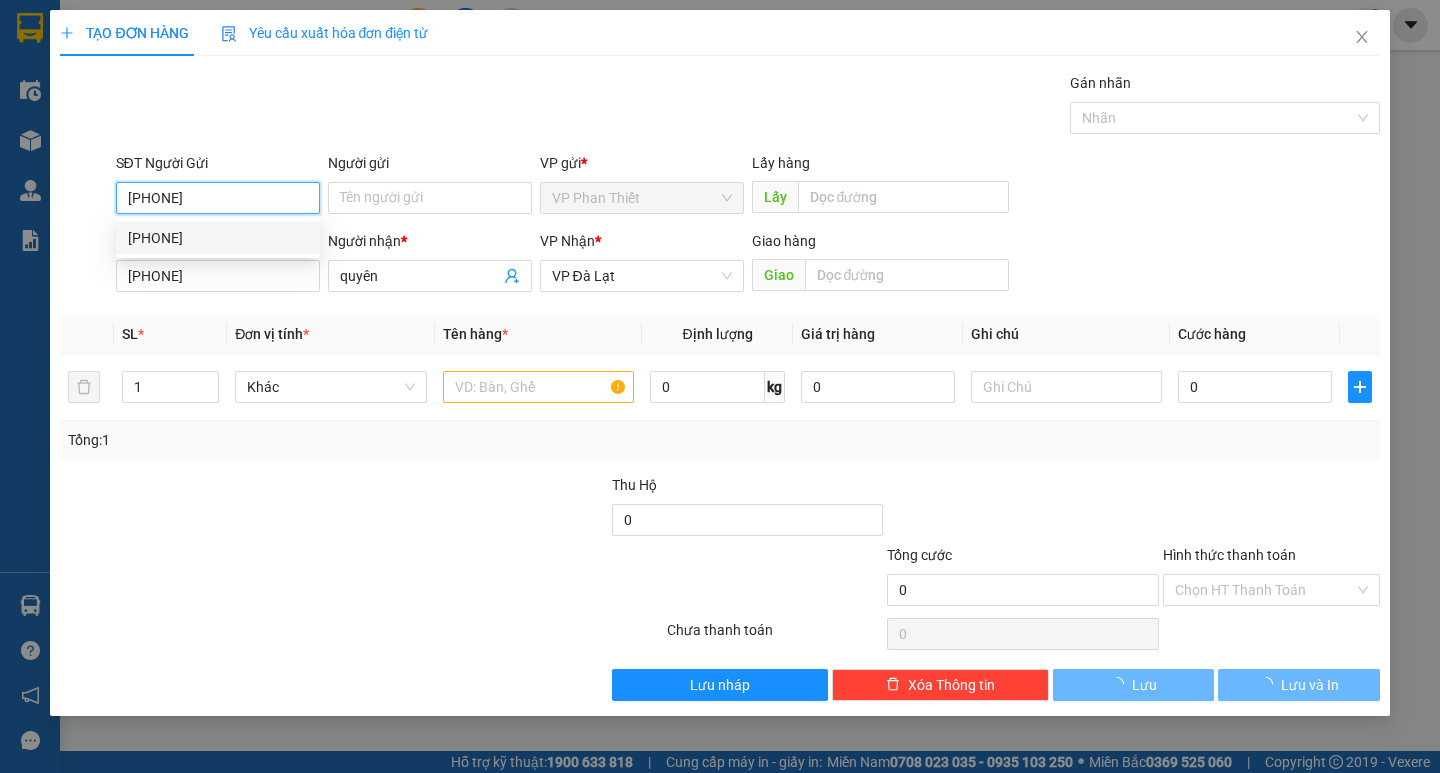 type on "0975512419" 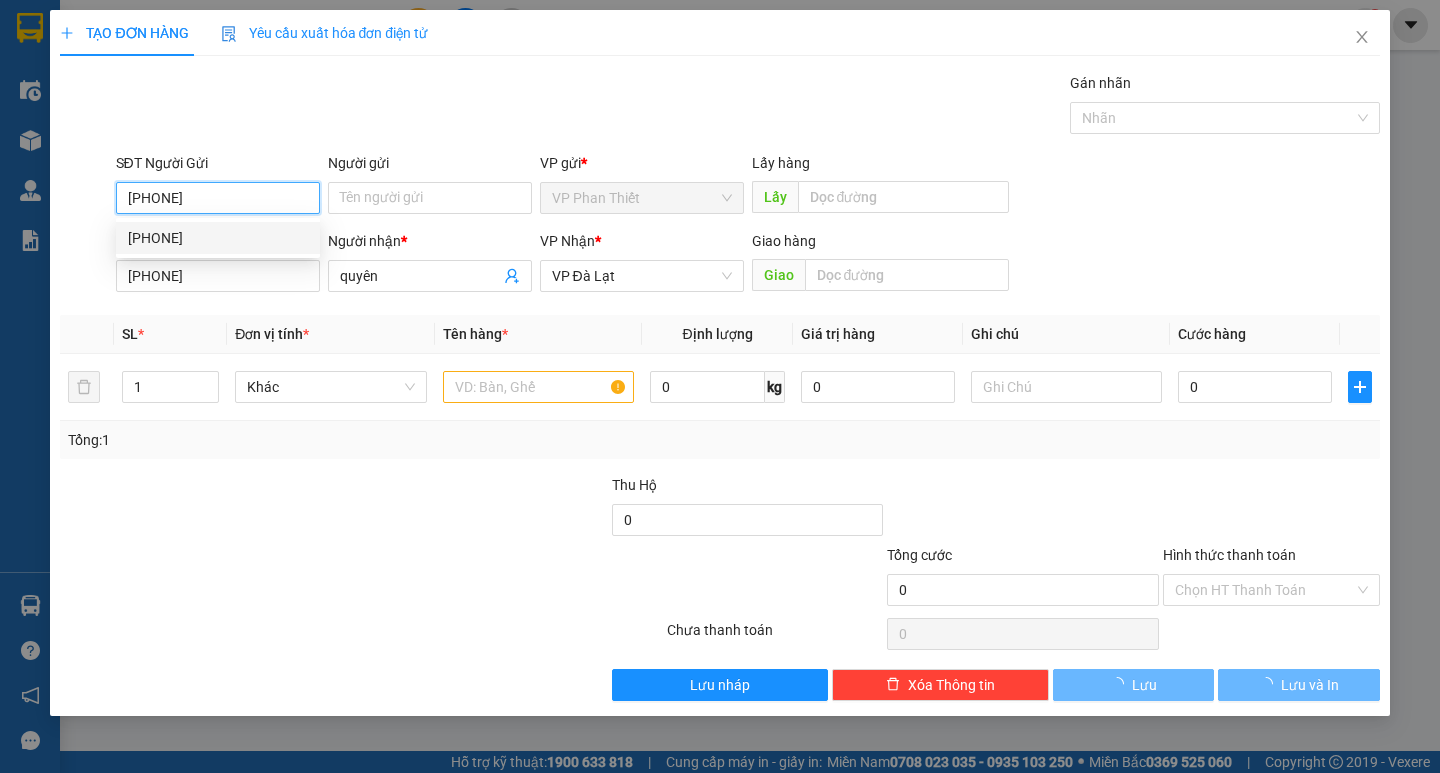 type on "quyên" 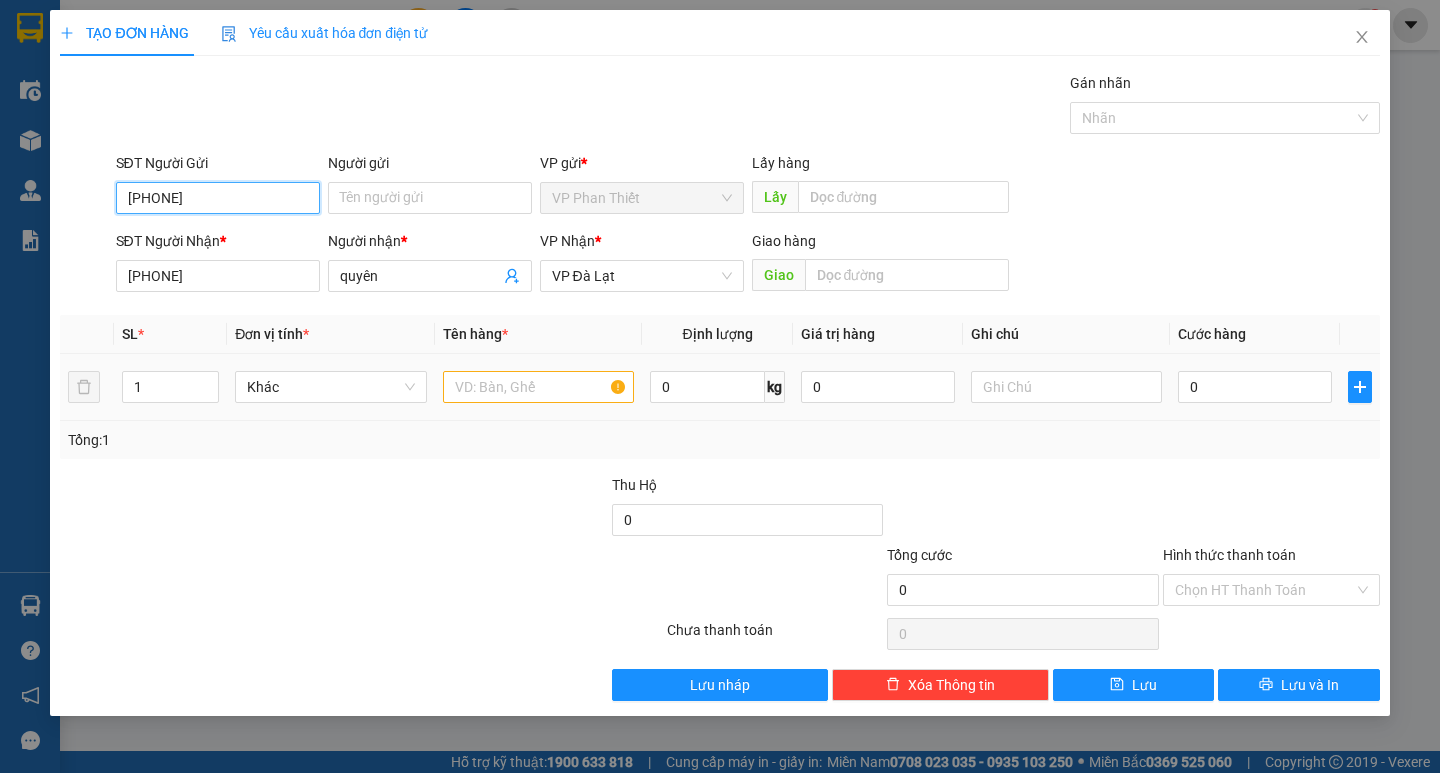 type on "0976276852" 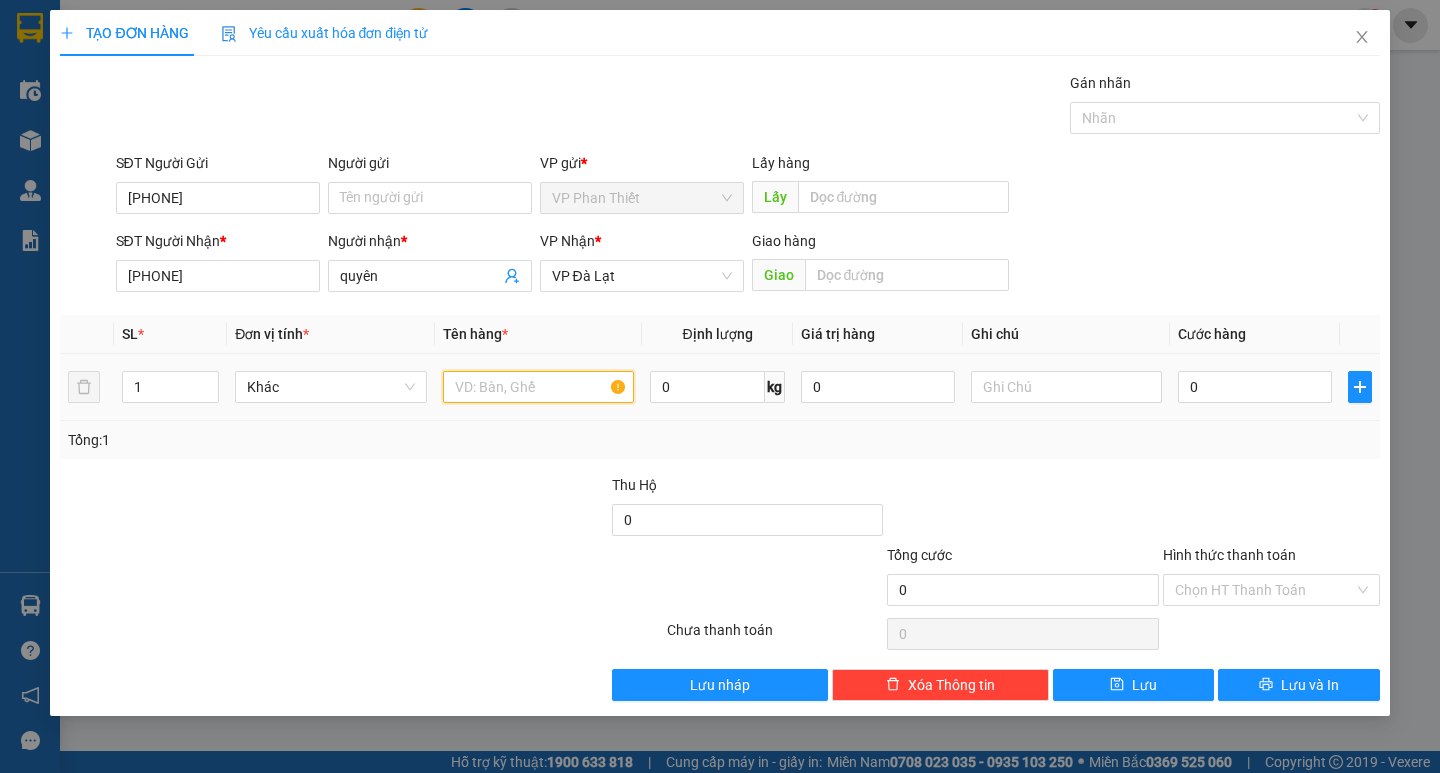 click at bounding box center (538, 387) 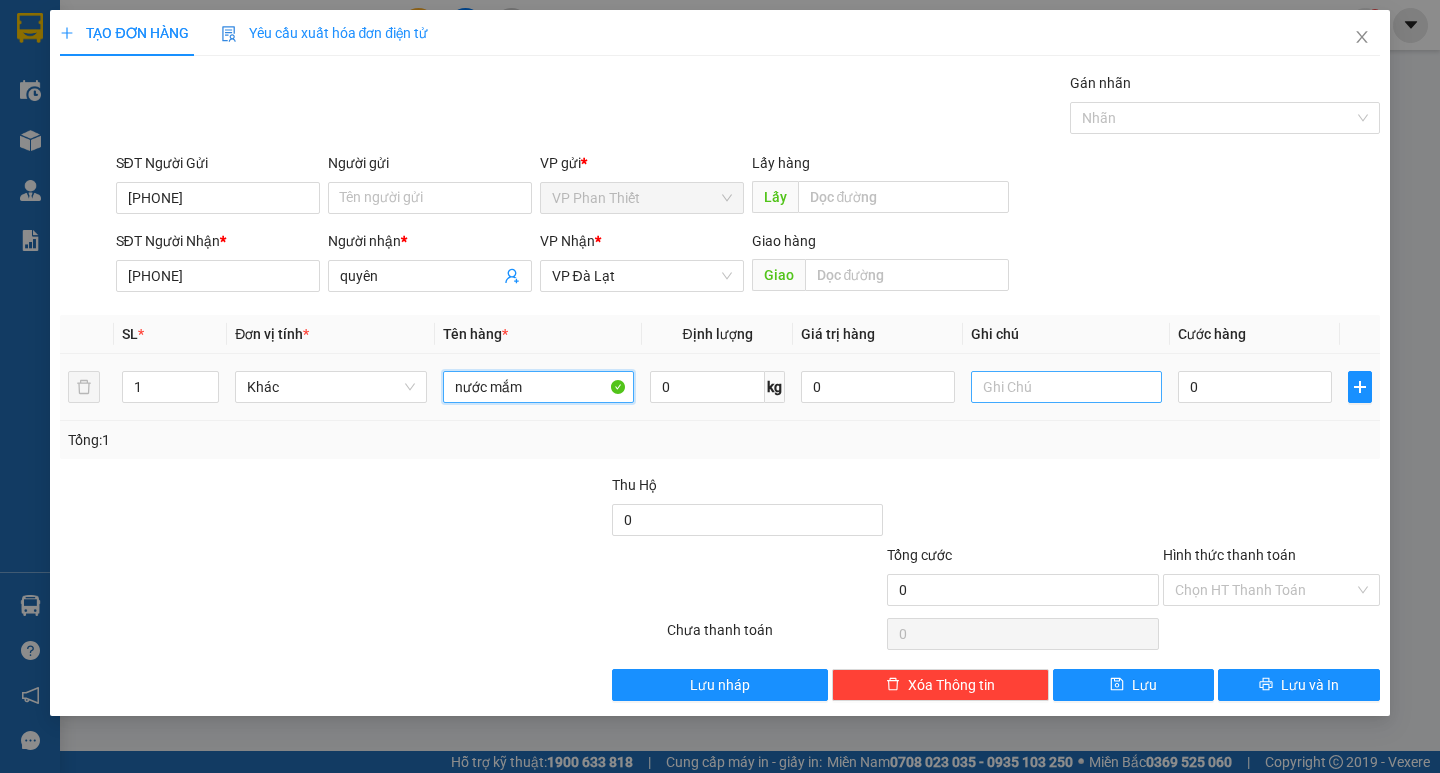 type on "nước mắm" 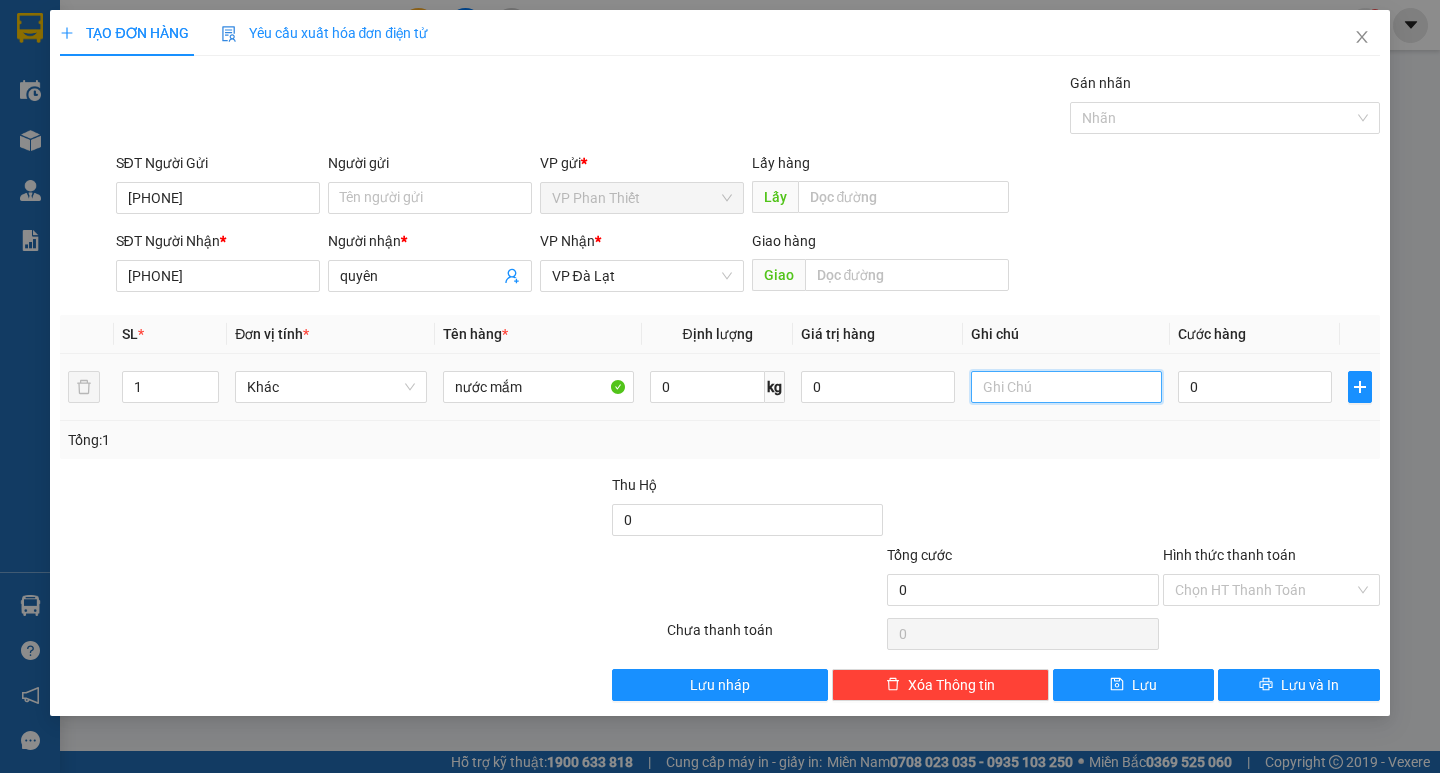 click at bounding box center (1066, 387) 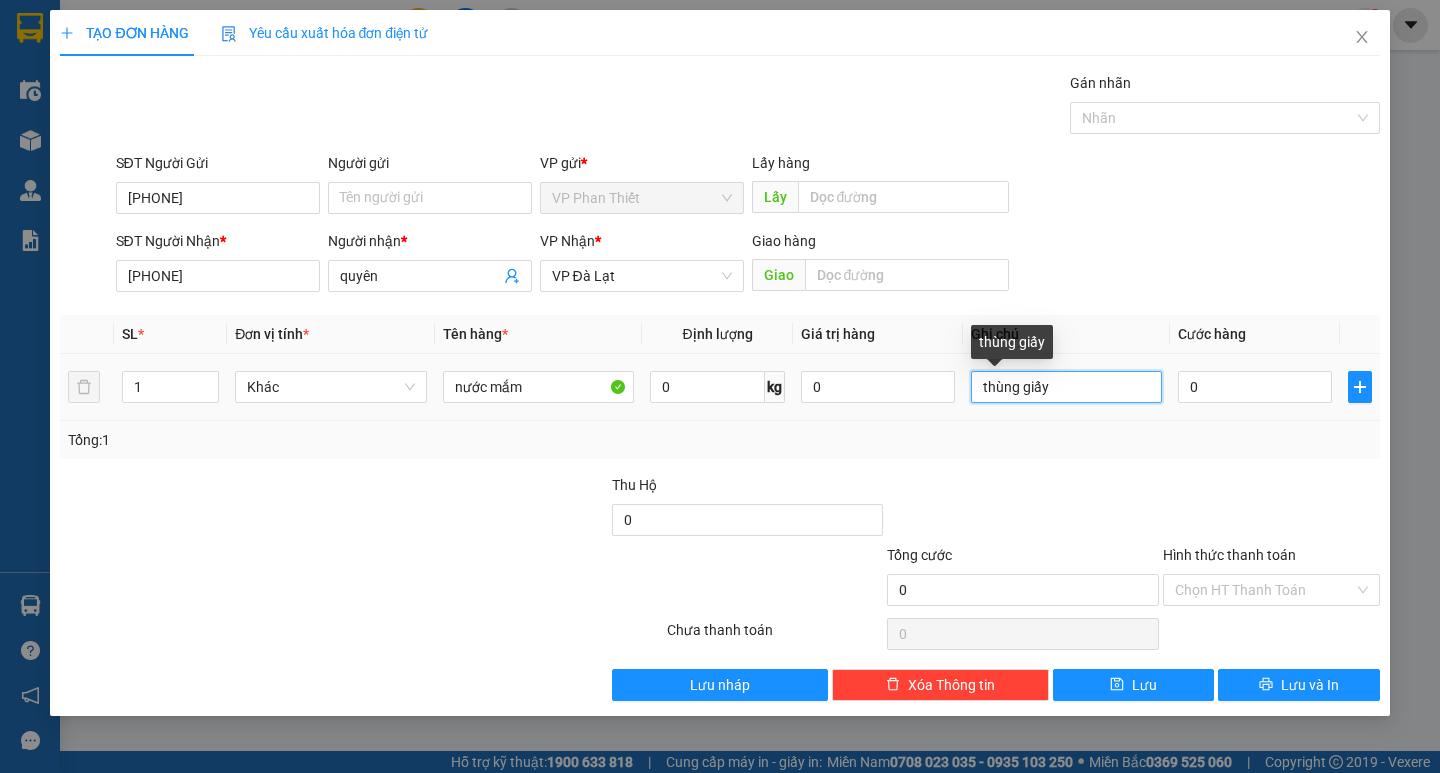 click on "thùng giấy" at bounding box center (1066, 387) 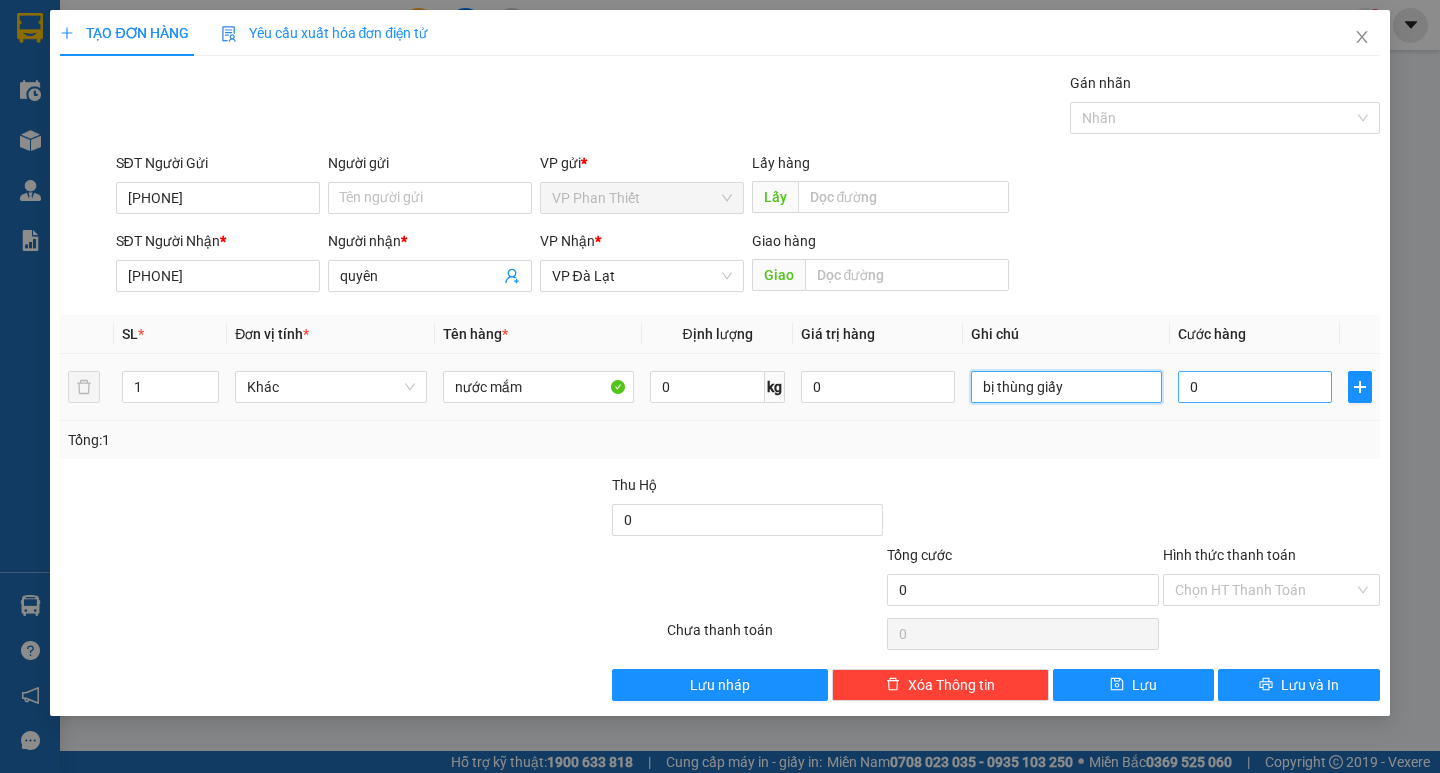 type on "bị thùng giấy" 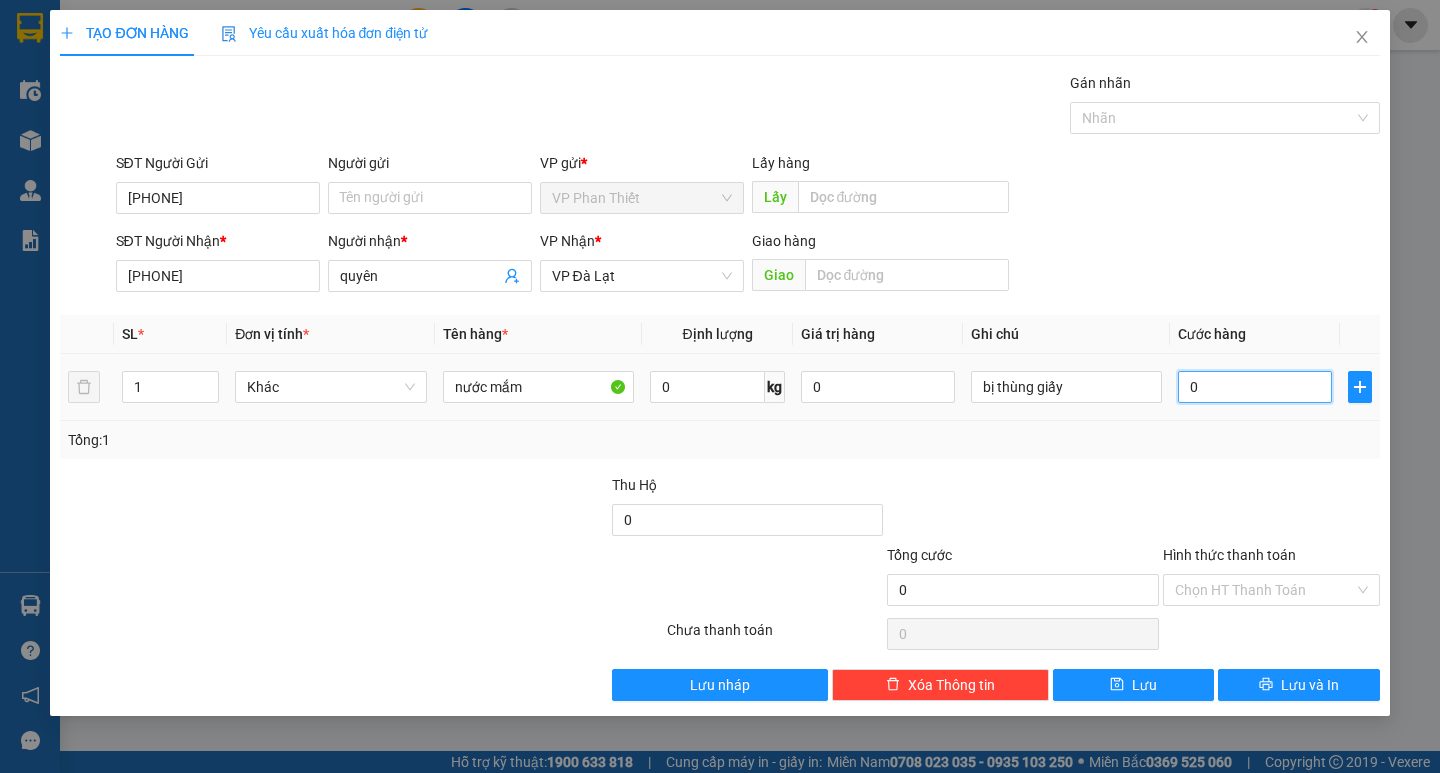 click on "0" at bounding box center (1255, 387) 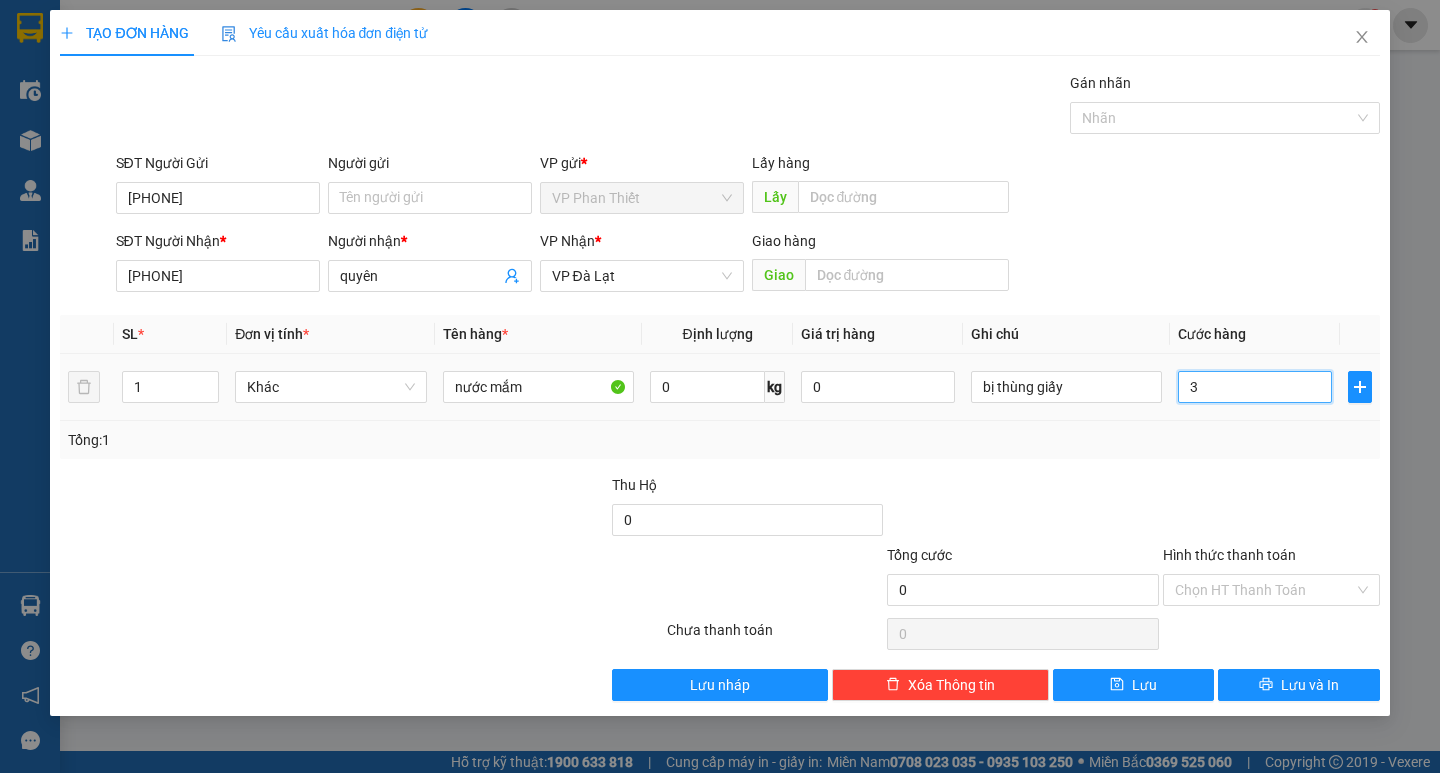 type on "3" 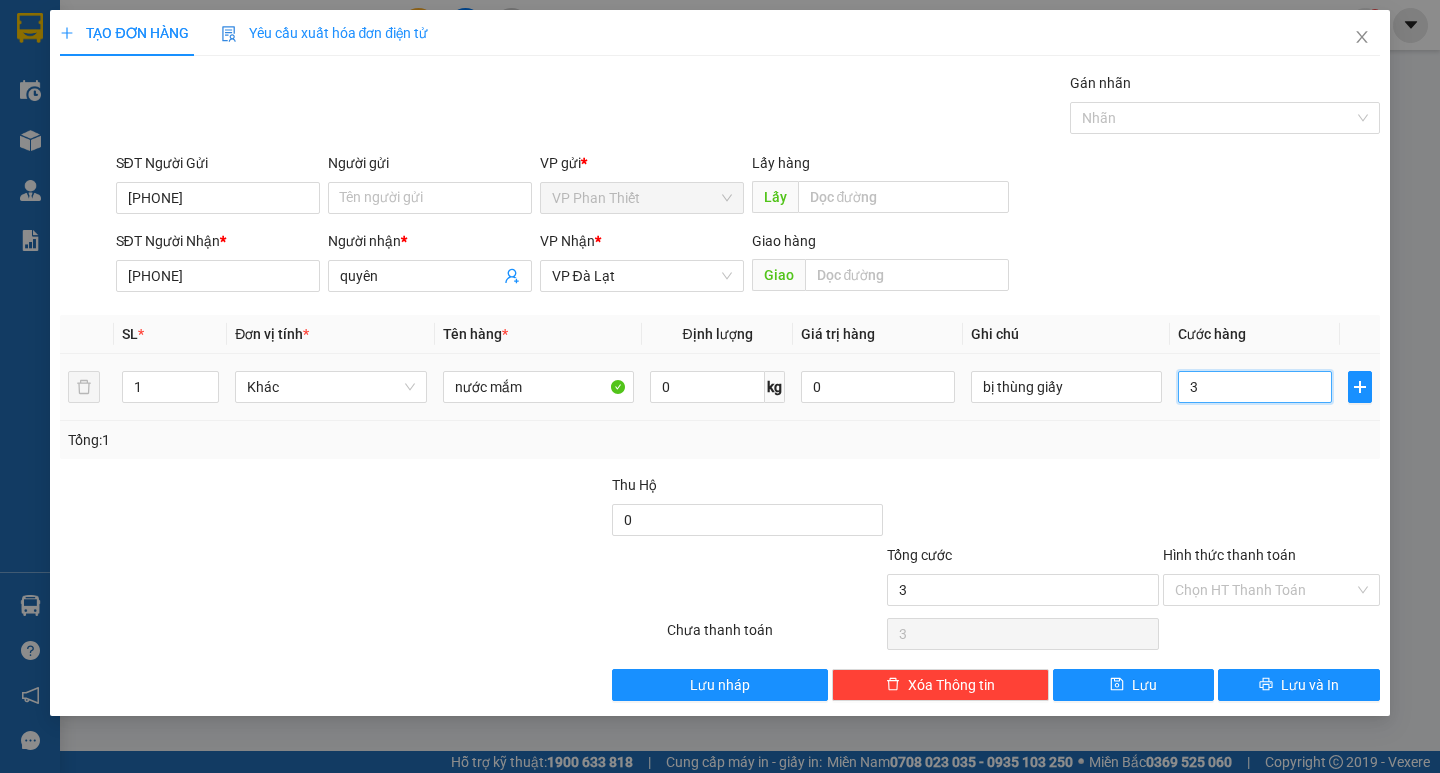 type on "30" 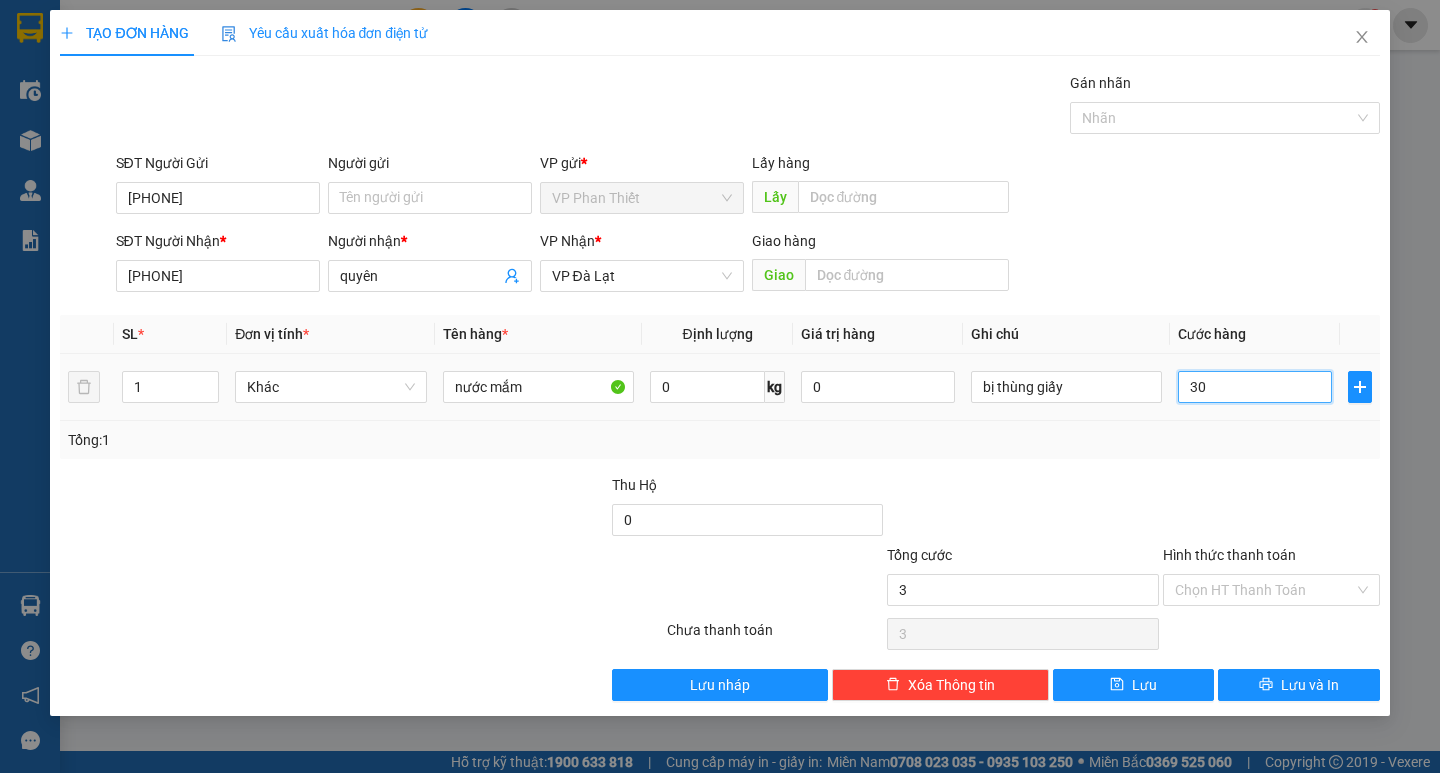 type on "30" 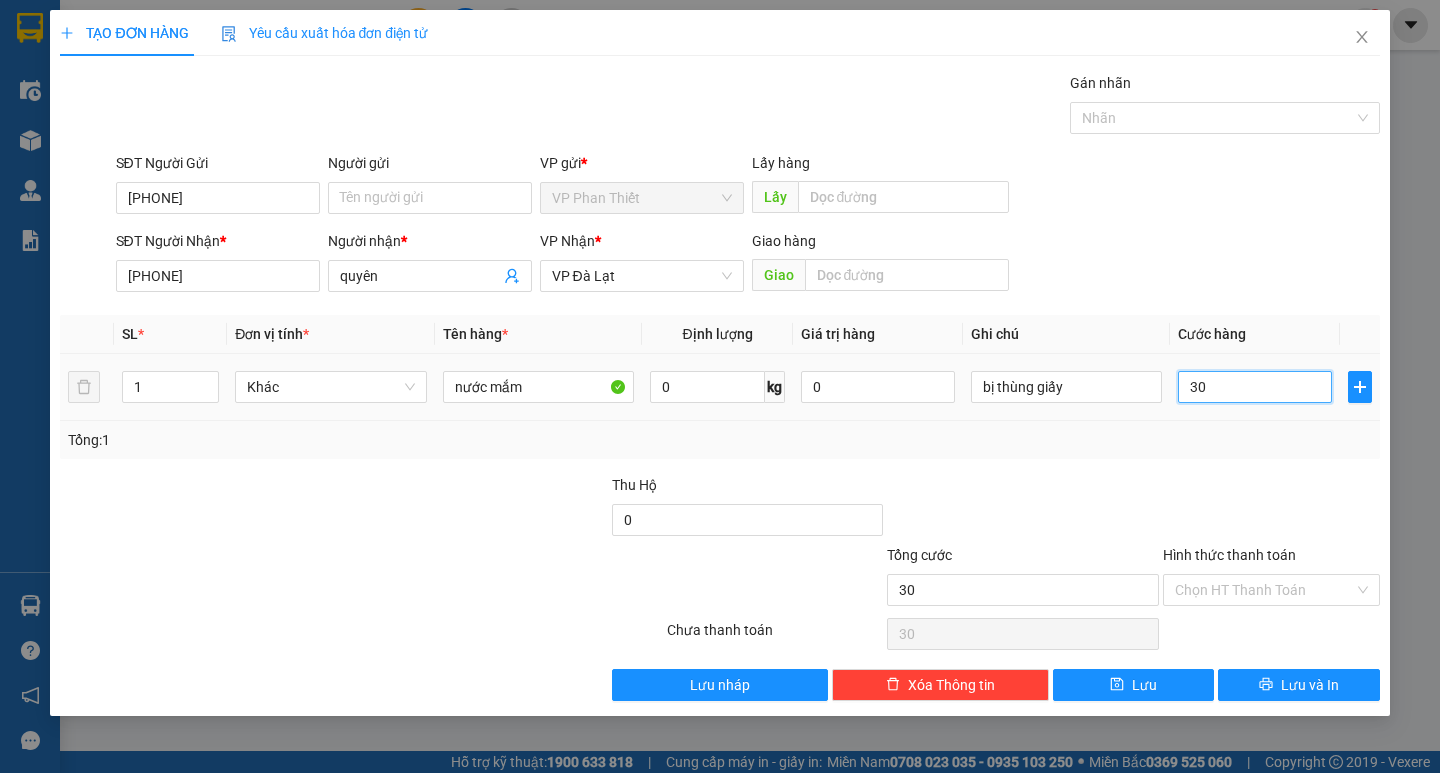 type on "300" 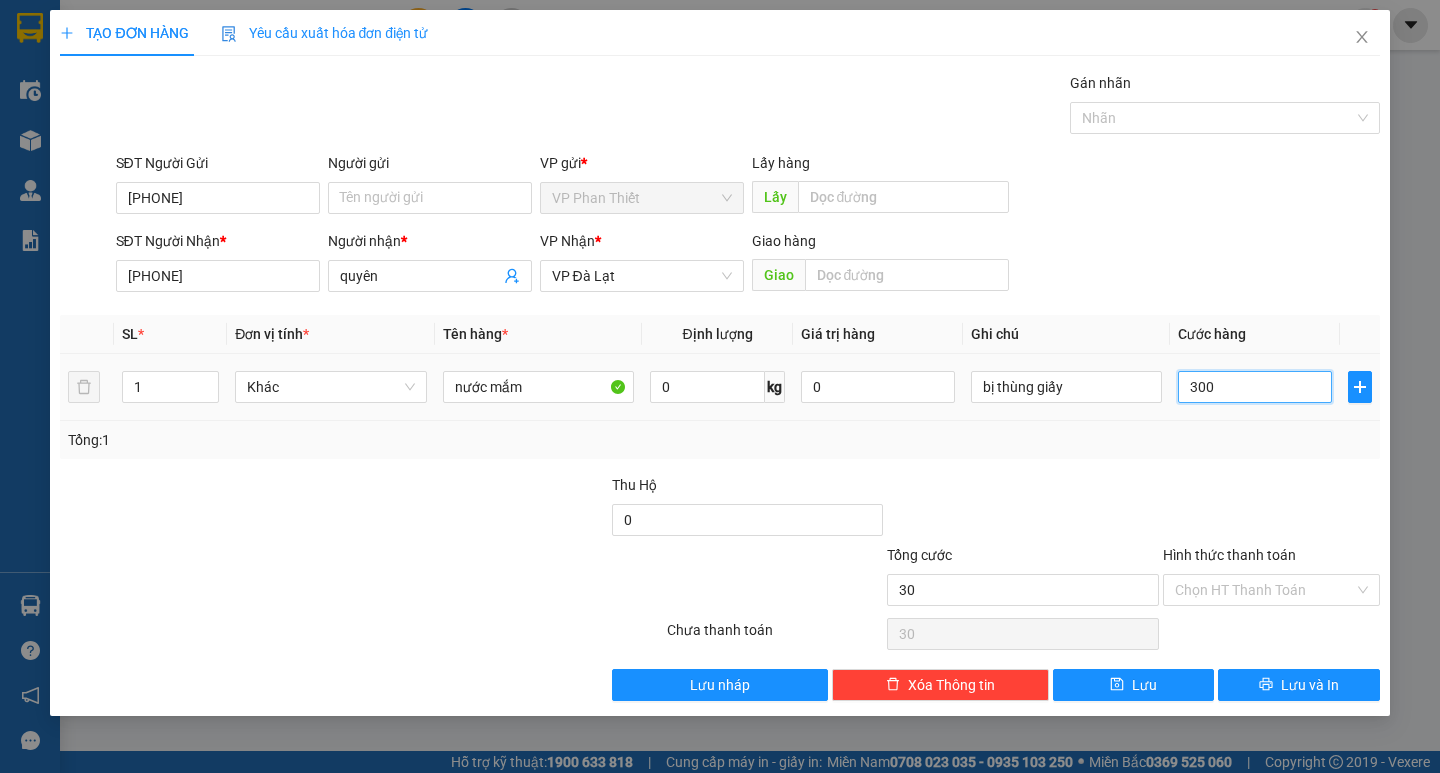 type on "300" 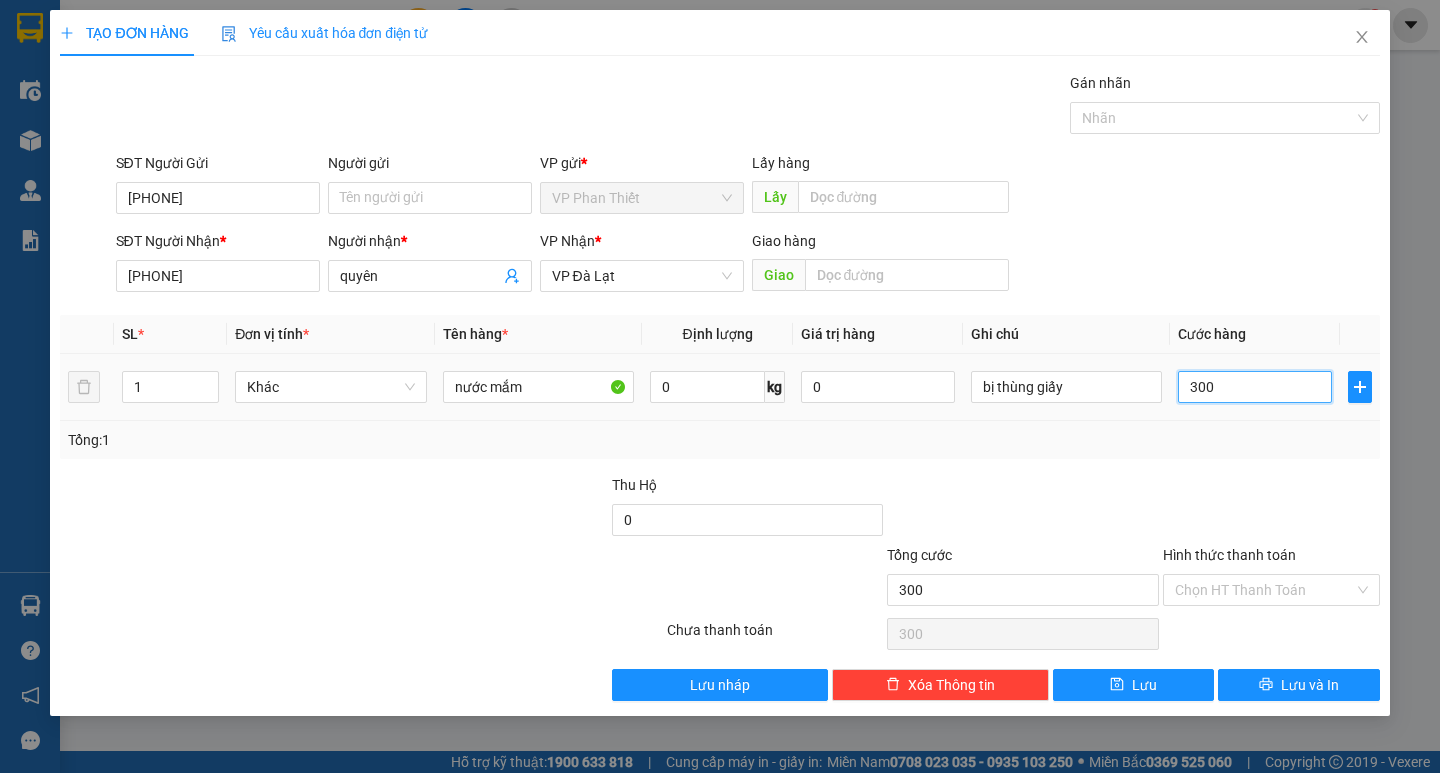 type on "3.000" 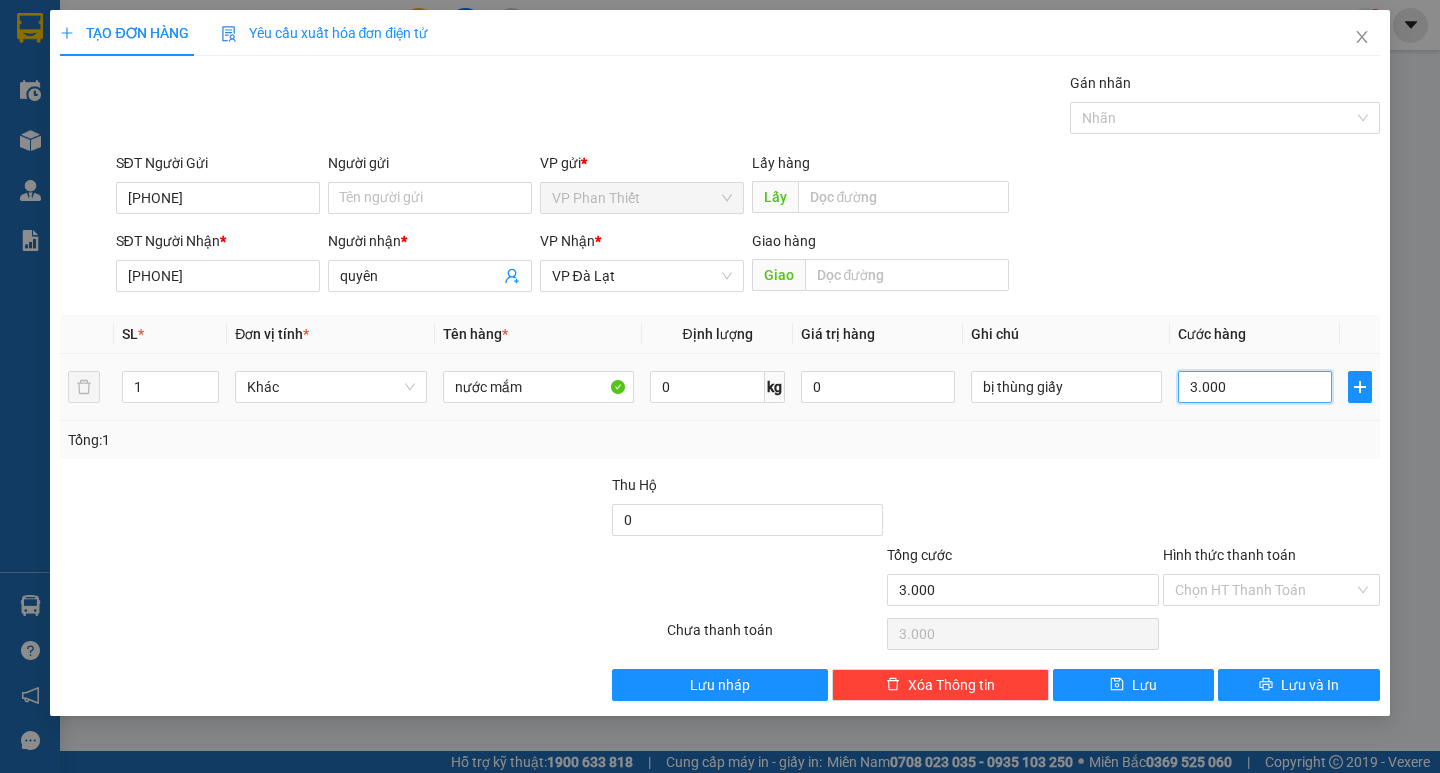 type on "30.000" 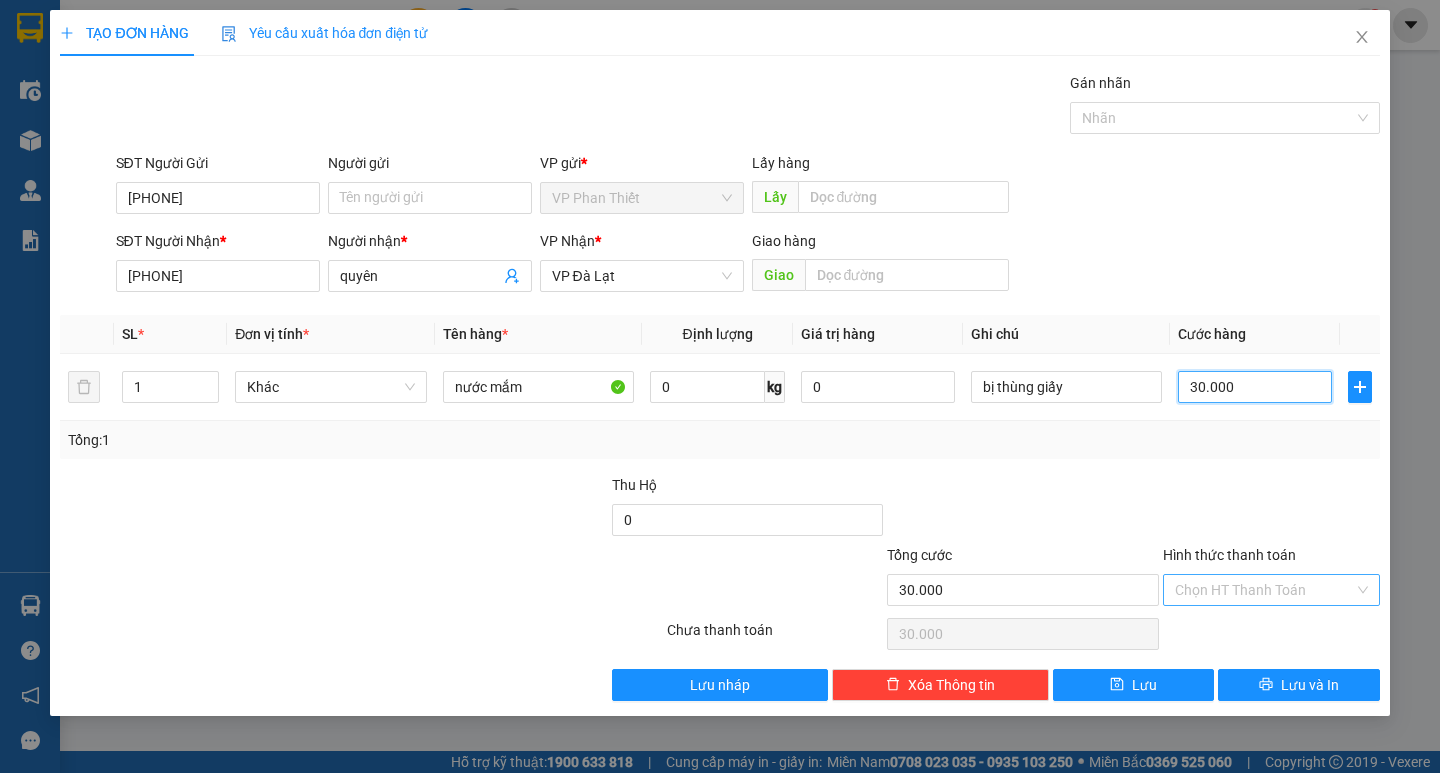 type on "30.000" 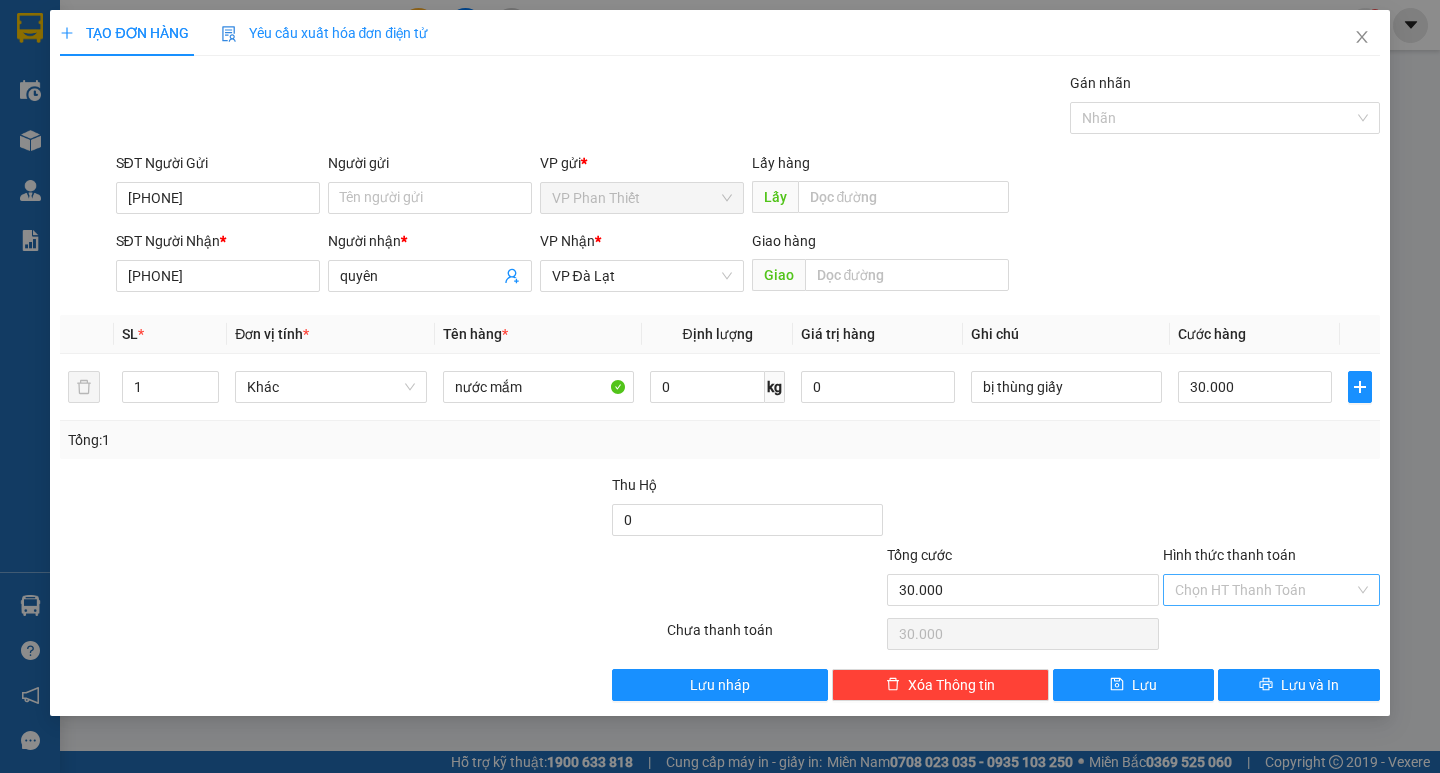 click on "Hình thức thanh toán" at bounding box center (1264, 590) 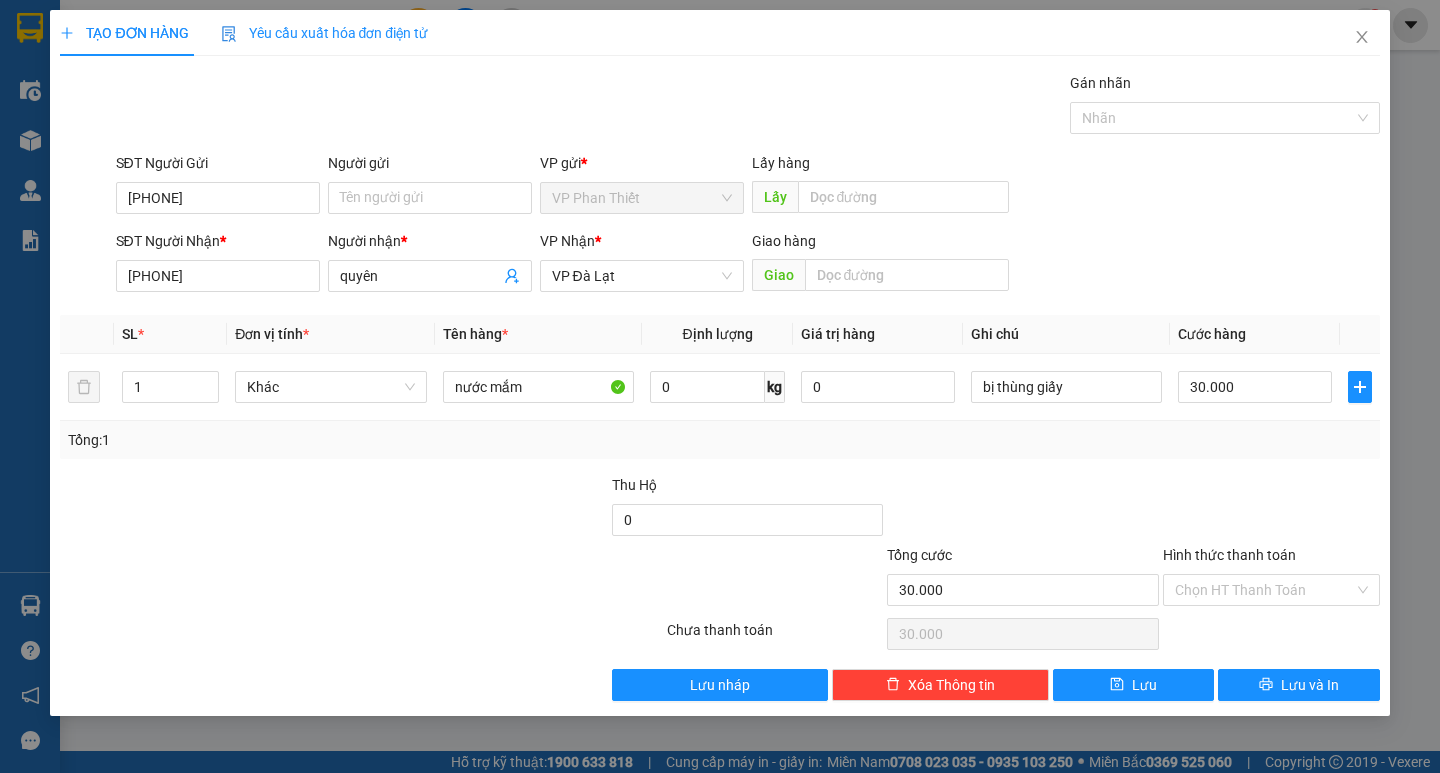 click on "Transit Pickup Surcharge Ids Transit Deliver Surcharge Ids Transit Deliver Surcharge Transit Deliver Surcharge Gói vận chuyển  * Tiêu chuẩn Gán nhãn   Nhãn SĐT Người Gửi 0976276852 Người gửi Tên người gửi VP gửi  * VP Phan Thiết Lấy hàng Lấy SĐT Người Nhận  * 0975512419 Người nhận  * quyên VP Nhận  * VP Đà Lạt Giao hàng Giao SL  * Đơn vị tính  * Tên hàng  * Định lượng Giá trị hàng Ghi chú Cước hàng                   1 Khác nước mắm 0 kg 0 bị thùng giấy 30.000 Tổng:  1 Thu Hộ 0 Tổng cước 30.000 Hình thức thanh toán Chọn HT Thanh Toán Số tiền thu trước 0 Chưa thanh toán 30.000 Chọn HT Thanh Toán Lưu nháp Xóa Thông tin Lưu Lưu và In bị thùng giấy Tại văn phòng Miễn phí Tại văn phòng Miễn phí" at bounding box center [719, 386] 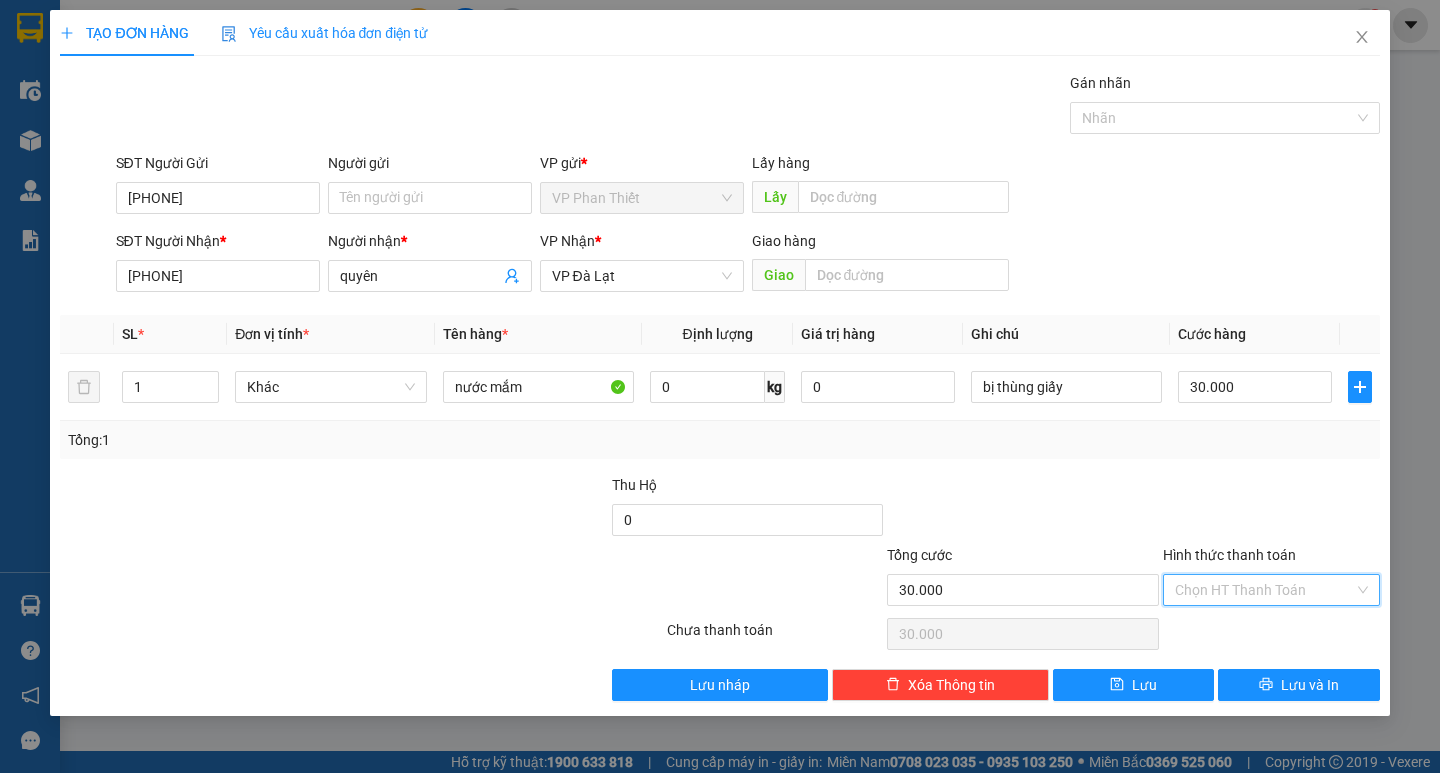 drag, startPoint x: 1264, startPoint y: 593, endPoint x: 1260, endPoint y: 631, distance: 38.209946 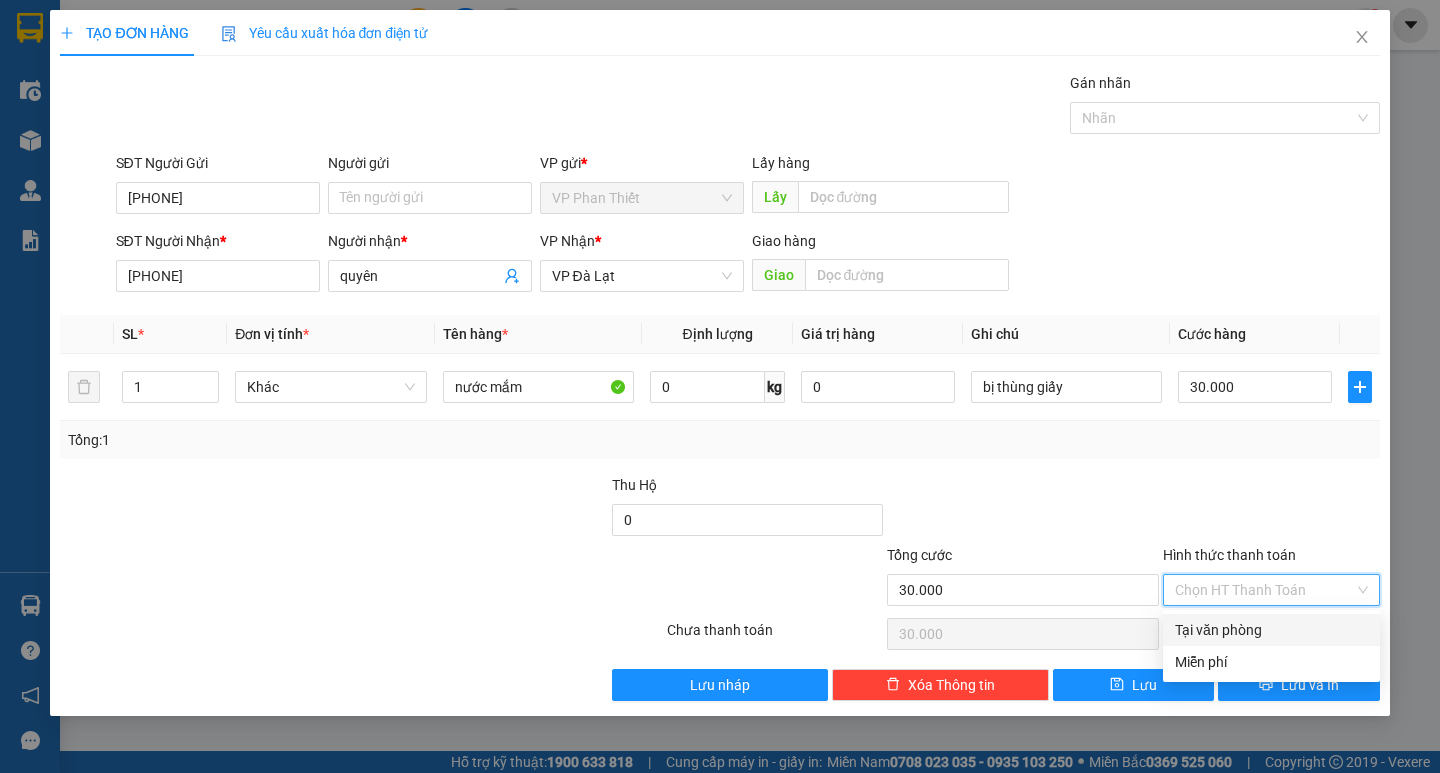 click on "Tại văn phòng" at bounding box center (1271, 630) 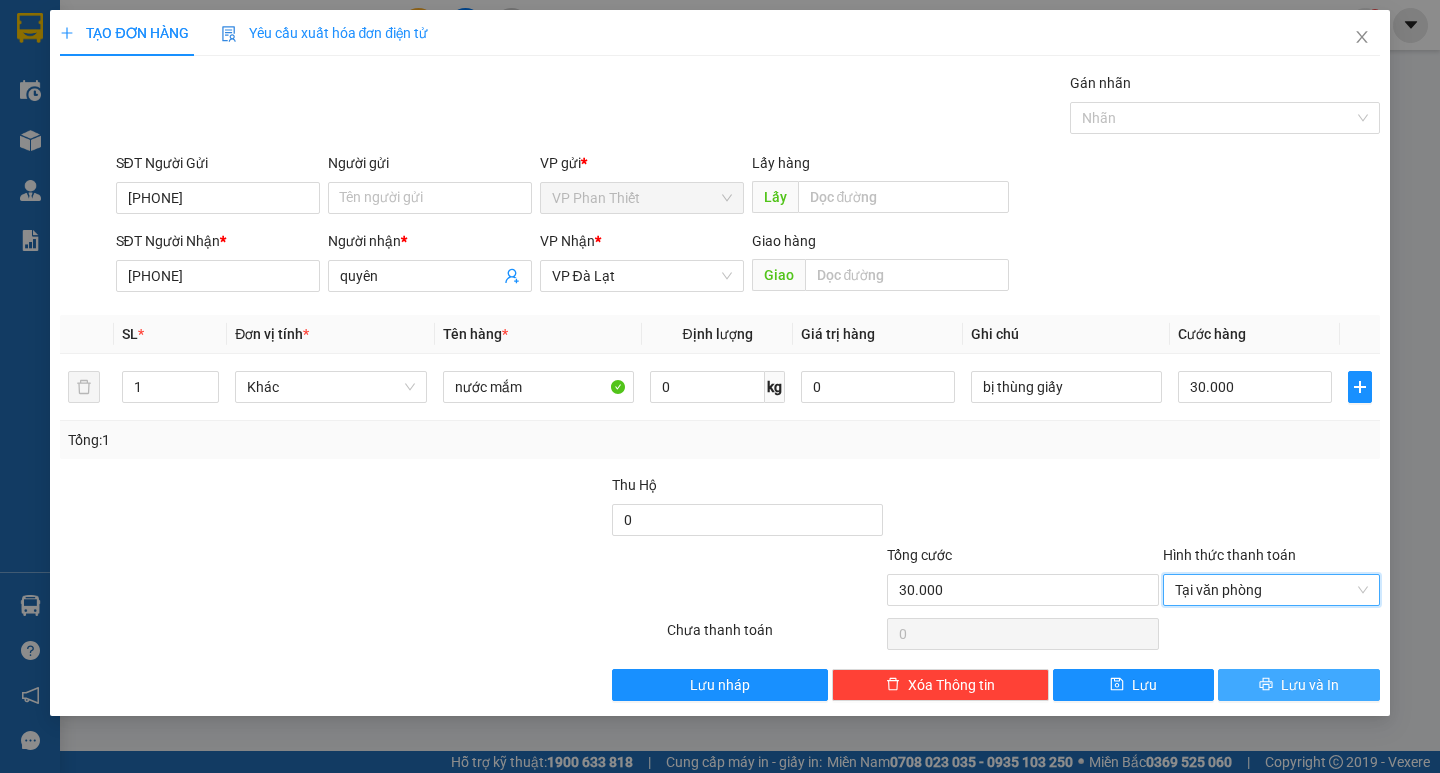 click 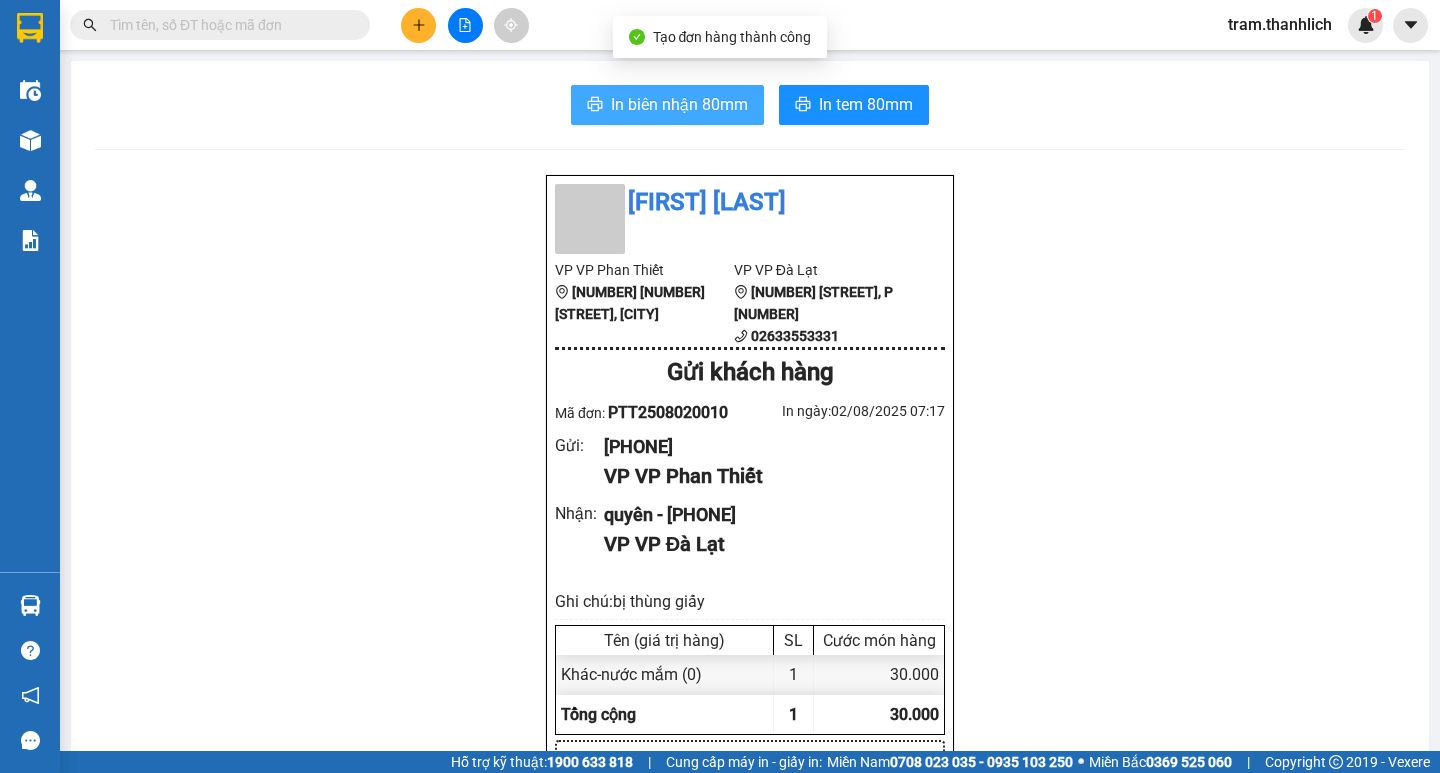 click on "In biên nhận 80mm" at bounding box center [667, 105] 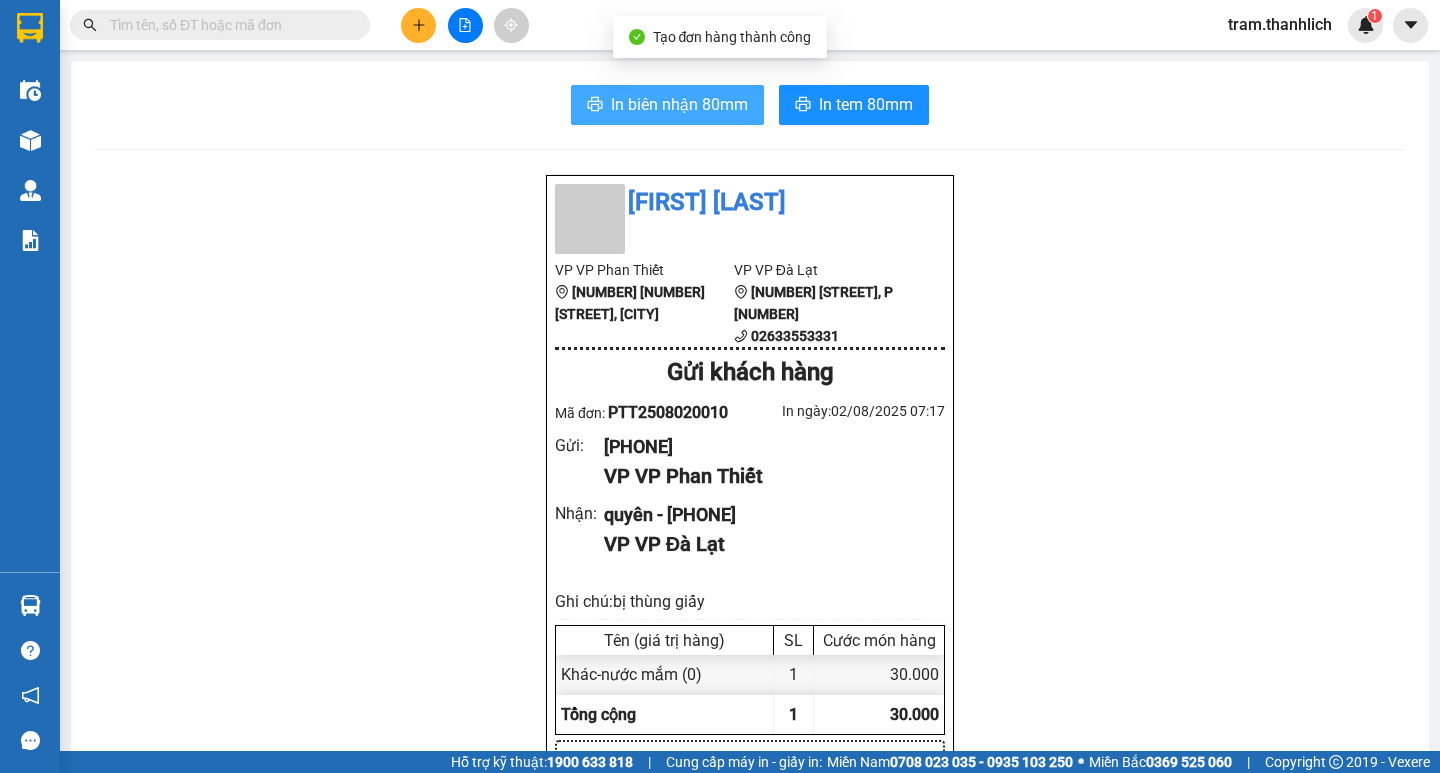 scroll, scrollTop: 0, scrollLeft: 0, axis: both 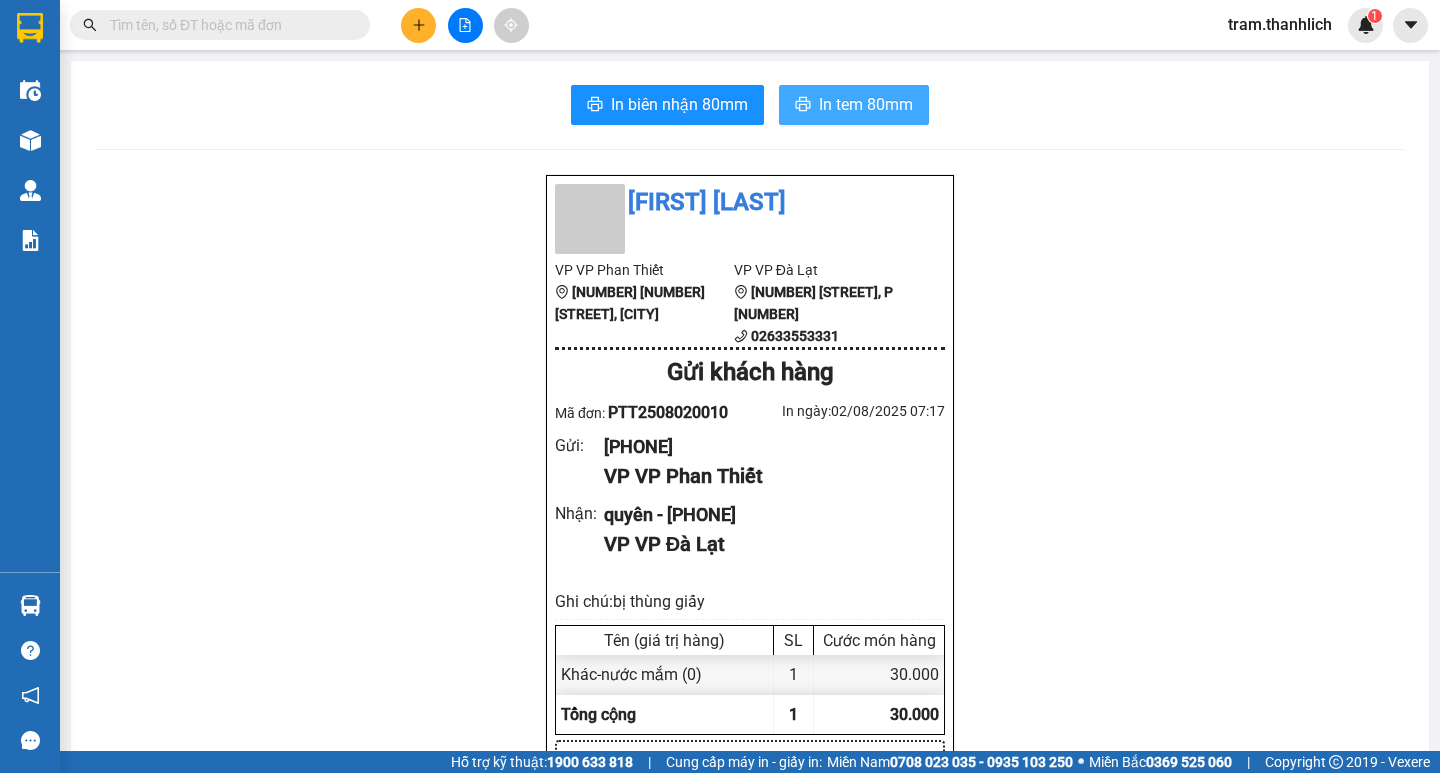 click on "In tem 80mm" at bounding box center (854, 105) 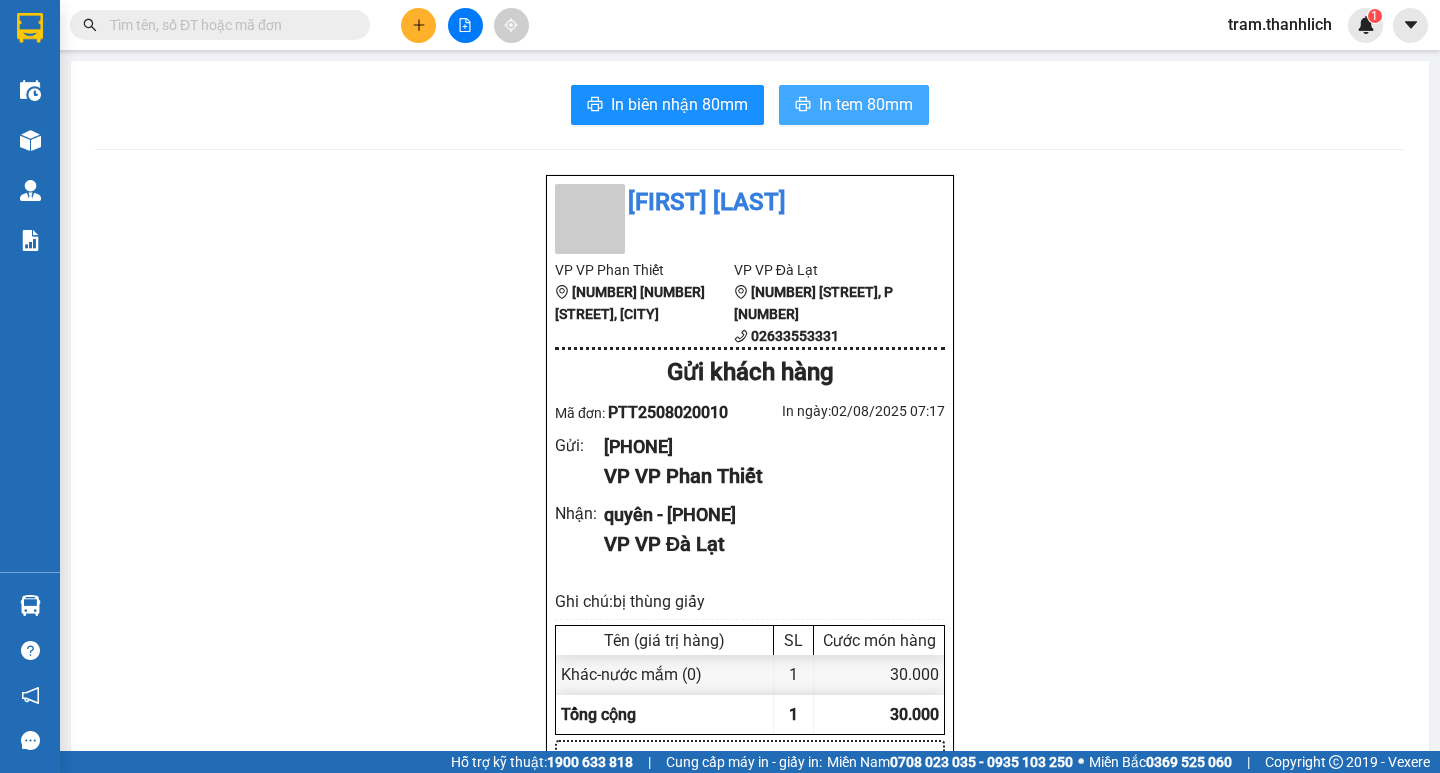 scroll, scrollTop: 0, scrollLeft: 0, axis: both 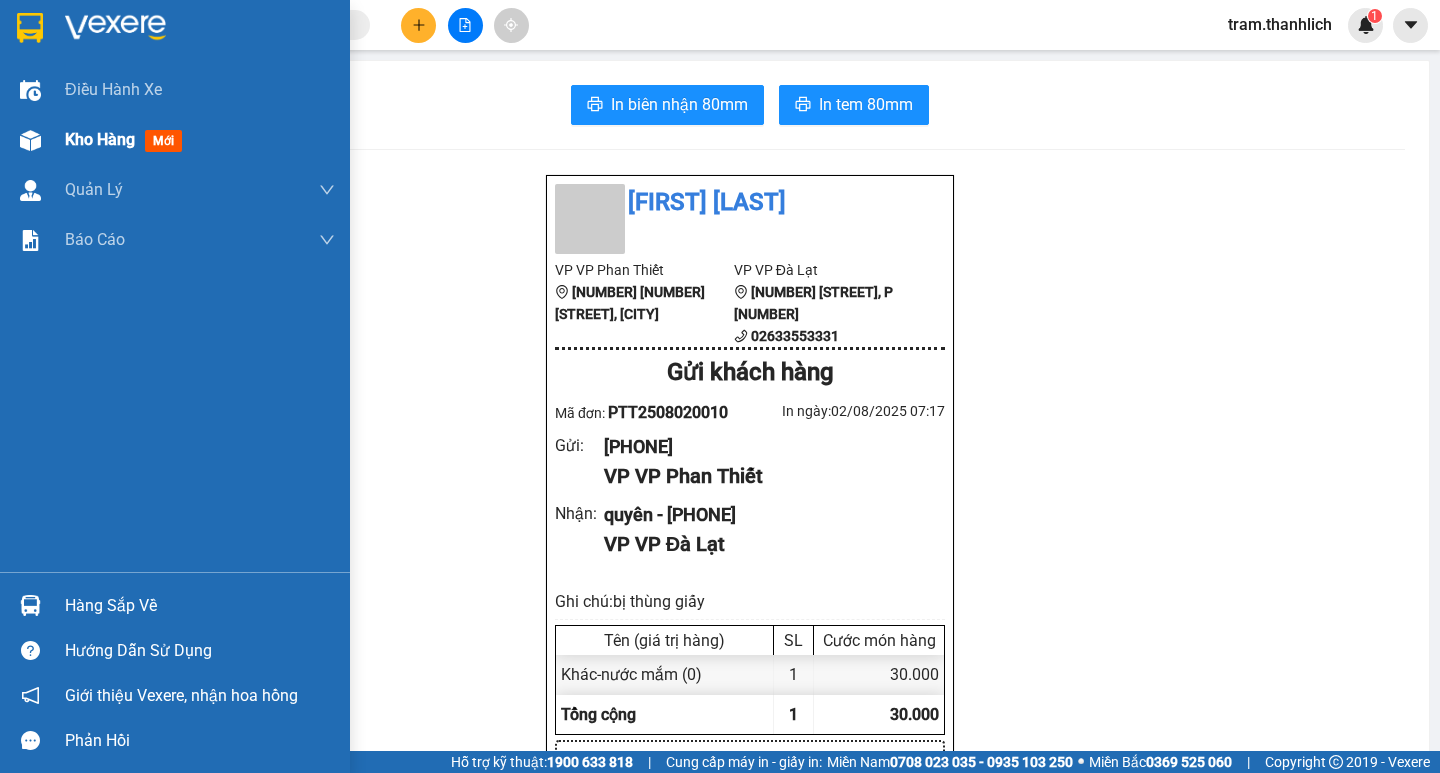 click at bounding box center (30, 140) 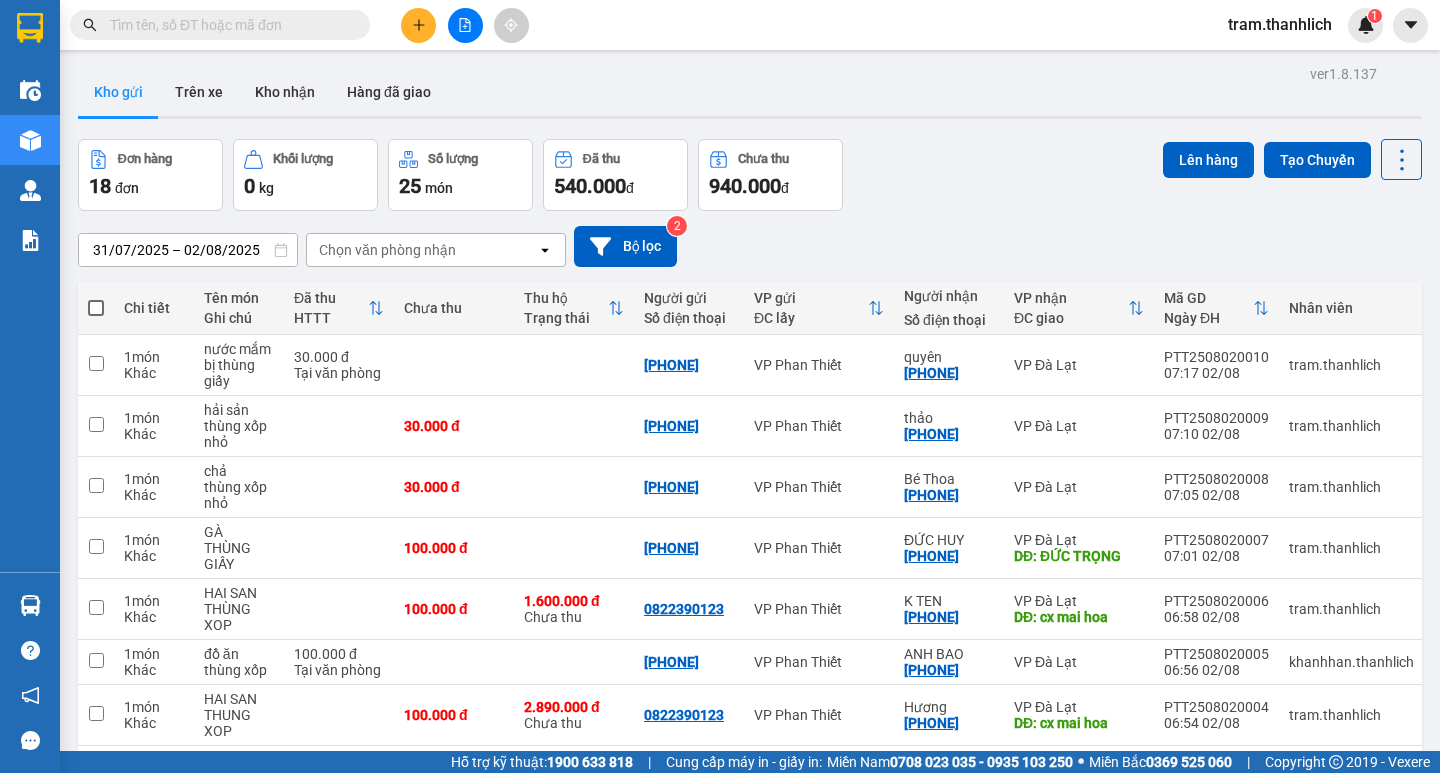 click at bounding box center (418, 25) 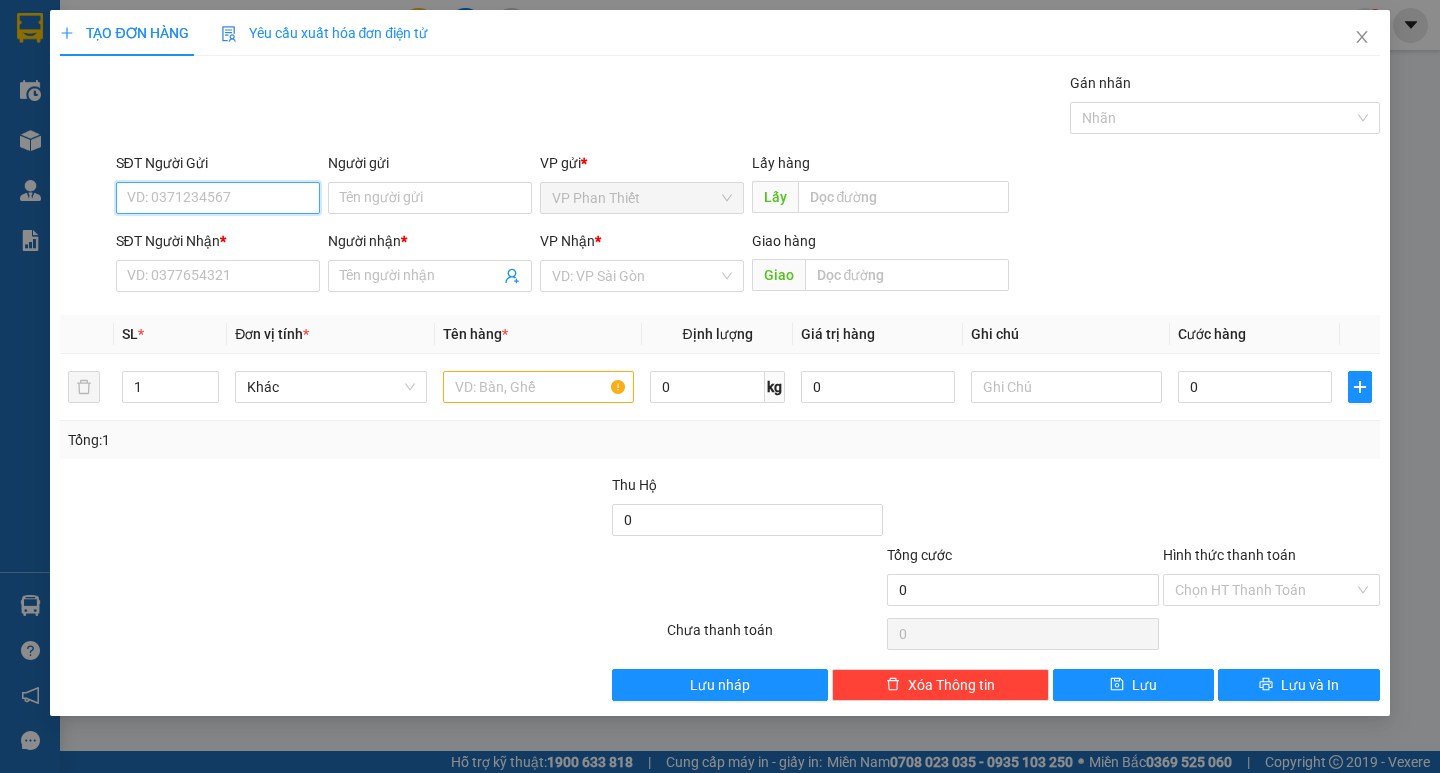 click on "SĐT Người Gửi" at bounding box center (218, 198) 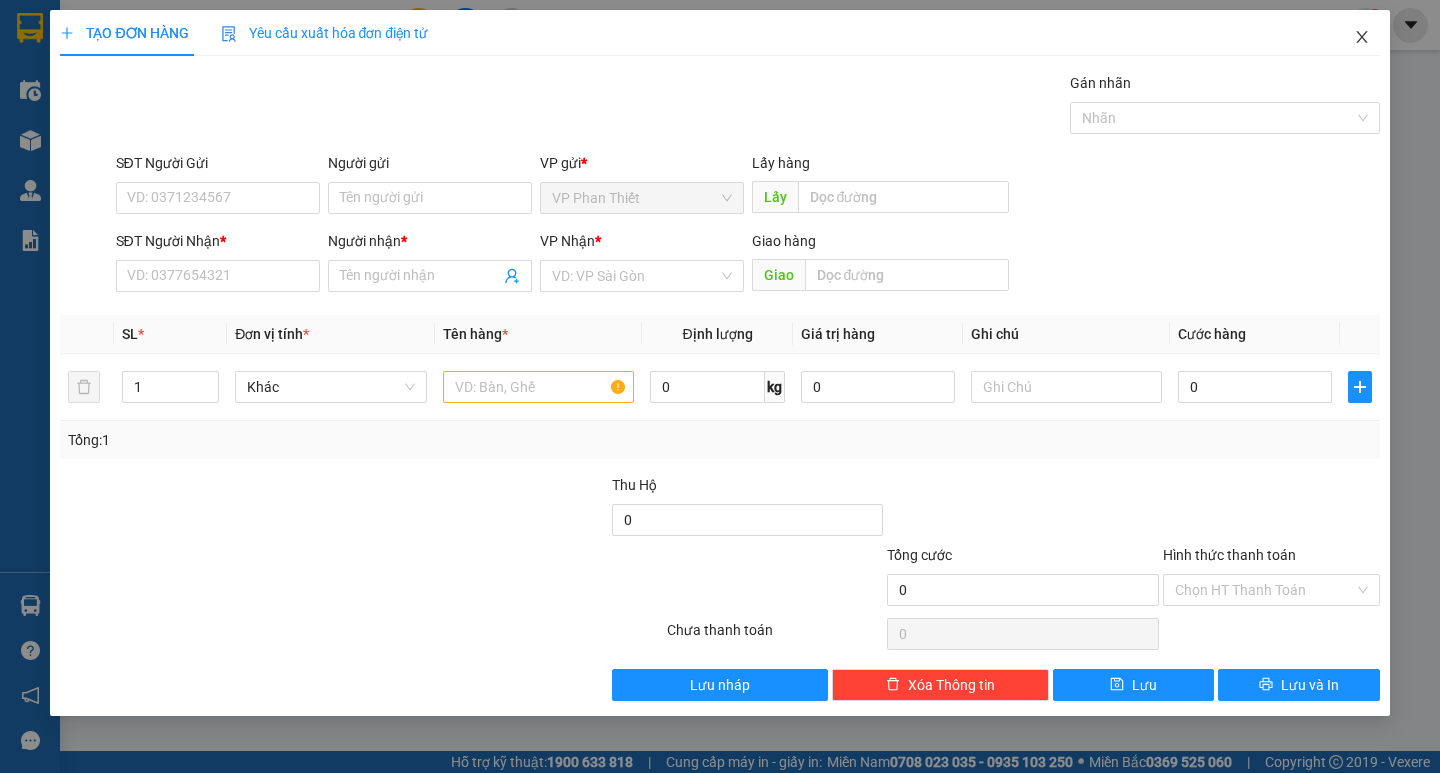 click at bounding box center (1362, 38) 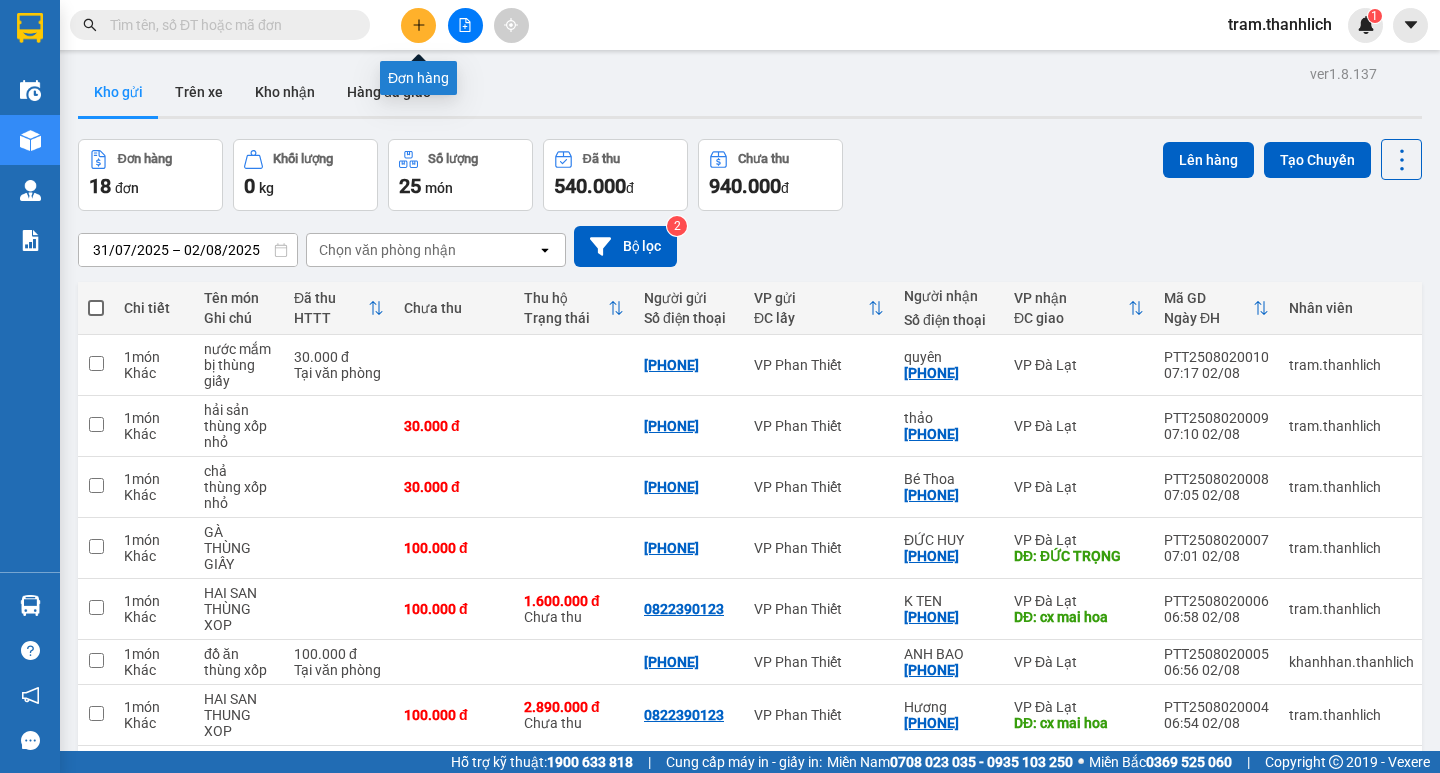 click at bounding box center (418, 25) 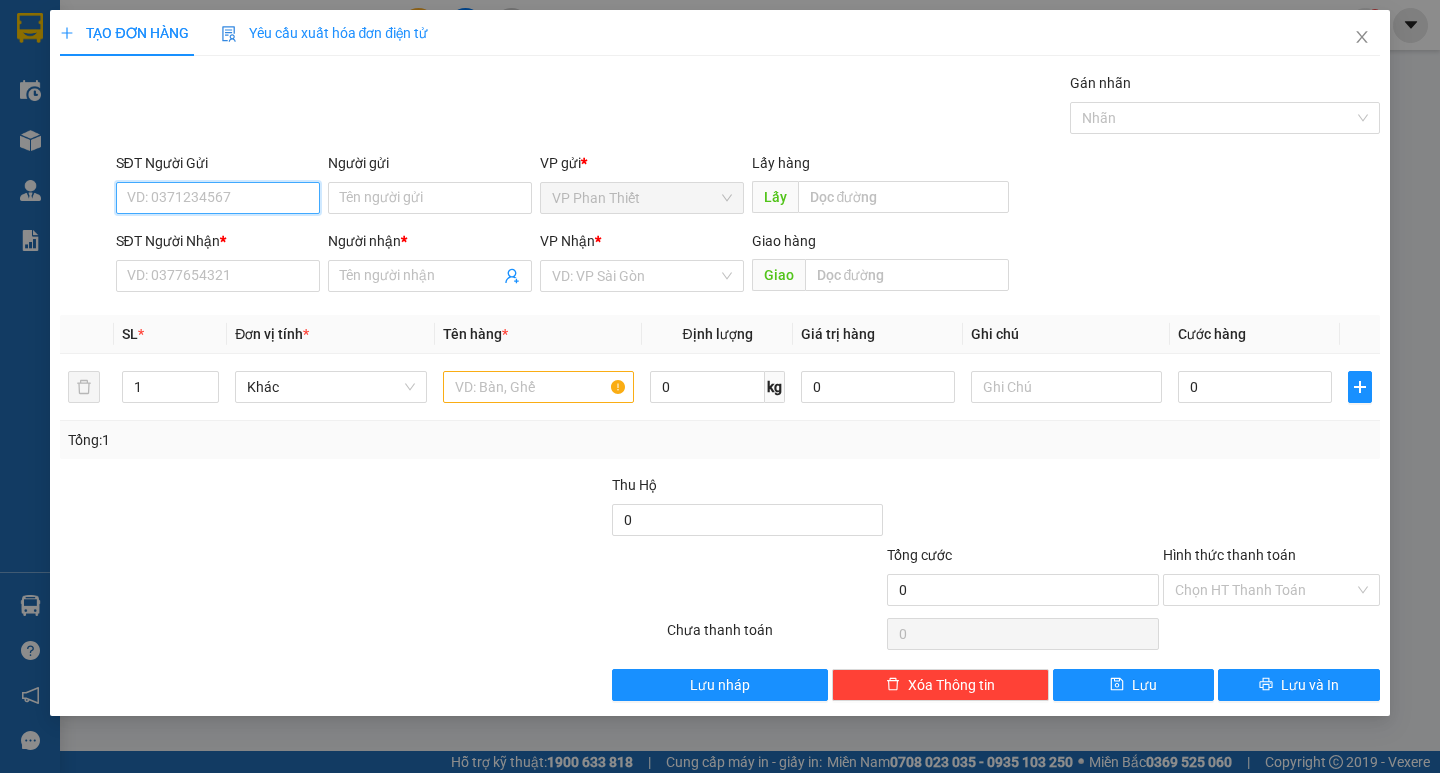 click on "SĐT Người Gửi" at bounding box center (218, 198) 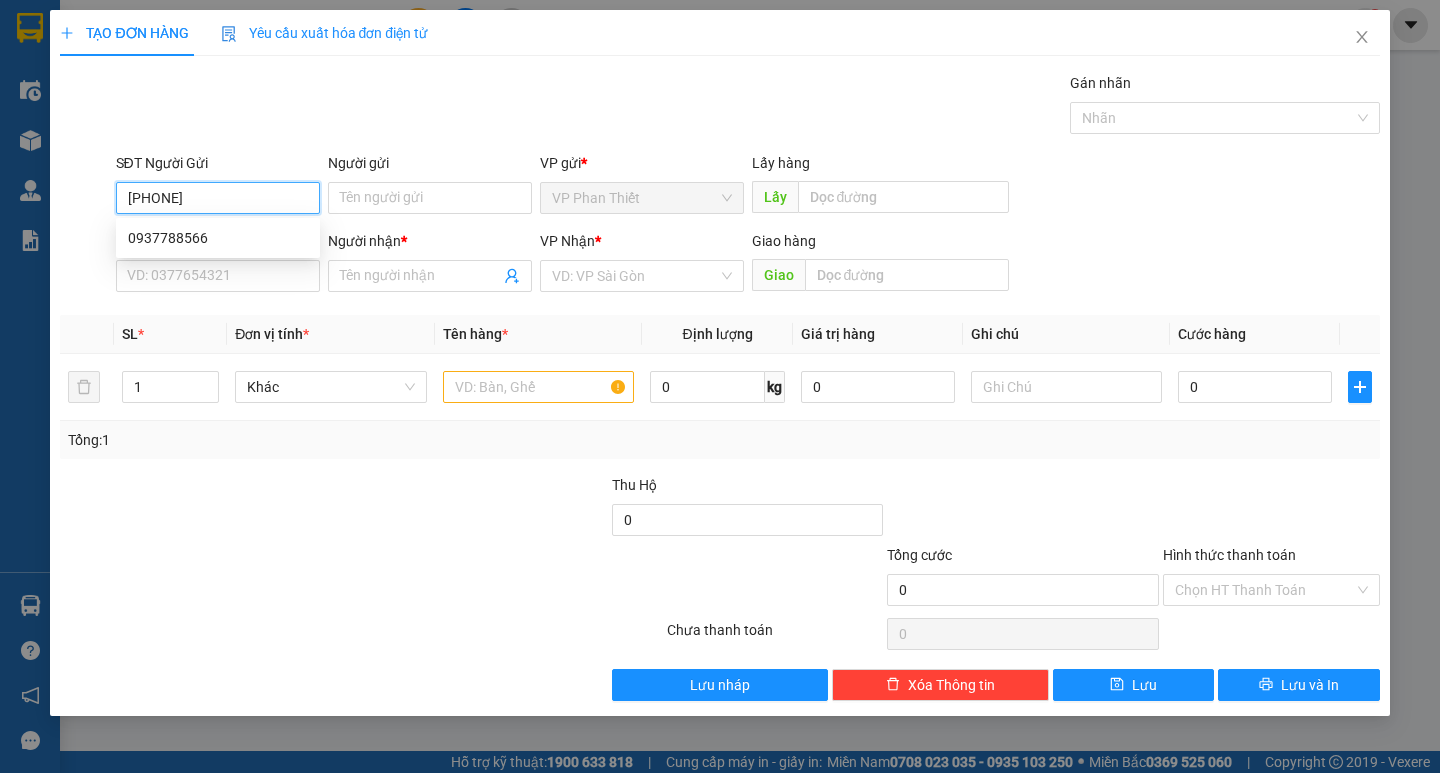 type on "0937788566" 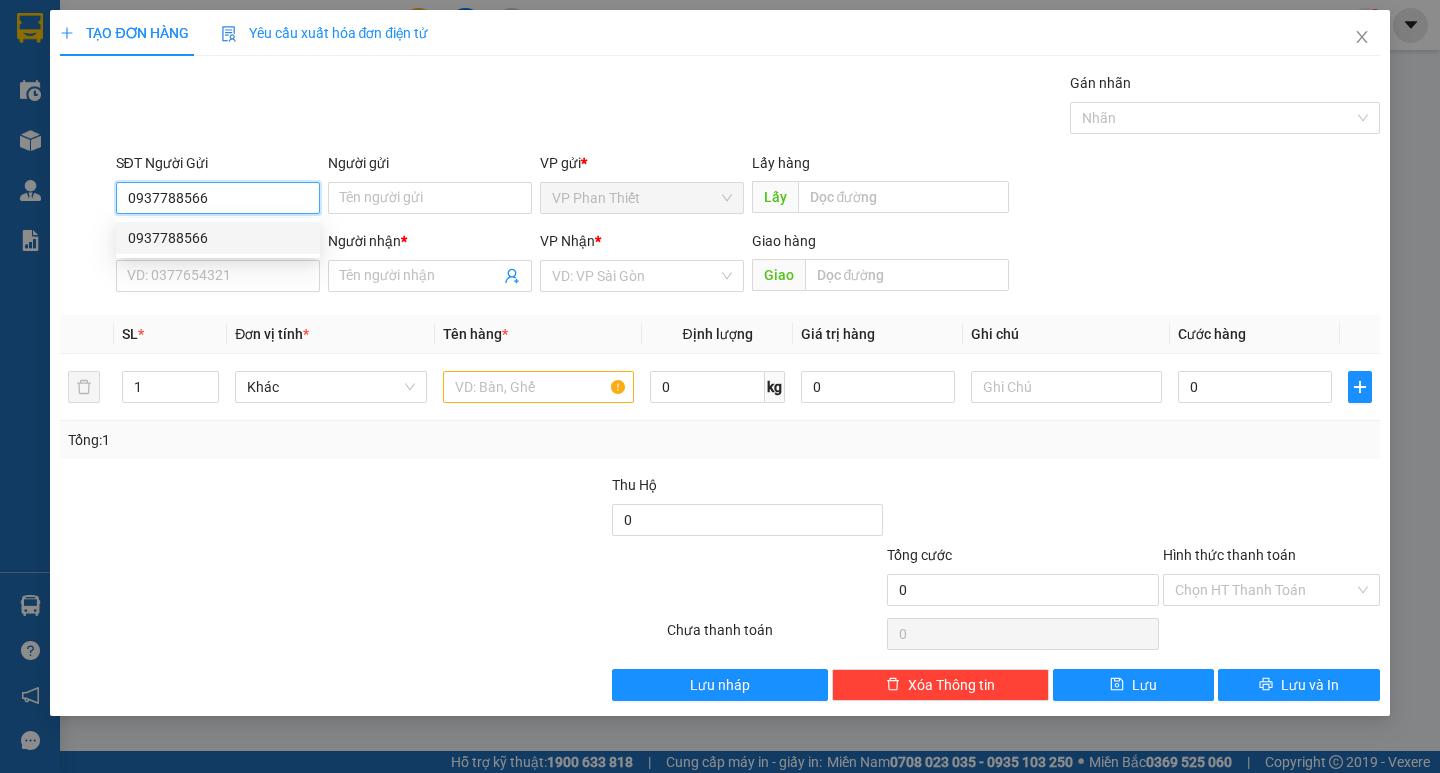 click on "0937788566" at bounding box center [218, 238] 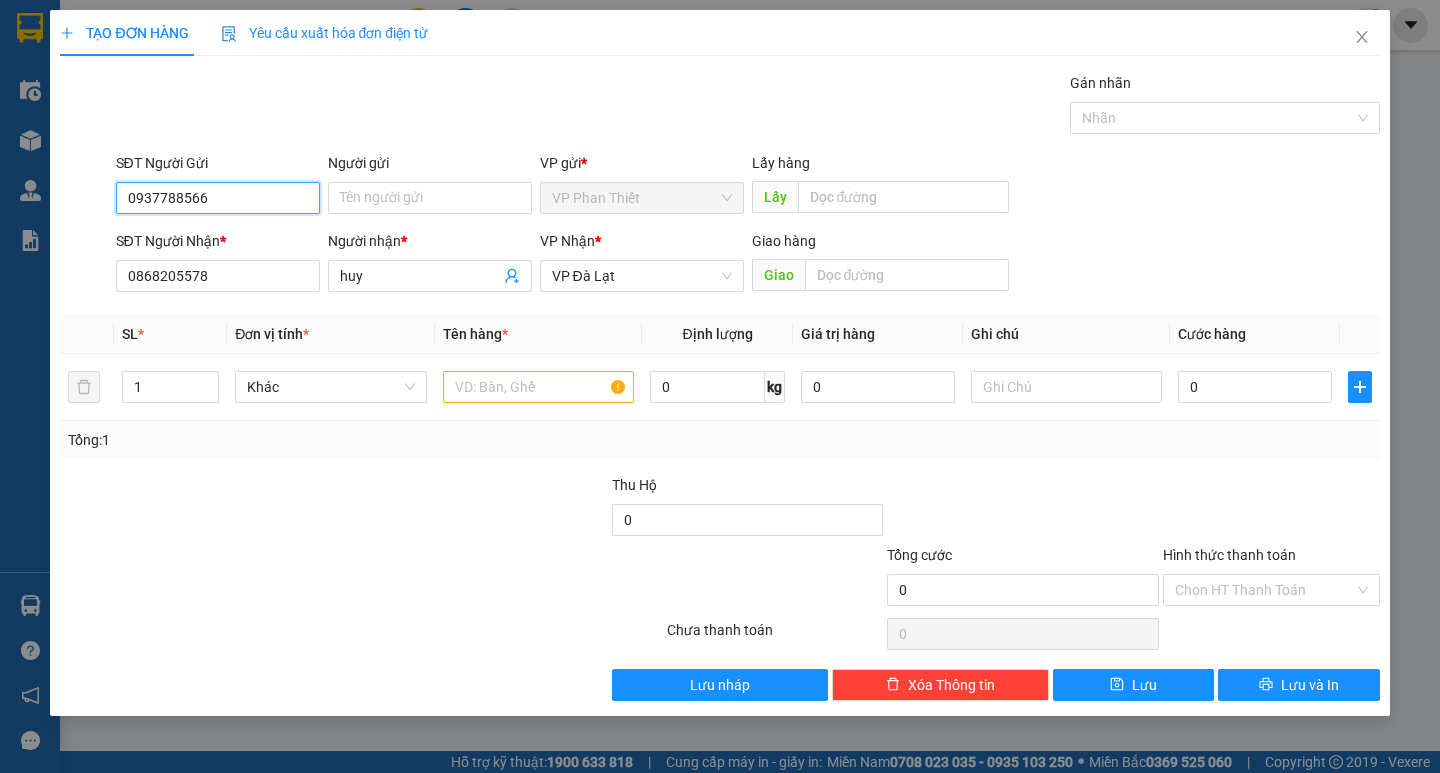 type on "0937788566" 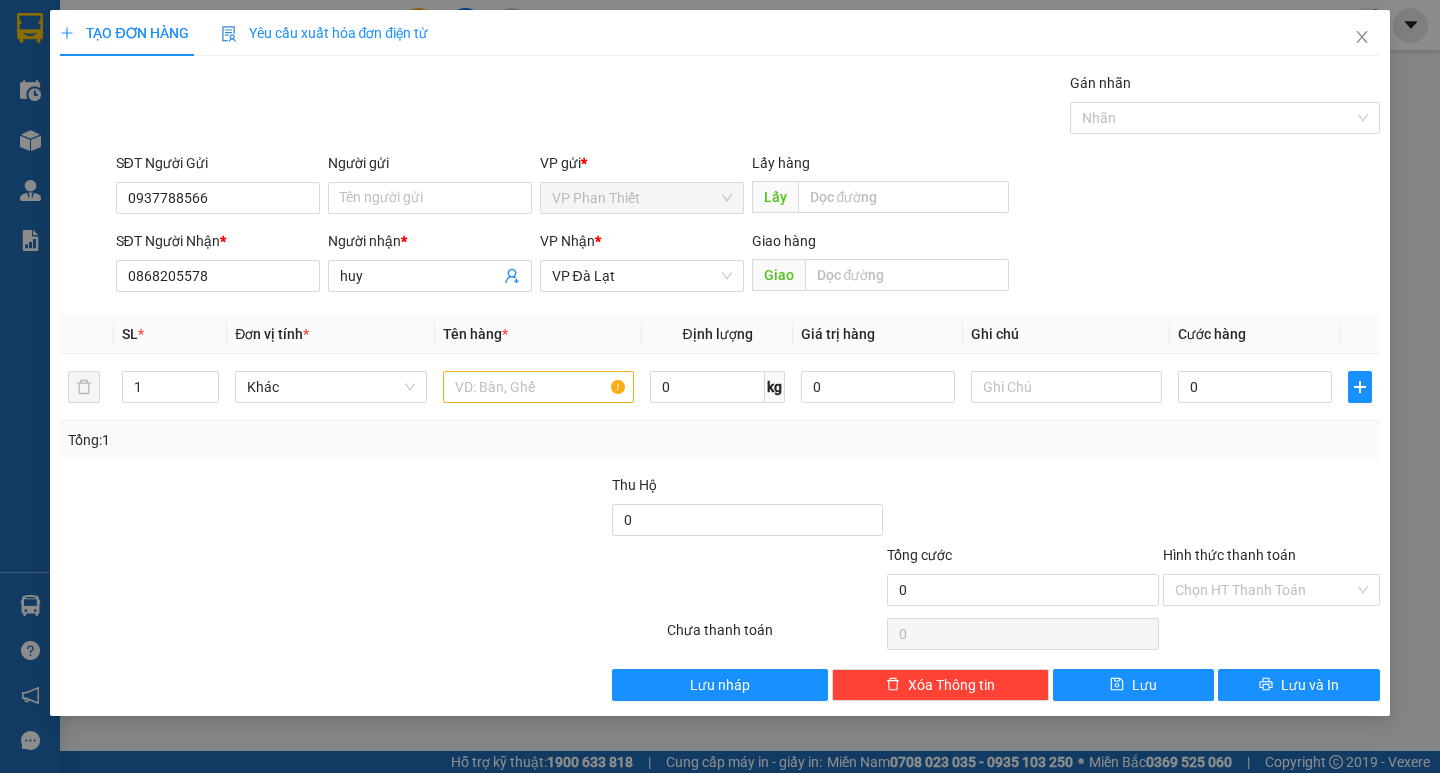 click on "SĐT Người Nhận  * 0868205578" at bounding box center [218, 265] 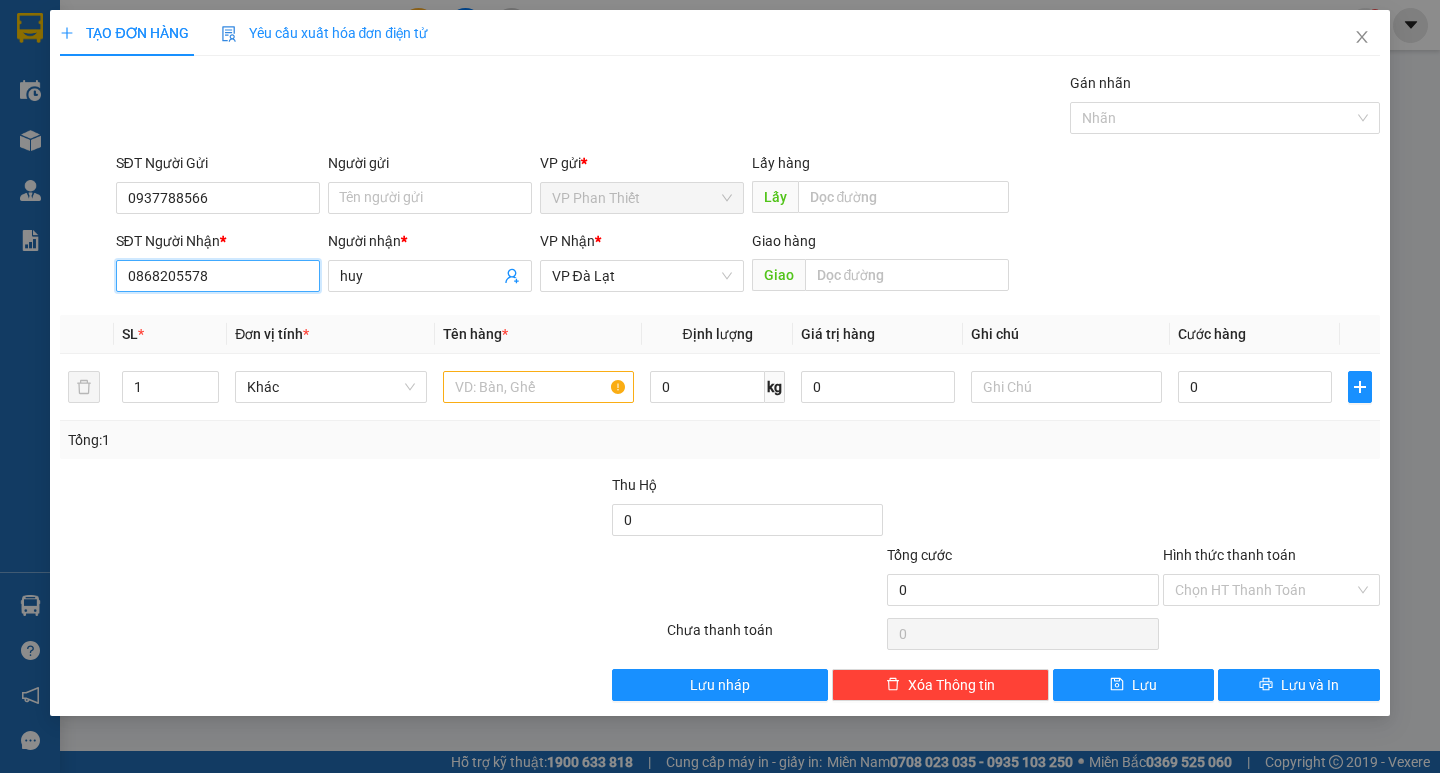 click on "0868205578" at bounding box center [218, 276] 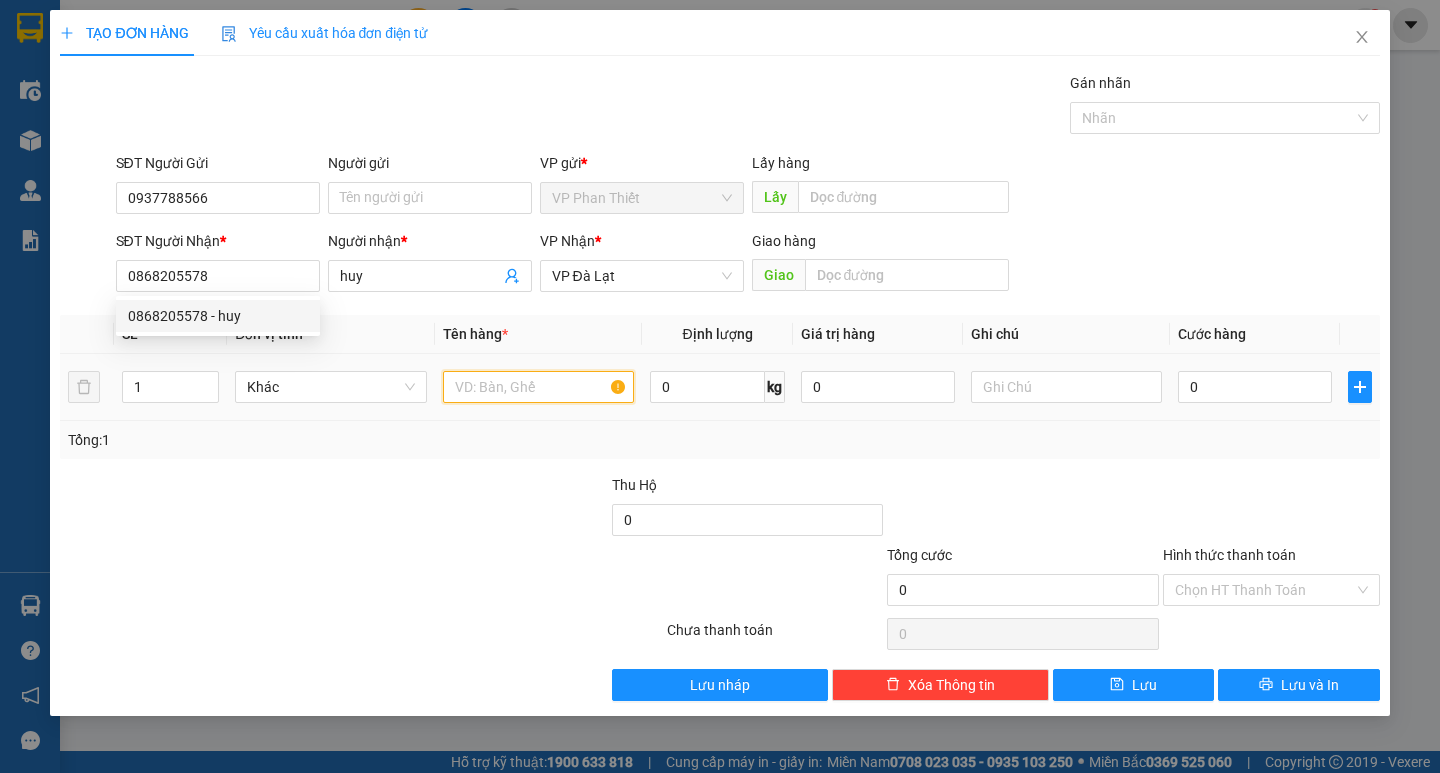 click at bounding box center (538, 387) 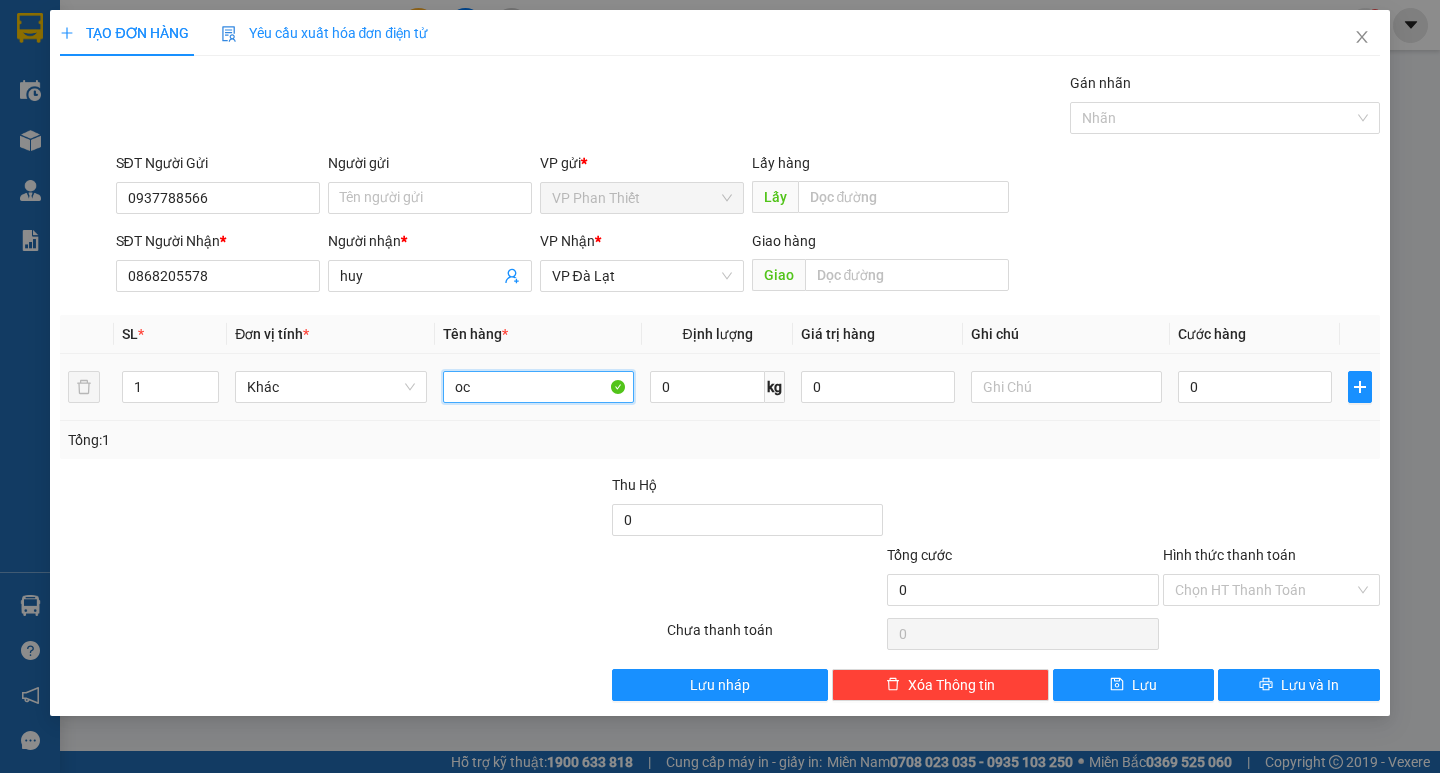 type on "o" 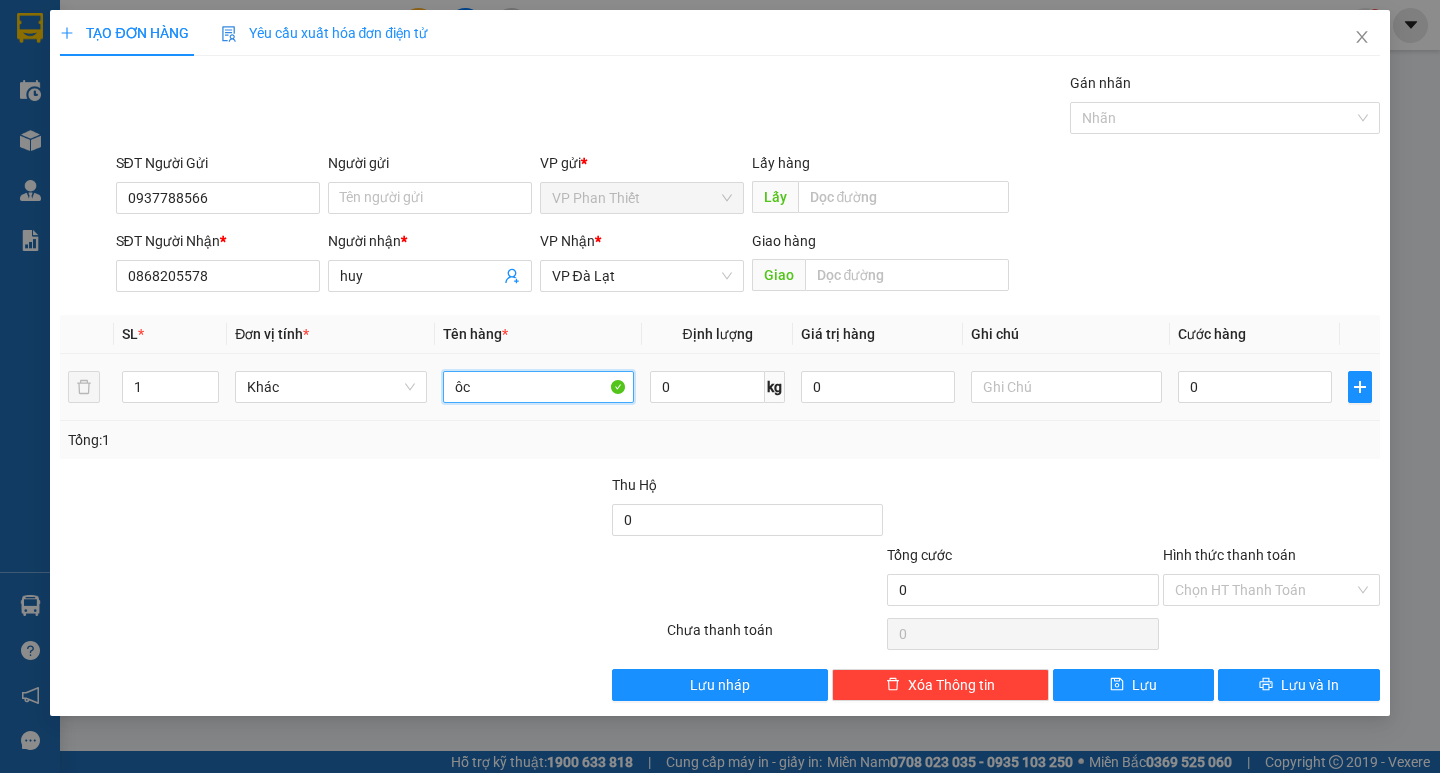 type on "ô" 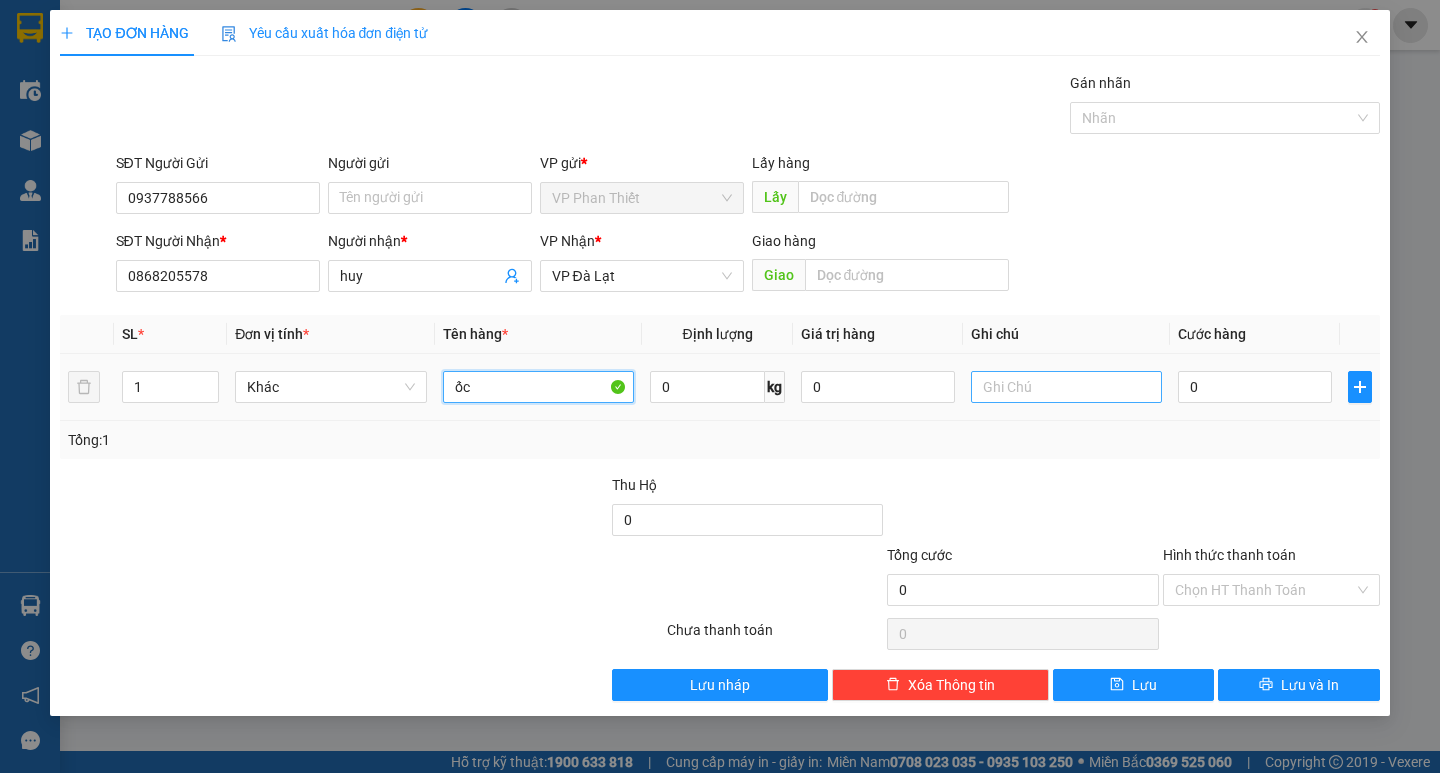 type on "ốc" 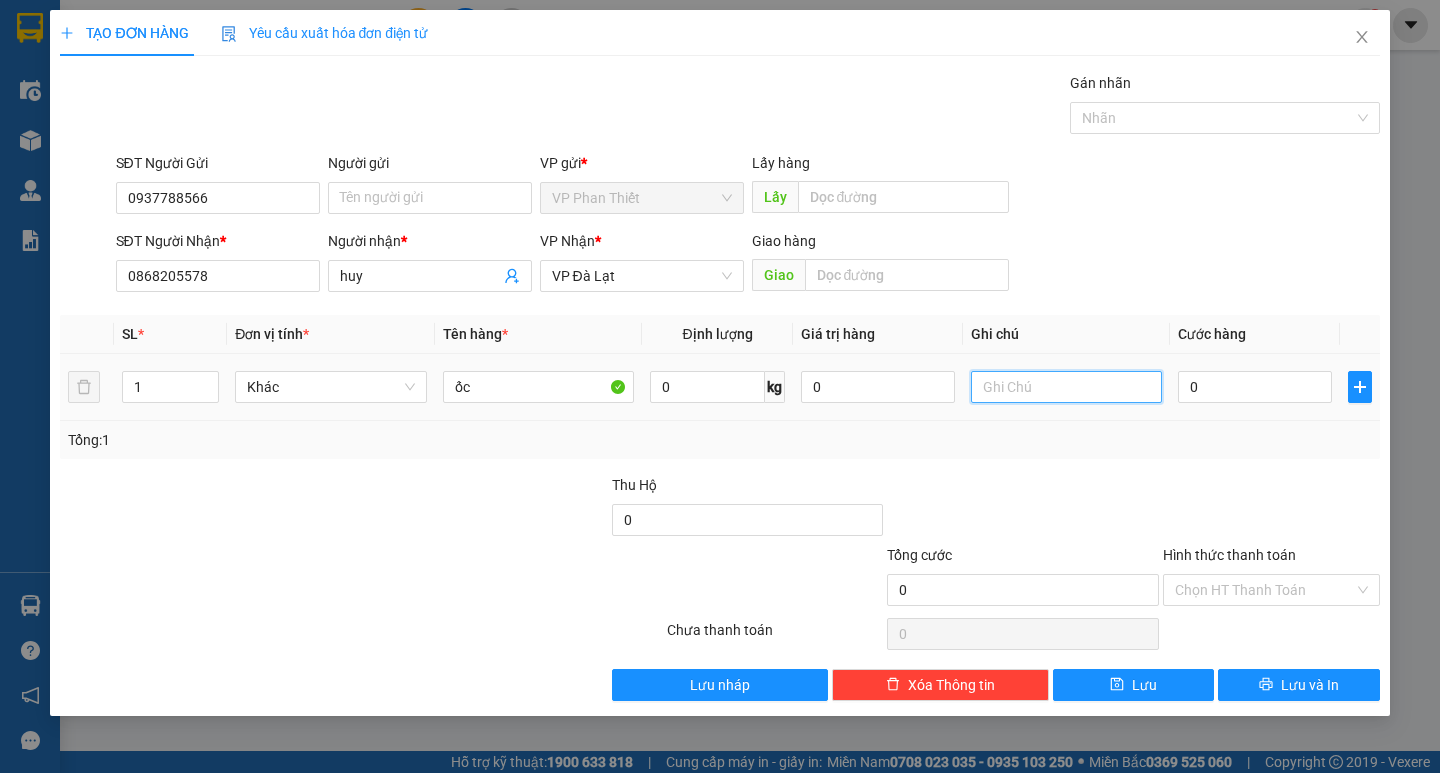 click at bounding box center (1066, 387) 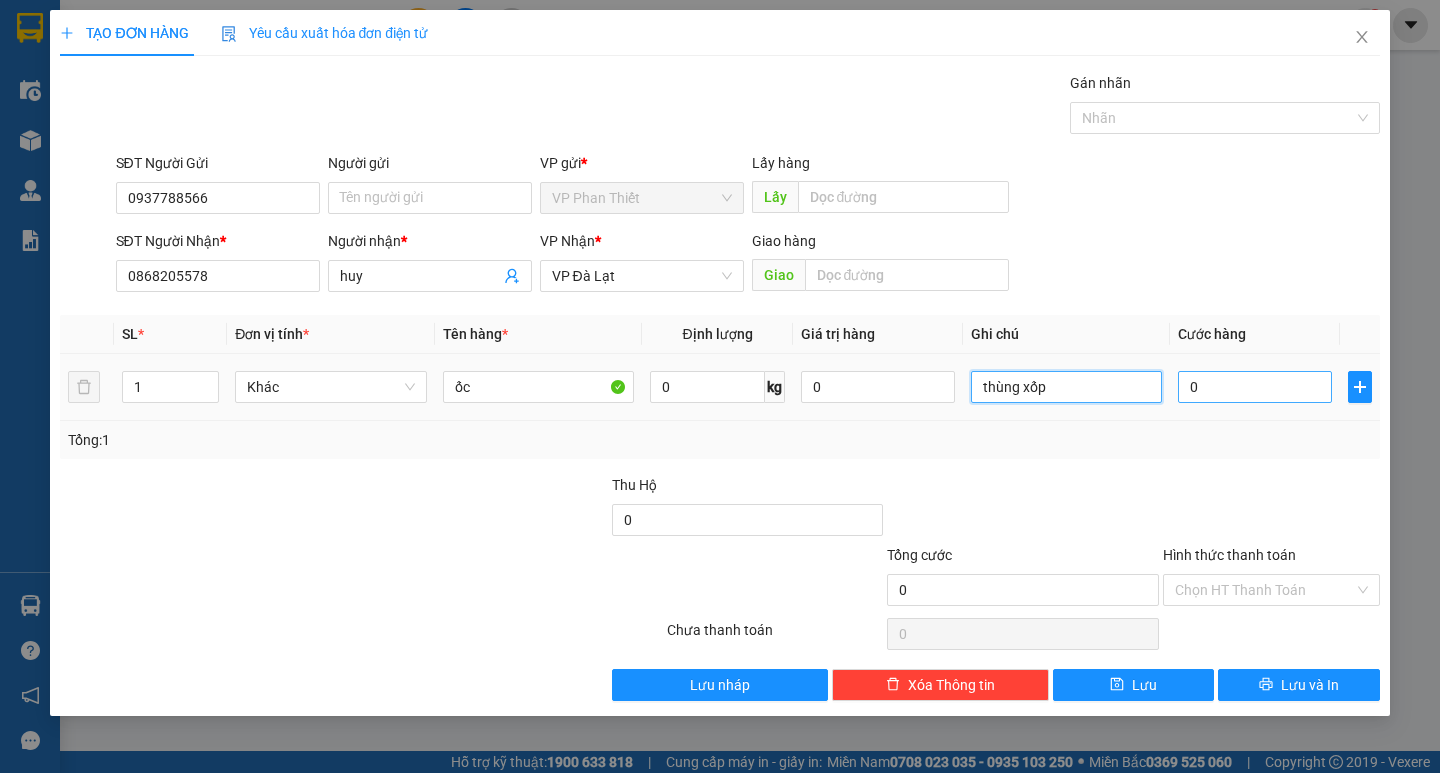 type on "thùng xốp" 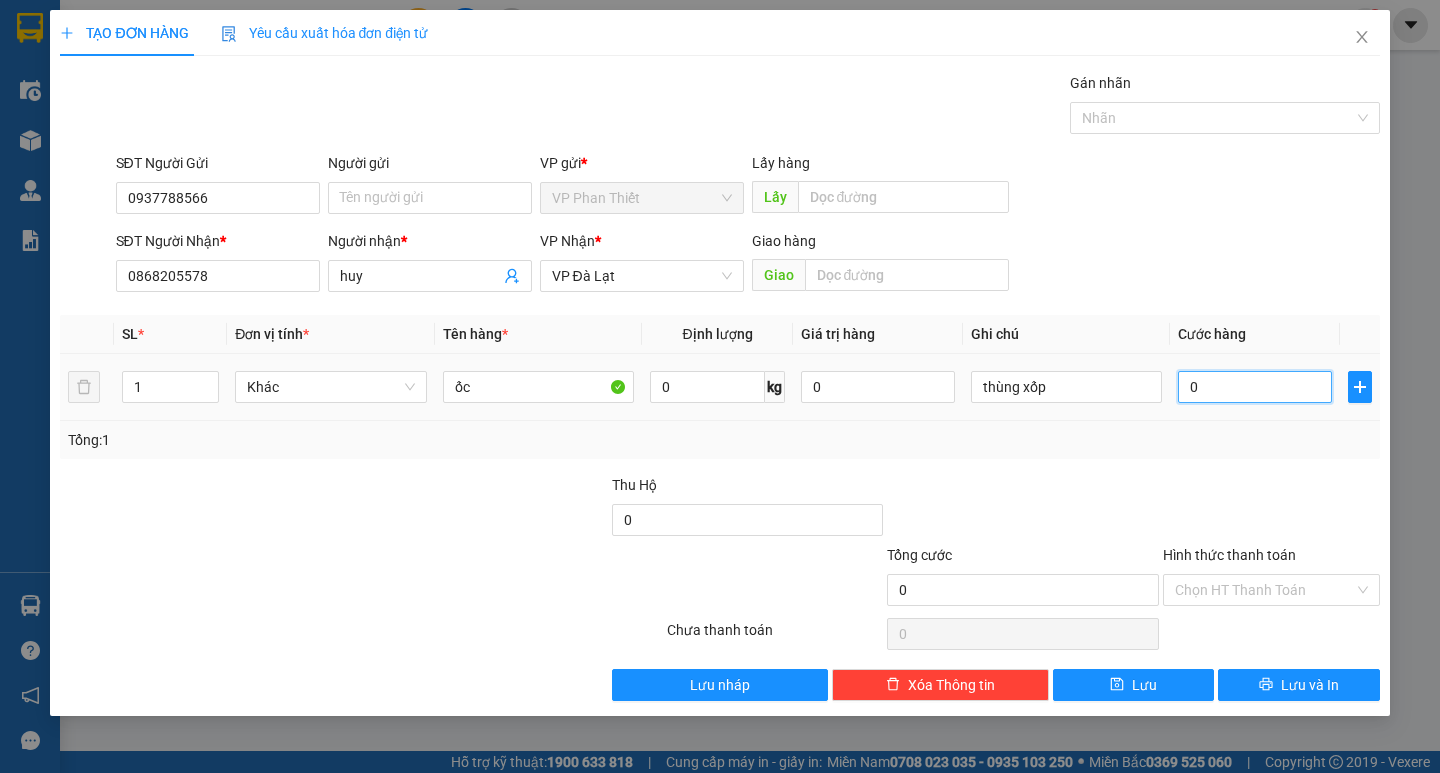 click on "0" at bounding box center (1255, 387) 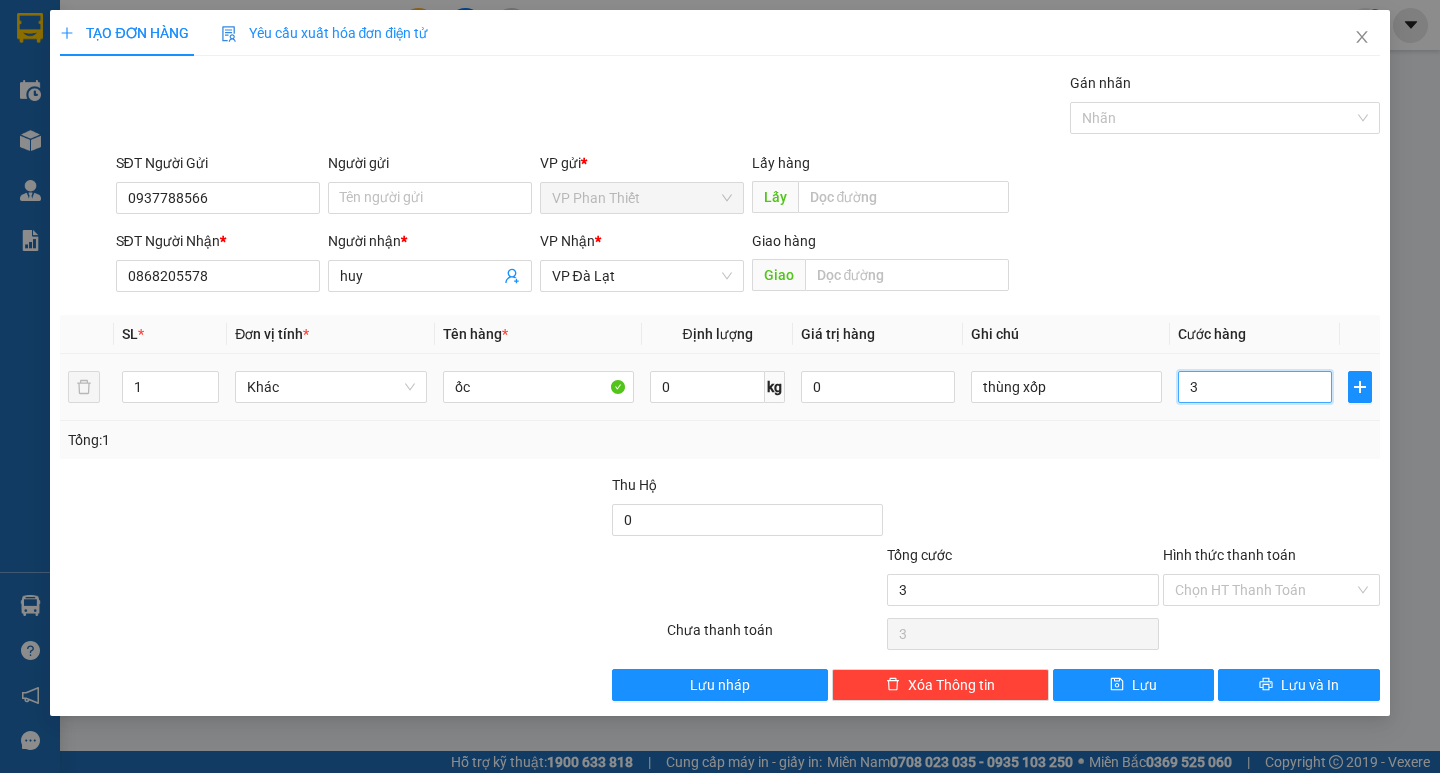 type on "30" 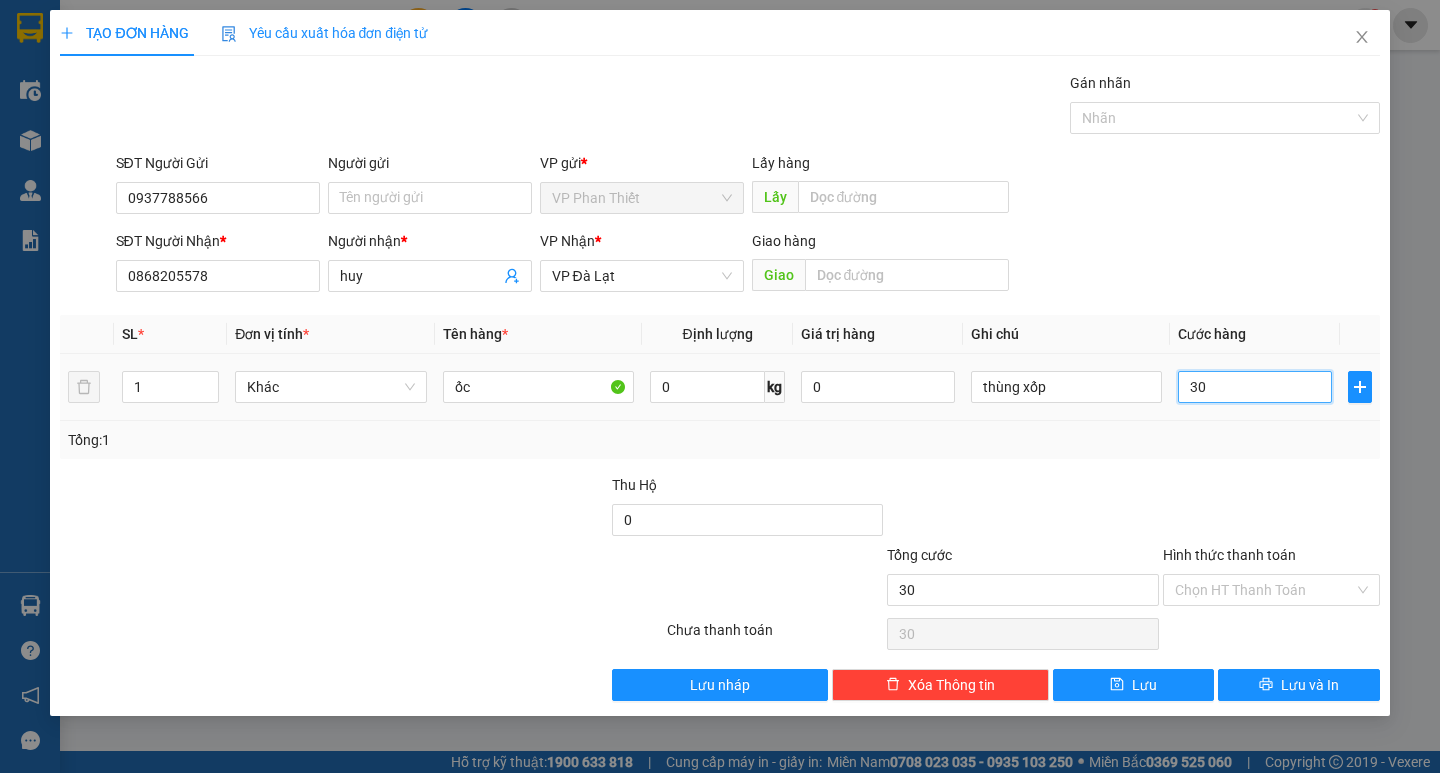 type on "300" 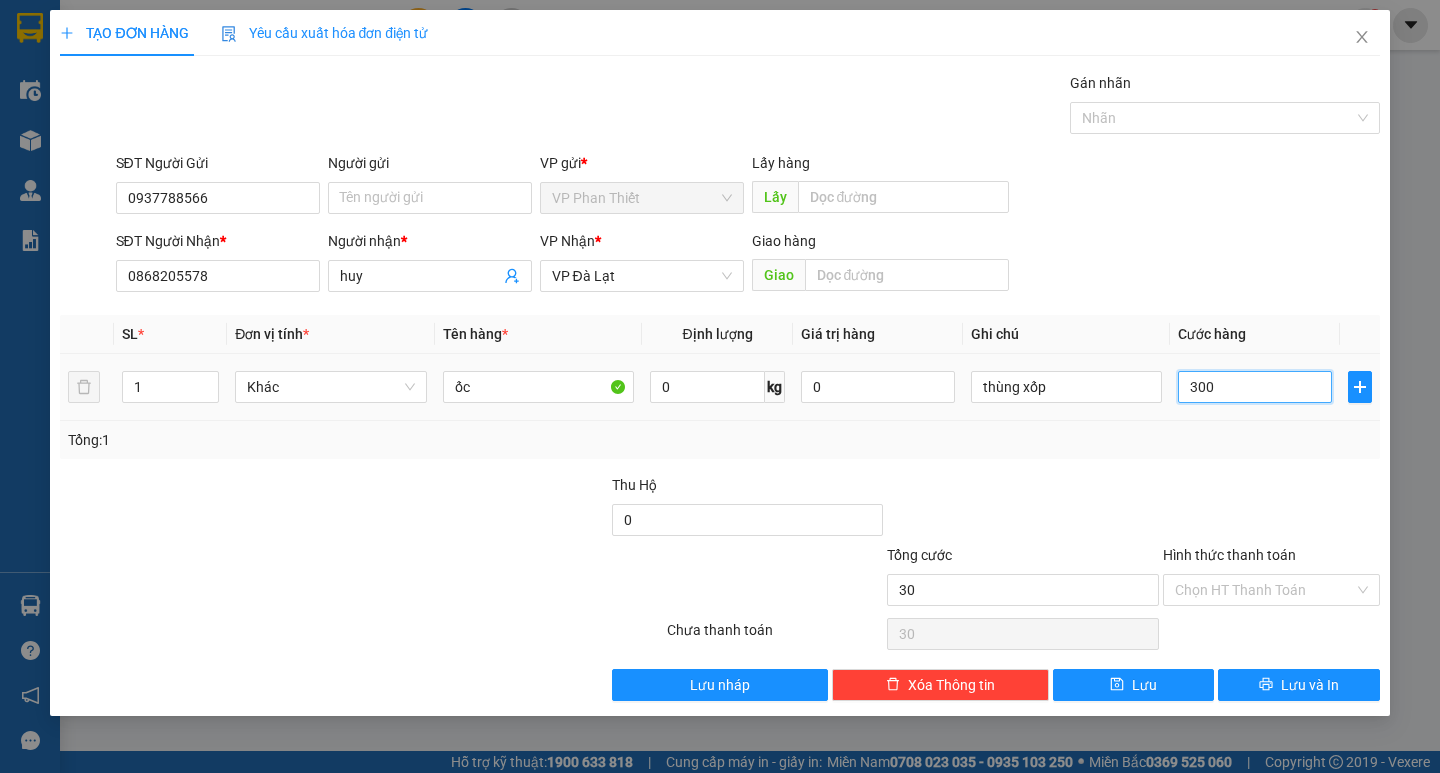 type on "300" 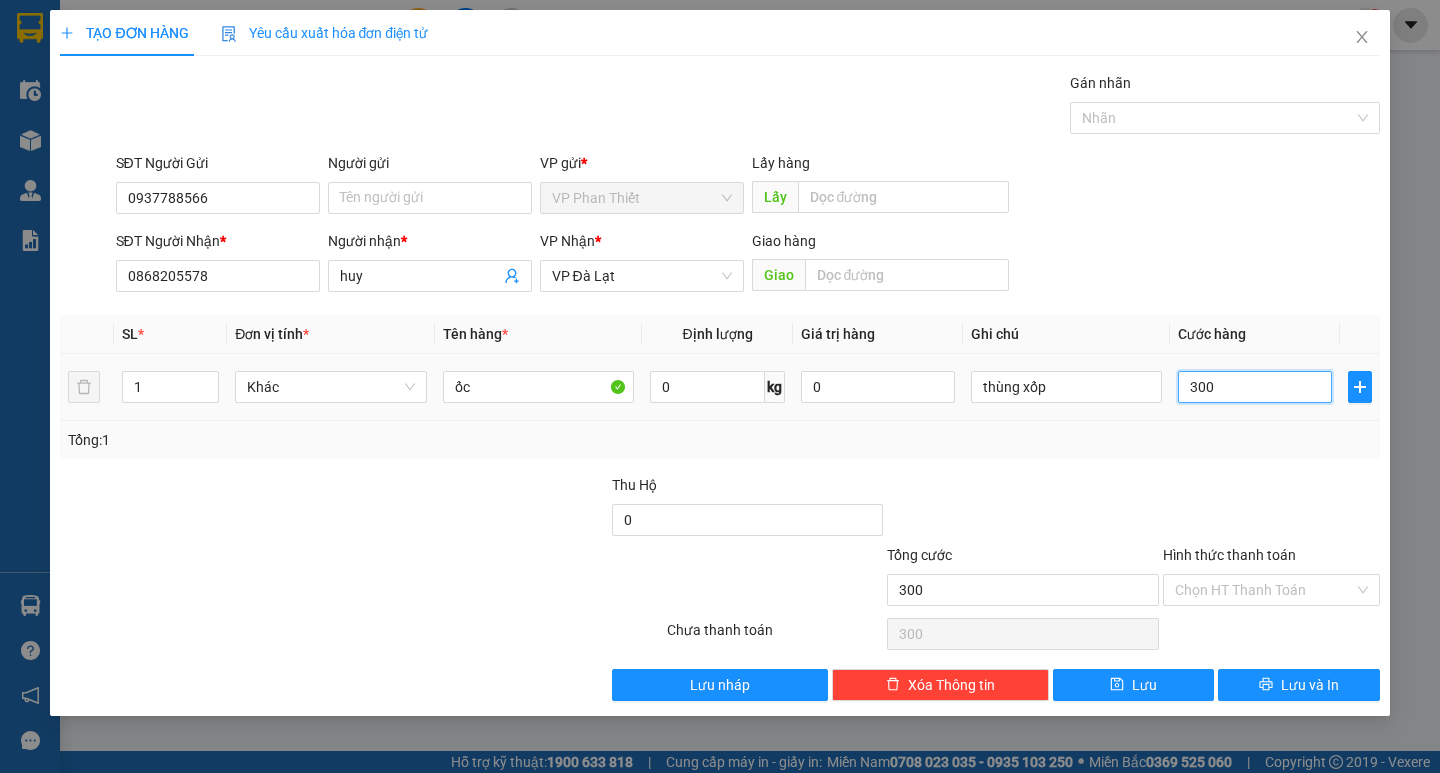 type on "3.000" 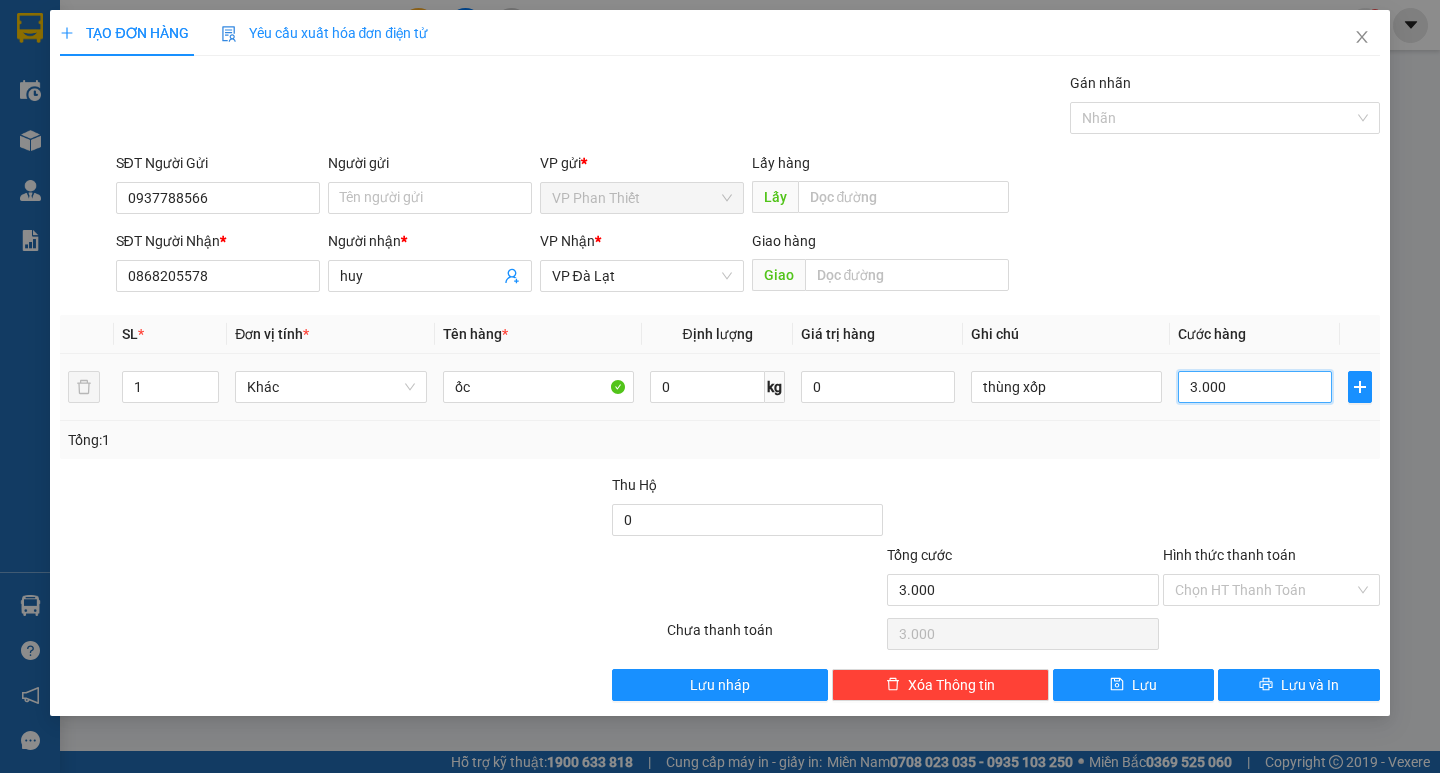 type on "30.000" 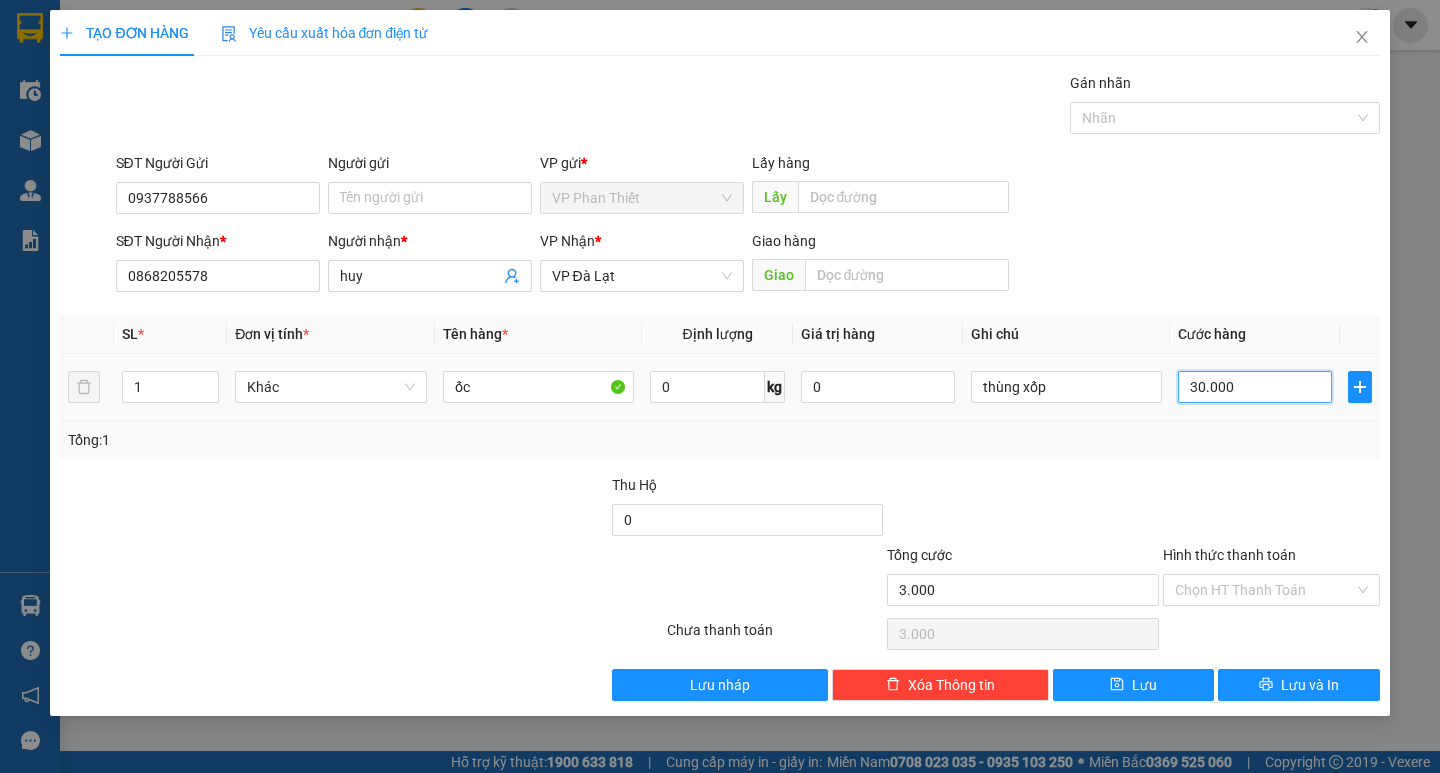 type on "30.000" 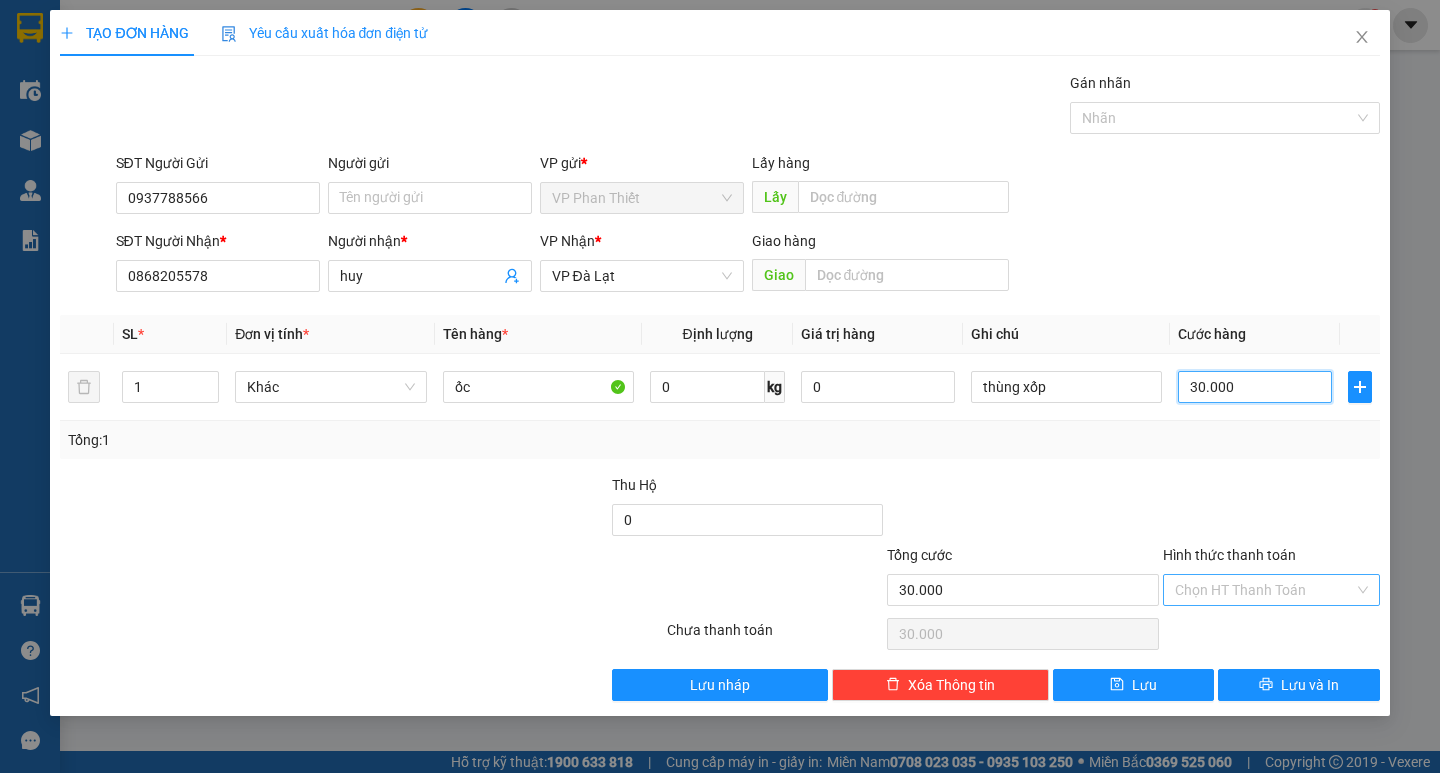 type on "30.000" 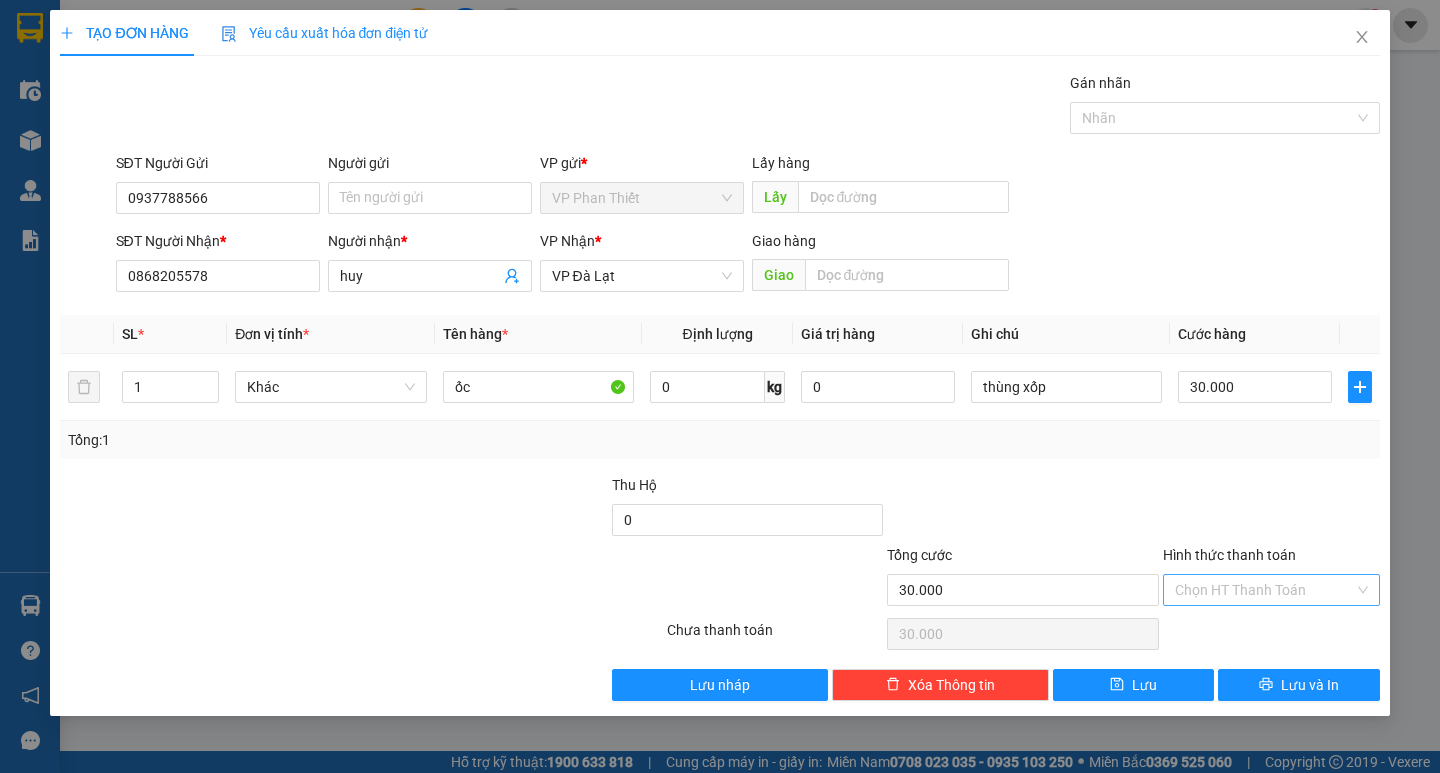 click on "Hình thức thanh toán" at bounding box center (1264, 590) 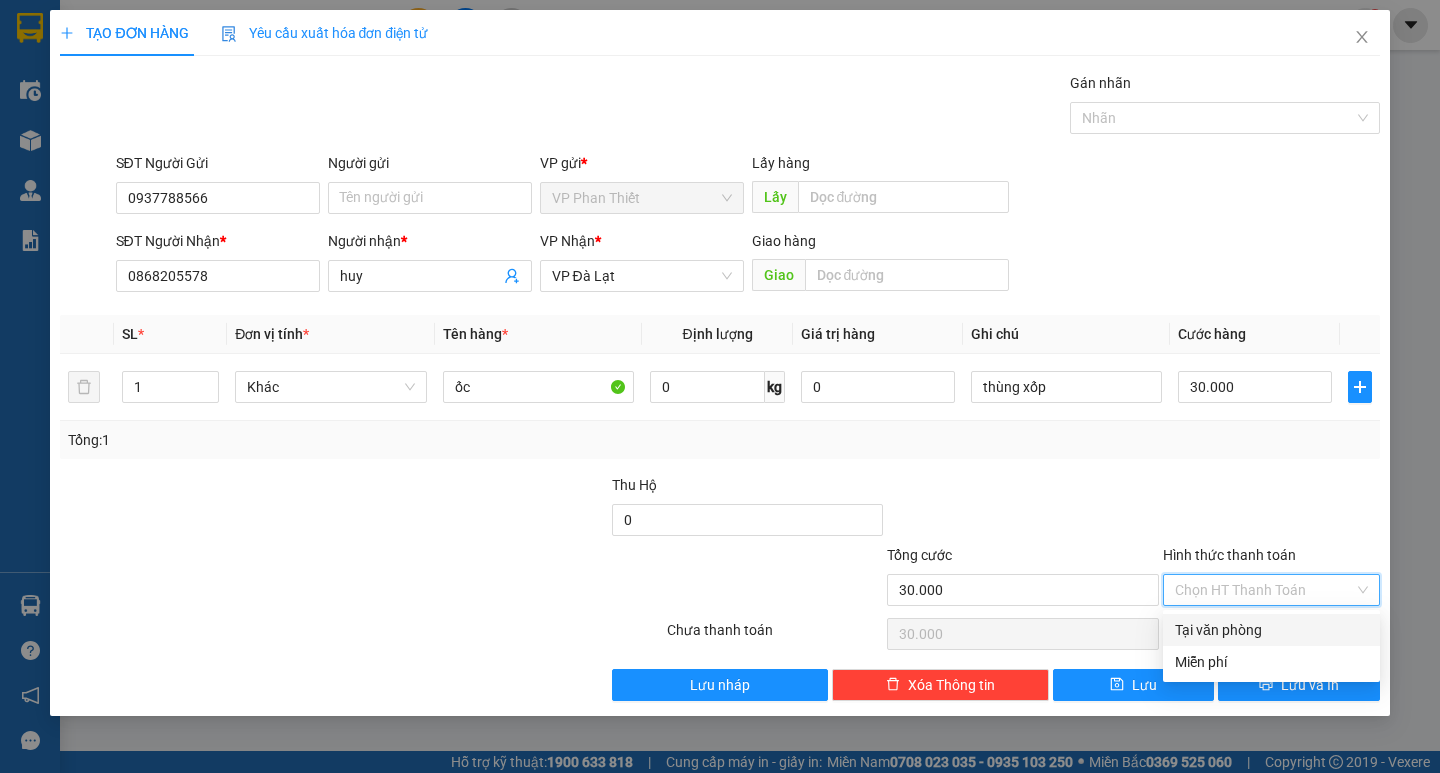 drag, startPoint x: 1236, startPoint y: 622, endPoint x: 1269, endPoint y: 629, distance: 33.734257 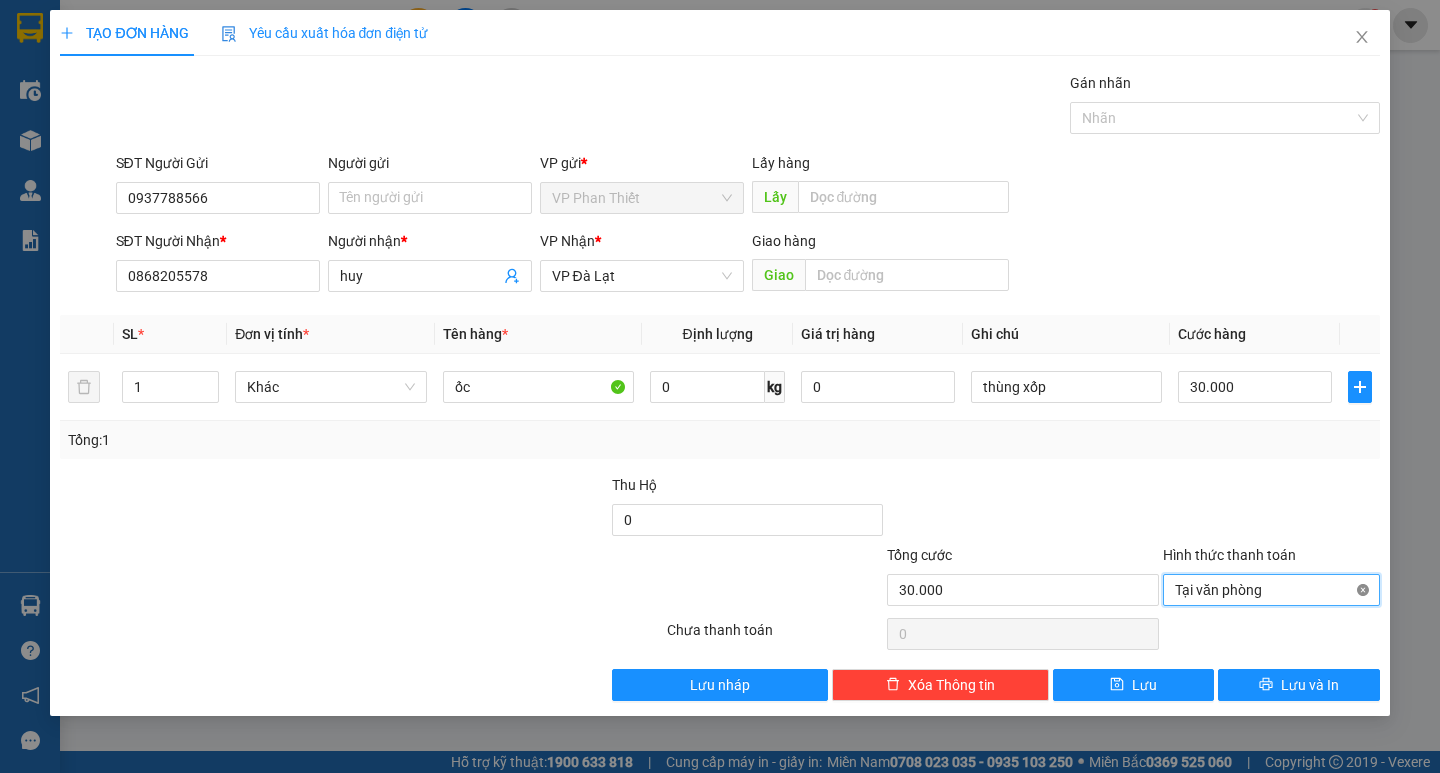 type on "30.000" 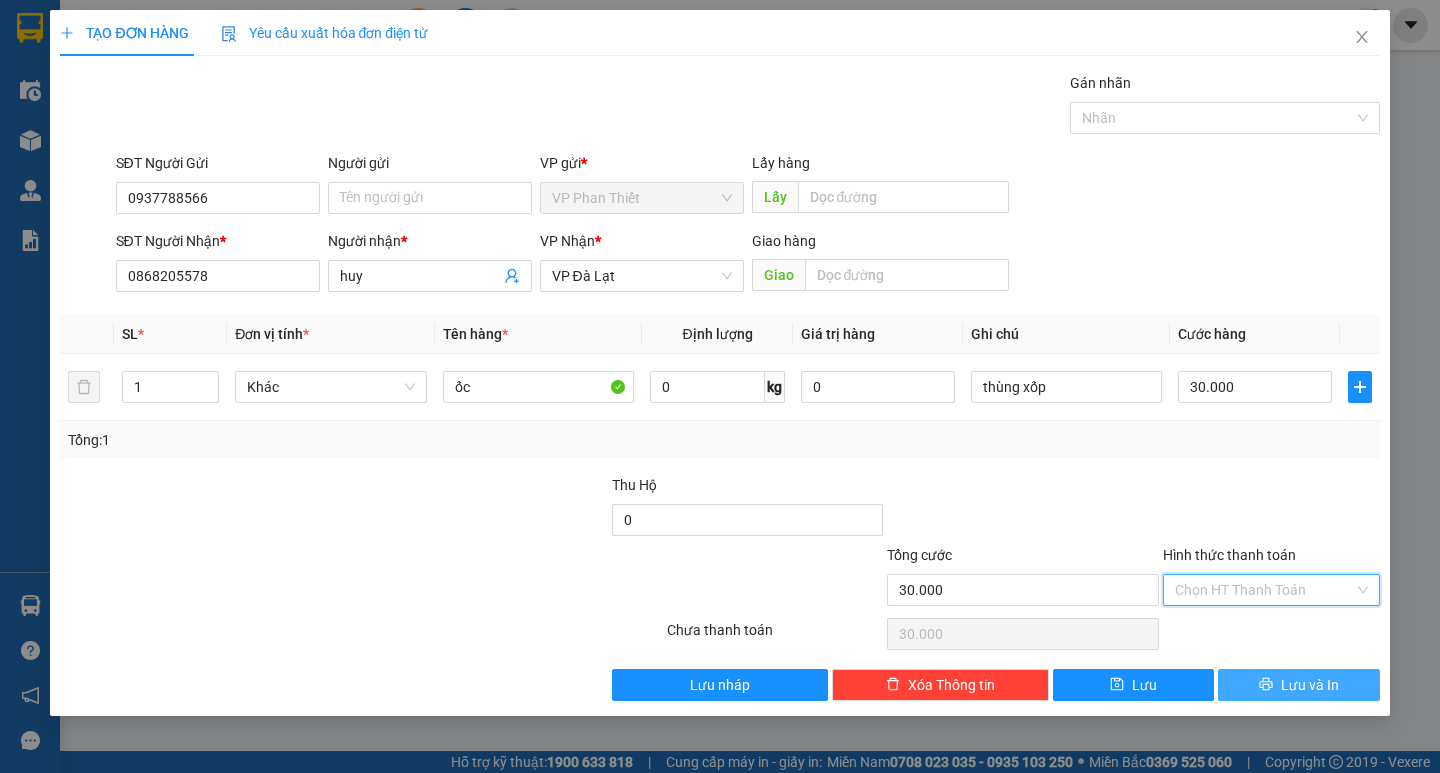 click on "Lưu và In" at bounding box center (1310, 685) 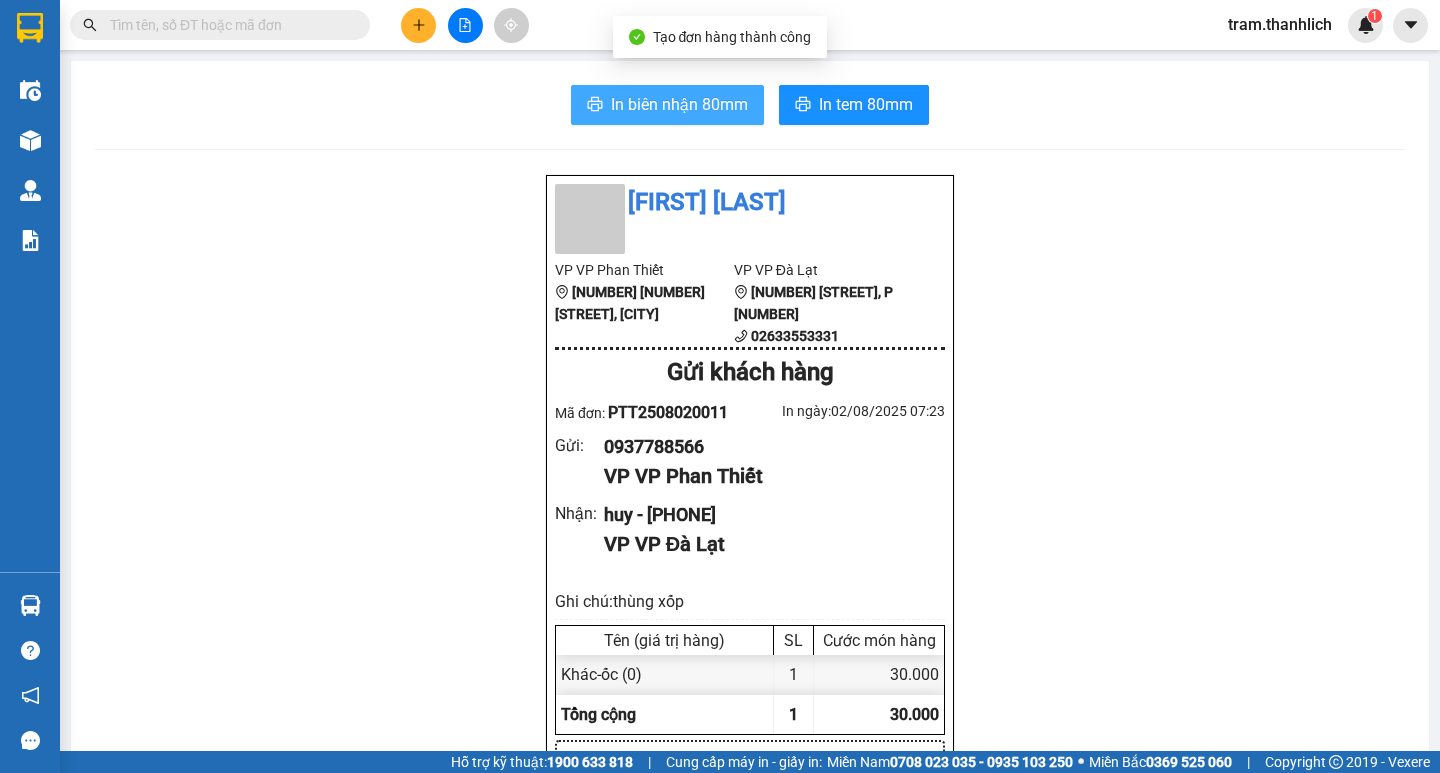 click on "In biên nhận 80mm" at bounding box center [667, 105] 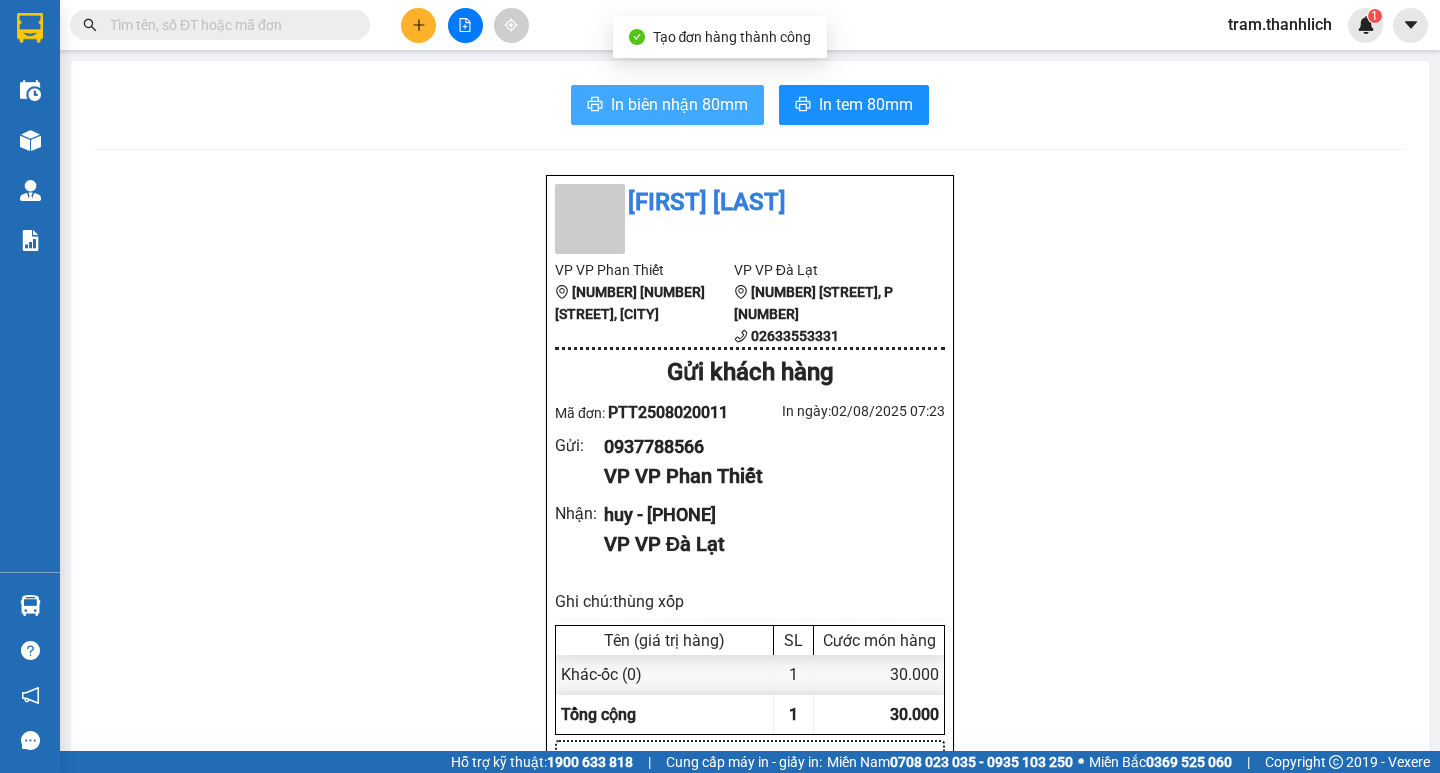scroll, scrollTop: 0, scrollLeft: 0, axis: both 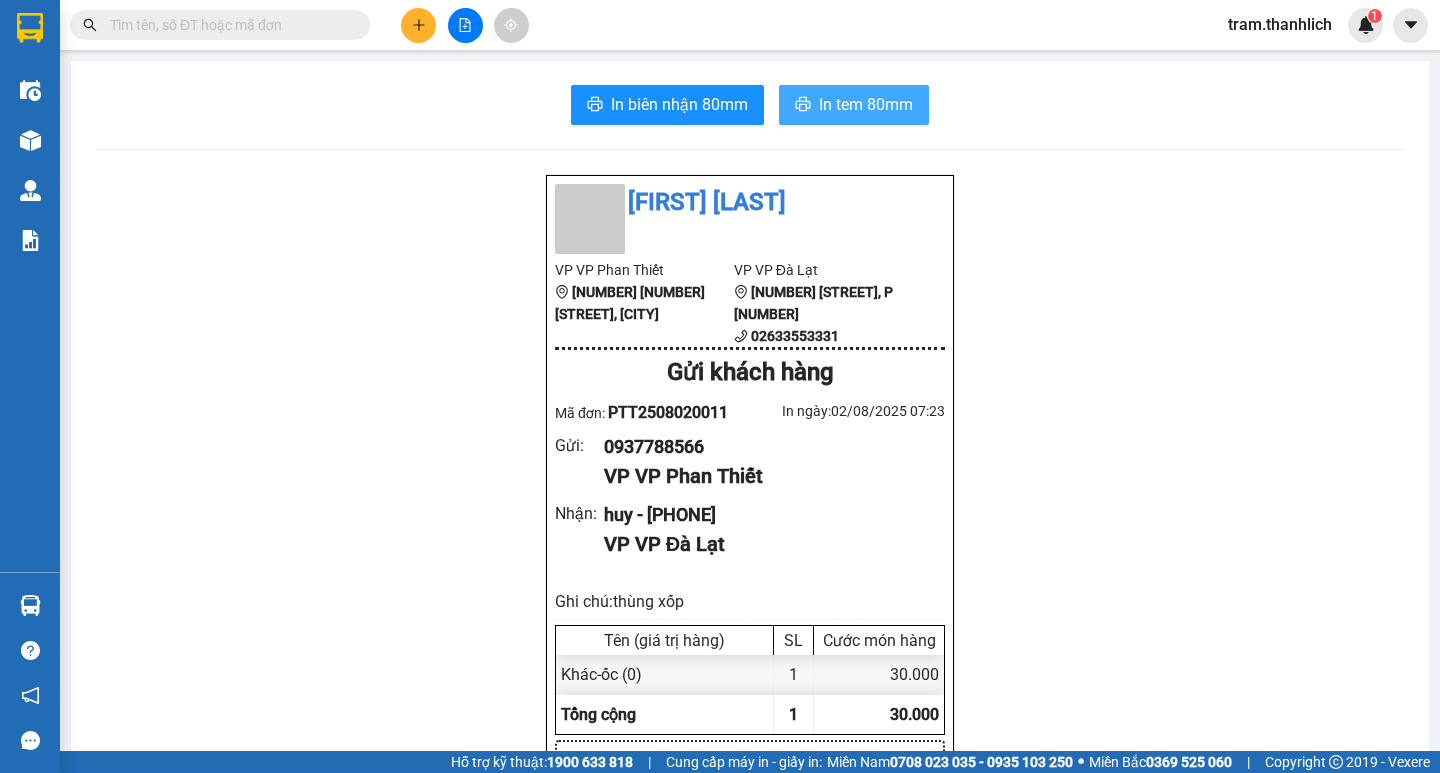 click on "In tem 80mm" at bounding box center (866, 104) 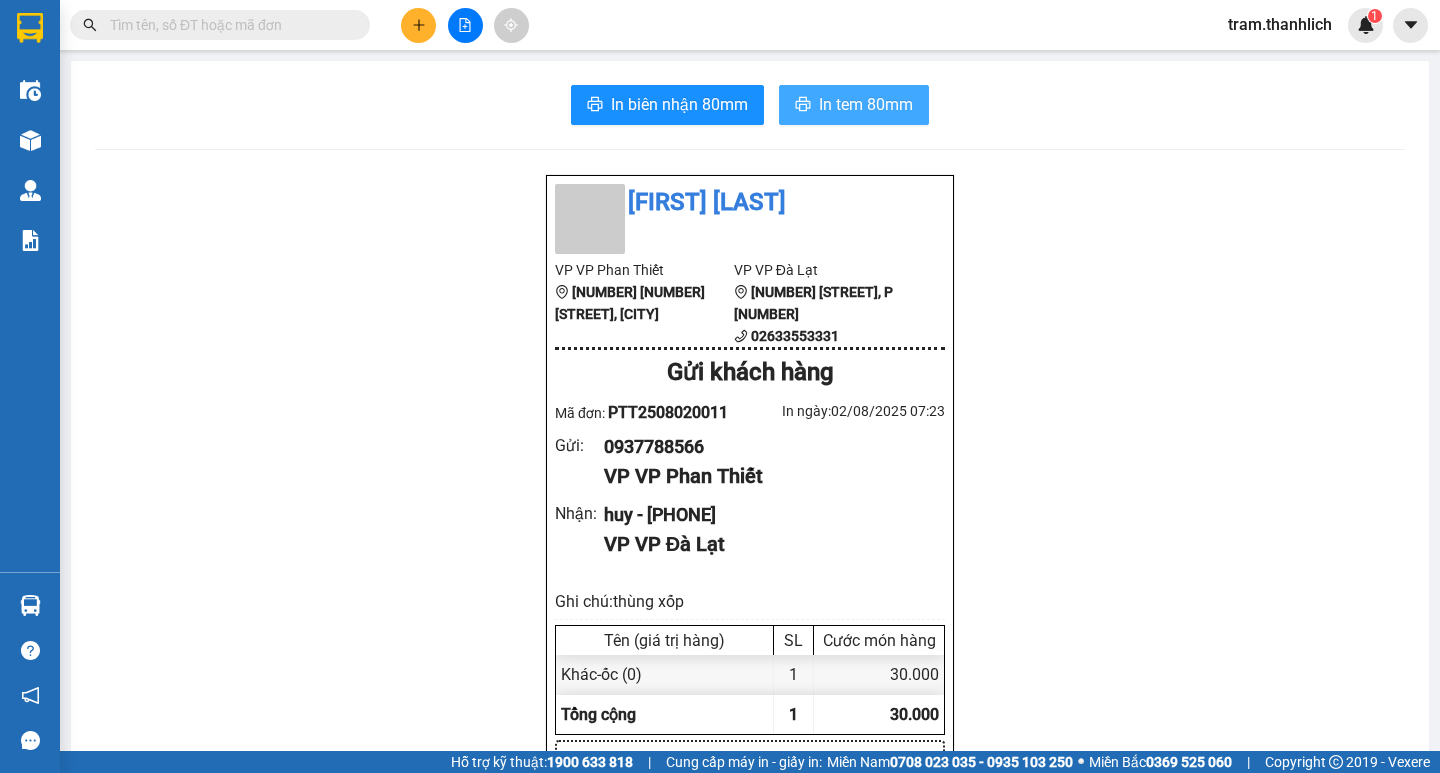 scroll, scrollTop: 0, scrollLeft: 0, axis: both 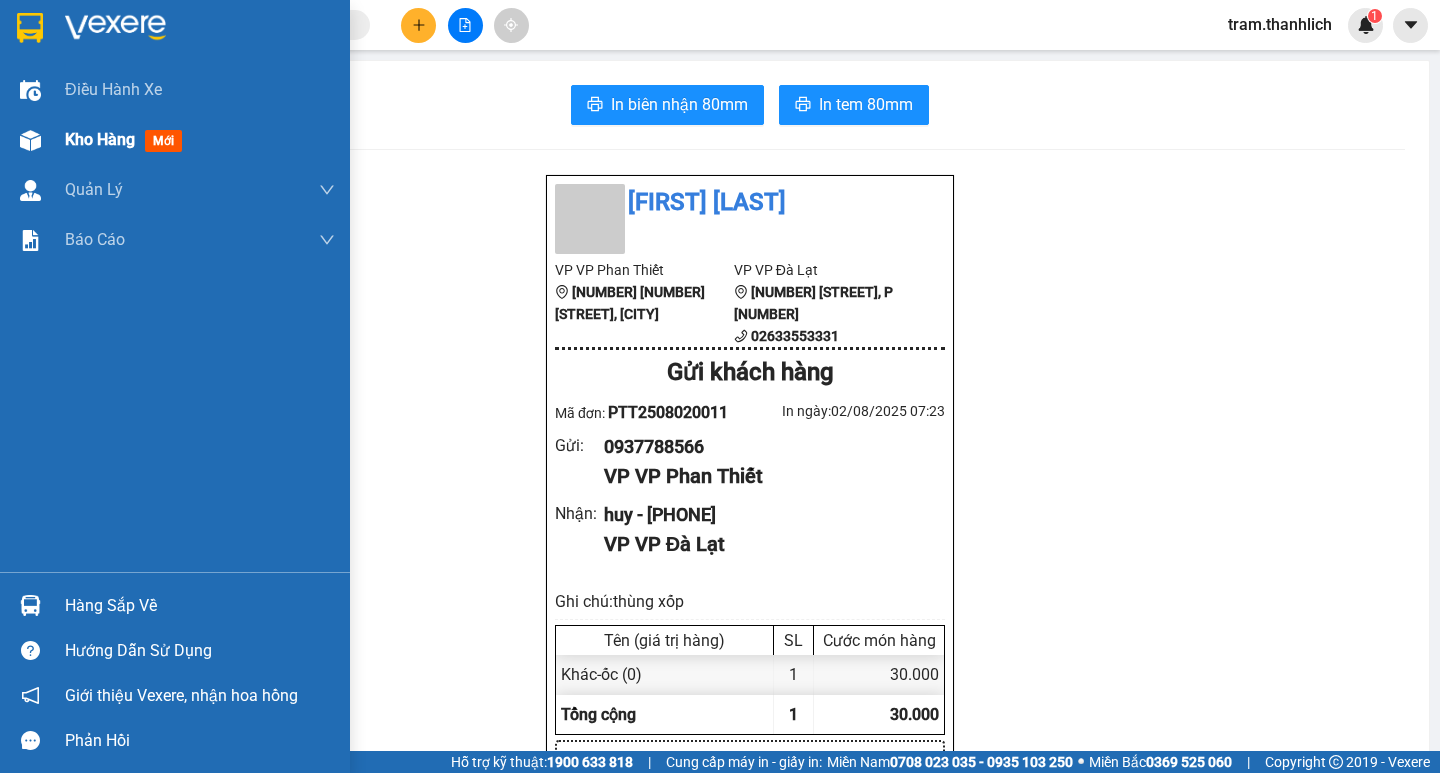 click on "Kho hàng mới" at bounding box center (200, 140) 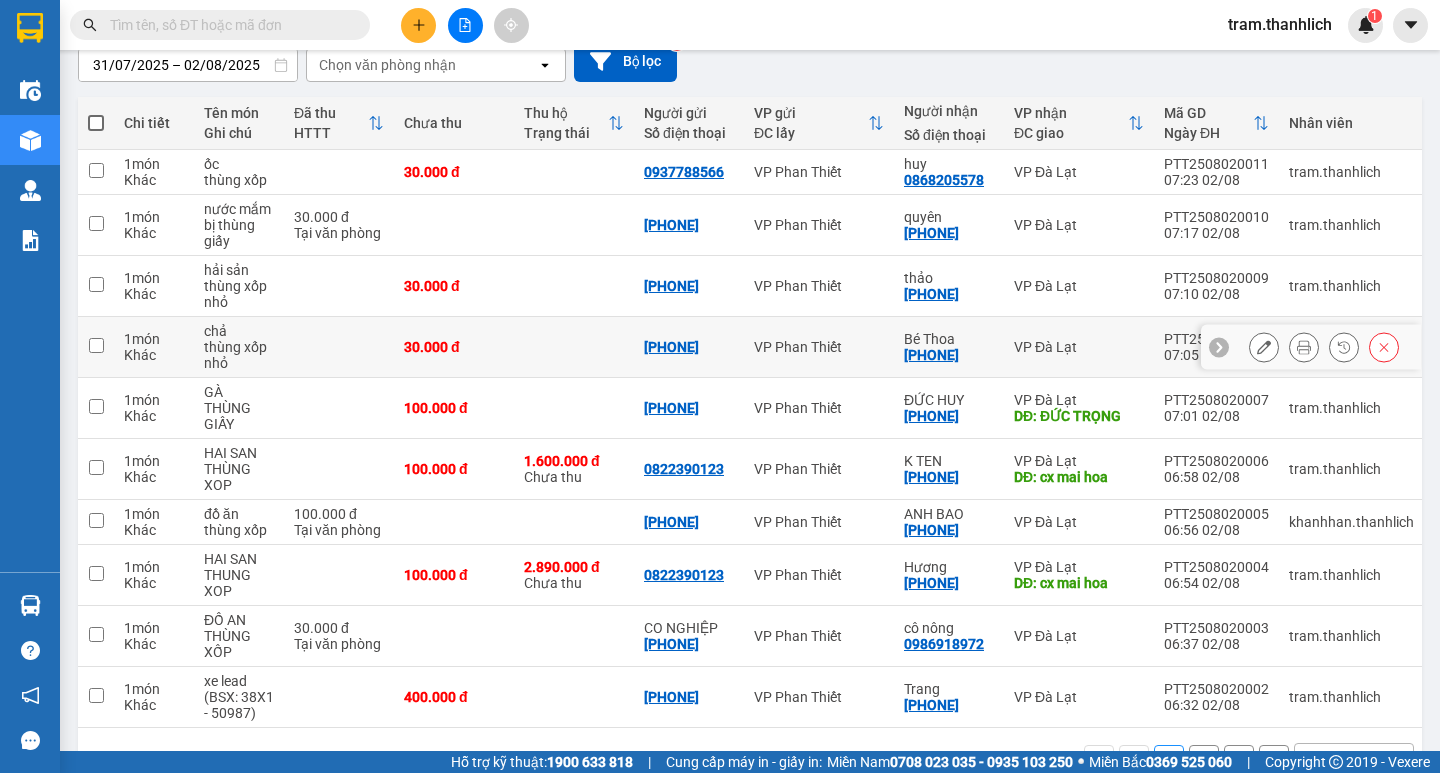 scroll, scrollTop: 52, scrollLeft: 0, axis: vertical 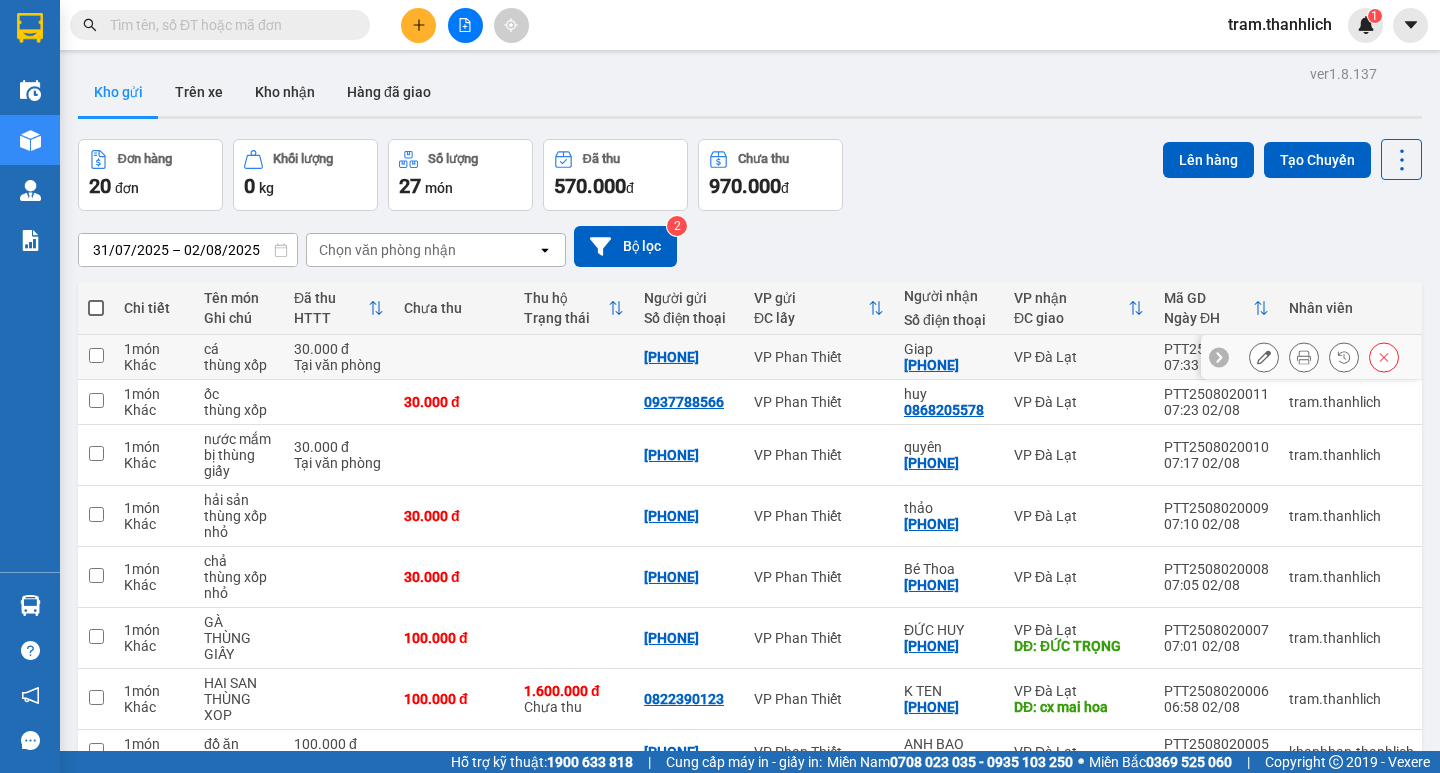 click at bounding box center (1304, 357) 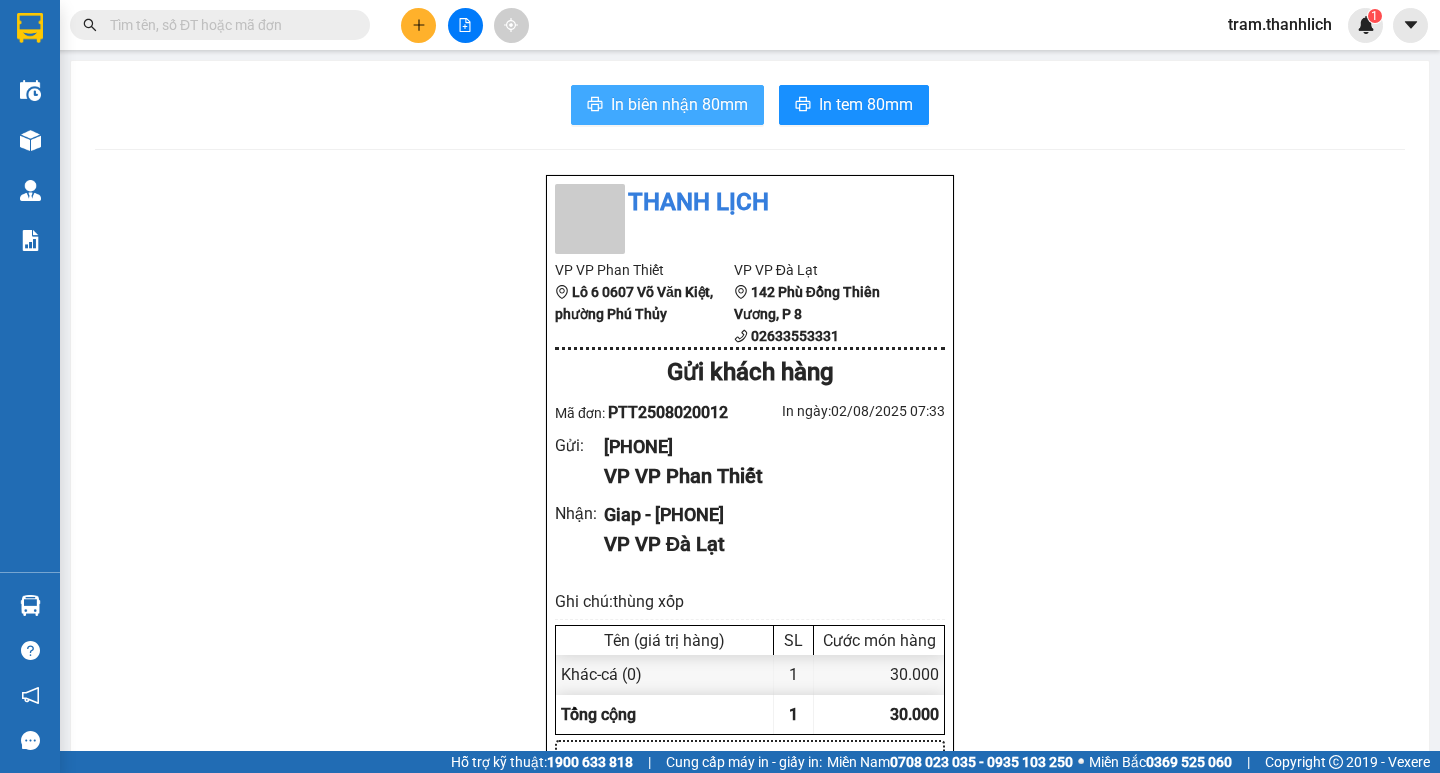 click on "In biên nhận 80mm" at bounding box center [679, 104] 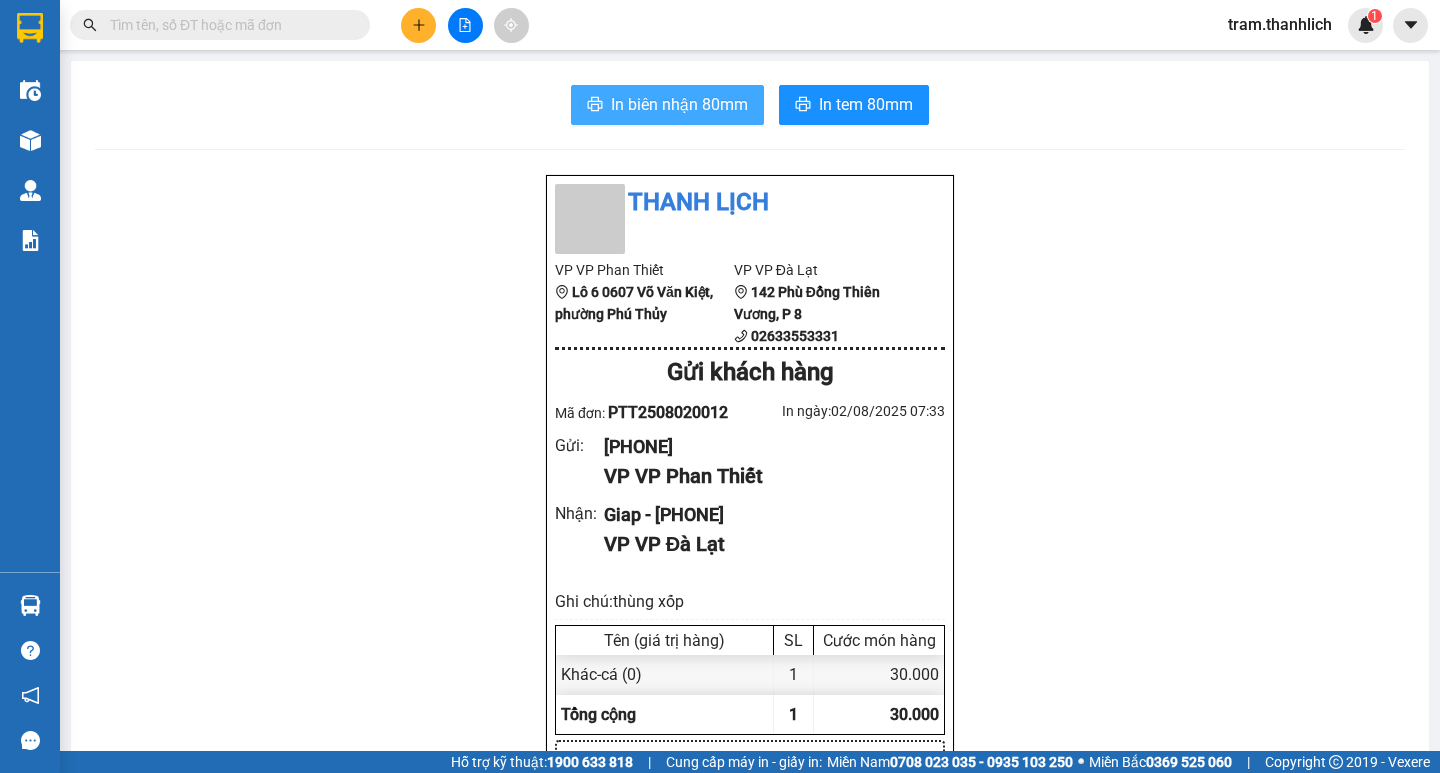scroll, scrollTop: 0, scrollLeft: 0, axis: both 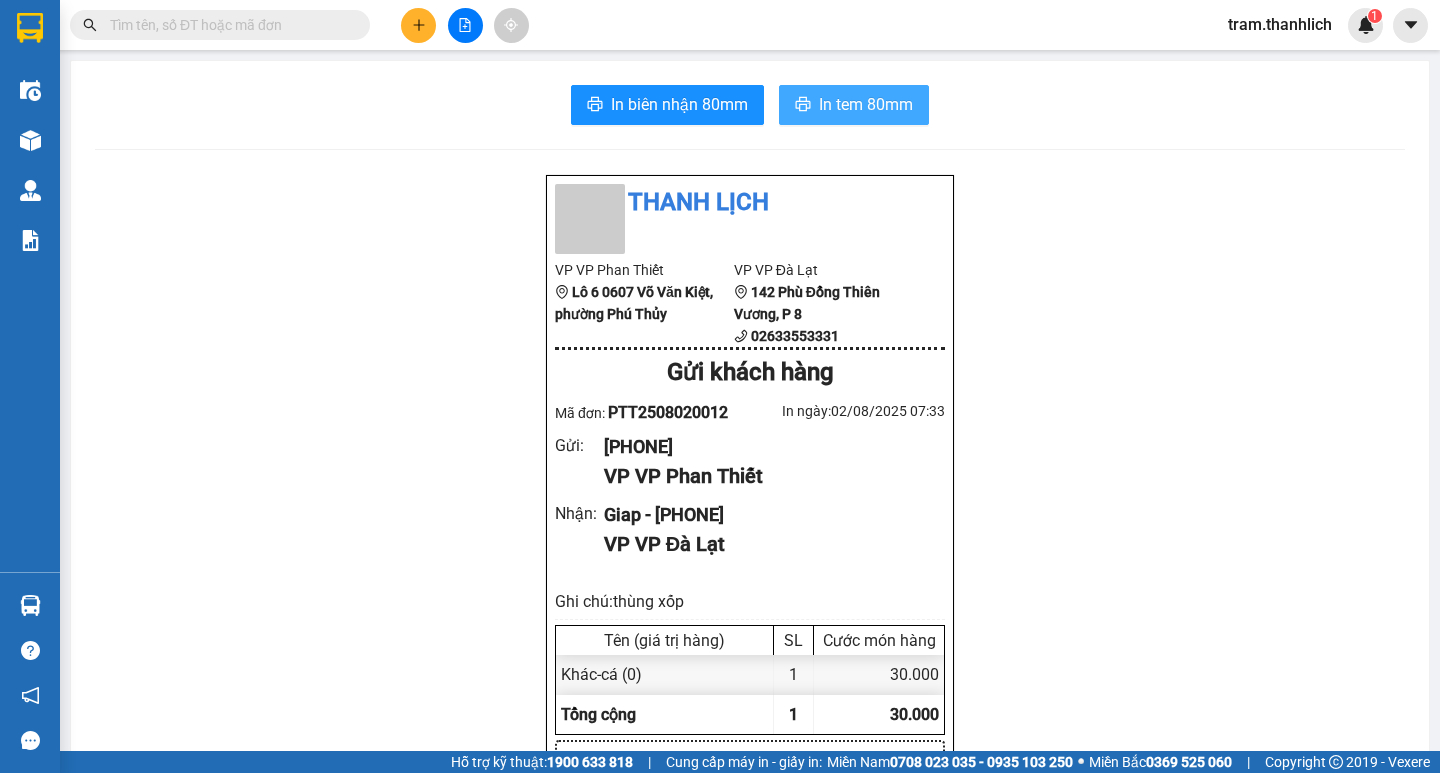 click on "In tem 80mm" at bounding box center [866, 104] 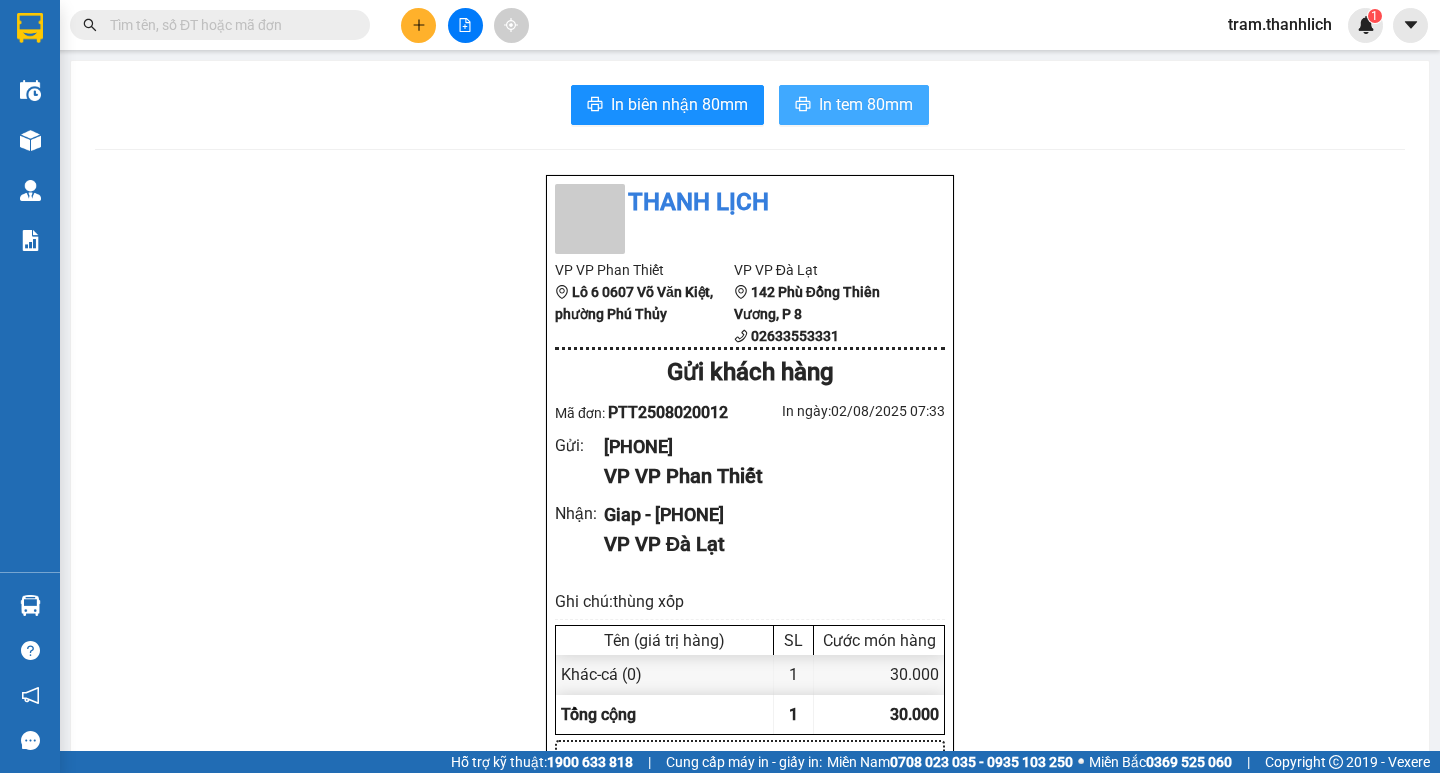 scroll, scrollTop: 0, scrollLeft: 0, axis: both 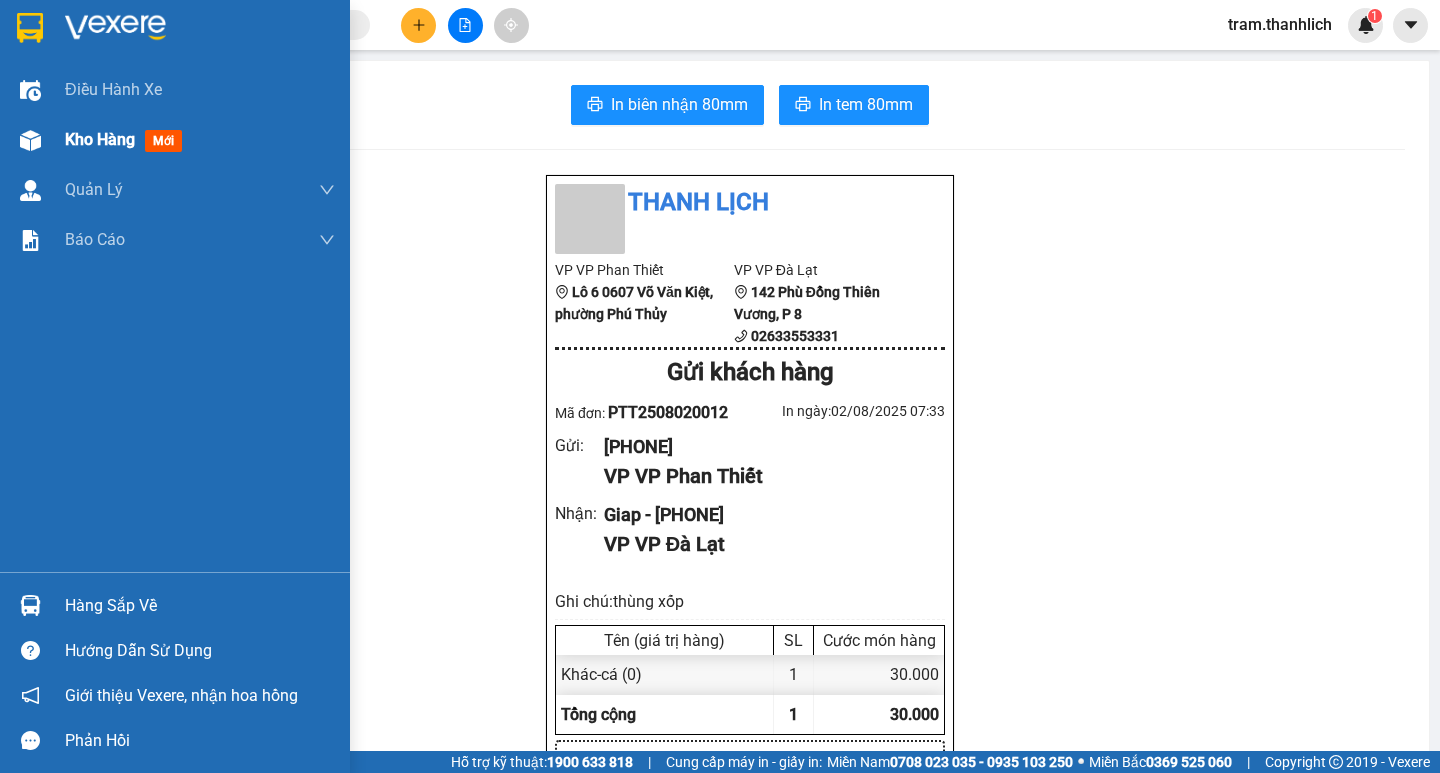 click at bounding box center (30, 140) 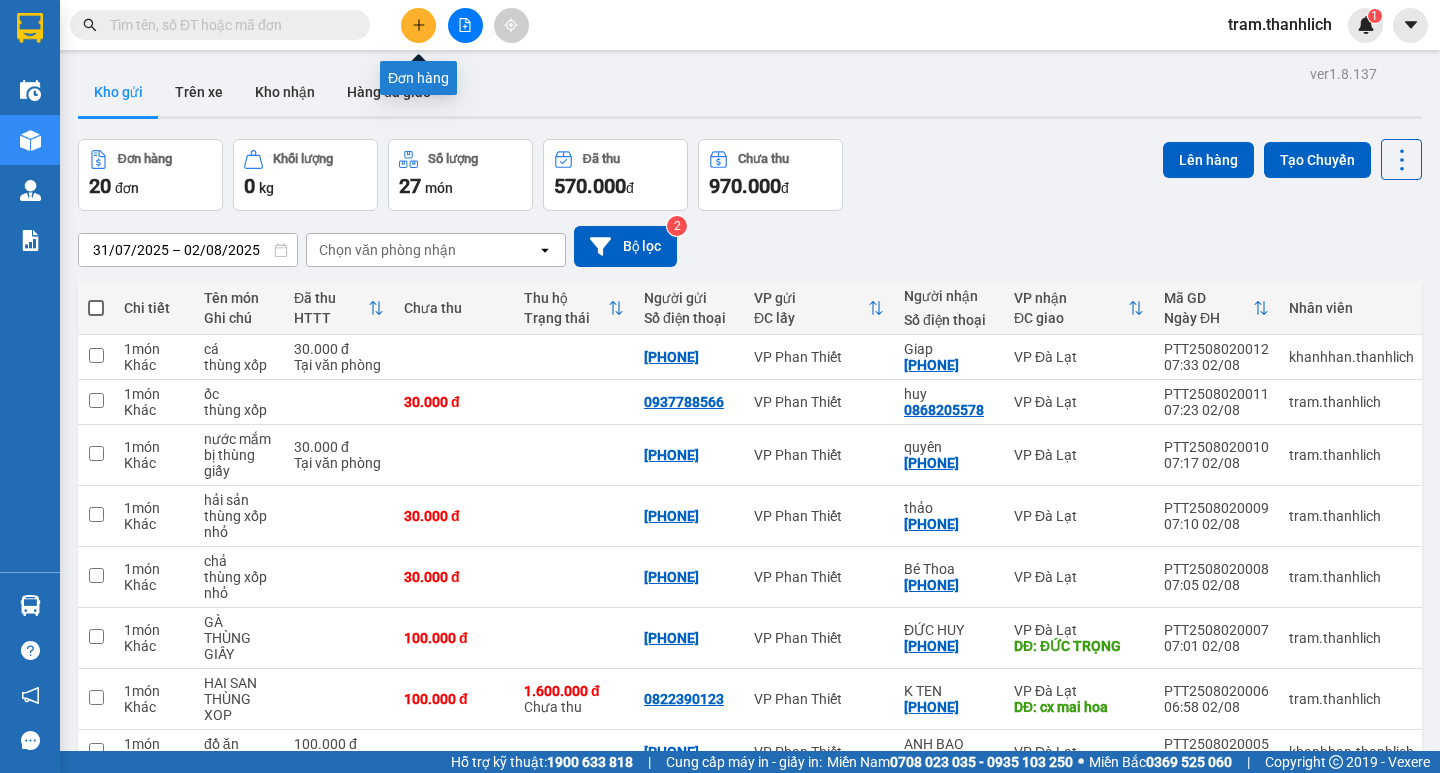 click 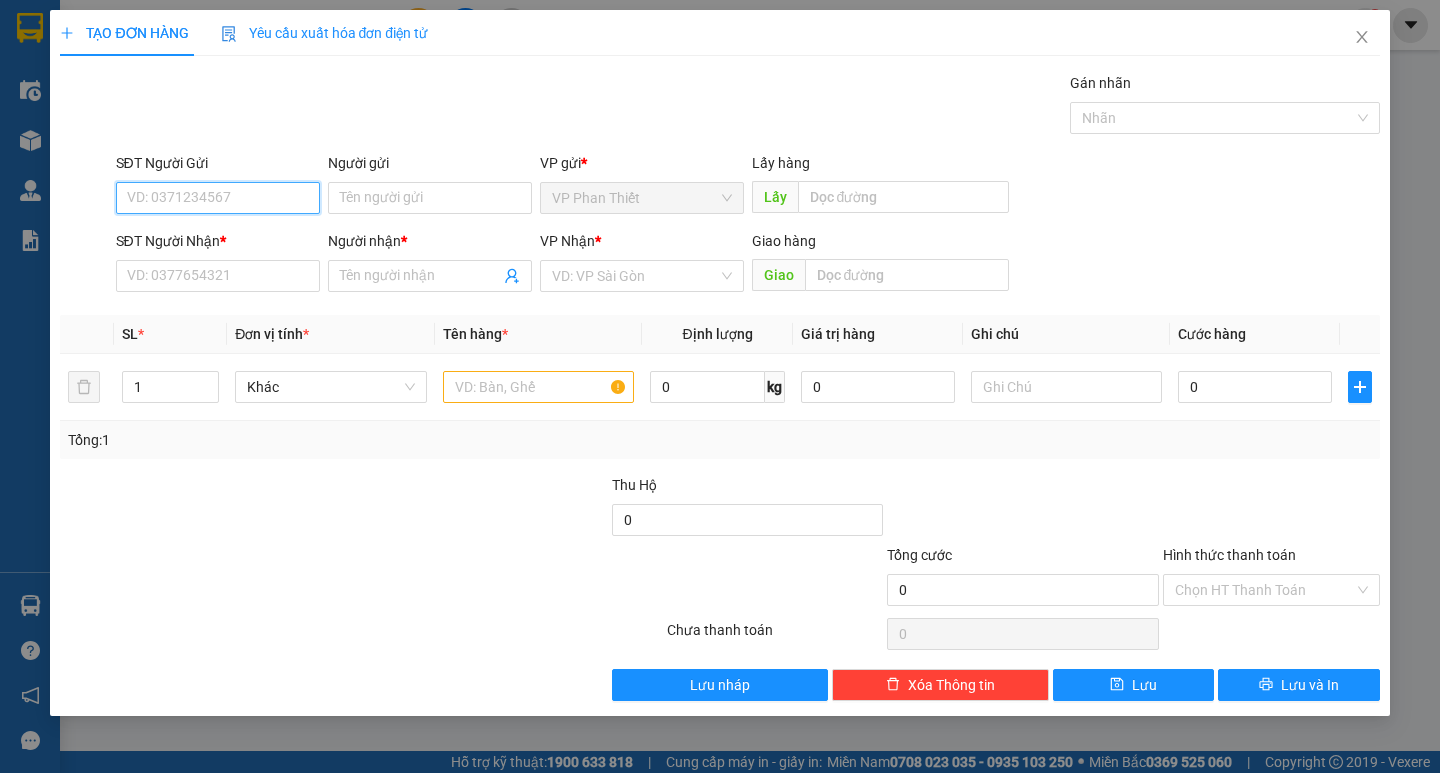 click on "SĐT Người Gửi" at bounding box center [218, 198] 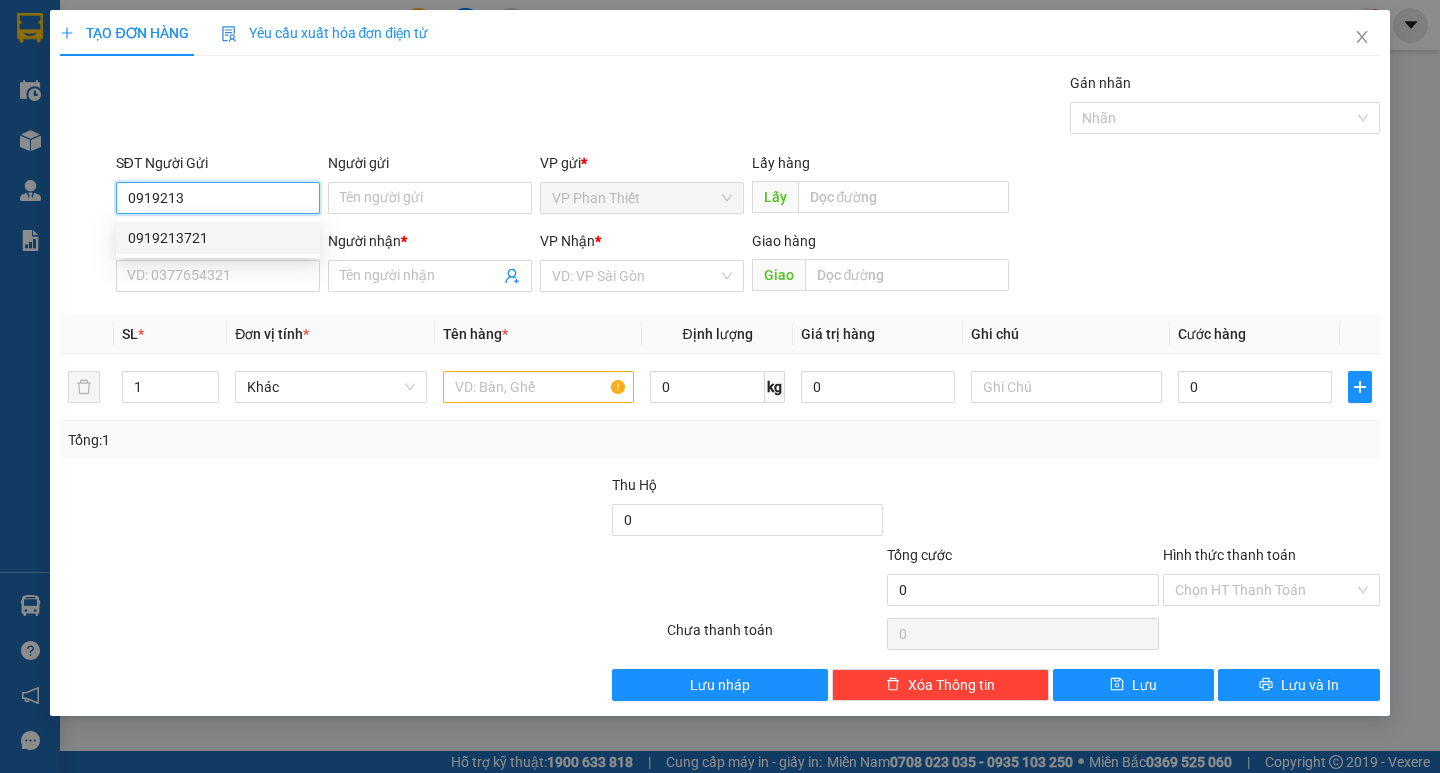 click on "0919213721" at bounding box center [218, 238] 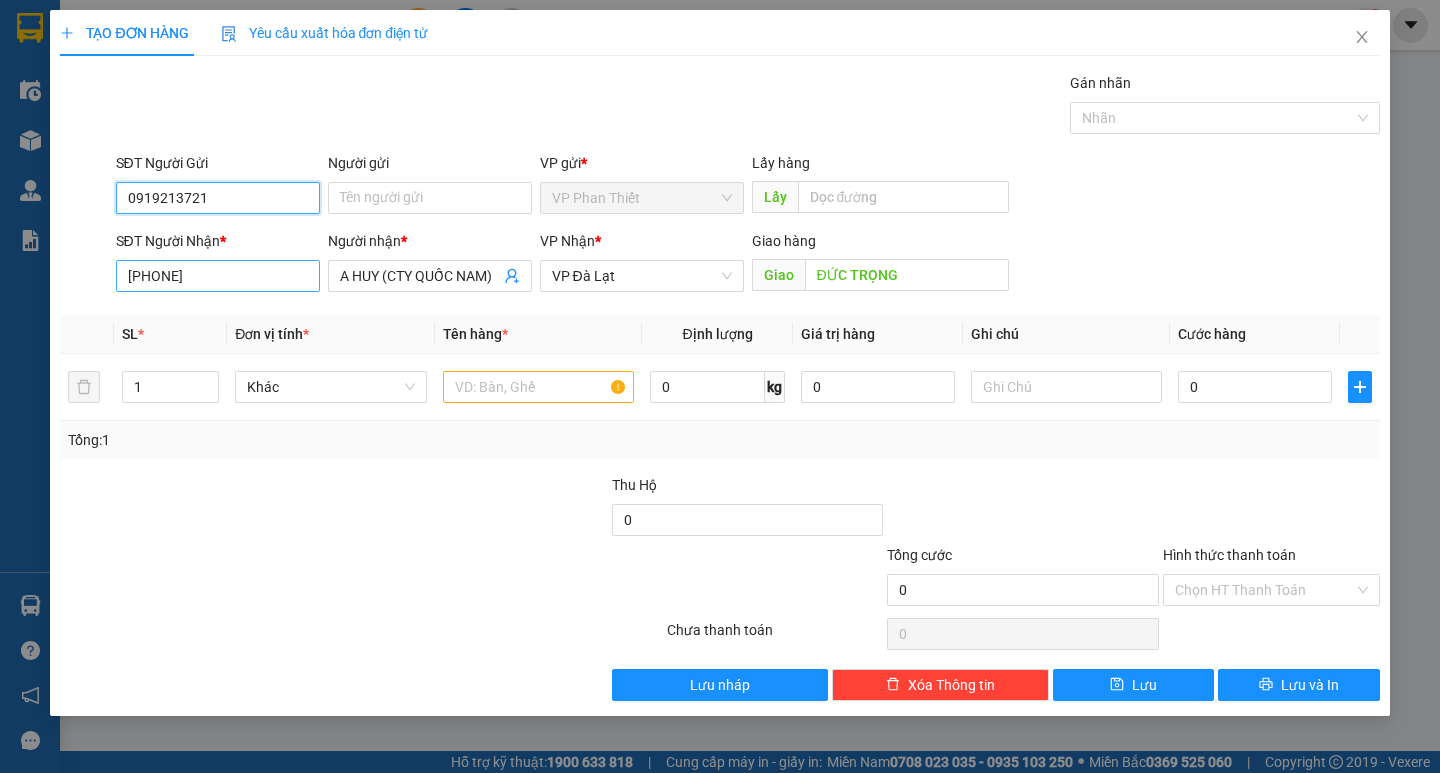 type on "0919213721" 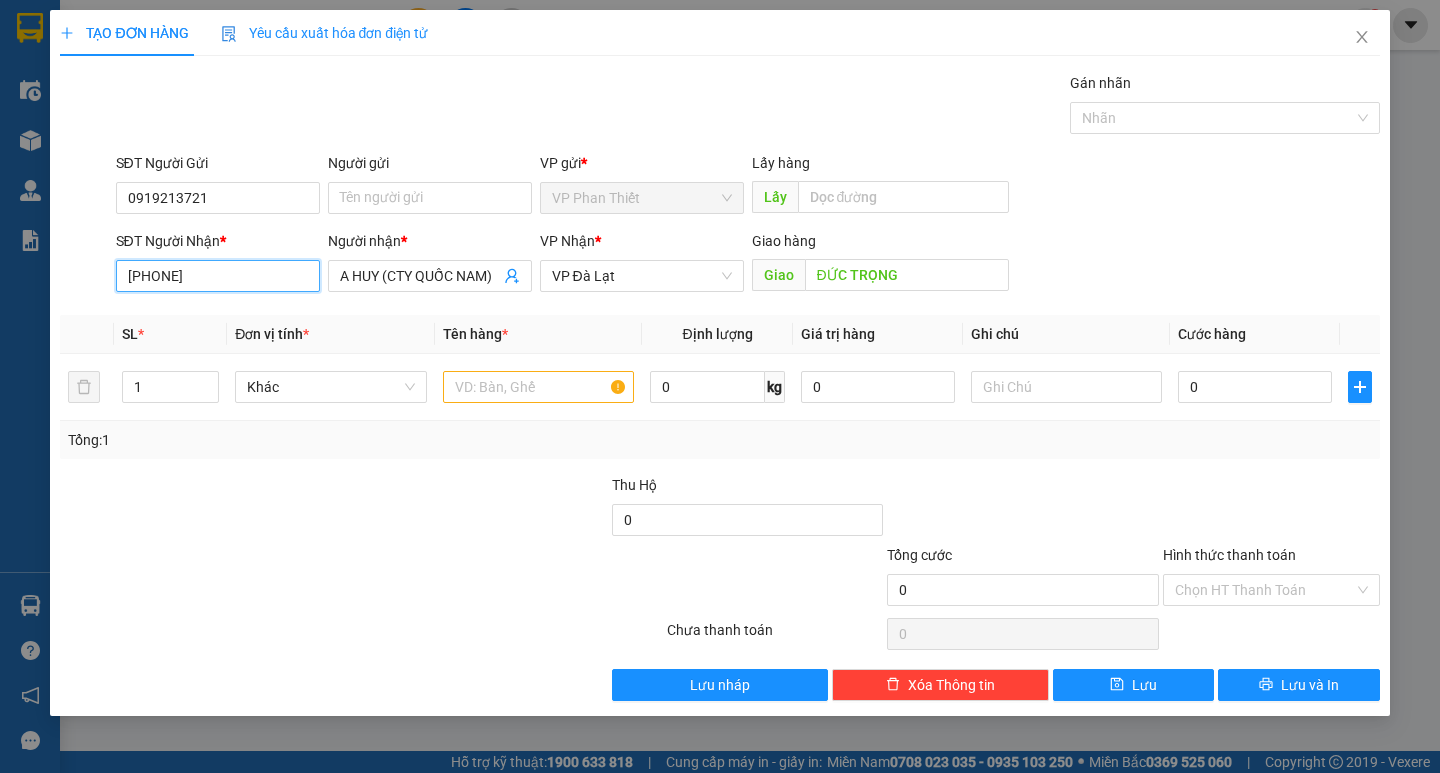 click on "0908505905" at bounding box center [218, 276] 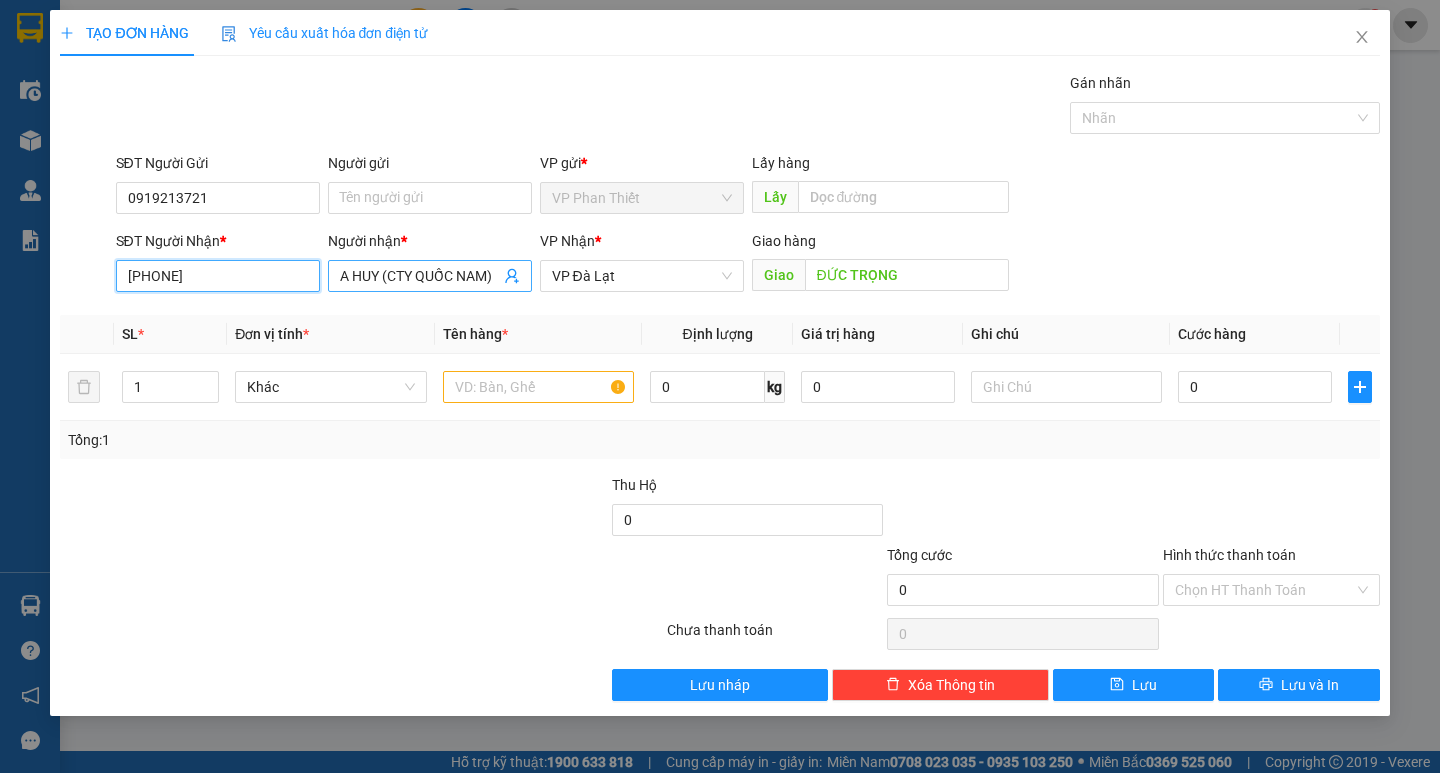 type on "0938848456" 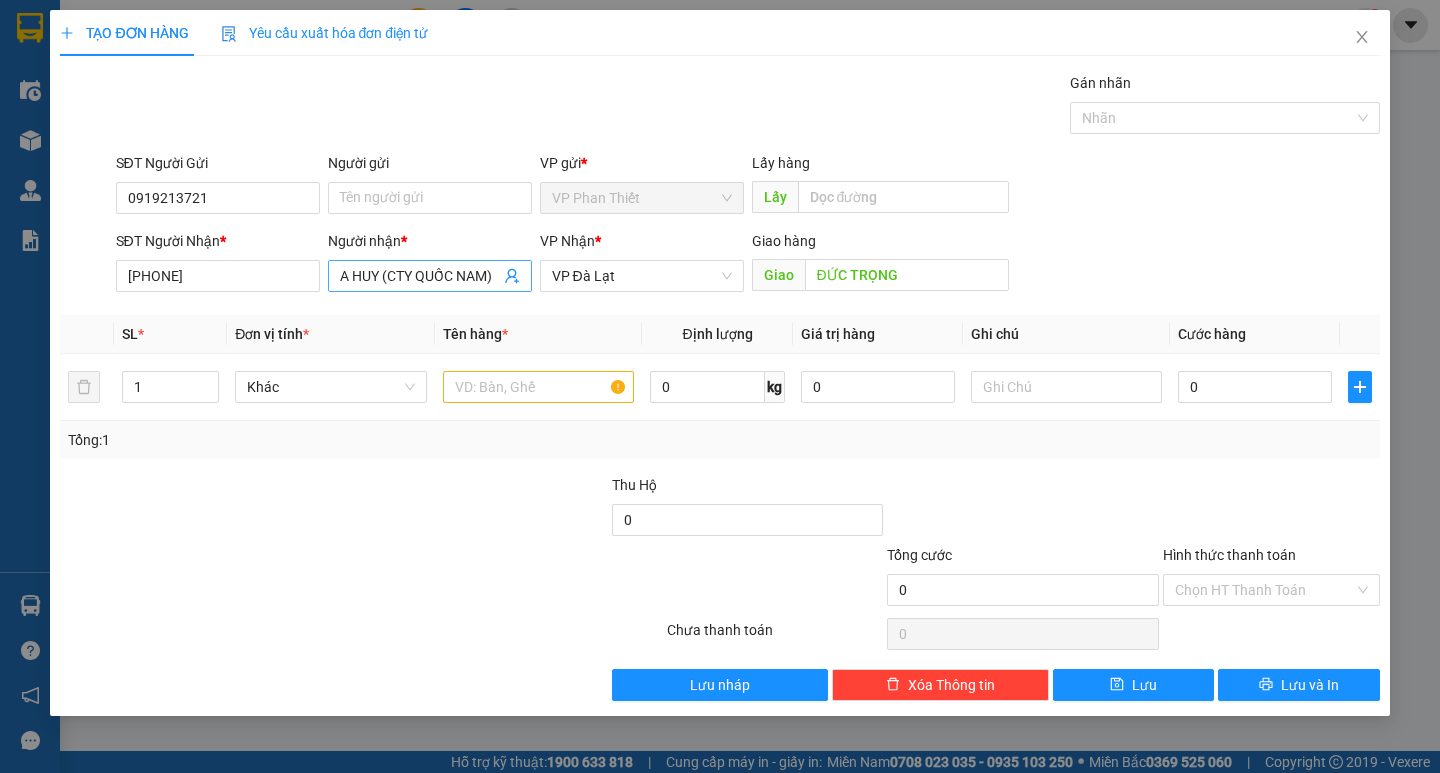 click on "A HUY (CTY QUỐC NAM)" at bounding box center (430, 276) 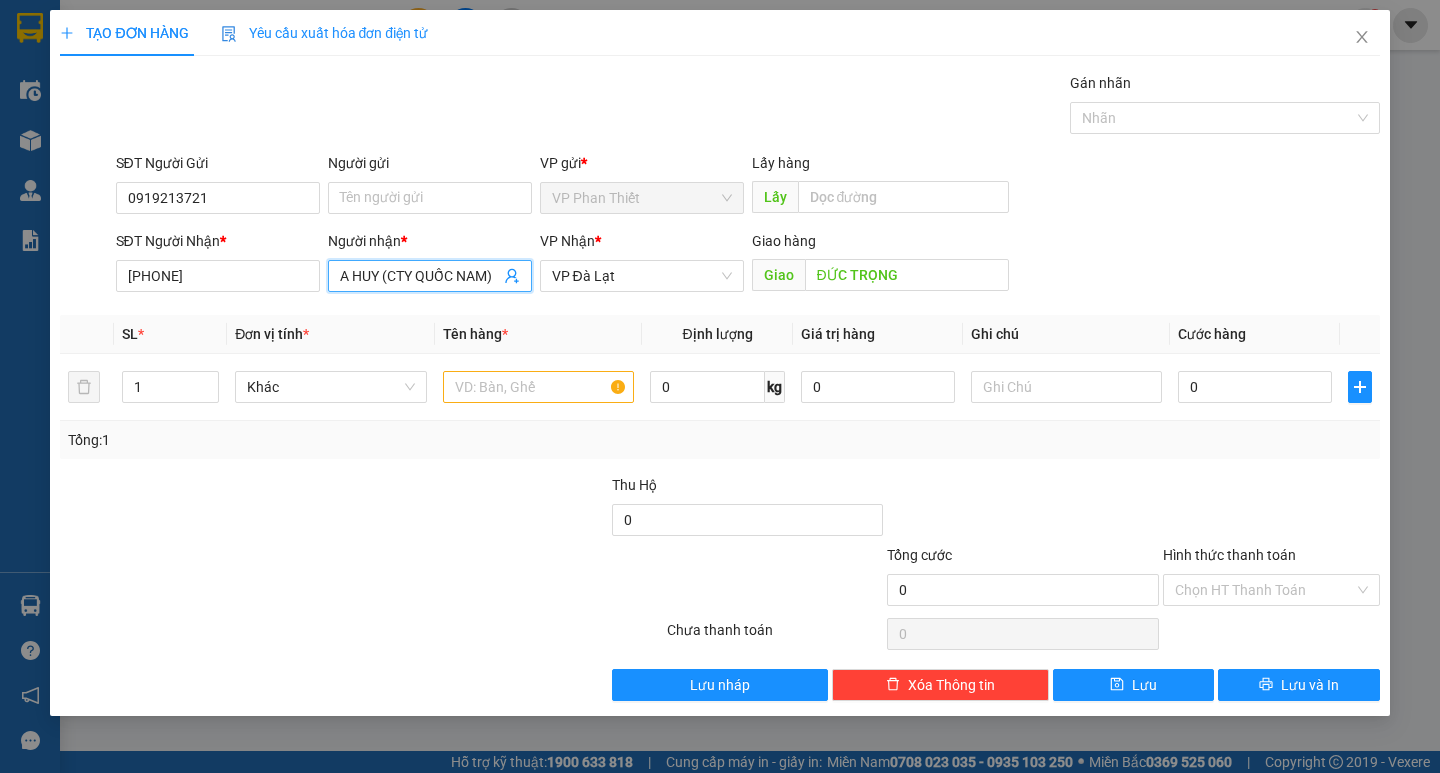 click on "A HUY (CTY QUỐC NAM)" at bounding box center [420, 276] 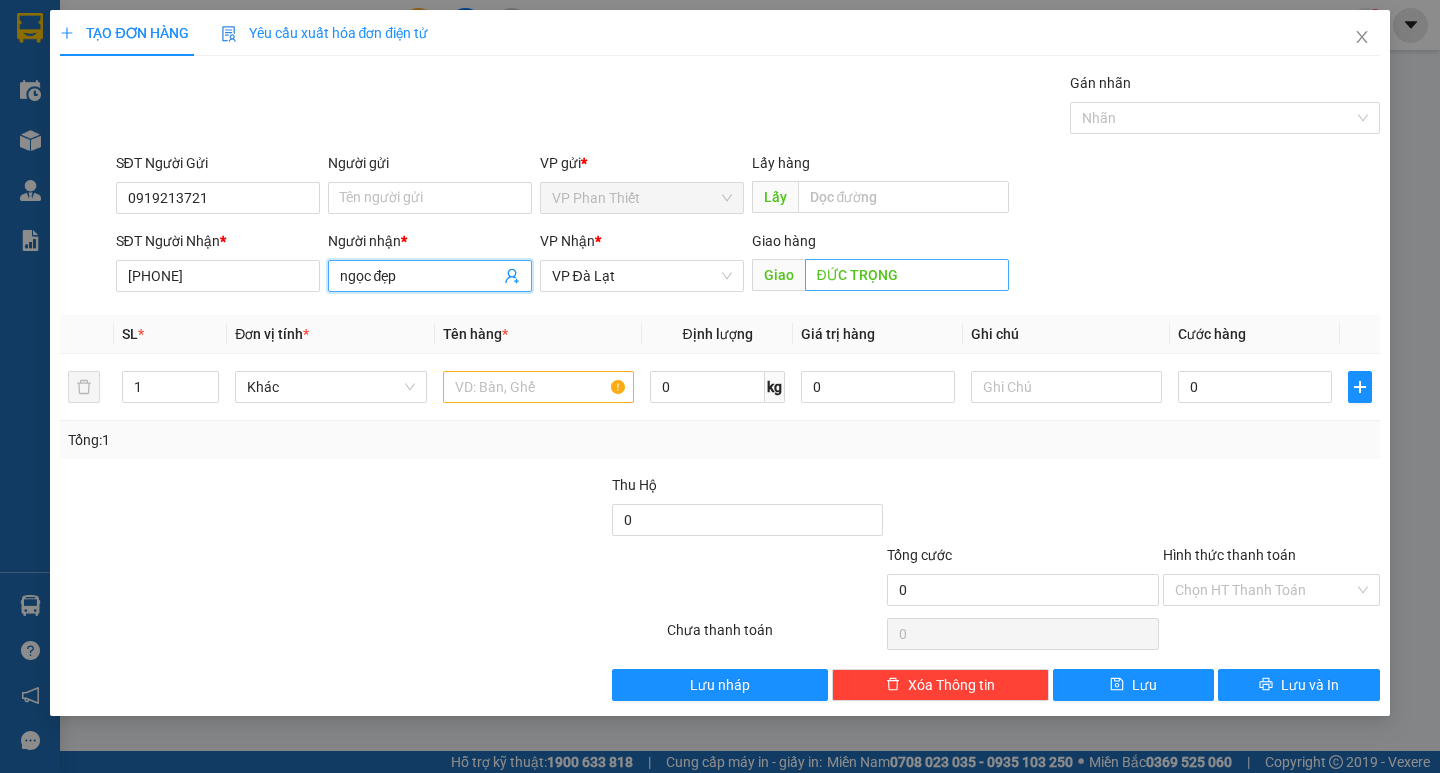 type on "ngọc đẹp" 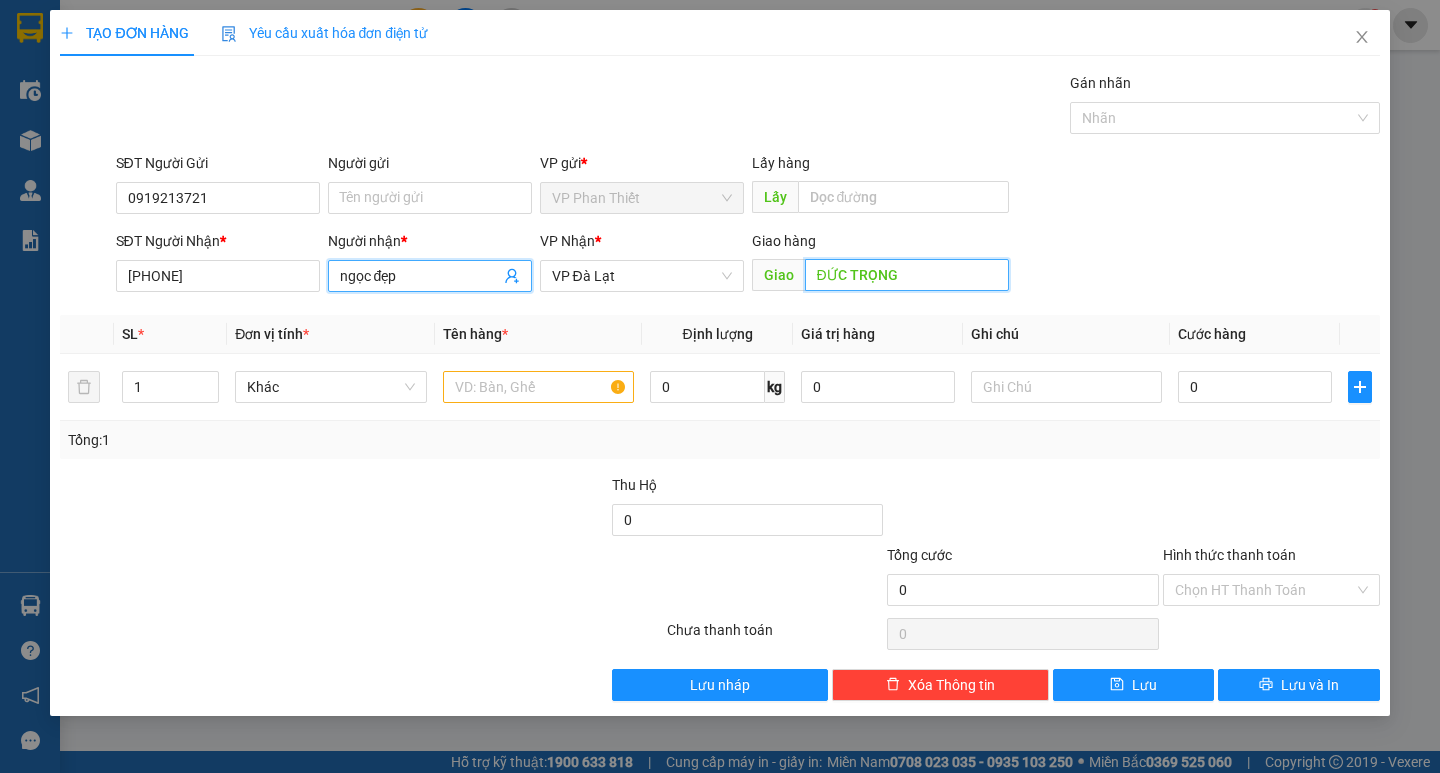 click on "ĐỨC TRỌNG" at bounding box center (907, 275) 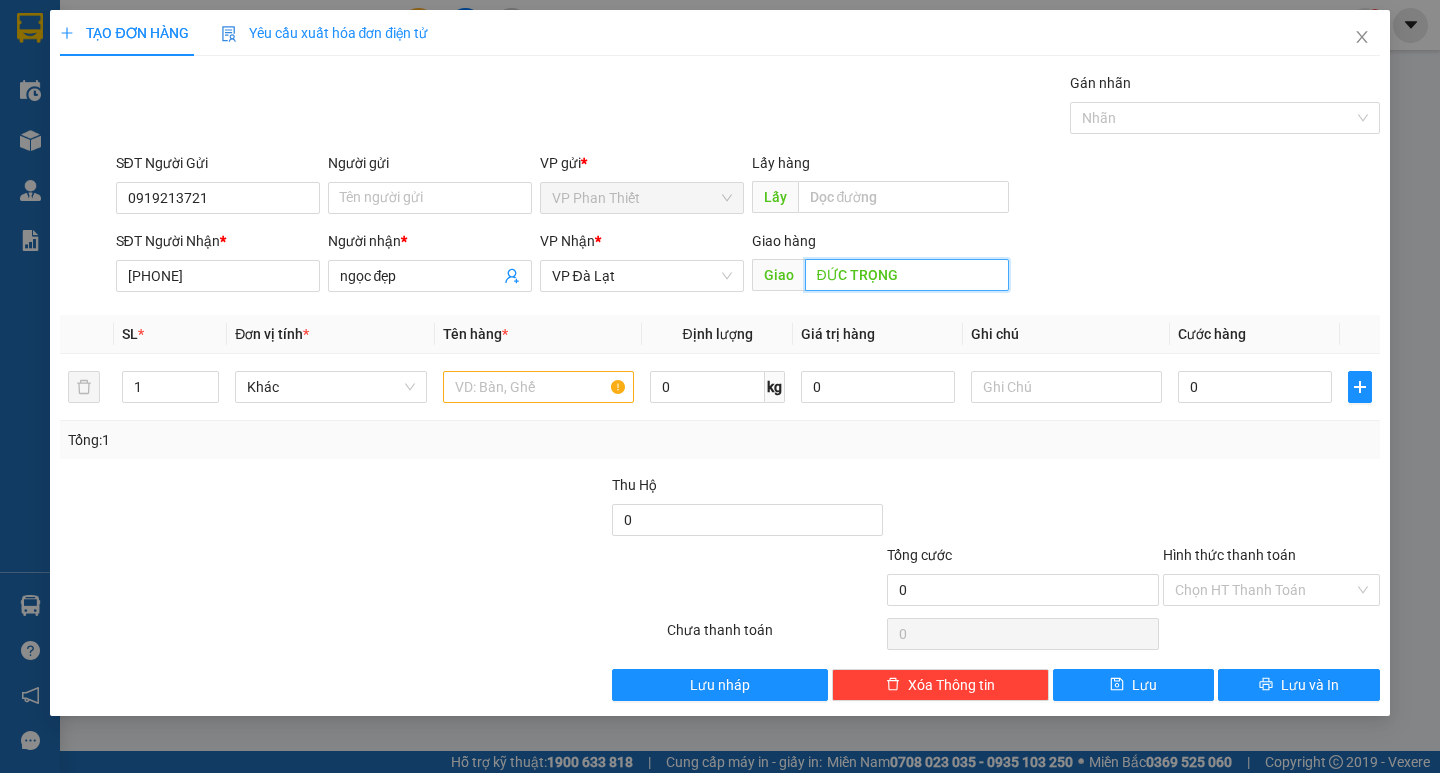 click on "ĐỨC TRỌNG" at bounding box center [907, 275] 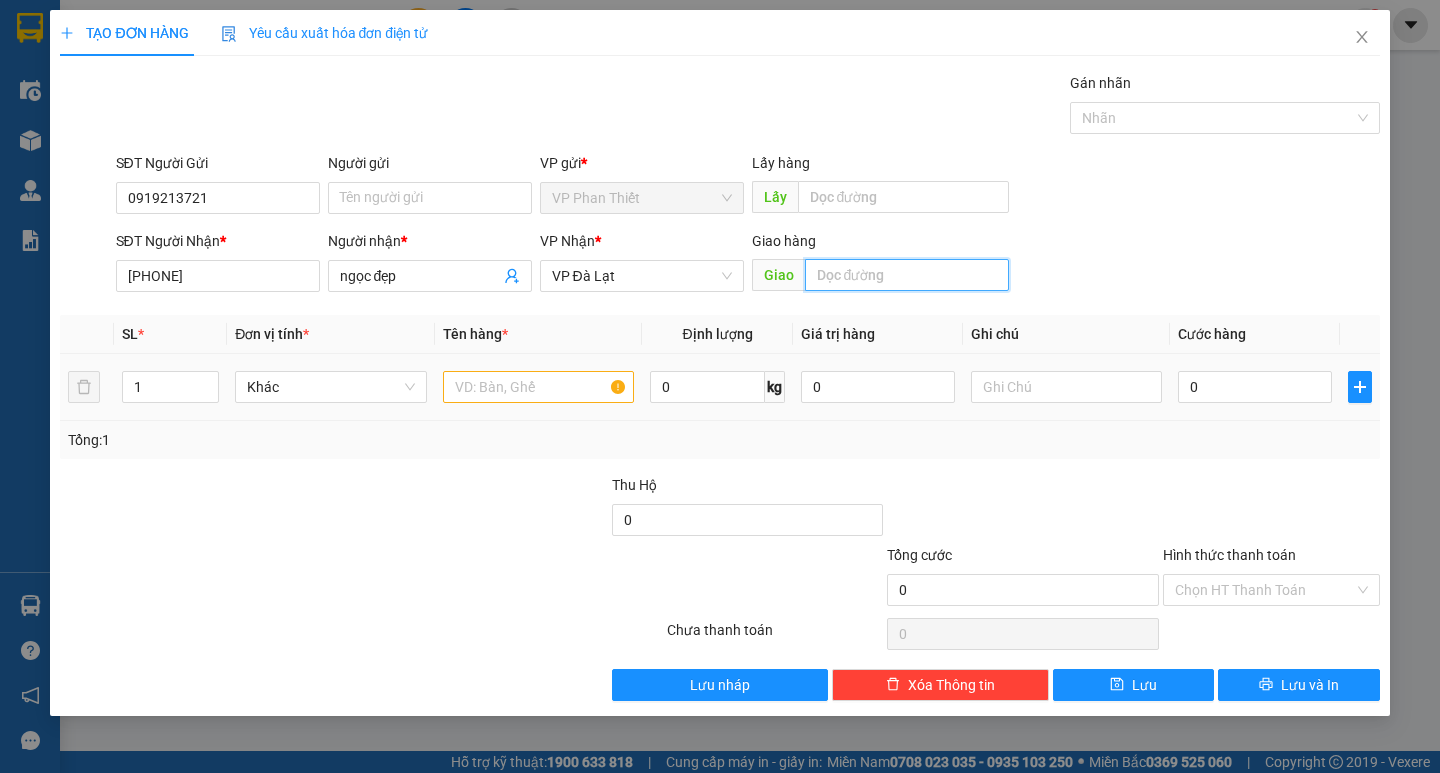 type 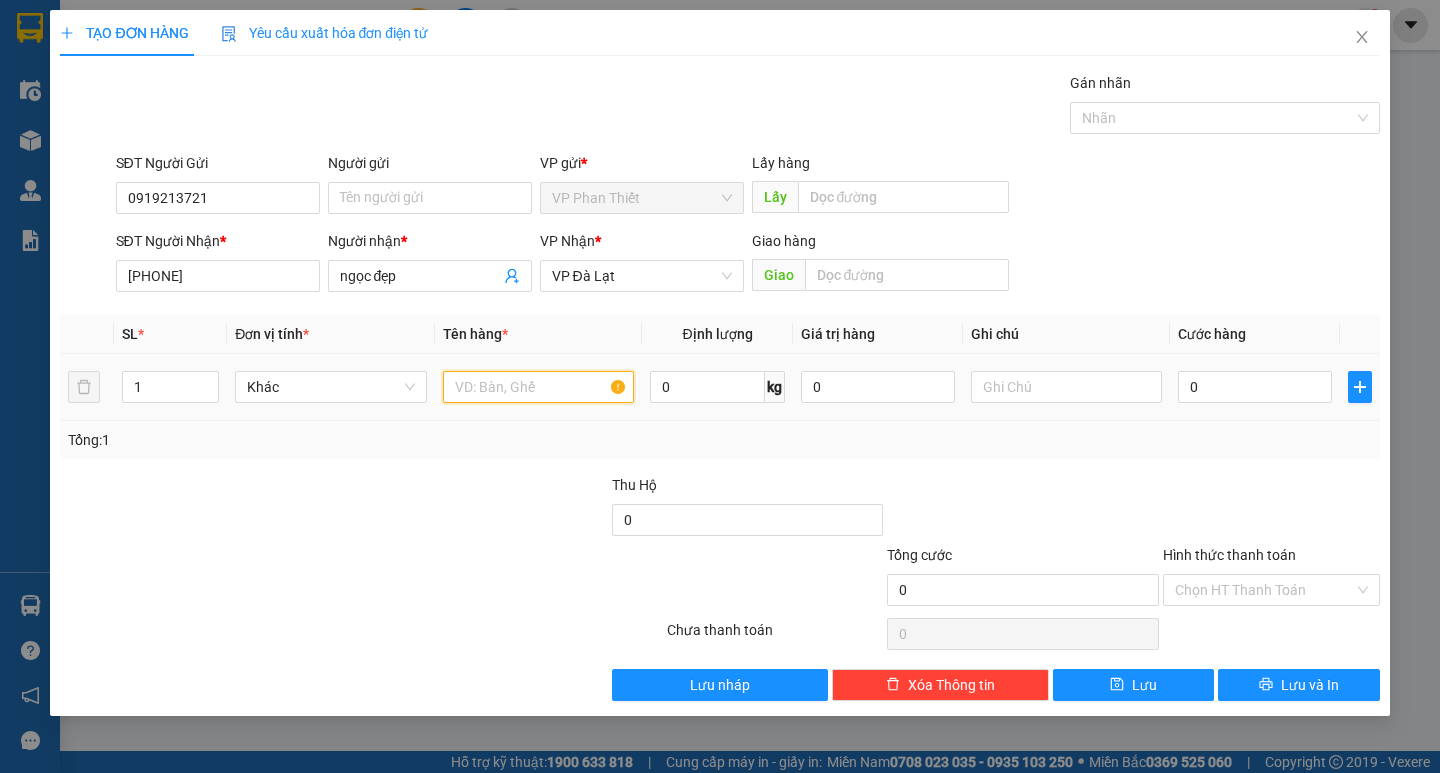 click at bounding box center [538, 387] 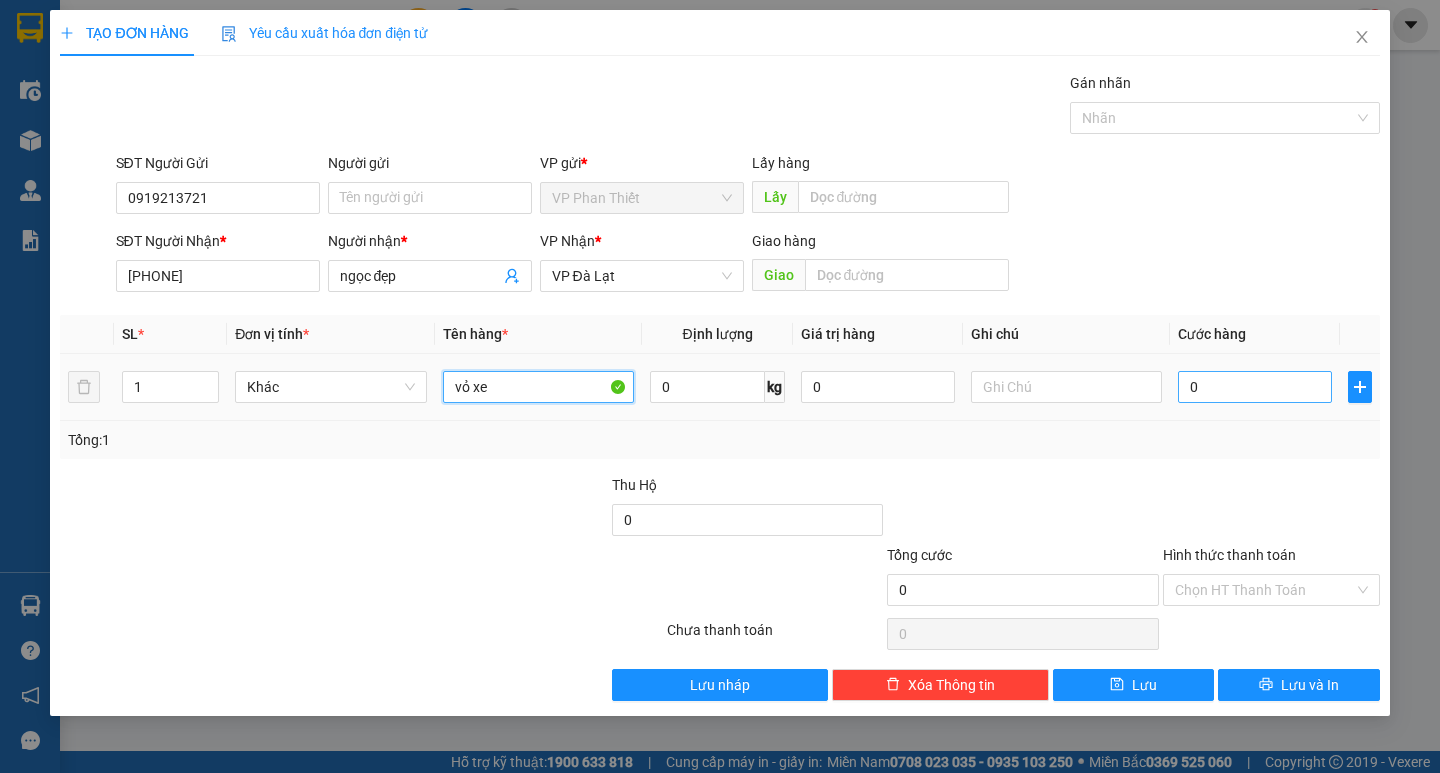 type on "vỏ xe" 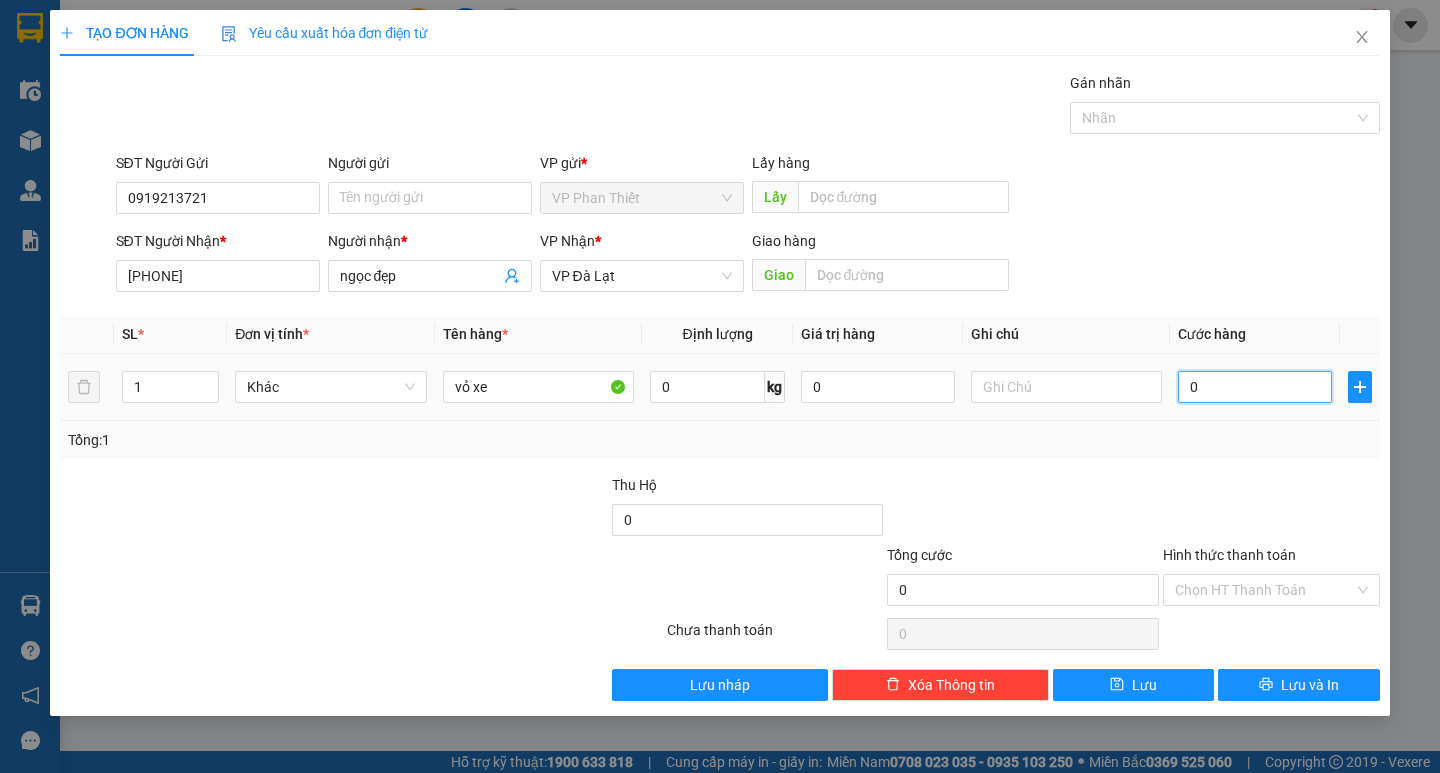 click on "0" at bounding box center [1255, 387] 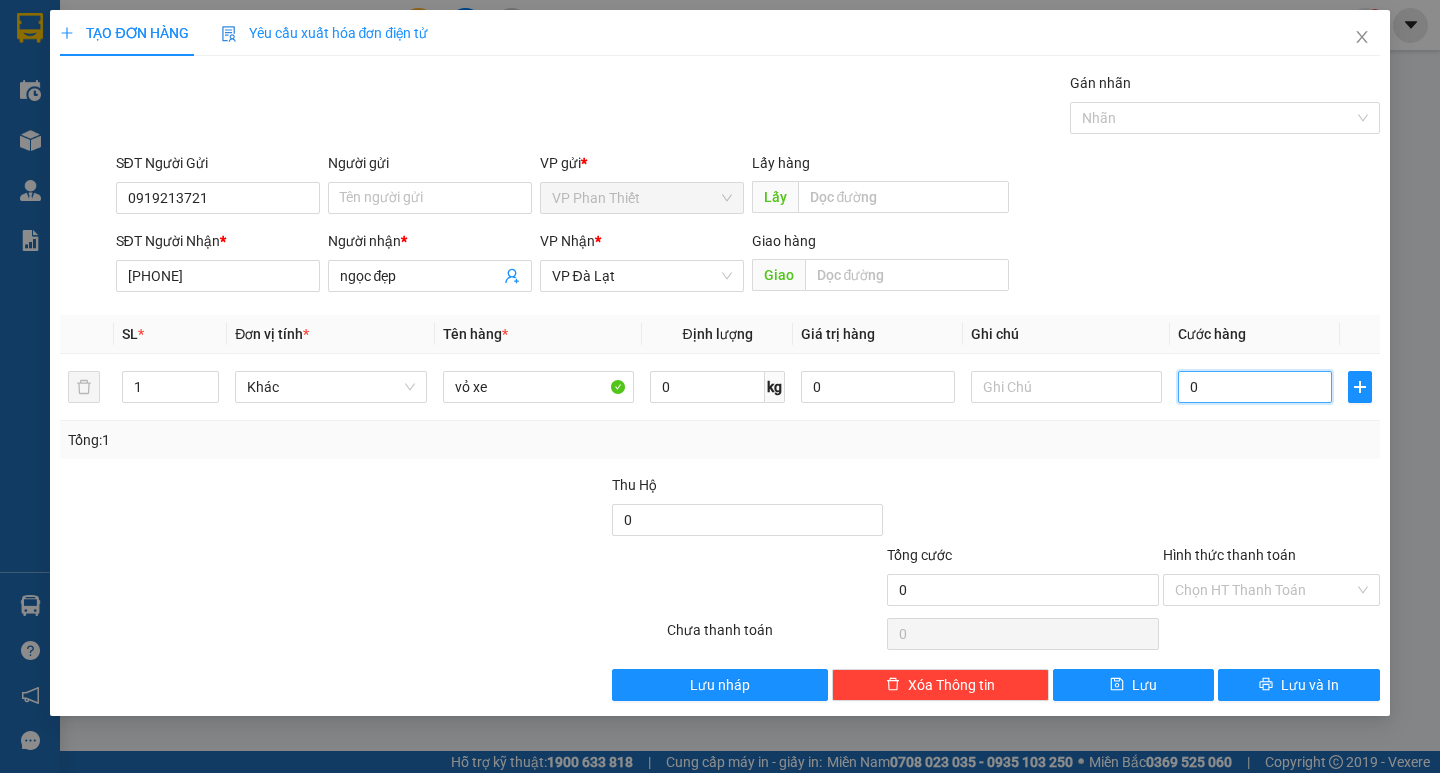 type on "3" 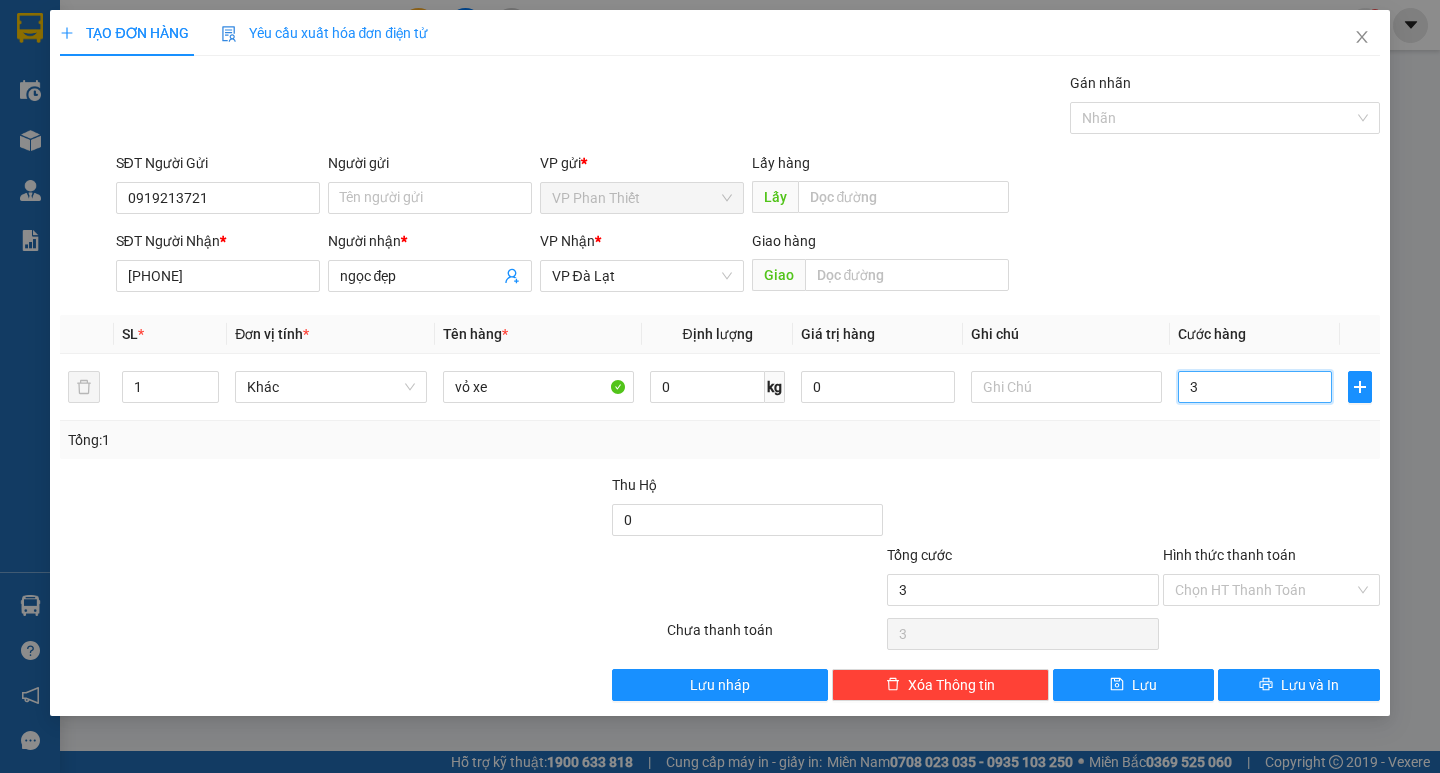 type on "30" 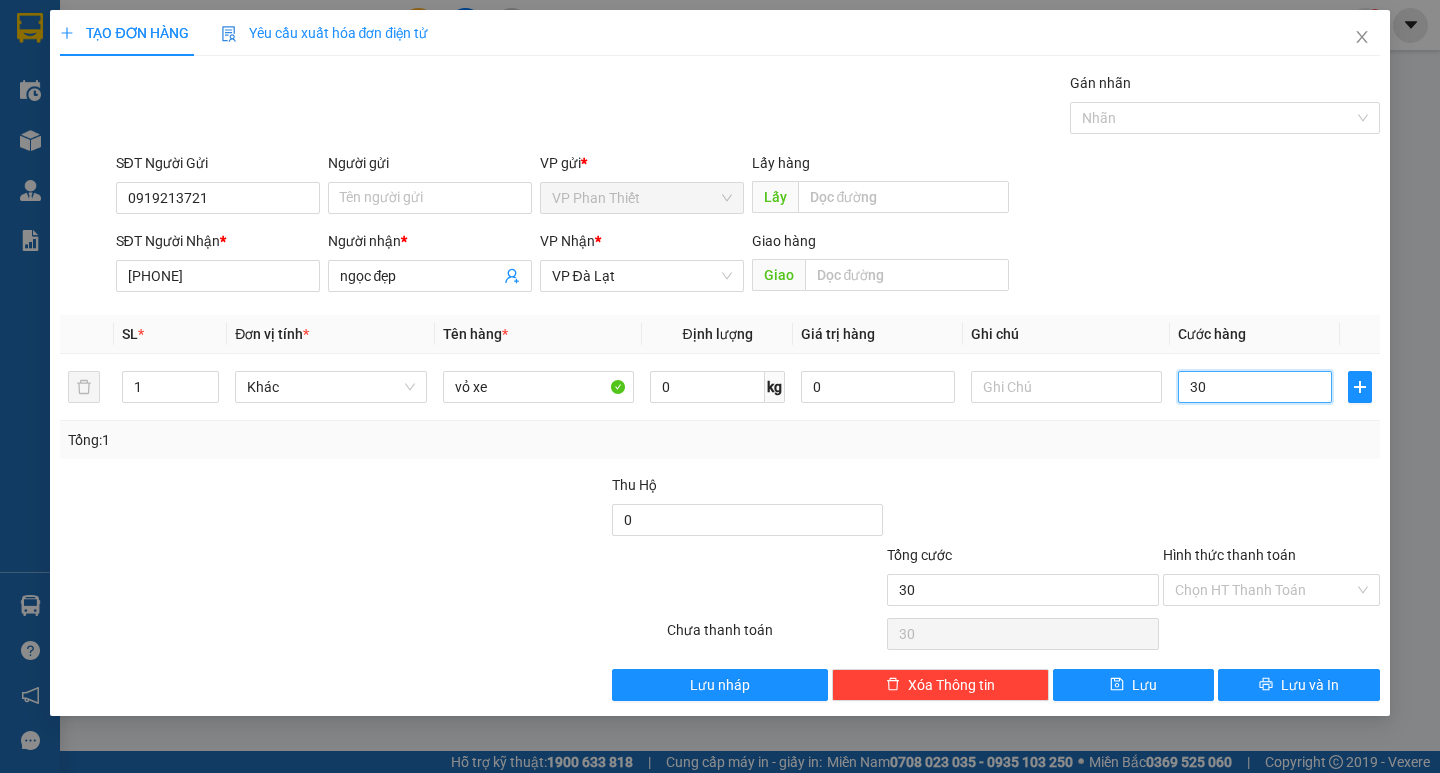 type on "300" 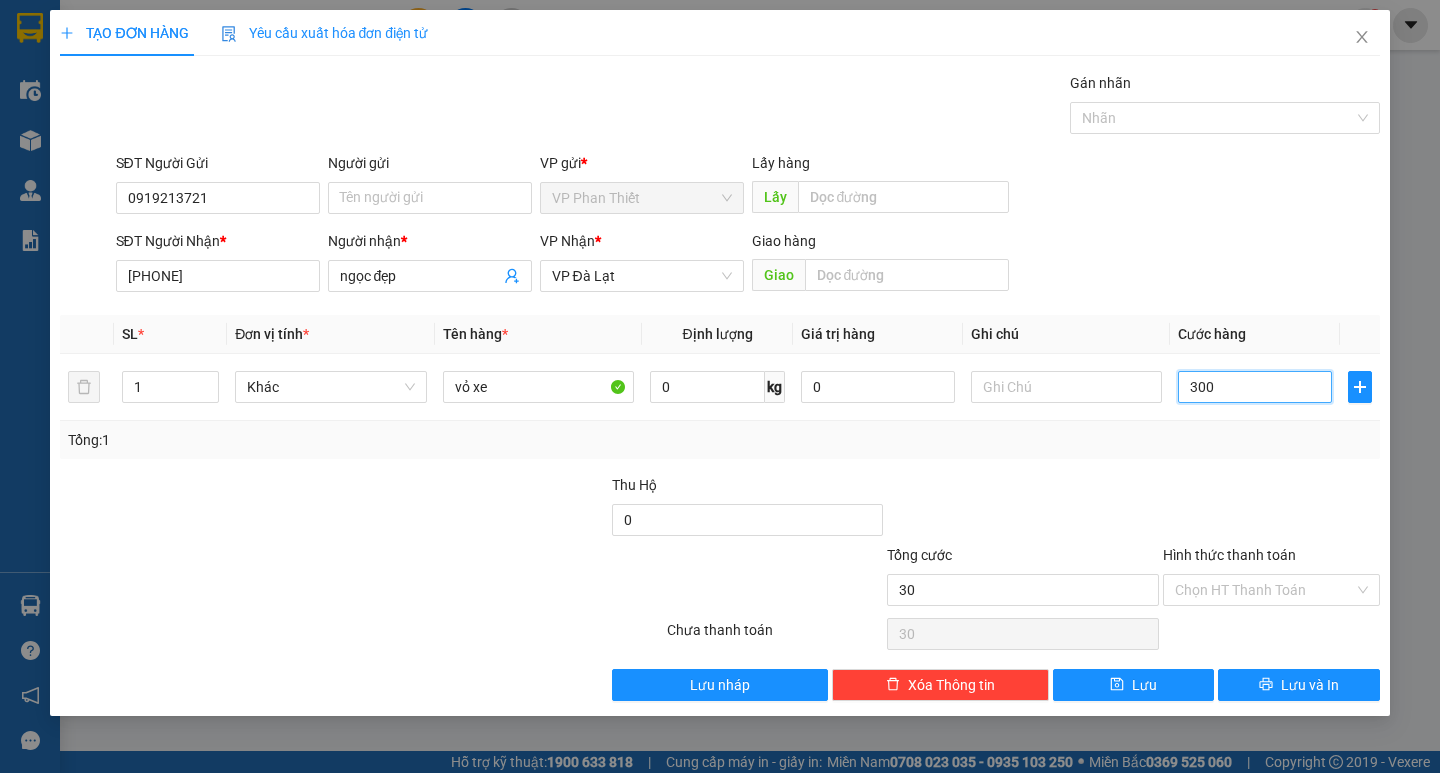 type on "300" 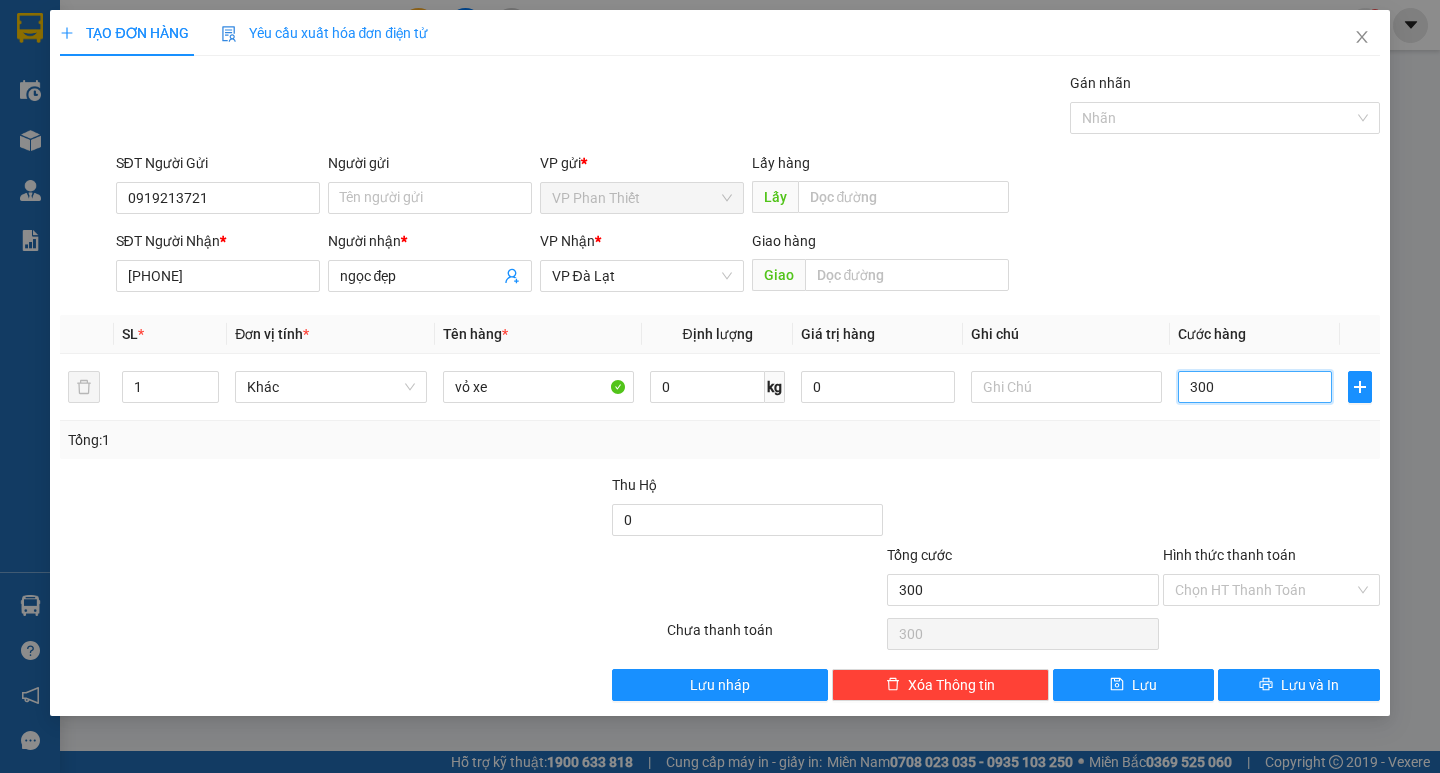 type on "3.000" 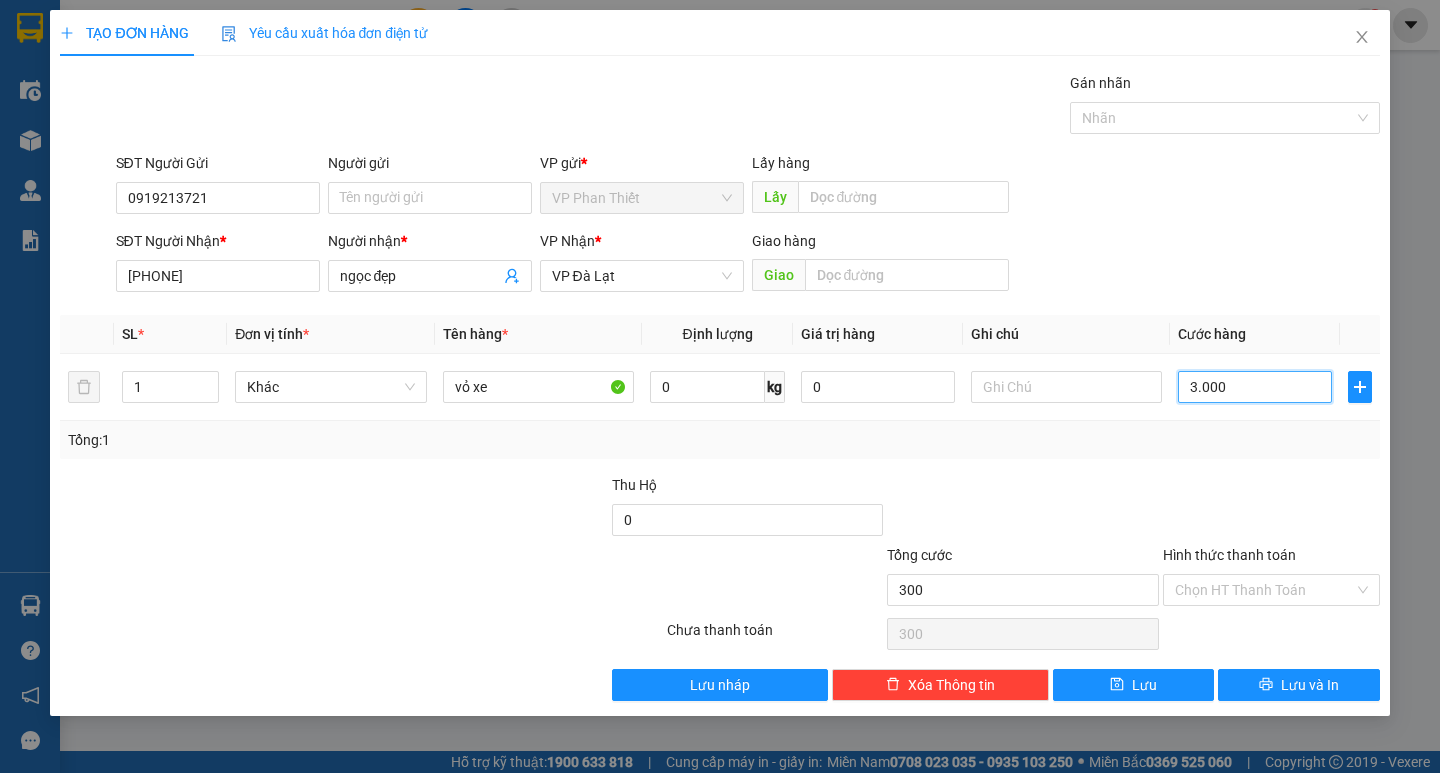 type on "3.000" 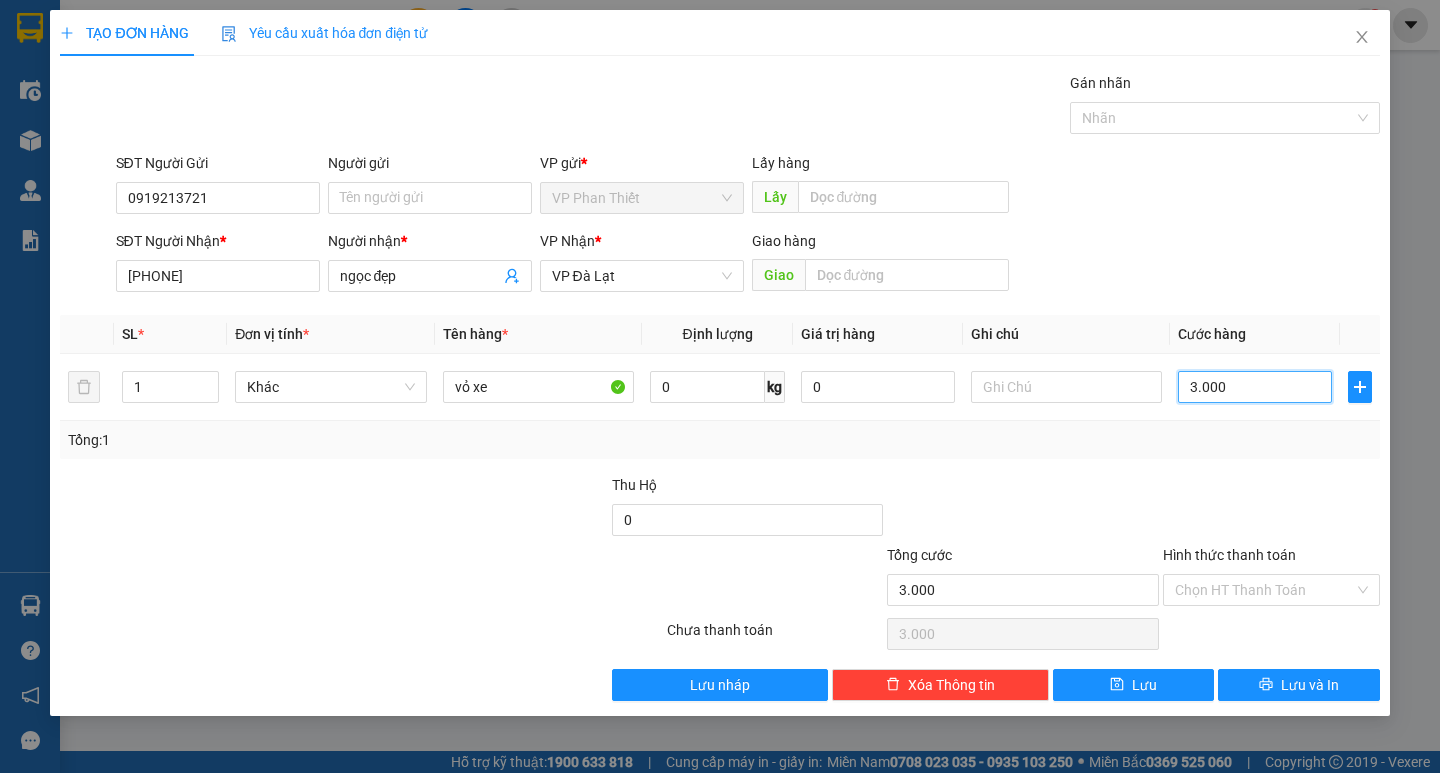 type on "30.000" 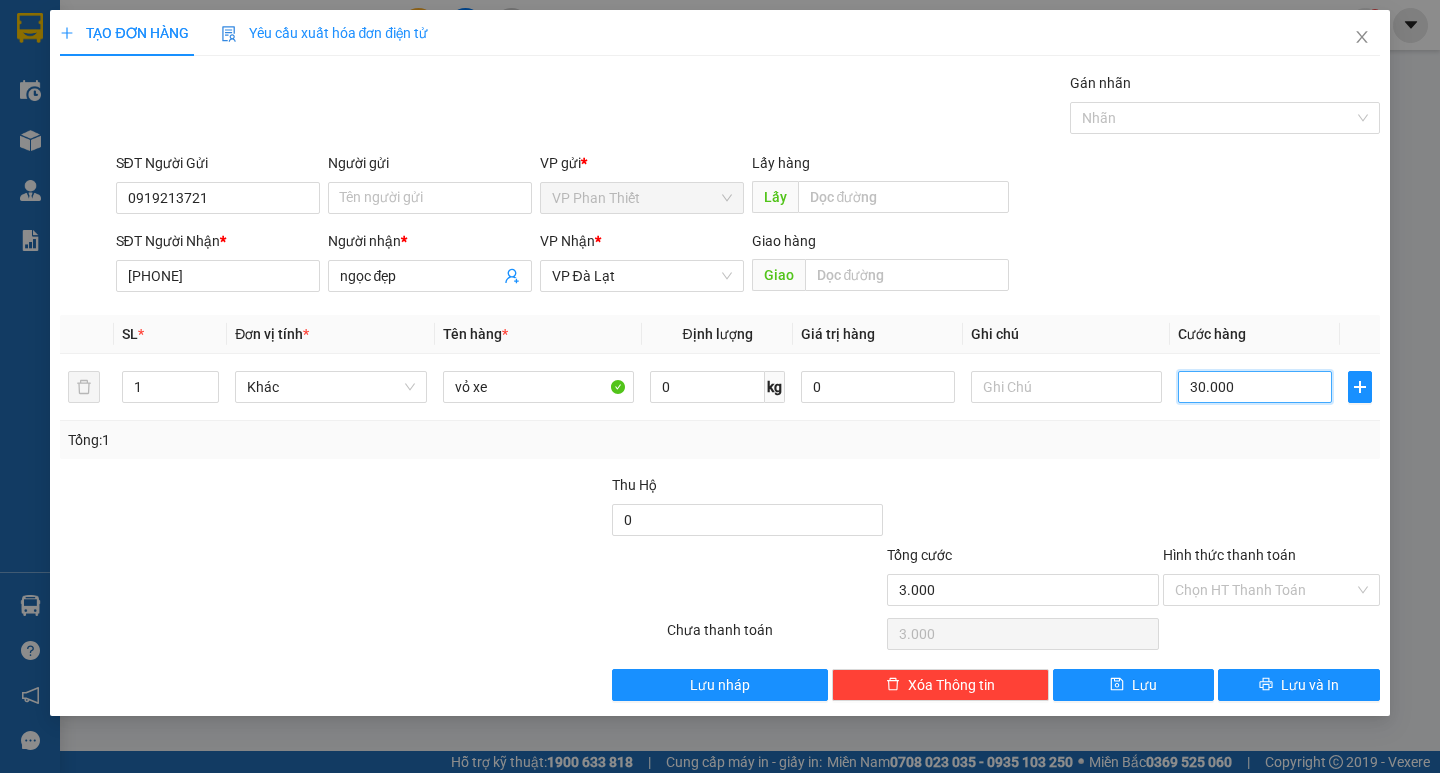 type on "30.000" 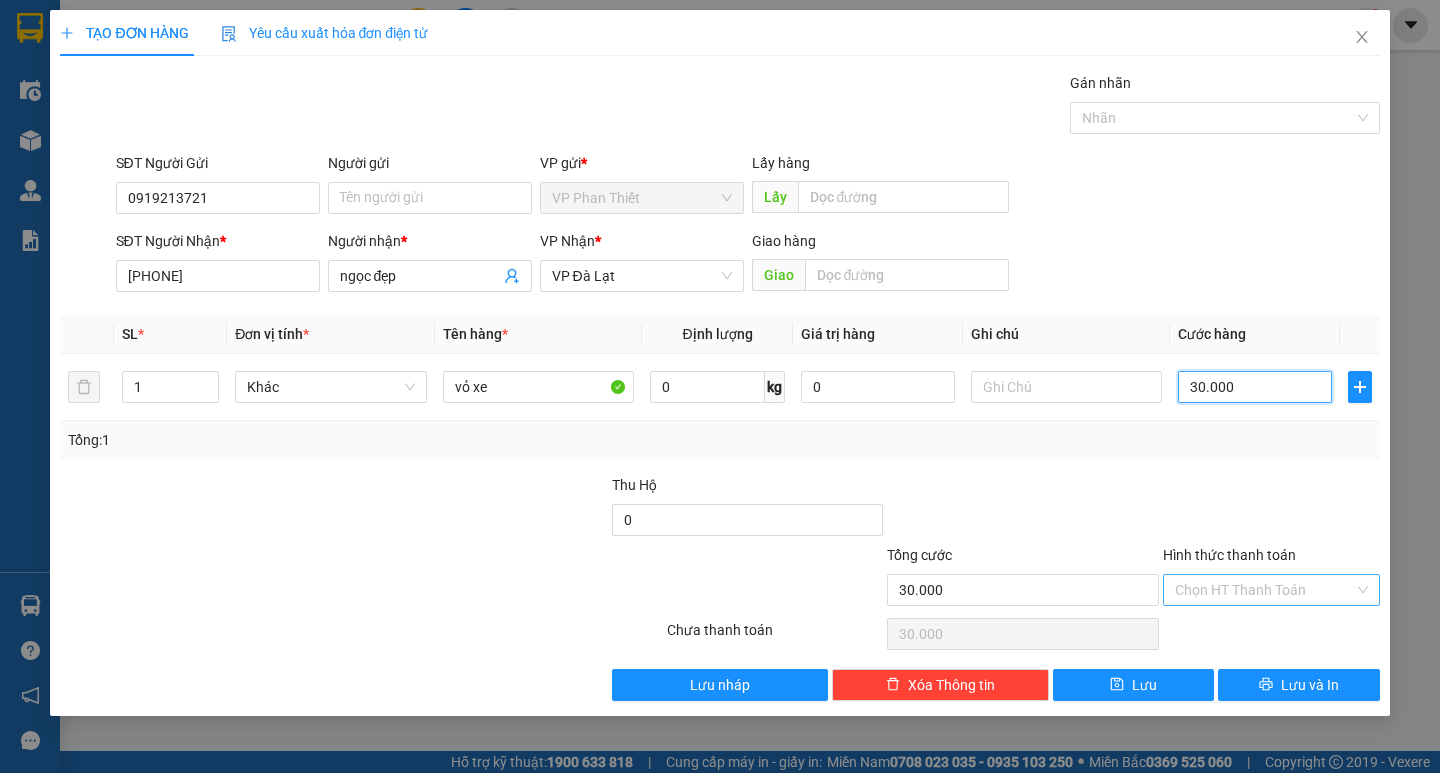 type on "30.000" 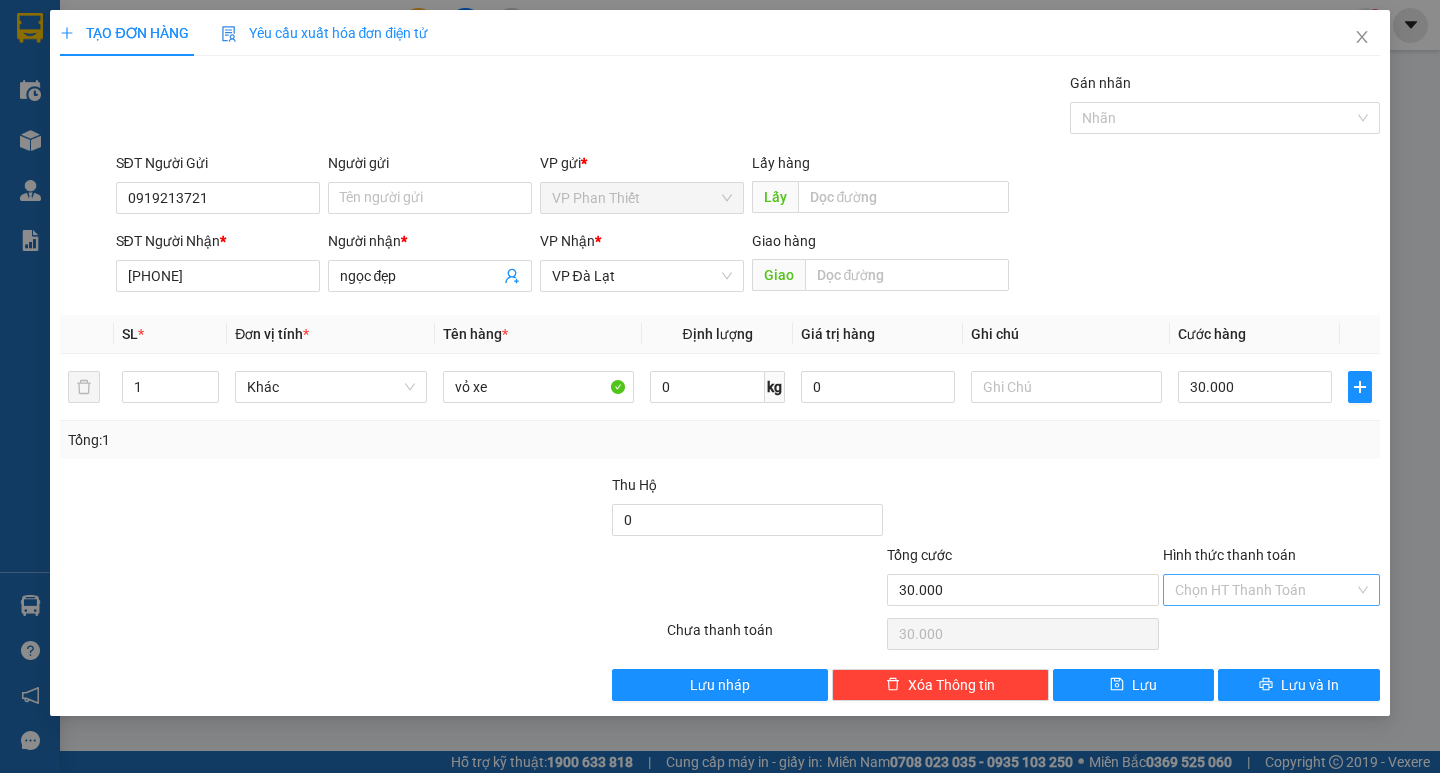 click on "Hình thức thanh toán" at bounding box center [1264, 590] 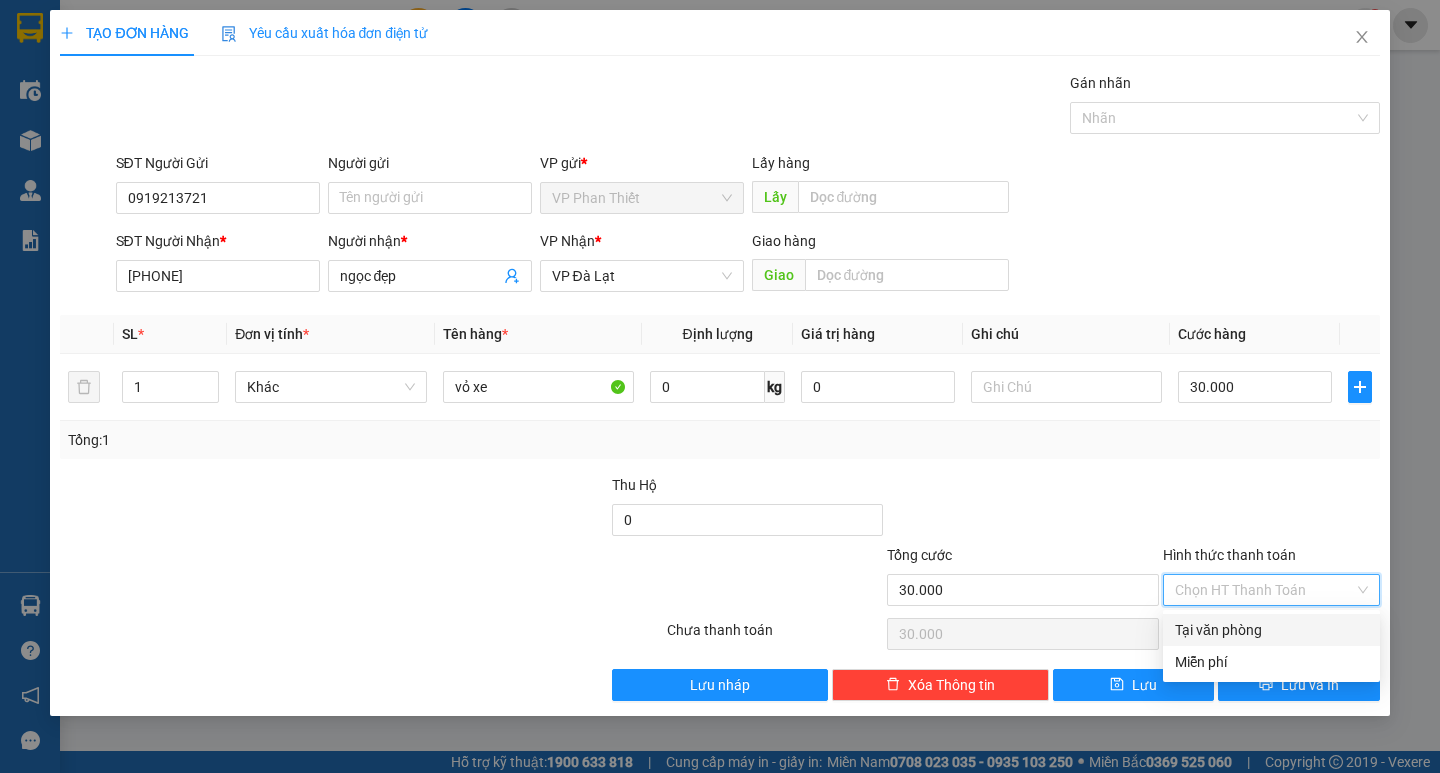 click on "Tại văn phòng" at bounding box center (1271, 630) 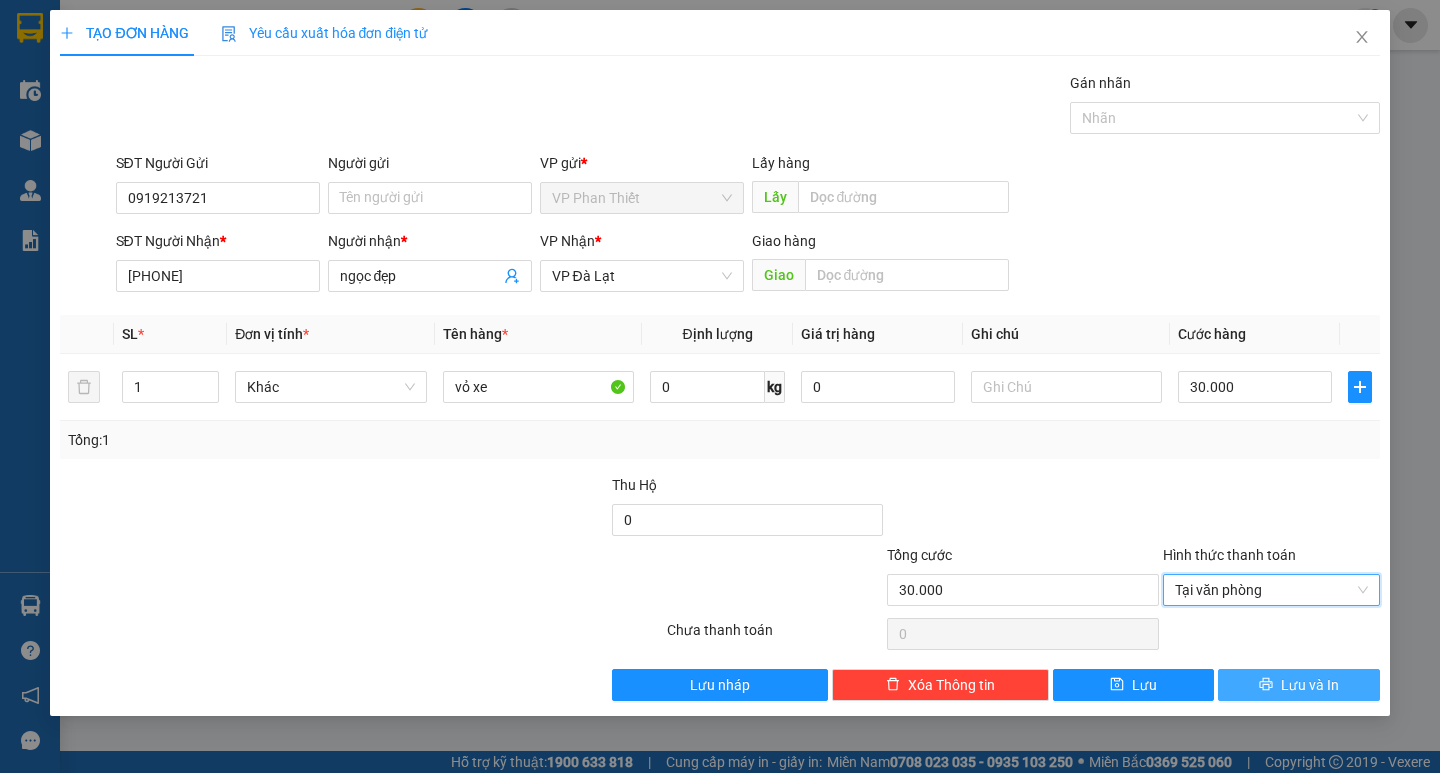 click on "Lưu và In" at bounding box center [1310, 685] 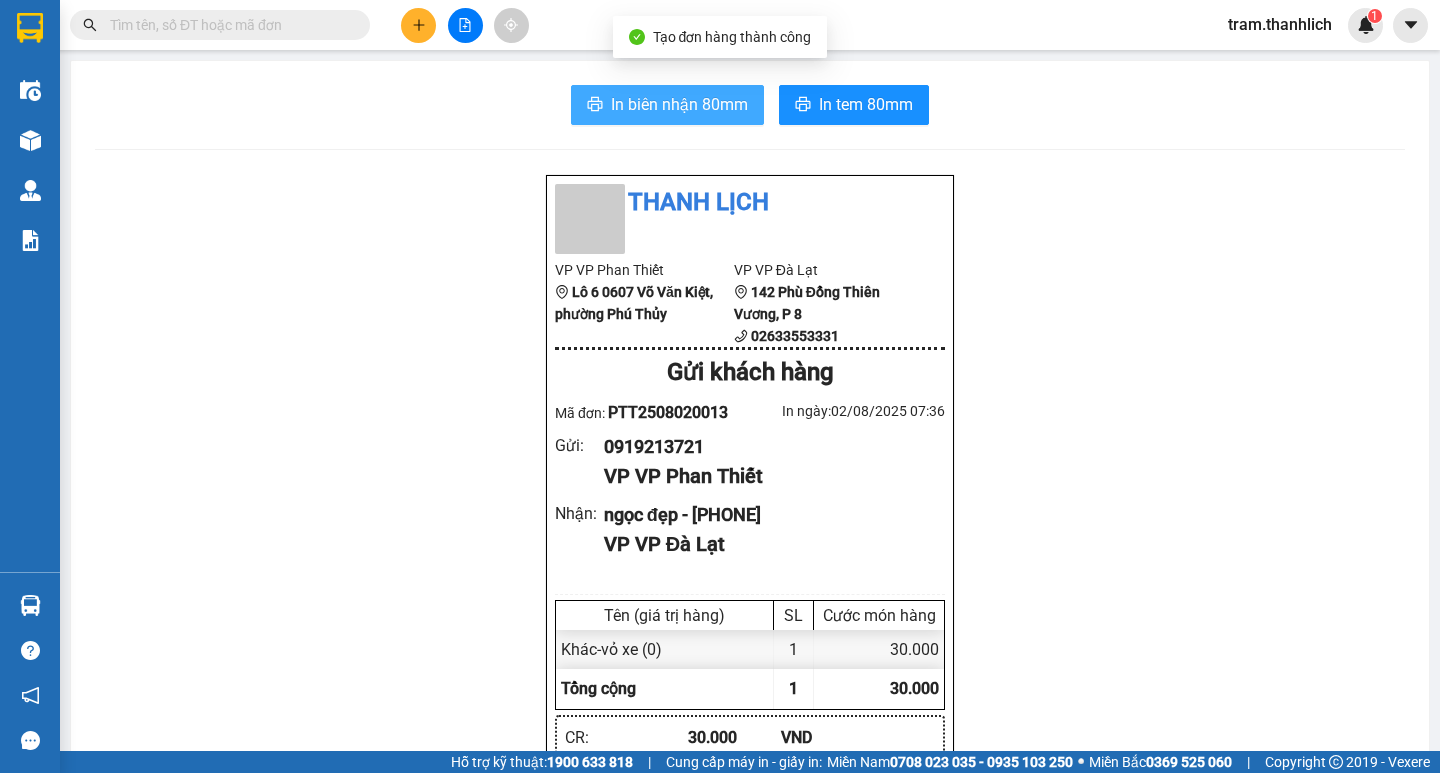 click on "In biên nhận 80mm" at bounding box center [667, 105] 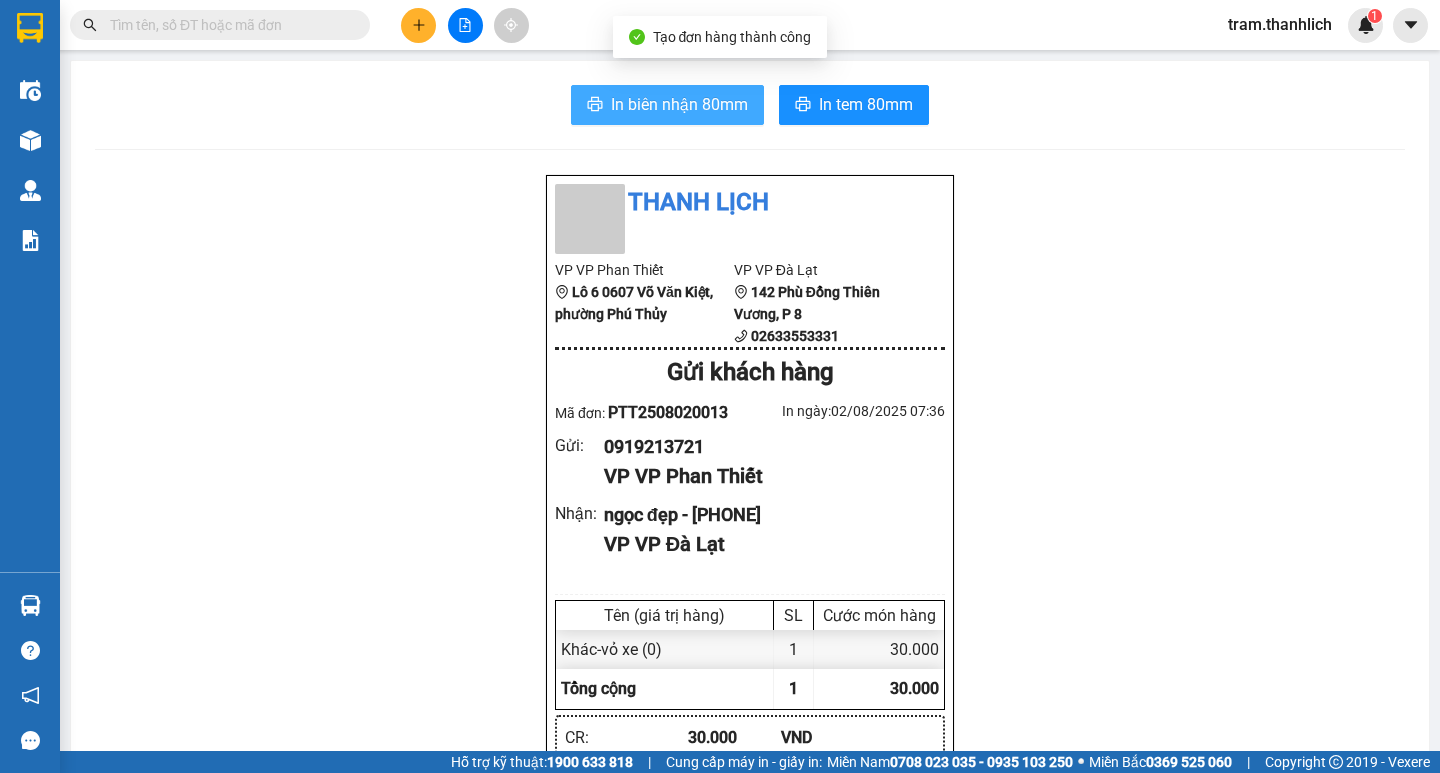 scroll, scrollTop: 0, scrollLeft: 0, axis: both 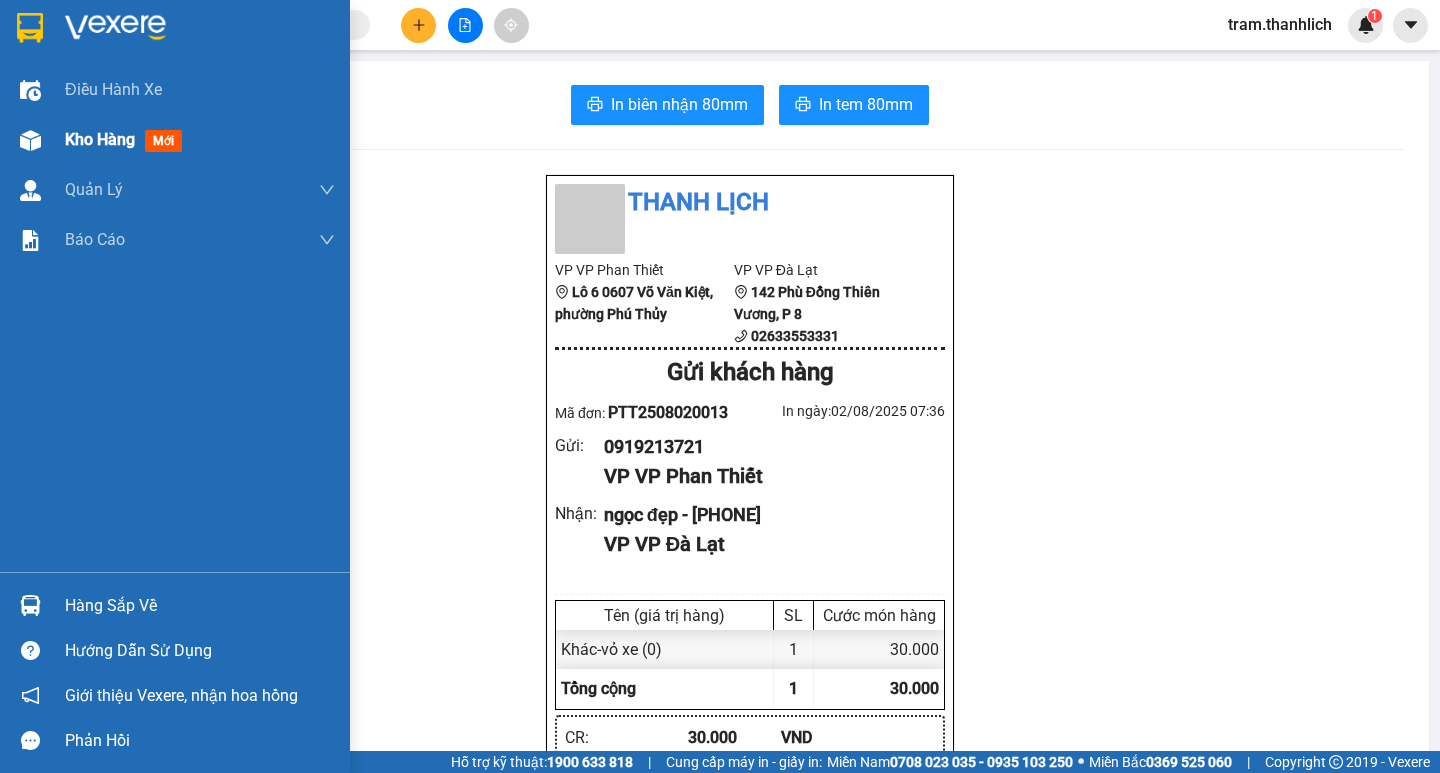 click on "Kho hàng mới" at bounding box center [175, 140] 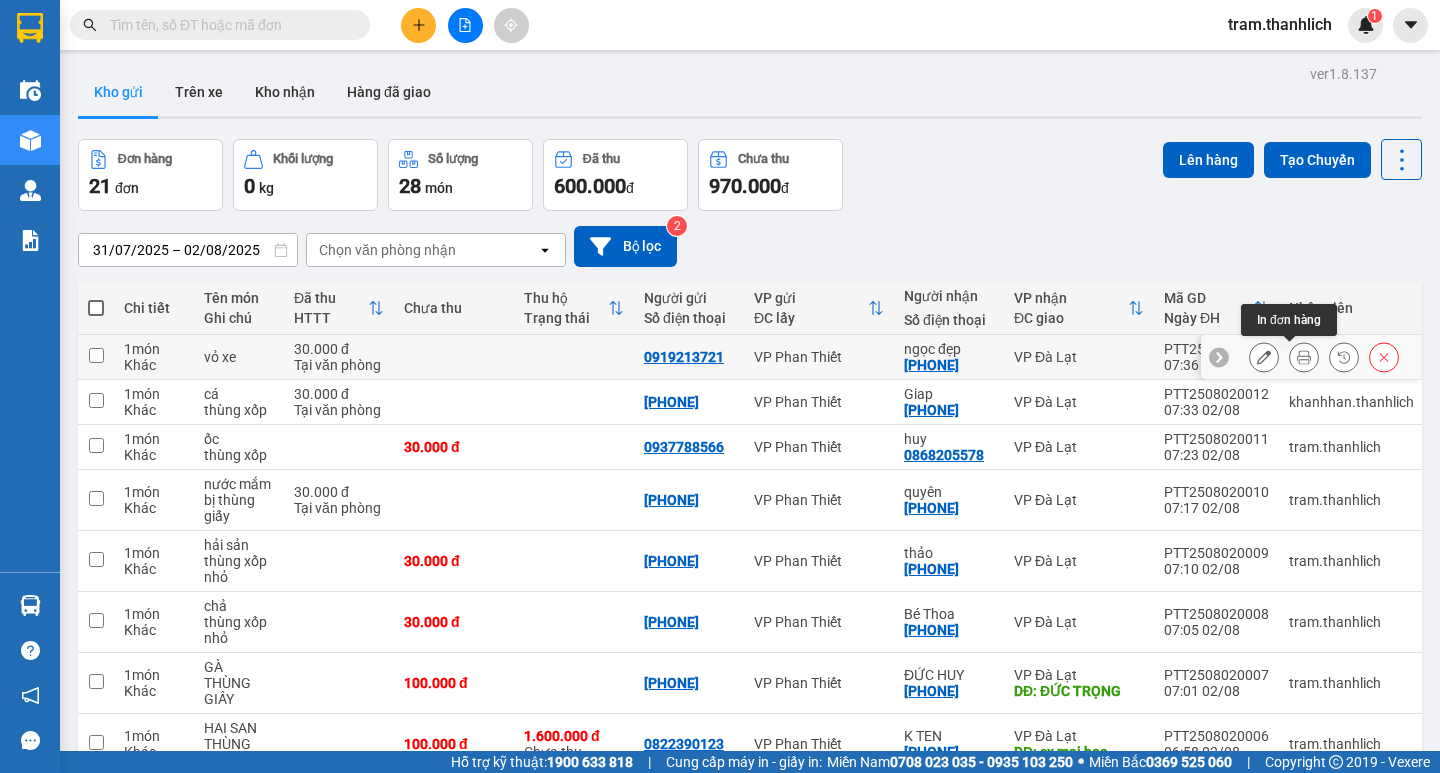 click 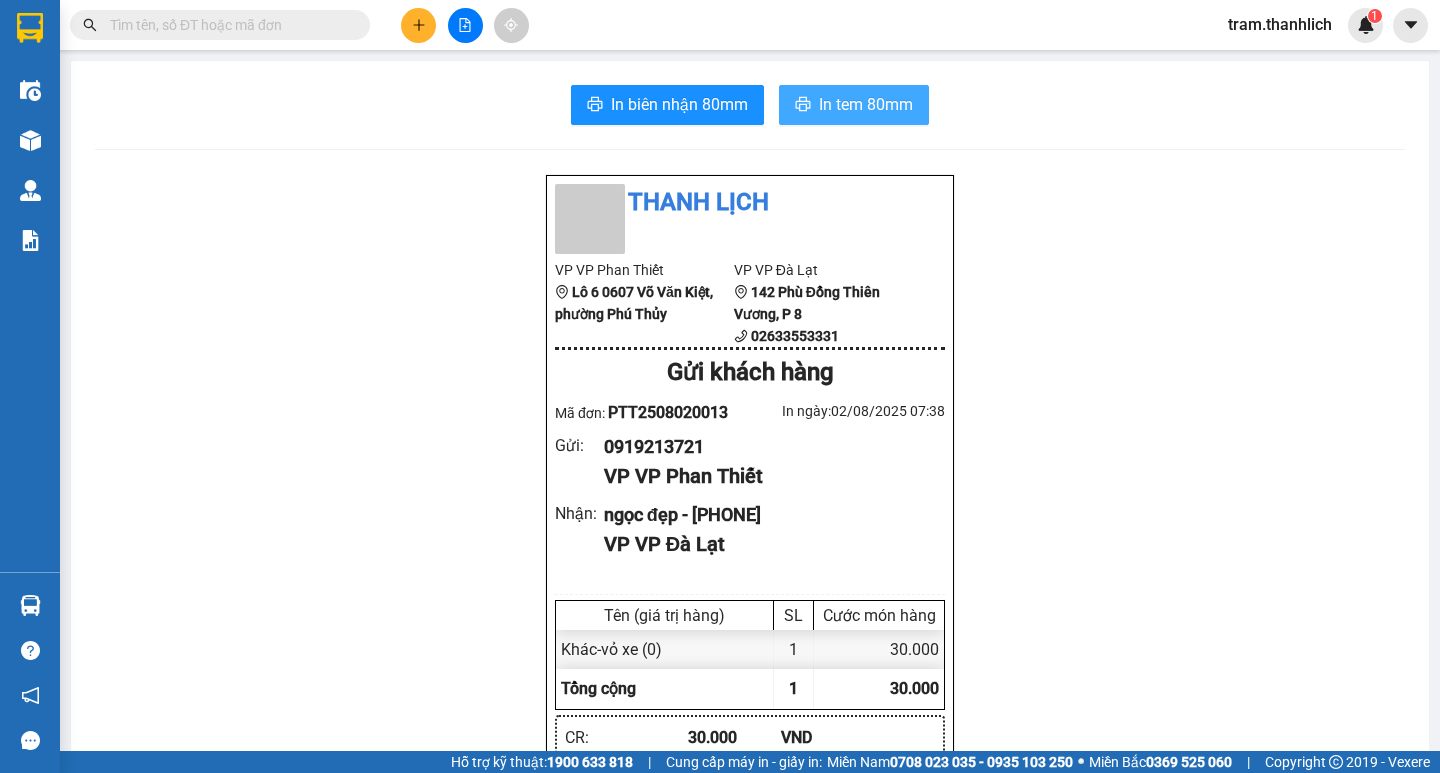 click on "In tem 80mm" at bounding box center (866, 104) 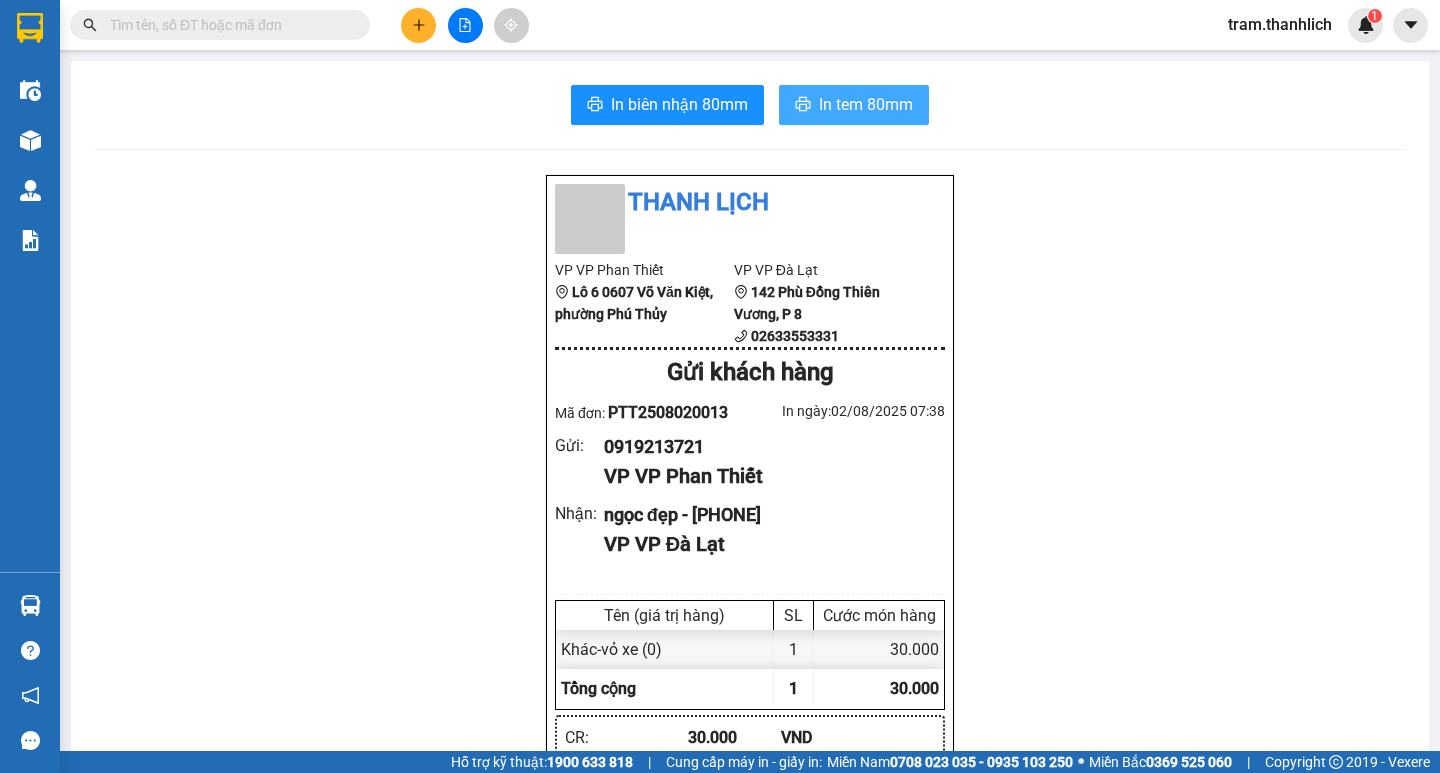 scroll, scrollTop: 0, scrollLeft: 0, axis: both 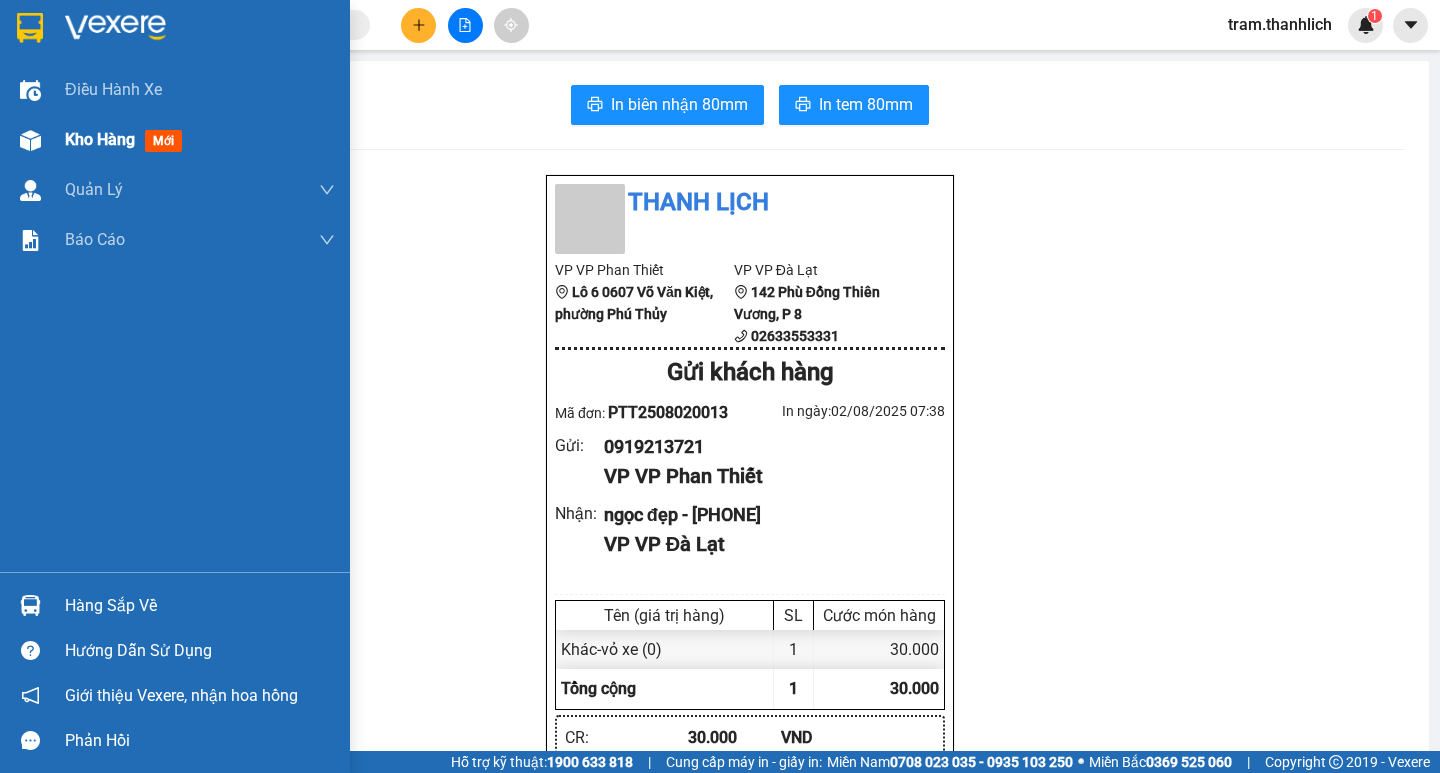 click on "Kho hàng" at bounding box center (100, 139) 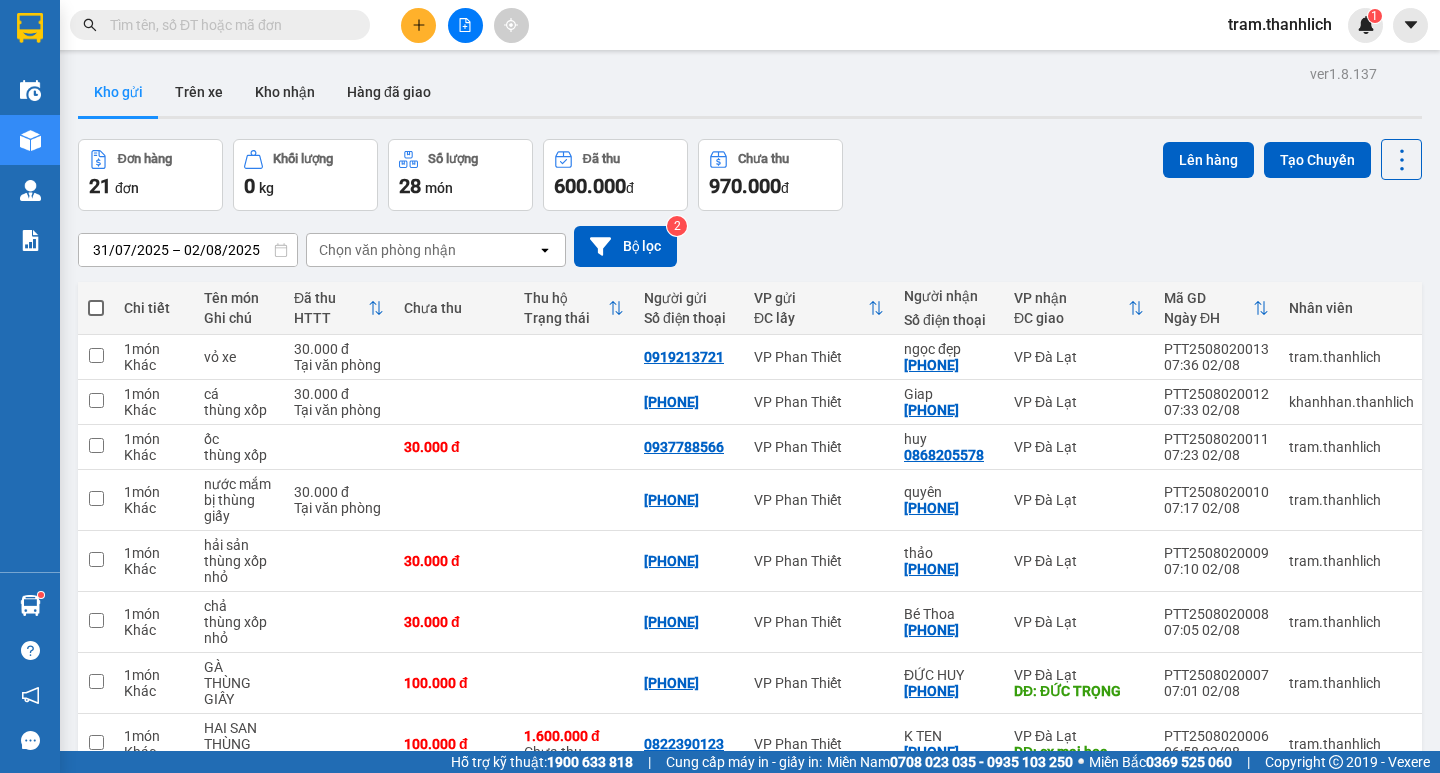 click at bounding box center (418, 25) 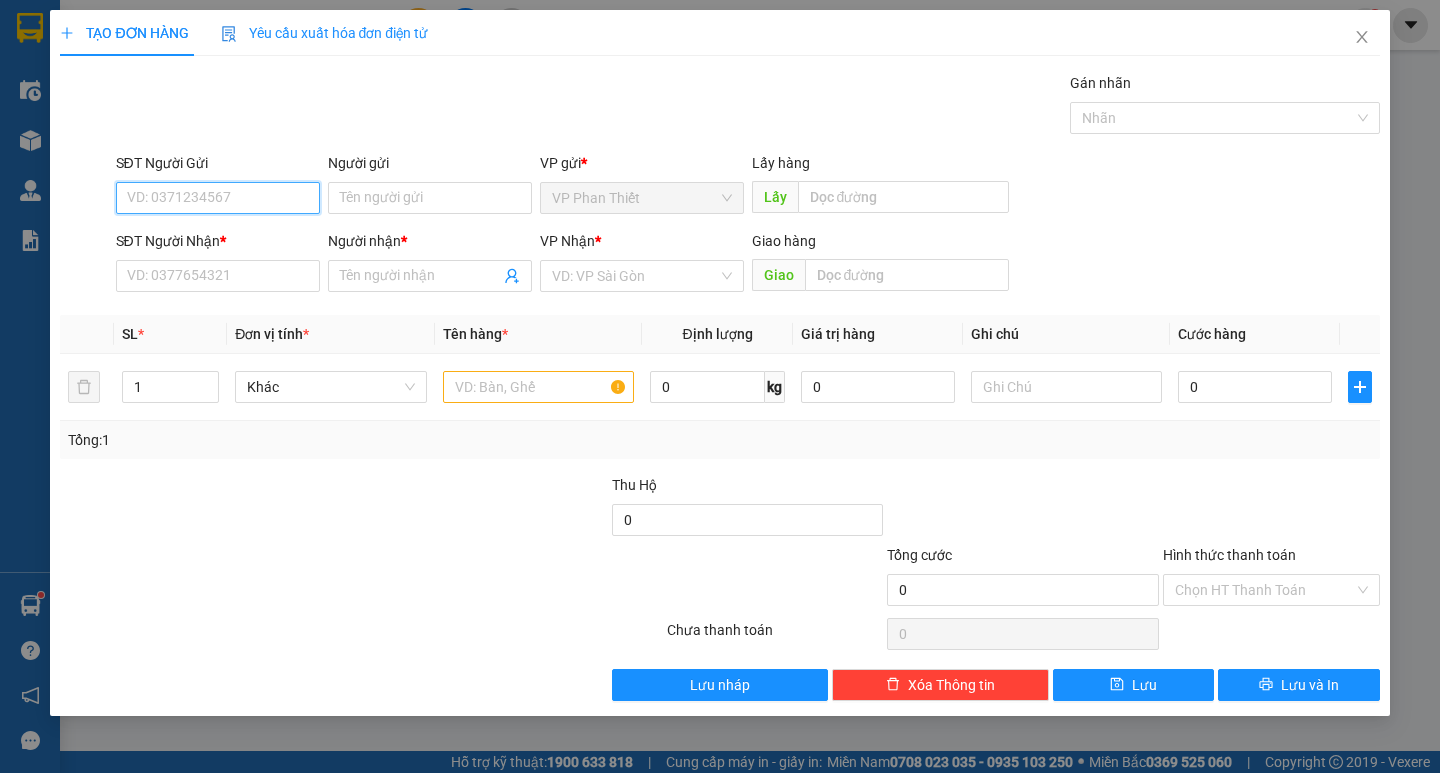 click on "SĐT Người Gửi" at bounding box center [218, 198] 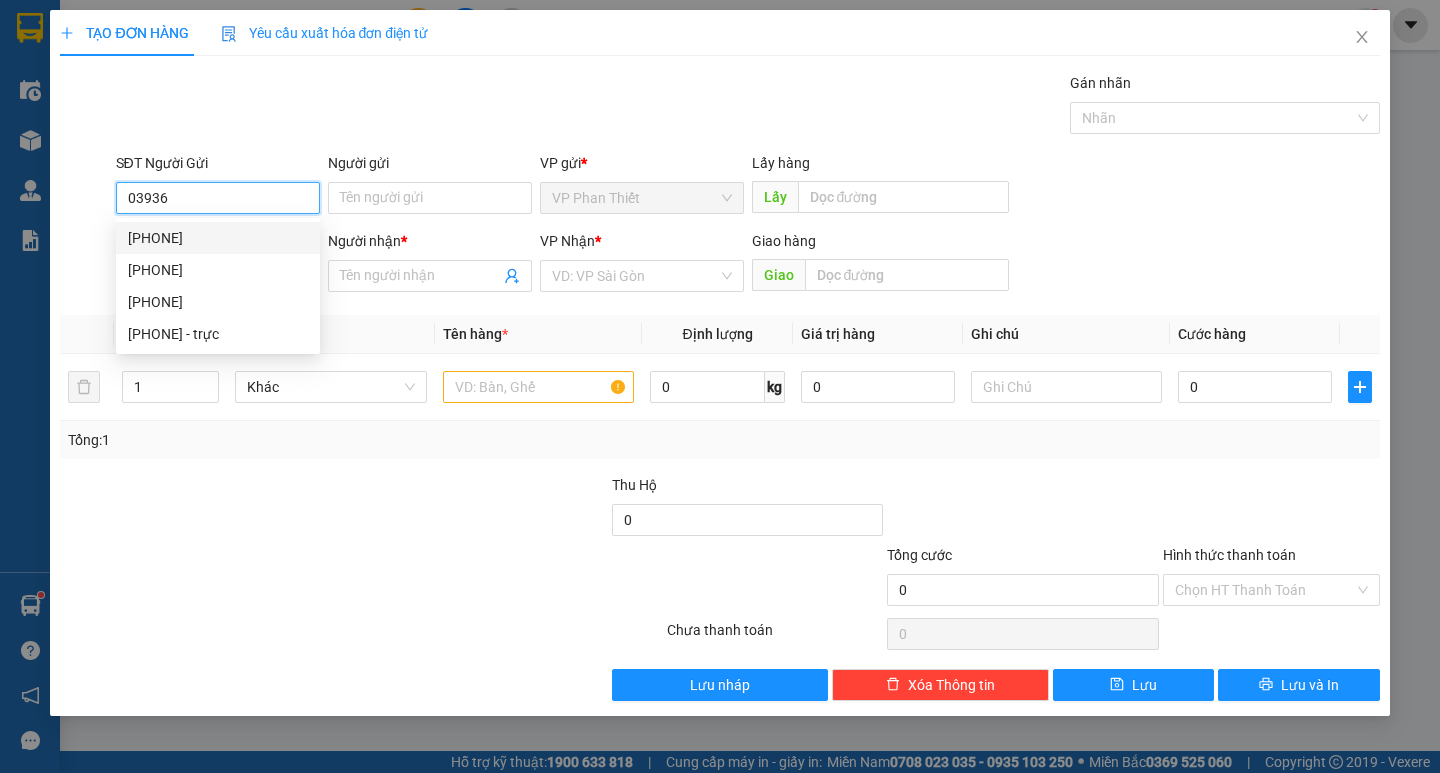 click on "0393642428" at bounding box center (218, 238) 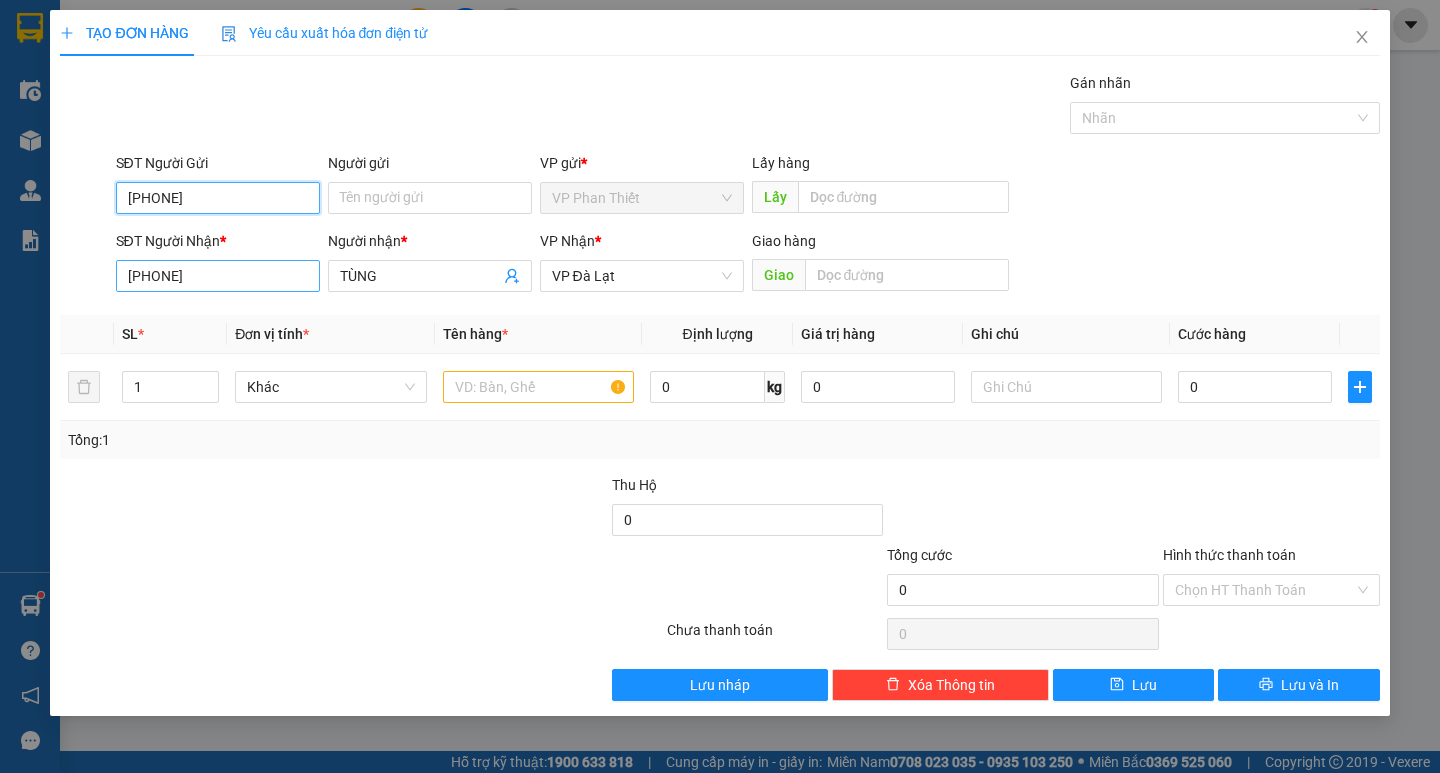 type on "0393642428" 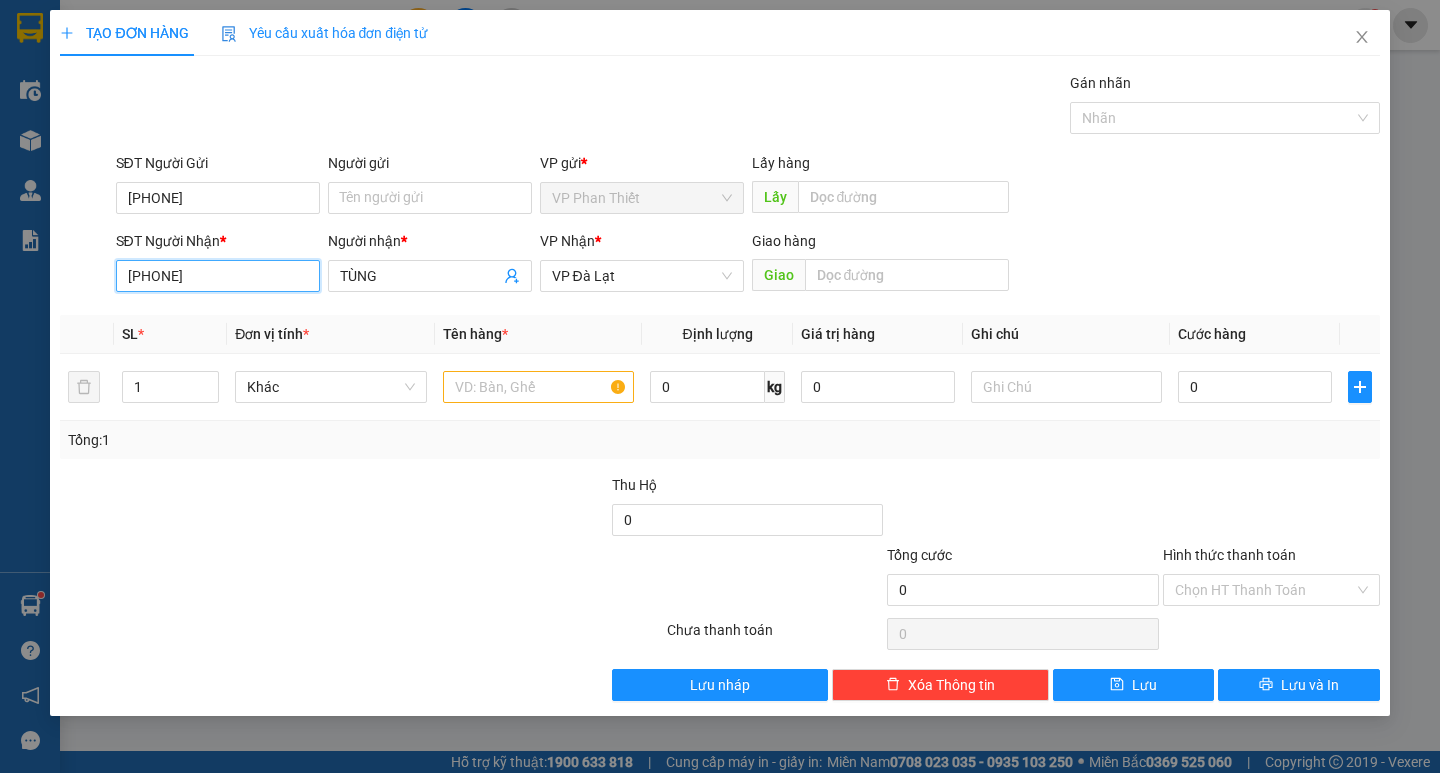 click on "0928888211" at bounding box center [218, 276] 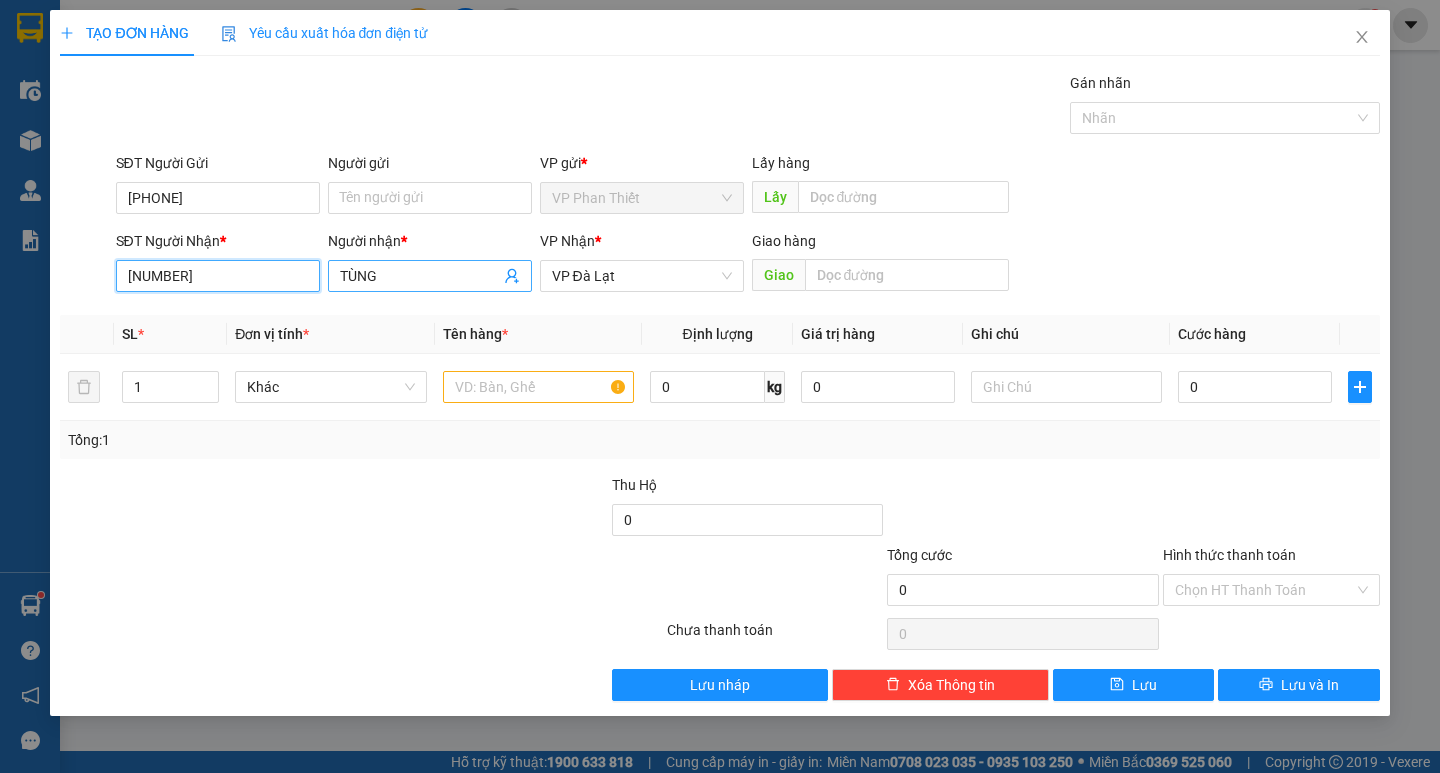 type on "0797170293" 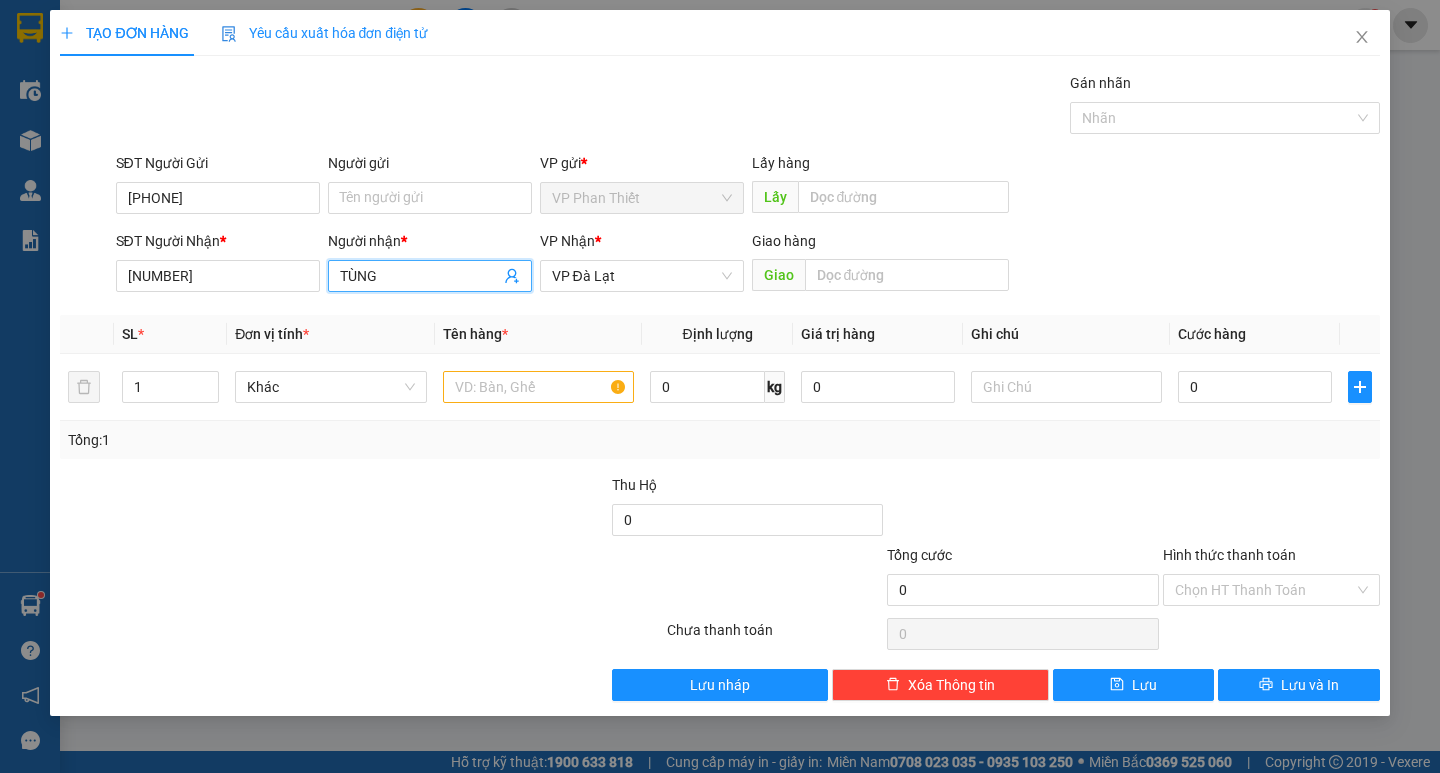 click on "TÙNG" at bounding box center (420, 276) 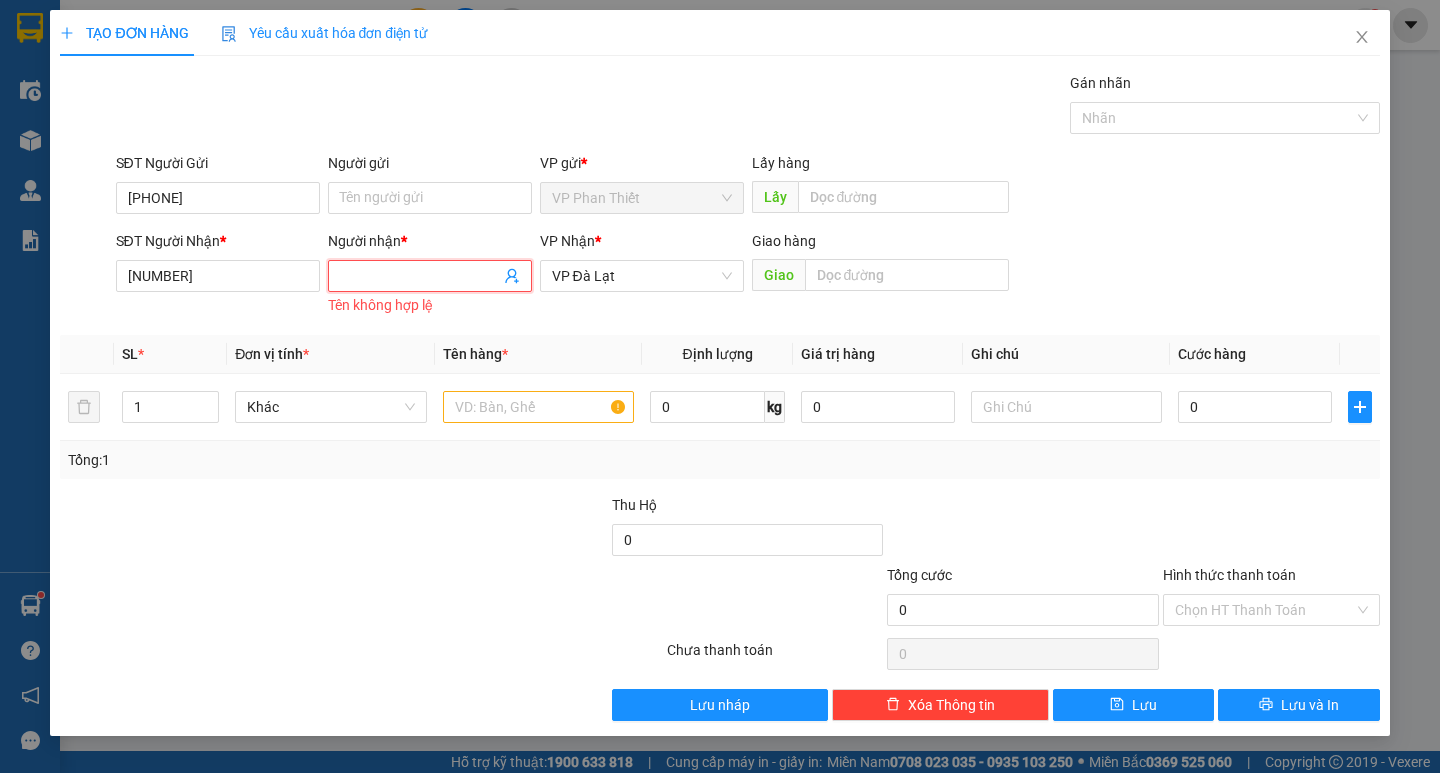 type 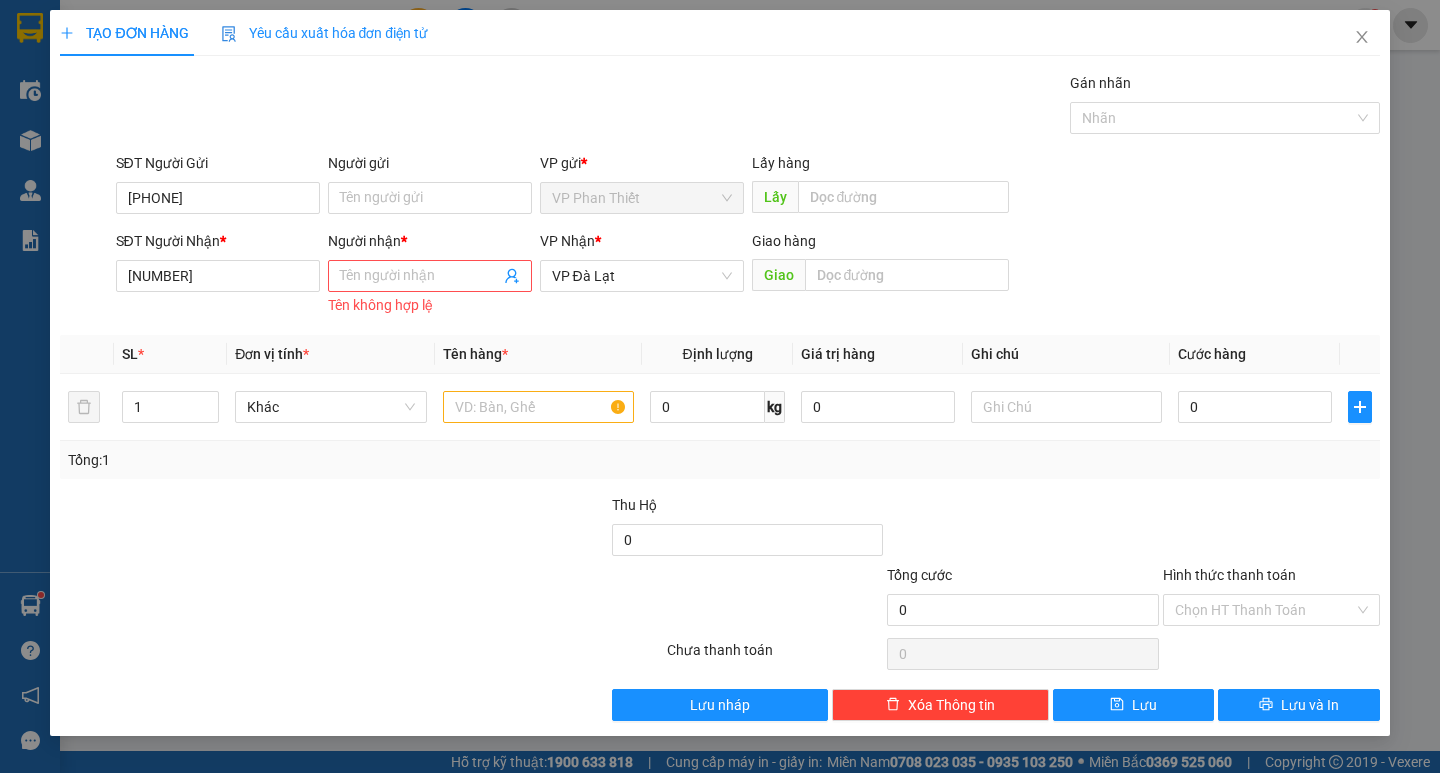 click on "SĐT Người Nhận  * 0797170293 Người nhận  * Tên người nhận Tên không hợp lệ VP Nhận  * VP Đà Lạt Giao hàng Giao" at bounding box center [748, 275] 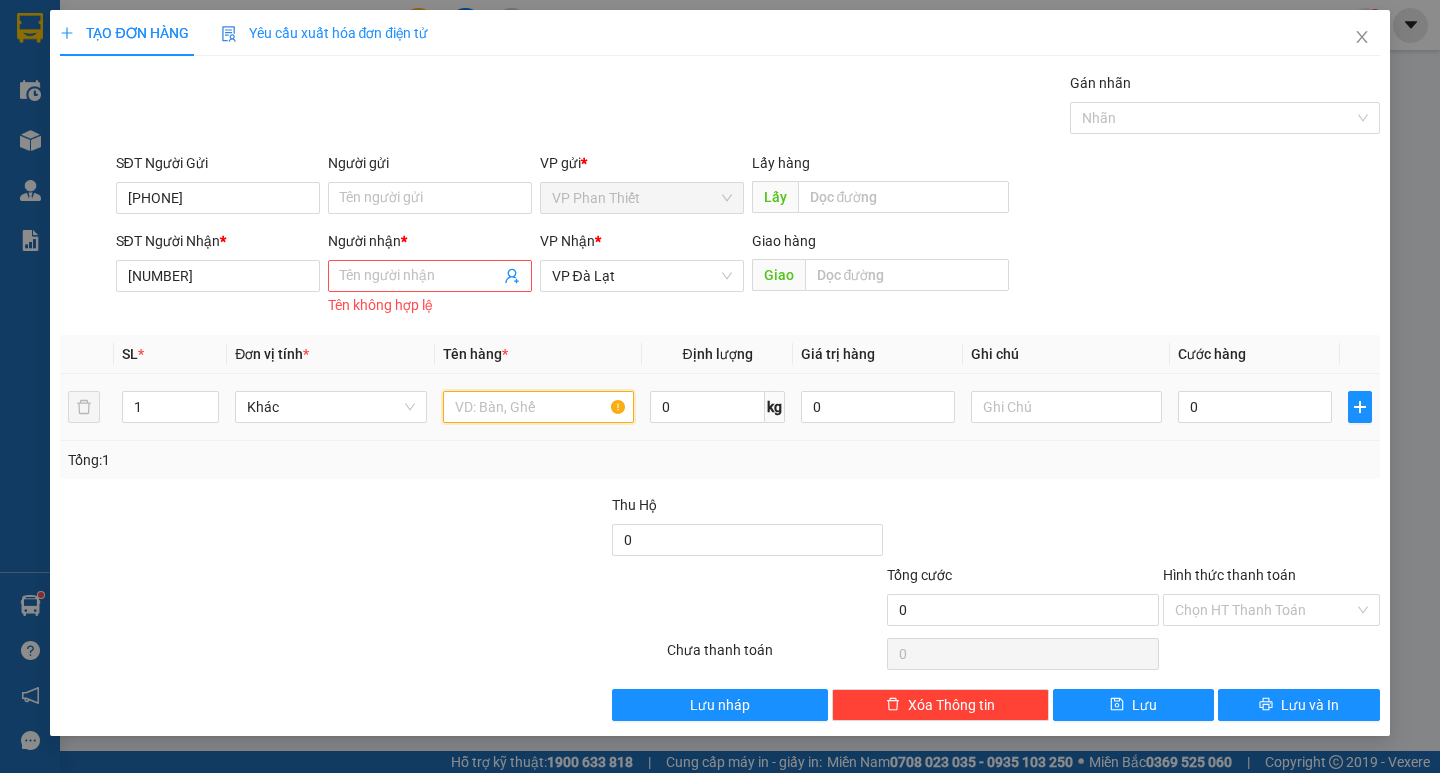 click at bounding box center [538, 407] 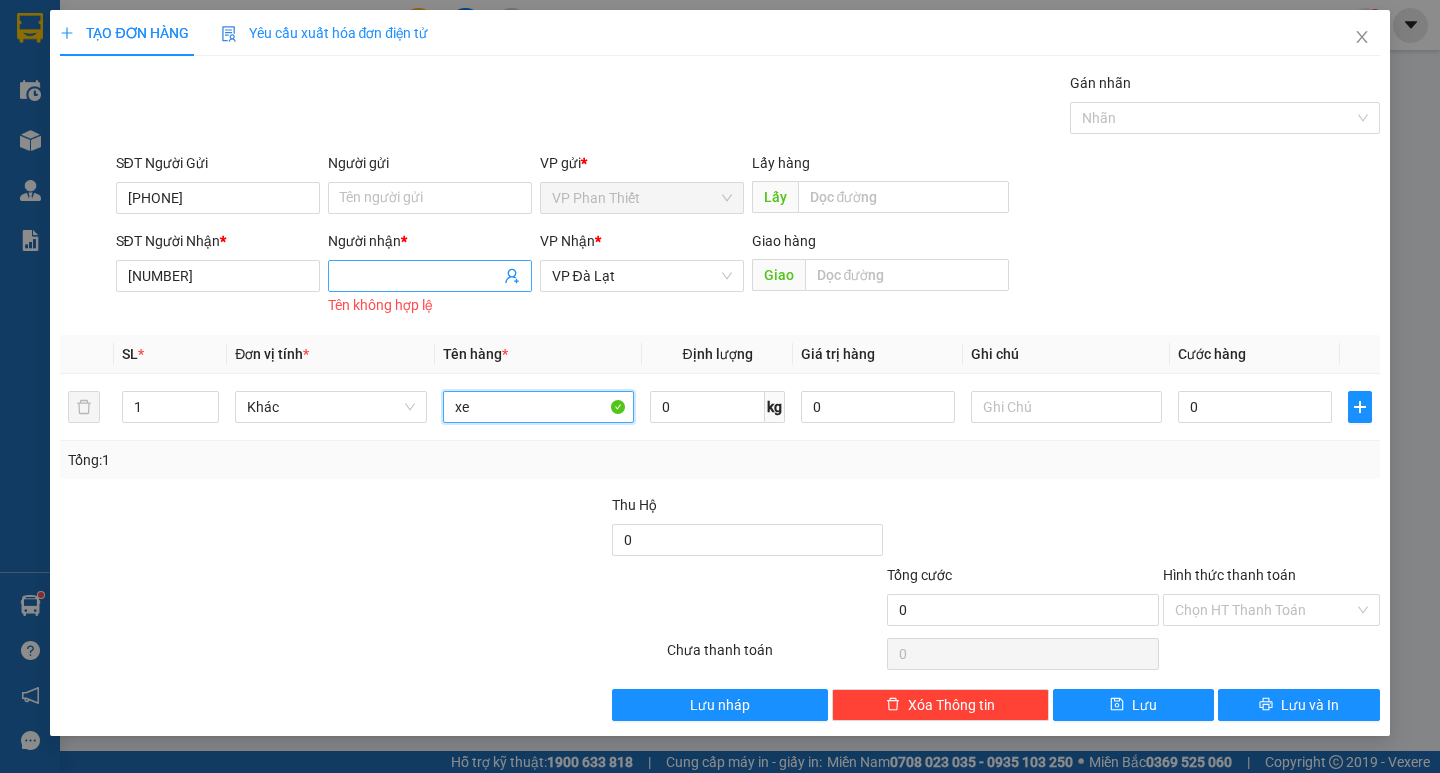 type on "xe" 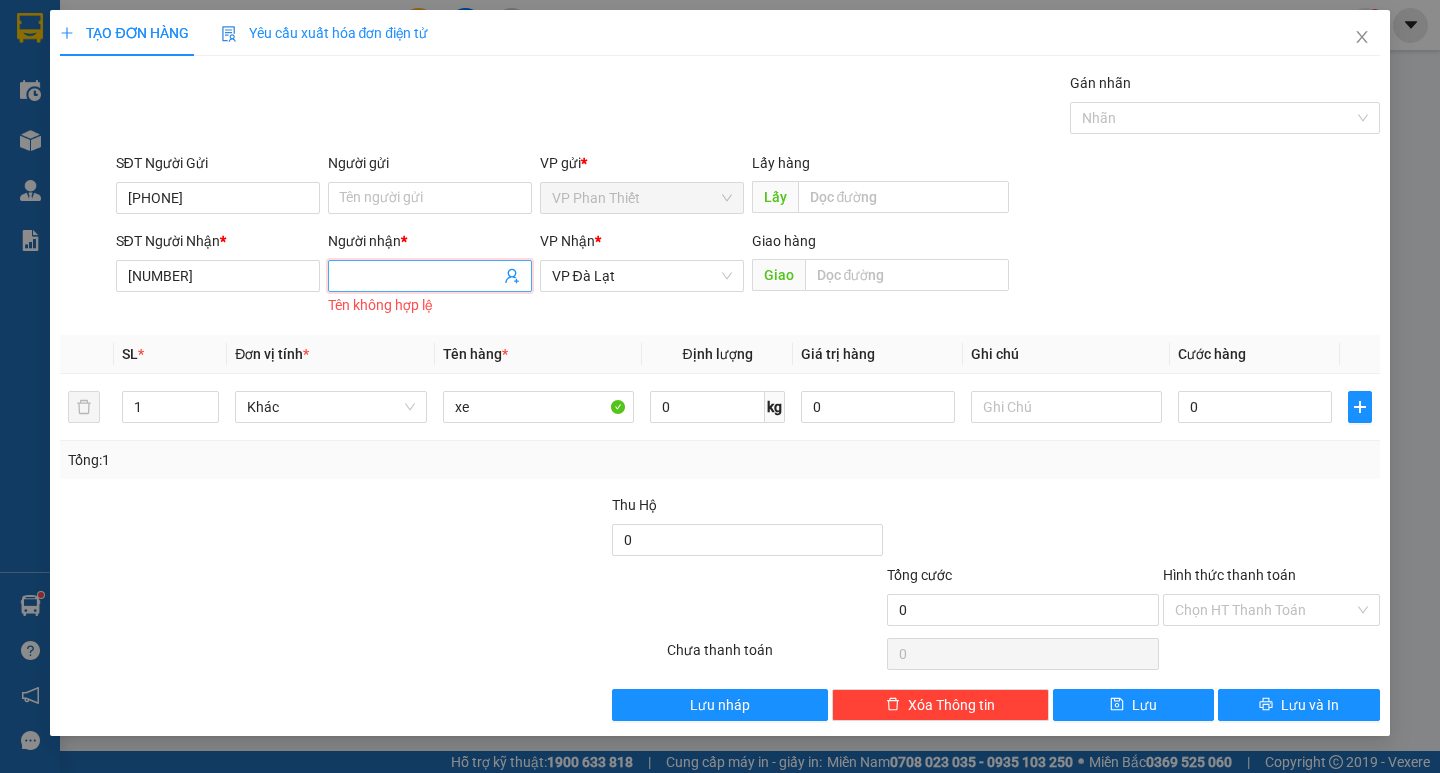 click on "Người nhận  *" at bounding box center [420, 276] 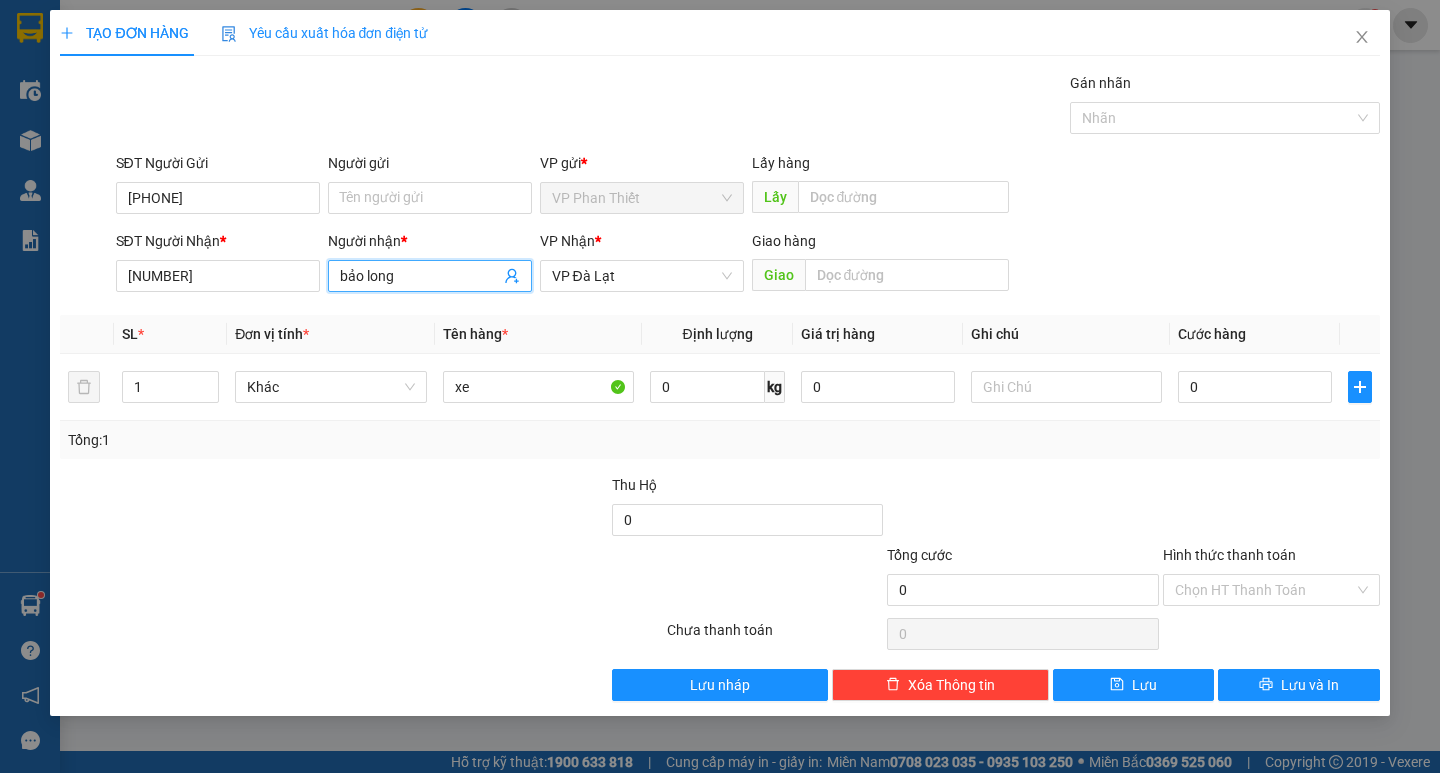 type on "bảo long" 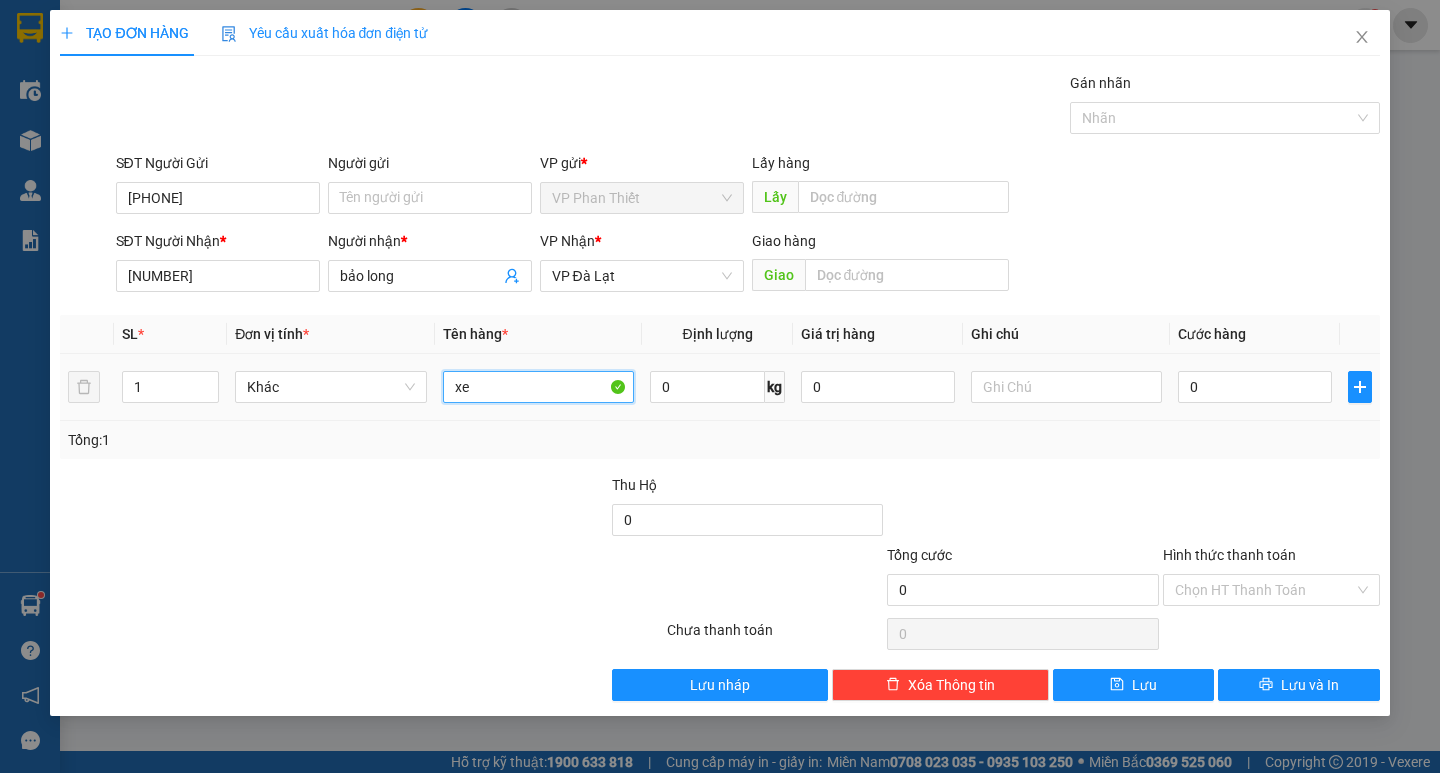 click on "xe" at bounding box center [538, 387] 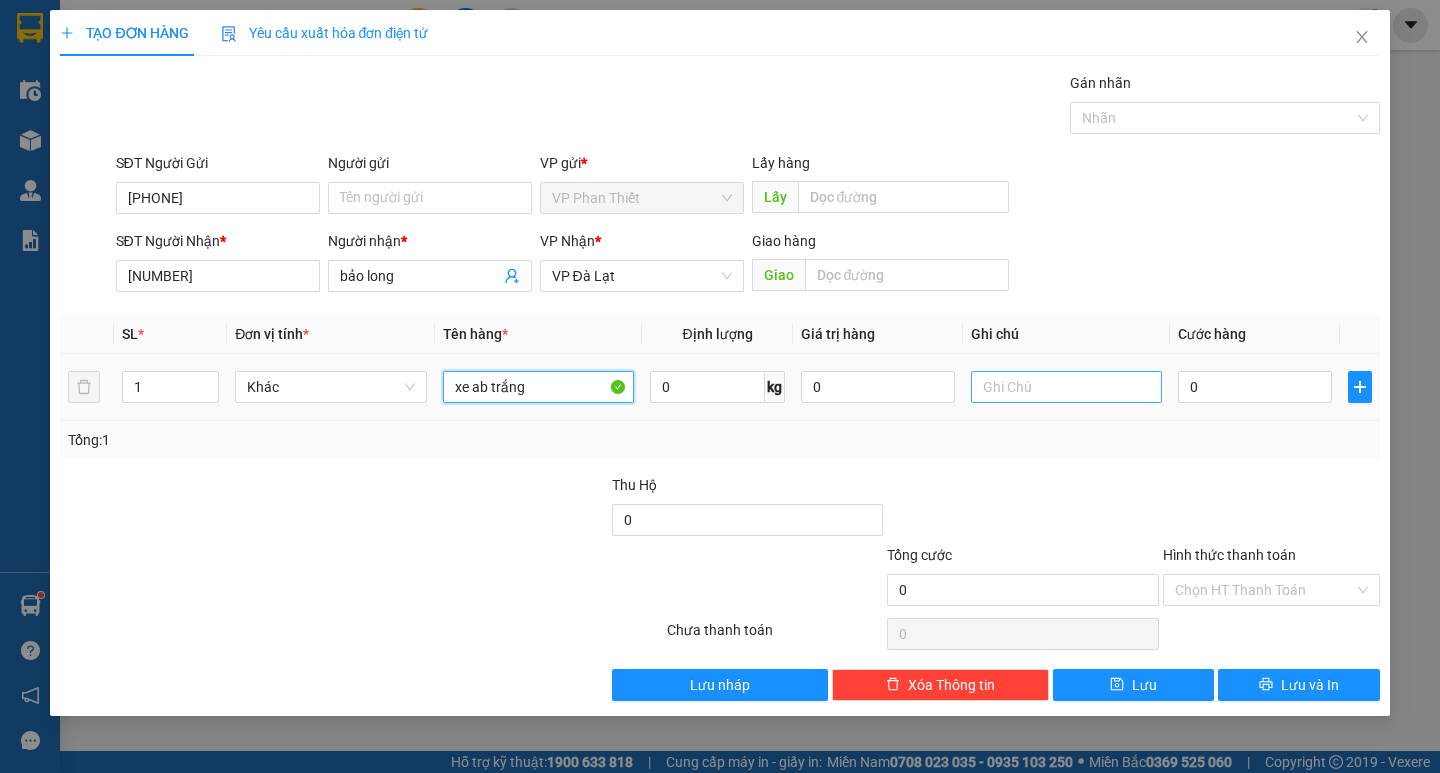 type on "xe ab trắng" 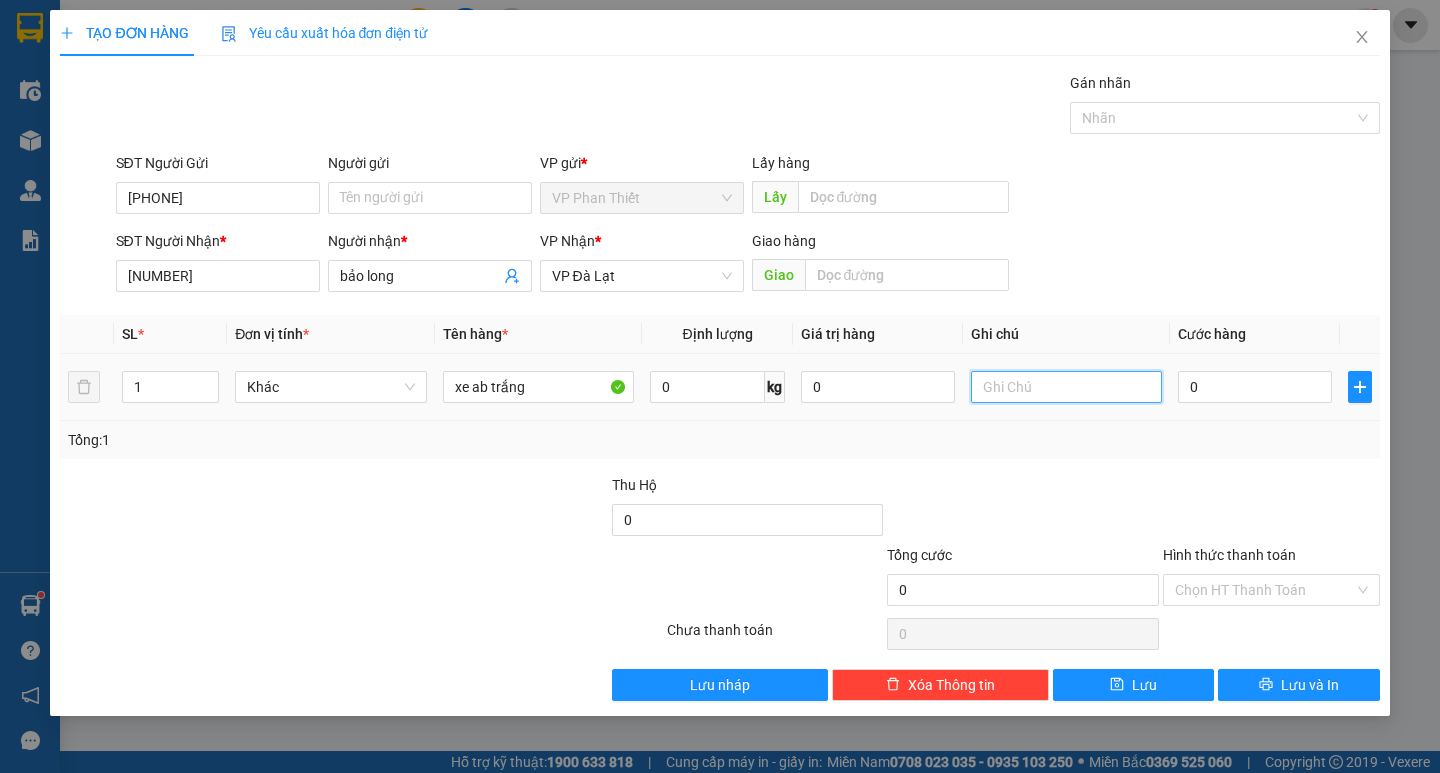 click at bounding box center [1066, 387] 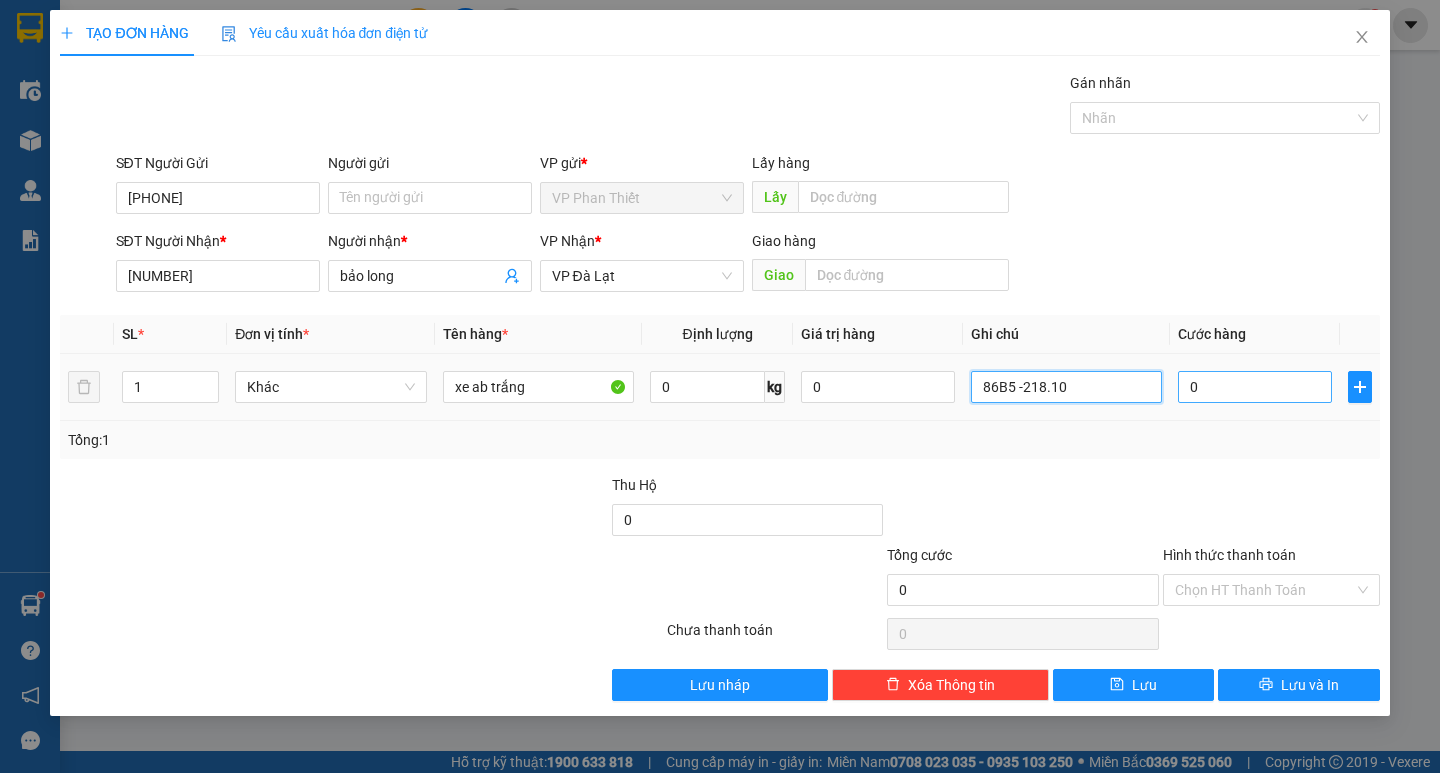 type on "86B5 -218.10" 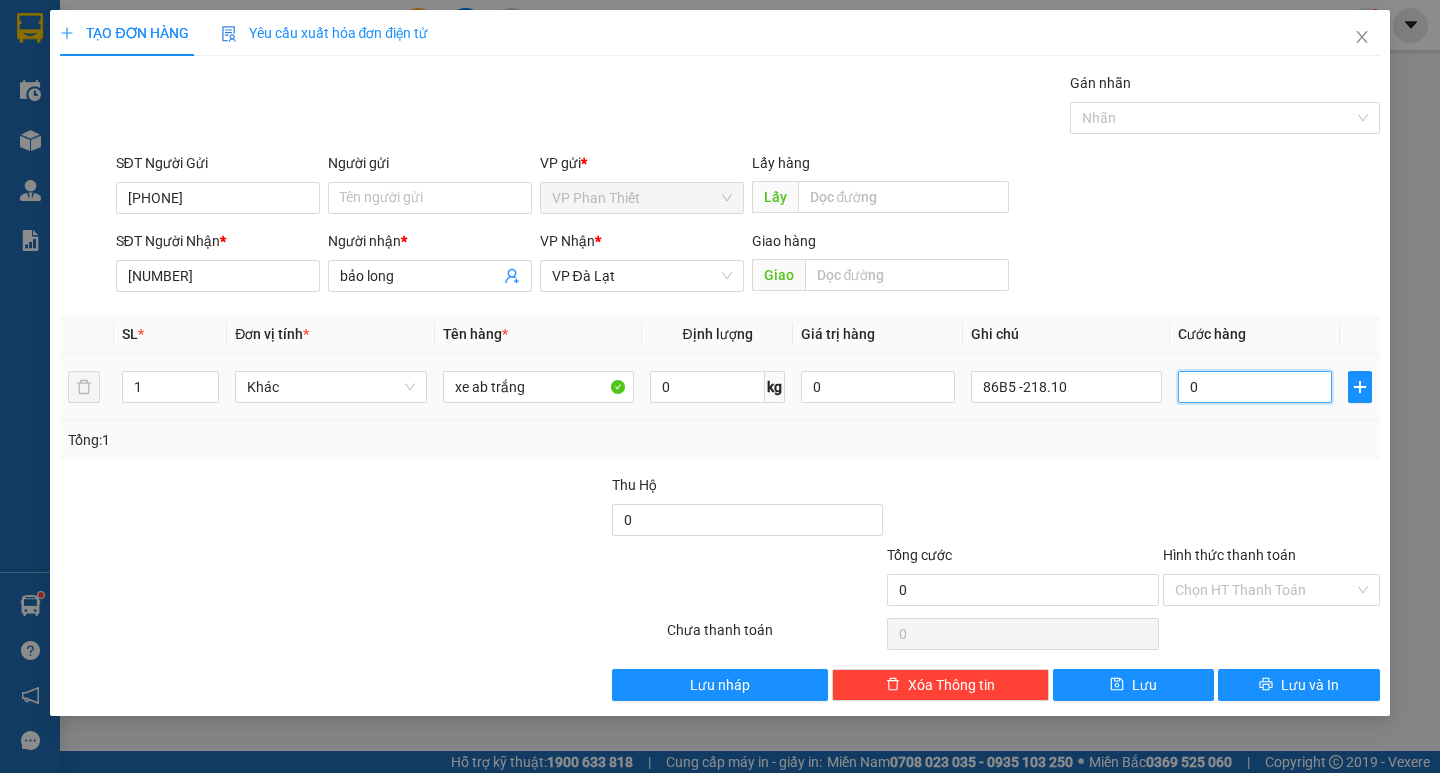 click on "0" at bounding box center [1255, 387] 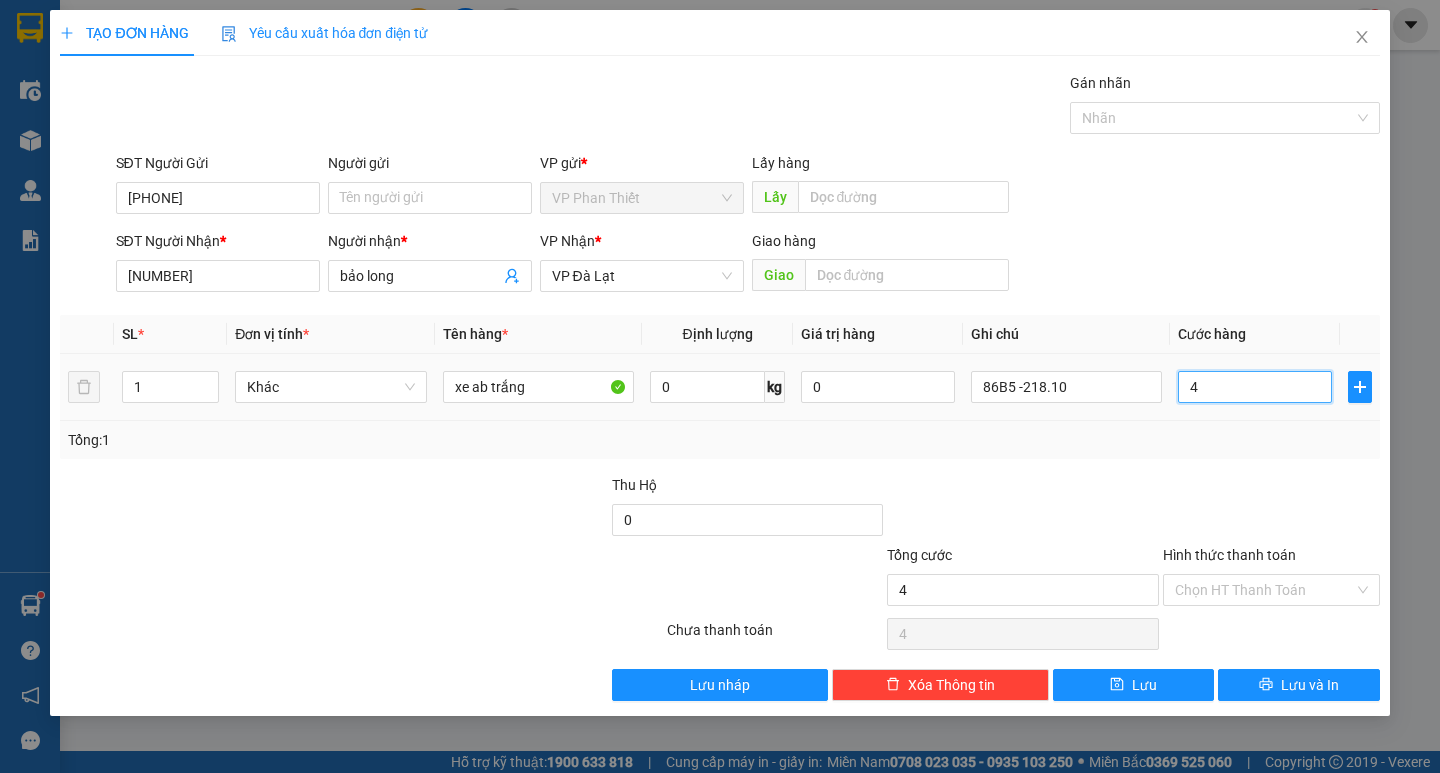 type on "40" 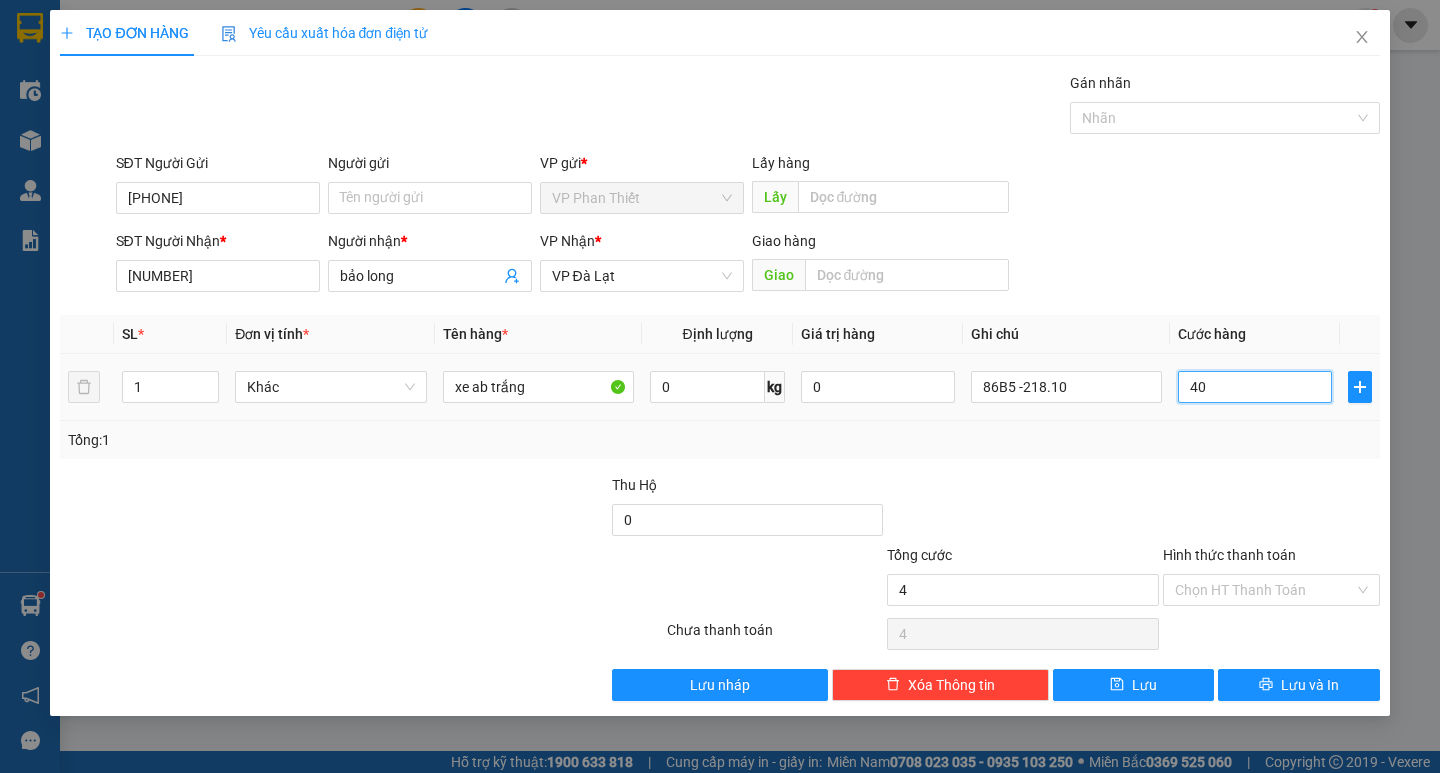 type on "40" 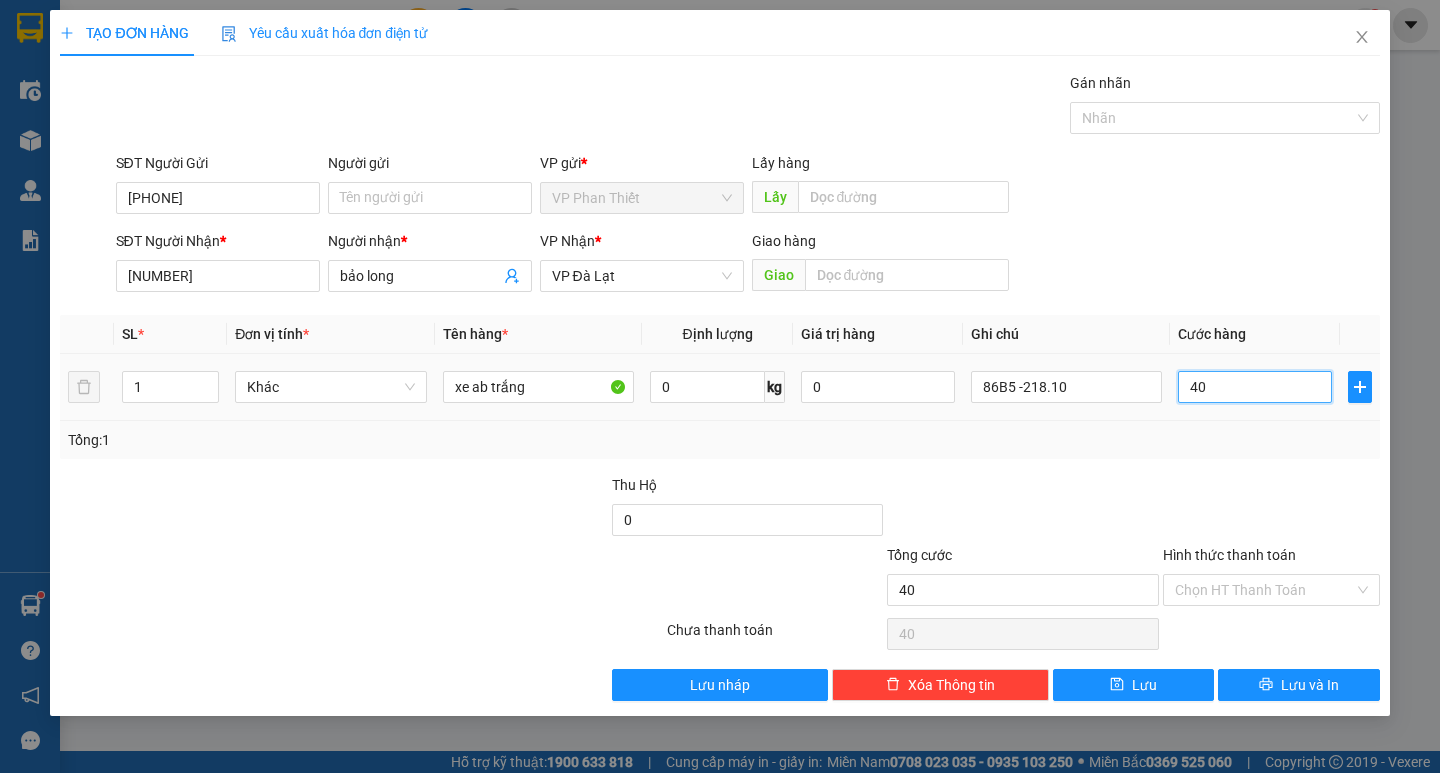 type on "400" 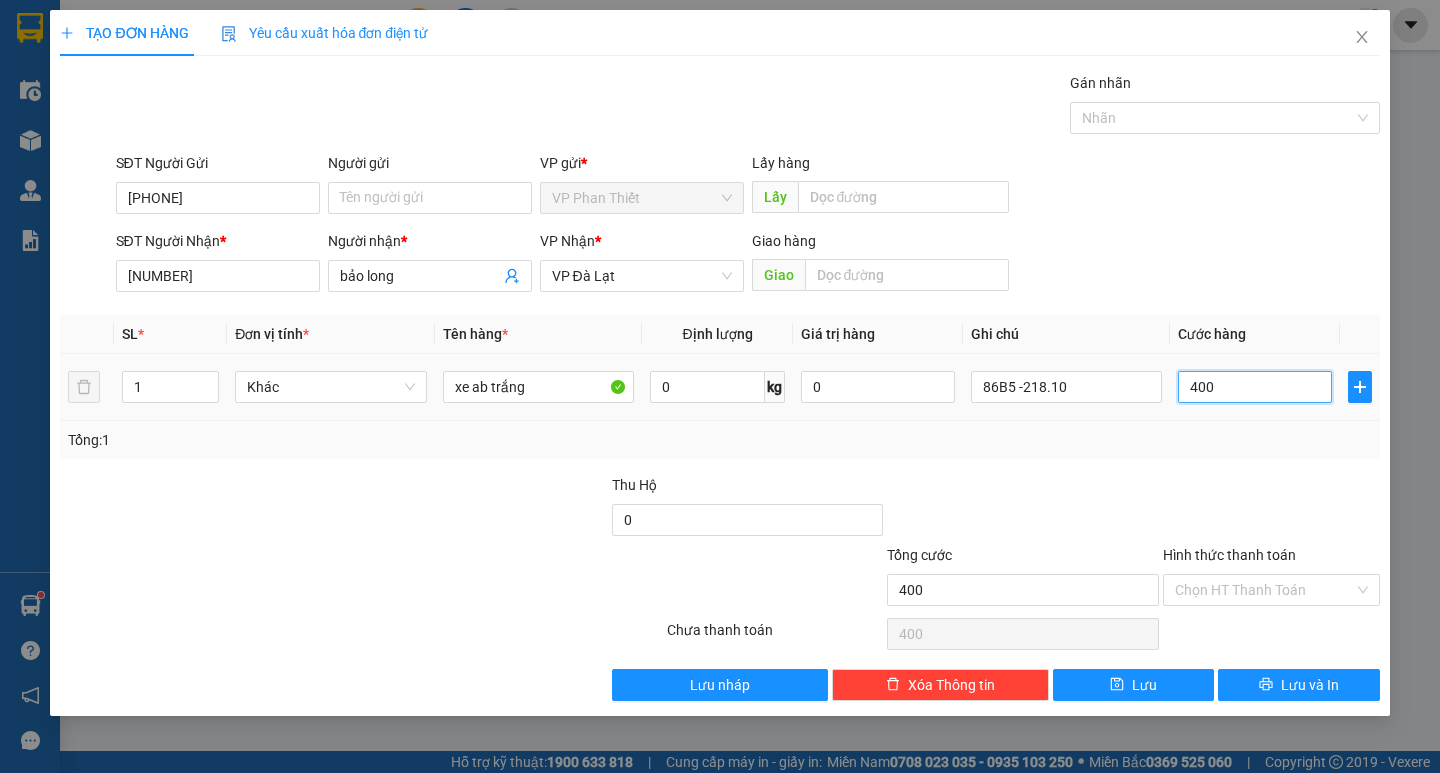 type on "4.000" 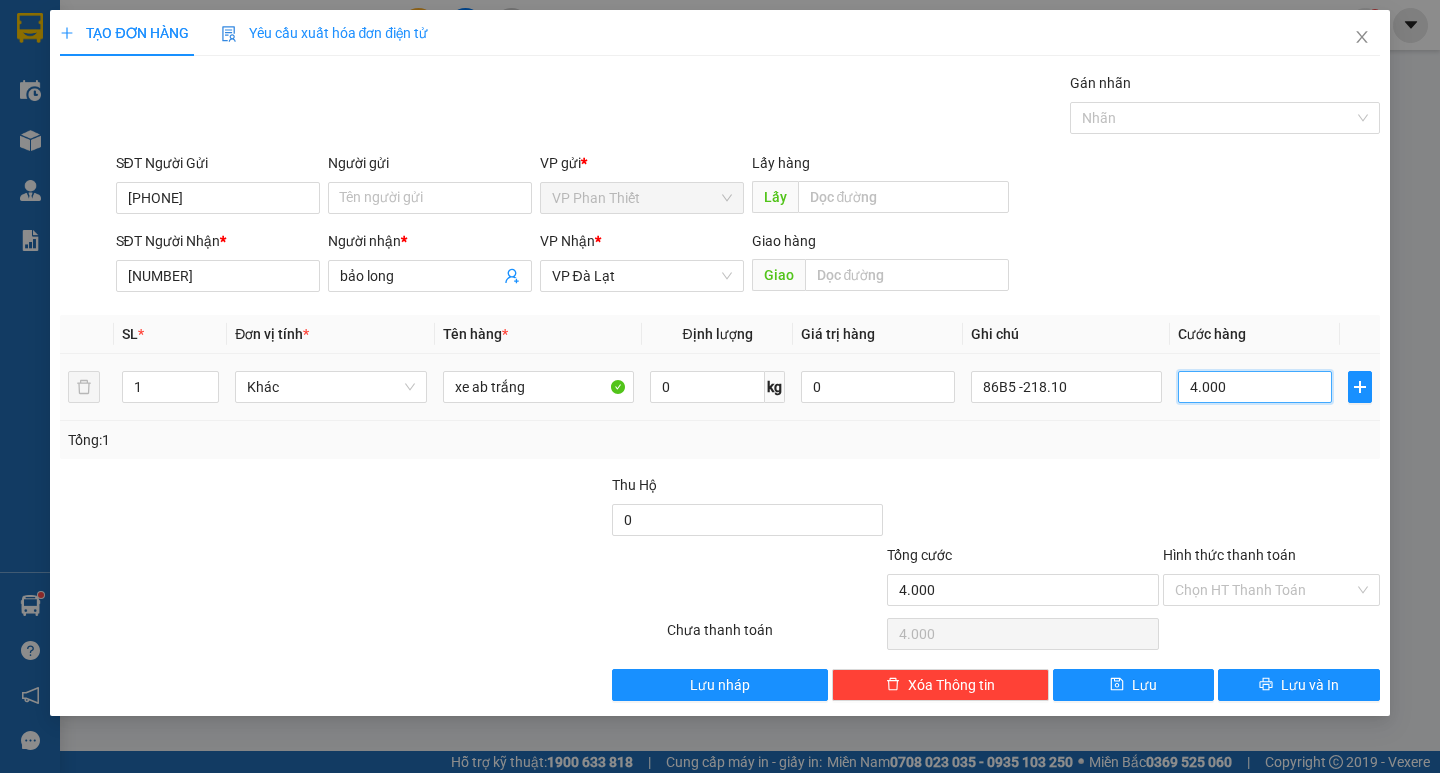 type on "40.000" 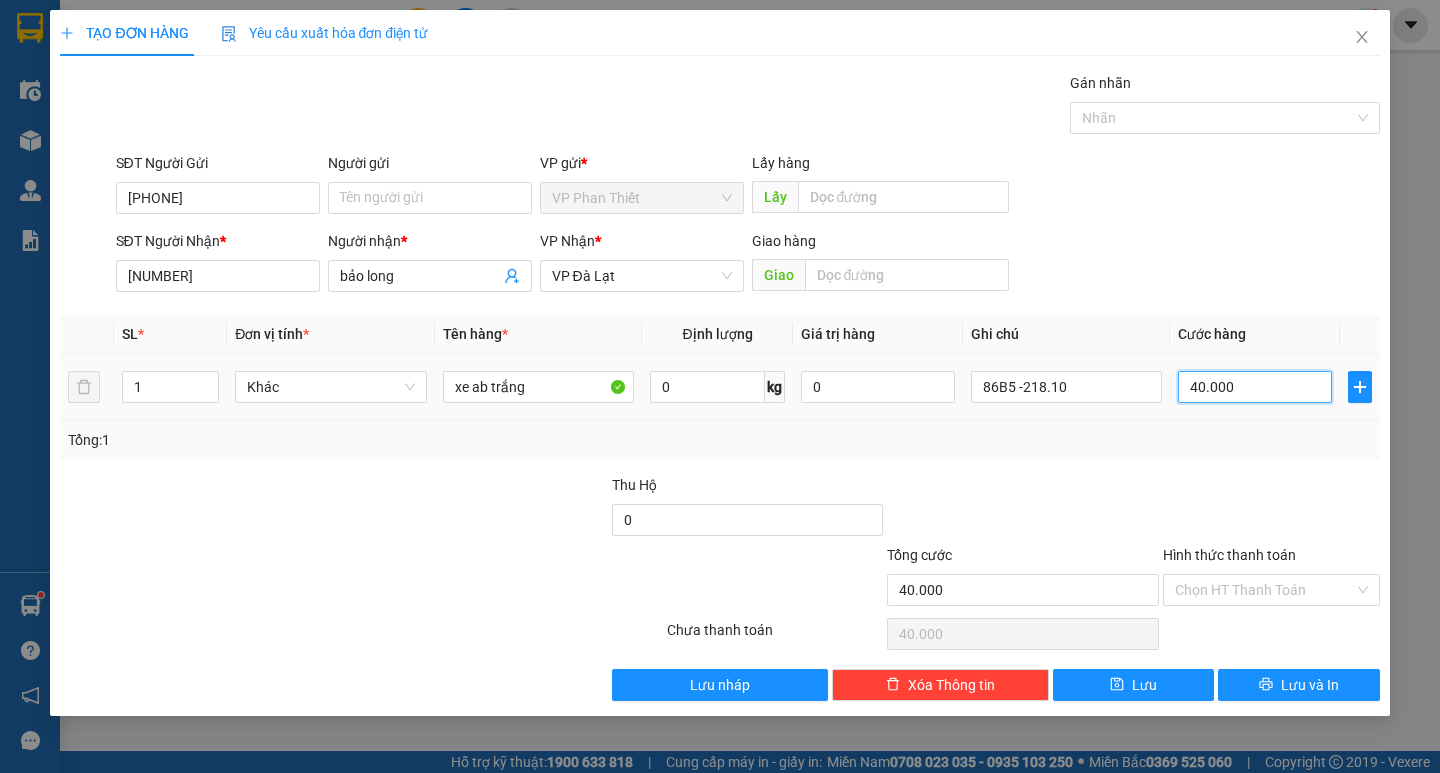 type on "400.000" 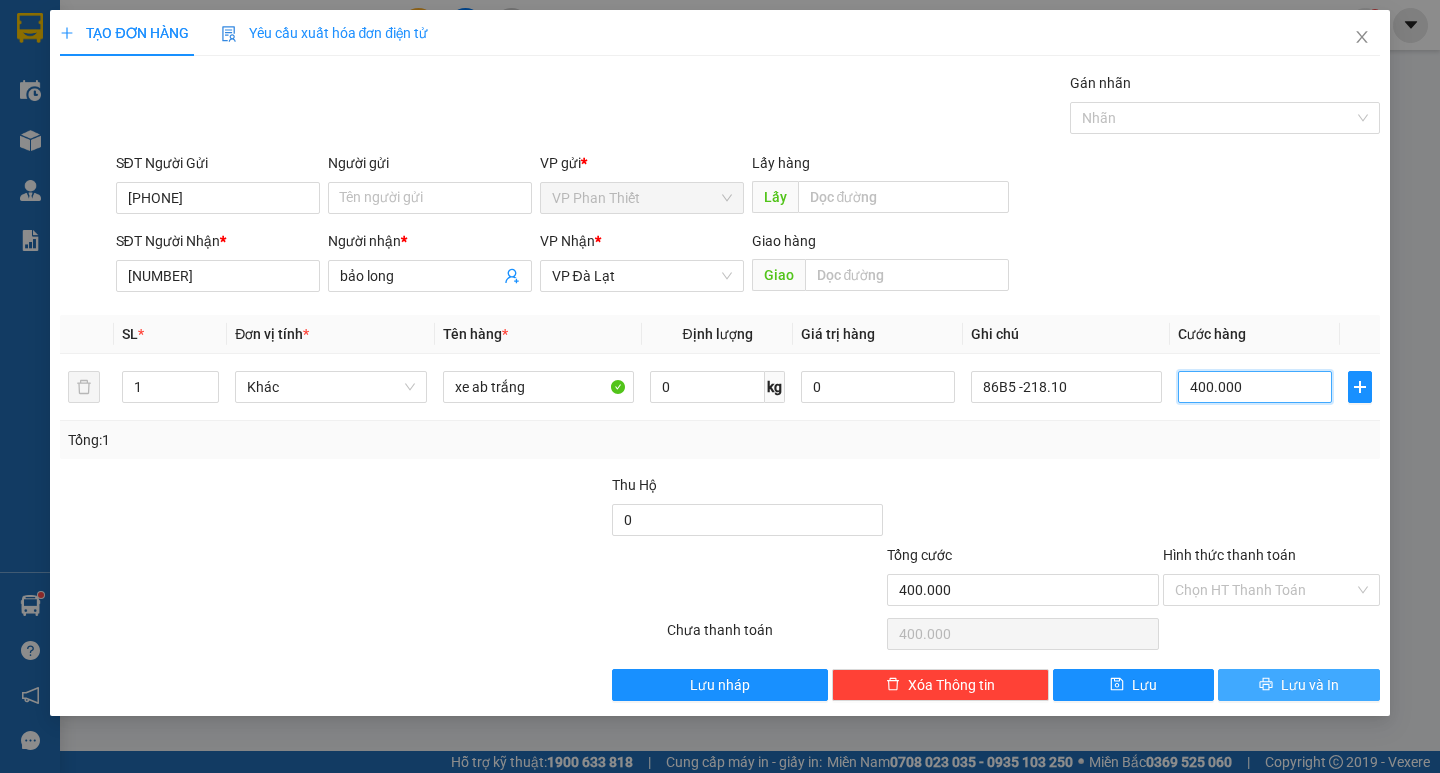 type on "400.000" 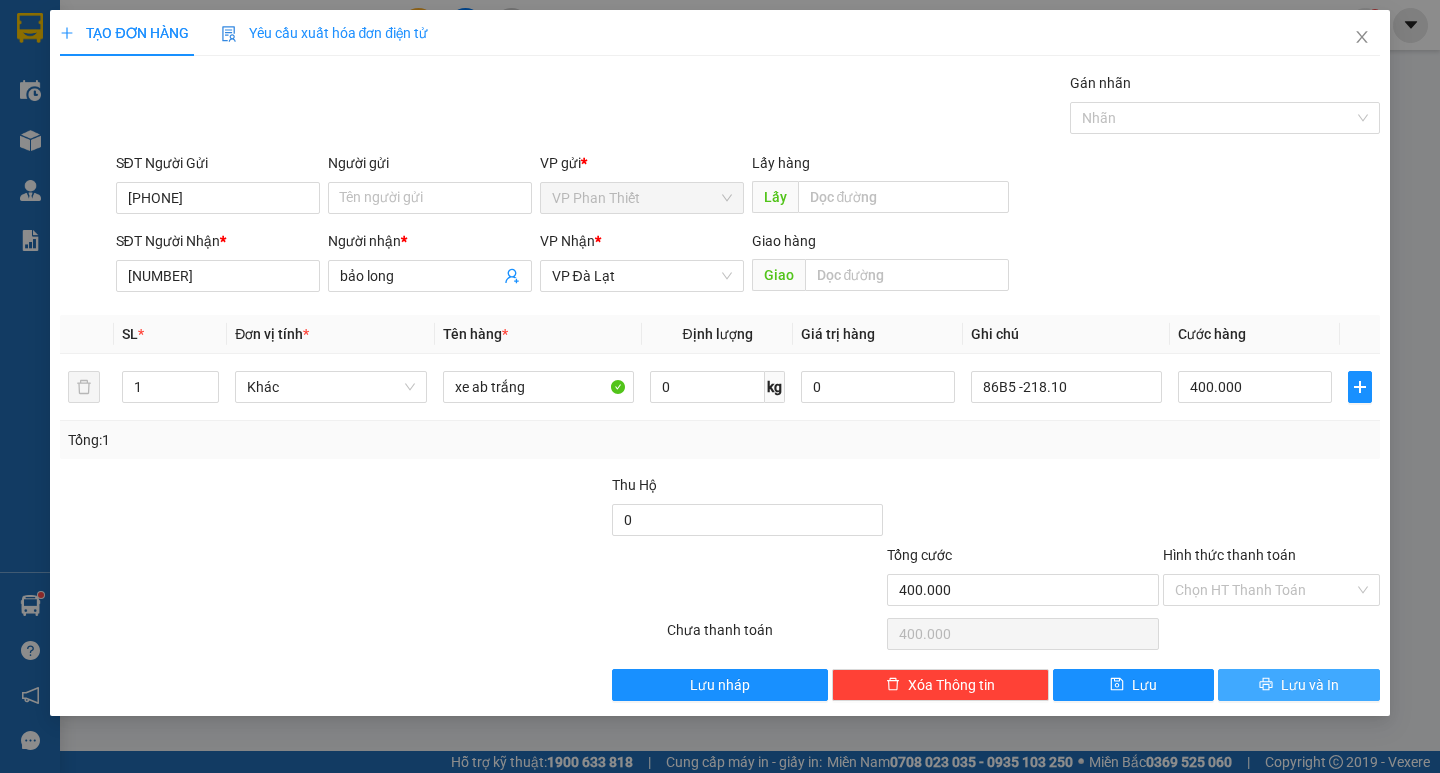 click on "Lưu và In" at bounding box center (1310, 685) 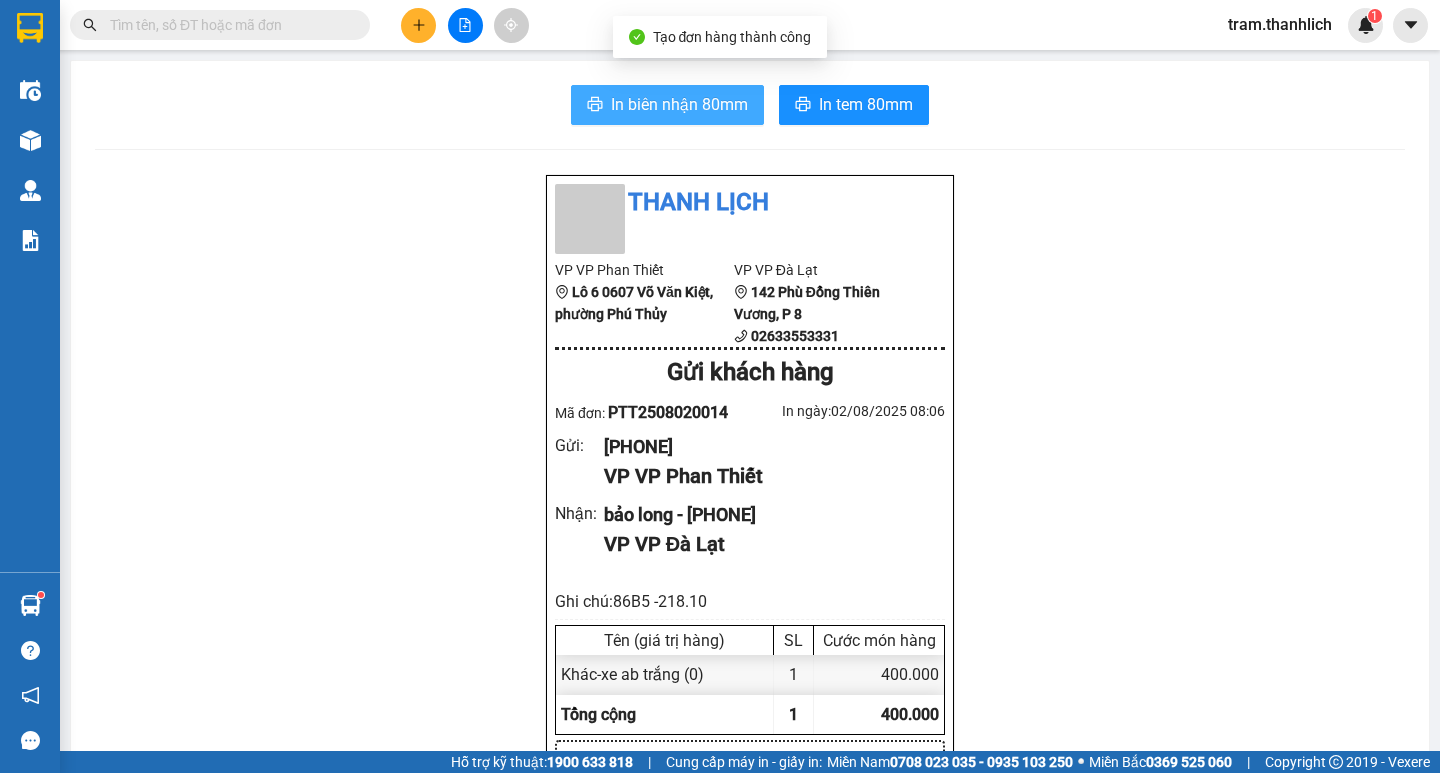 click on "In biên nhận 80mm" at bounding box center [679, 104] 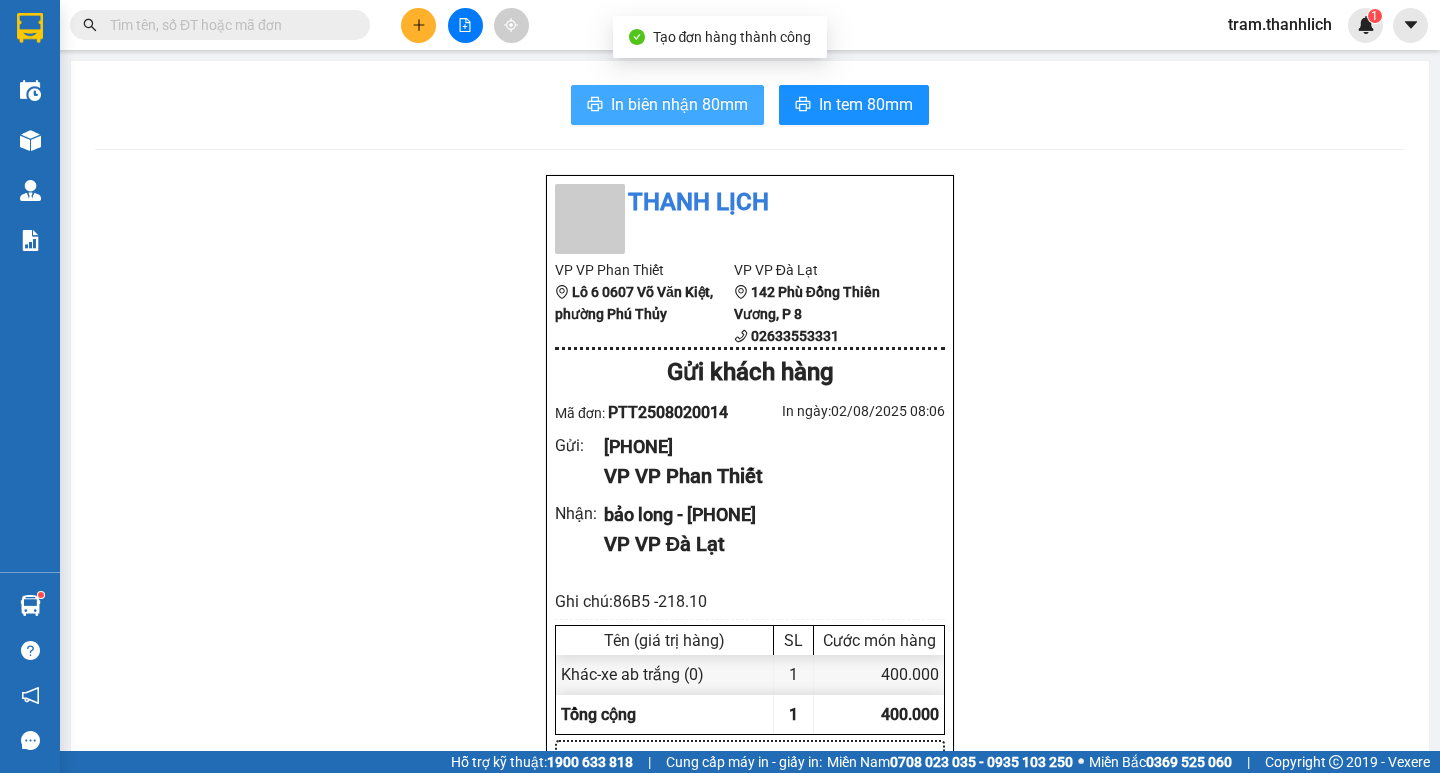 scroll, scrollTop: 0, scrollLeft: 0, axis: both 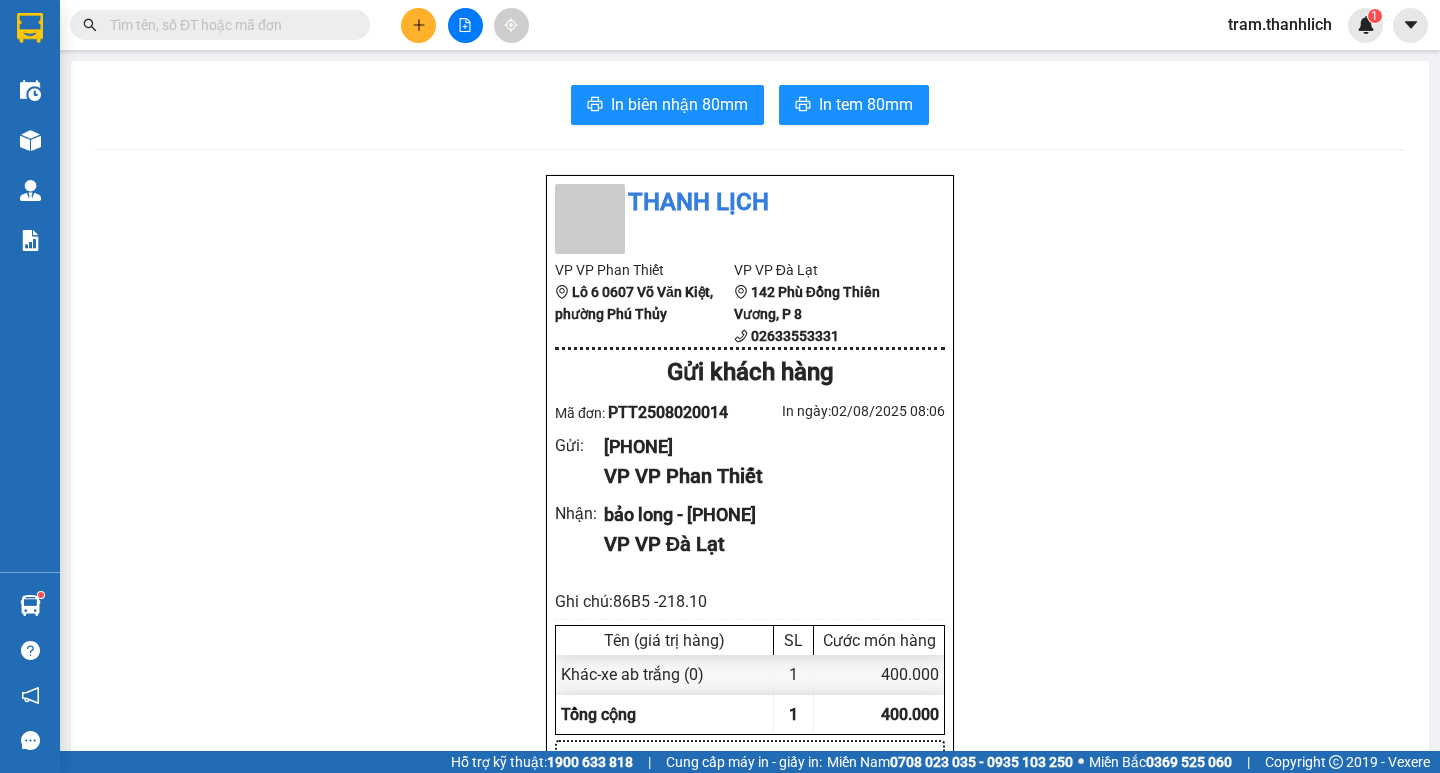 click on "In biên nhận 80mm In tem 80mm
Thanh Lịch VP VP Phan Thiết    Lô 6 0607 Võ Văn Kiệt, phường Phú Thủy VP VP Đà Lạt   142 Phù Đổng Thiên Vương, P 8   02633553331 Gửi khách hàng Mã đơn:   PTT2508020014 In ngày:  02/08/2025   08:06 Gửi :     0393642428 VP VP Phan Thiết Nhận :   bảo long - 0797170293 VP VP Đà Lạt Ghi chú:  86B5 -218.10   Tên (giá trị hàng) SL Cước món hàng Khác - xe ab trắng   (0) 1 400.000 Tổng cộng 1 400.000 Loading... CC : 400.000 VND Tổng phải thu : 400.000 VND Người gửi hàng xác nhận NV nhận hàng (Kí và ghi rõ họ tên) Hoàng Trâm NV nhận hàng (Kí và ghi rõ họ tên) Quy định nhận/gửi hàng : Vexere.com Copyright   2019 - Vexere PTT2508020014 Gửi:  VP Phan Thiết 0393642428 Nhận:   VP Đà Lạt bảo long 0797170293 1 Khác - xe ab trắng KL: 0kg   Ghi chú:  86B5 -218.10 Tổng TT:  400.000 Tiêu chuẩn CR 0 CC 400.000 Thu hộ 0 Hotline:  0633 553 331 , 0913 242 433" at bounding box center [750, 808] 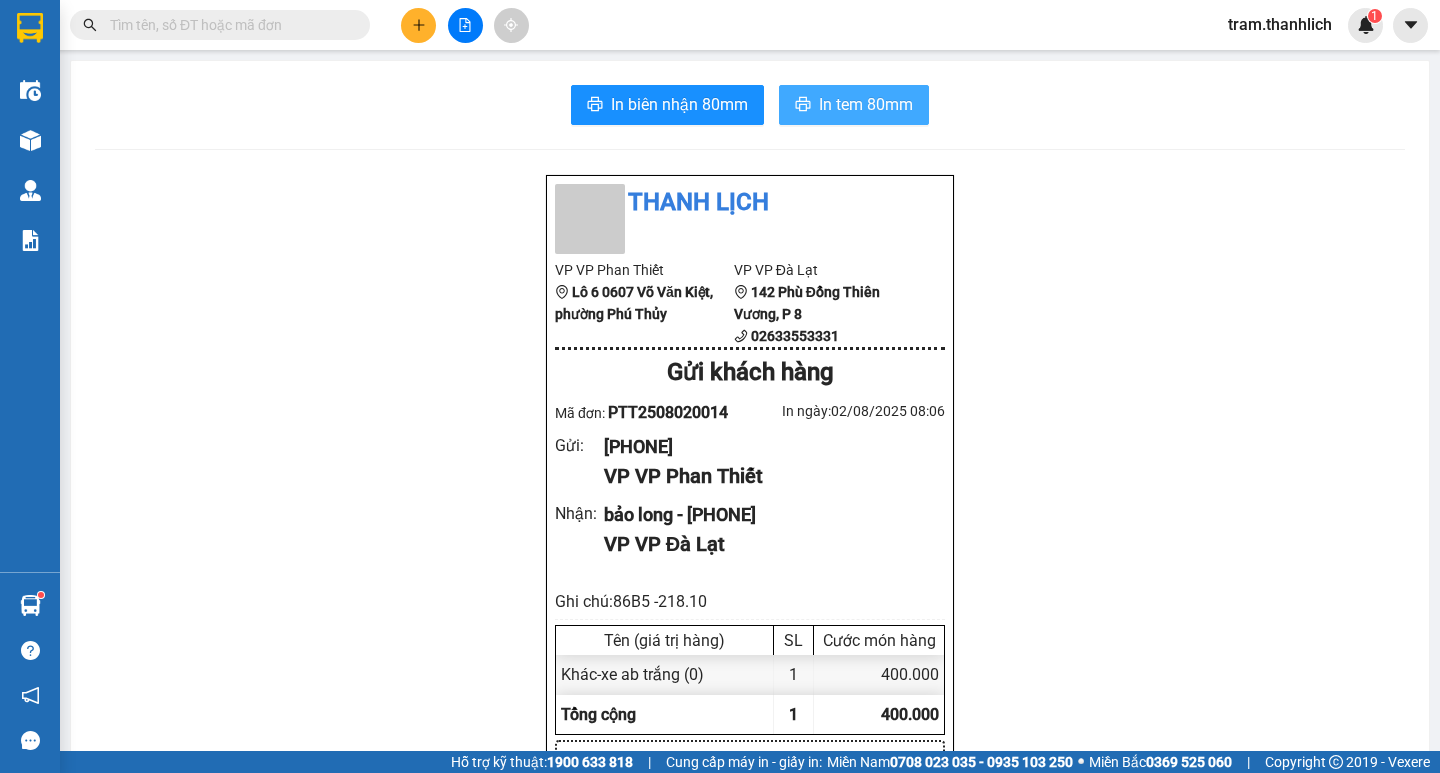 click on "In tem 80mm" at bounding box center (866, 104) 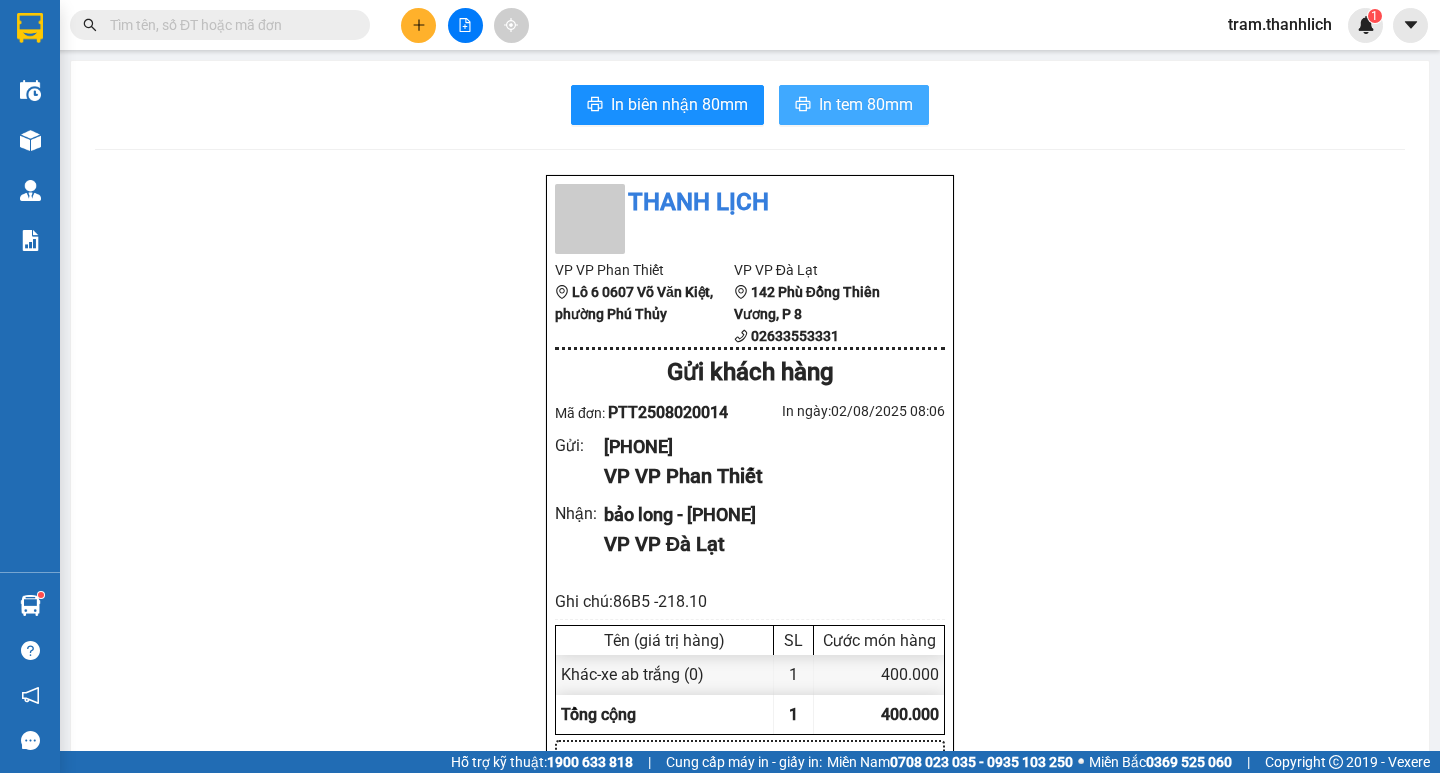 scroll, scrollTop: 0, scrollLeft: 0, axis: both 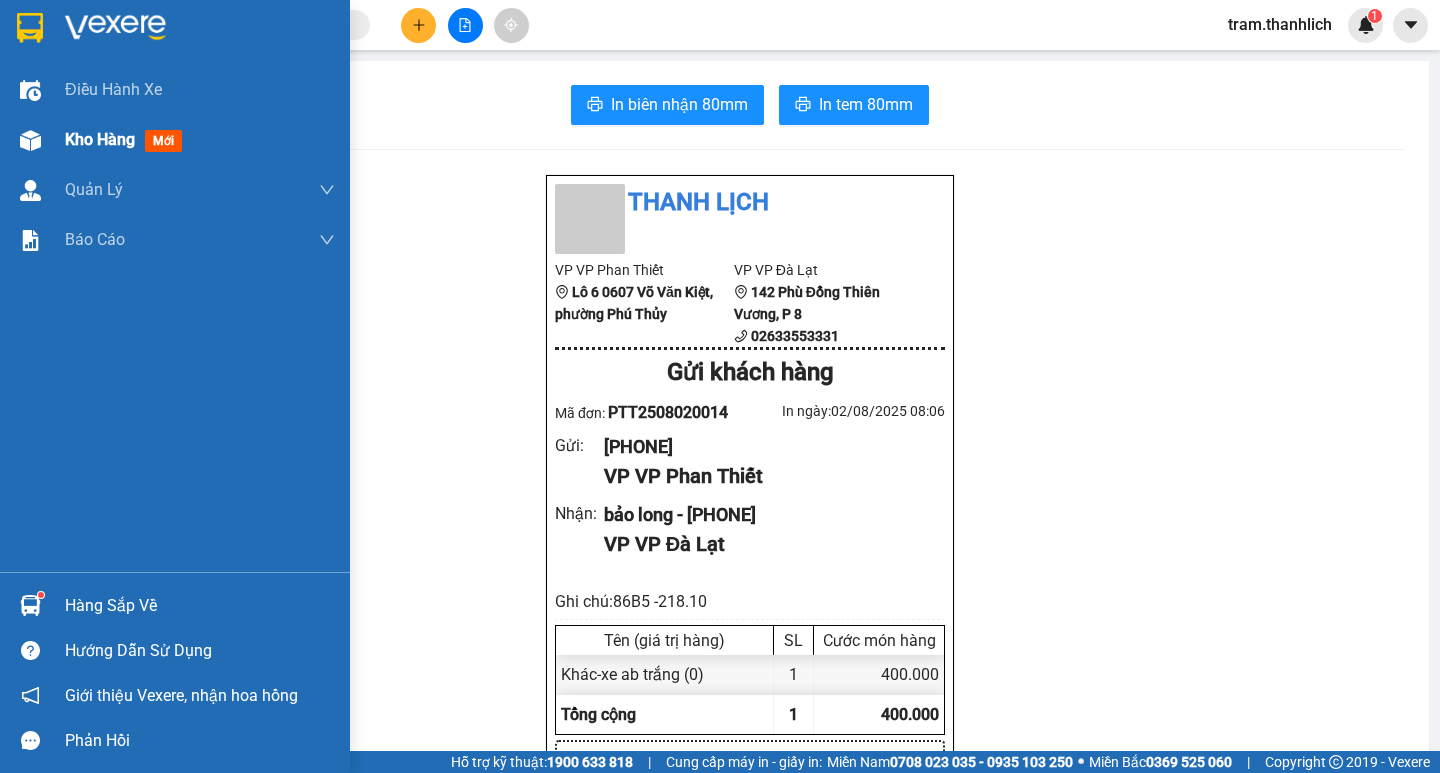 click at bounding box center [30, 140] 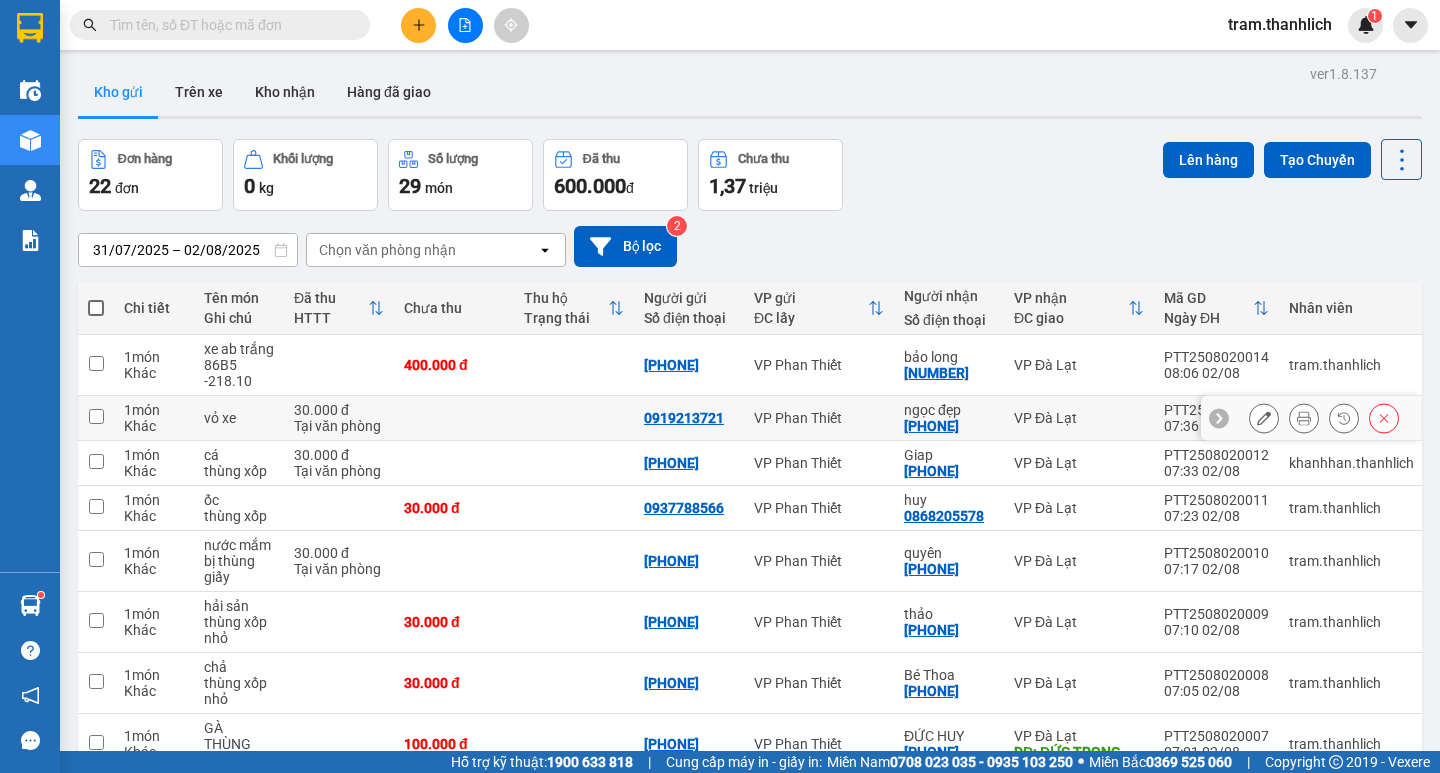 scroll, scrollTop: 220, scrollLeft: 0, axis: vertical 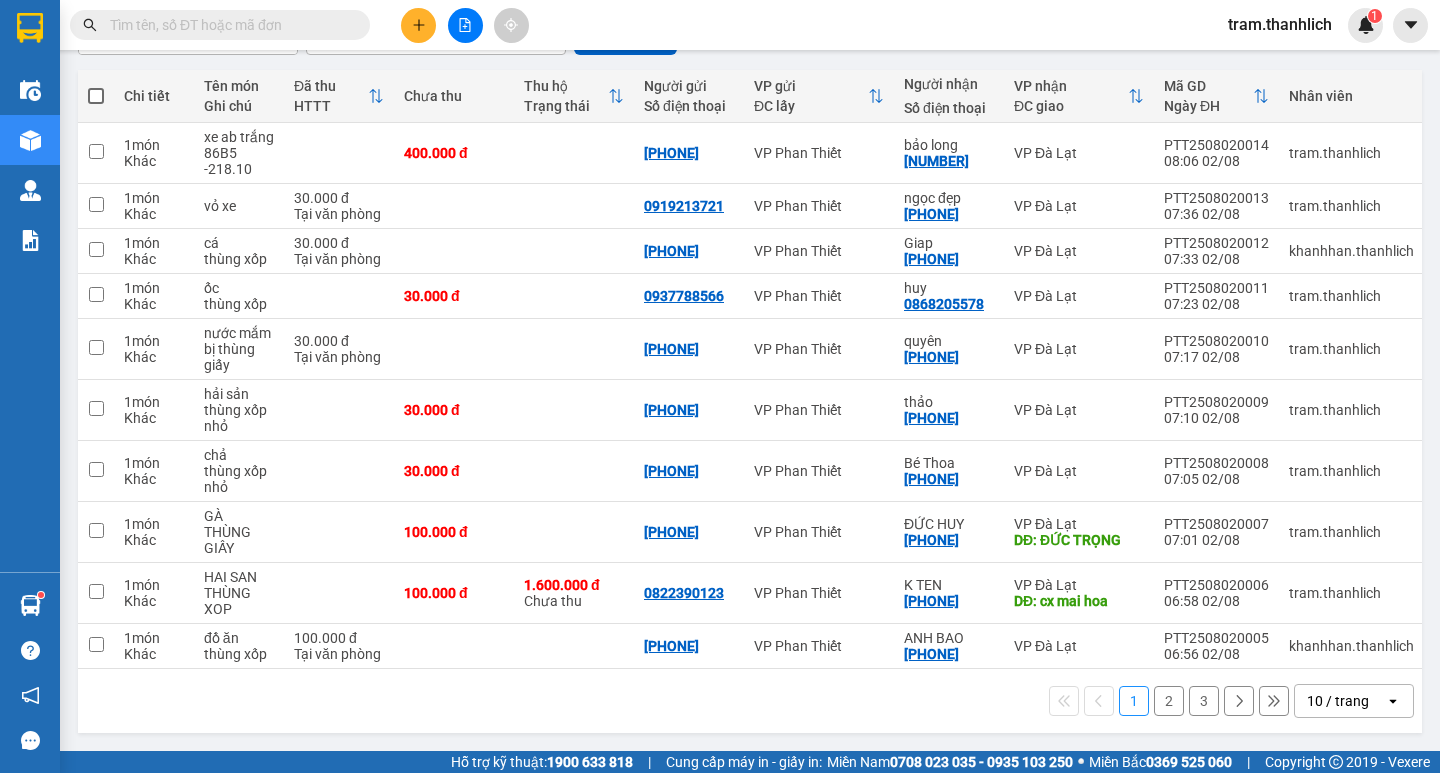 click on "10 / trang" at bounding box center [1340, 701] 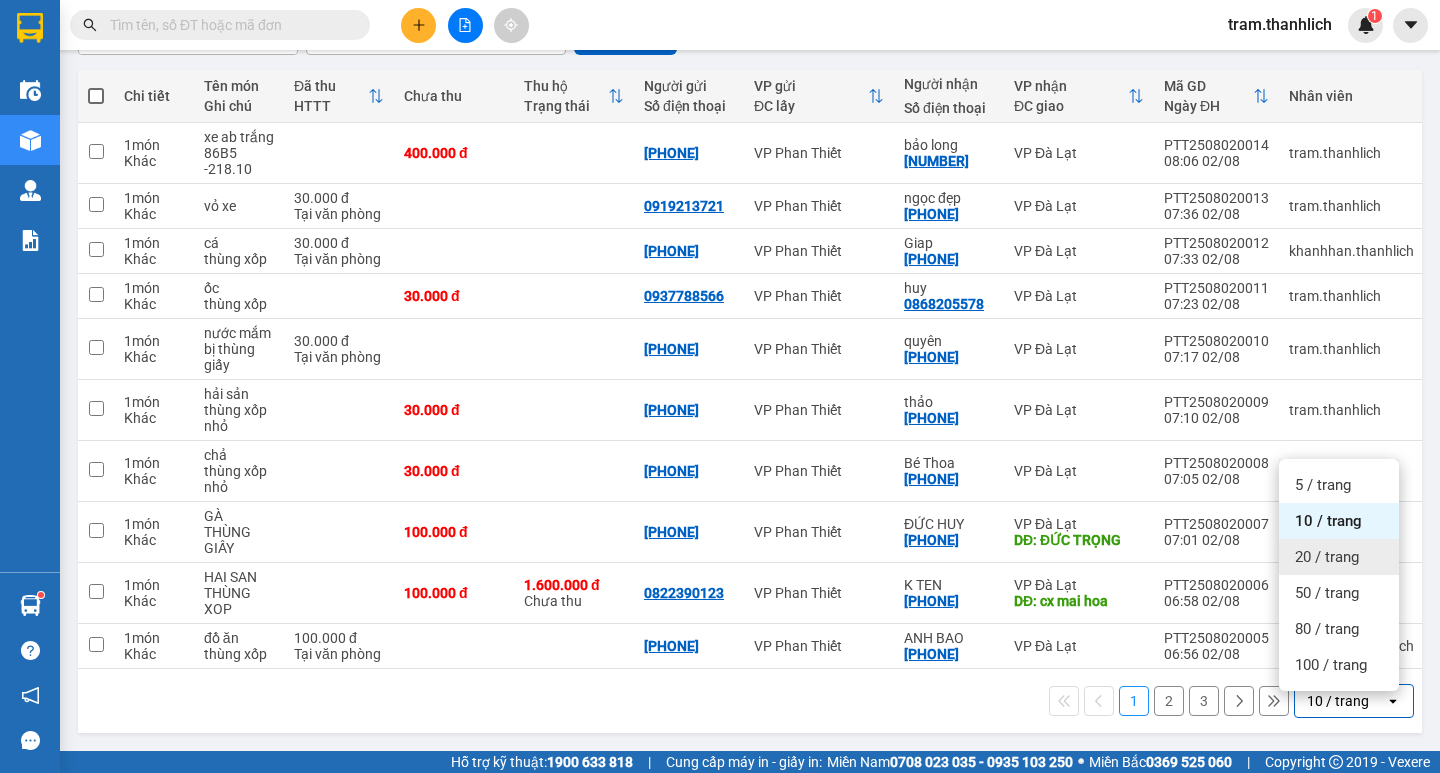 click on "20 / trang" at bounding box center (1327, 557) 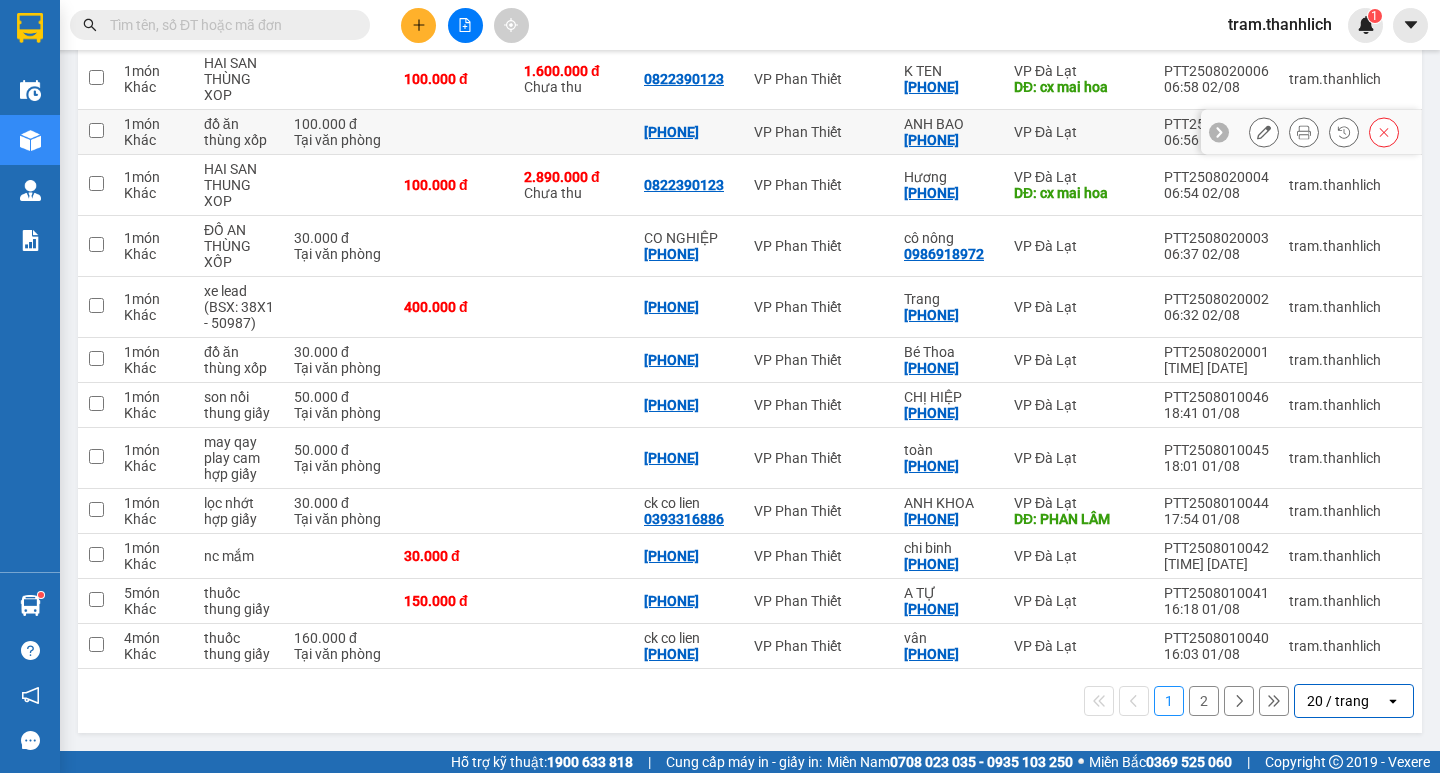 scroll, scrollTop: 734, scrollLeft: 0, axis: vertical 